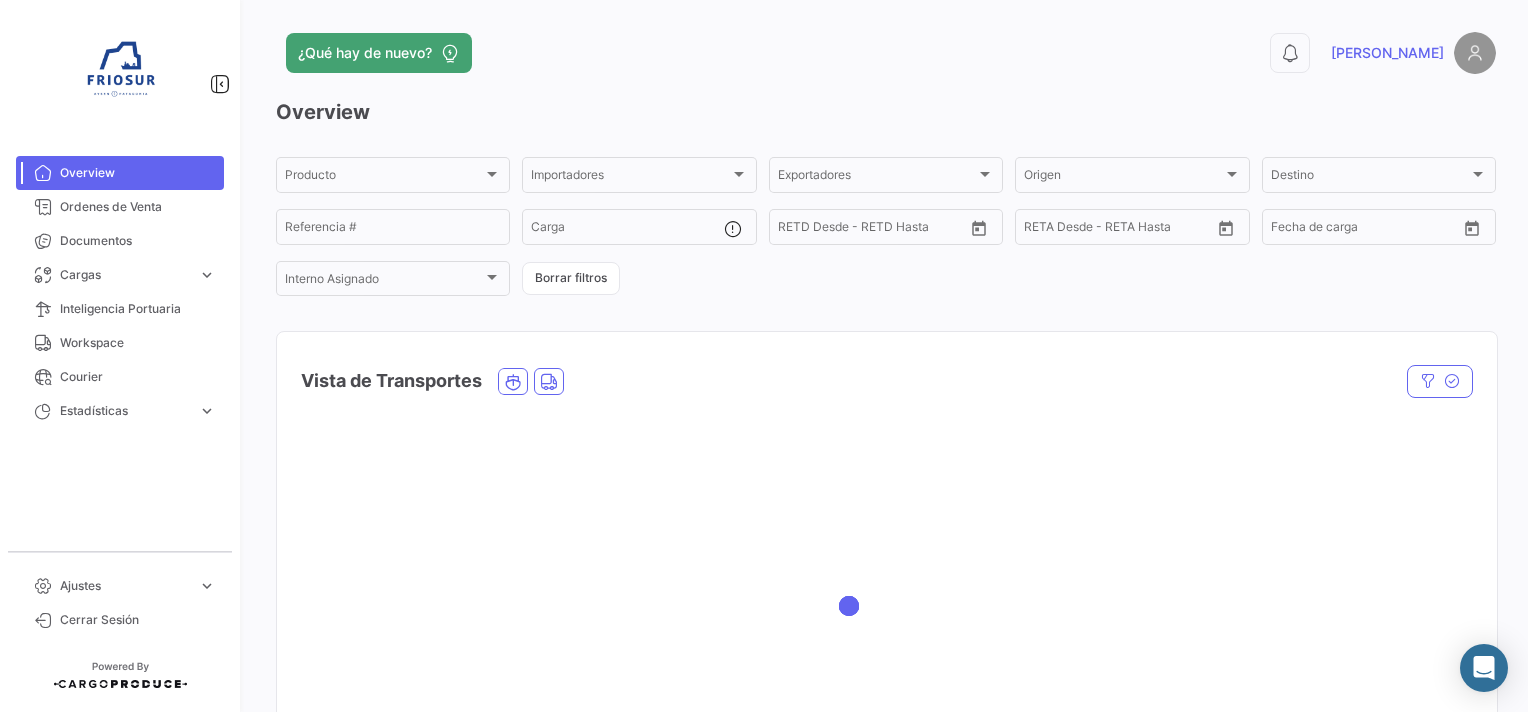 scroll, scrollTop: 0, scrollLeft: 0, axis: both 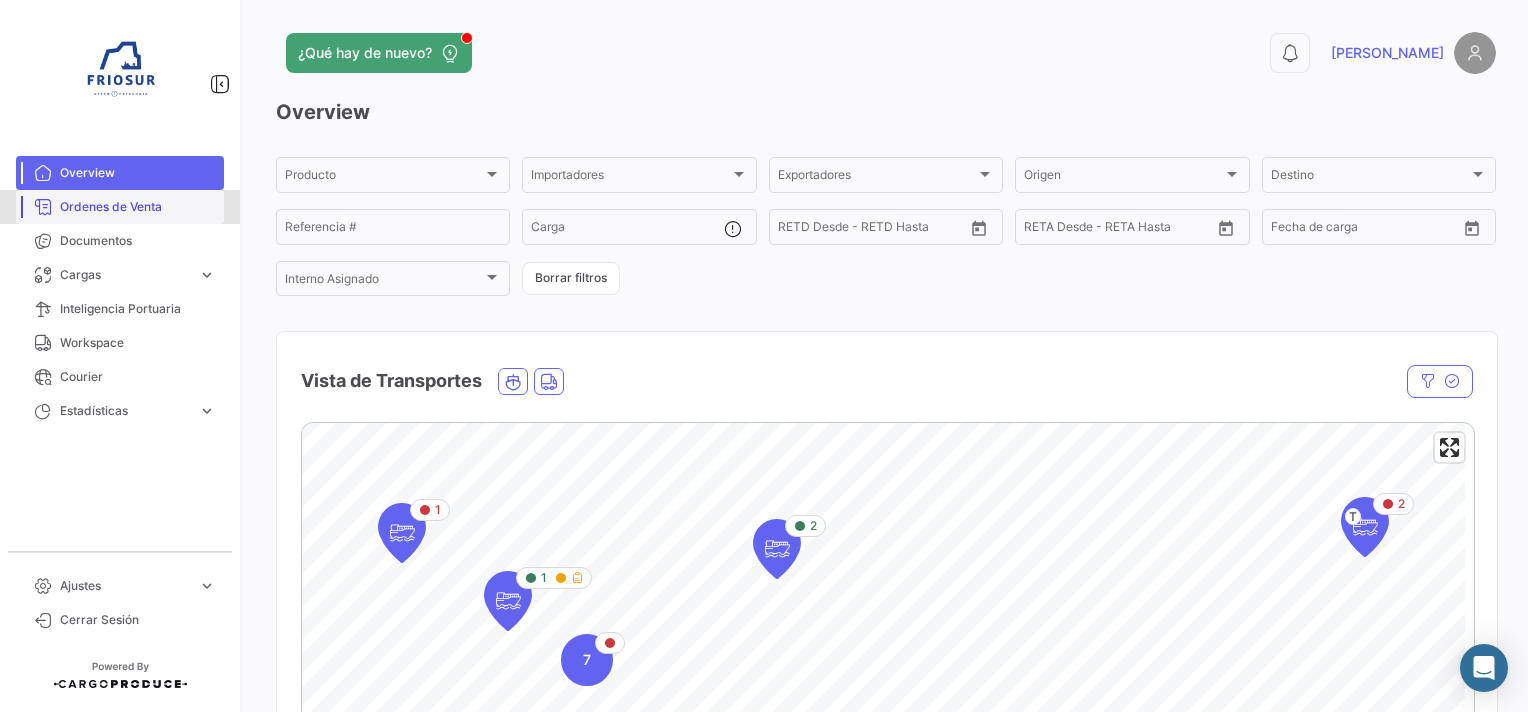 click on "Ordenes de Venta" at bounding box center (138, 207) 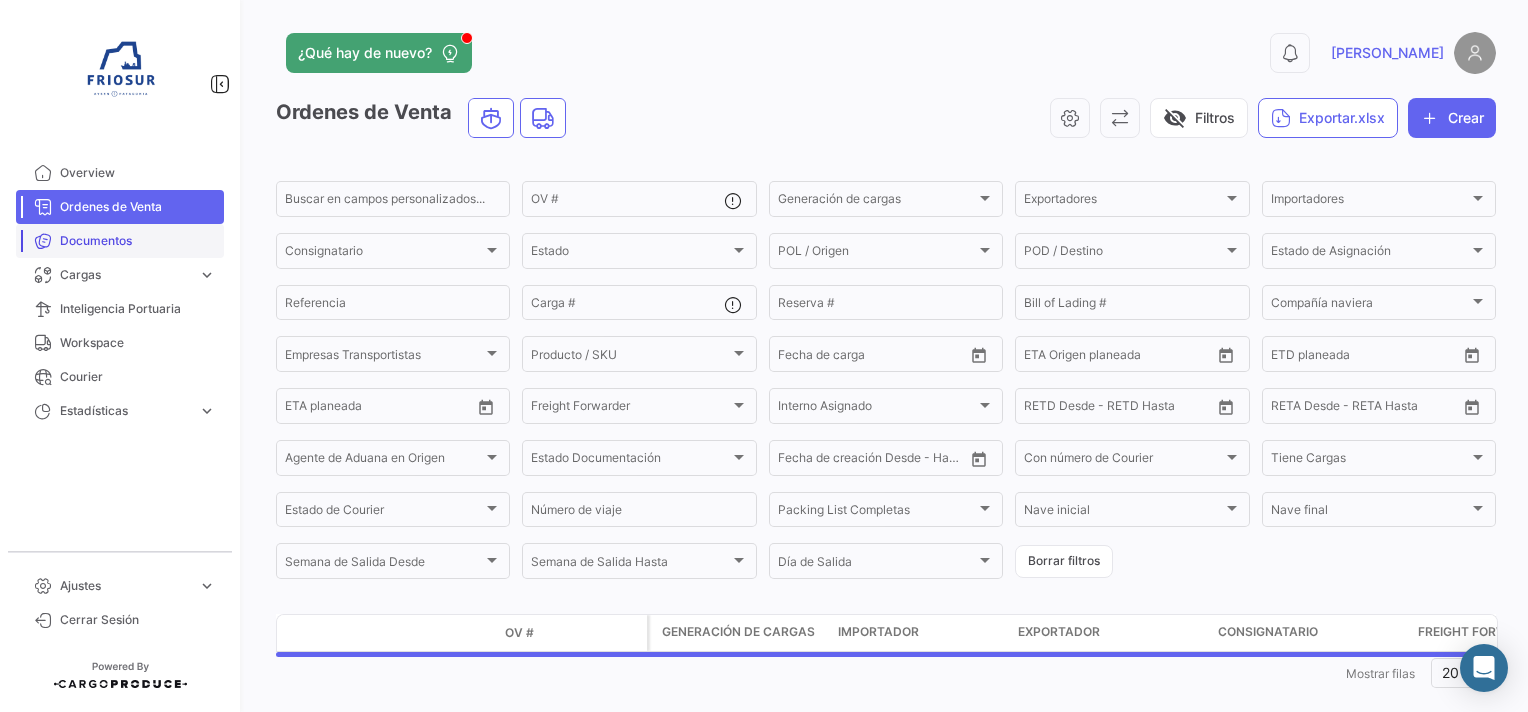 click on "Documentos" at bounding box center [138, 241] 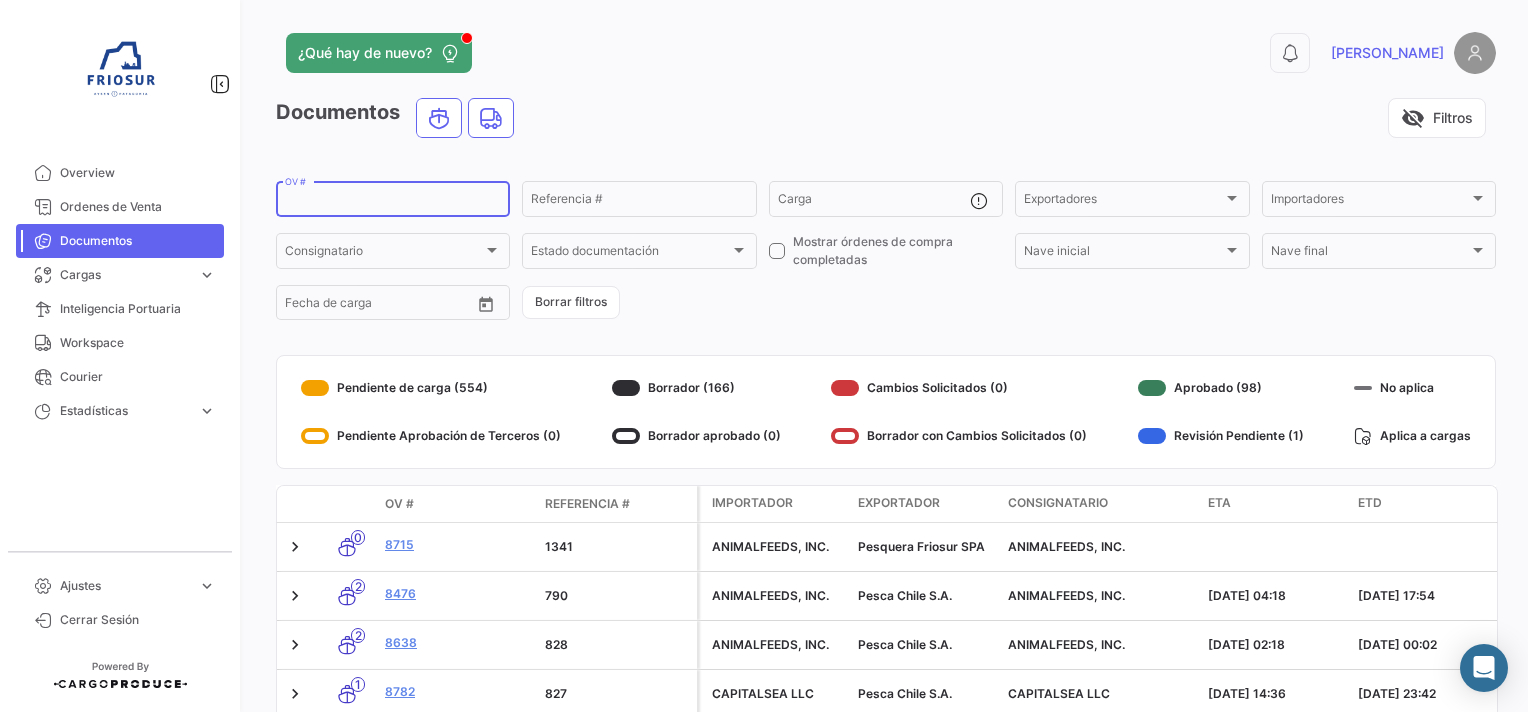 click on "OV #" at bounding box center (393, 202) 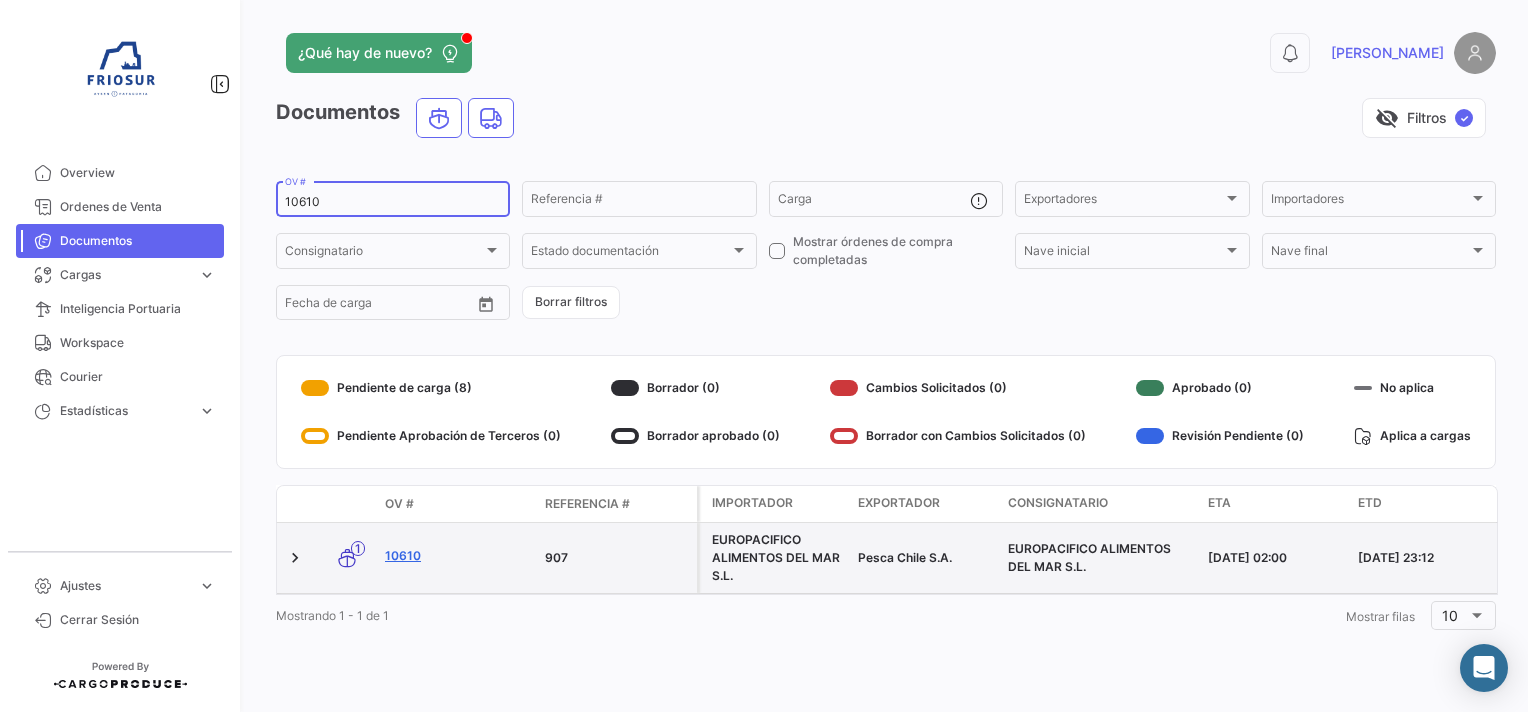type on "10610" 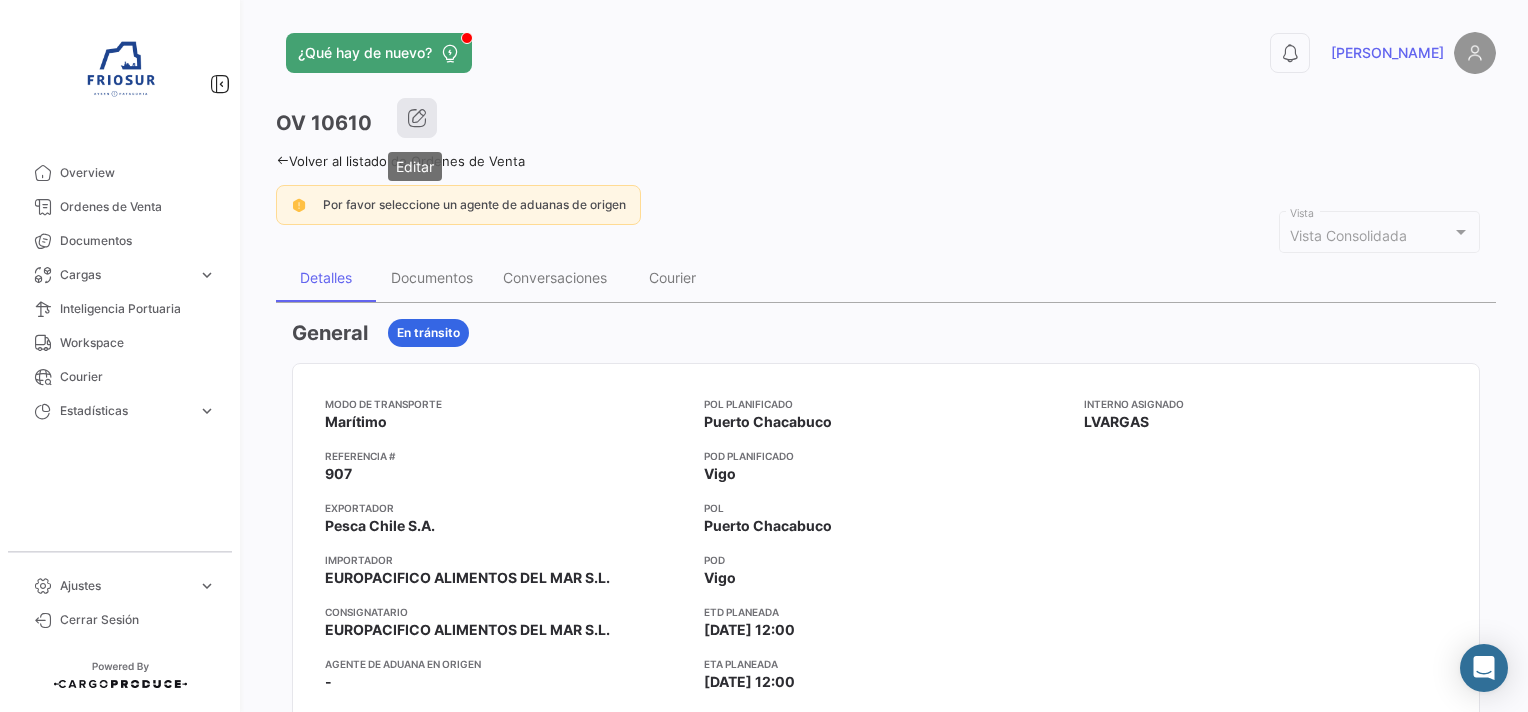 click 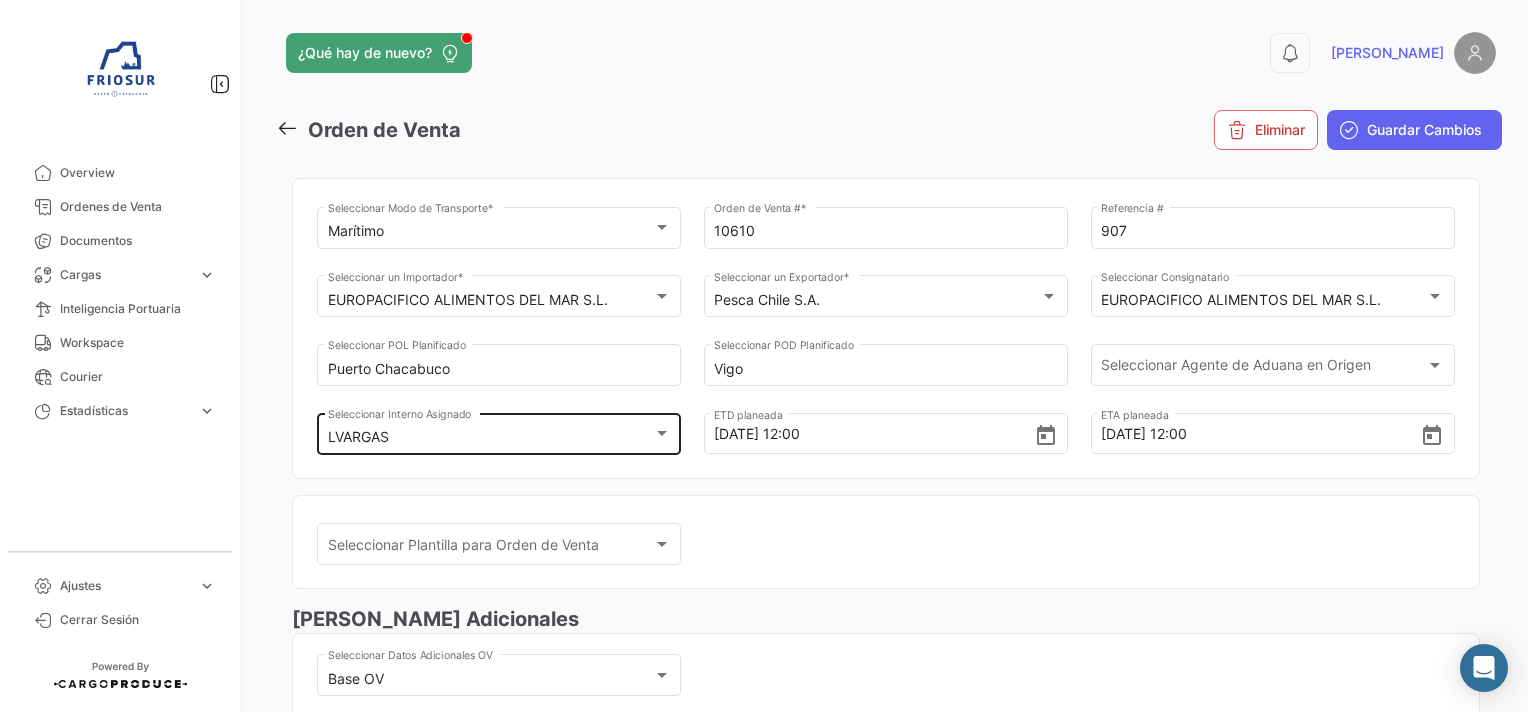 click on "LVARGAS" at bounding box center [490, 437] 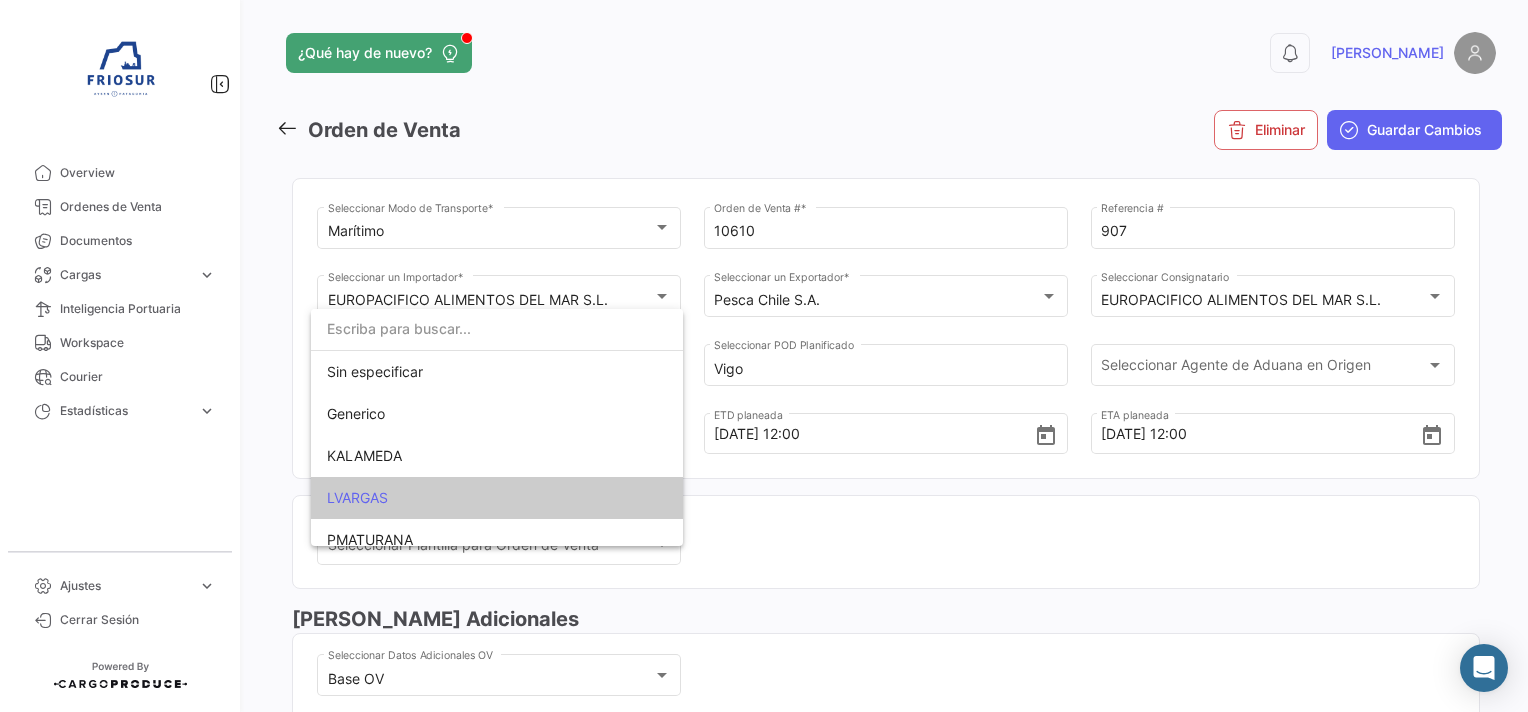 scroll, scrollTop: 78, scrollLeft: 0, axis: vertical 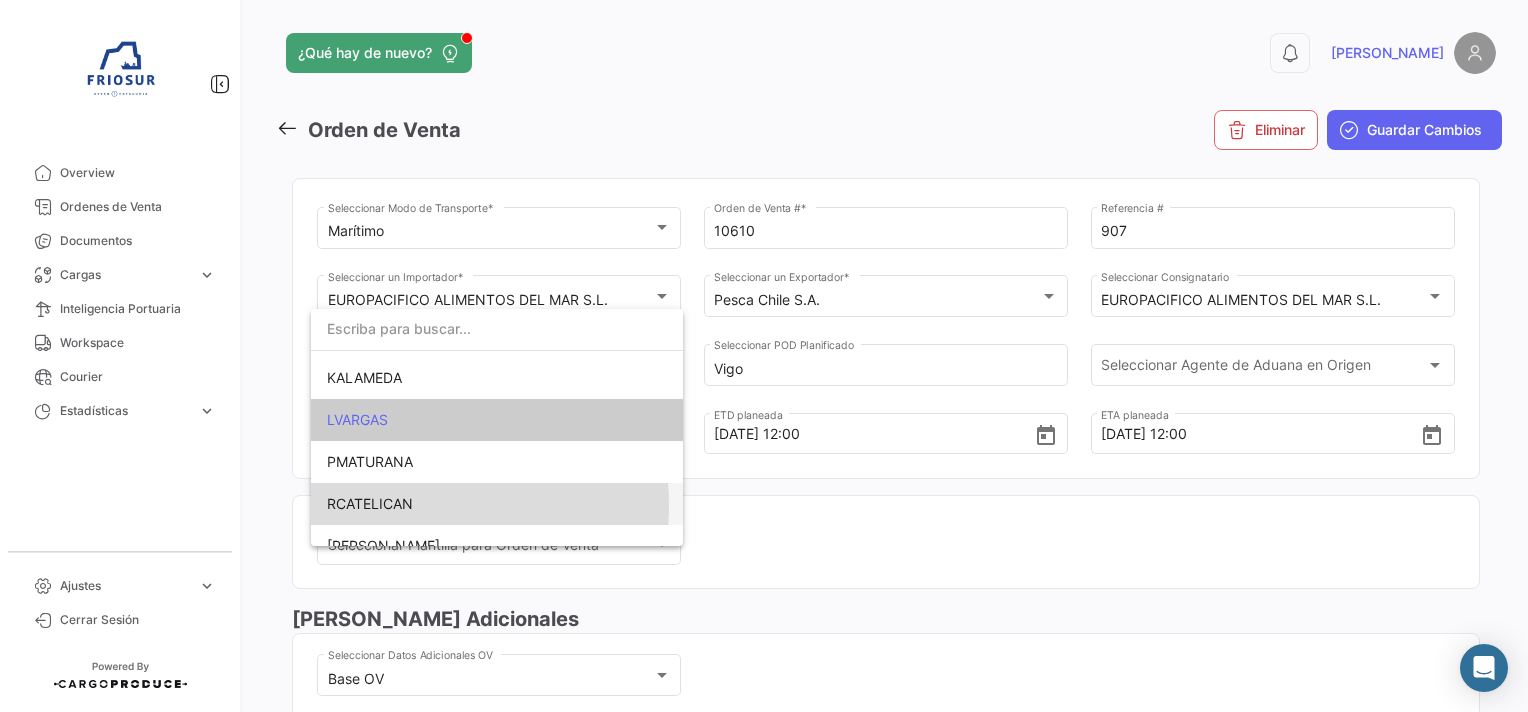 click on "RCATELICAN" at bounding box center [497, 504] 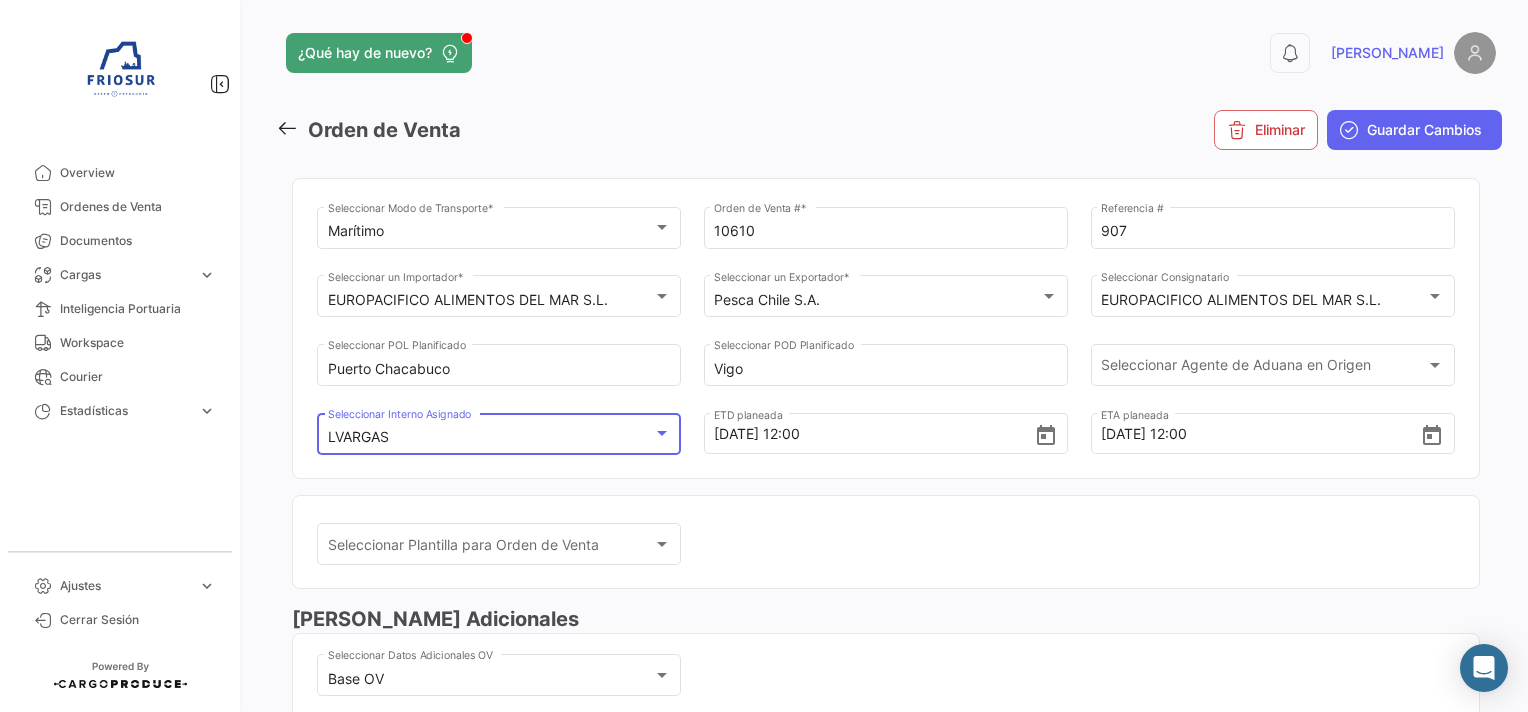 scroll, scrollTop: 99, scrollLeft: 0, axis: vertical 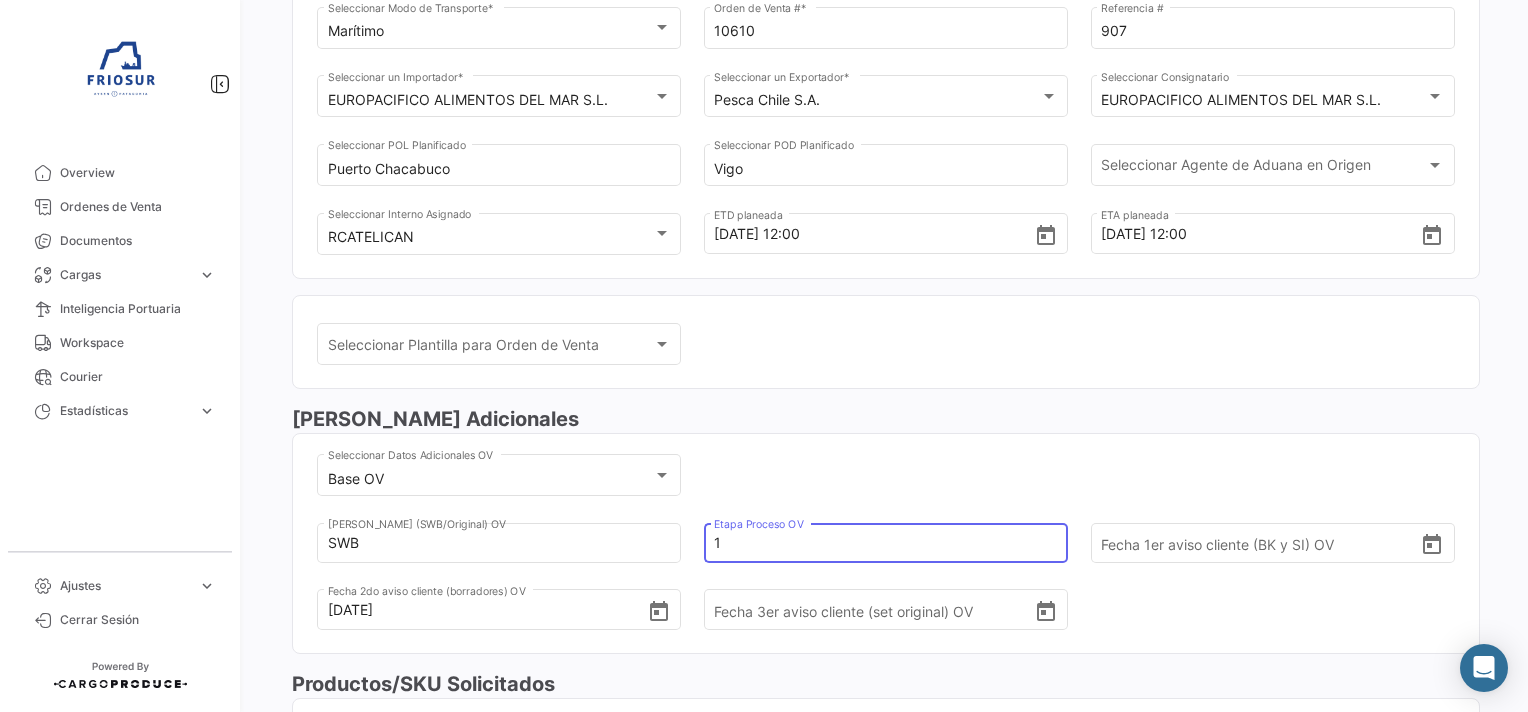 click on "1" at bounding box center [877, 543] 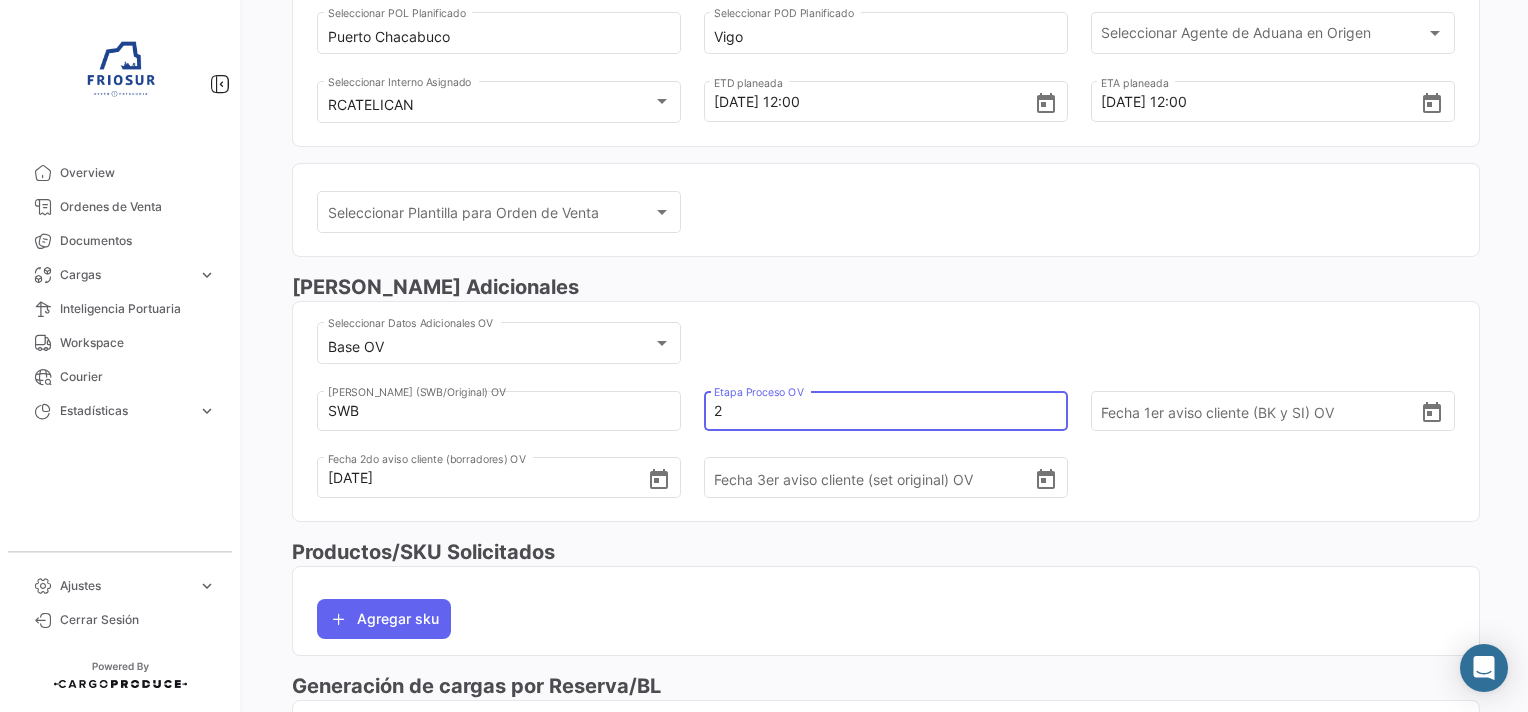scroll, scrollTop: 0, scrollLeft: 0, axis: both 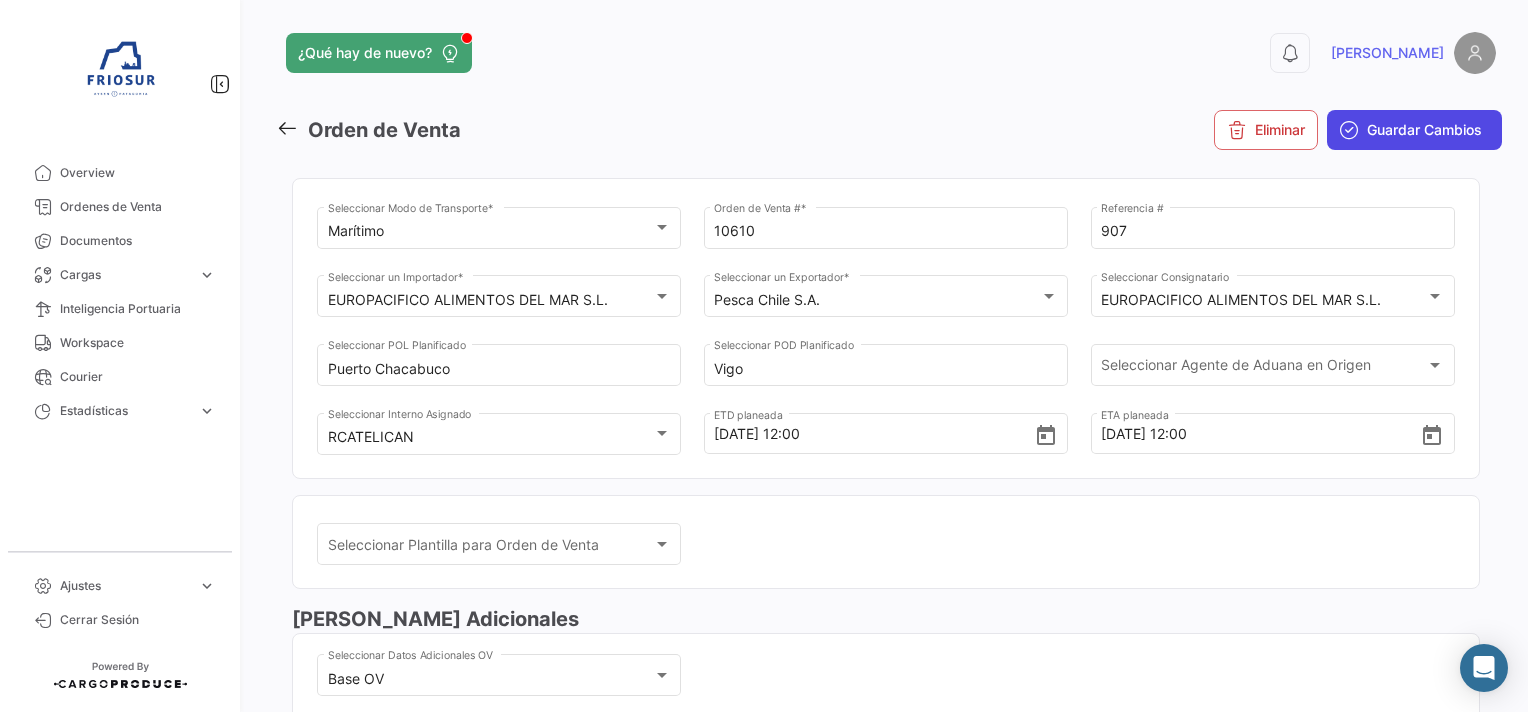 type on "2" 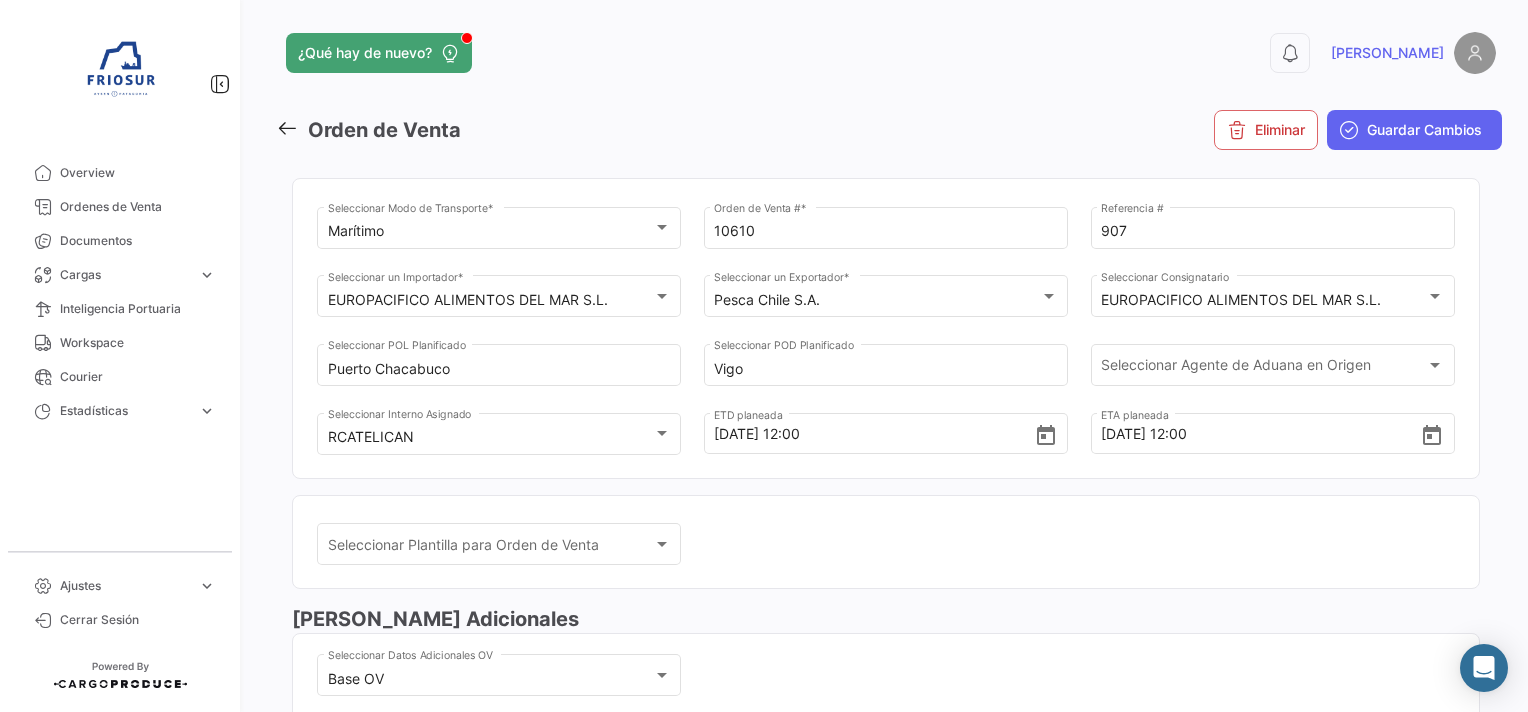click 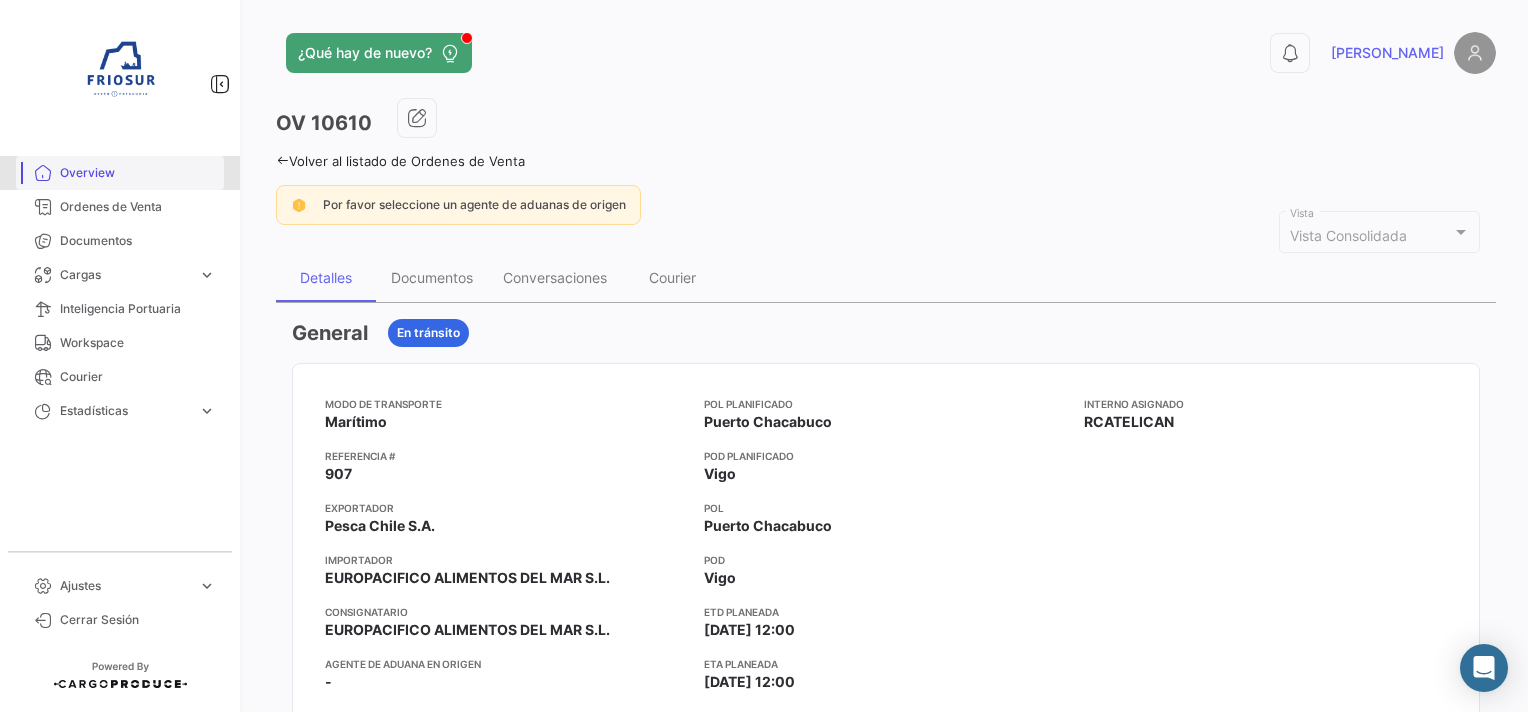 click on "Overview" at bounding box center [138, 173] 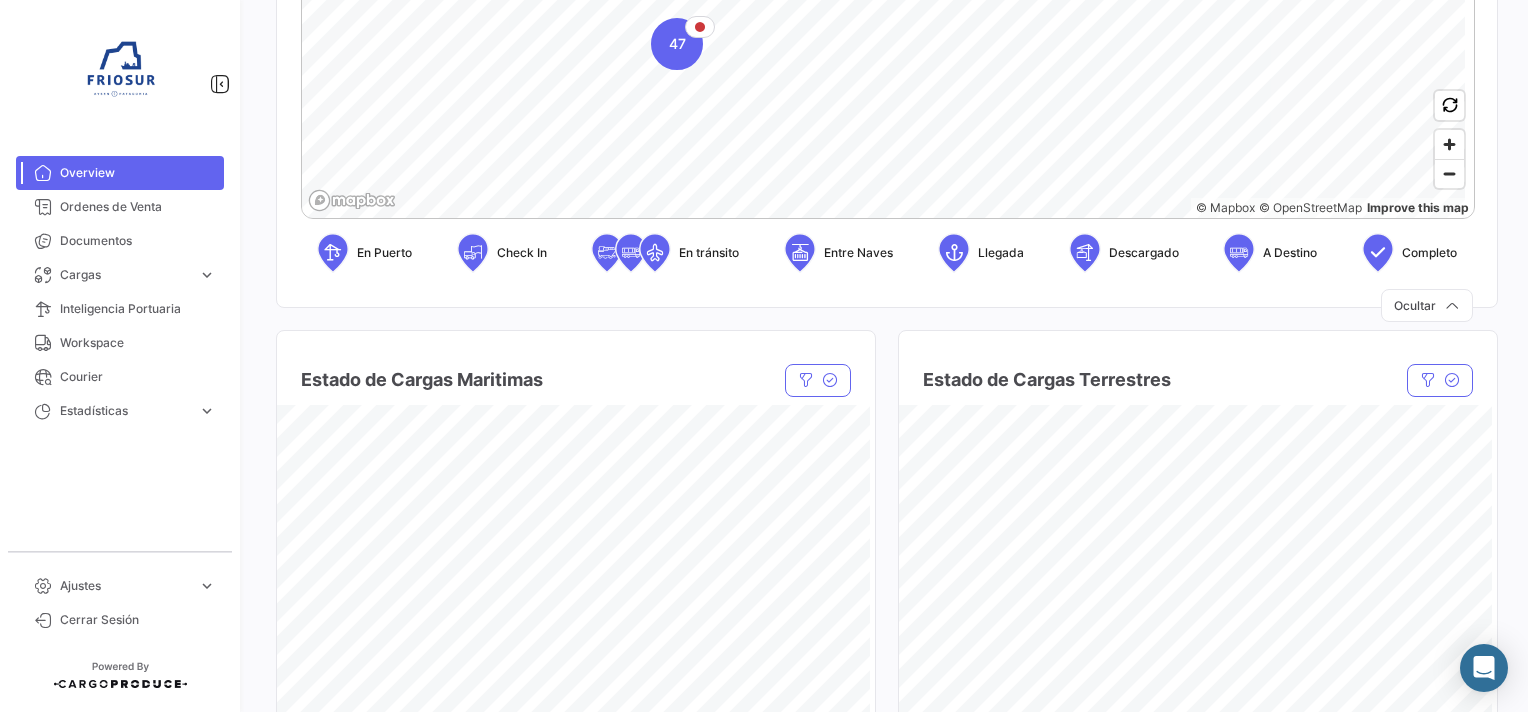 scroll, scrollTop: 900, scrollLeft: 0, axis: vertical 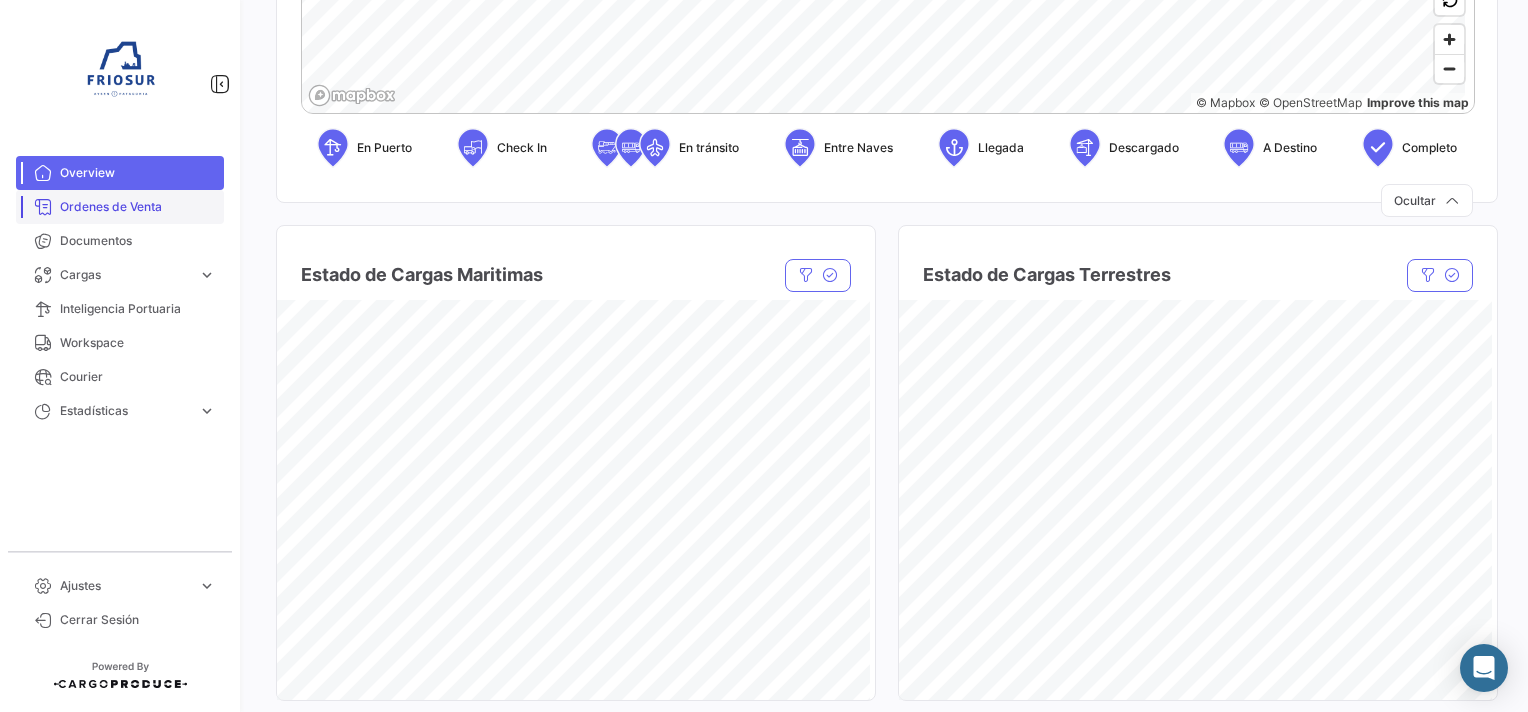 click on "Ordenes de Venta" at bounding box center [138, 207] 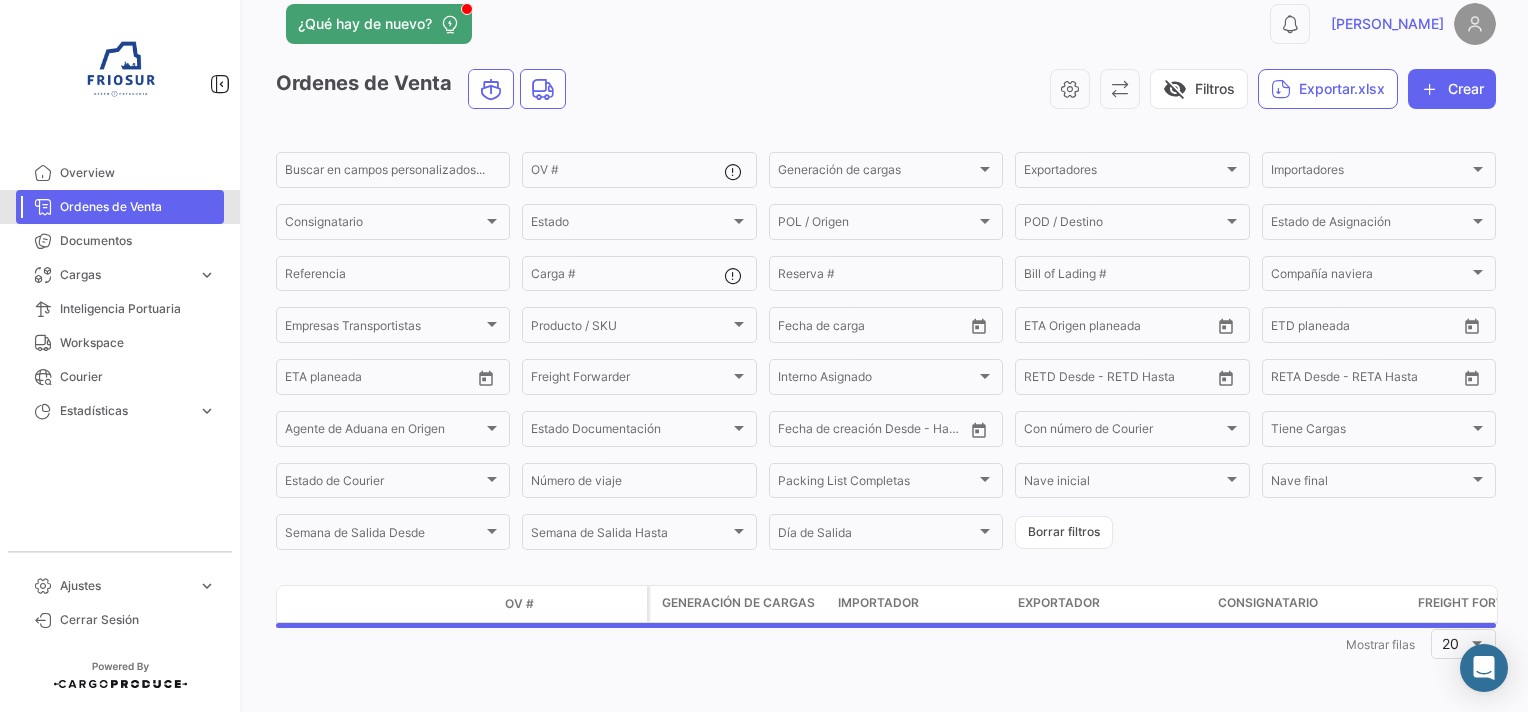scroll, scrollTop: 0, scrollLeft: 0, axis: both 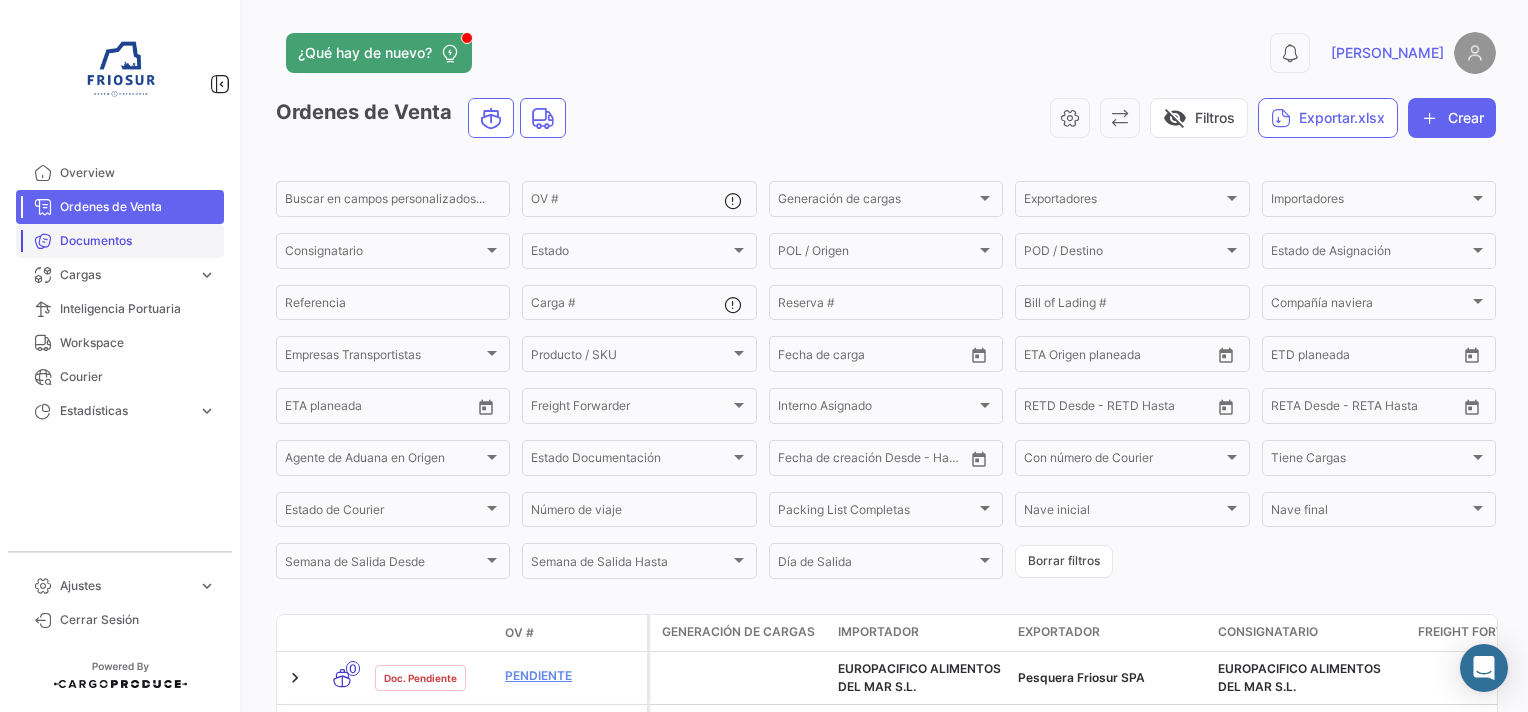 click on "Documentos" at bounding box center (138, 241) 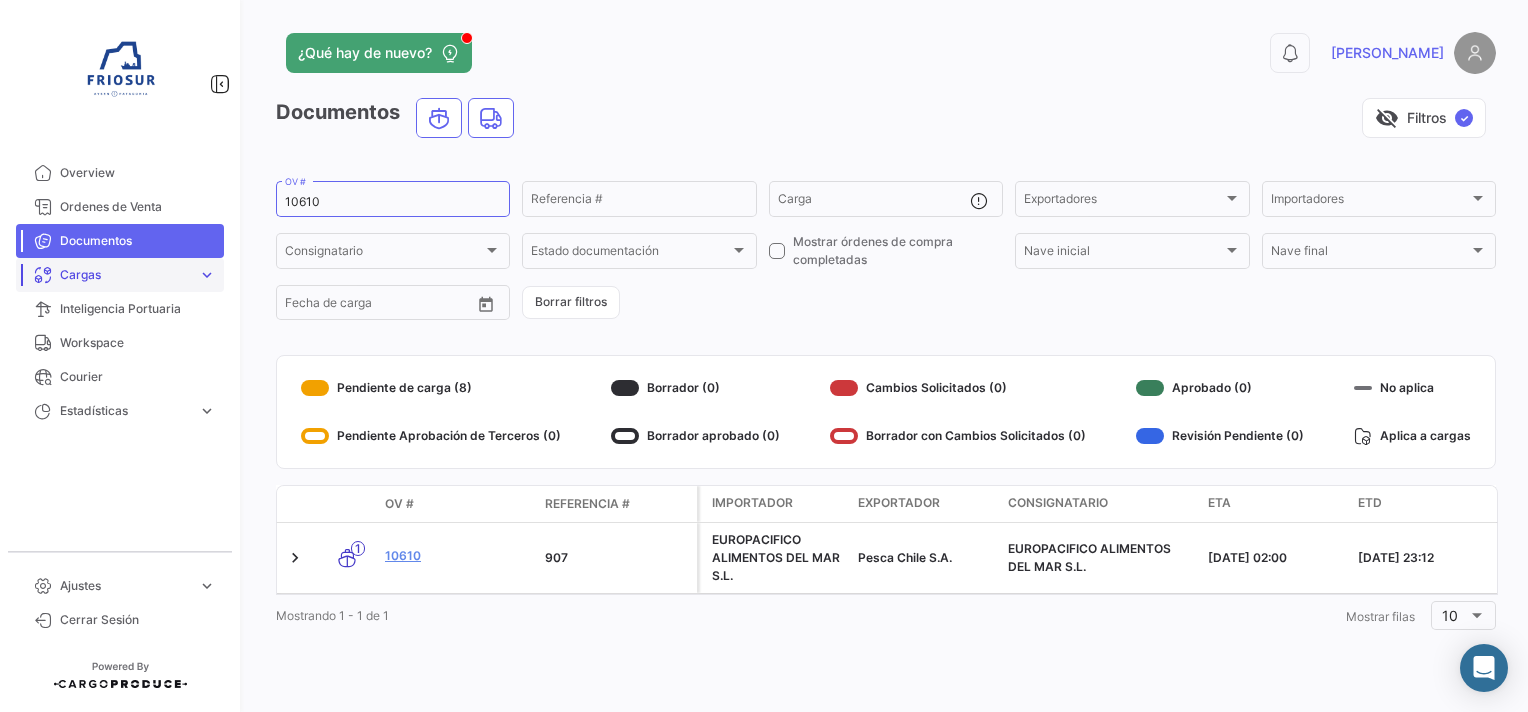 click on "Cargas" at bounding box center (125, 275) 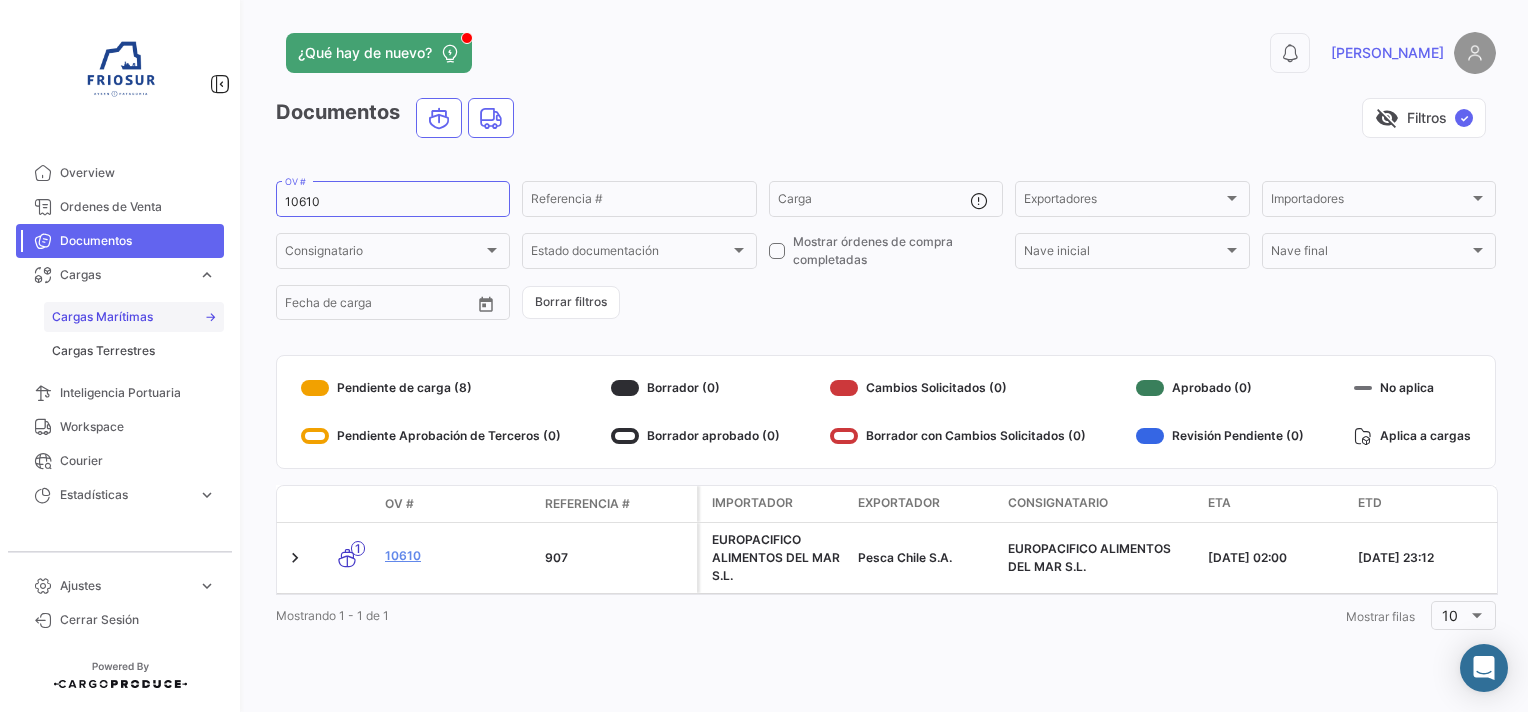 click on "Cargas Marítimas" at bounding box center [102, 317] 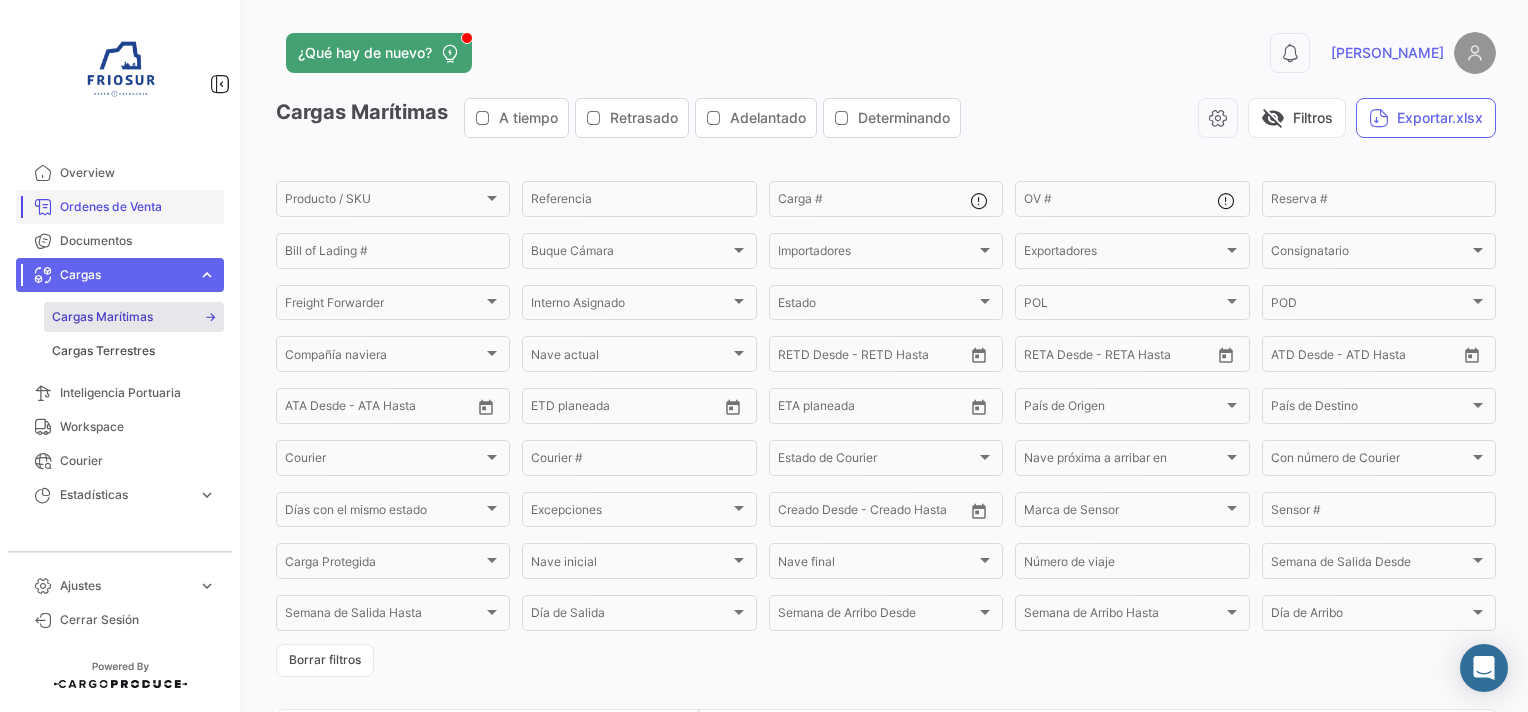 click on "Ordenes de Venta" at bounding box center (138, 207) 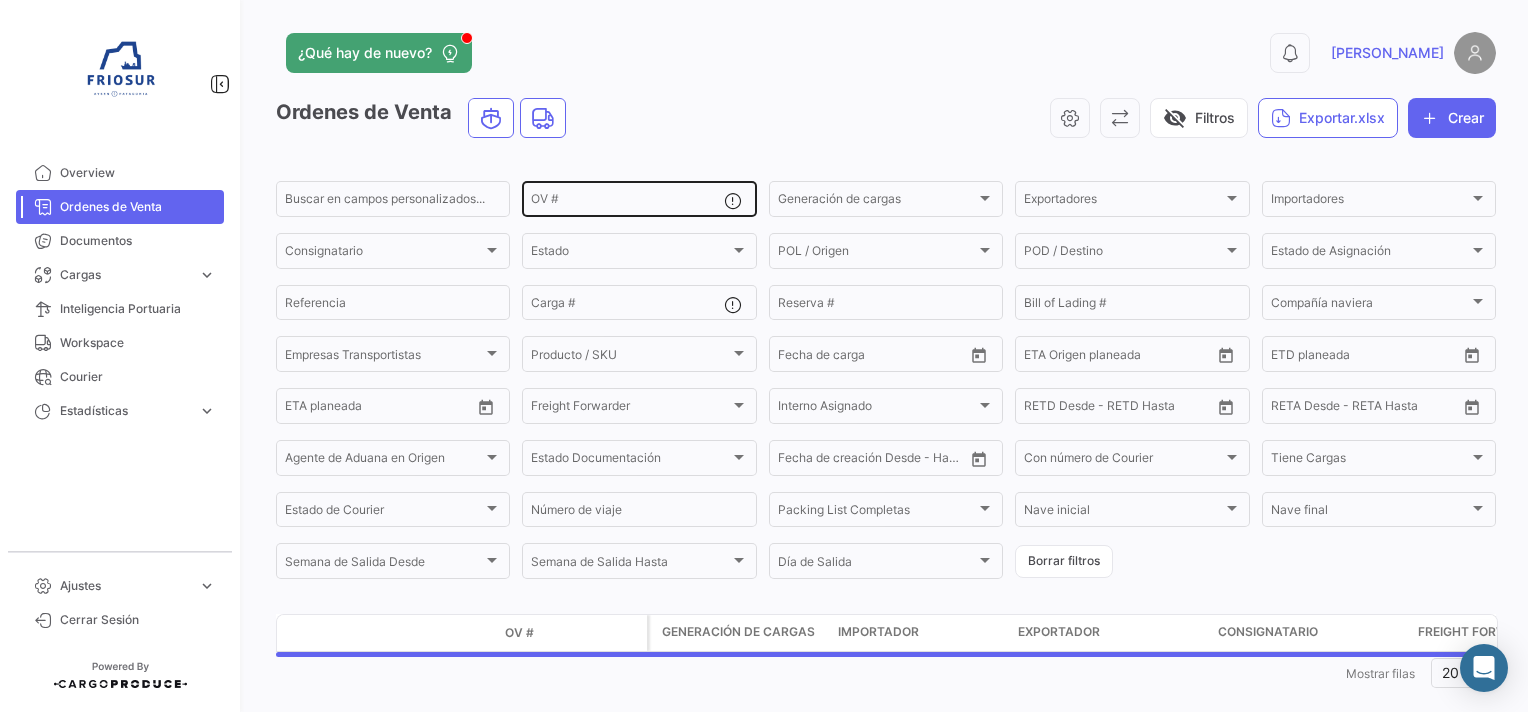 click on "OV #" at bounding box center (627, 202) 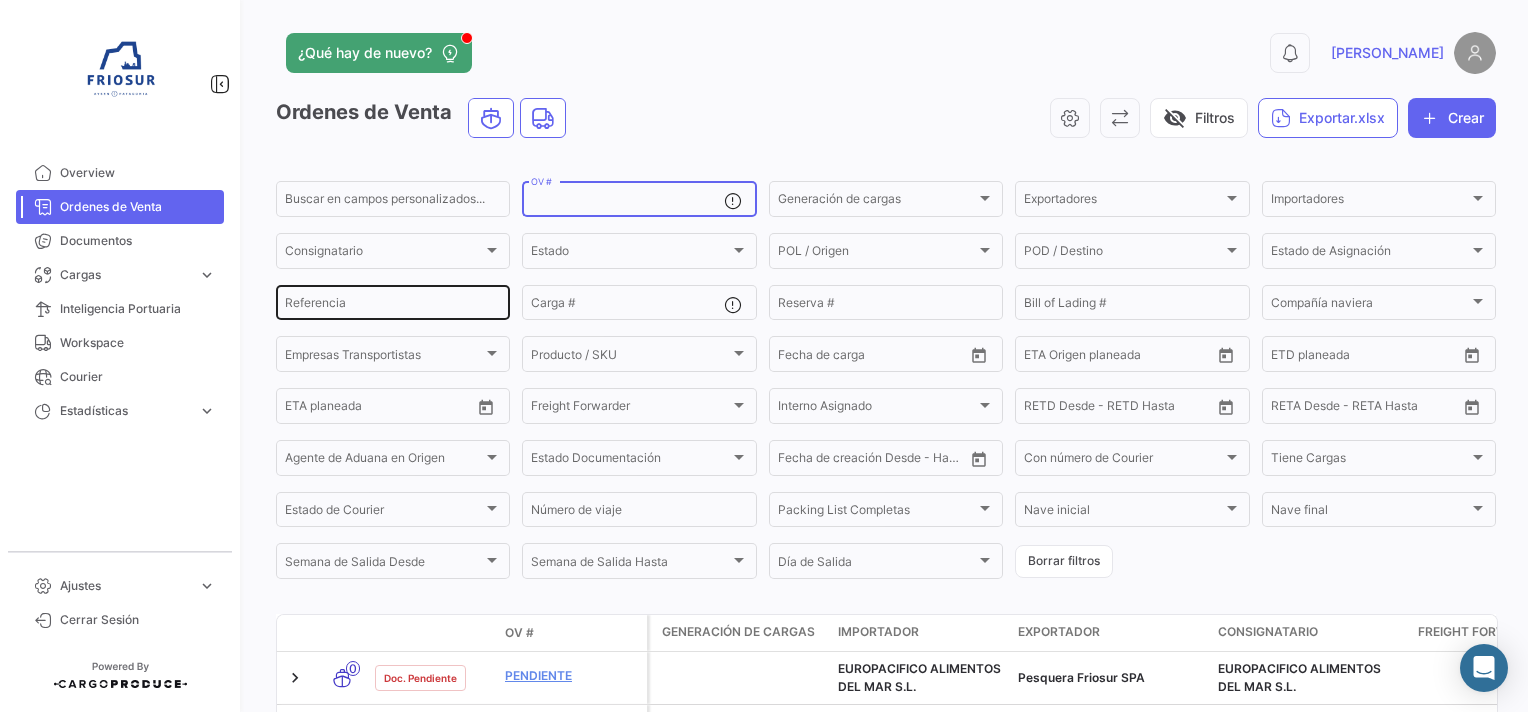 paste on "10433" 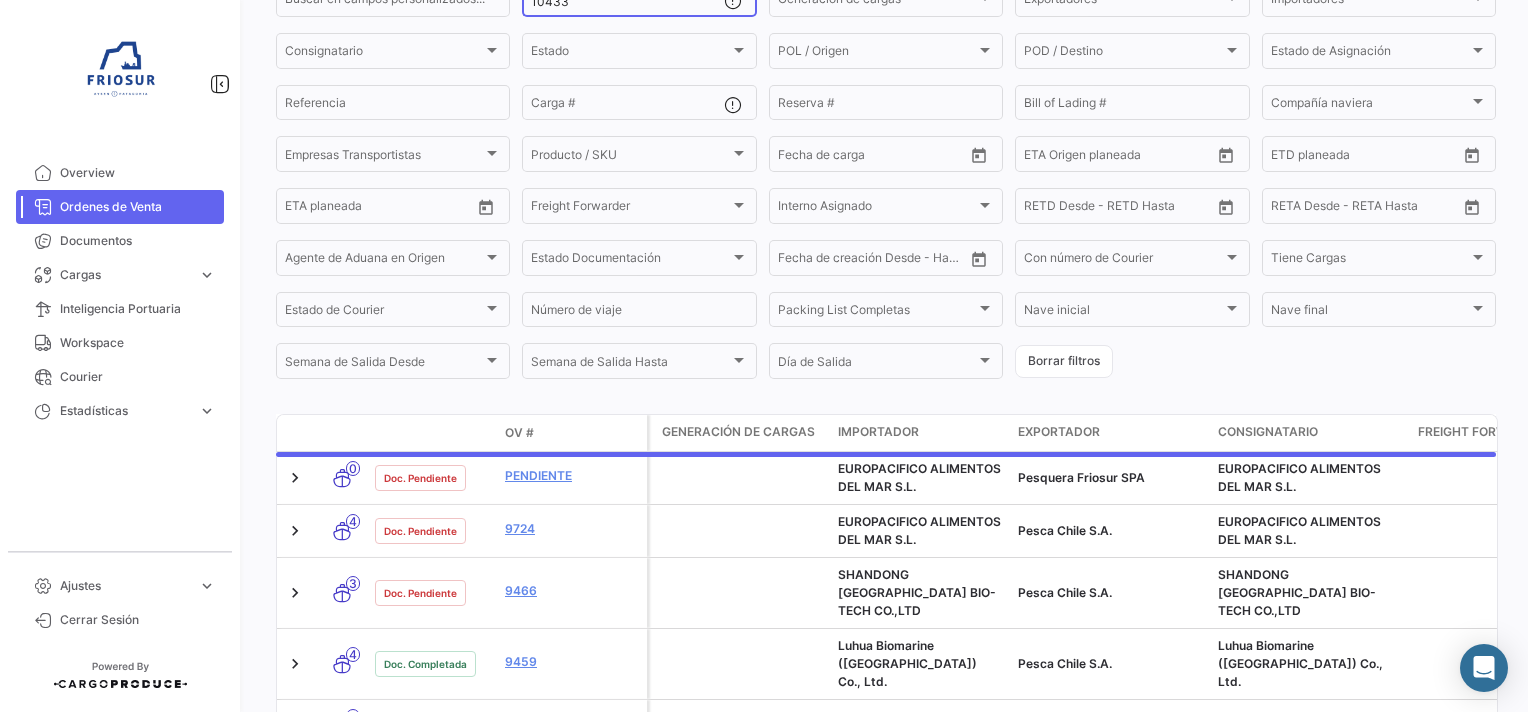 scroll, scrollTop: 100, scrollLeft: 0, axis: vertical 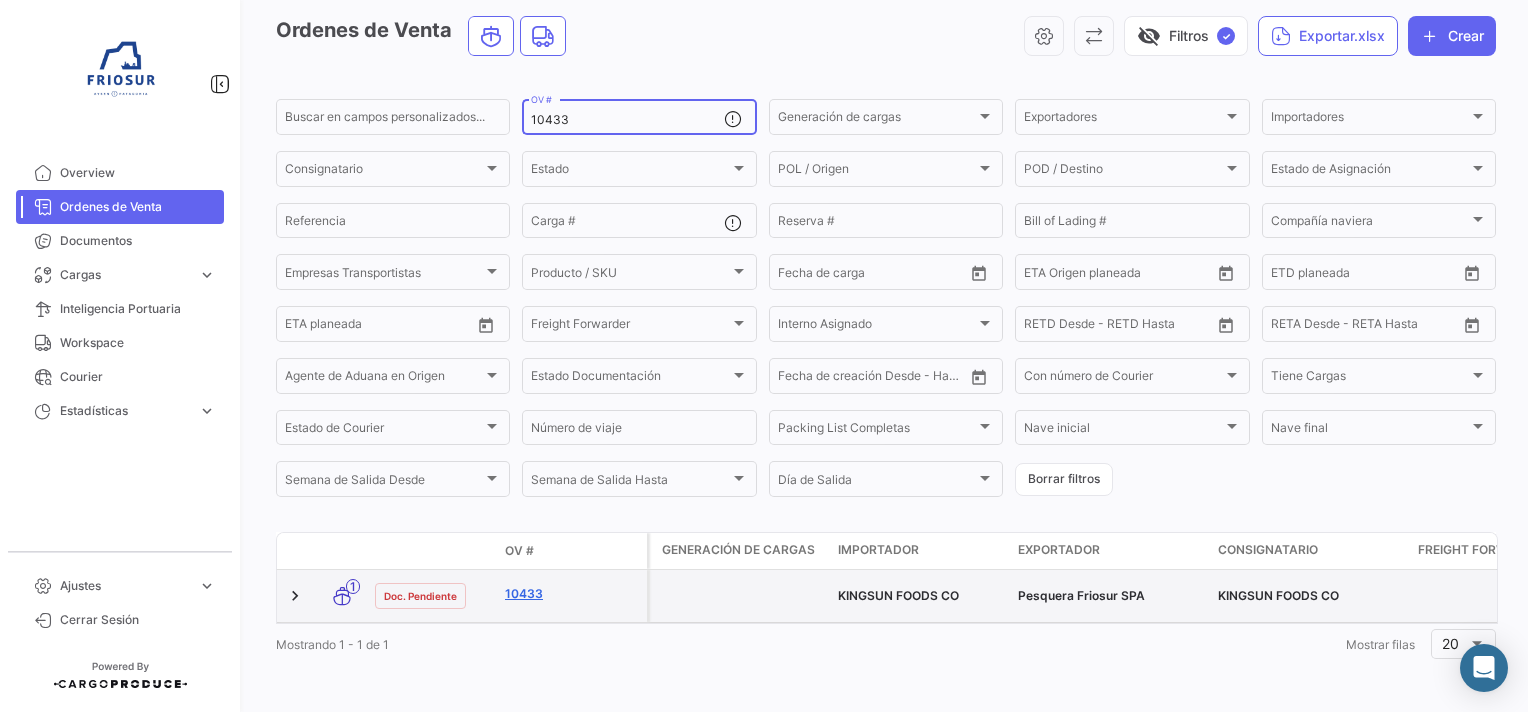 type on "10433" 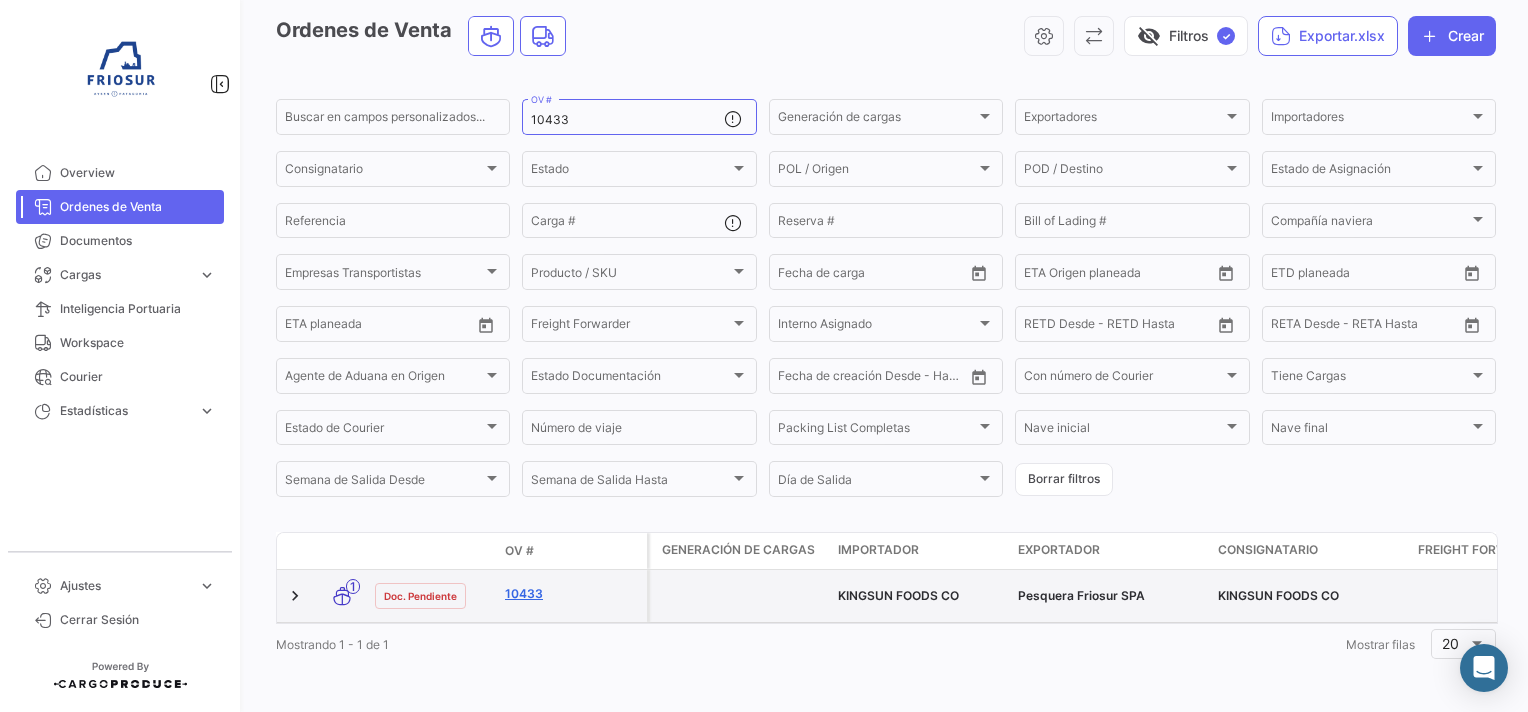 click on "10433" 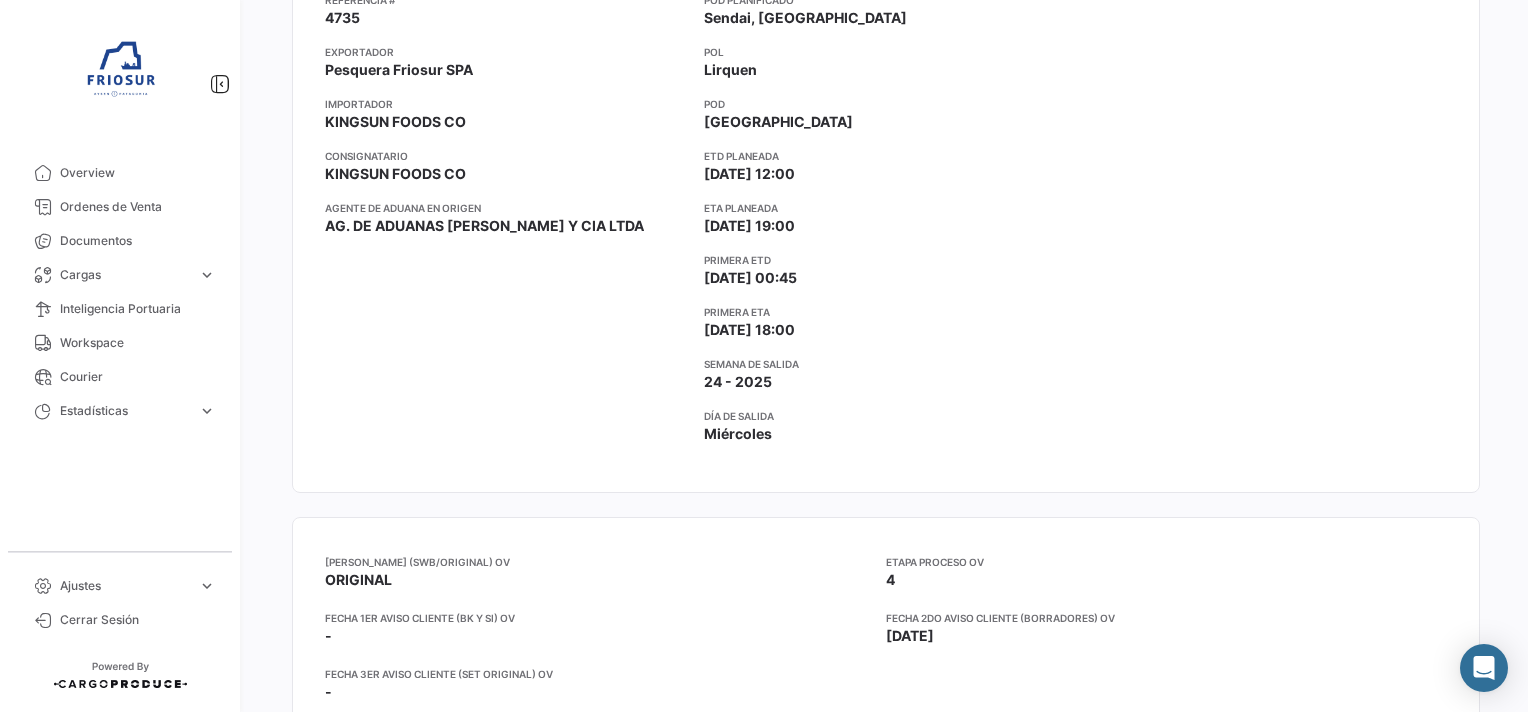 scroll, scrollTop: 0, scrollLeft: 0, axis: both 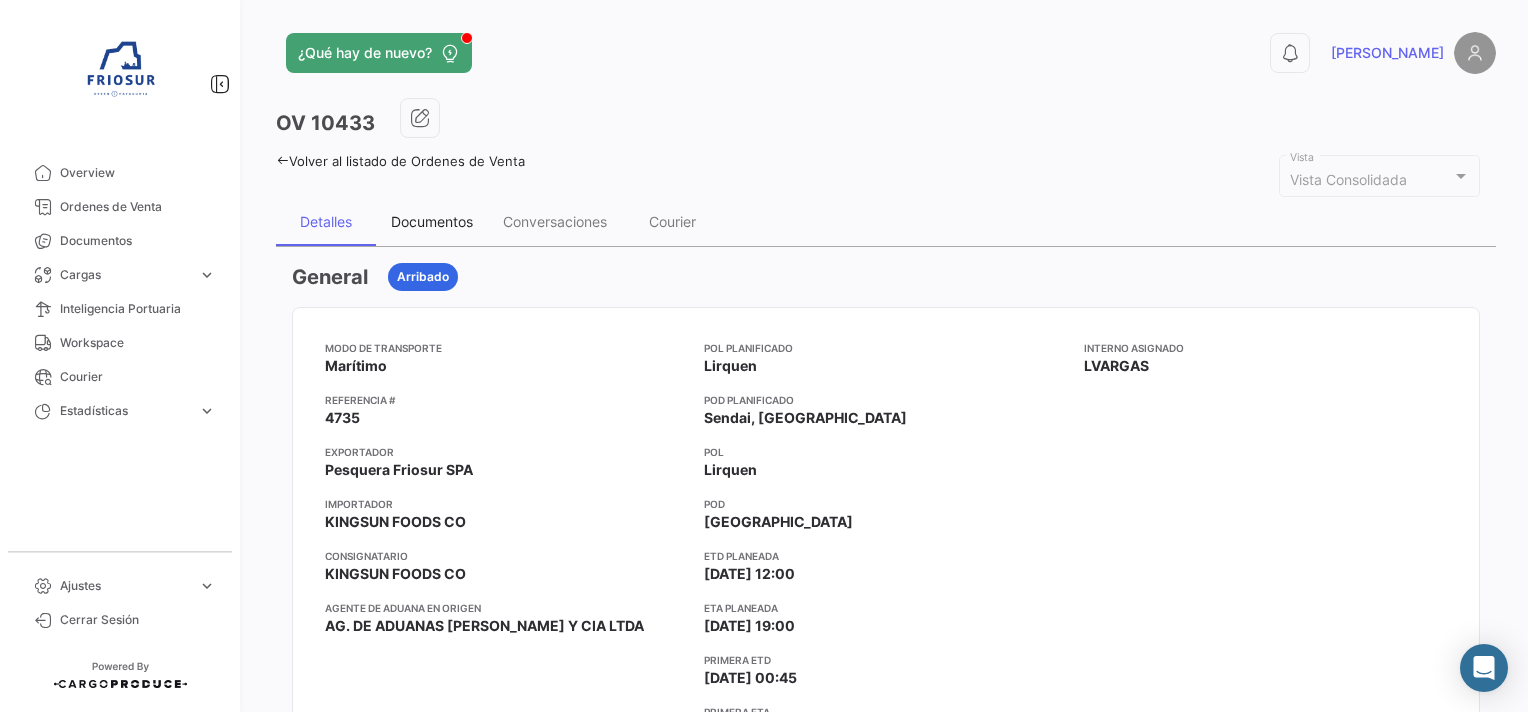 click on "Documentos" at bounding box center (432, 222) 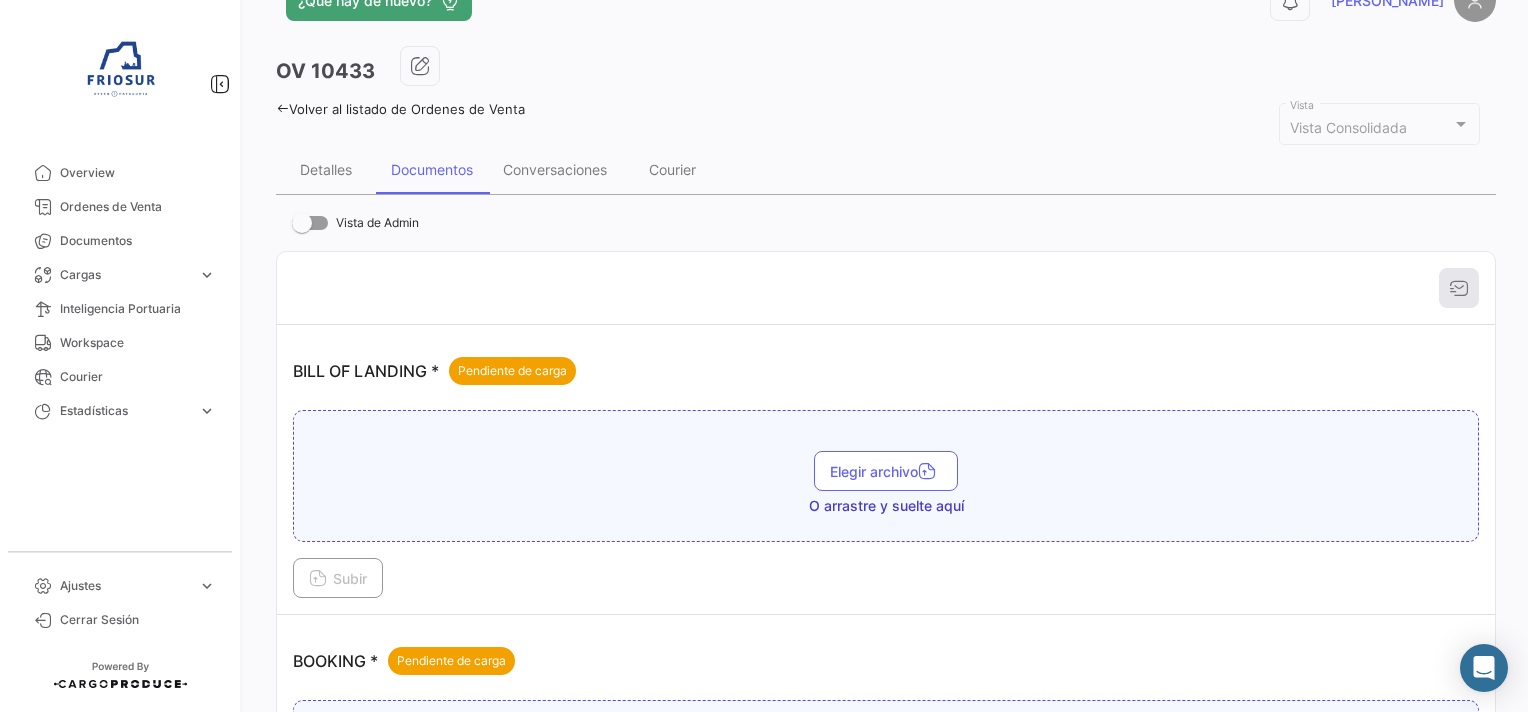 scroll, scrollTop: 100, scrollLeft: 0, axis: vertical 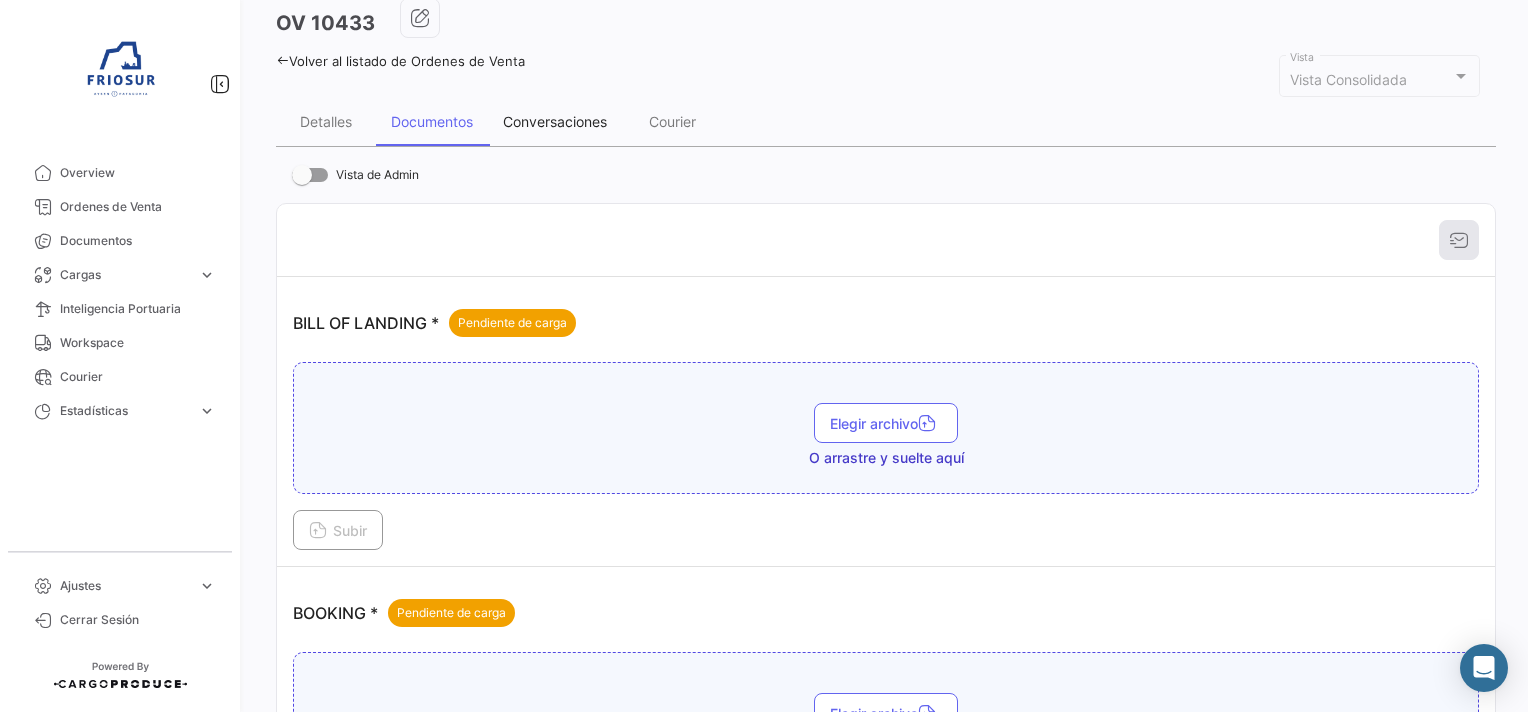 click on "Conversaciones" at bounding box center [555, 122] 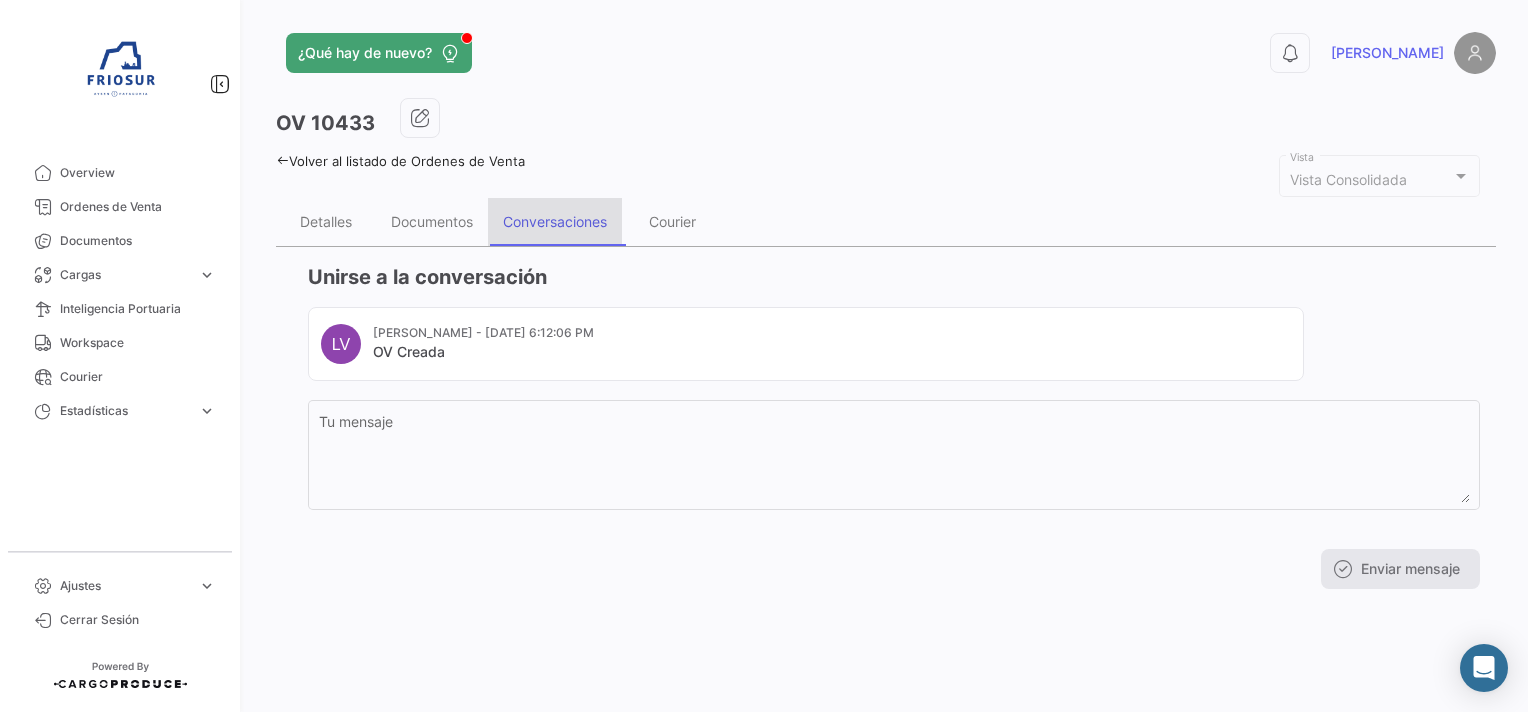 scroll, scrollTop: 0, scrollLeft: 0, axis: both 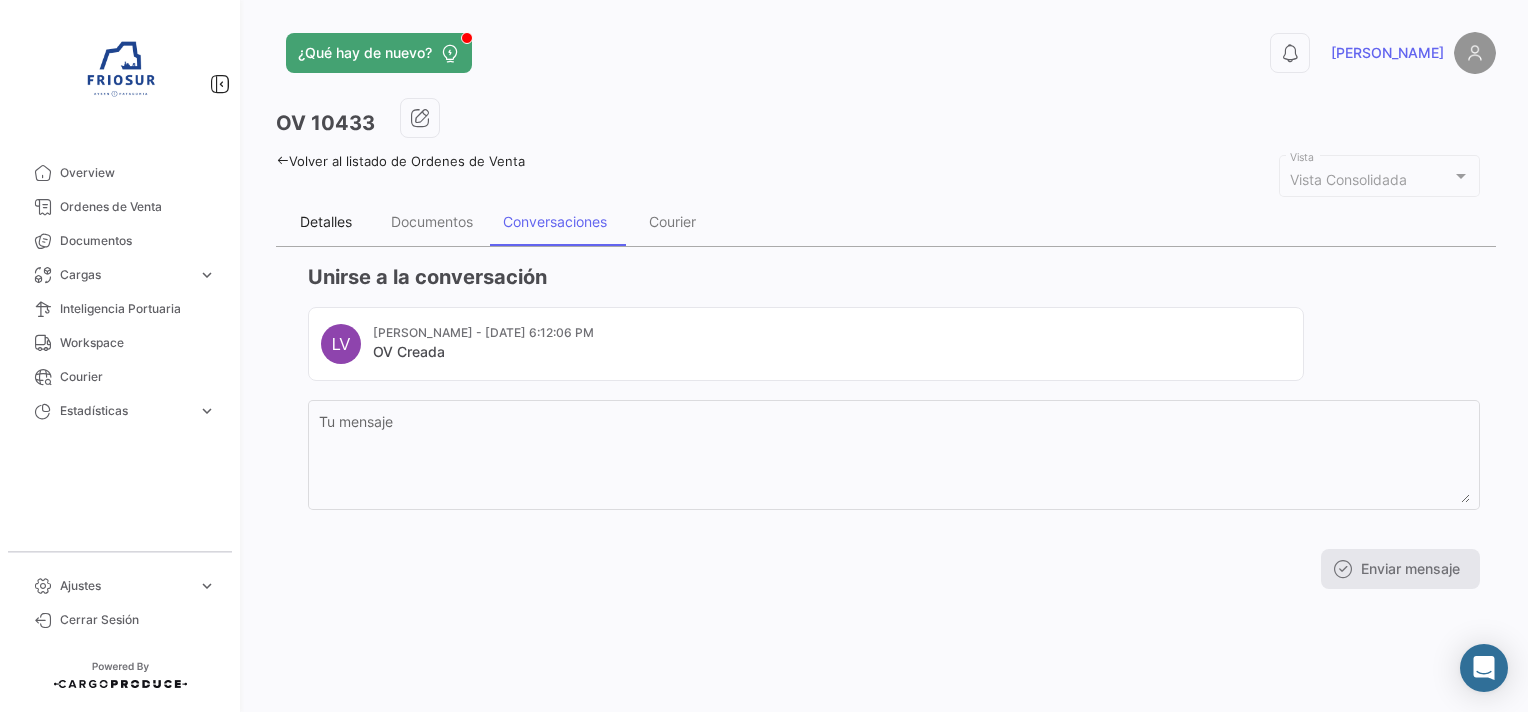 click on "Detalles" at bounding box center (326, 221) 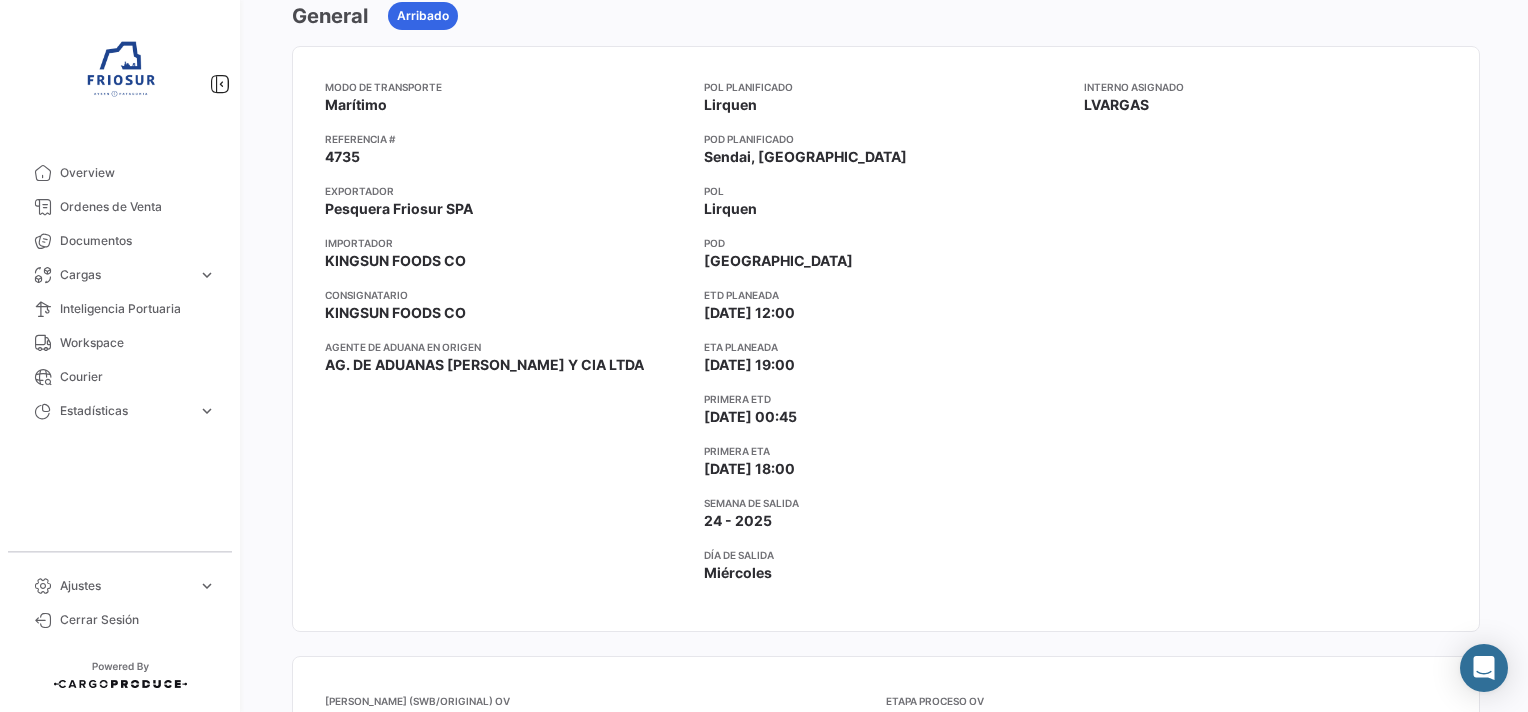 scroll, scrollTop: 0, scrollLeft: 0, axis: both 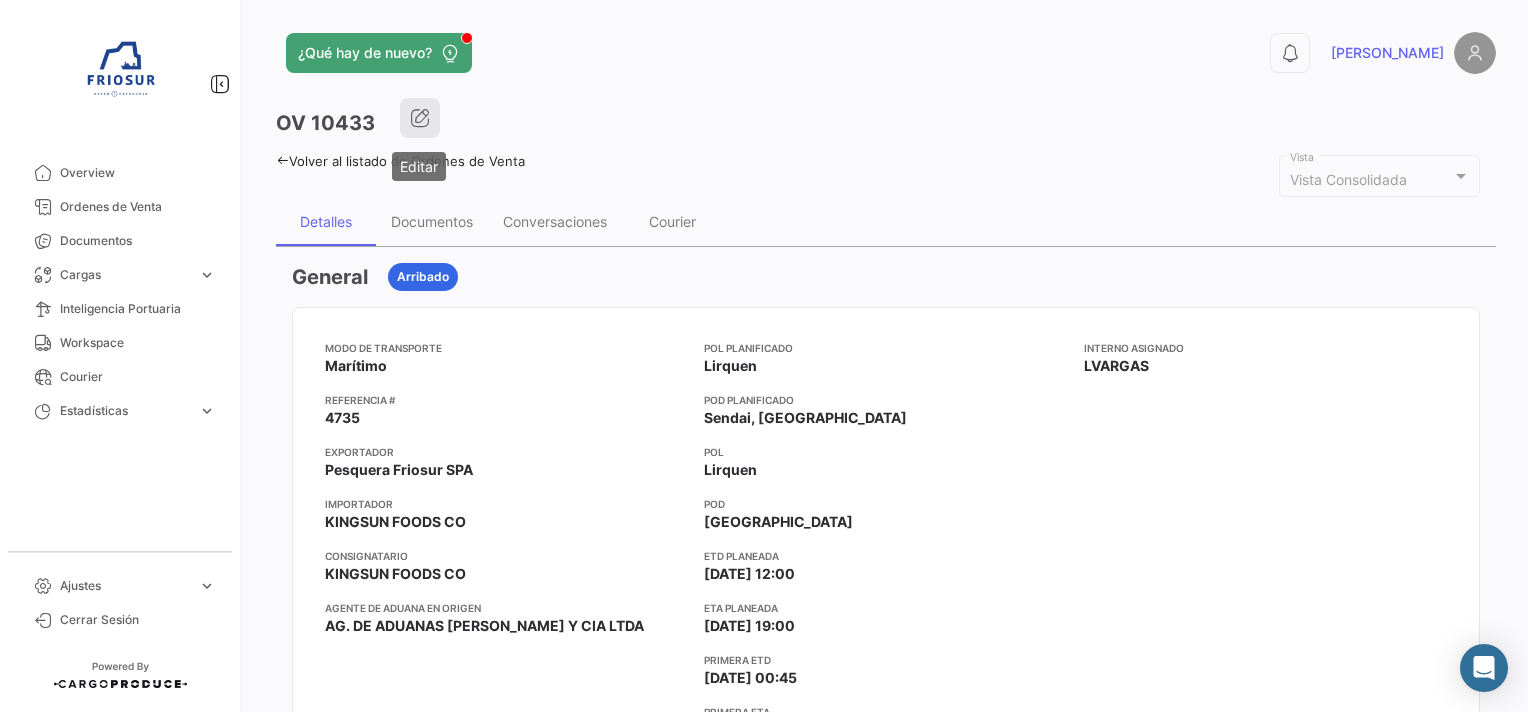 click 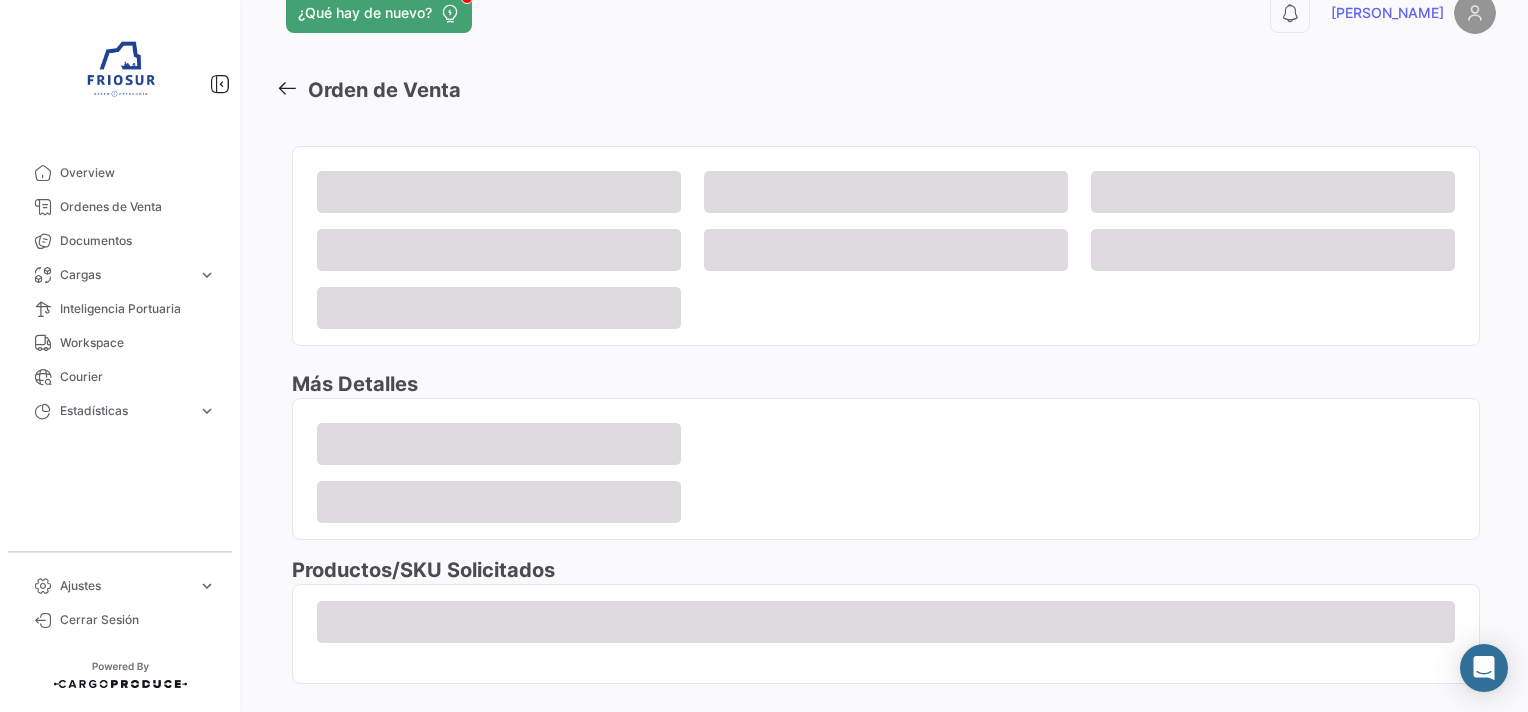 scroll, scrollTop: 75, scrollLeft: 0, axis: vertical 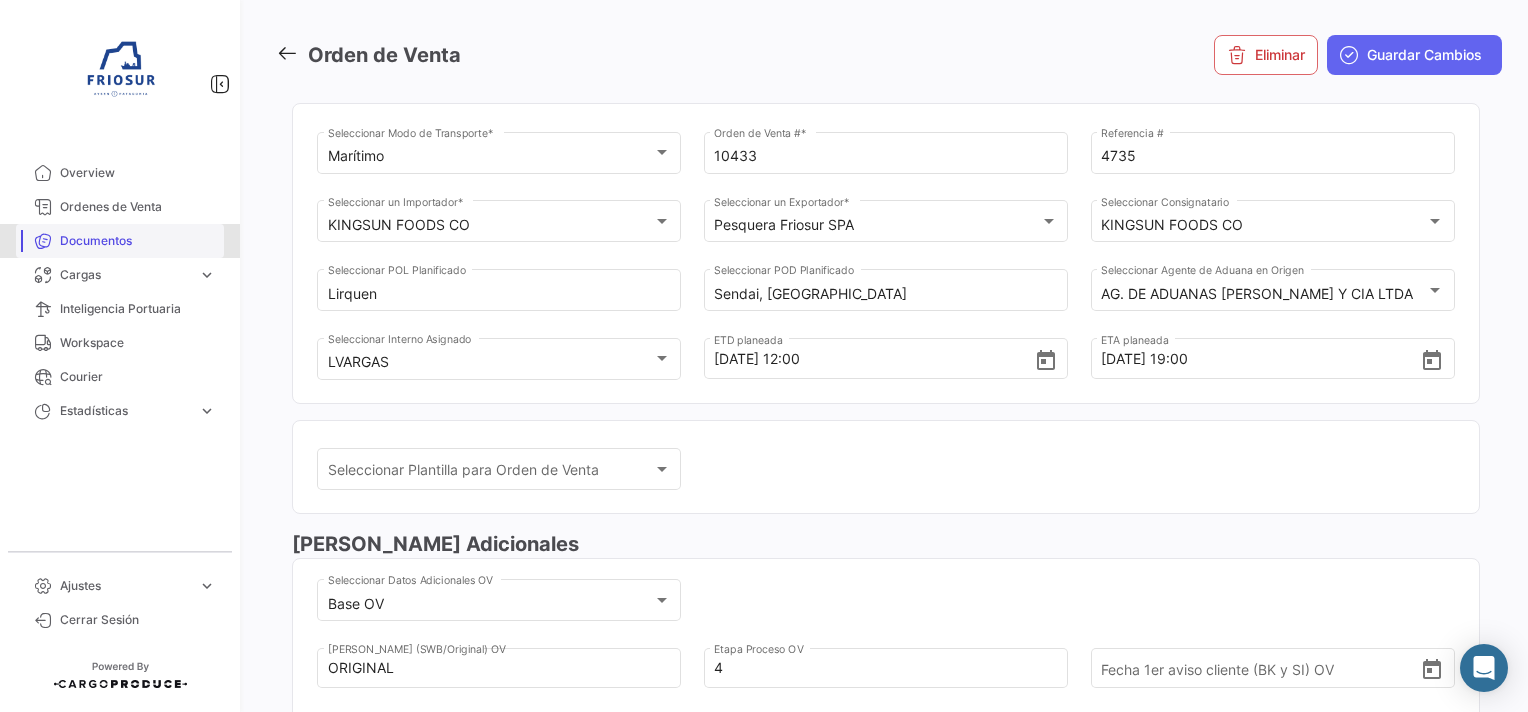 click on "Documentos" at bounding box center (120, 241) 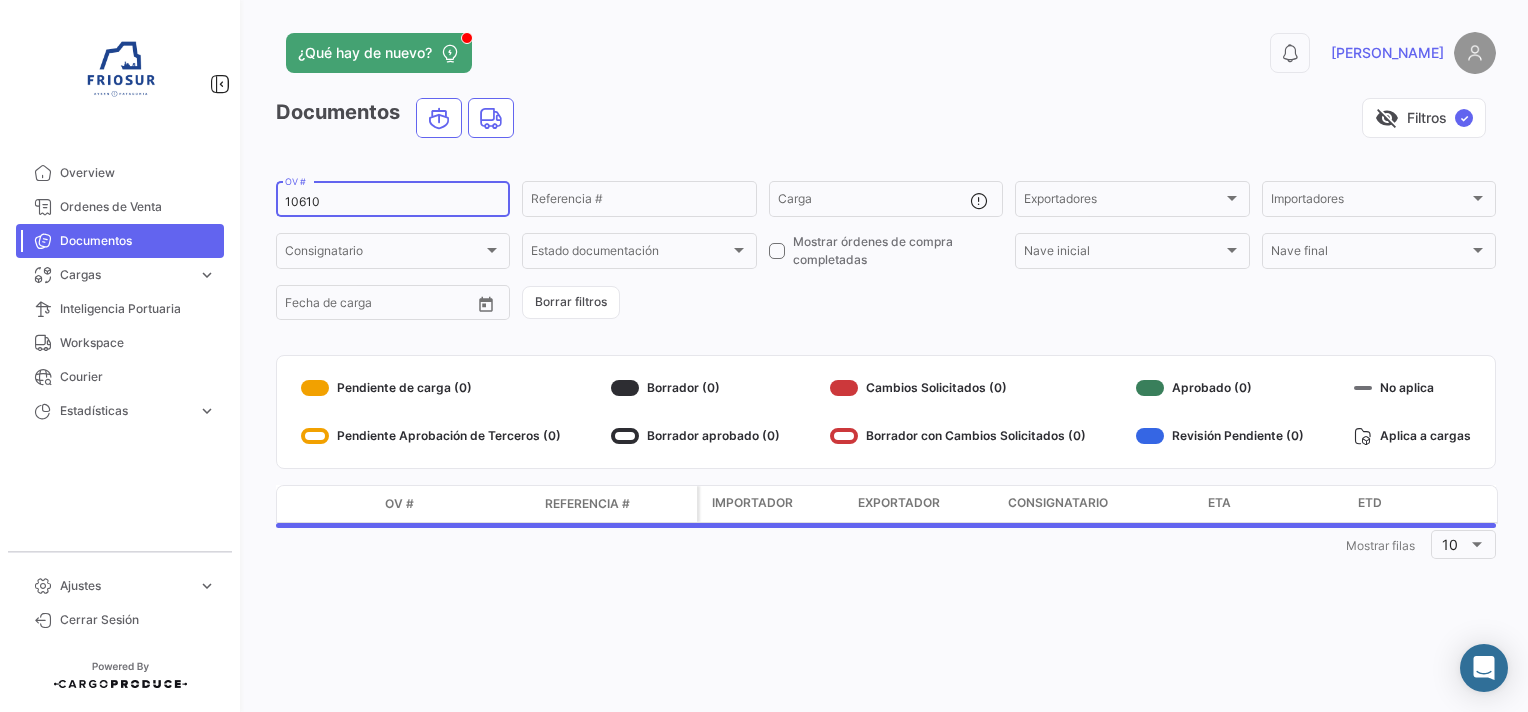 drag, startPoint x: 336, startPoint y: 192, endPoint x: 305, endPoint y: 197, distance: 31.400637 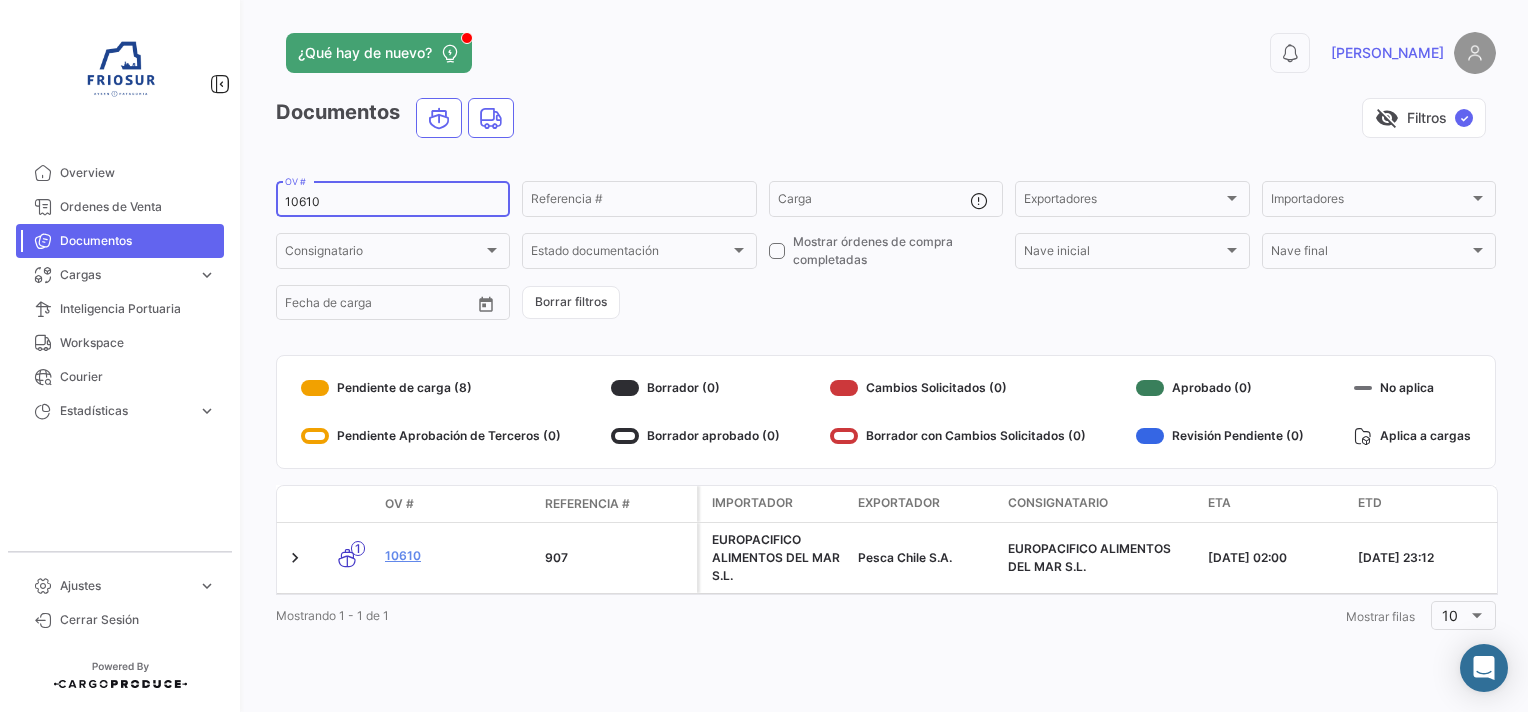 paste on "372" 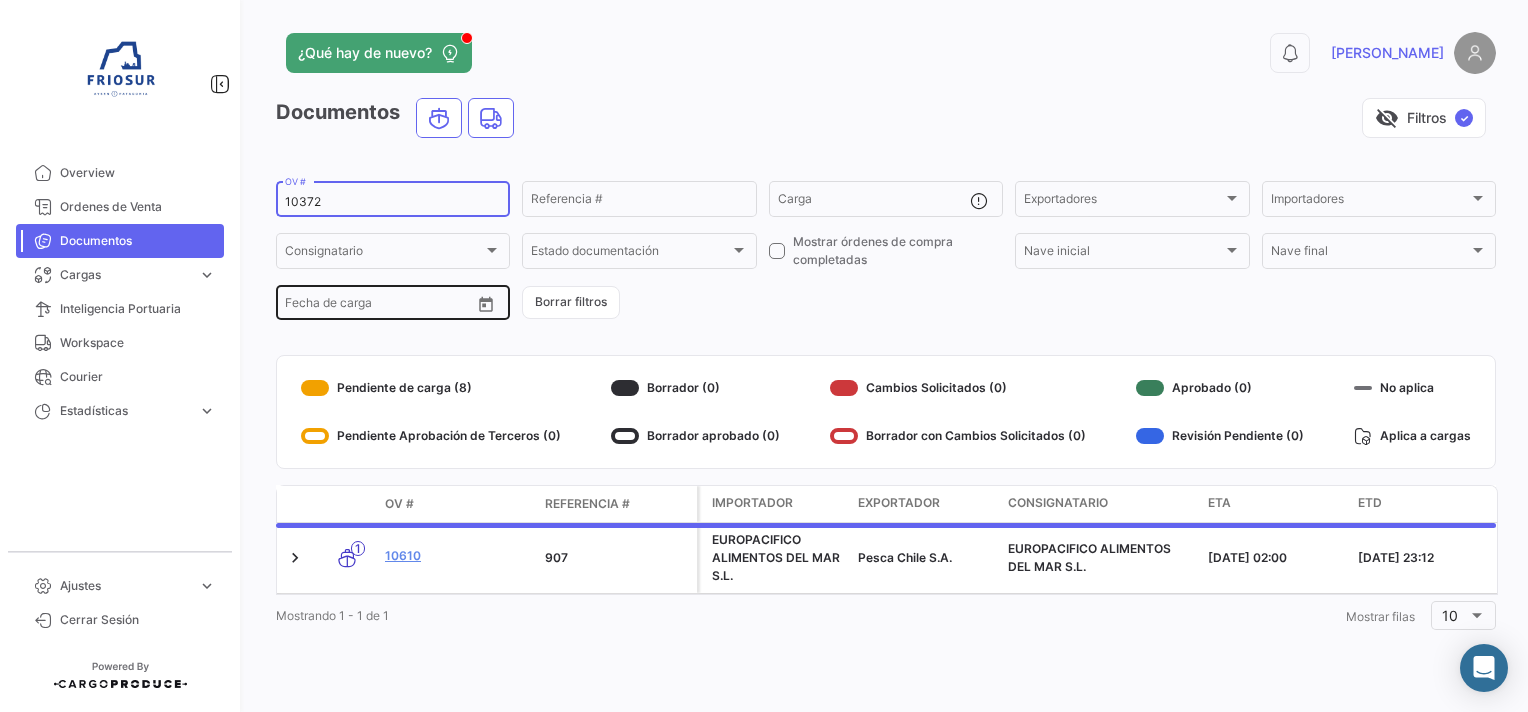 type on "10372" 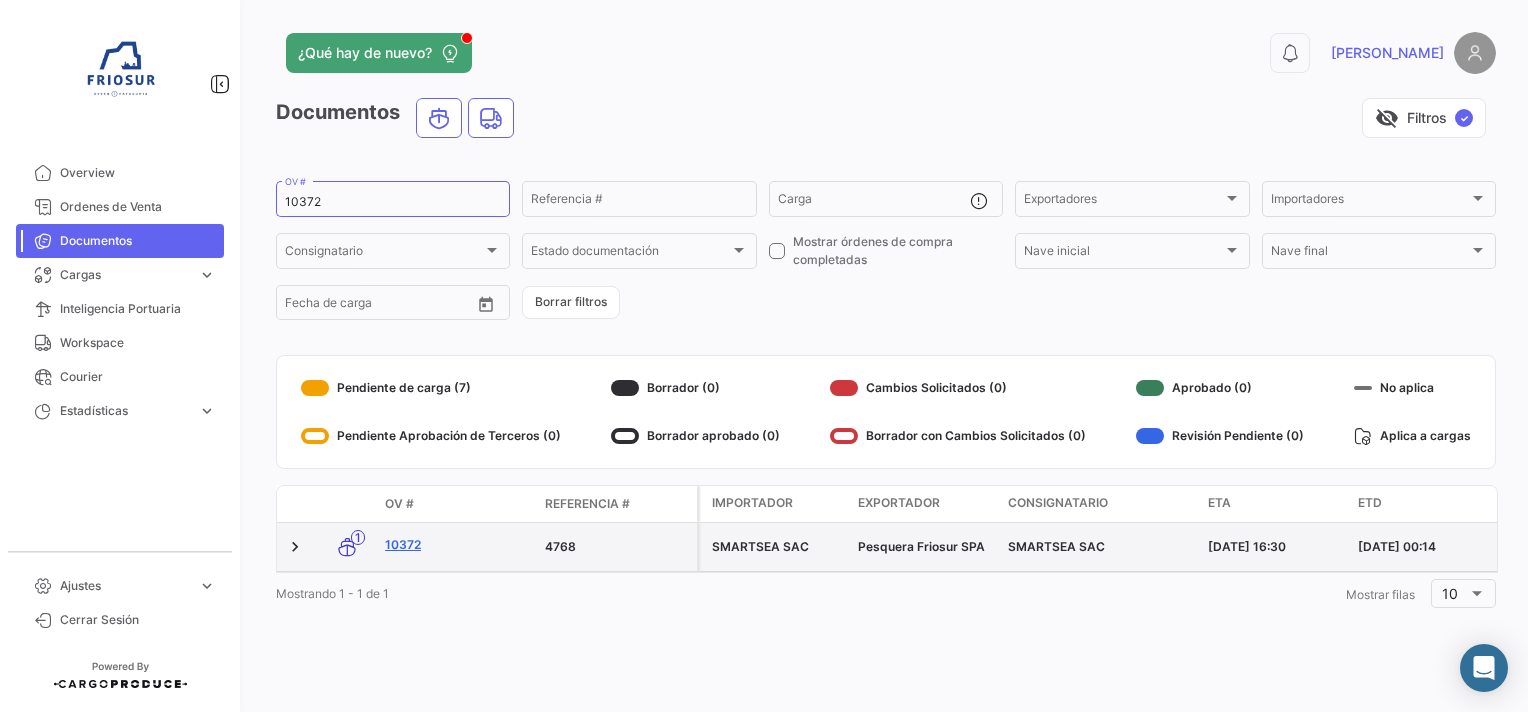 click on "10372" 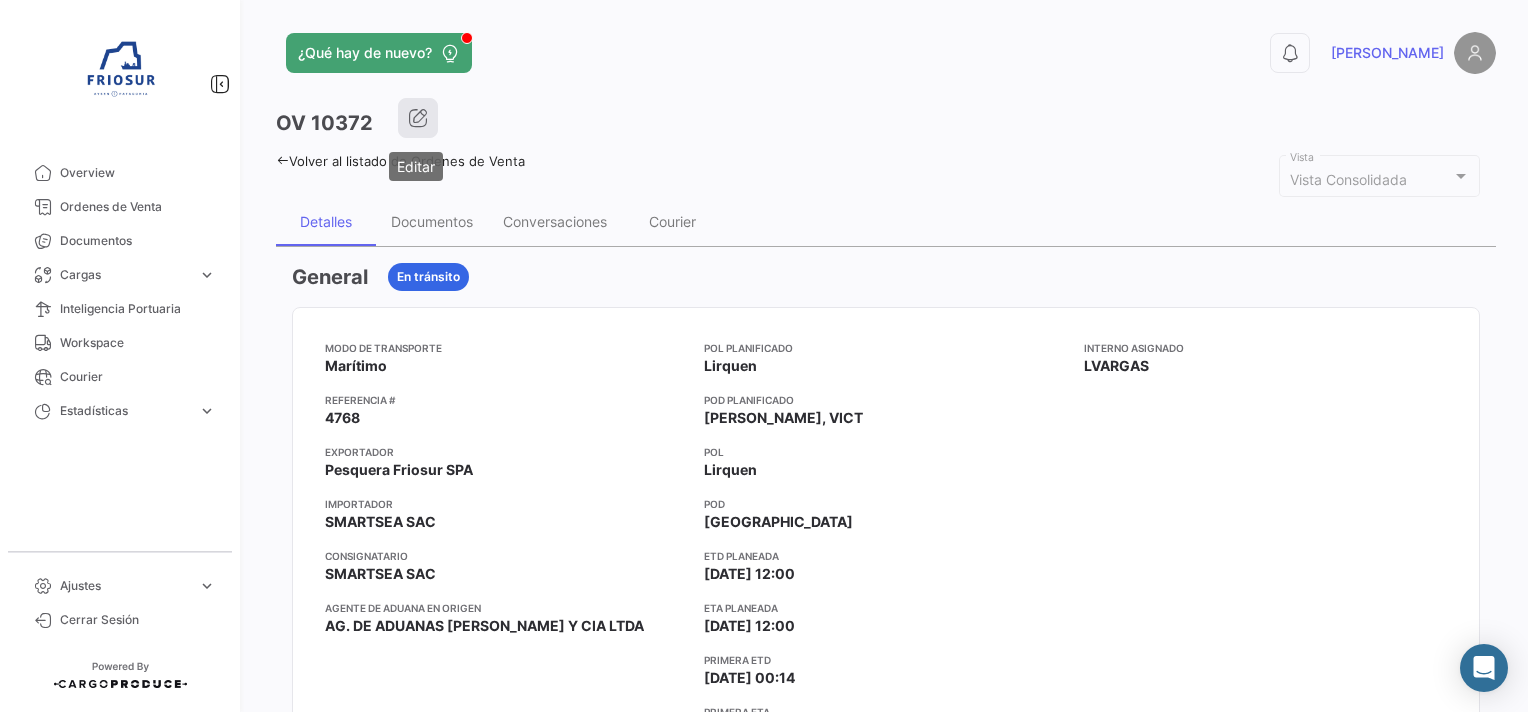 click 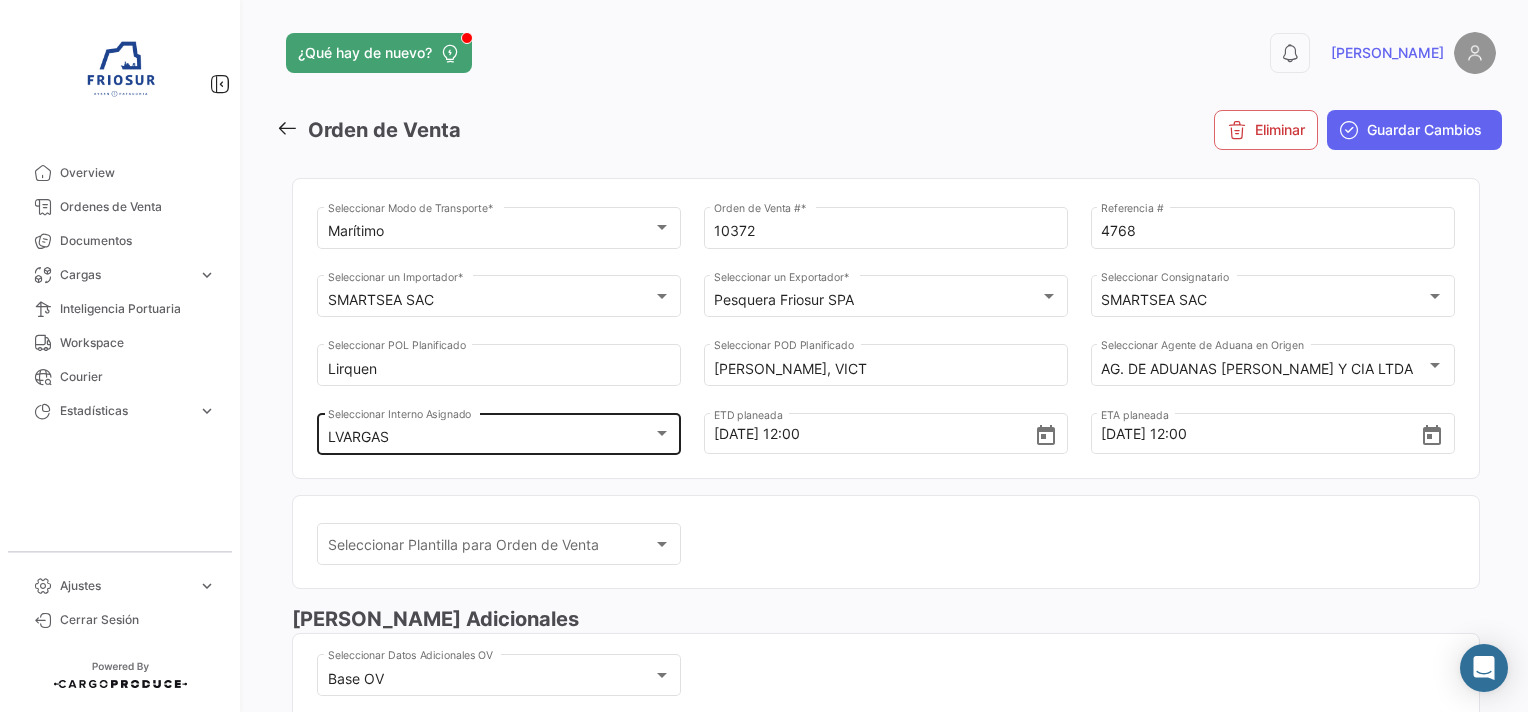 click on "LVARGAS" at bounding box center [490, 437] 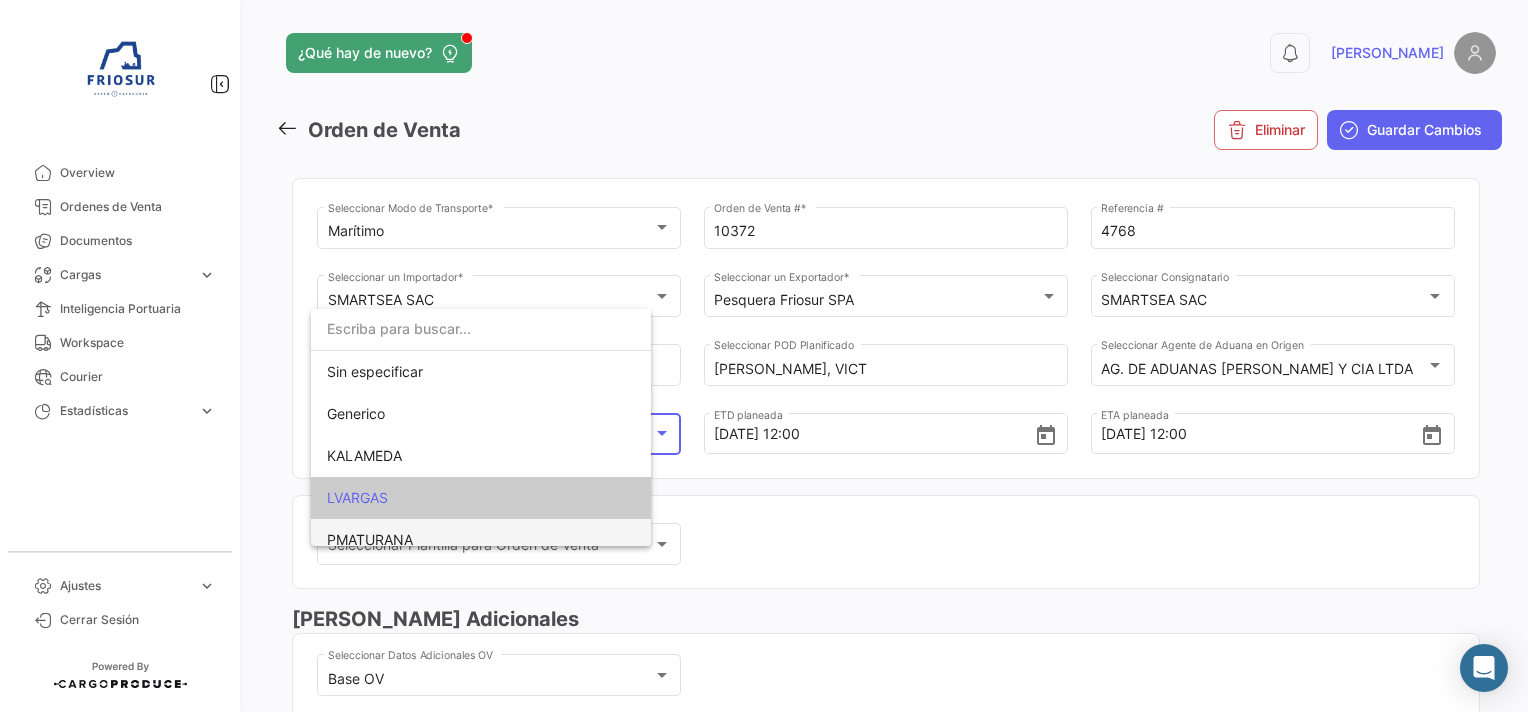 scroll, scrollTop: 78, scrollLeft: 0, axis: vertical 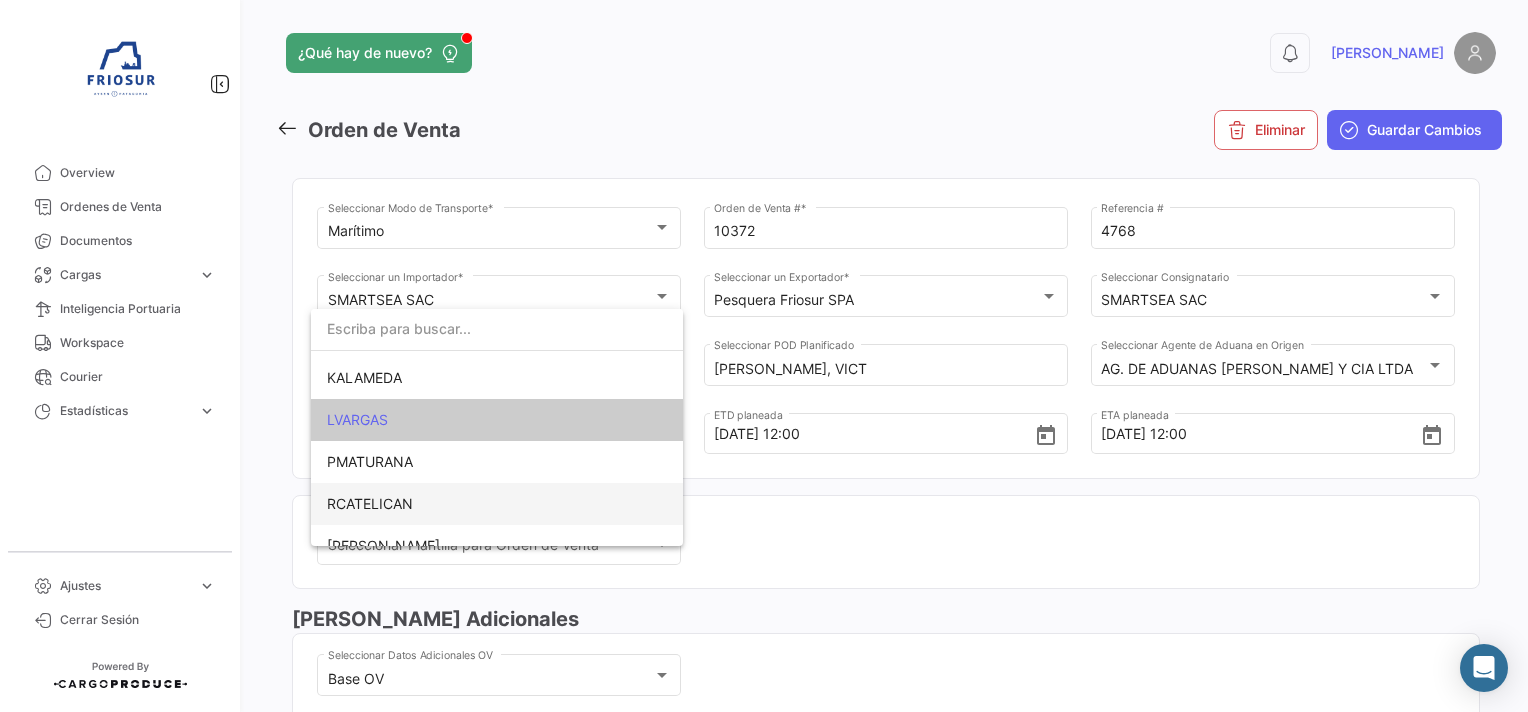 click on "RCATELICAN" at bounding box center (497, 504) 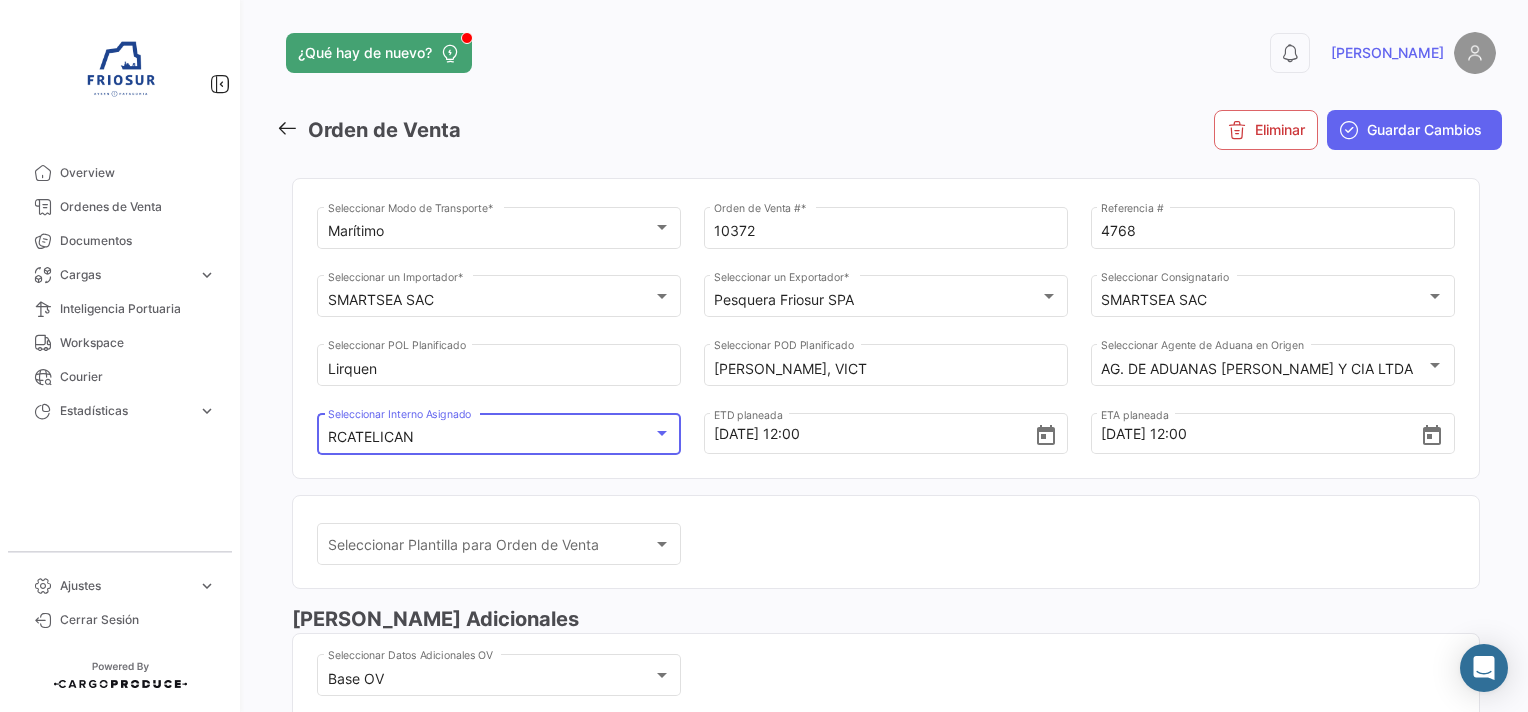 scroll, scrollTop: 99, scrollLeft: 0, axis: vertical 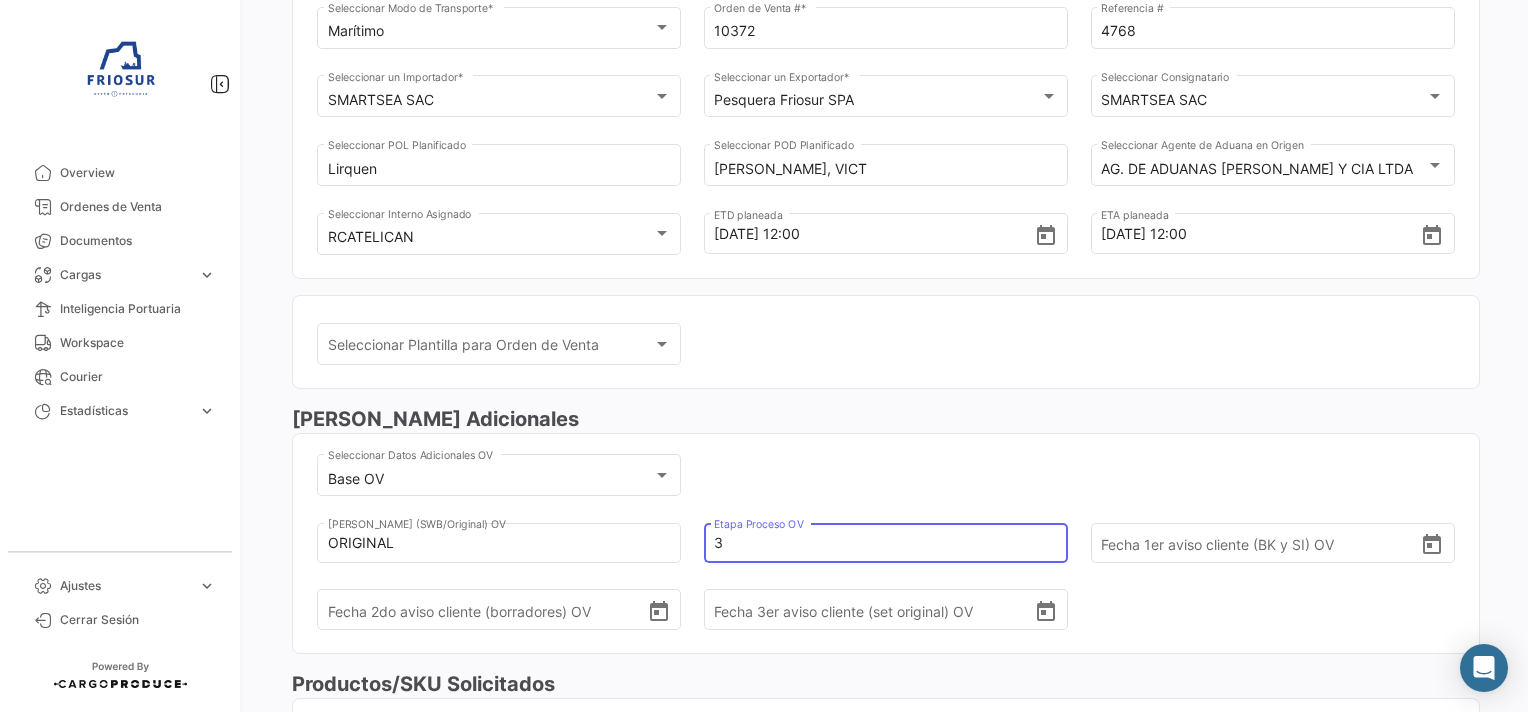 drag, startPoint x: 795, startPoint y: 539, endPoint x: 702, endPoint y: 536, distance: 93.04838 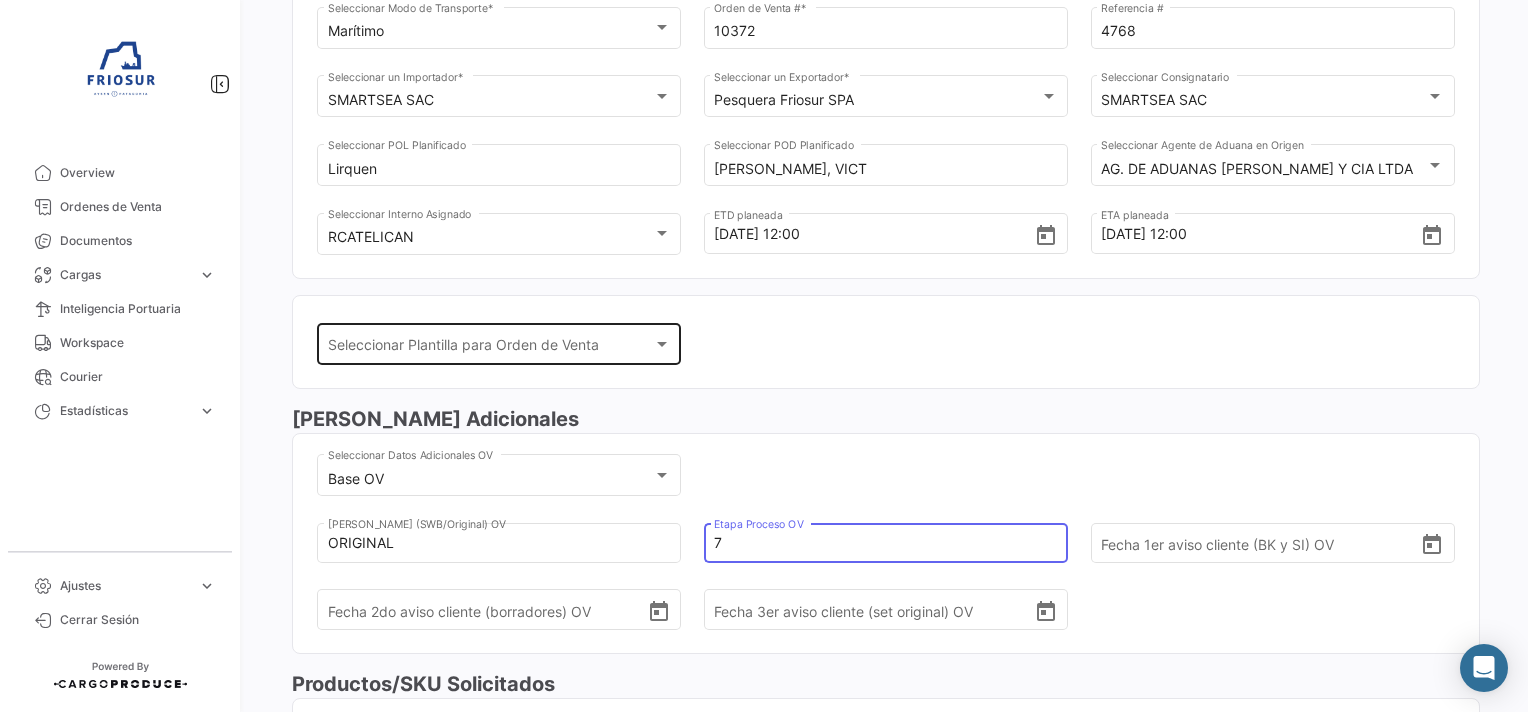 scroll, scrollTop: 0, scrollLeft: 0, axis: both 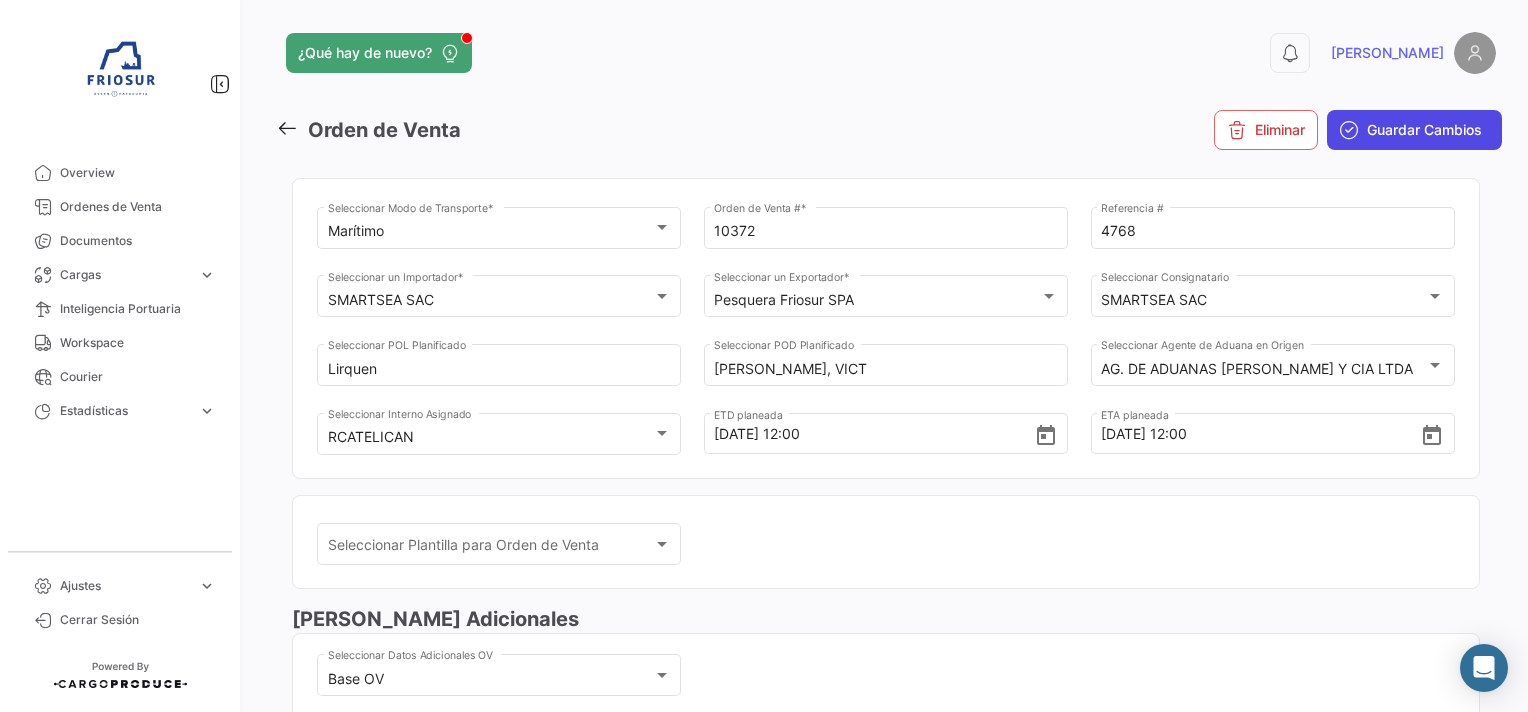 type on "7" 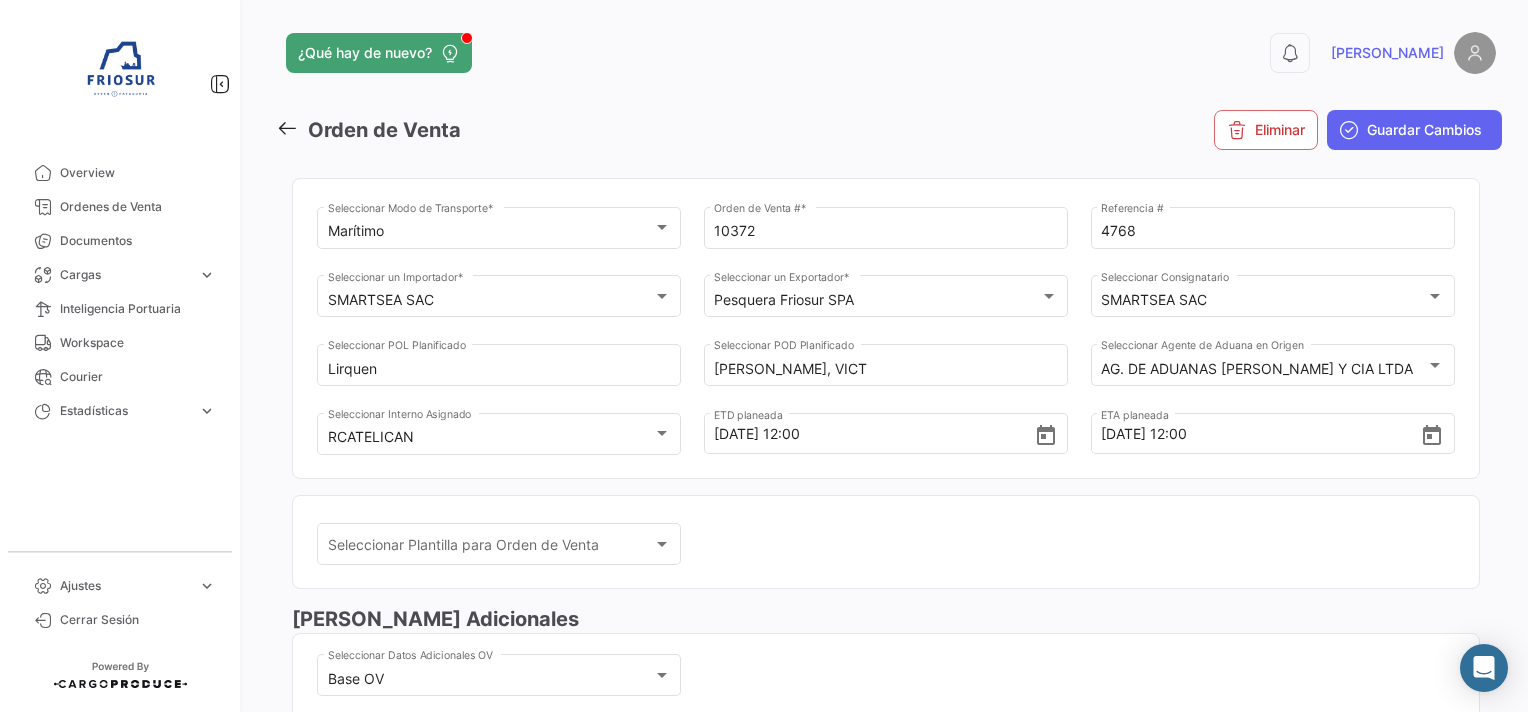 click on "Guardar Cambios" 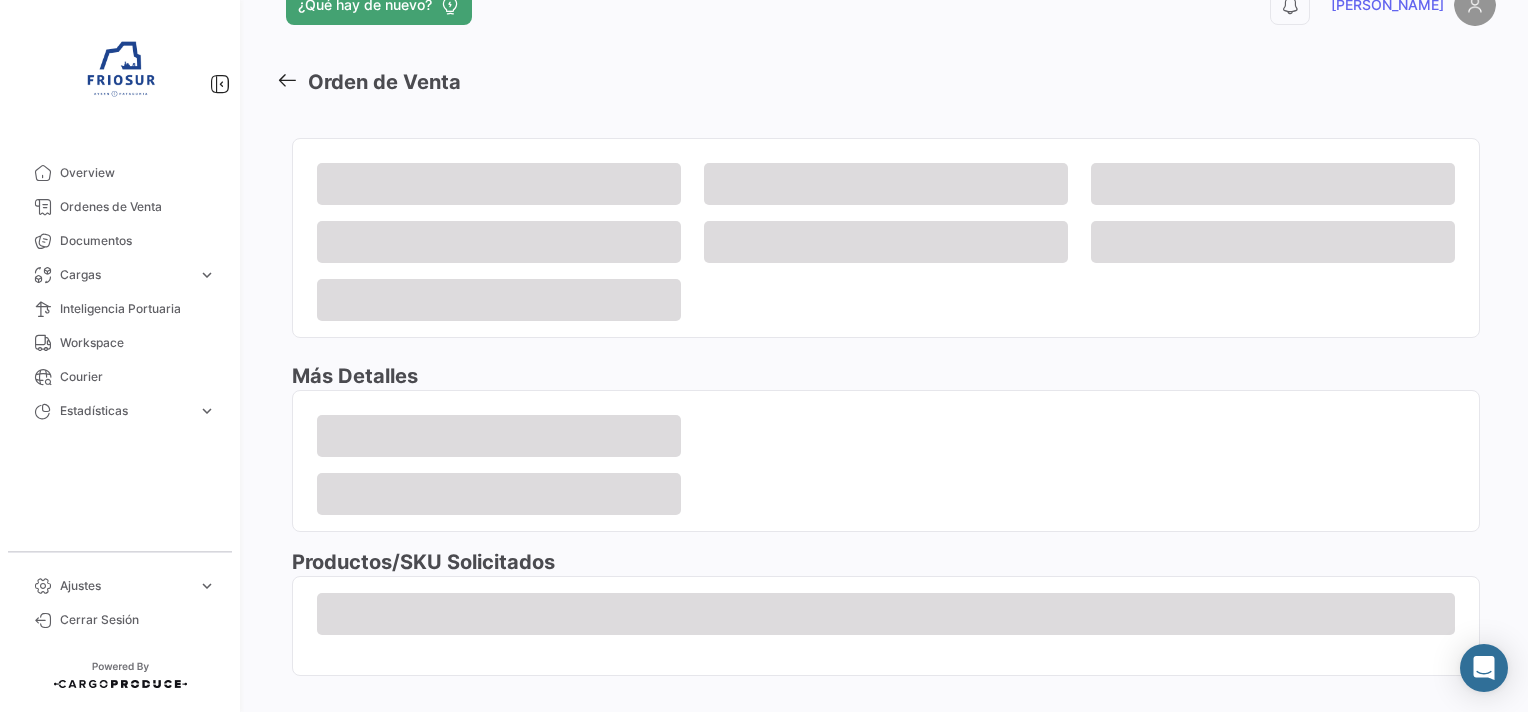 scroll, scrollTop: 75, scrollLeft: 0, axis: vertical 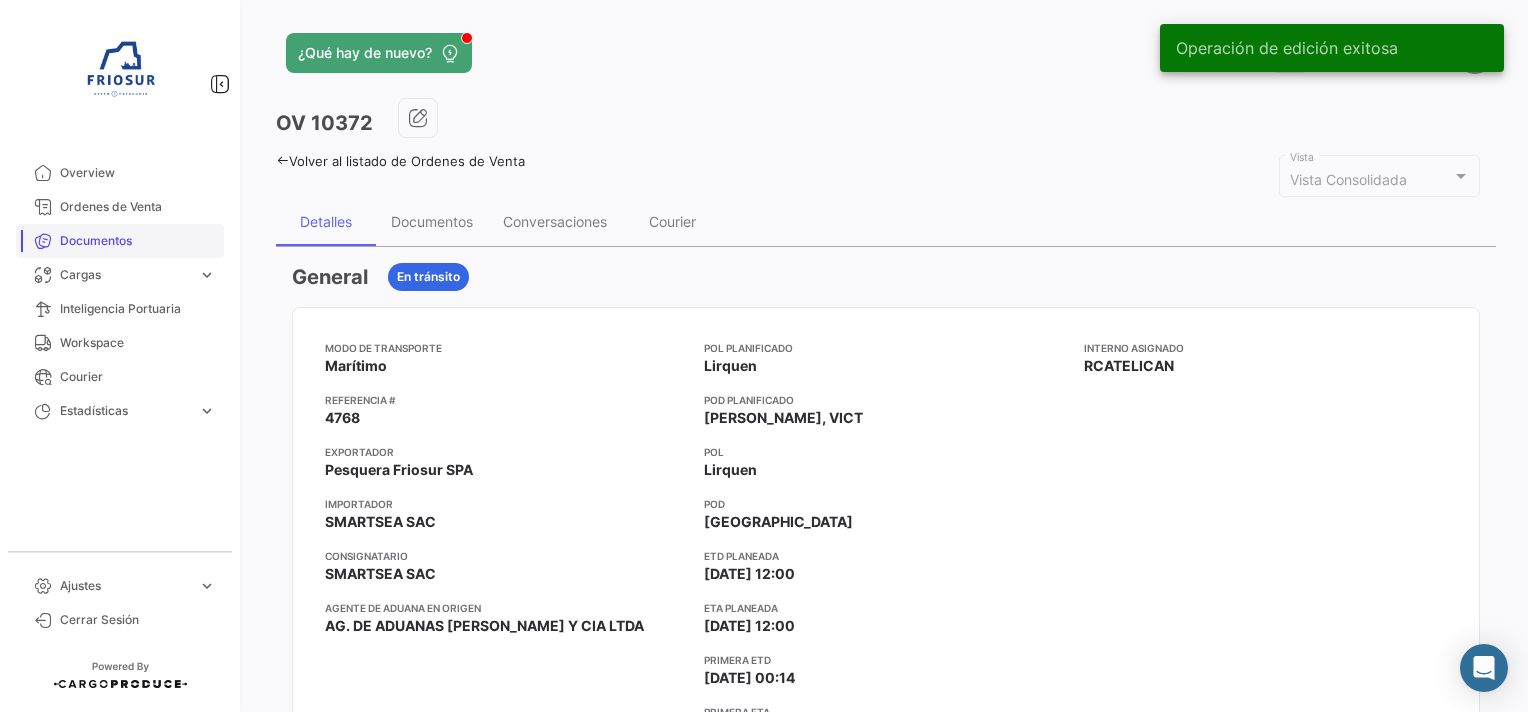 click on "Documentos" at bounding box center [138, 241] 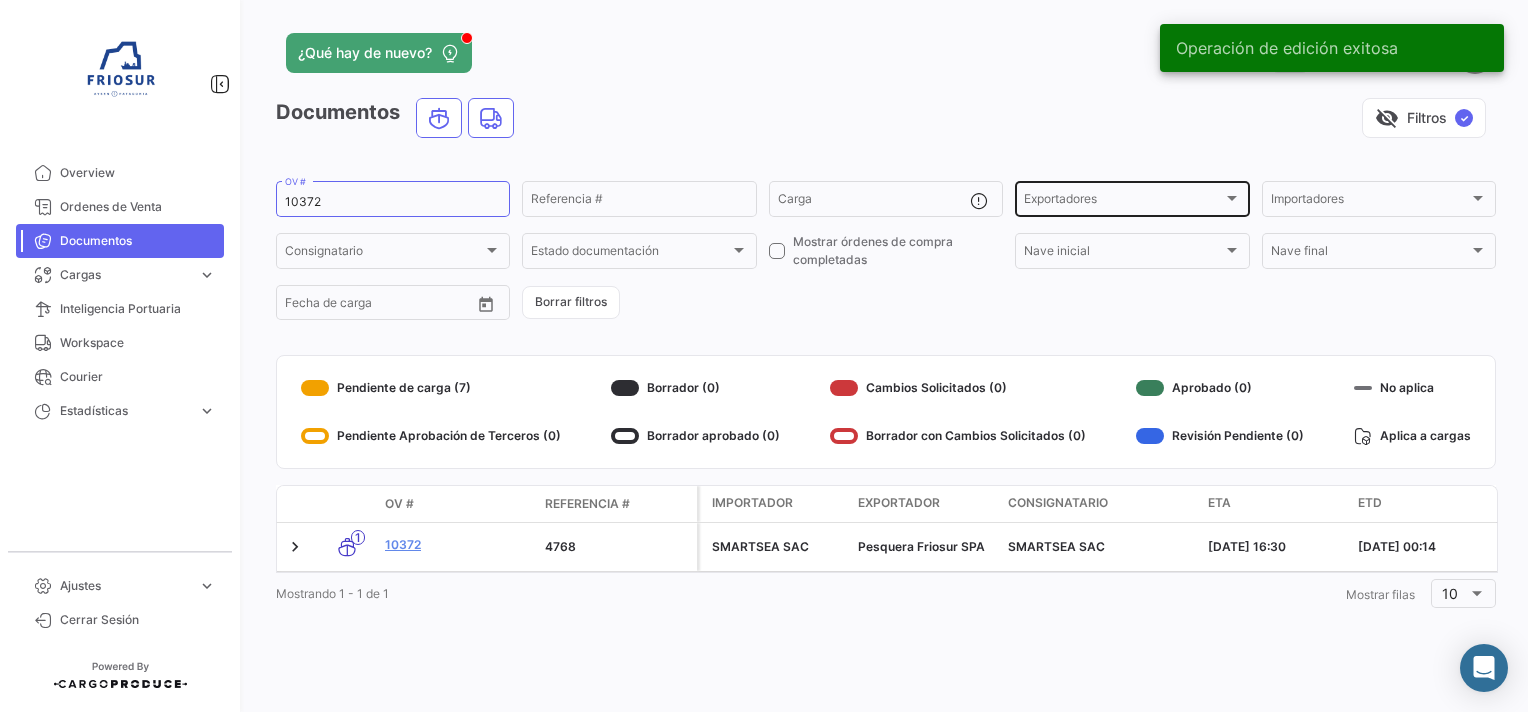 click on "Exportadores" at bounding box center (1123, 202) 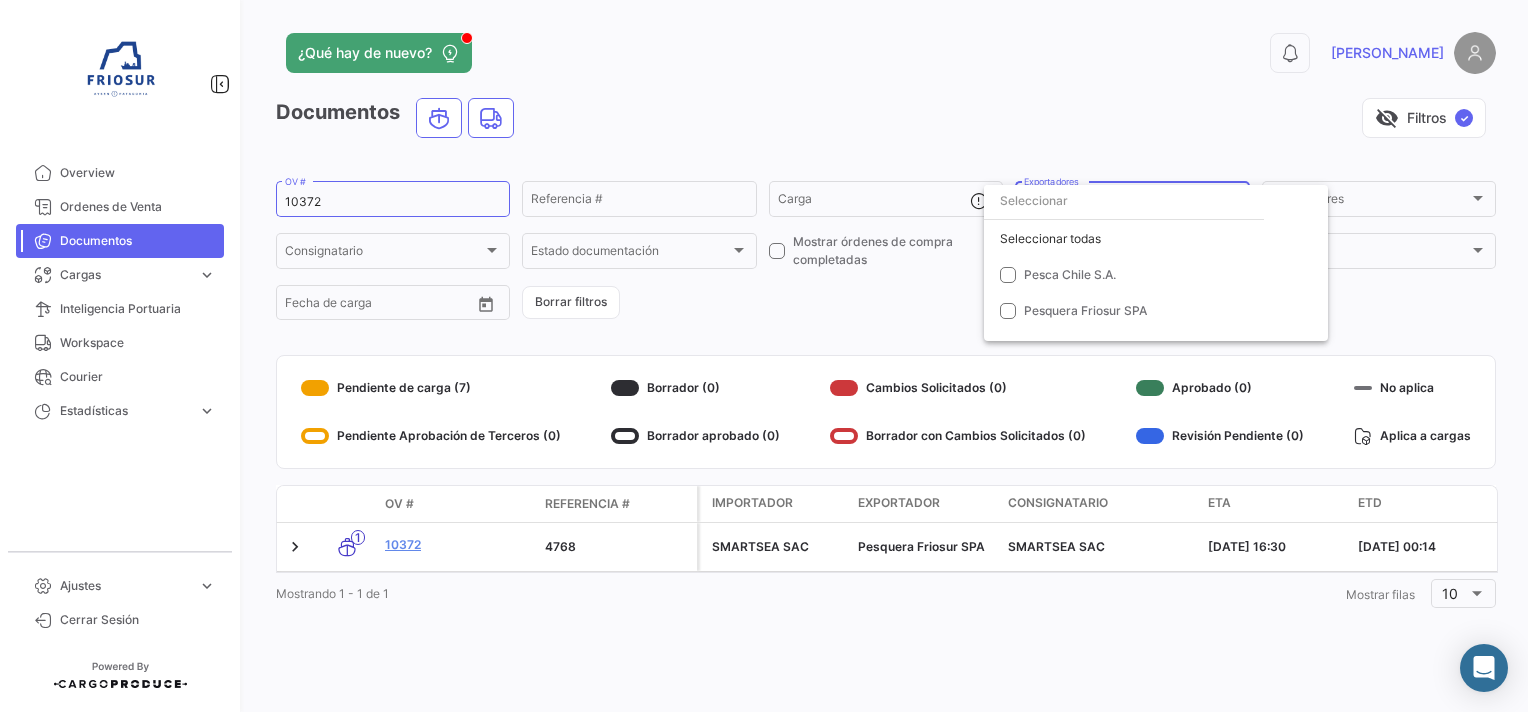 click at bounding box center (1124, 201) 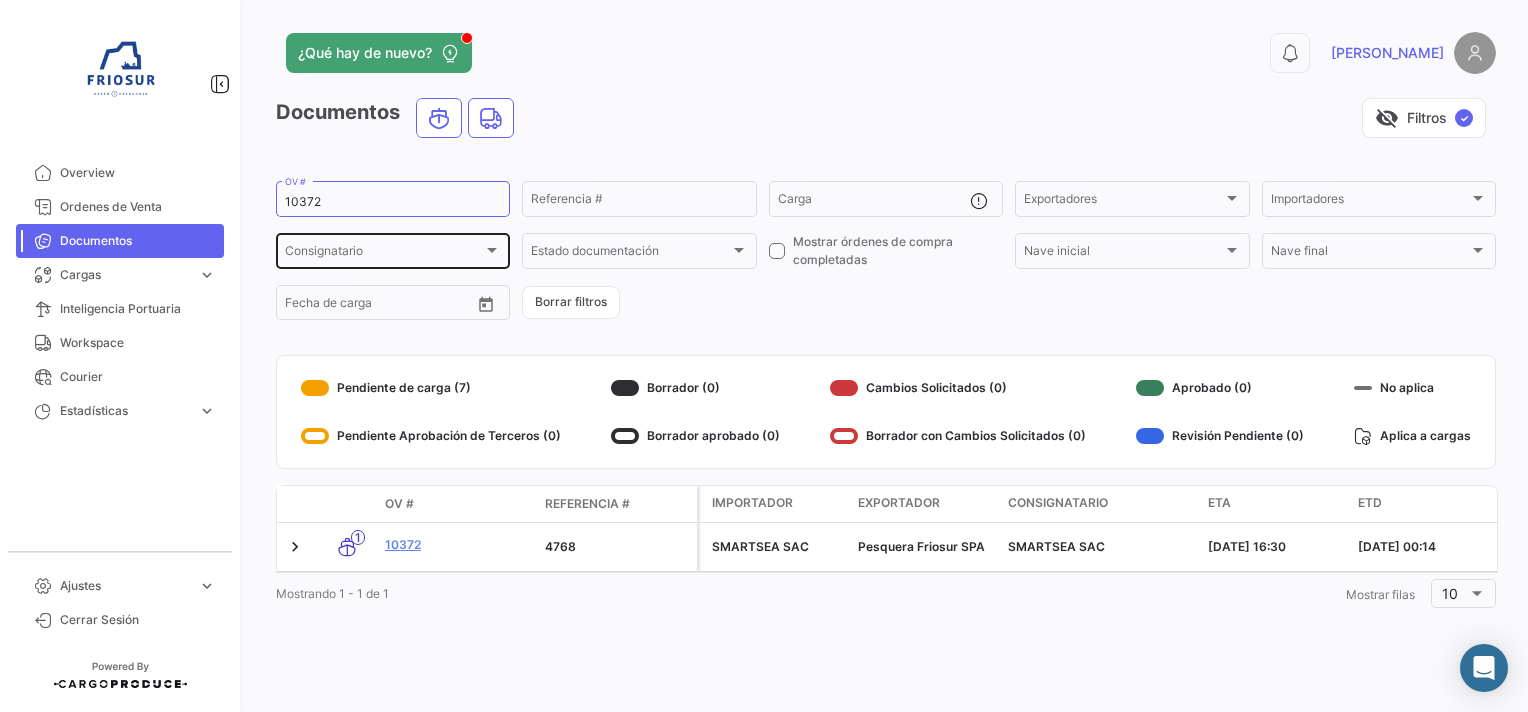 click on "Consignatario" at bounding box center (384, 254) 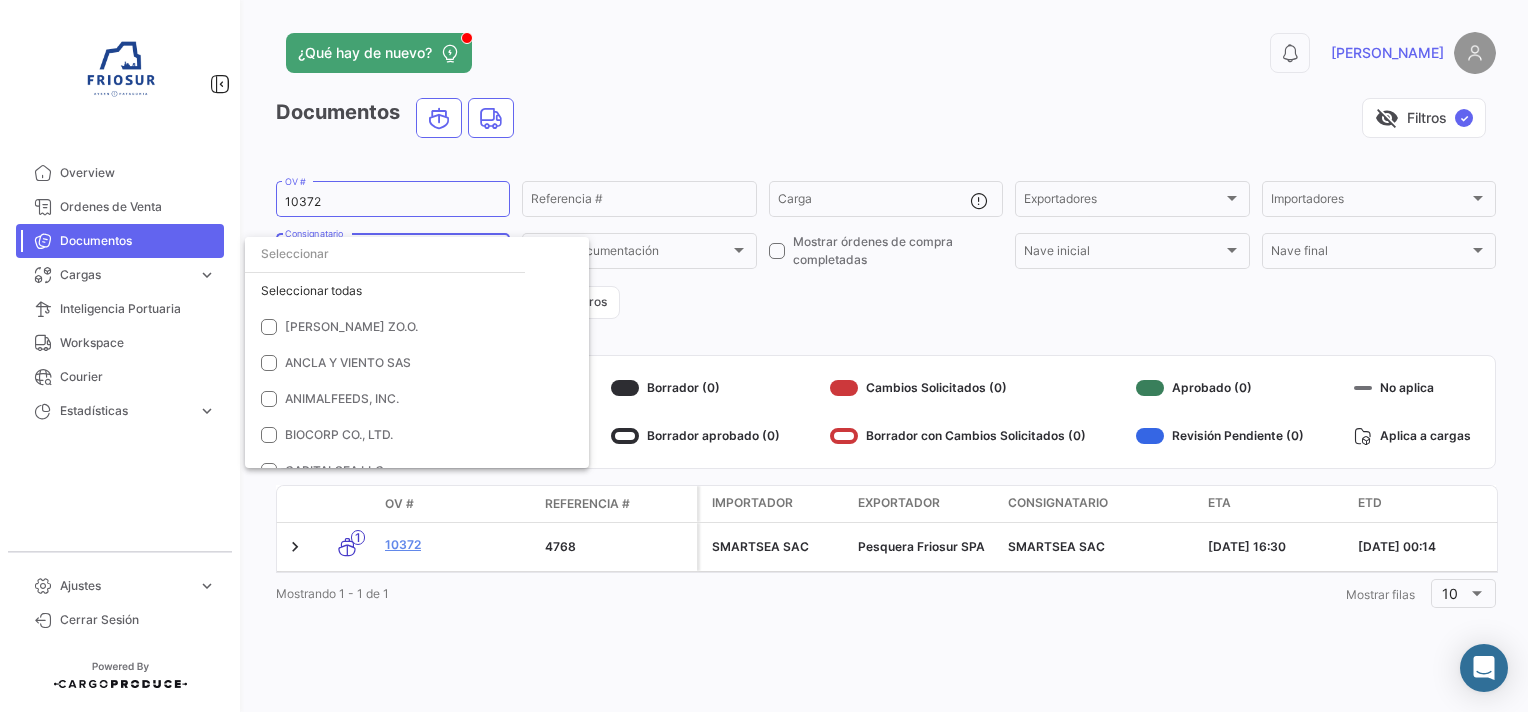 click at bounding box center [385, 254] 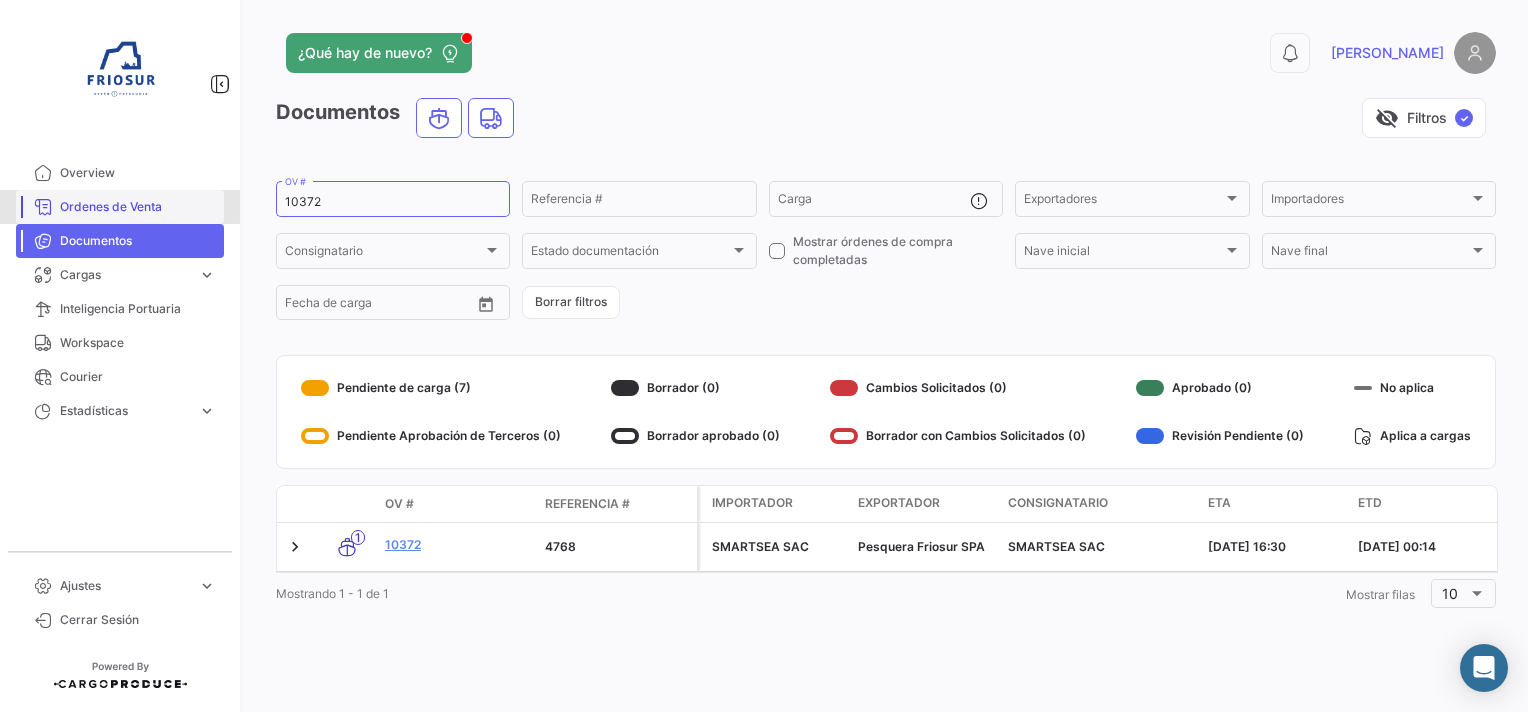 click on "Ordenes de Venta" at bounding box center [138, 207] 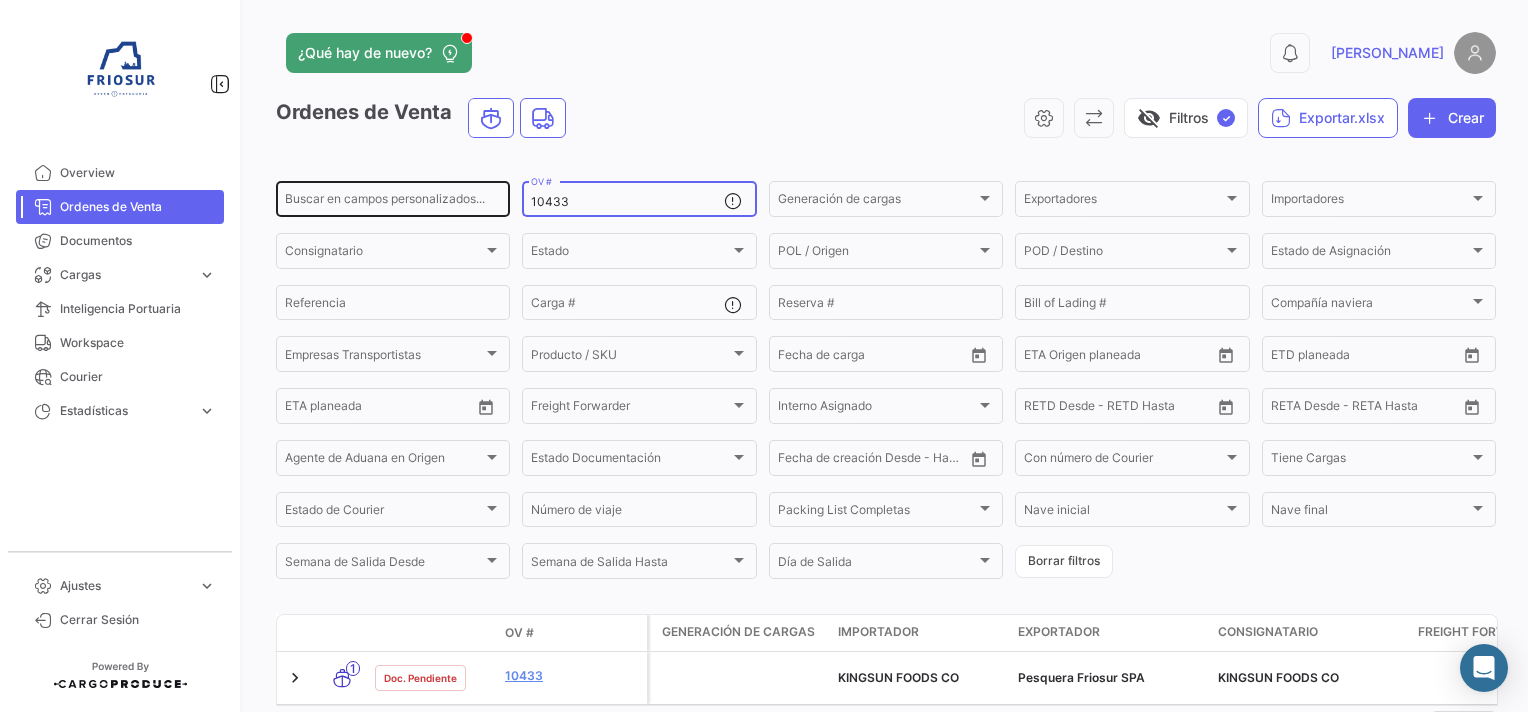 drag, startPoint x: 640, startPoint y: 203, endPoint x: 385, endPoint y: 204, distance: 255.00197 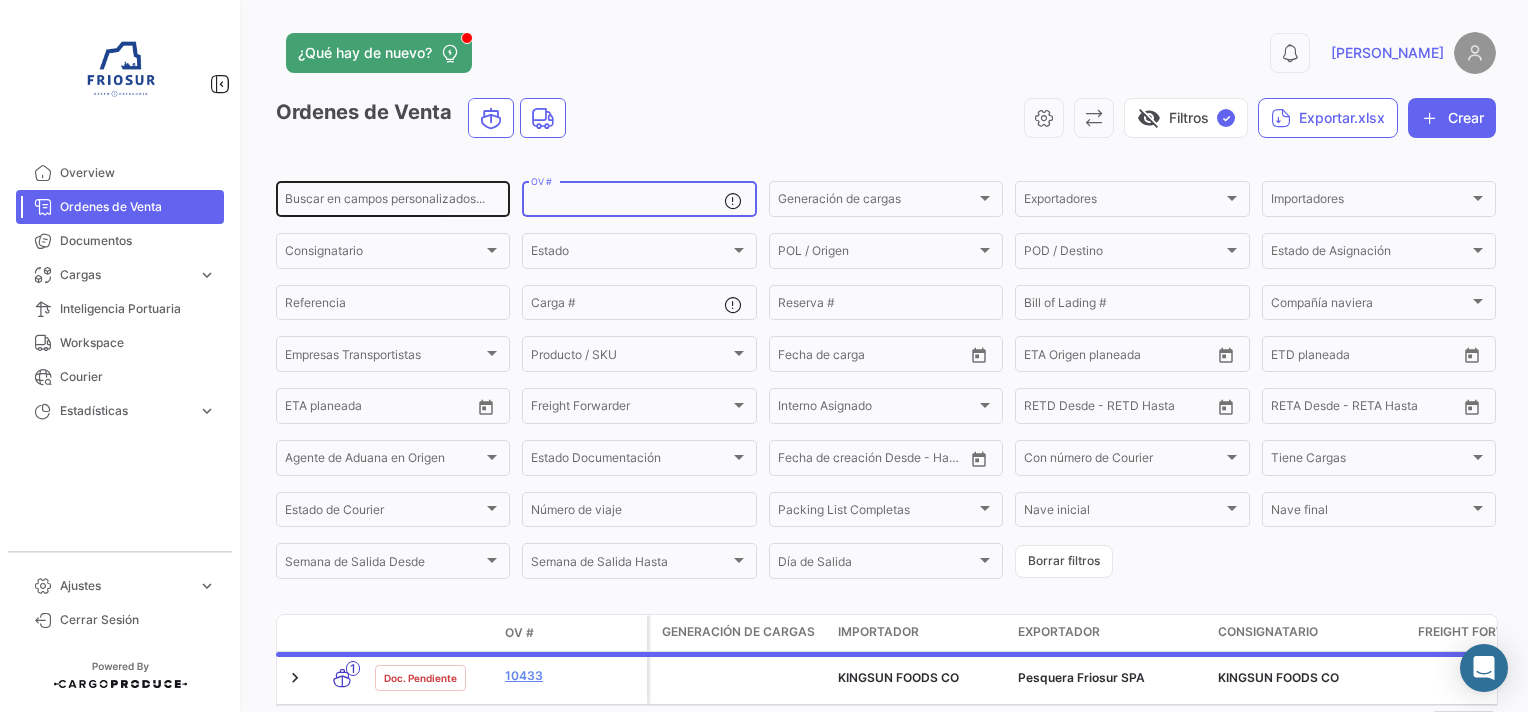 type 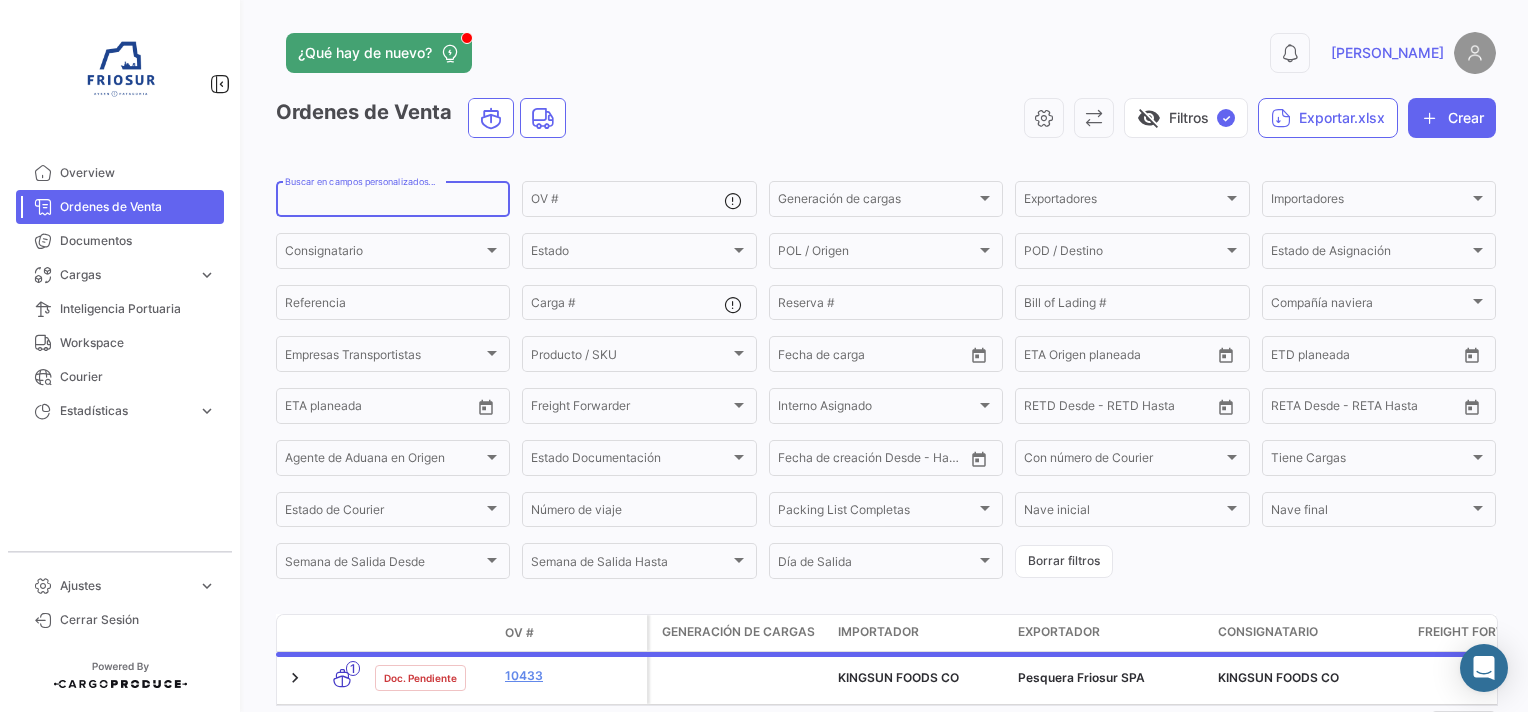 click on "Buscar en campos personalizados..." at bounding box center (393, 202) 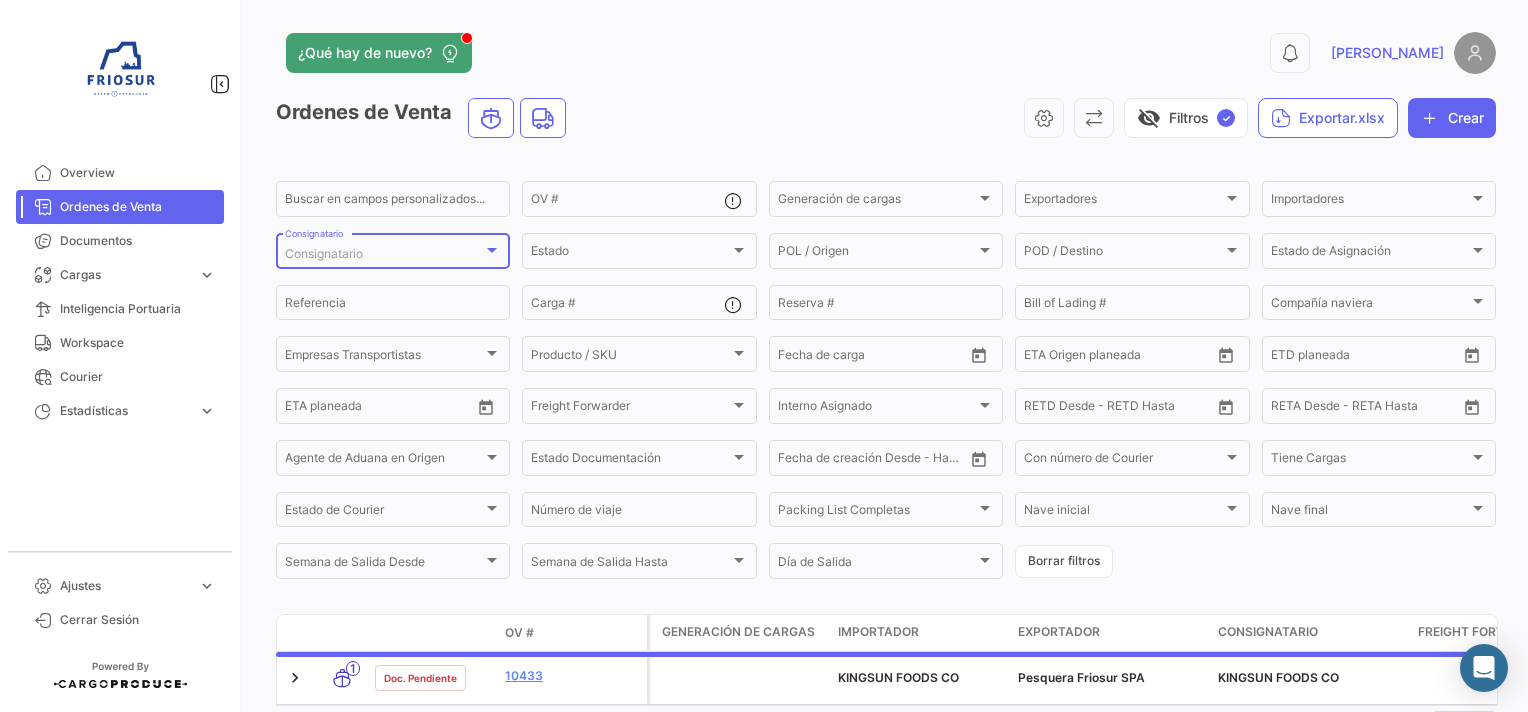 click on "Consignatario" at bounding box center [384, 254] 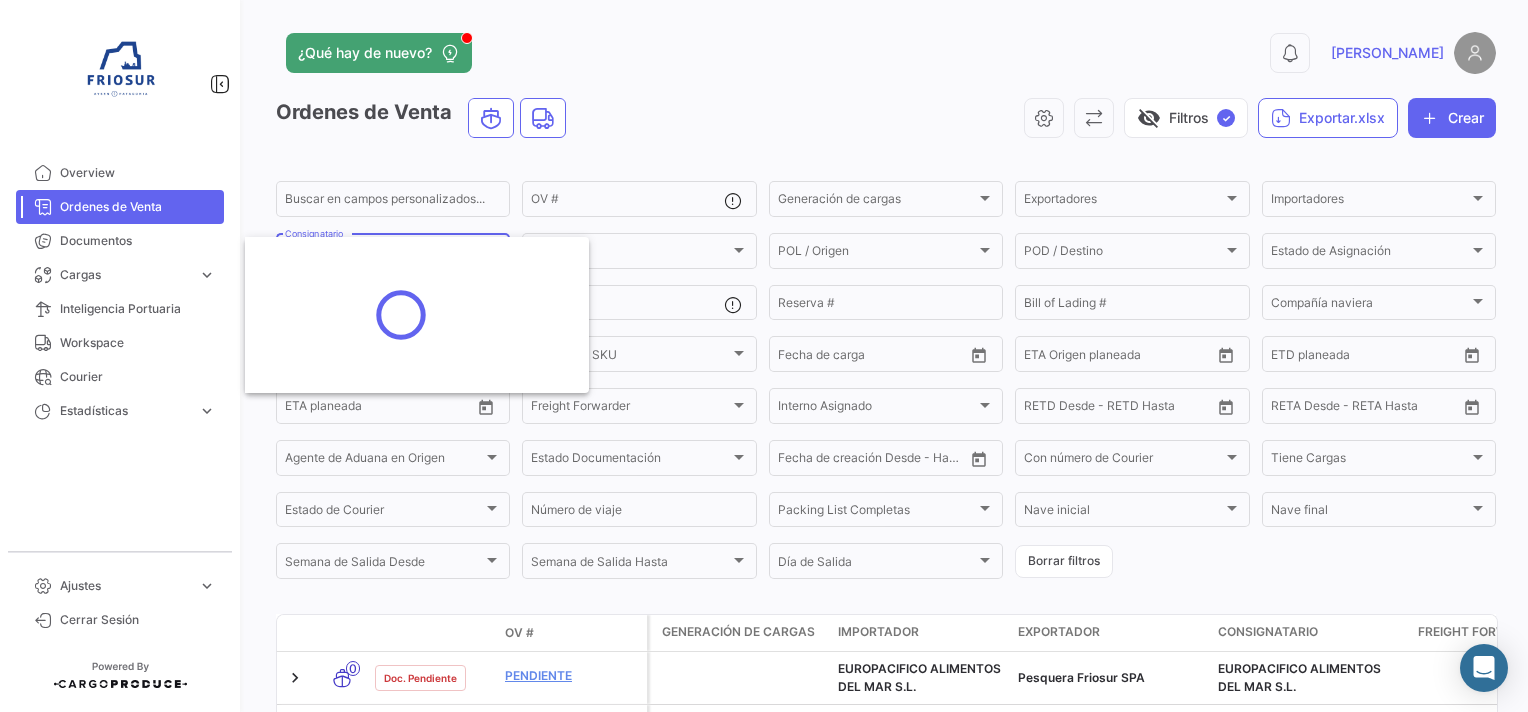click at bounding box center [401, 315] 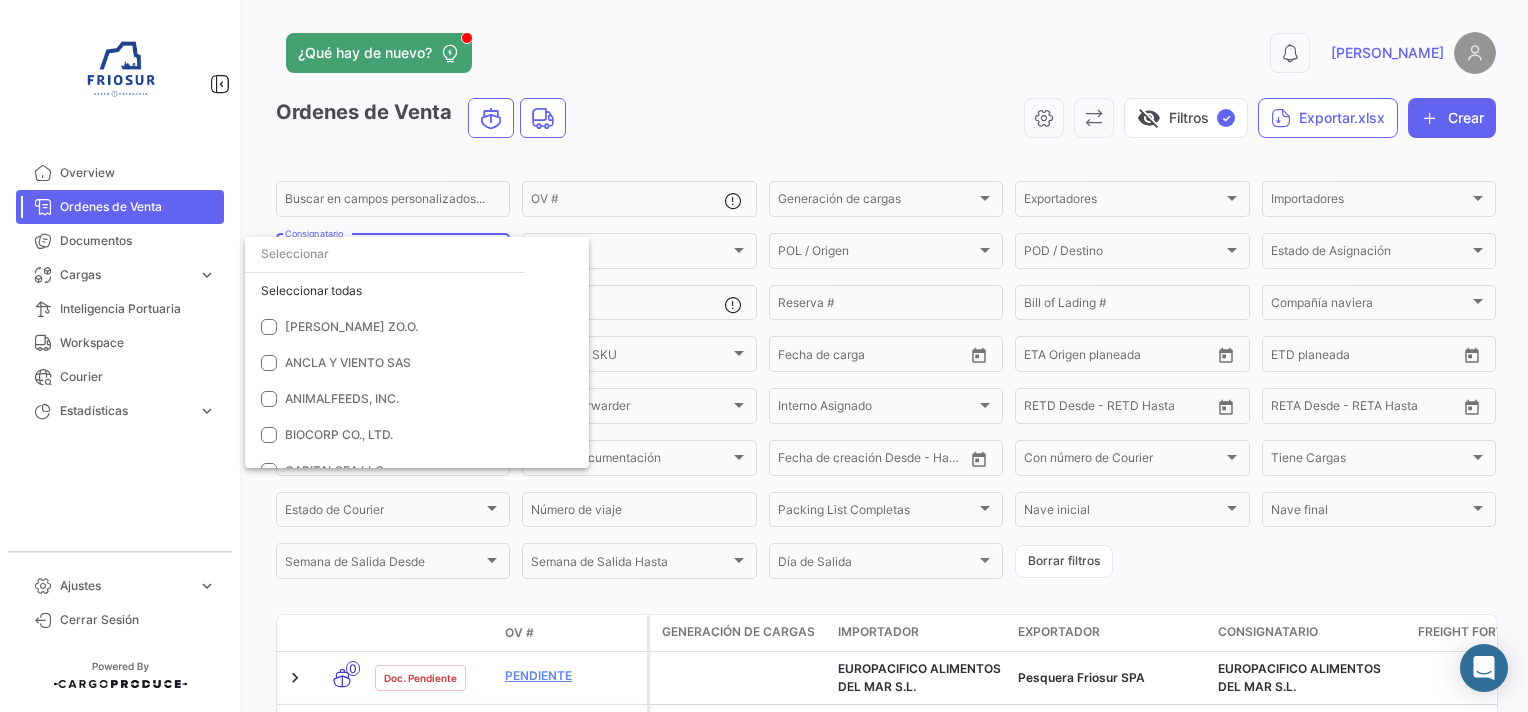 click at bounding box center [385, 254] 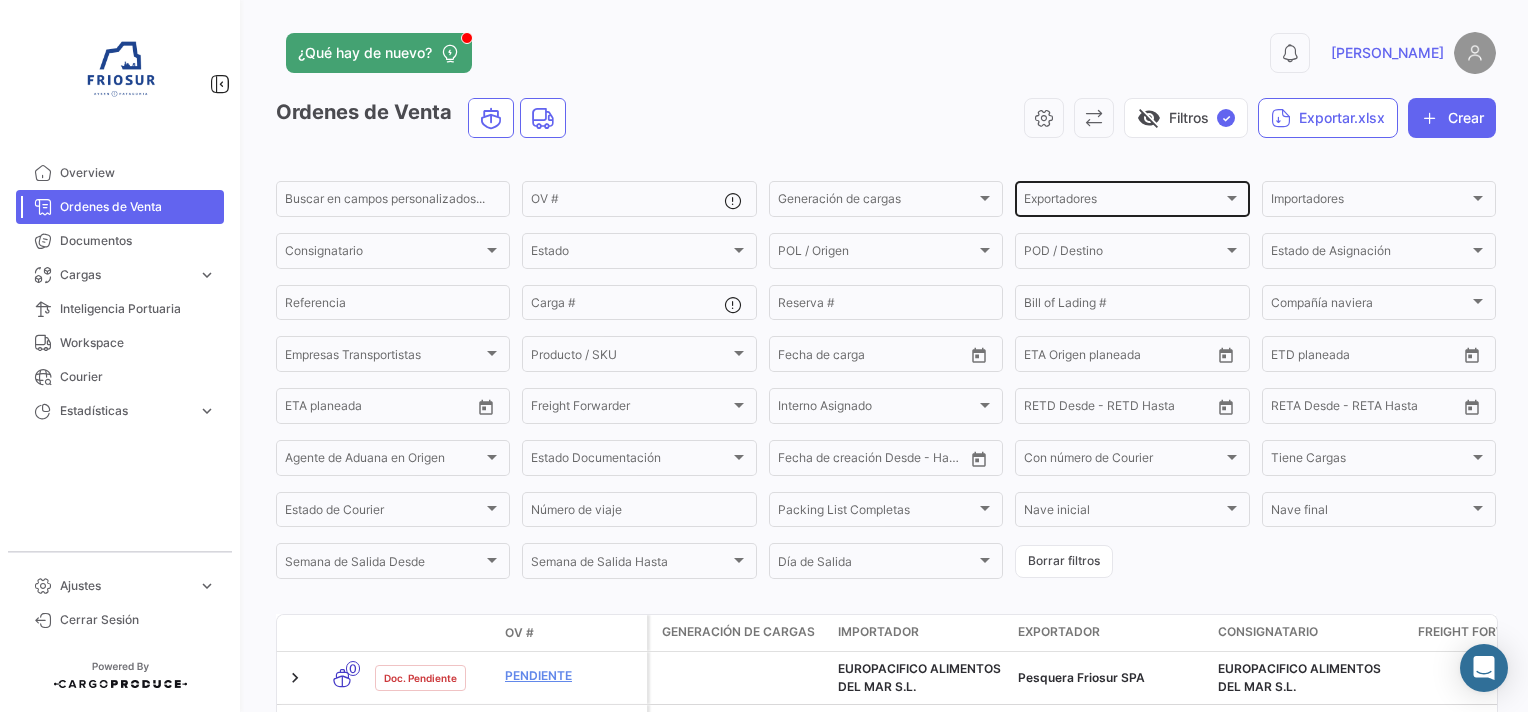 click on "Exportadores" at bounding box center [1123, 202] 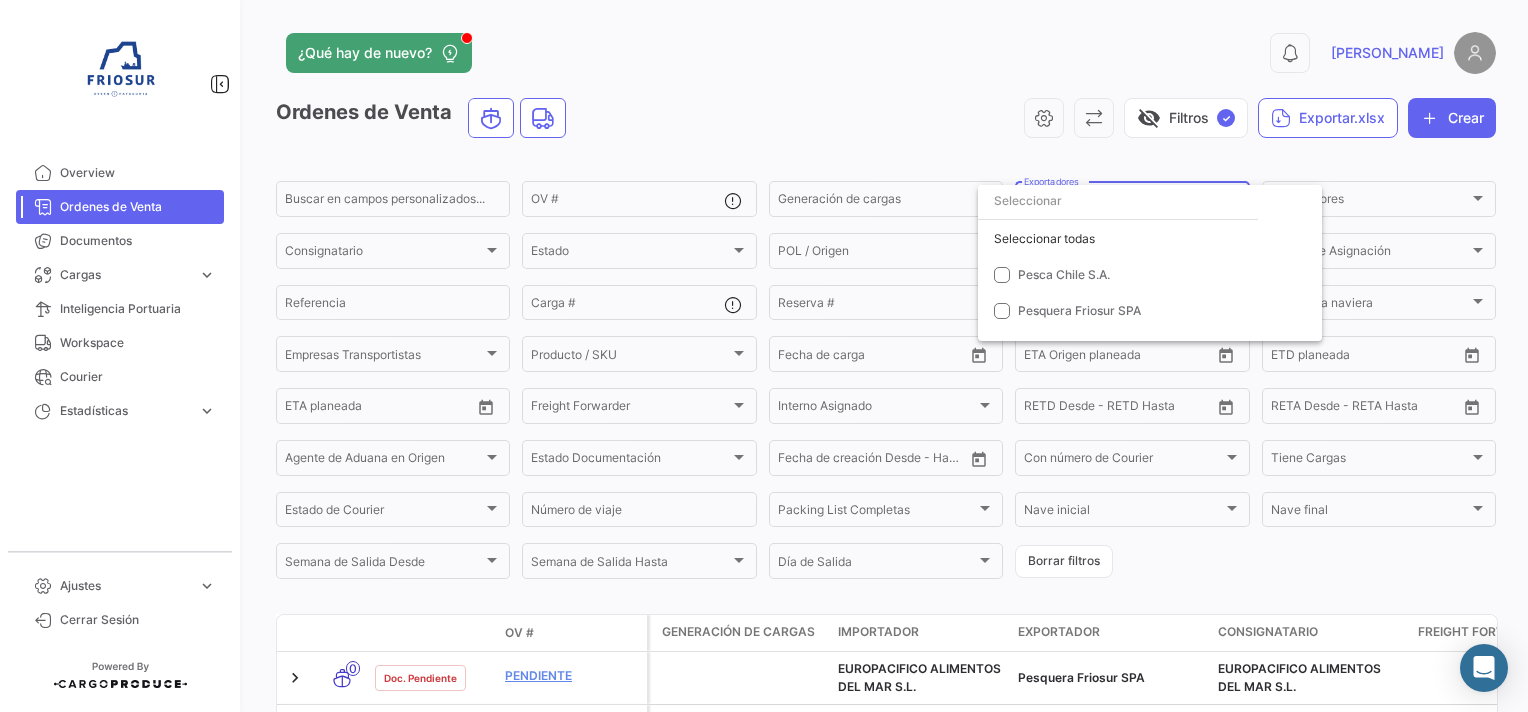 click at bounding box center (764, 356) 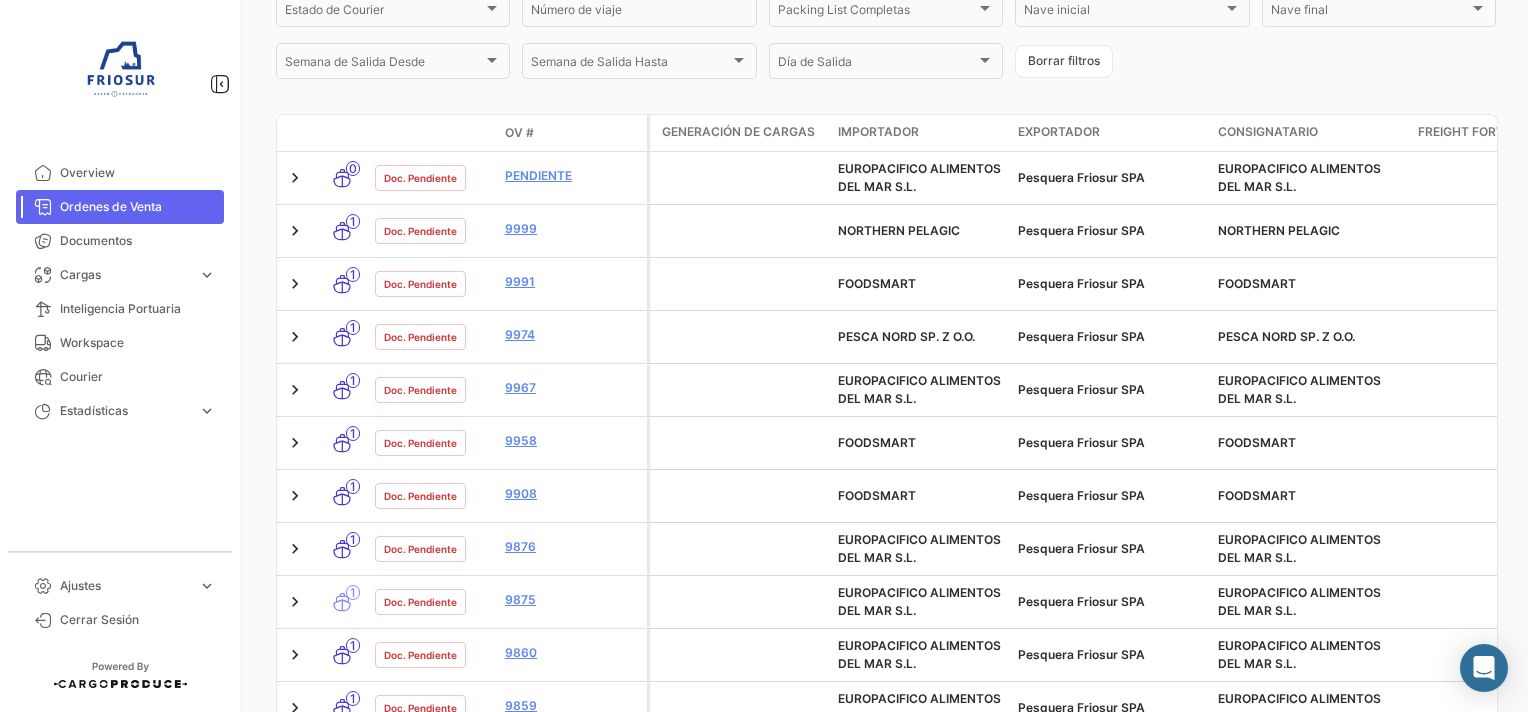 scroll, scrollTop: 400, scrollLeft: 0, axis: vertical 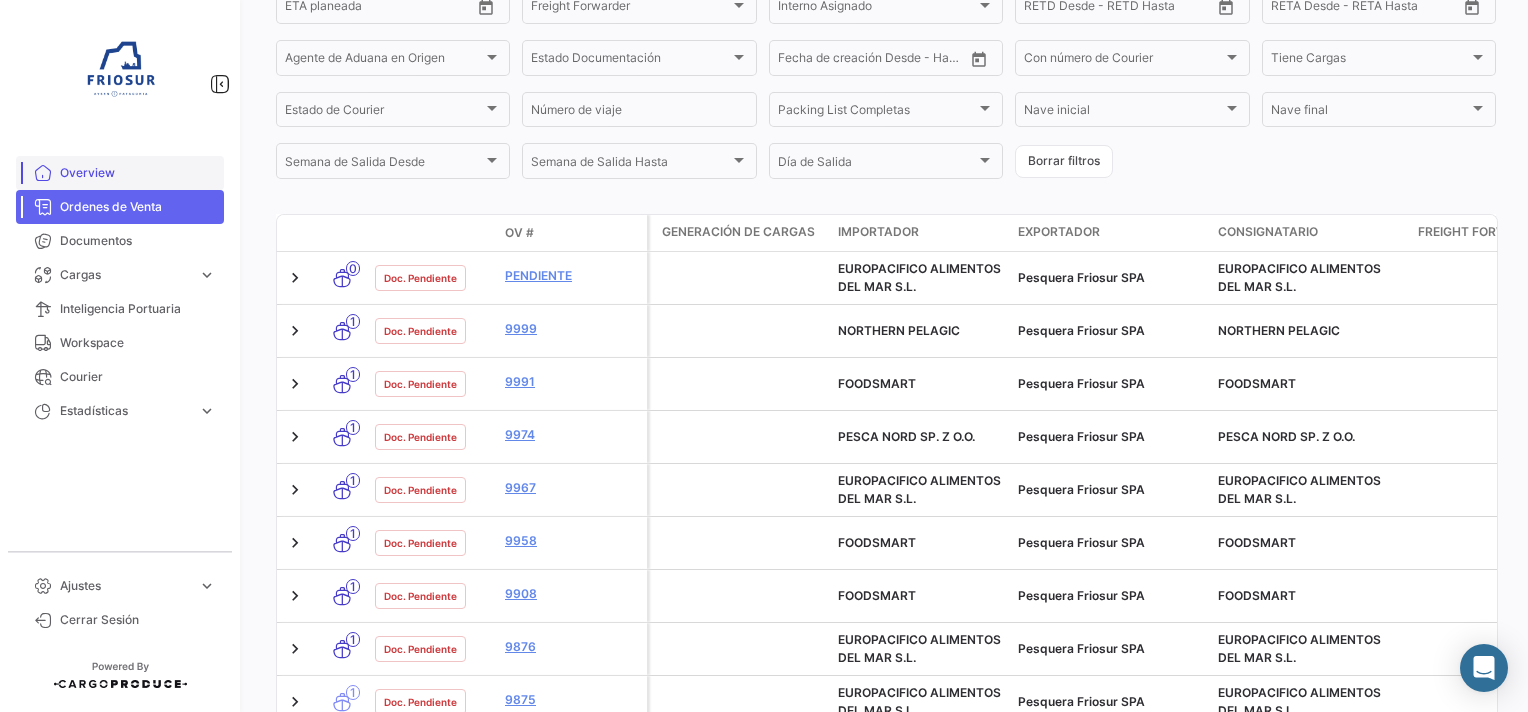 click on "Overview" at bounding box center [120, 173] 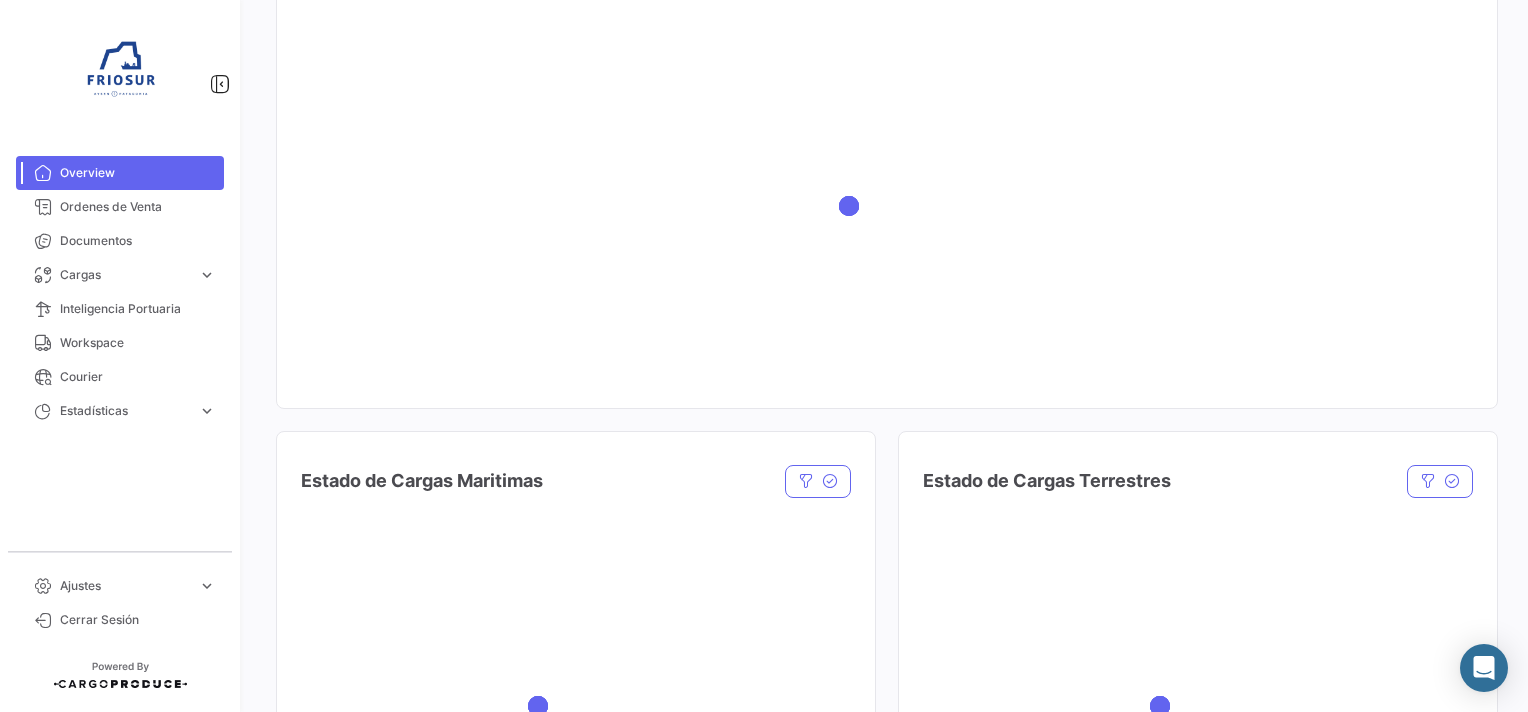 scroll, scrollTop: 0, scrollLeft: 0, axis: both 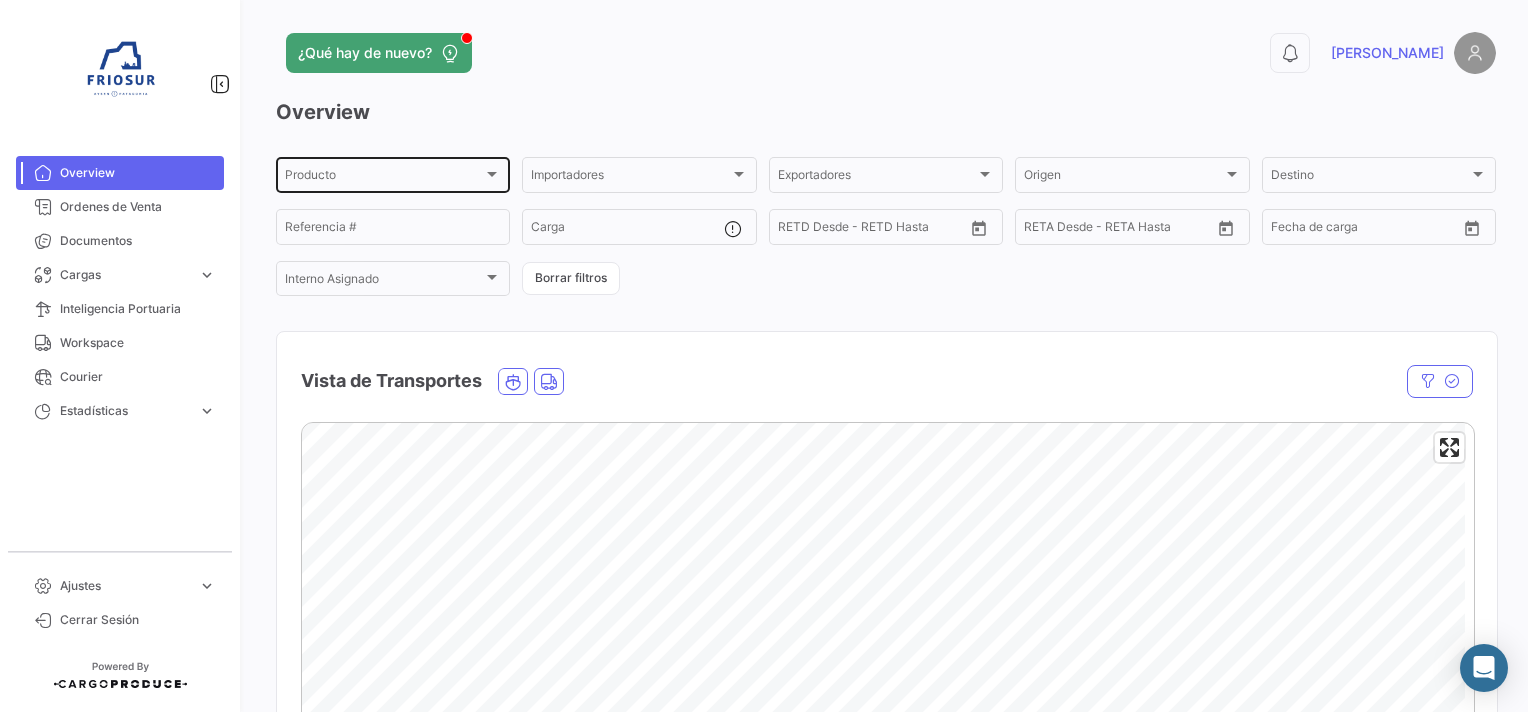 click on "Producto Producto" 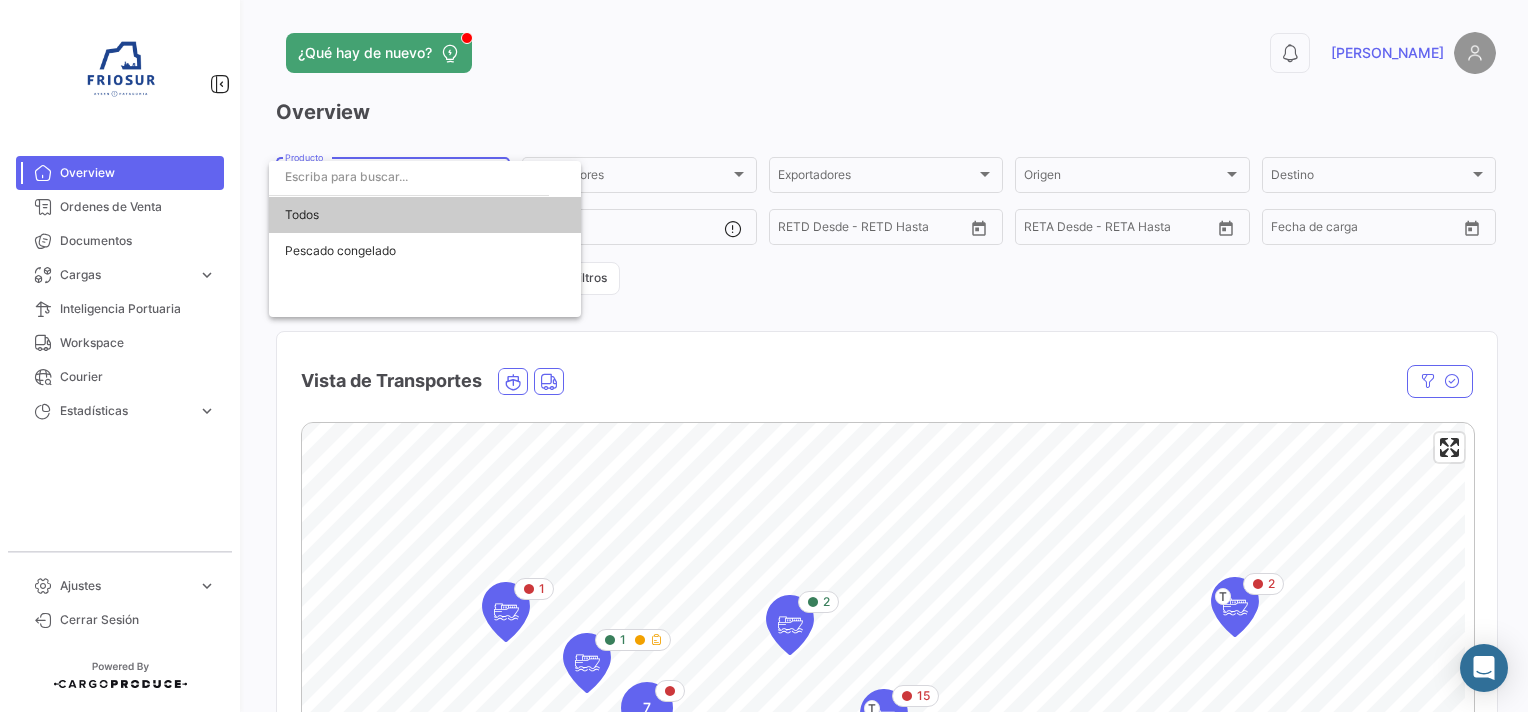 click at bounding box center [764, 356] 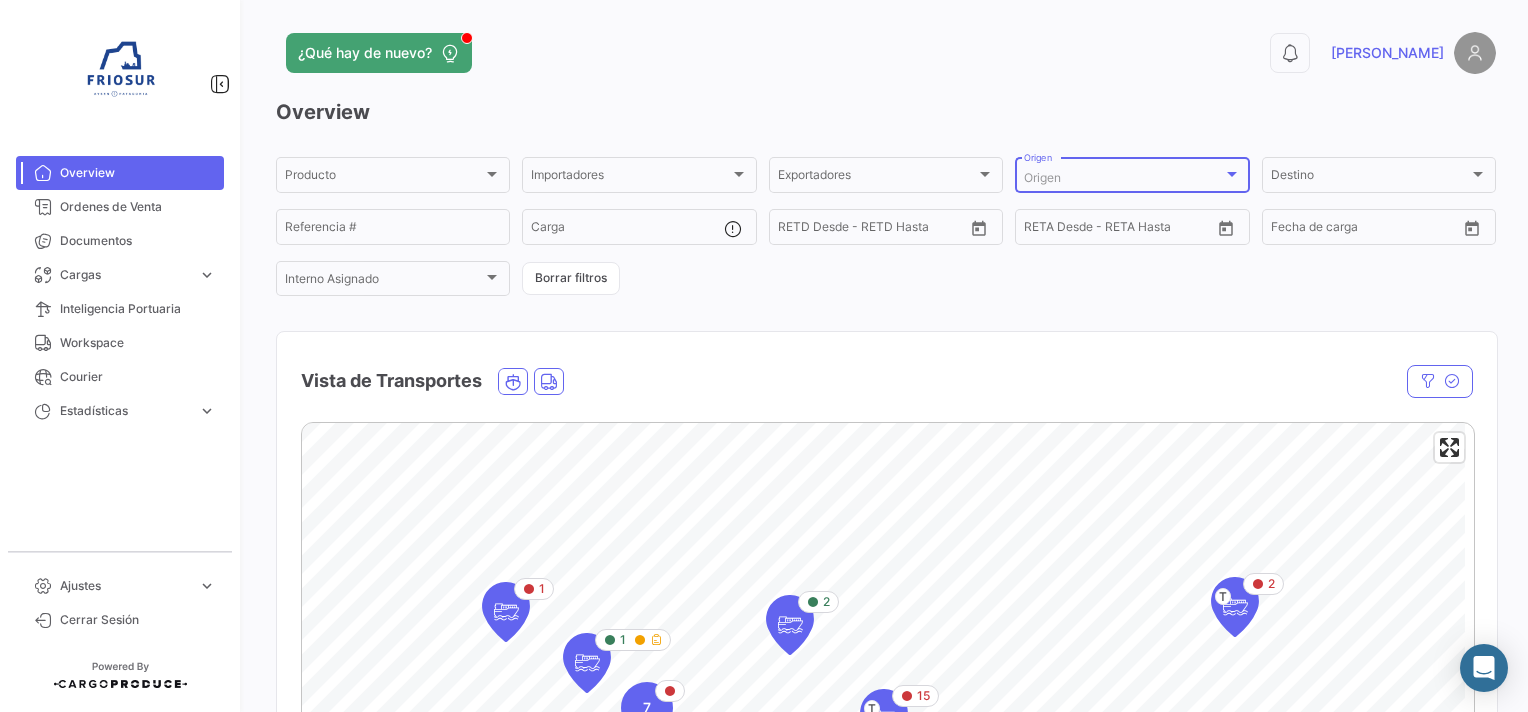 click on "Origen" at bounding box center [1123, 178] 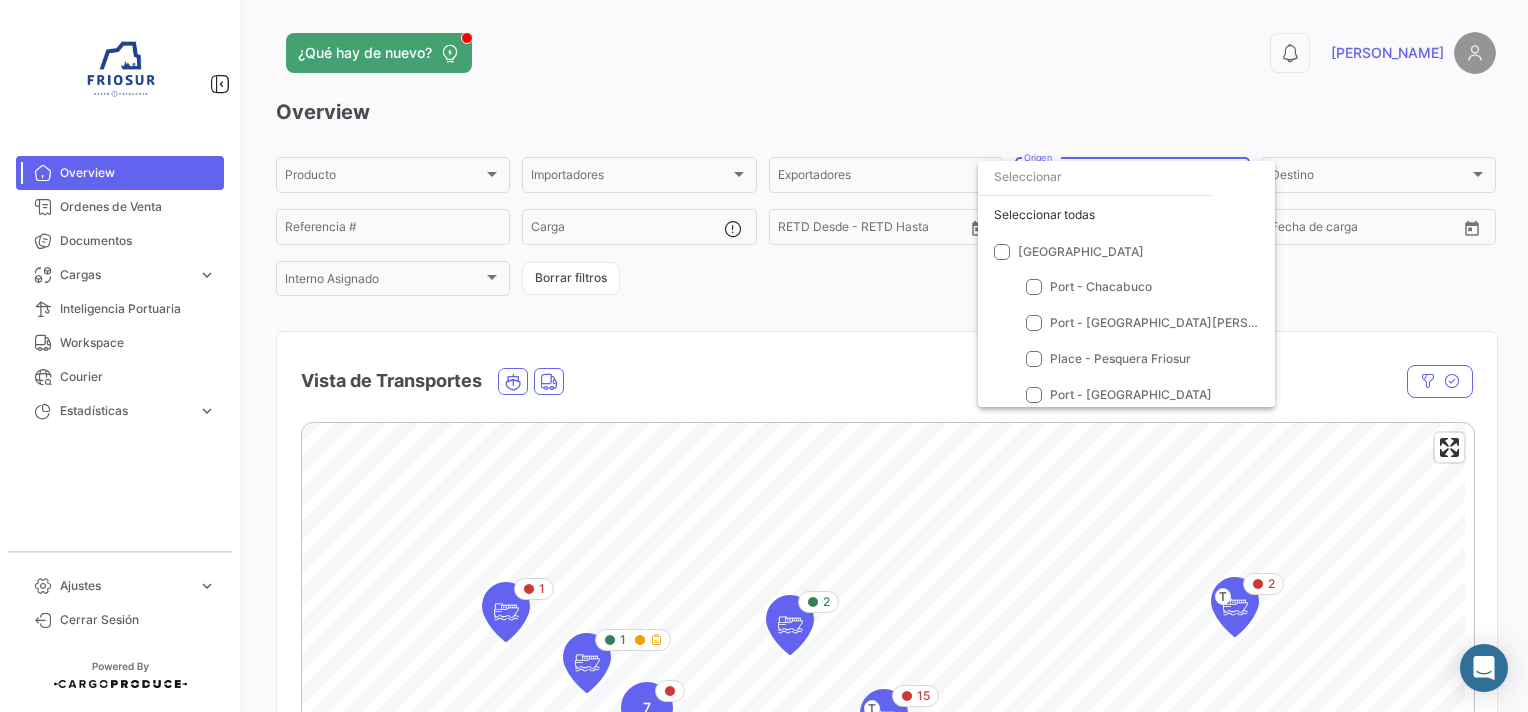 click at bounding box center [764, 356] 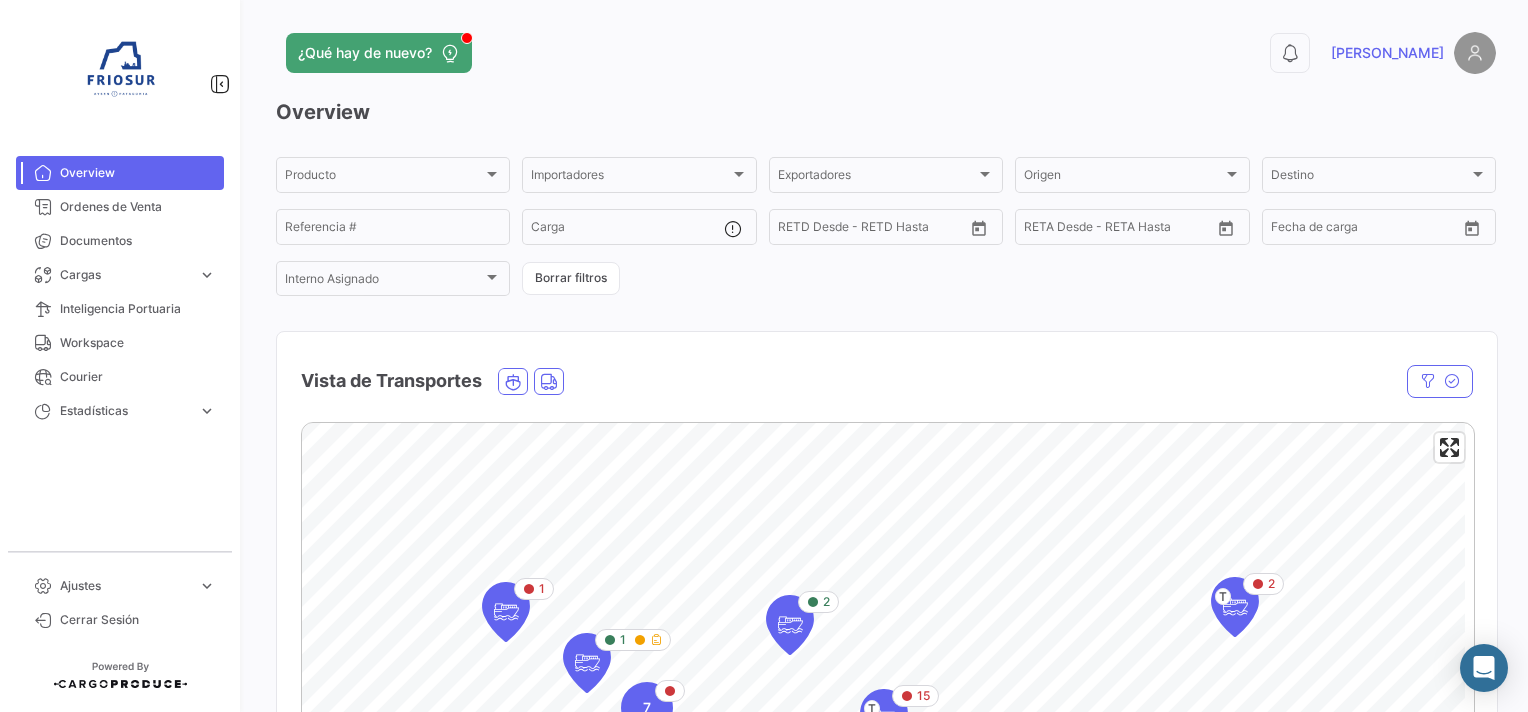 click on "Exportadores" at bounding box center [877, 178] 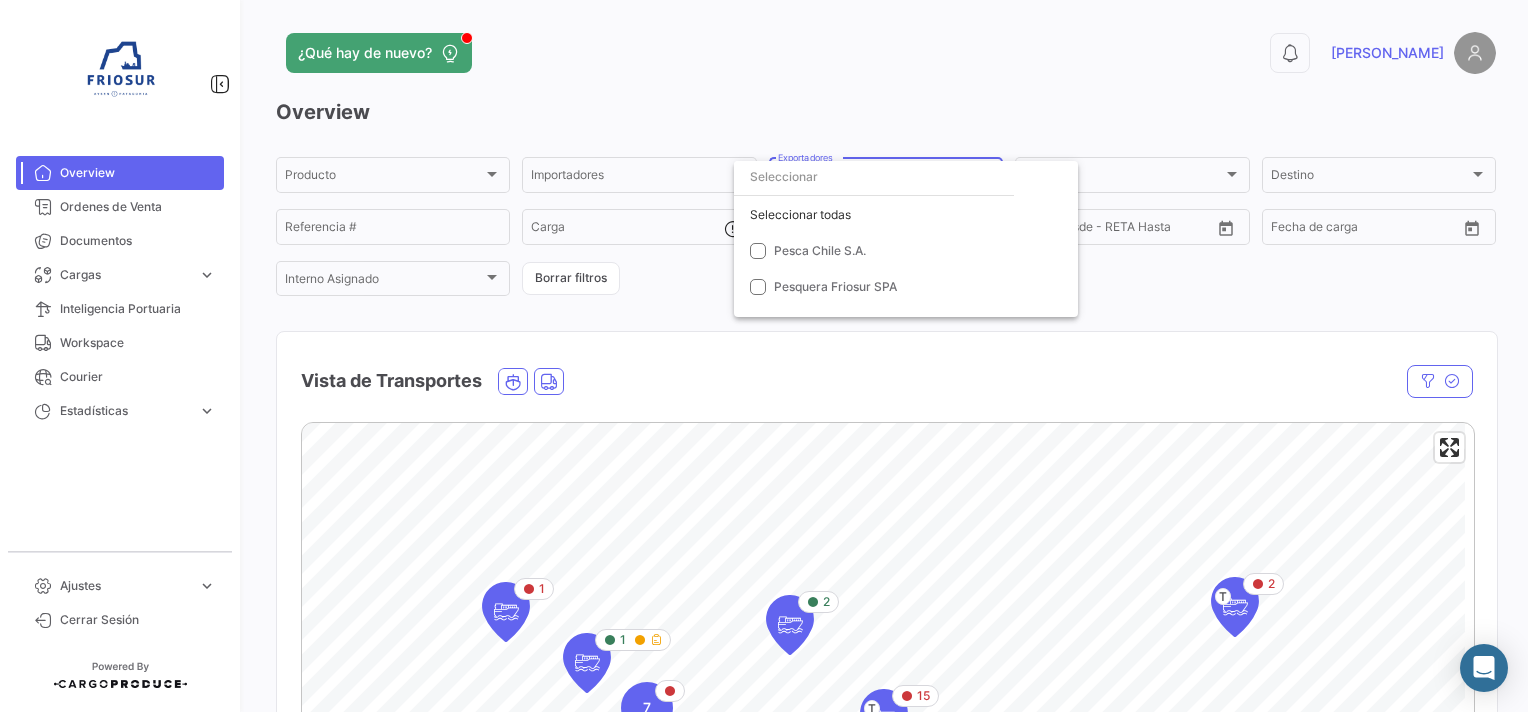 click at bounding box center (764, 356) 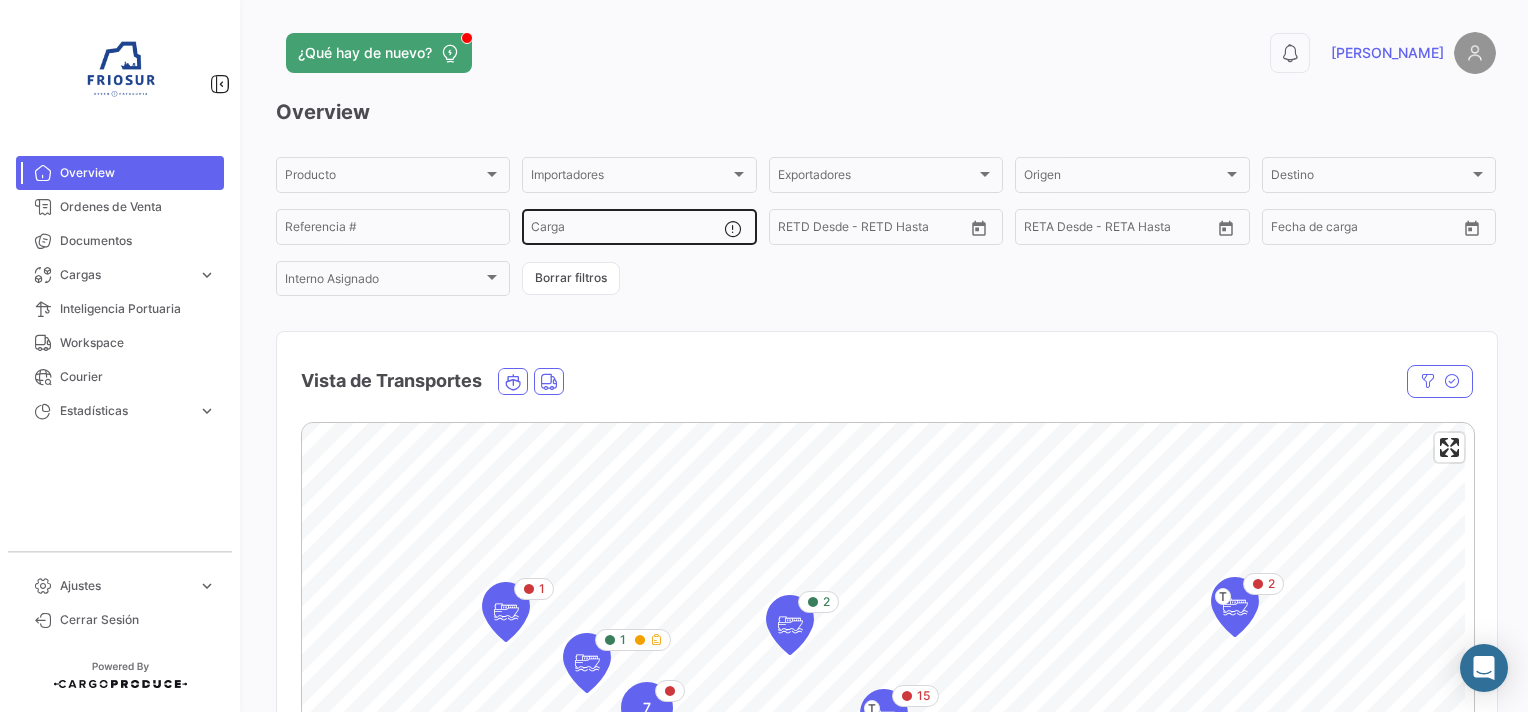 click on "Carga" at bounding box center (627, 230) 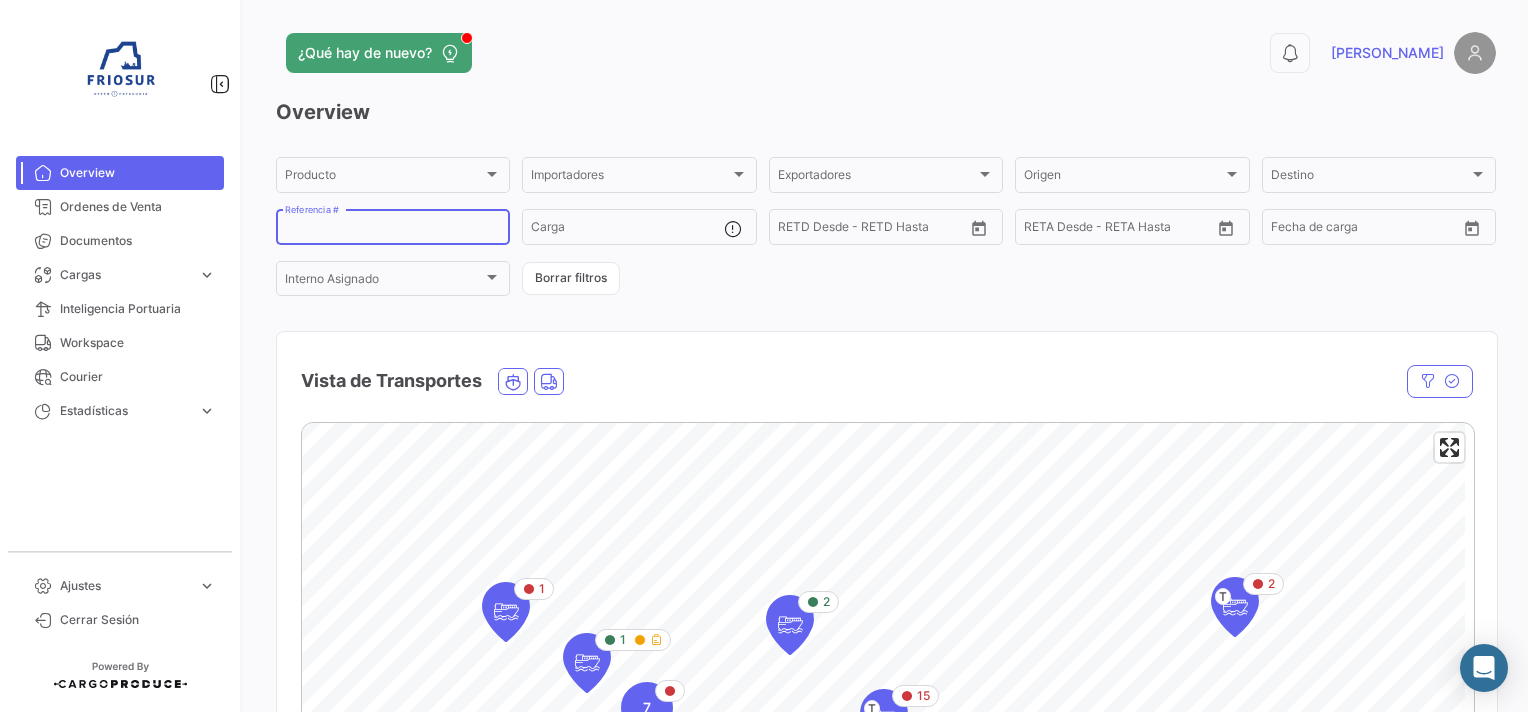 click on "Referencia #" at bounding box center (393, 230) 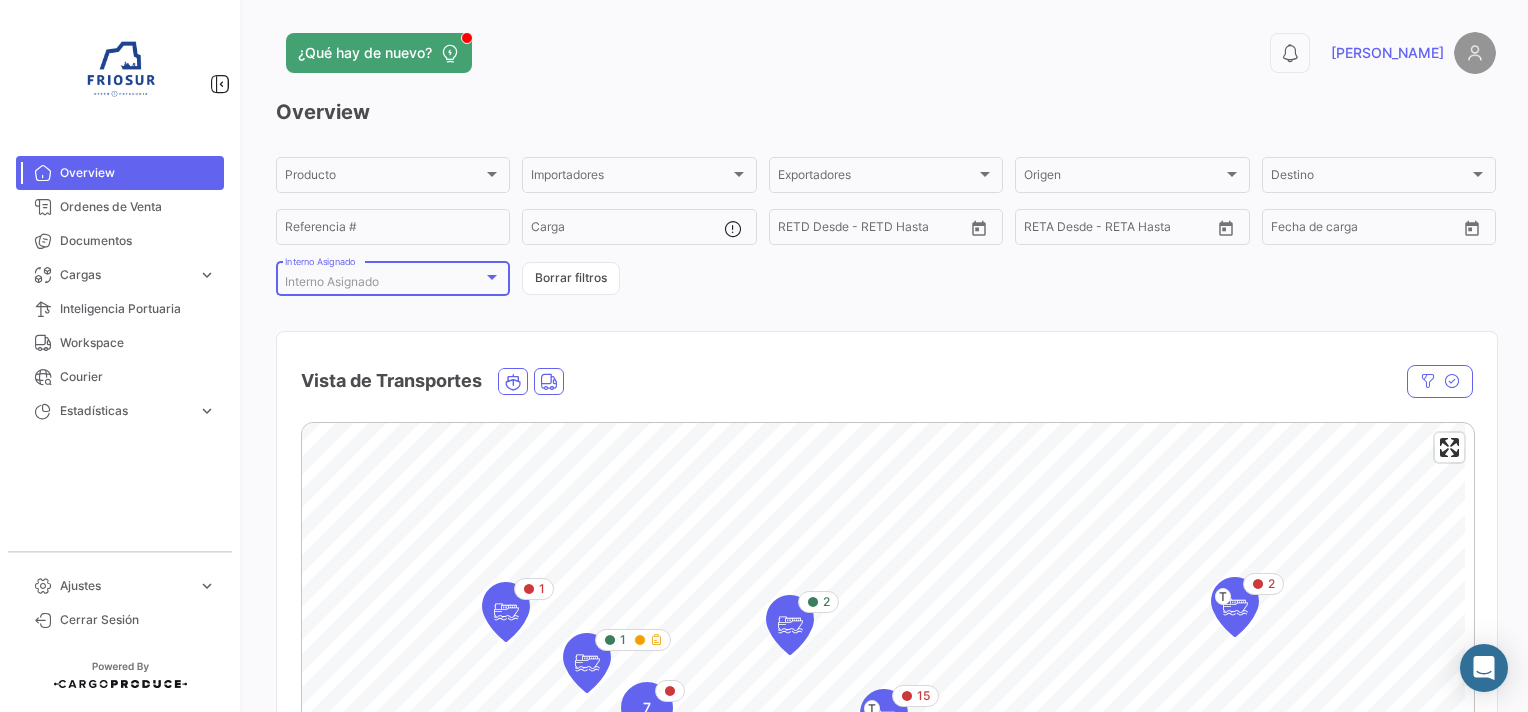 click on "Interno Asignado" at bounding box center (384, 282) 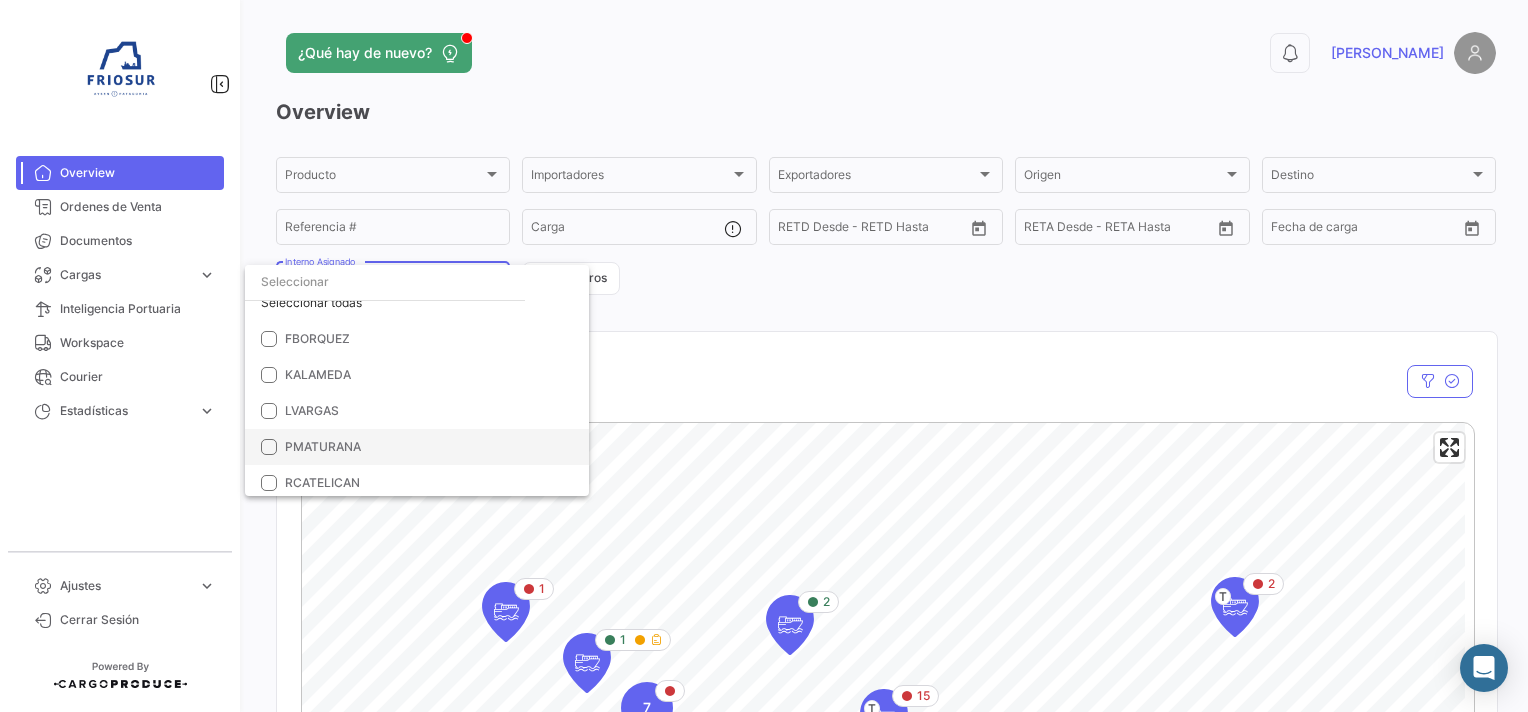 scroll, scrollTop: 20, scrollLeft: 0, axis: vertical 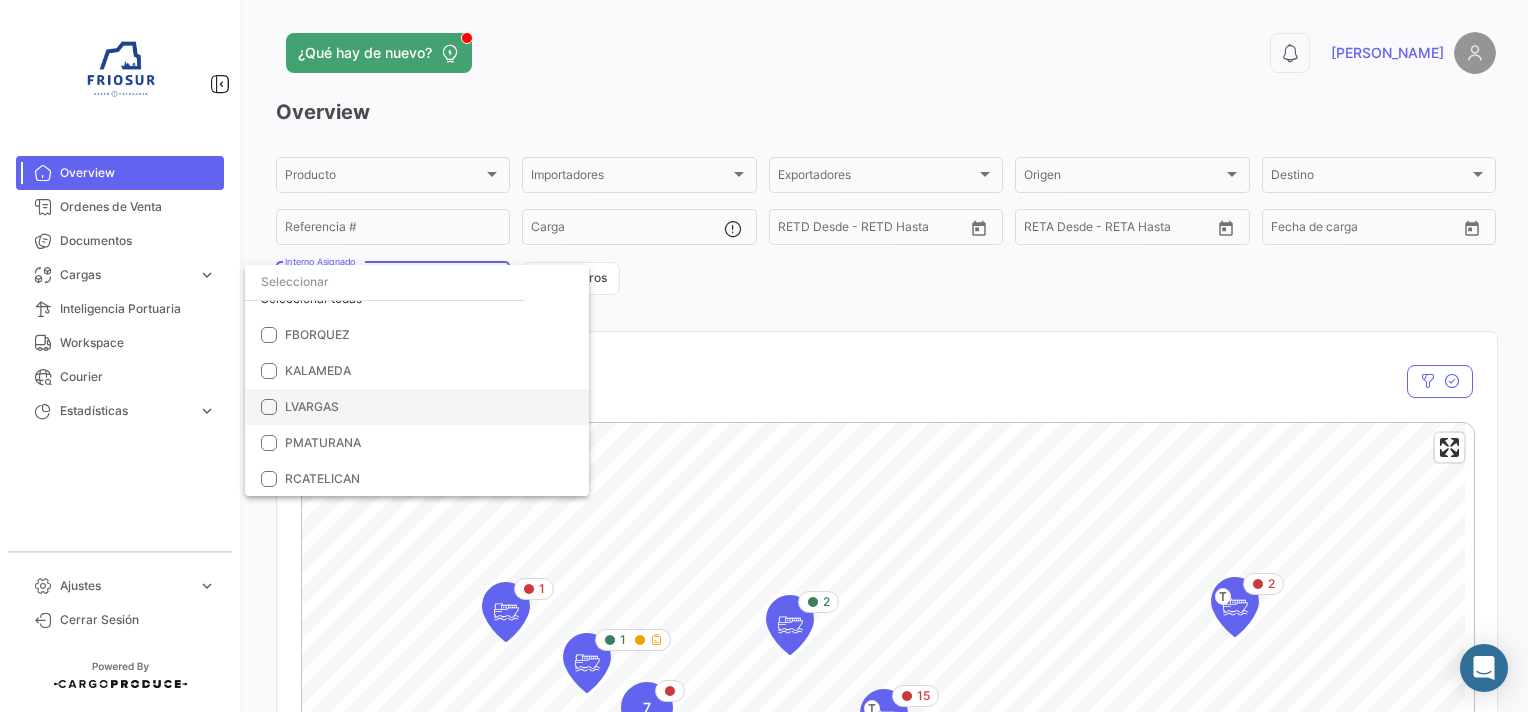 click on "LVARGAS" at bounding box center [417, 407] 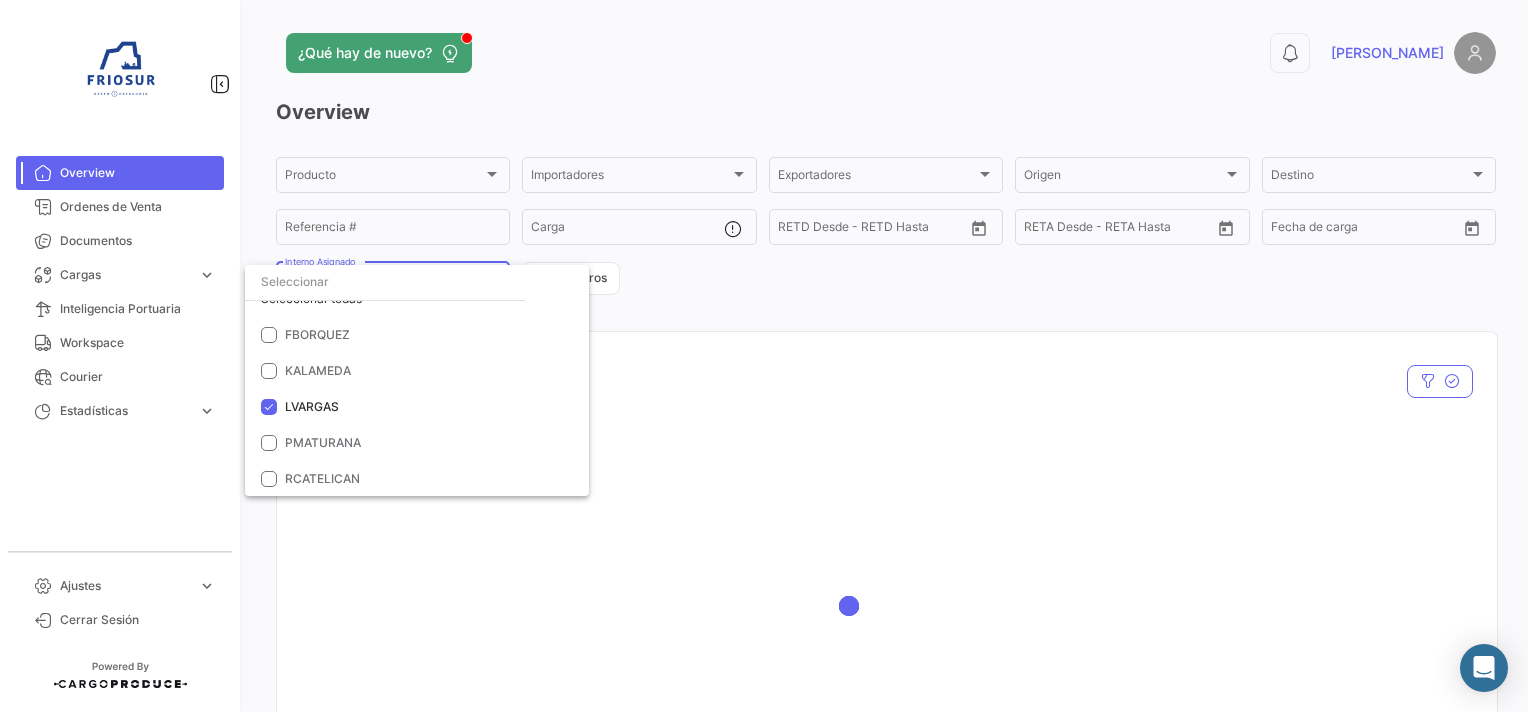 click at bounding box center [764, 356] 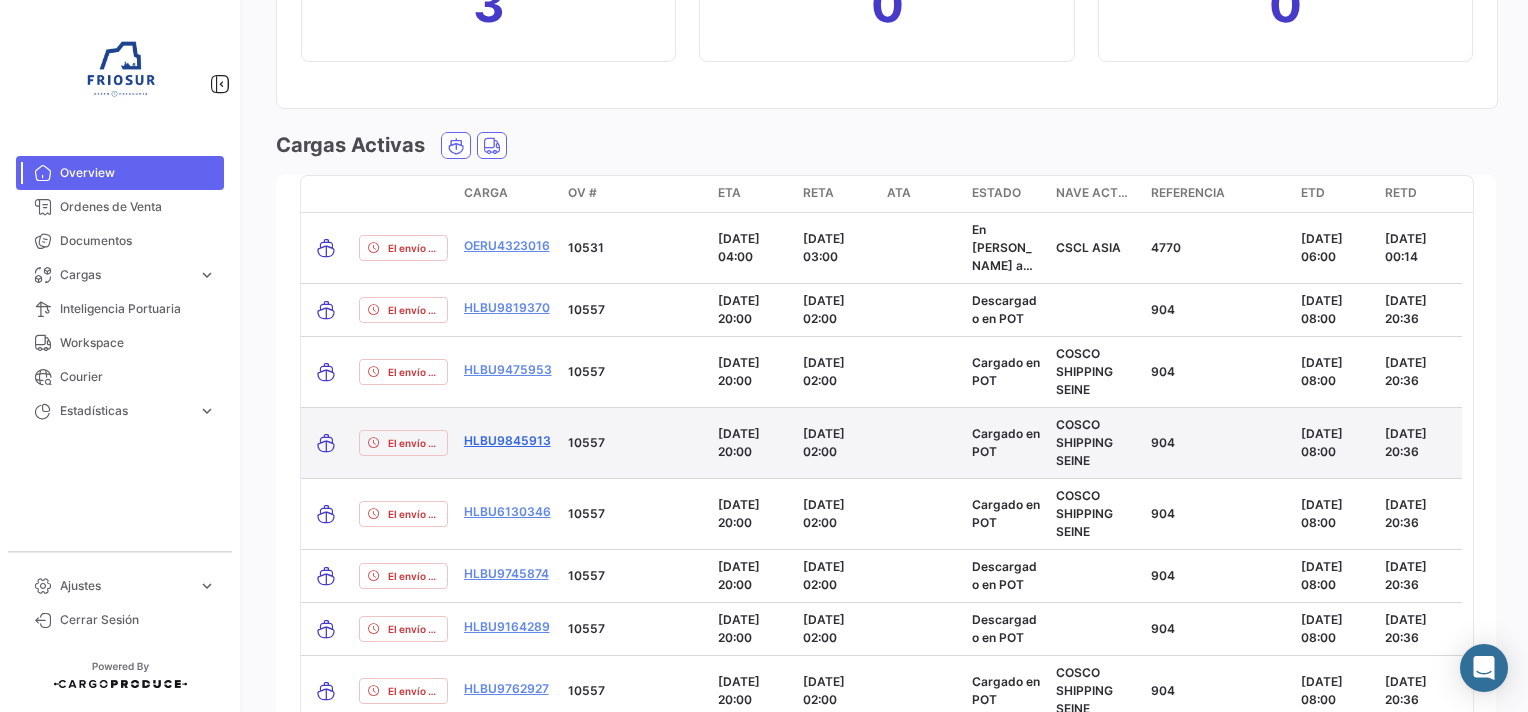 scroll, scrollTop: 2884, scrollLeft: 0, axis: vertical 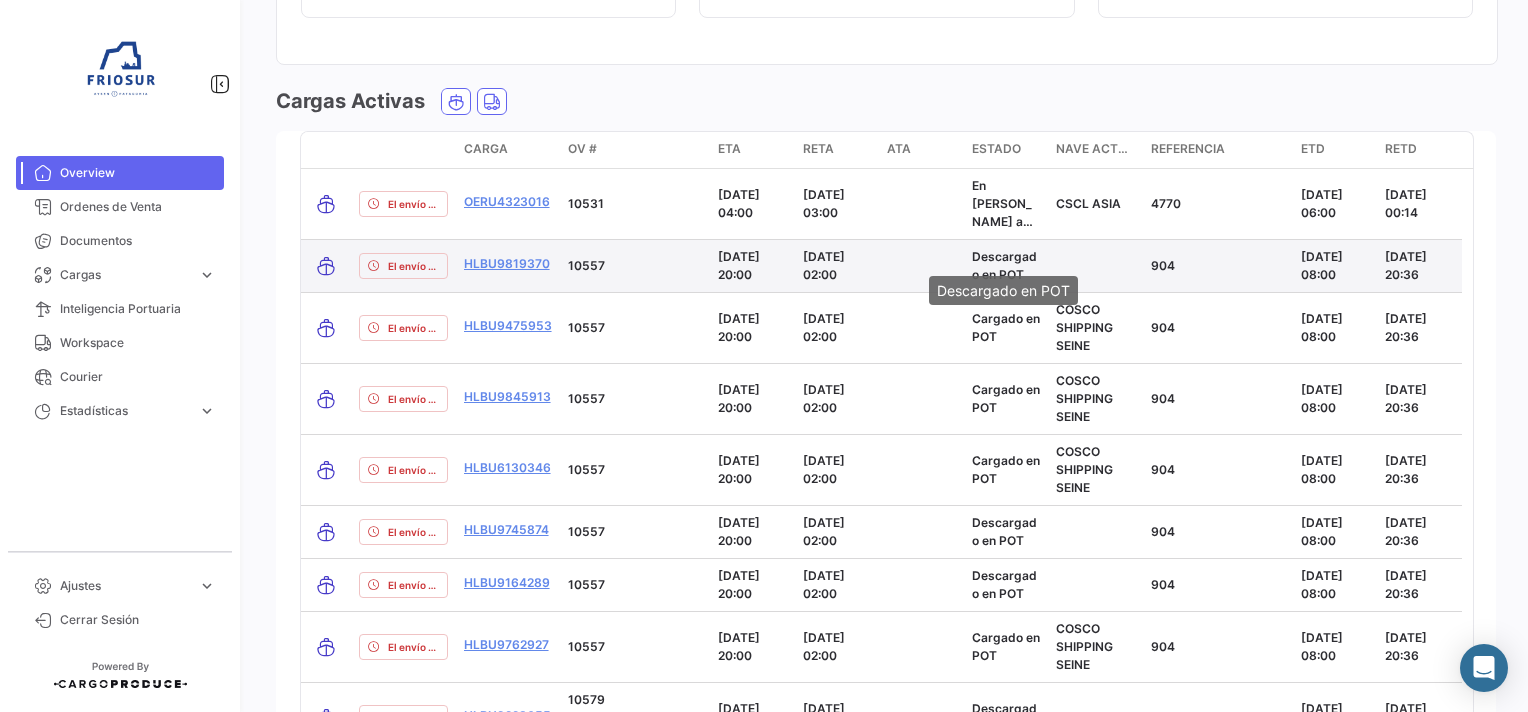 click on "Descargado en POT" 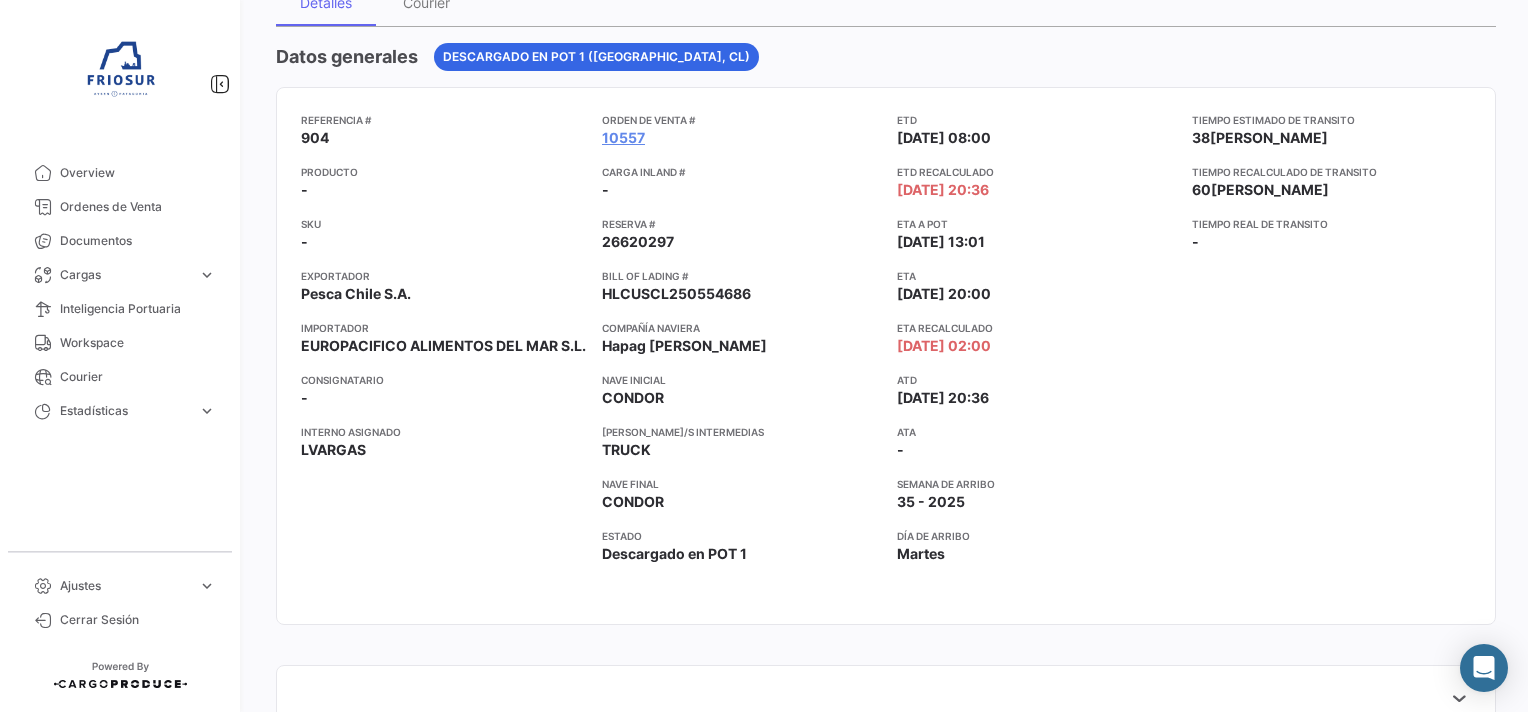scroll, scrollTop: 100, scrollLeft: 0, axis: vertical 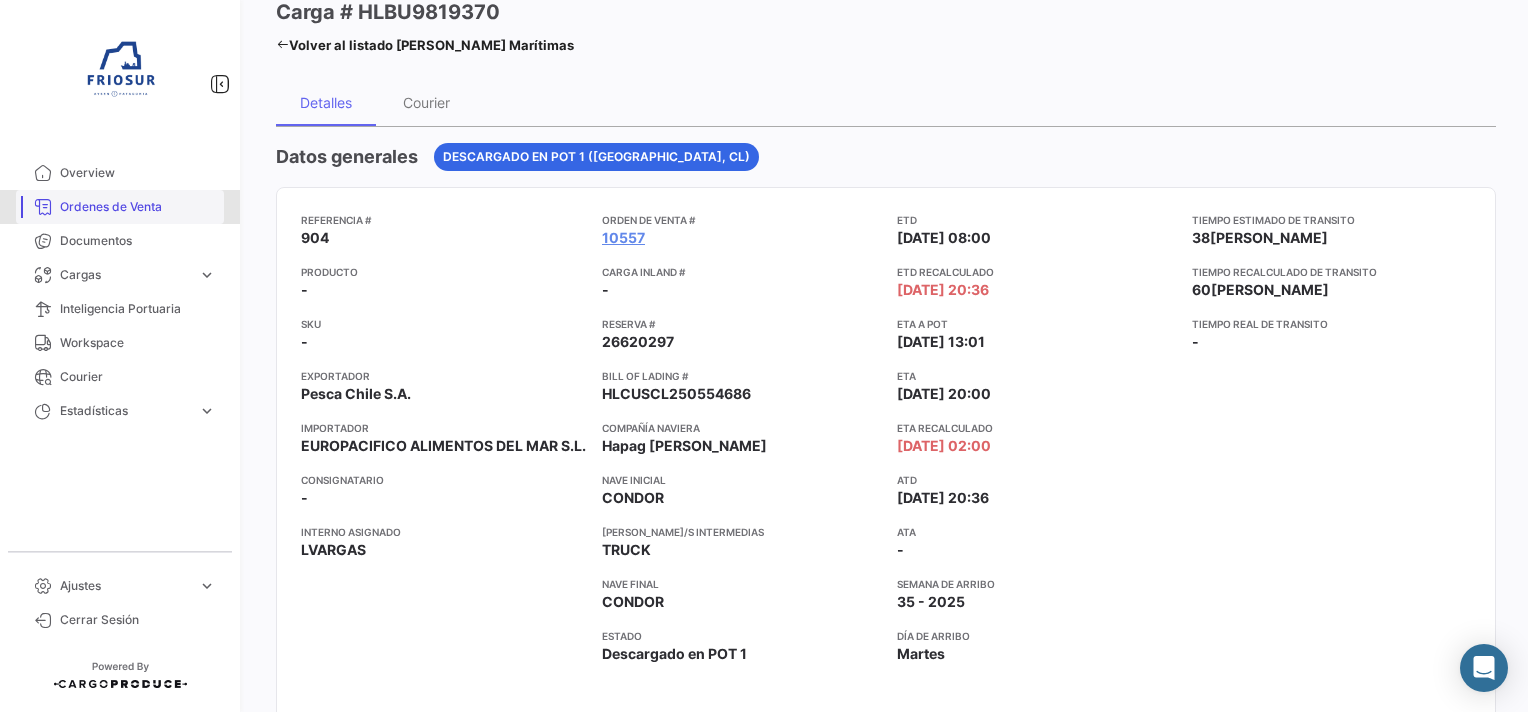 click on "Ordenes de Venta" at bounding box center [138, 207] 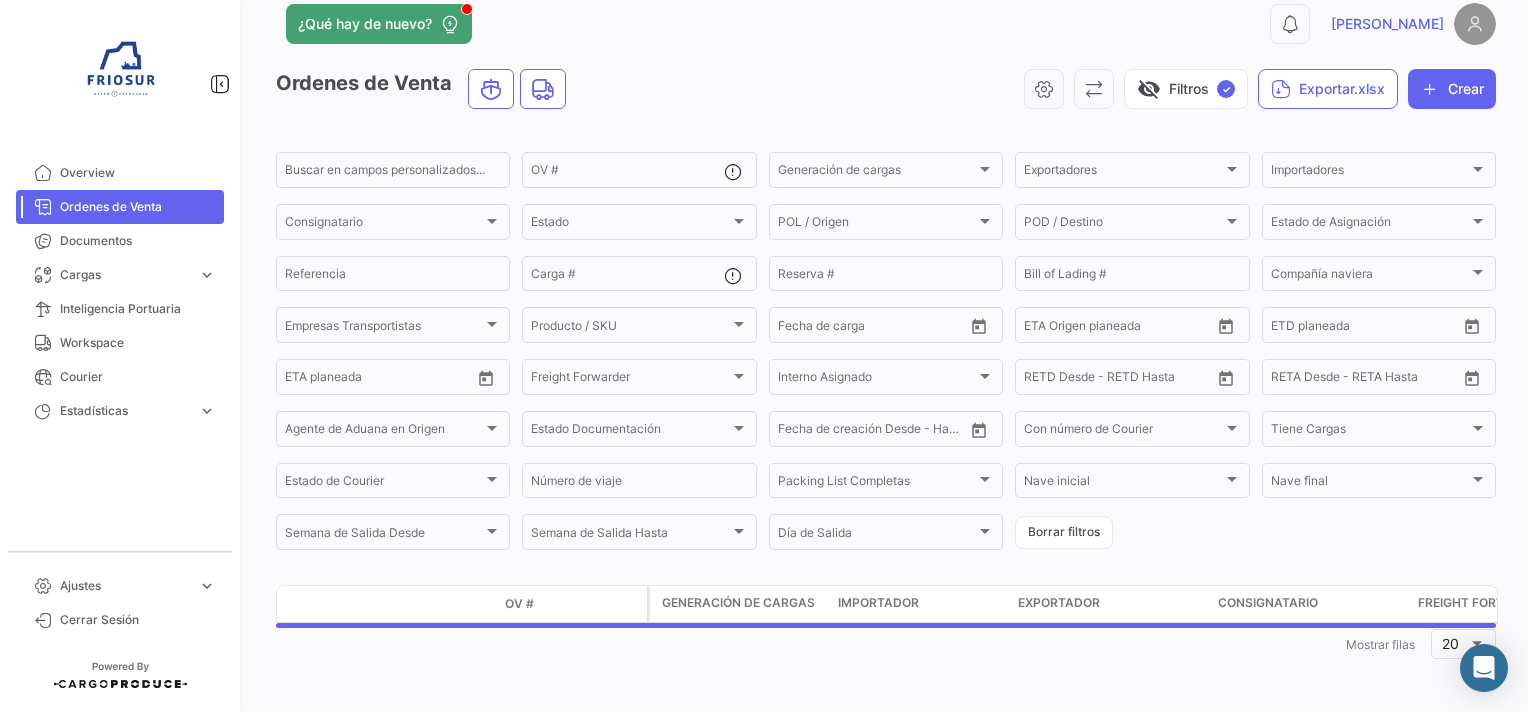 scroll, scrollTop: 0, scrollLeft: 0, axis: both 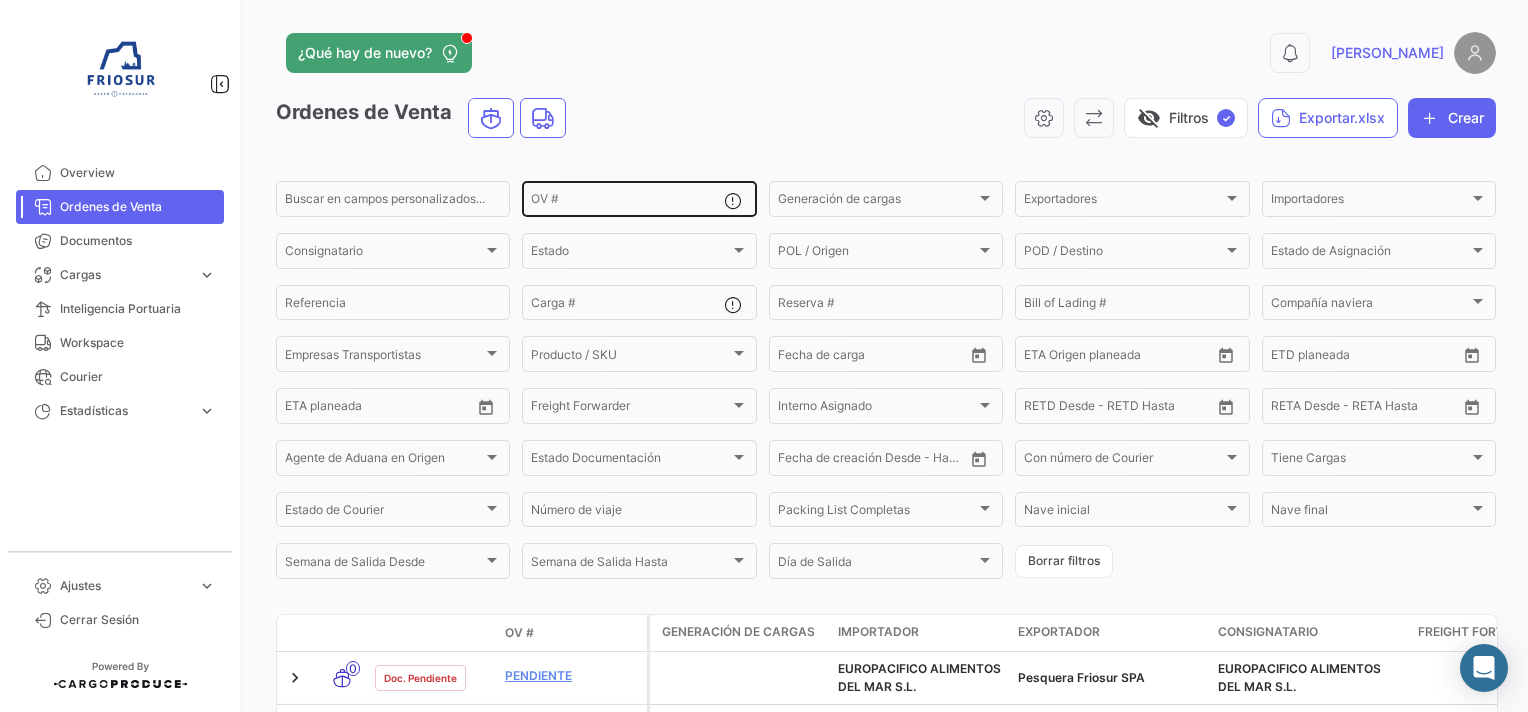 click on "OV #" at bounding box center (627, 202) 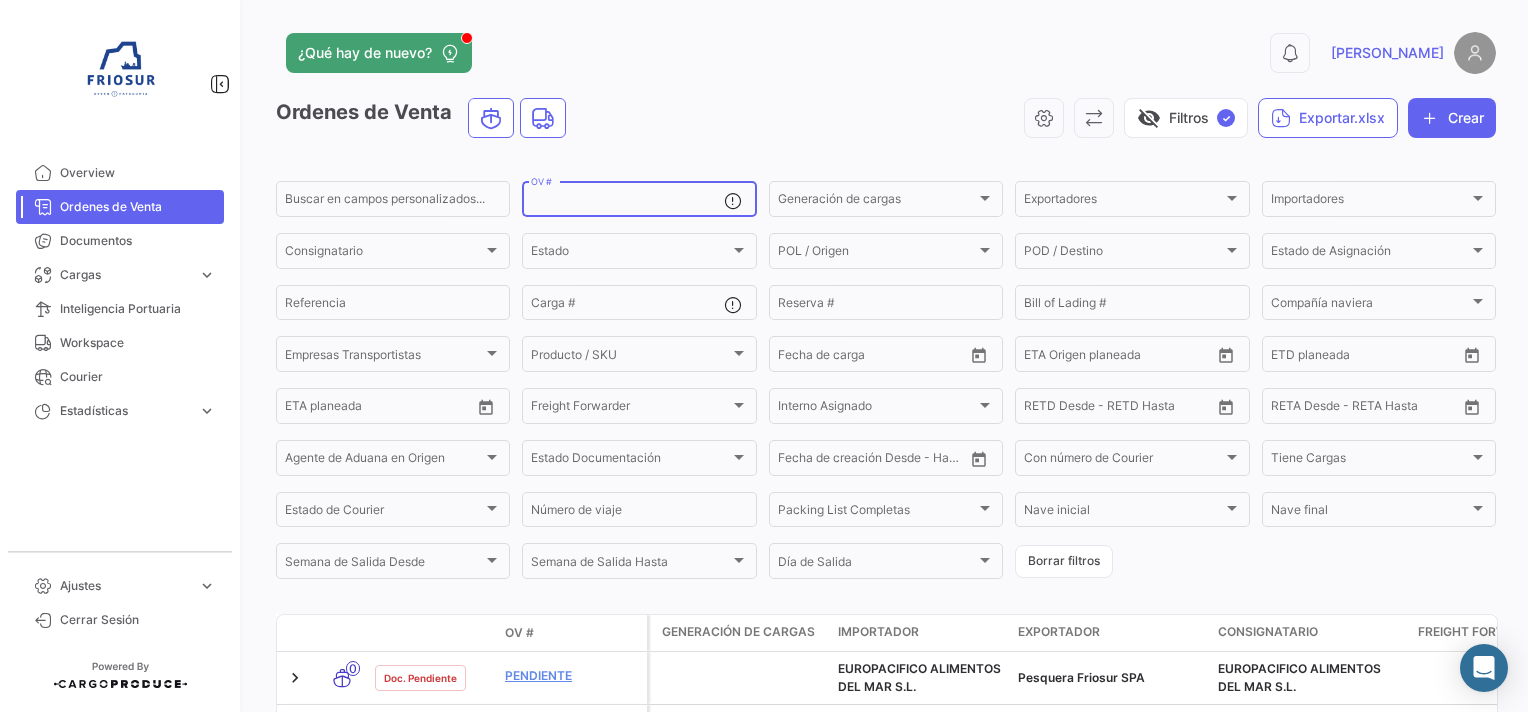 paste on "10557" 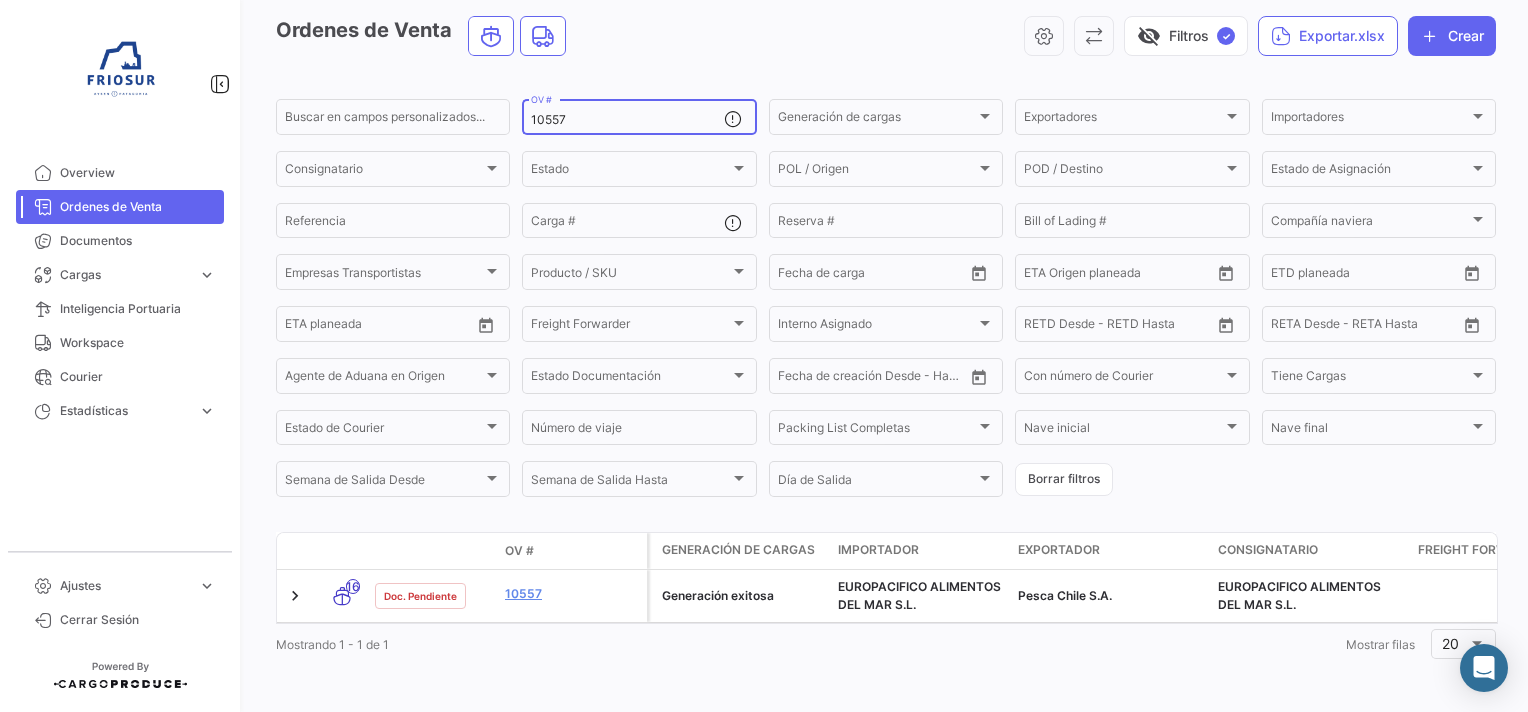 scroll, scrollTop: 100, scrollLeft: 0, axis: vertical 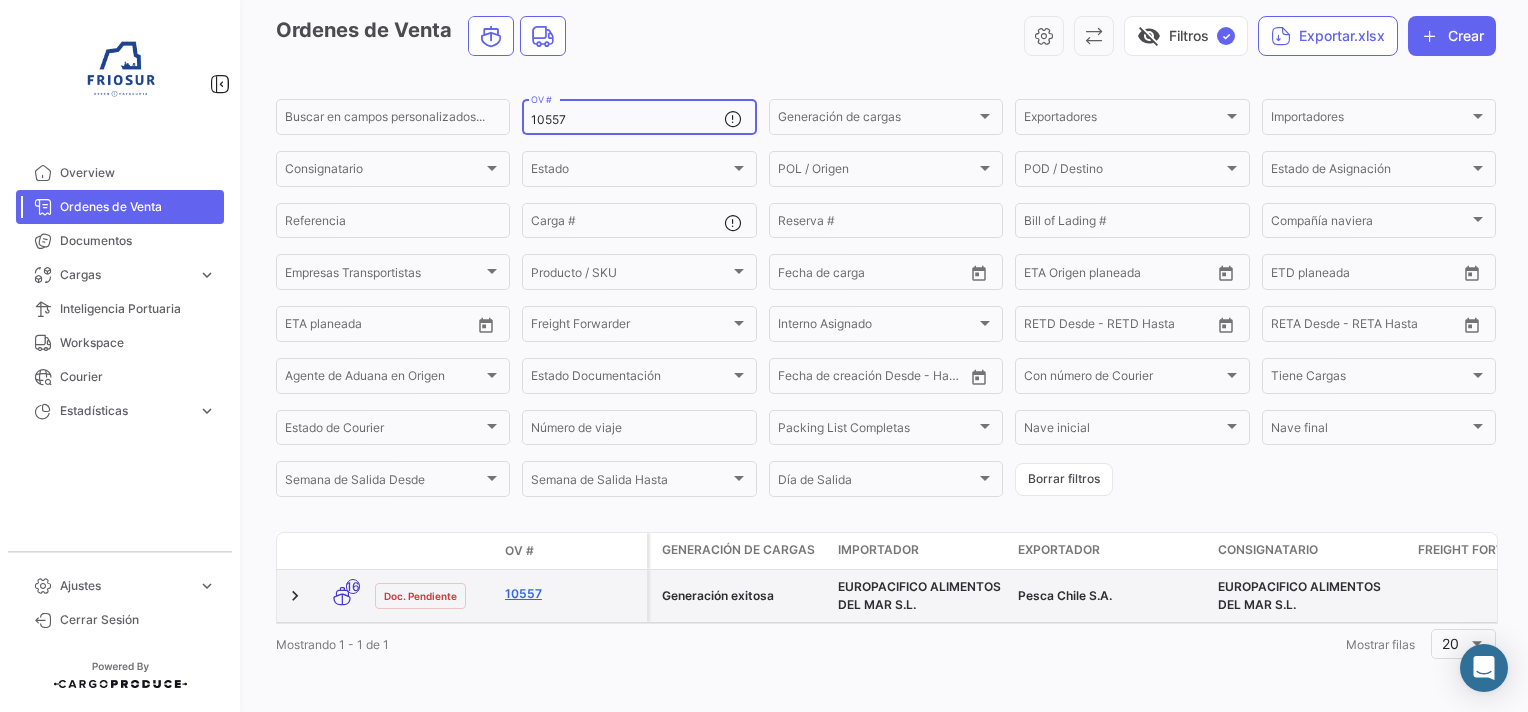 type on "10557" 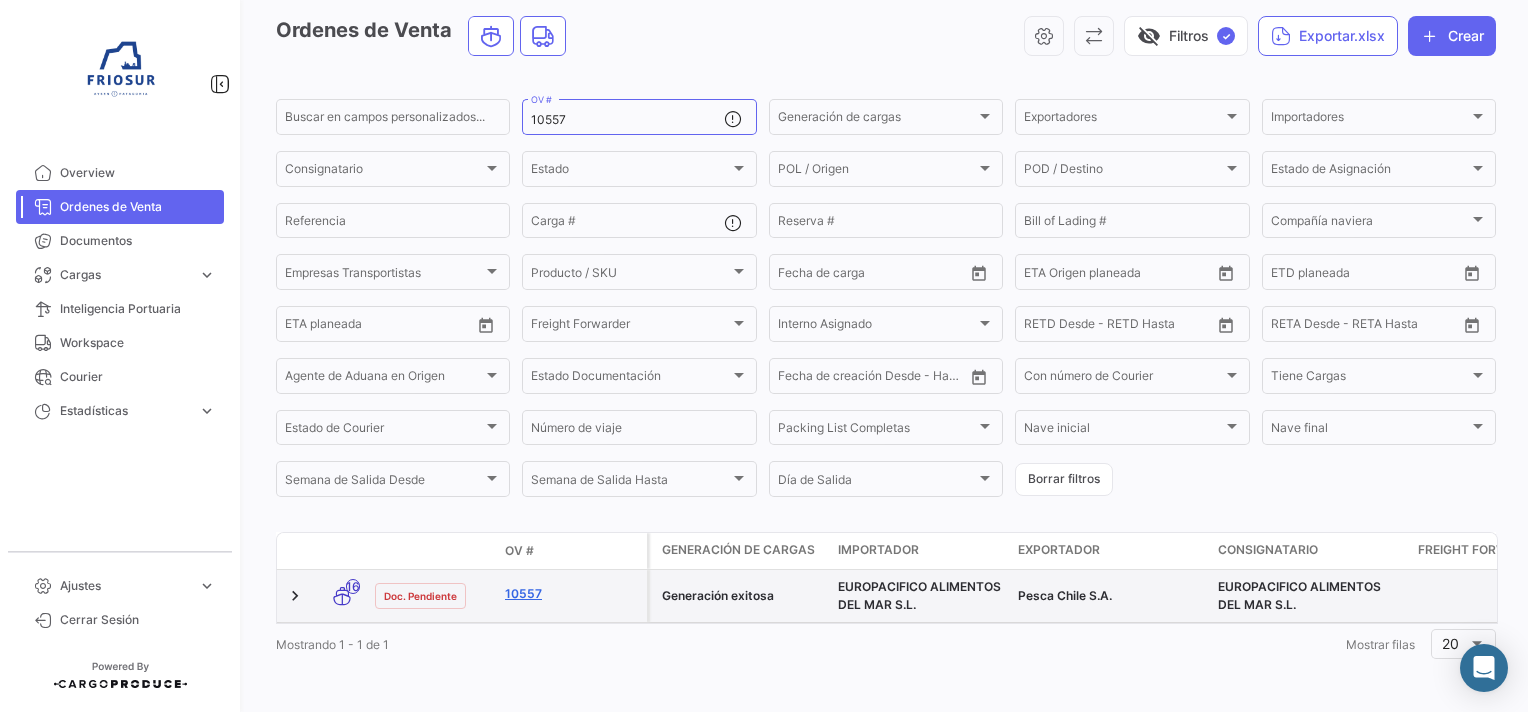 click on "10557" 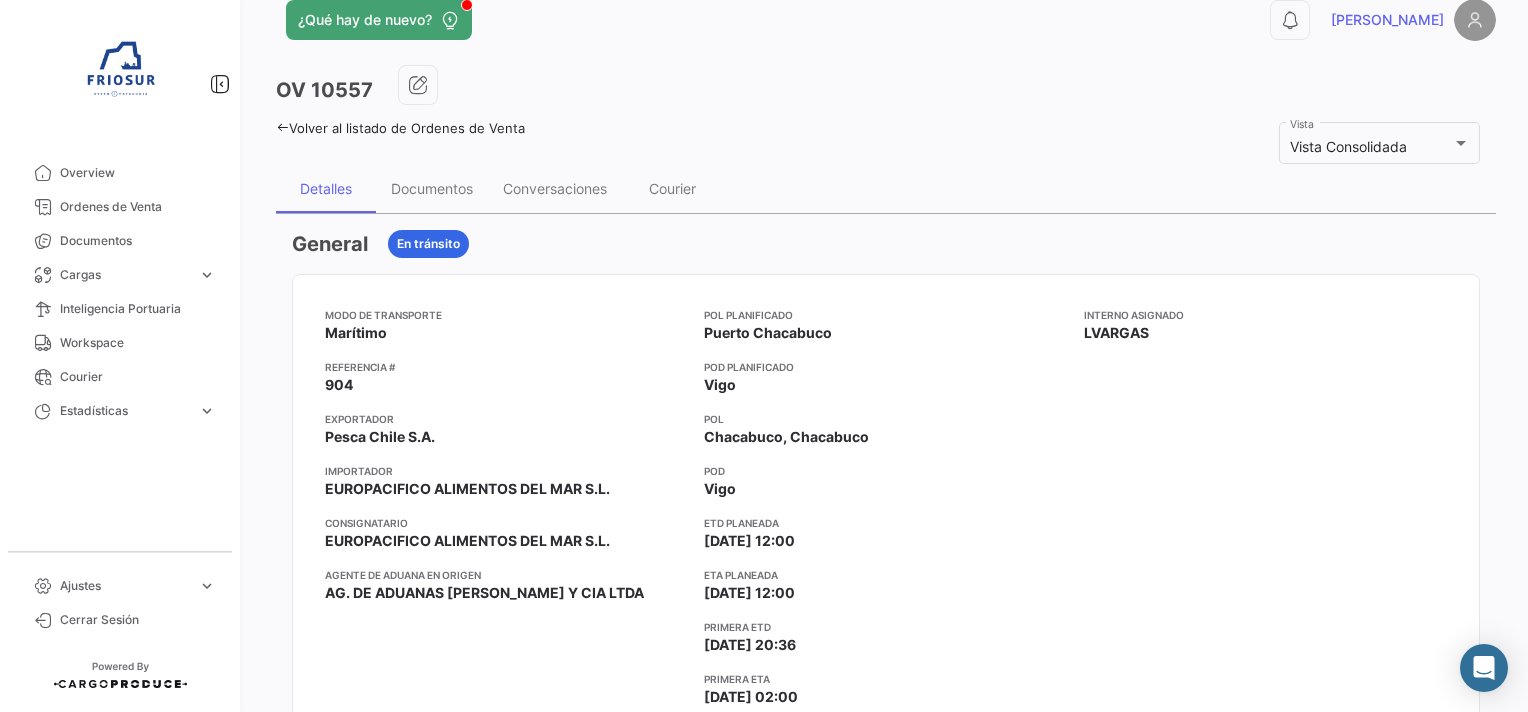 scroll, scrollTop: 0, scrollLeft: 0, axis: both 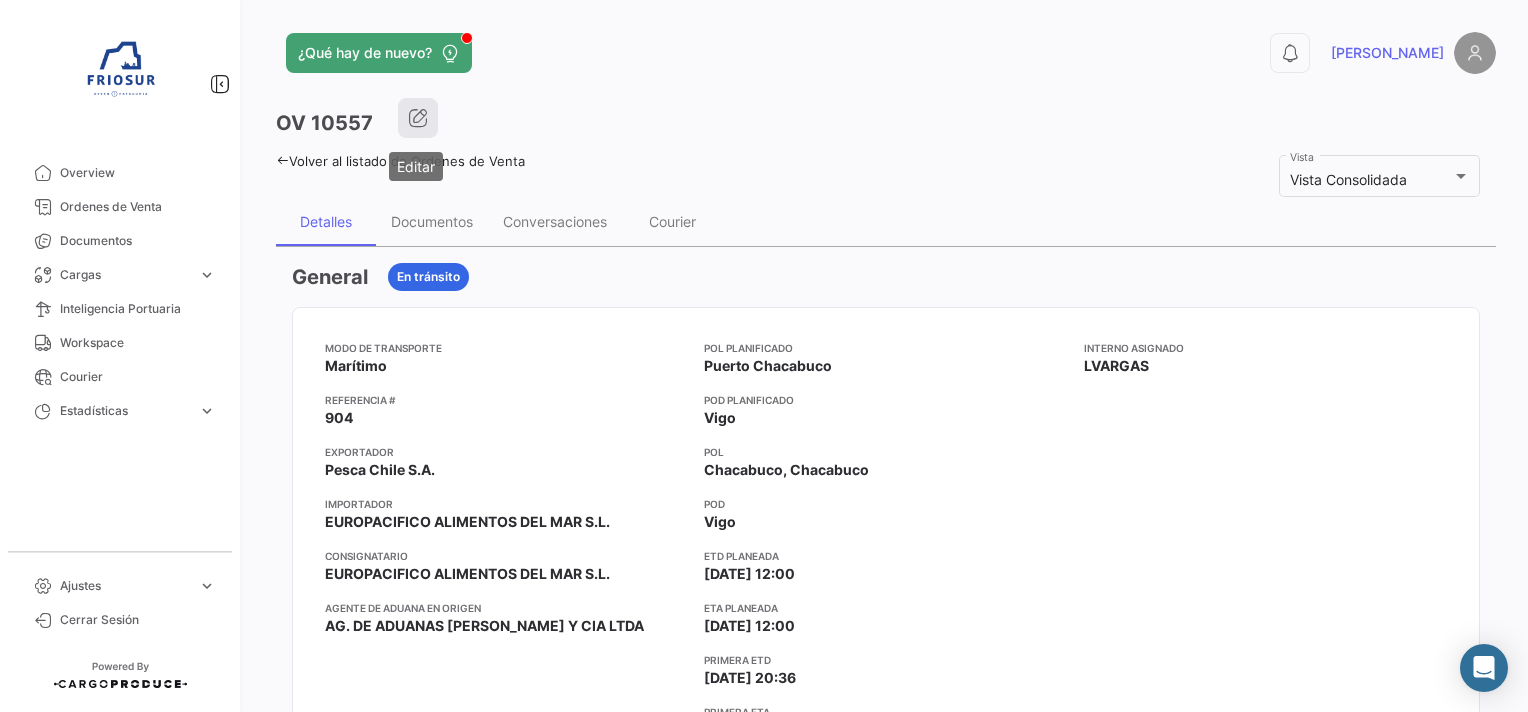 click 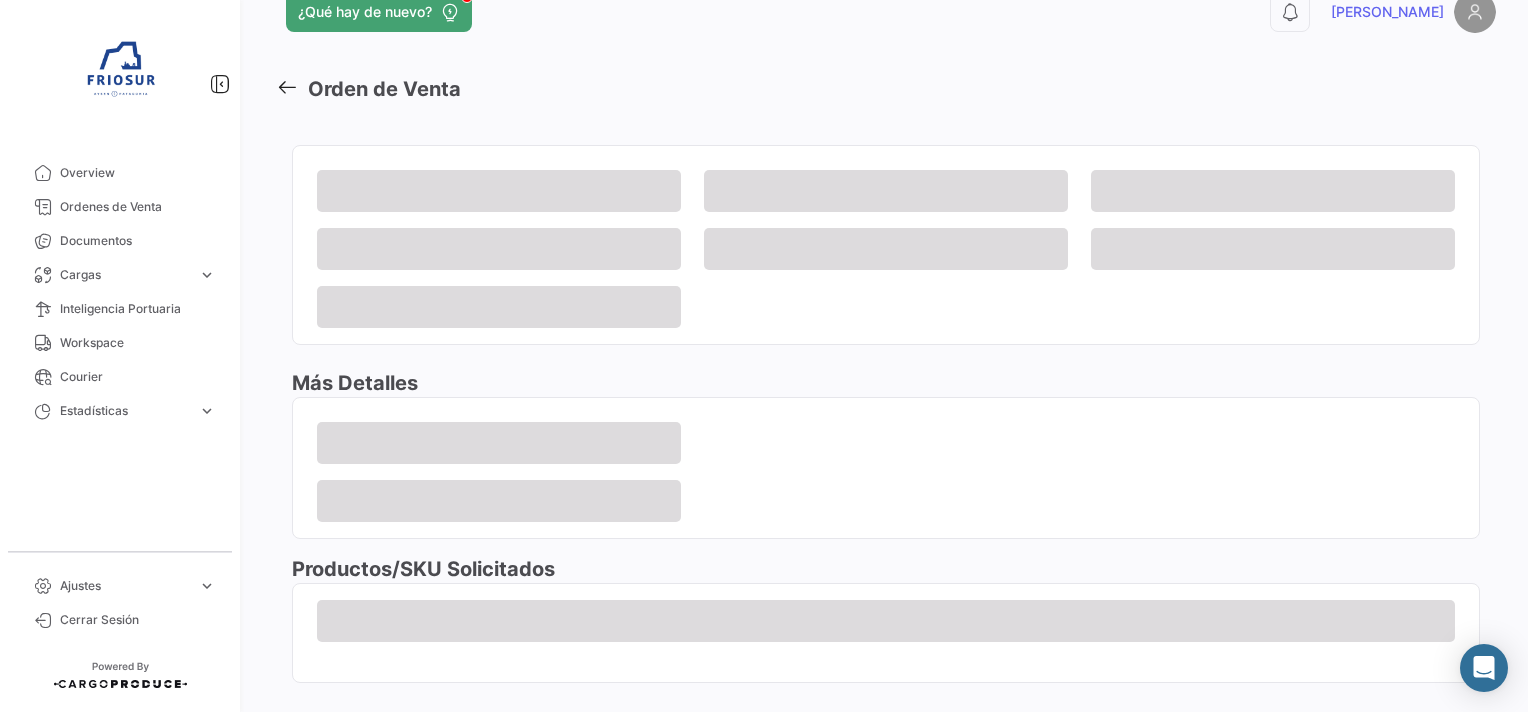 scroll, scrollTop: 75, scrollLeft: 0, axis: vertical 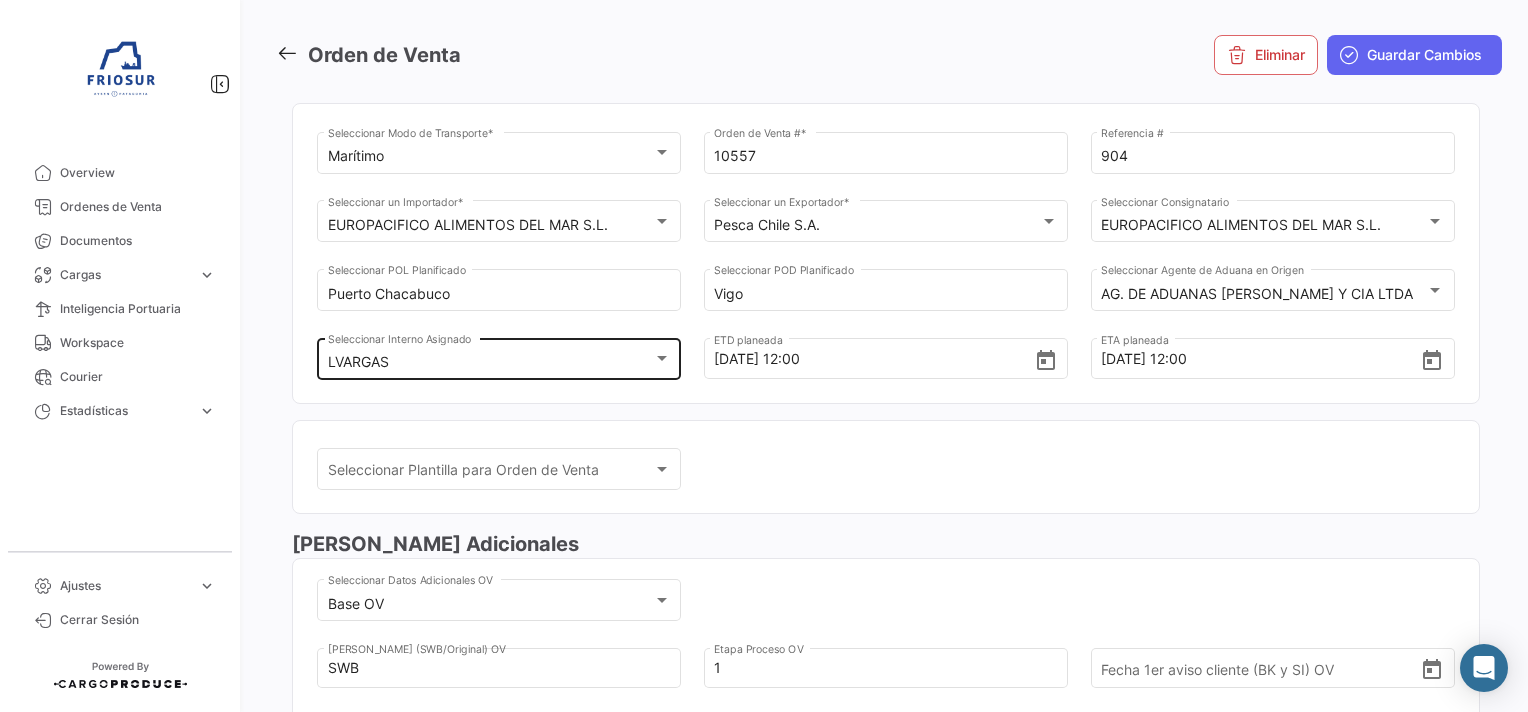 click on "LVARGAS" at bounding box center (490, 362) 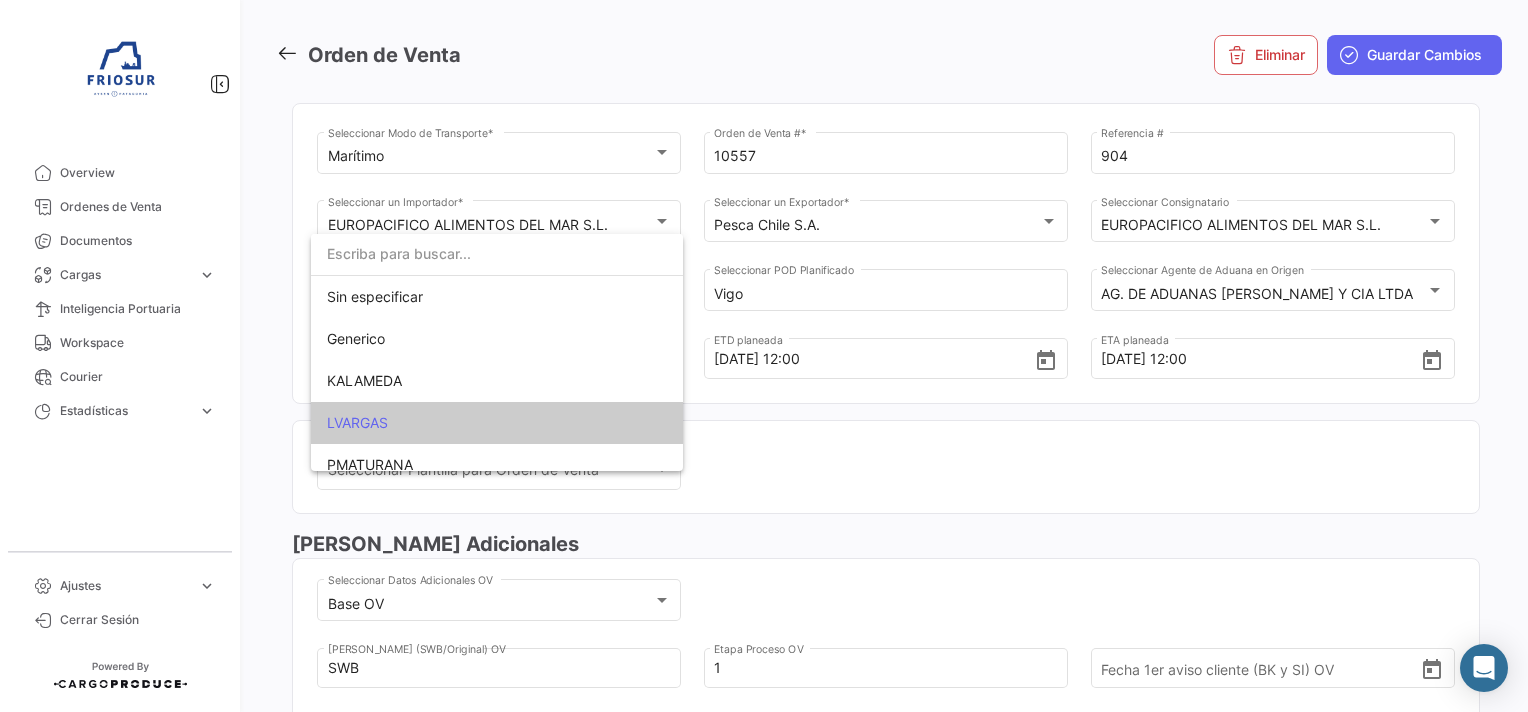 scroll, scrollTop: 78, scrollLeft: 0, axis: vertical 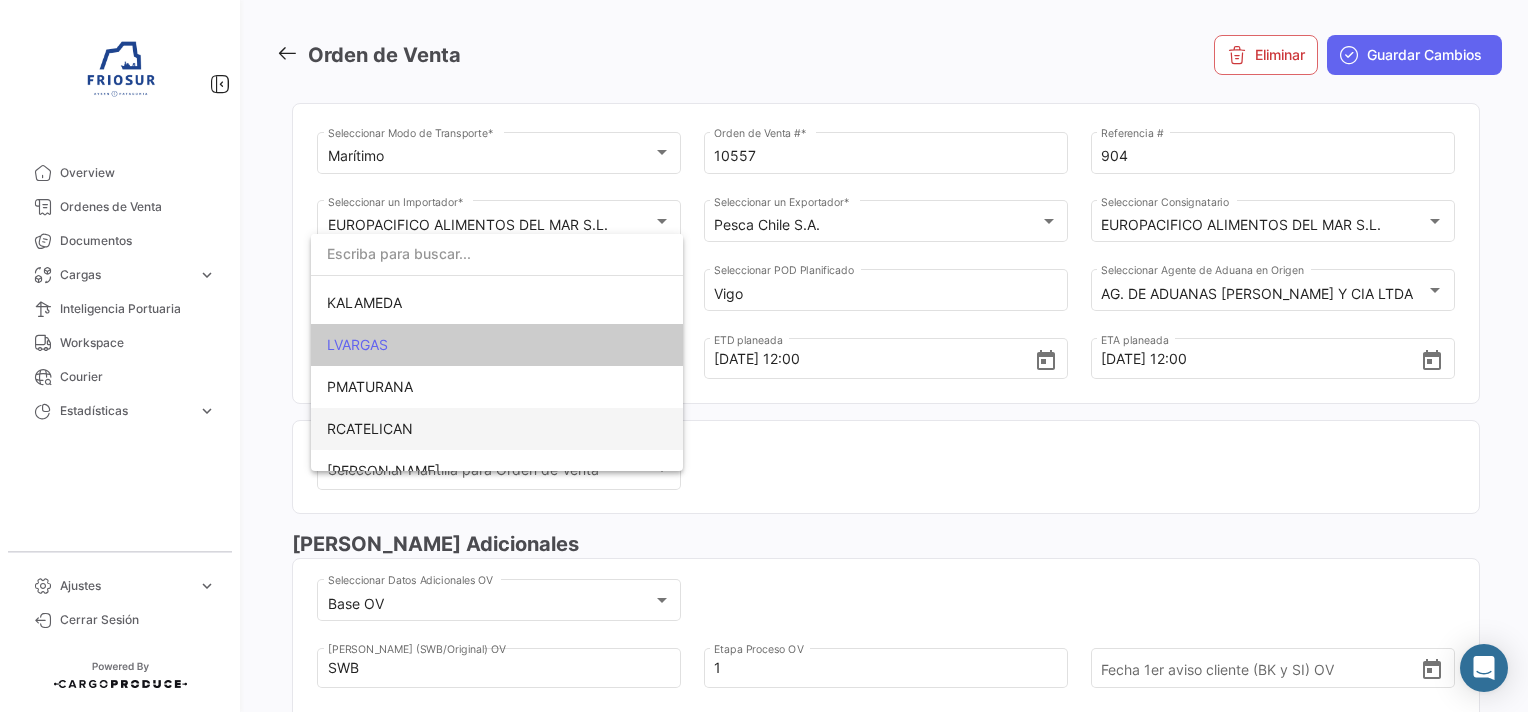 click on "RCATELICAN" at bounding box center [497, 429] 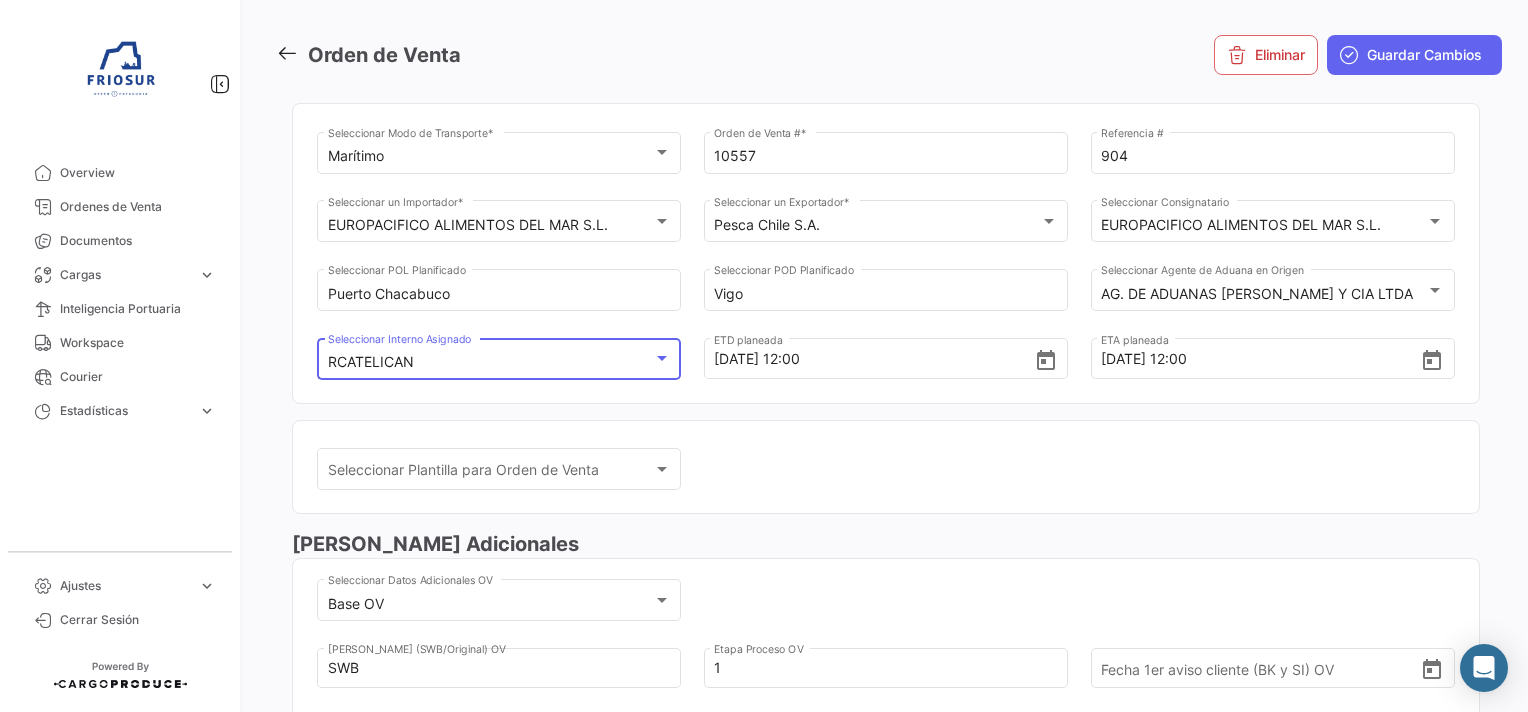 scroll, scrollTop: 99, scrollLeft: 0, axis: vertical 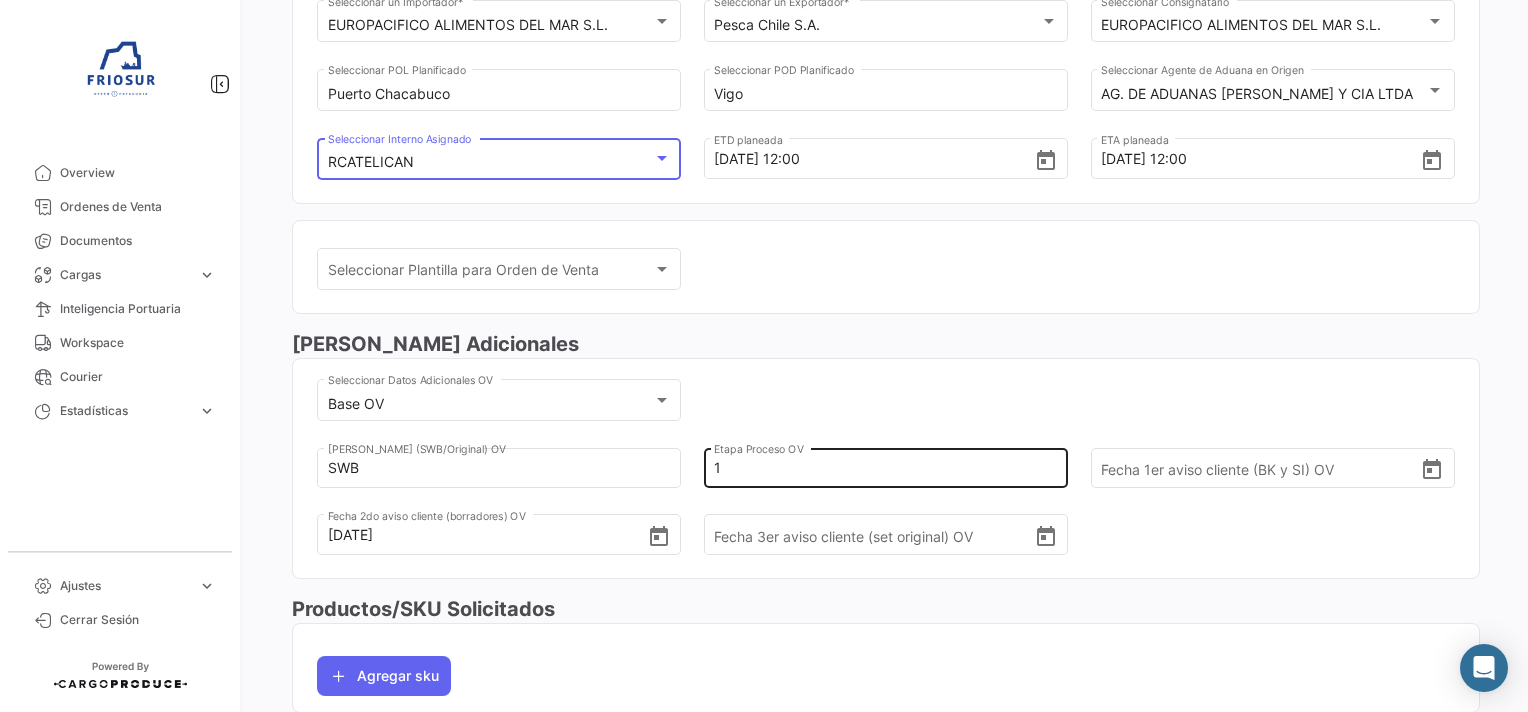 click on "1" at bounding box center [877, 468] 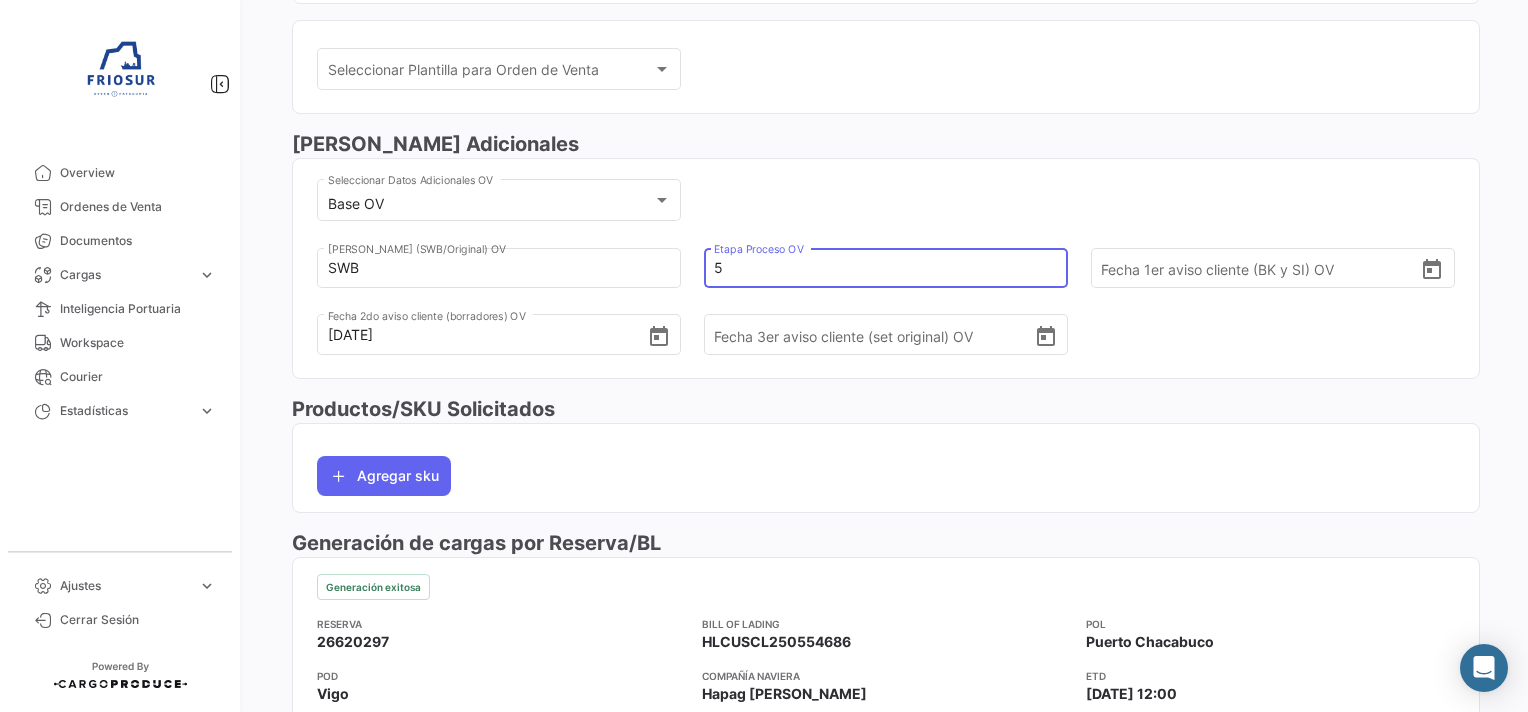 scroll, scrollTop: 0, scrollLeft: 0, axis: both 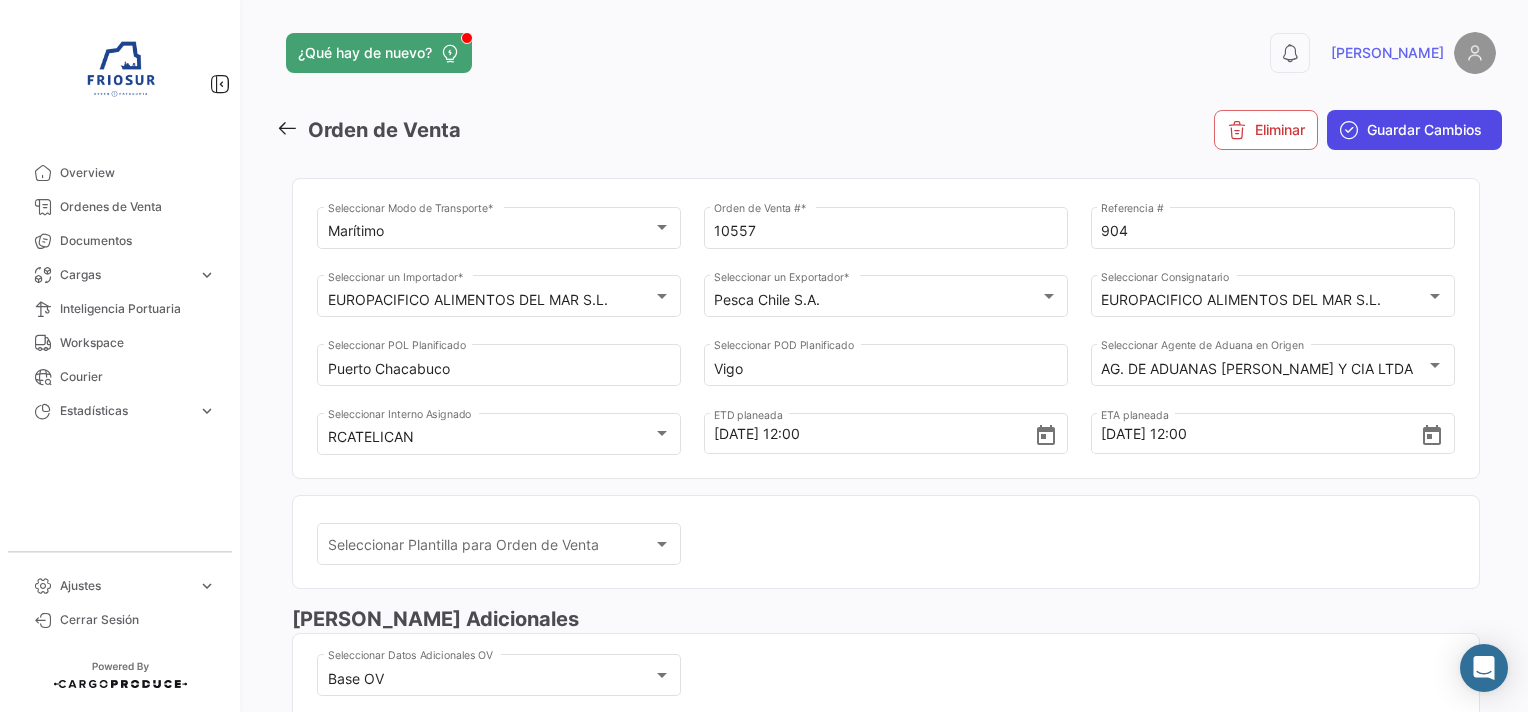type on "5" 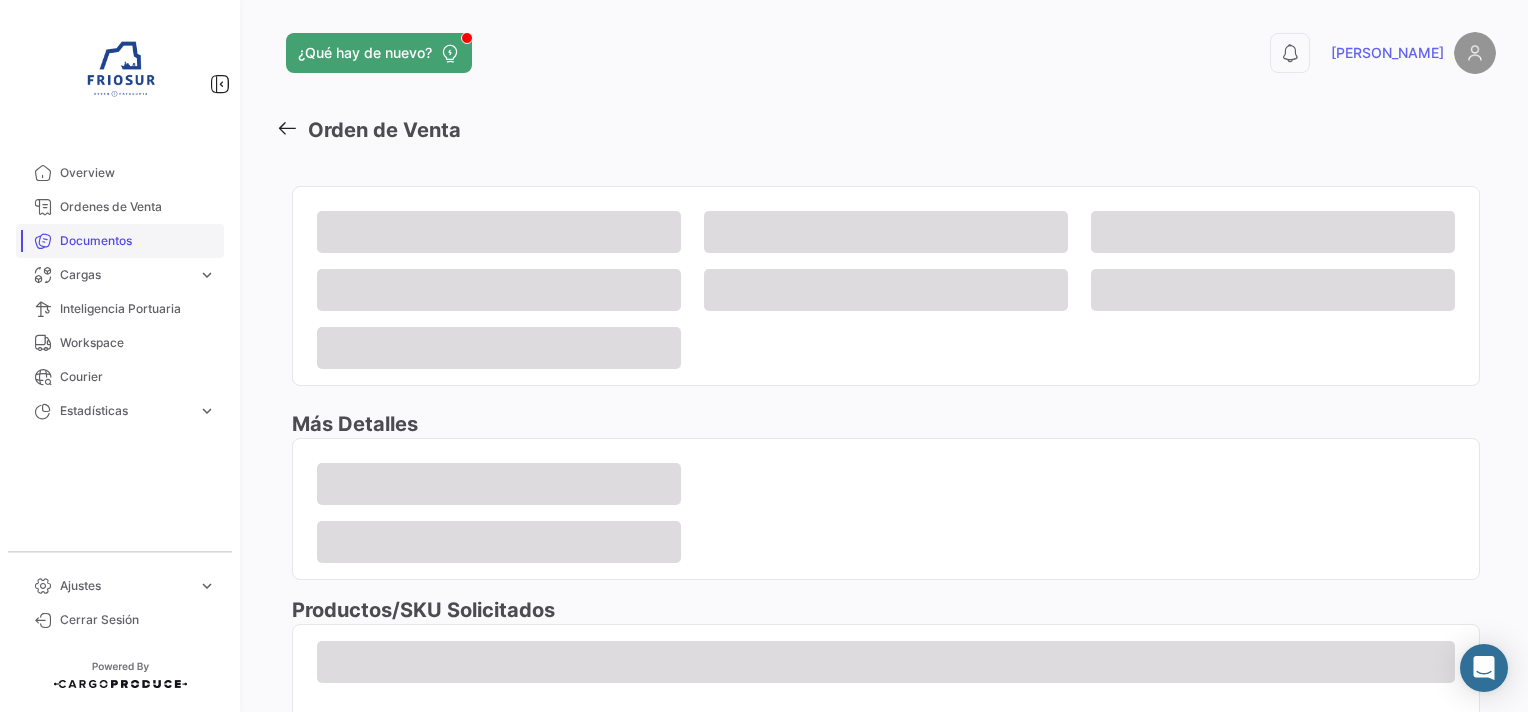 click on "Documentos" at bounding box center (138, 241) 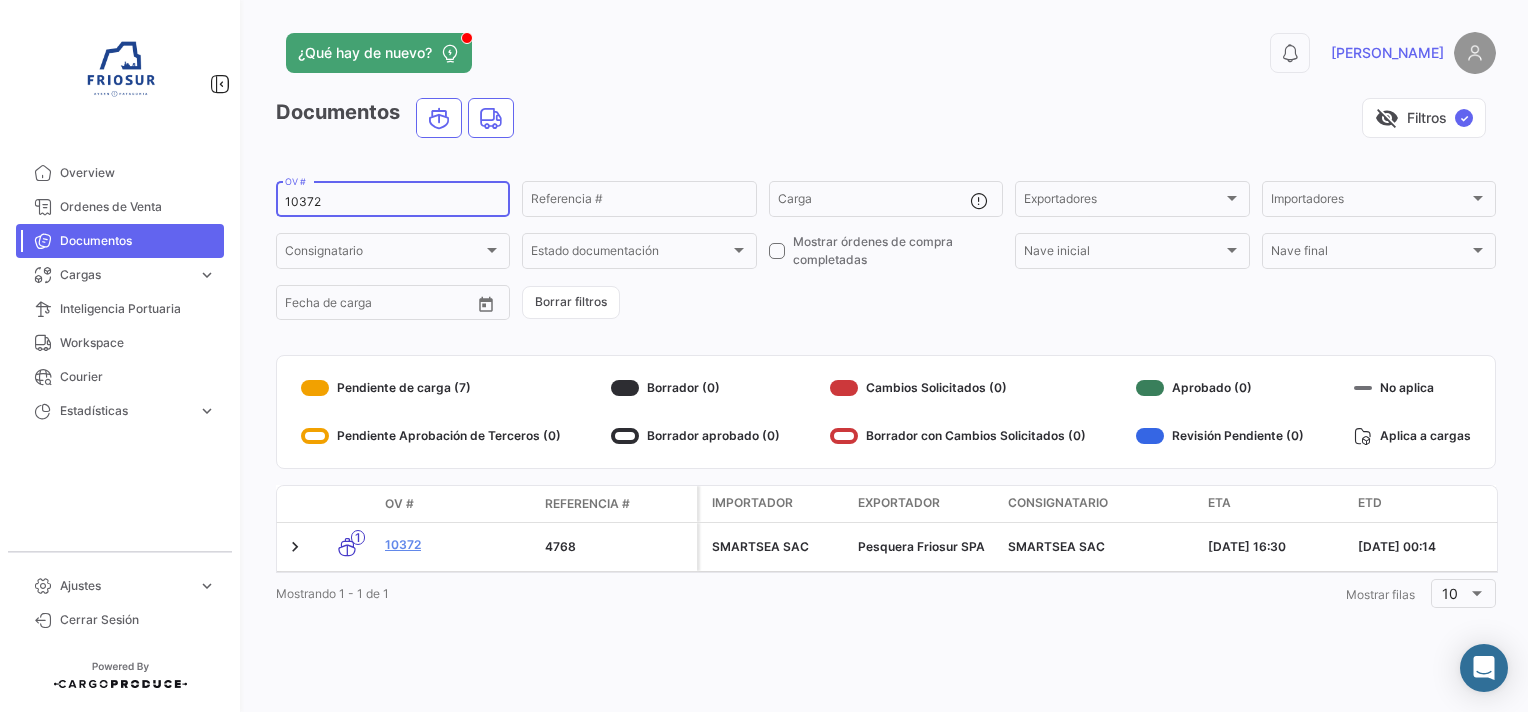 drag, startPoint x: 404, startPoint y: 203, endPoint x: 268, endPoint y: 220, distance: 137.05838 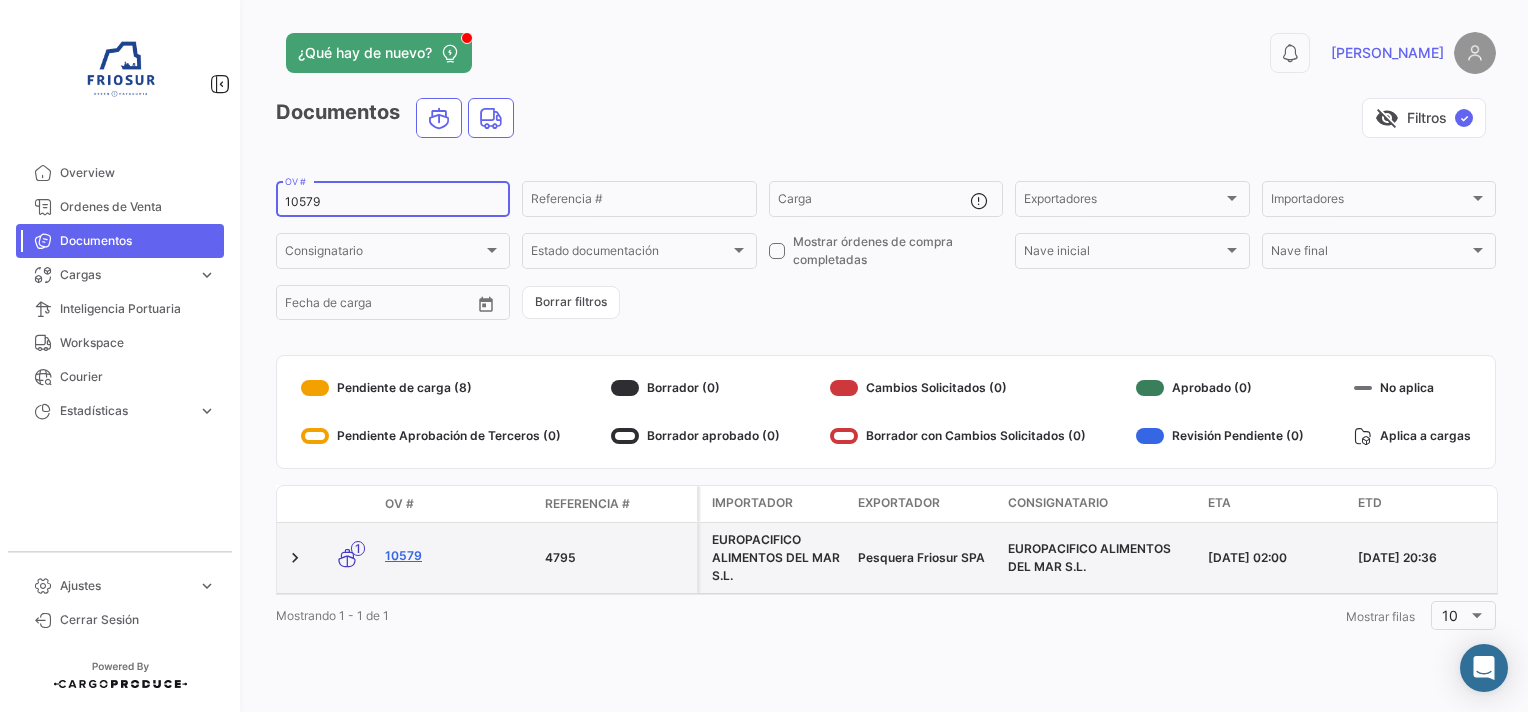 type on "10579" 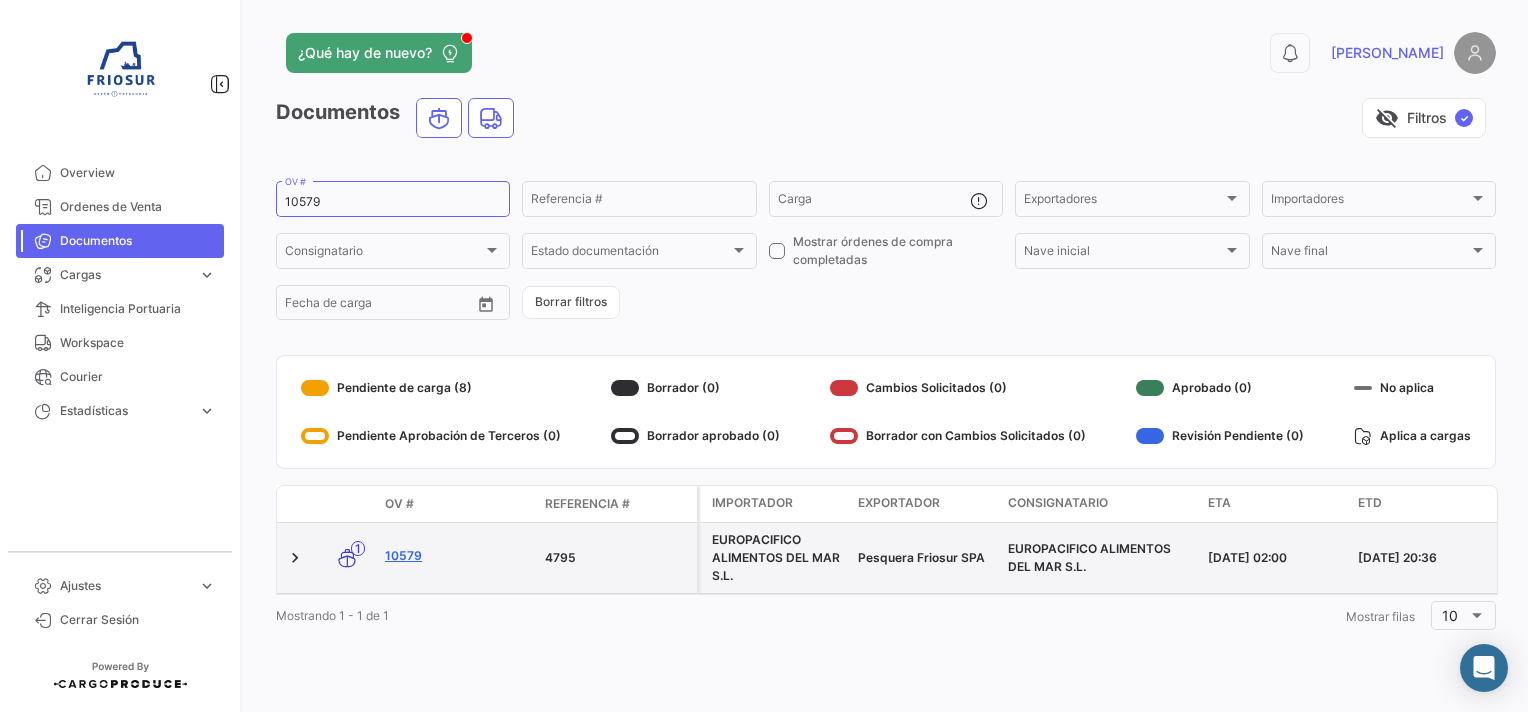 click on "10579" 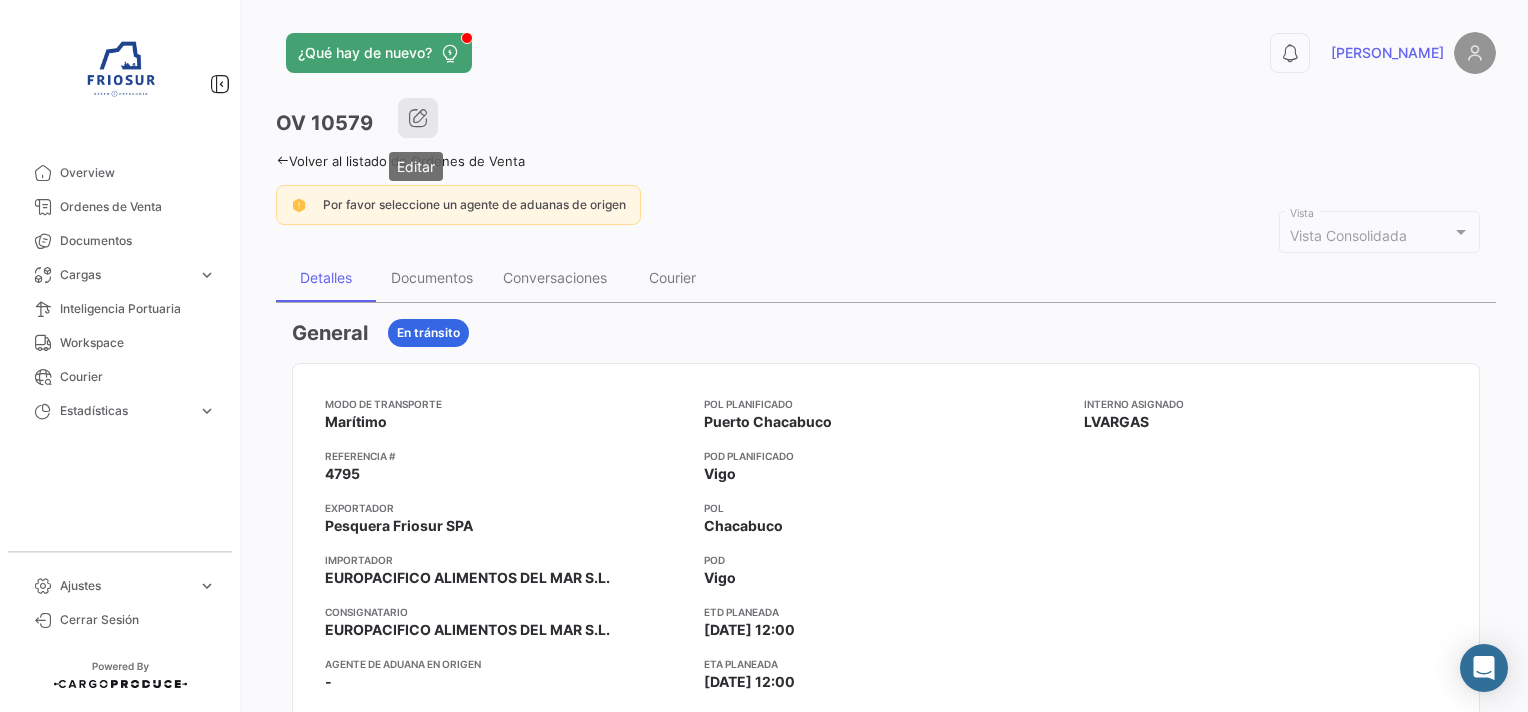 click 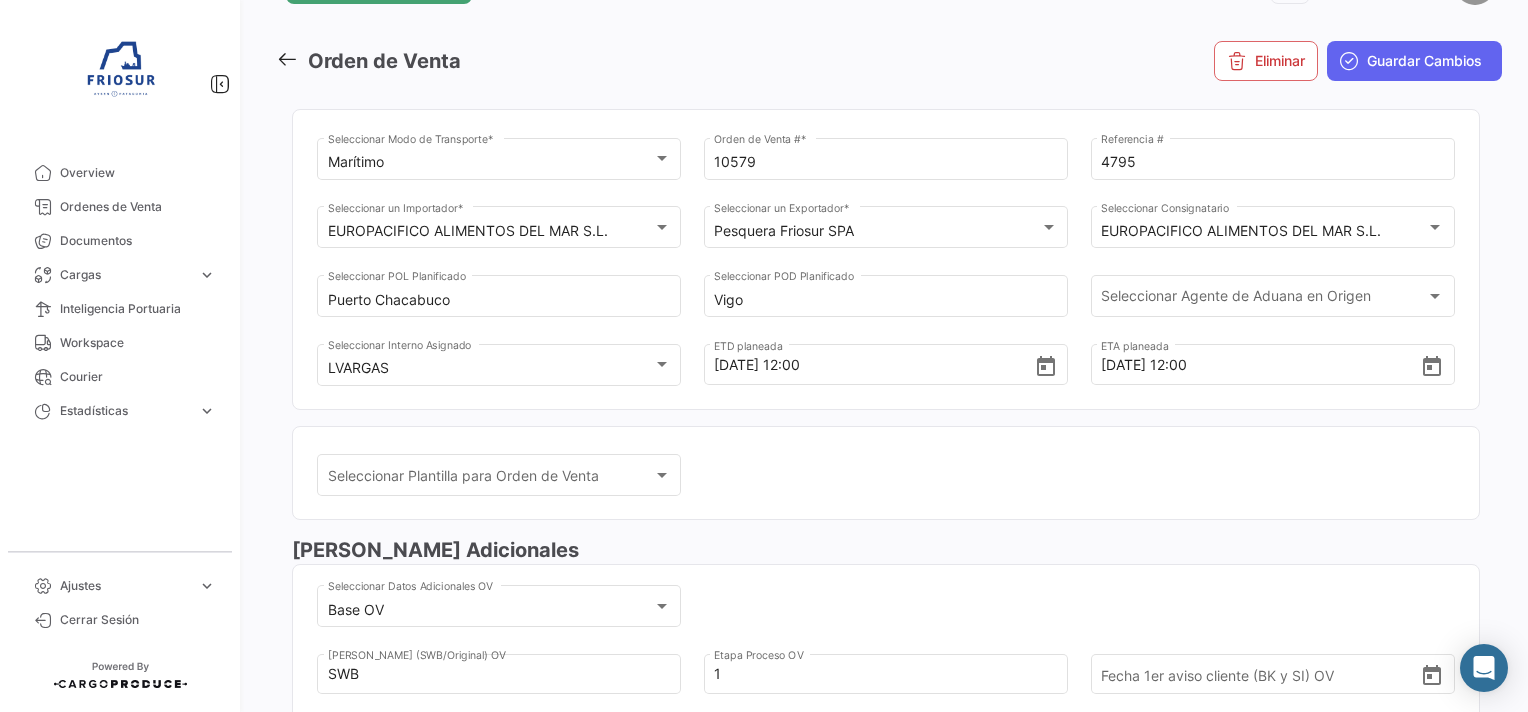 scroll, scrollTop: 100, scrollLeft: 0, axis: vertical 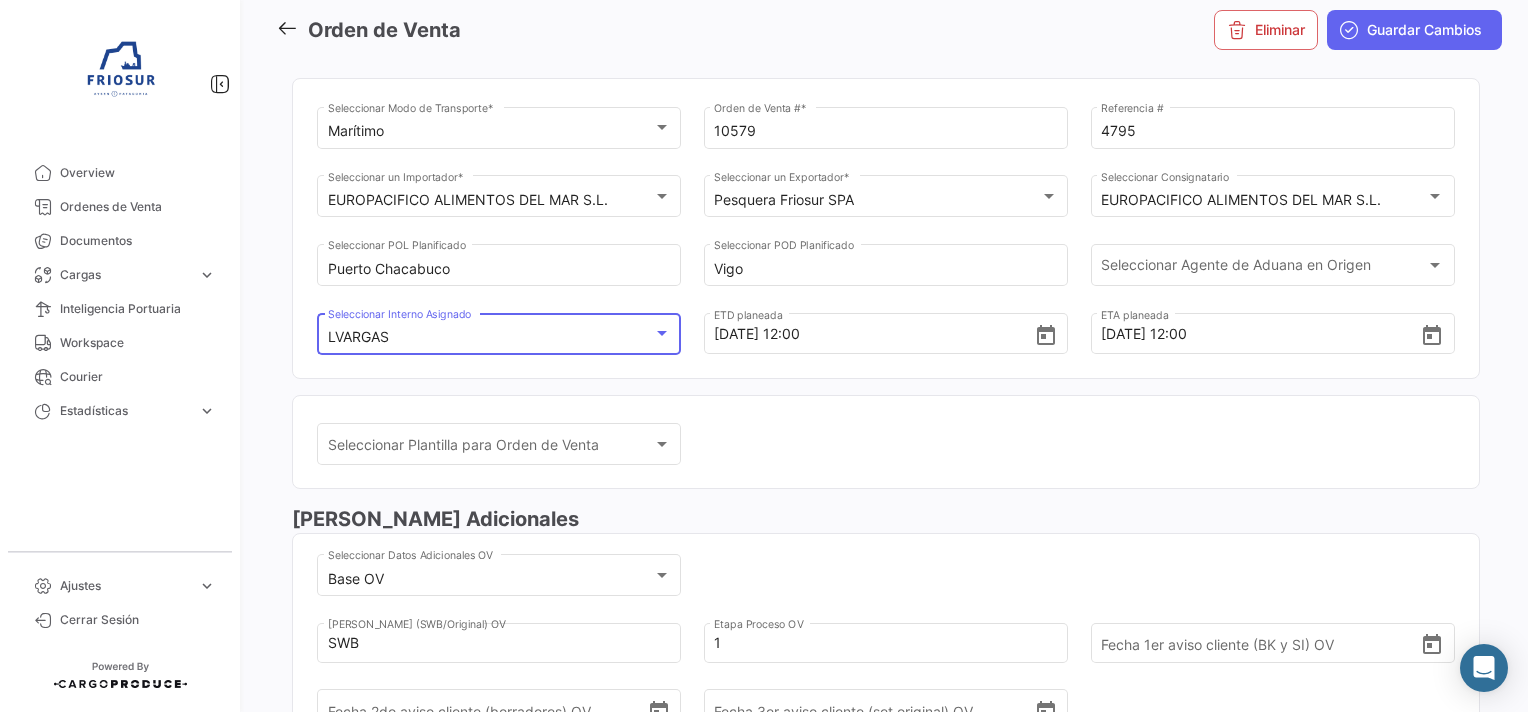 click on "LVARGAS" at bounding box center (490, 337) 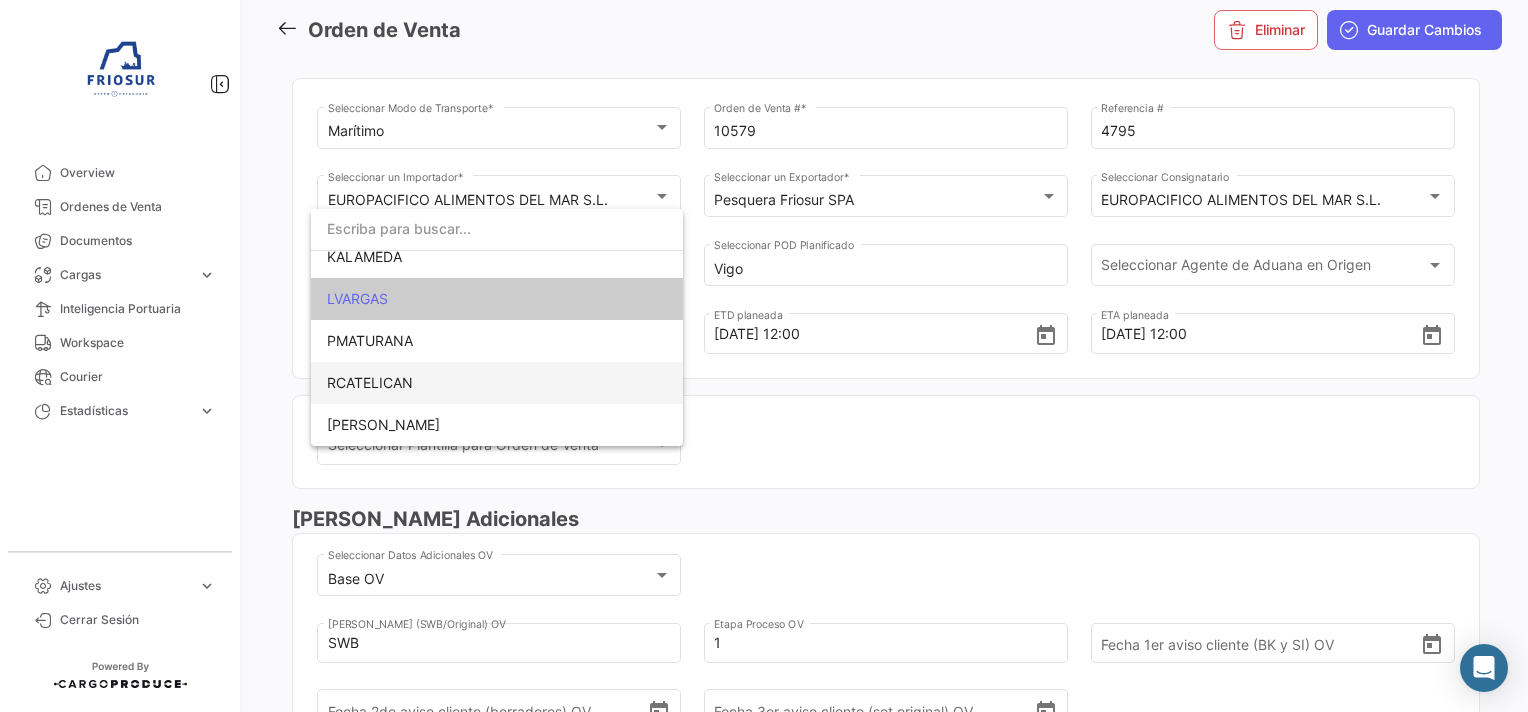 click on "RCATELICAN" at bounding box center (497, 383) 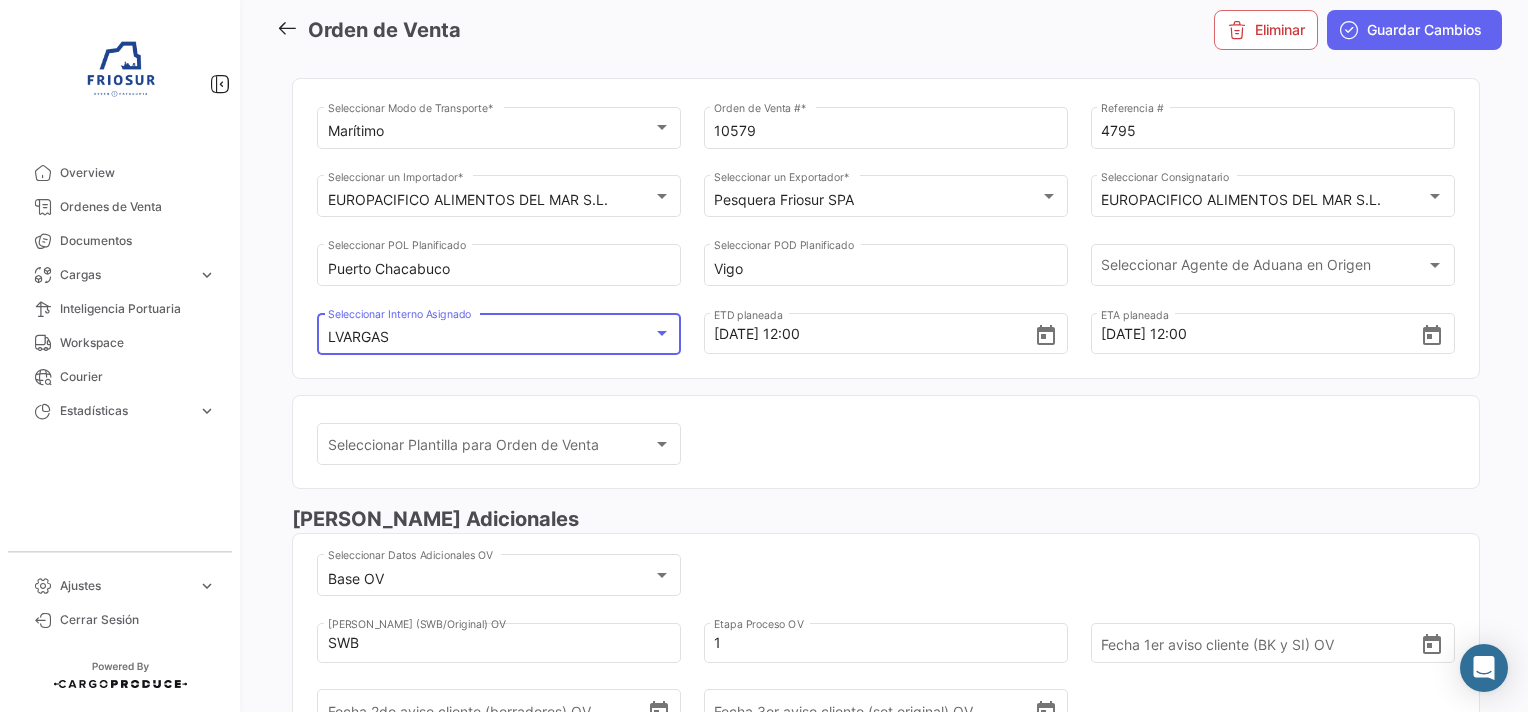 scroll, scrollTop: 99, scrollLeft: 0, axis: vertical 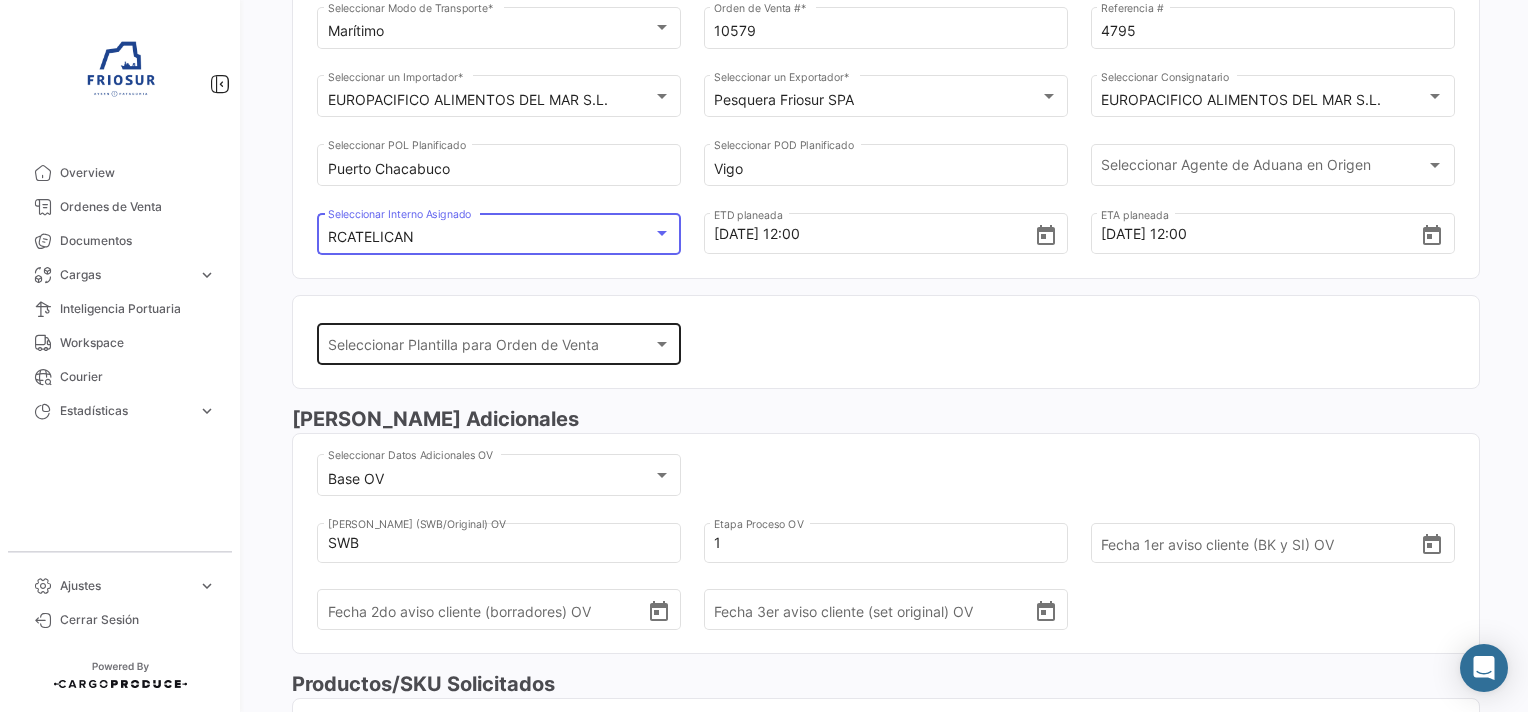 click on "Seleccionar
Plantilla para Orden de Venta Seleccionar
Plantilla para Orden de Venta" 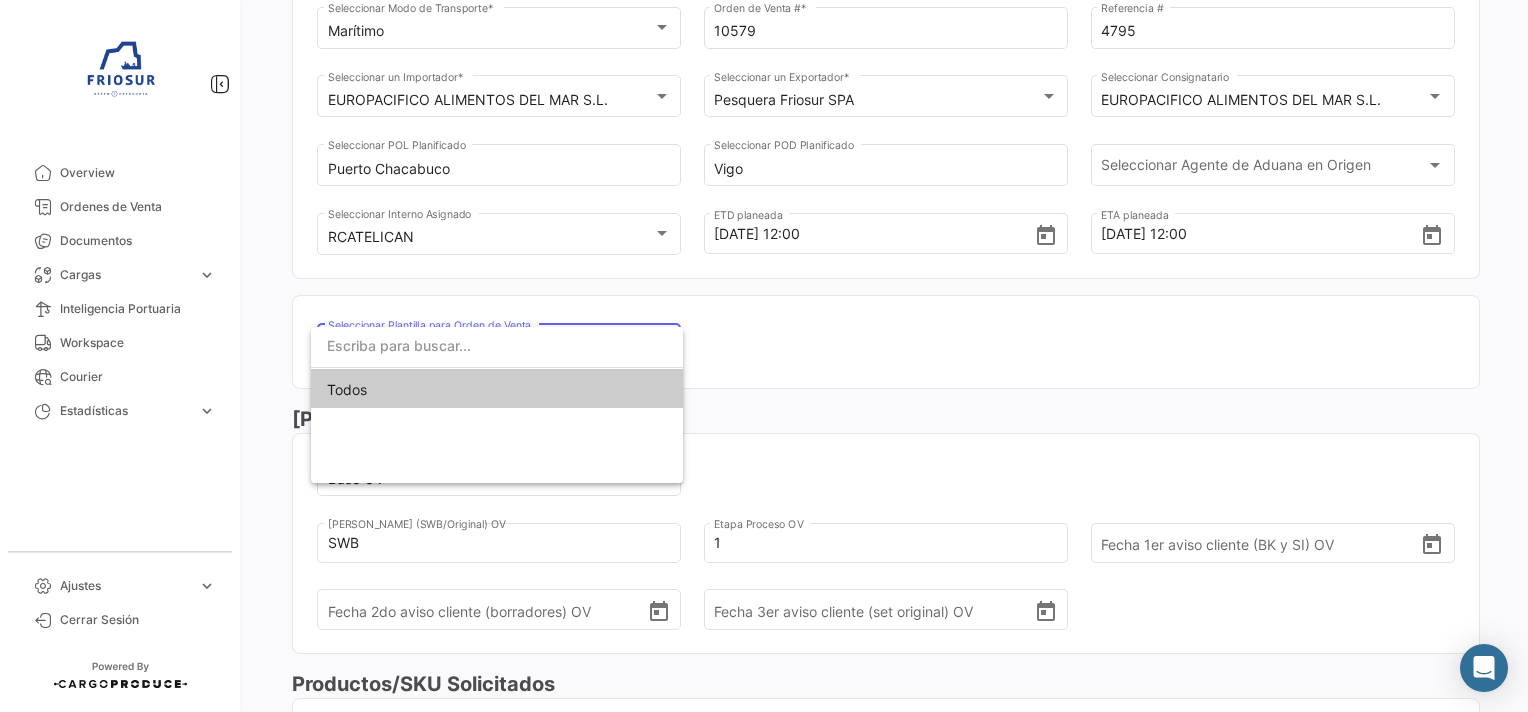 click at bounding box center [764, 356] 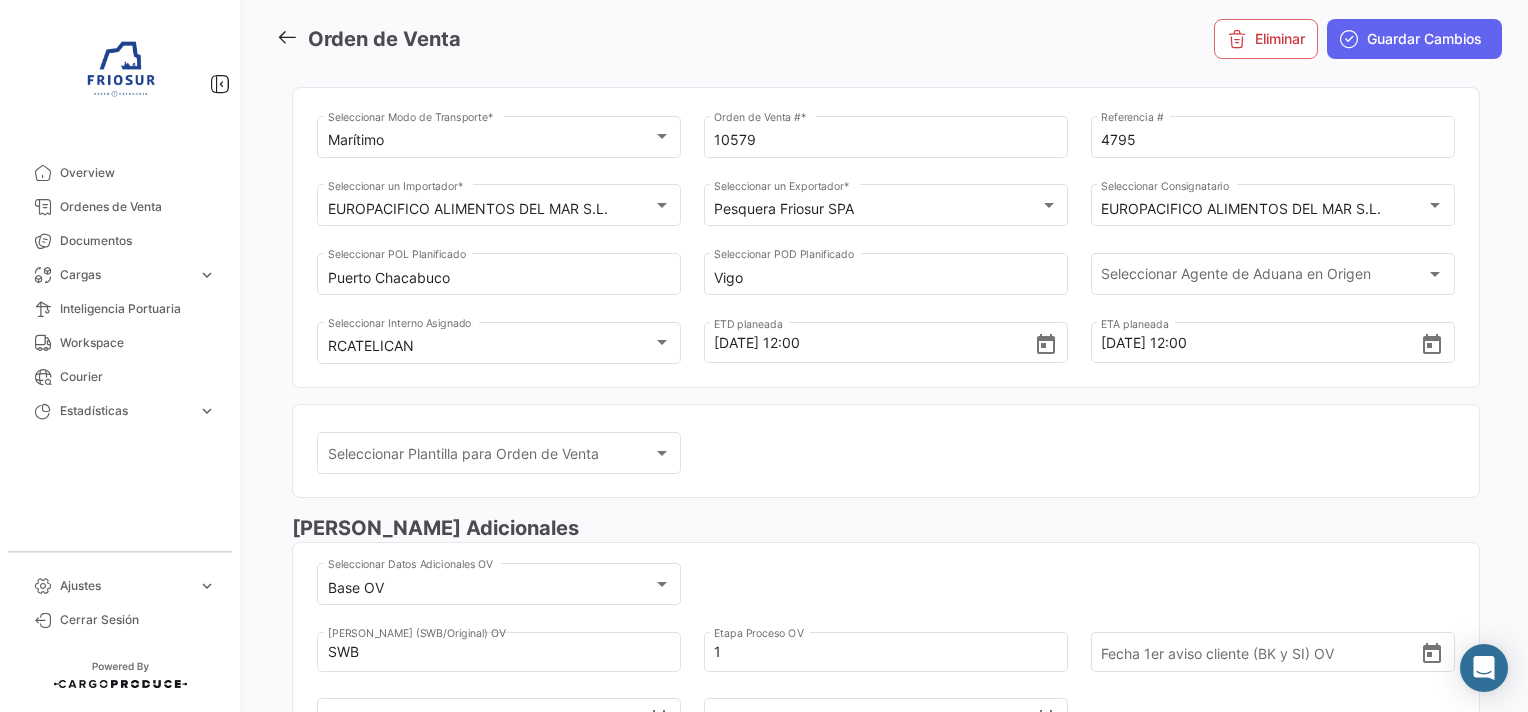 scroll, scrollTop: 200, scrollLeft: 0, axis: vertical 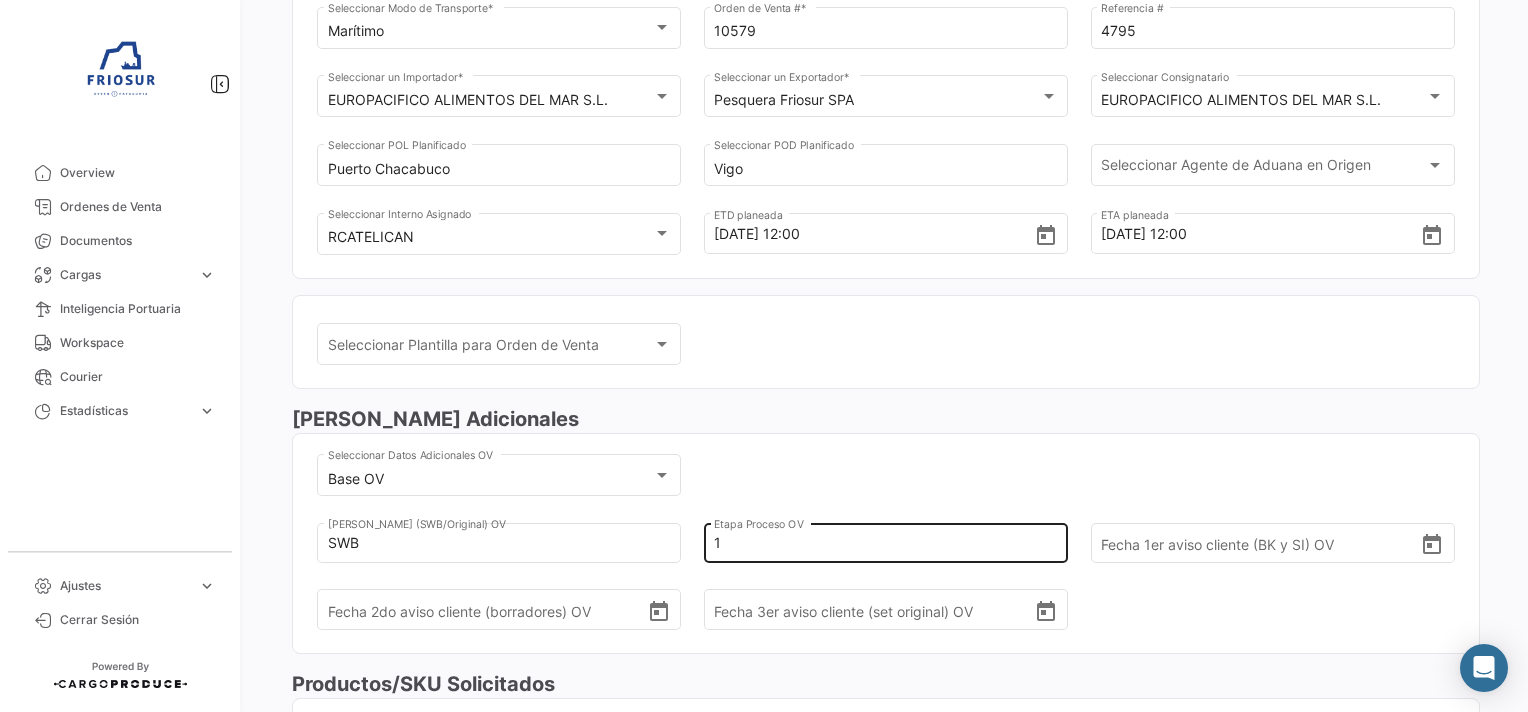 click on "1" at bounding box center [877, 543] 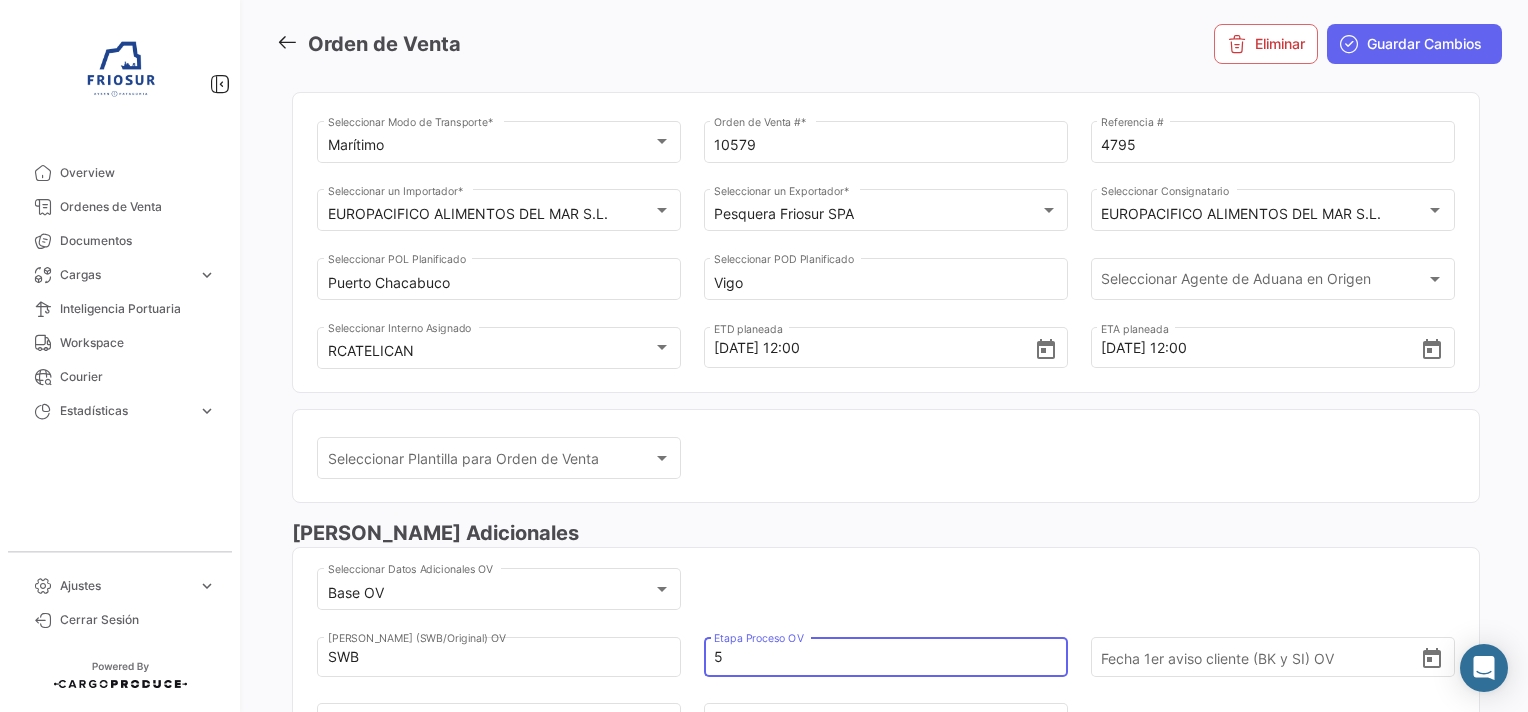 scroll, scrollTop: 0, scrollLeft: 0, axis: both 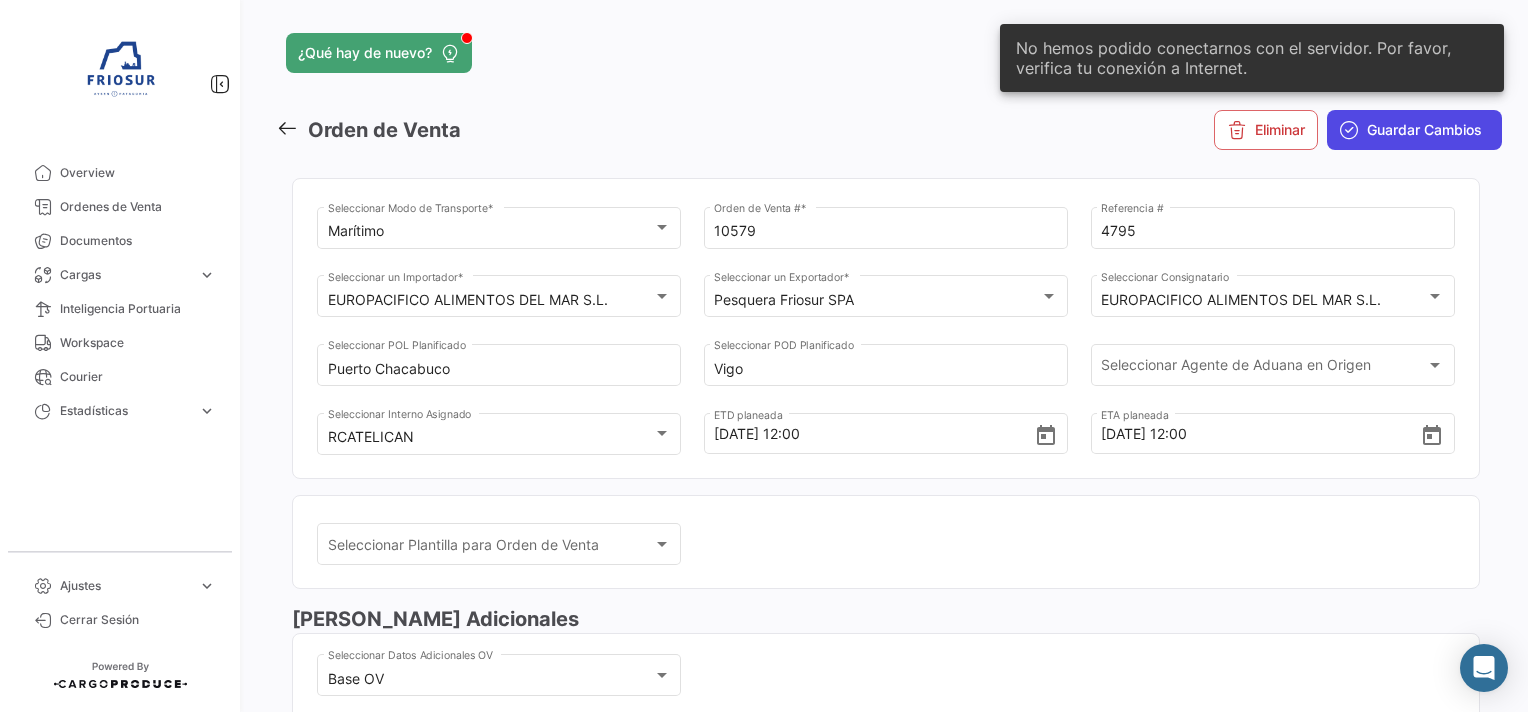 type on "5" 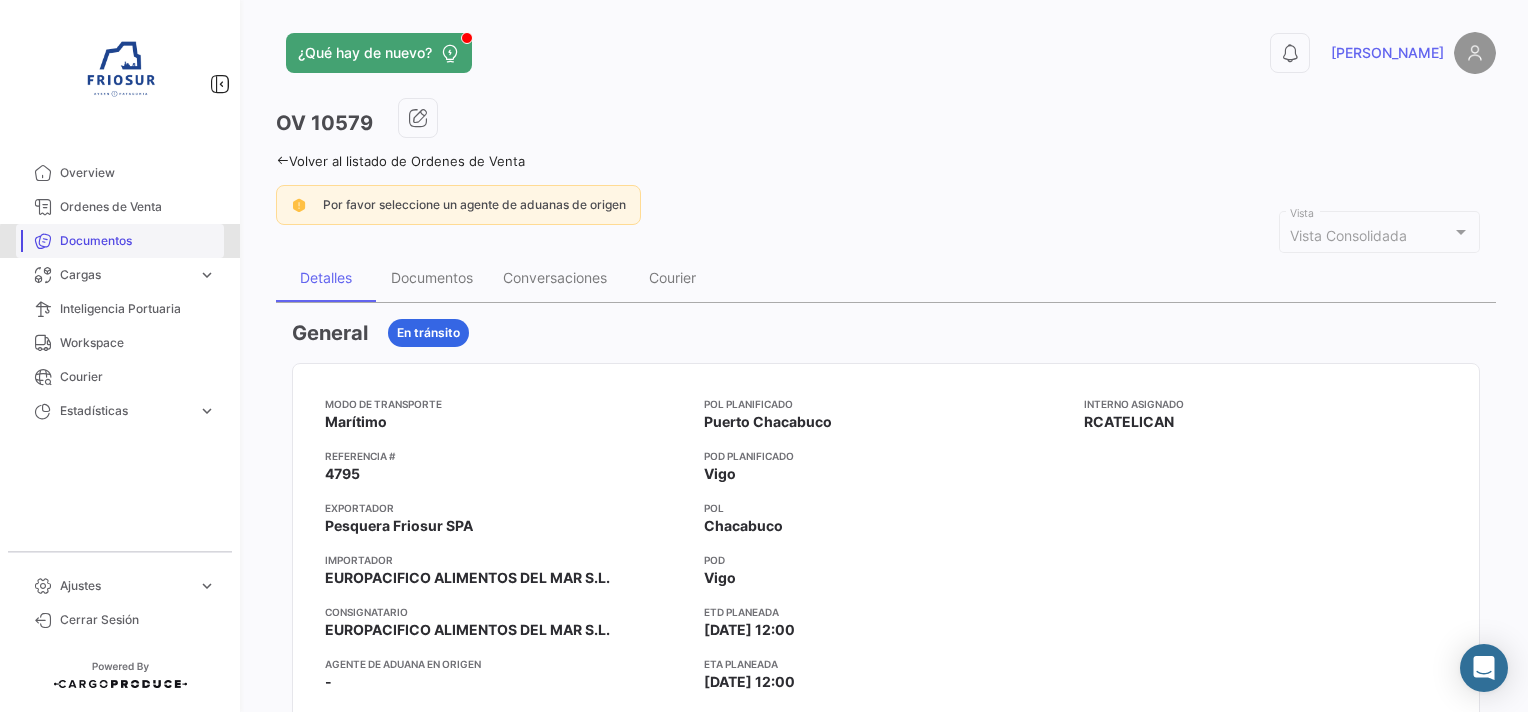 click on "Documentos" at bounding box center [138, 241] 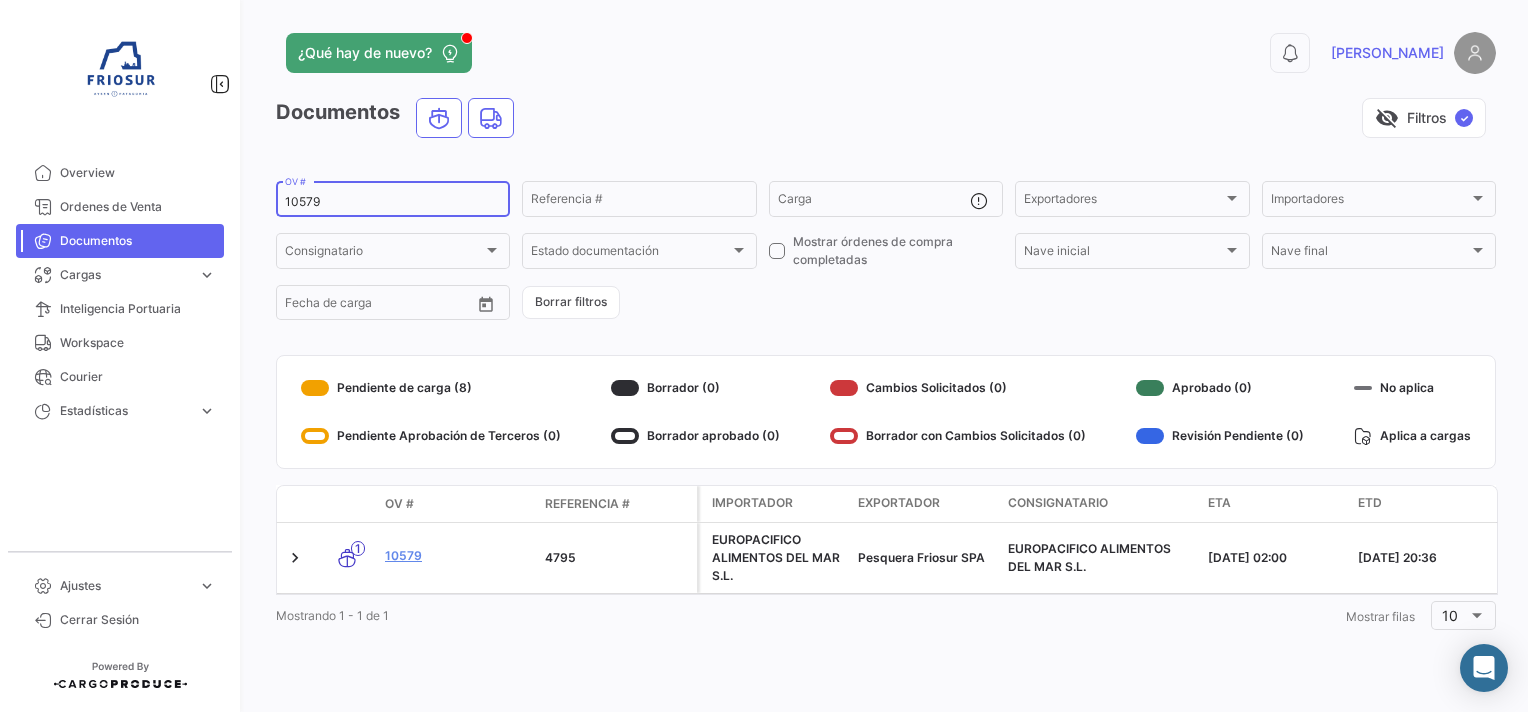 drag, startPoint x: 352, startPoint y: 204, endPoint x: 228, endPoint y: 204, distance: 124 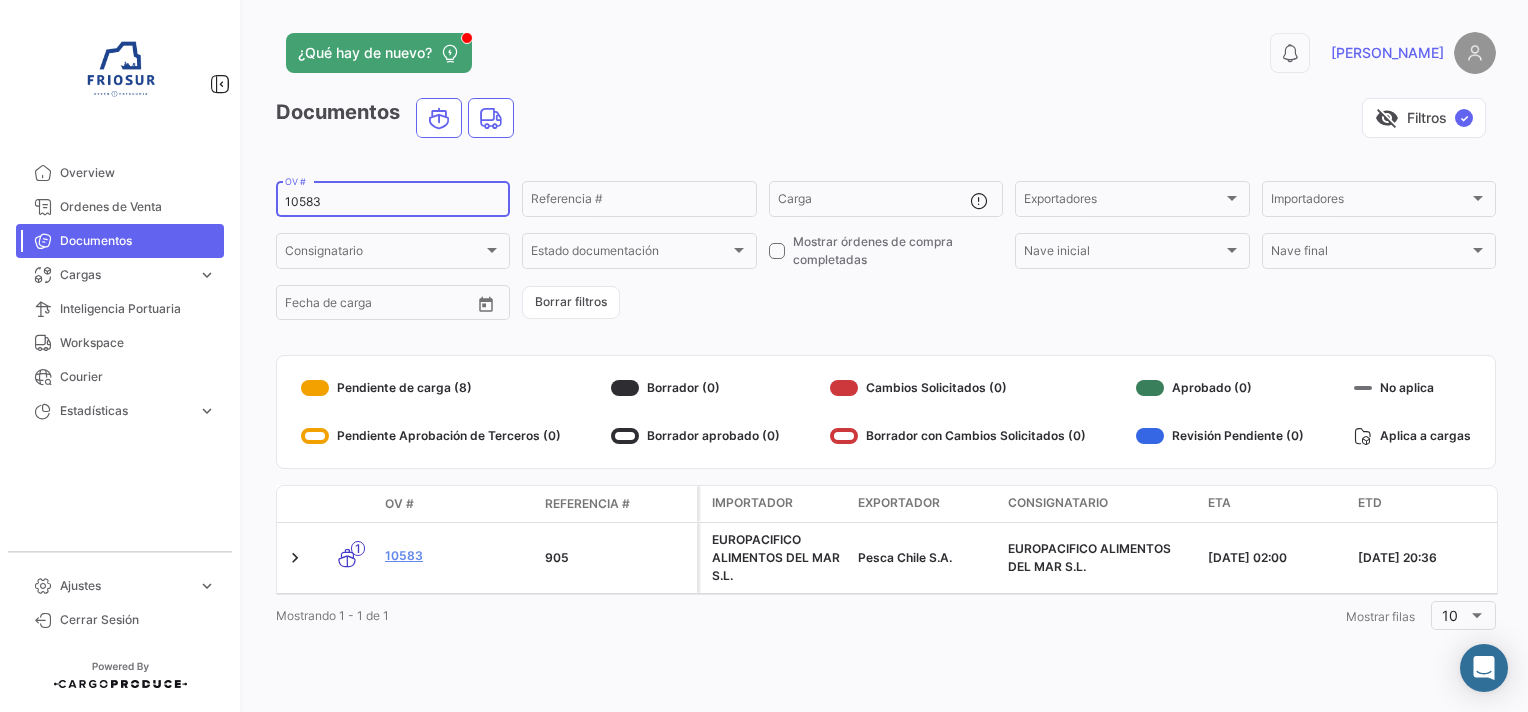 type on "10583" 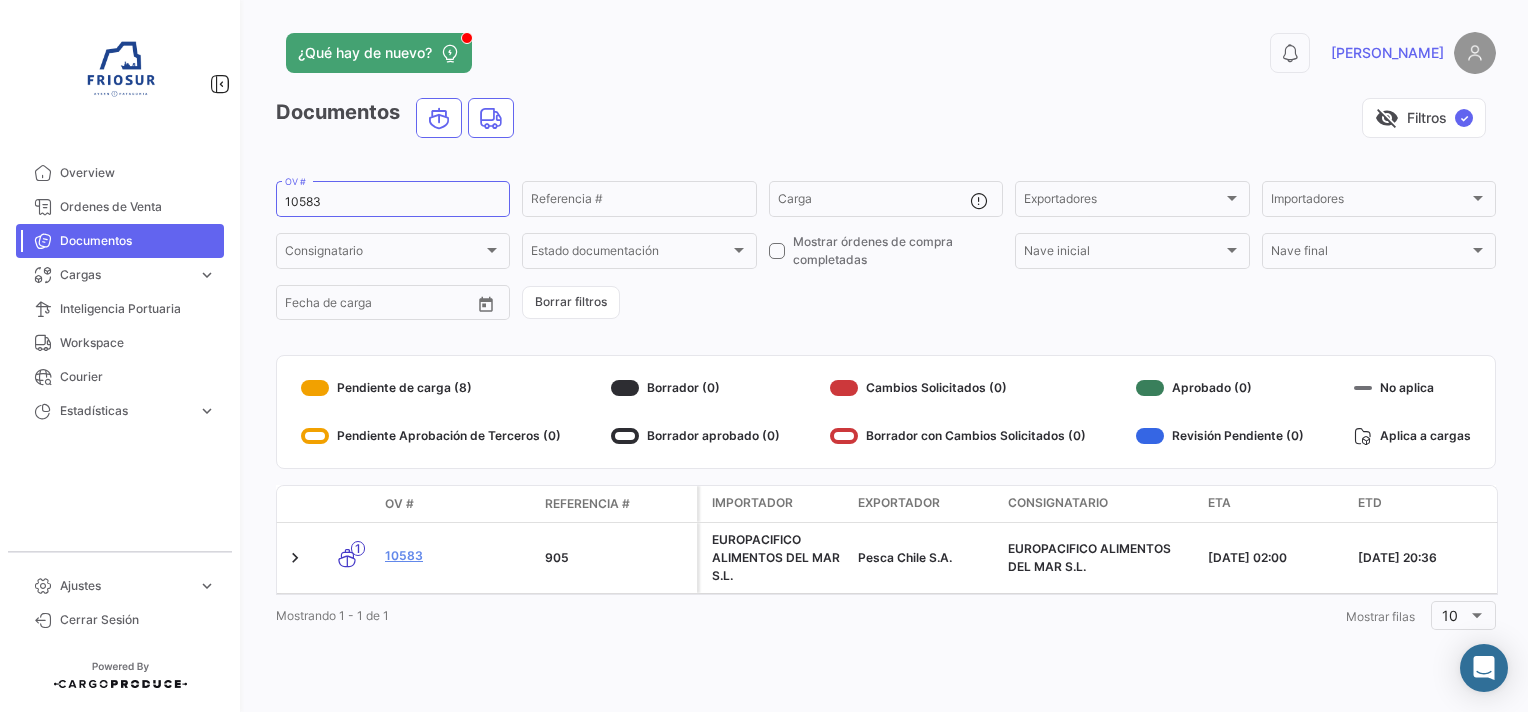 click on "10583" 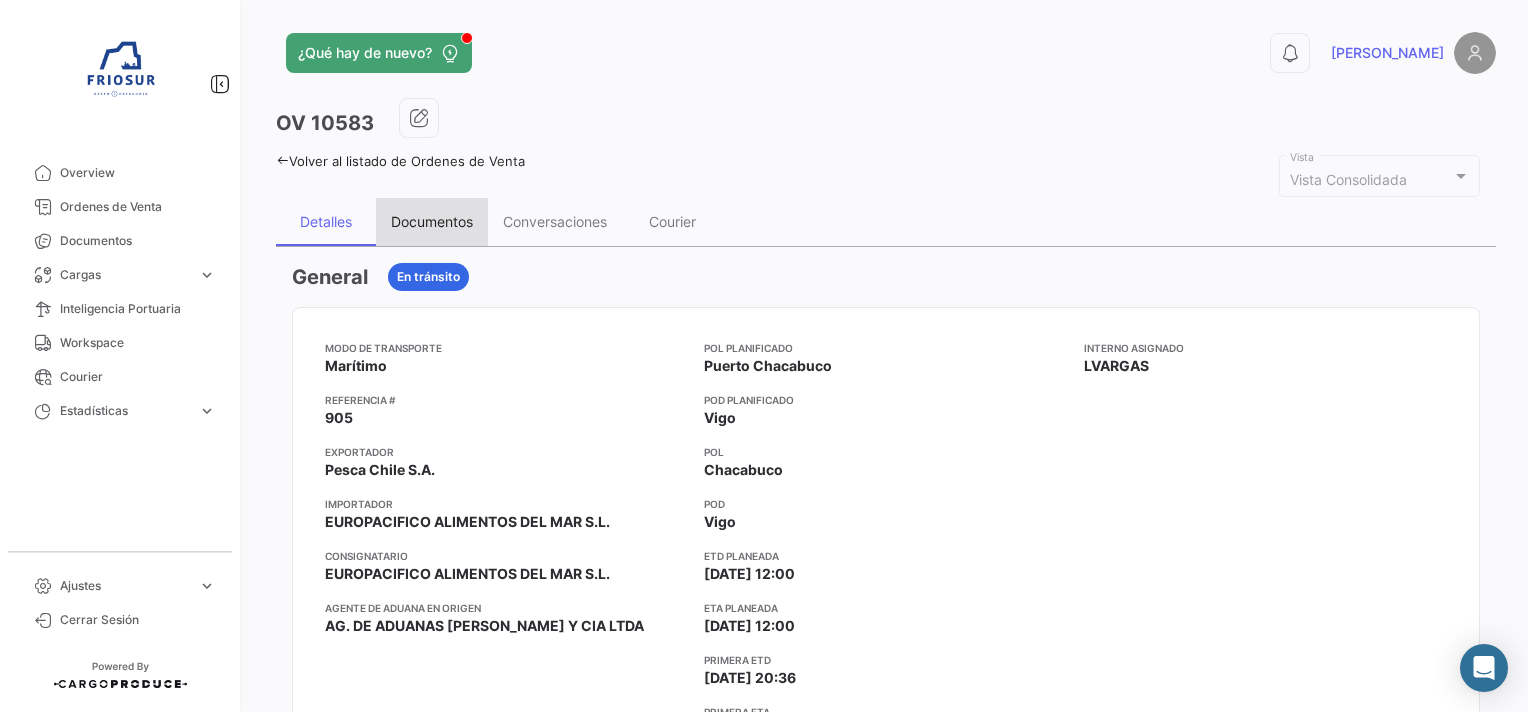 click on "Documentos" at bounding box center [432, 221] 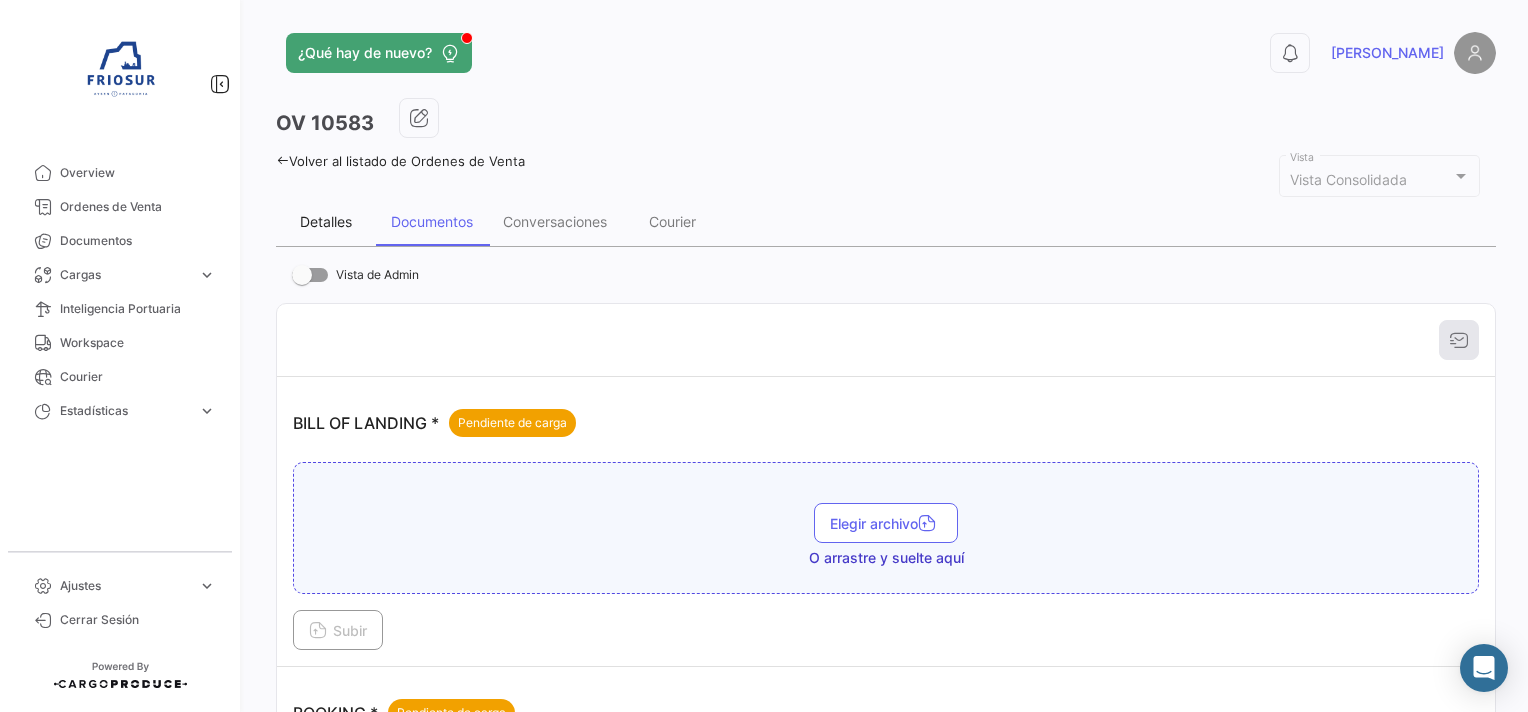 click on "Detalles" at bounding box center (326, 222) 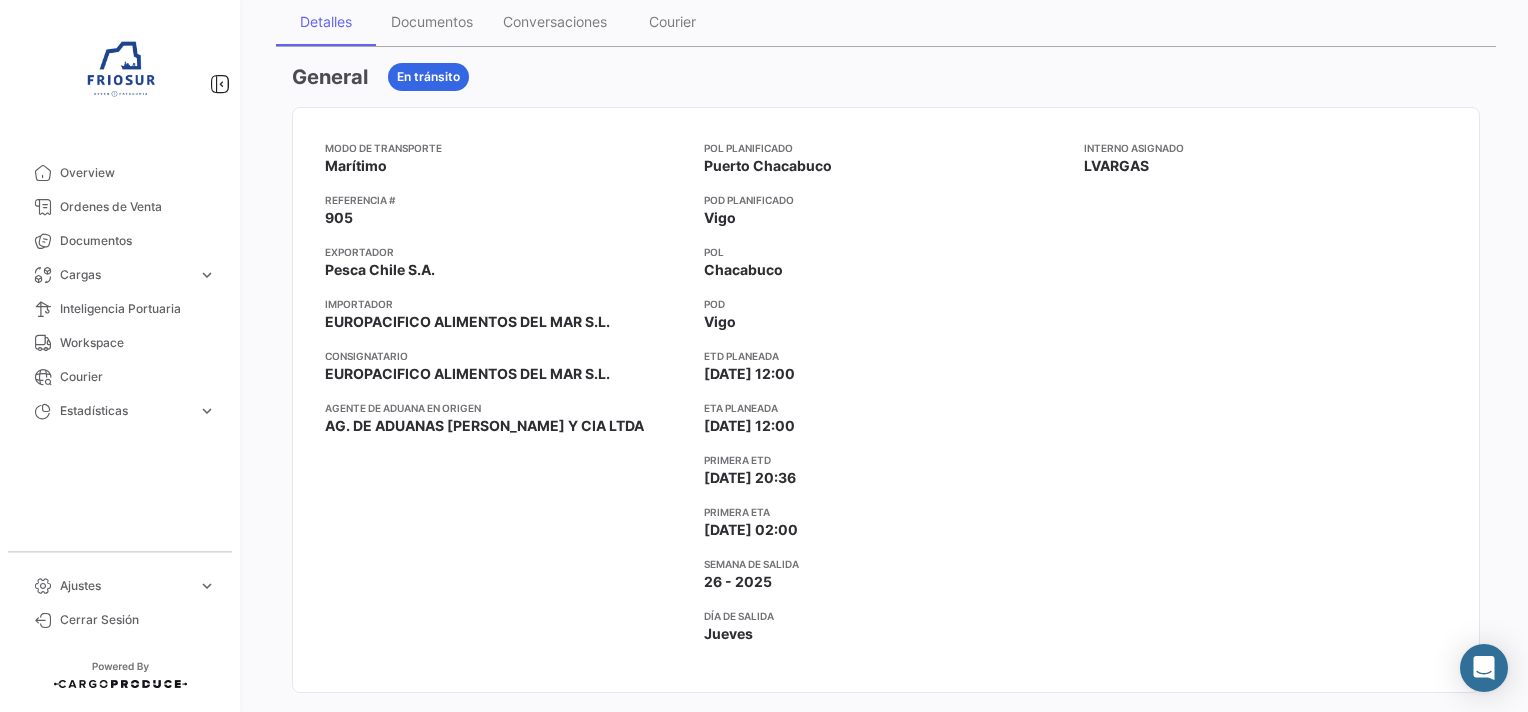 scroll, scrollTop: 0, scrollLeft: 0, axis: both 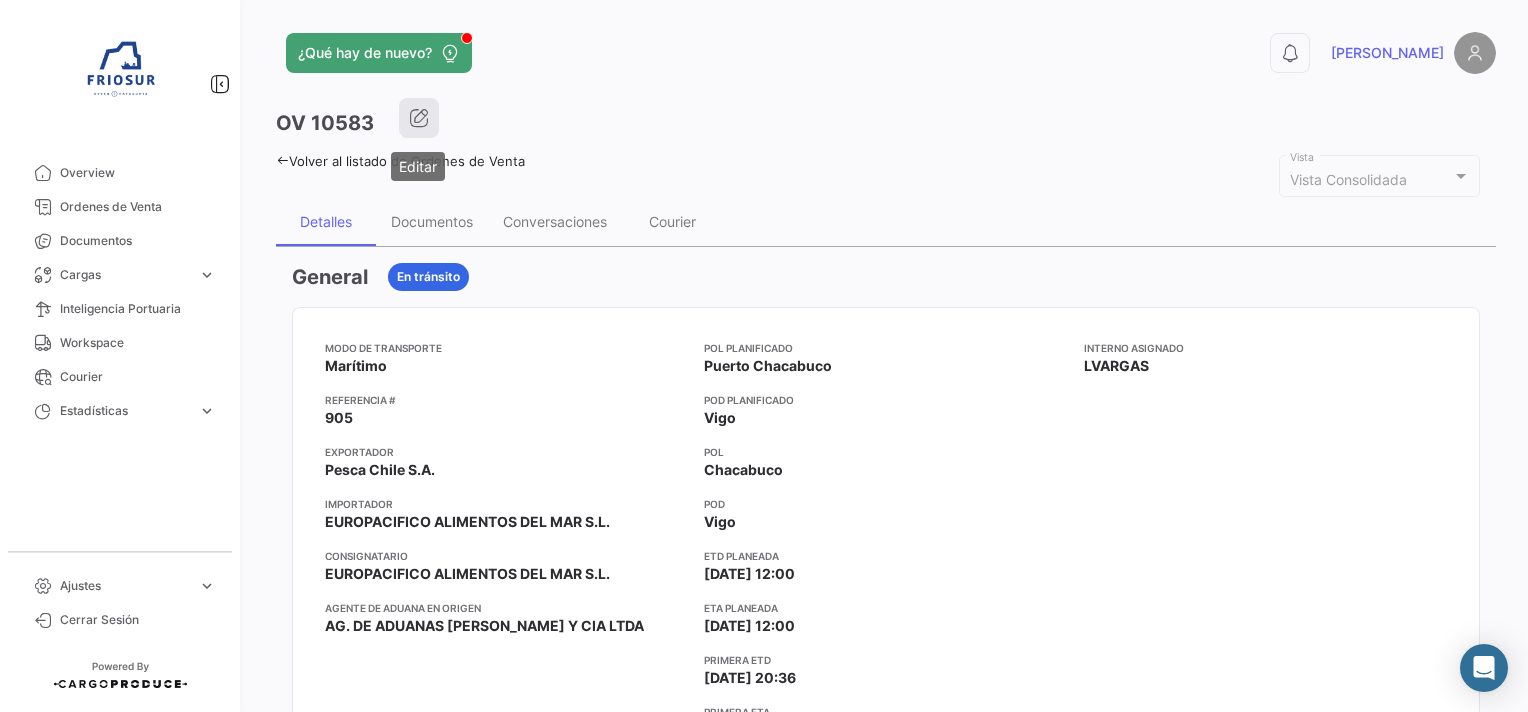 click 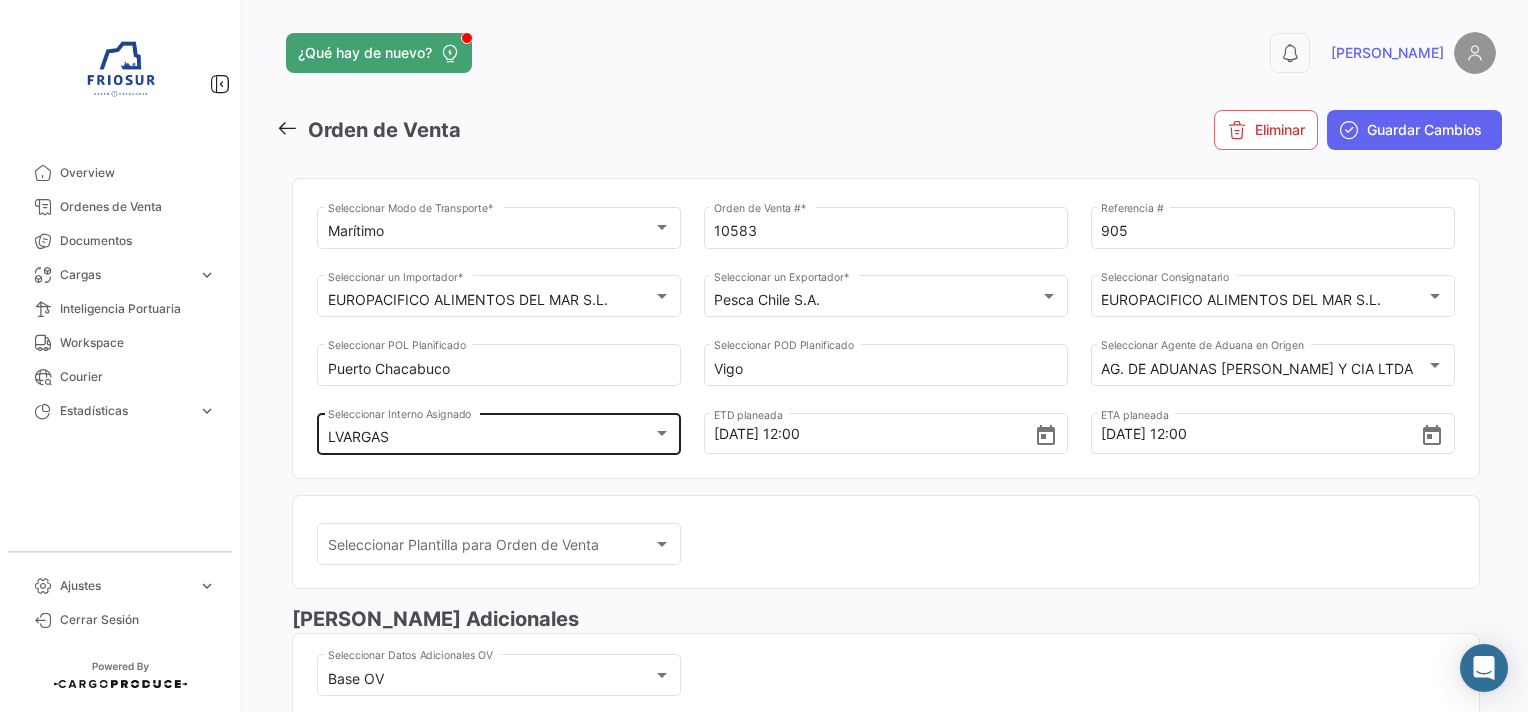 click on "LVARGAS" at bounding box center (490, 437) 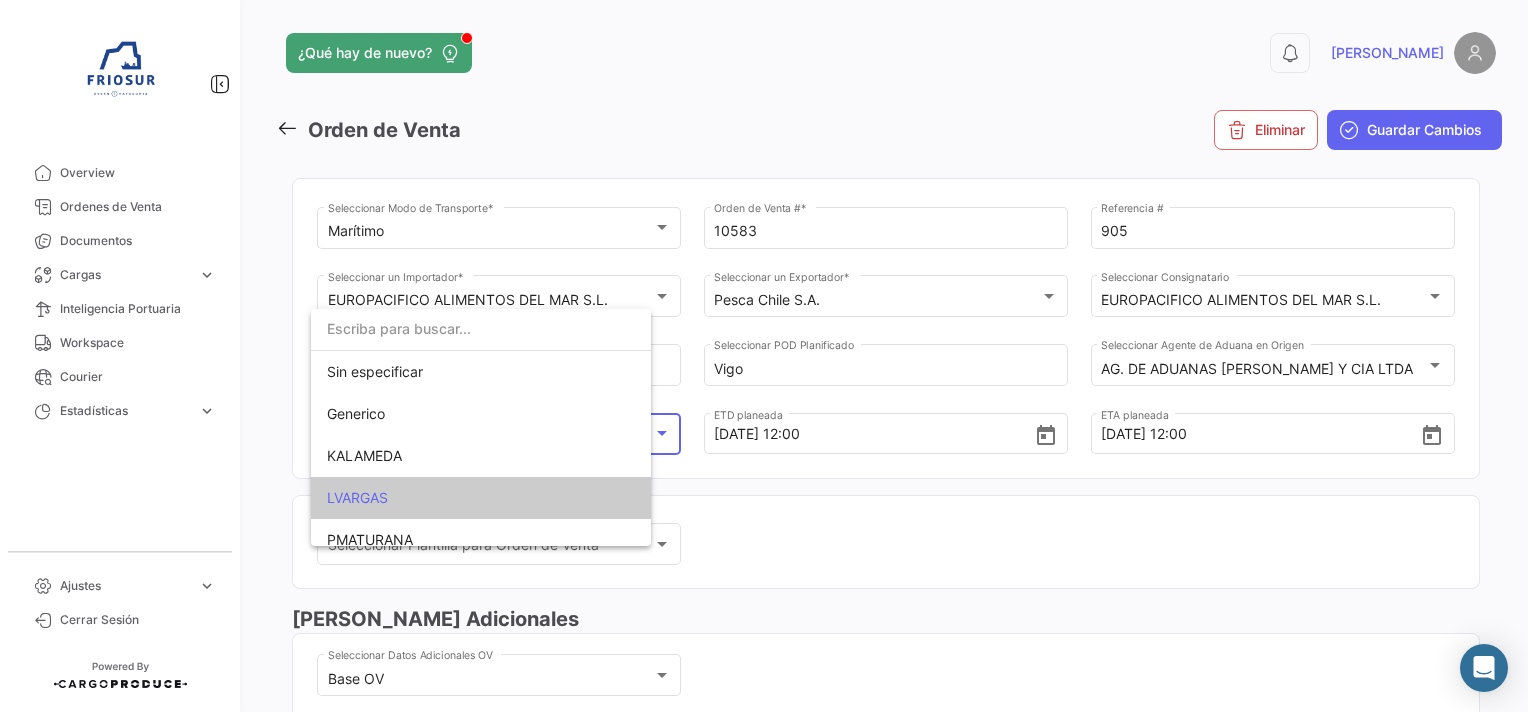 scroll, scrollTop: 78, scrollLeft: 0, axis: vertical 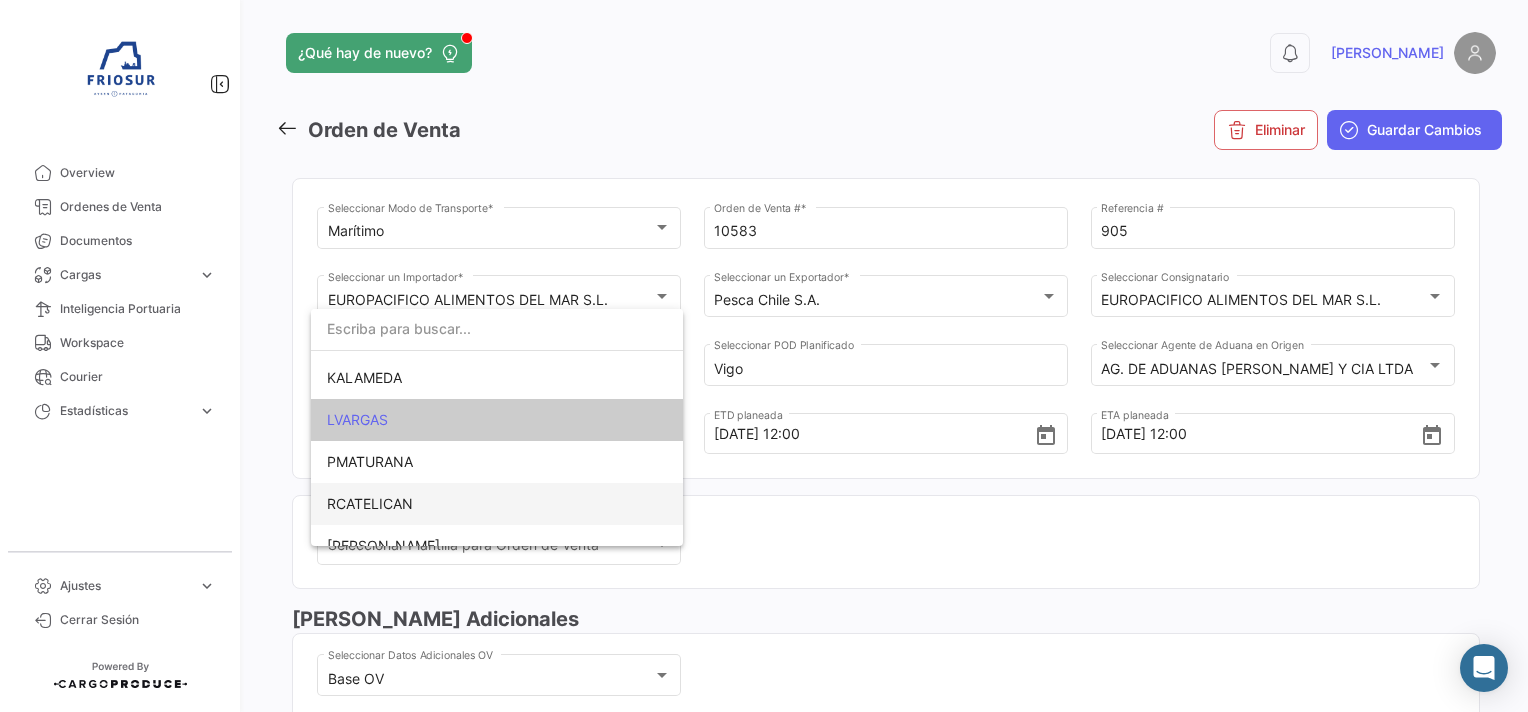 click on "RCATELICAN" at bounding box center (497, 504) 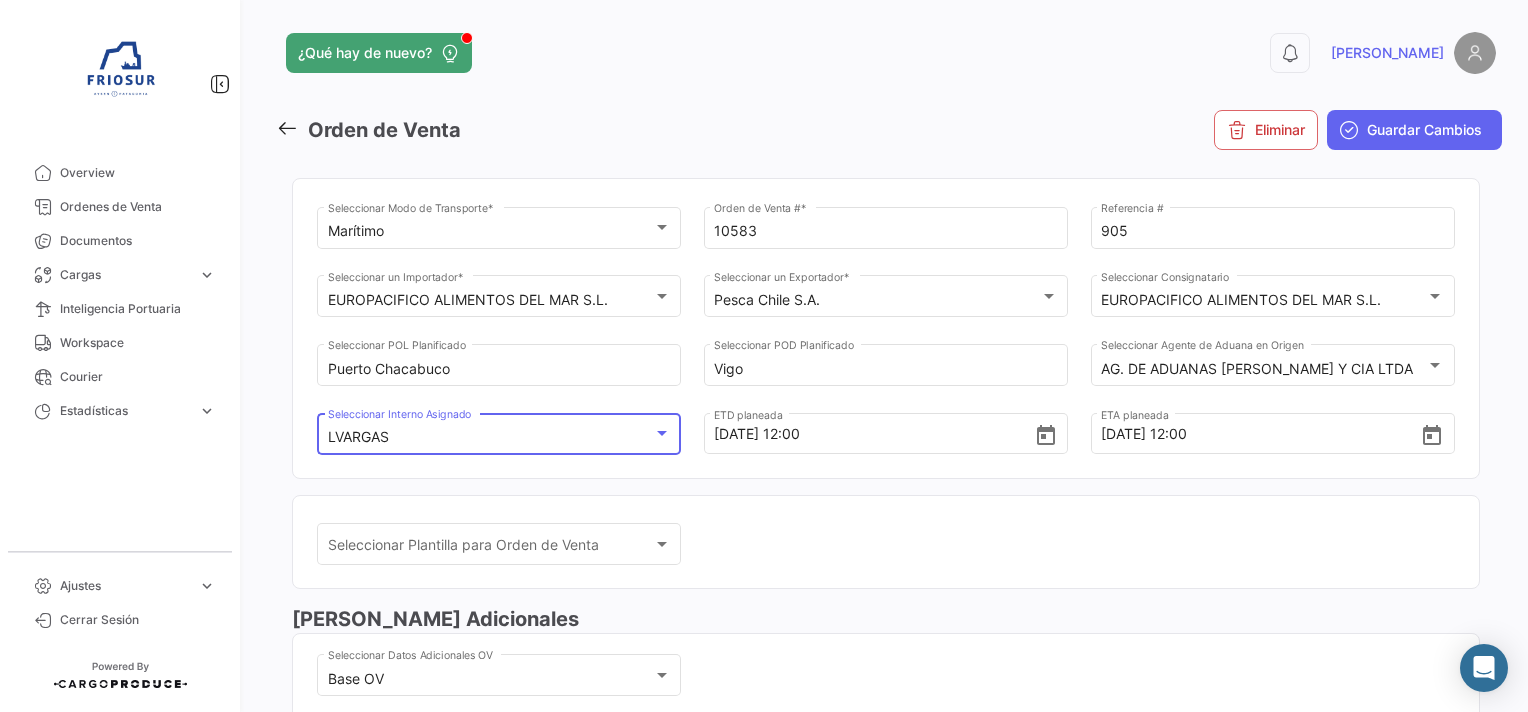 scroll, scrollTop: 99, scrollLeft: 0, axis: vertical 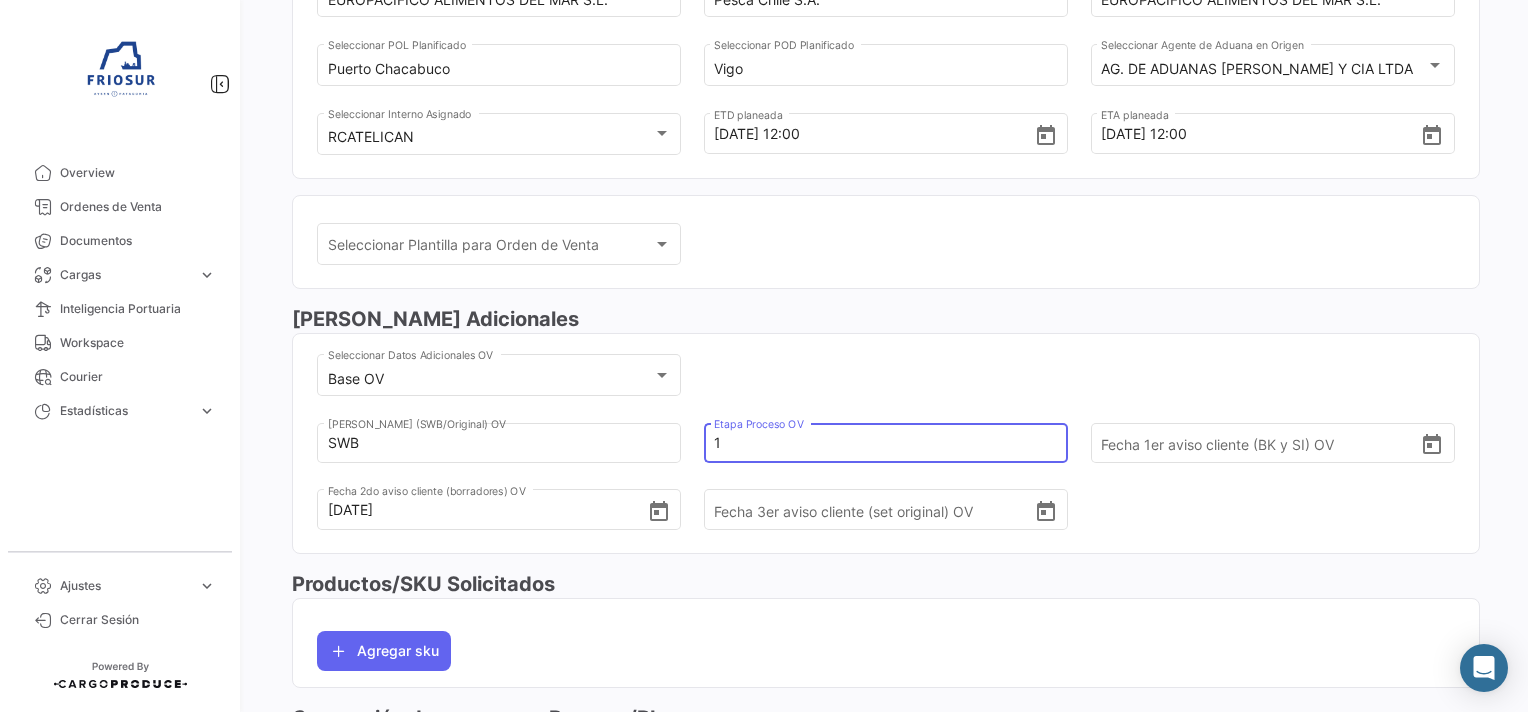 click on "1" at bounding box center (877, 443) 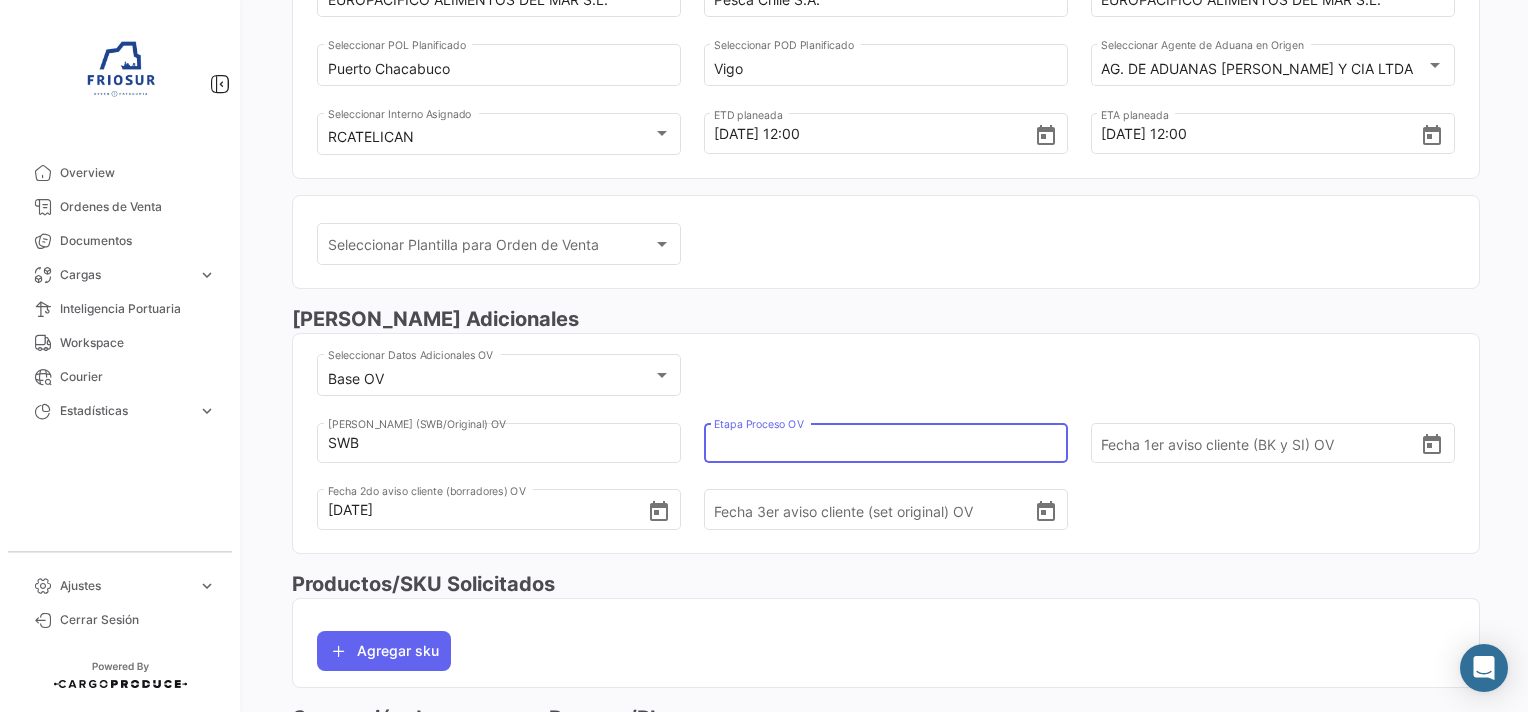 type on "7" 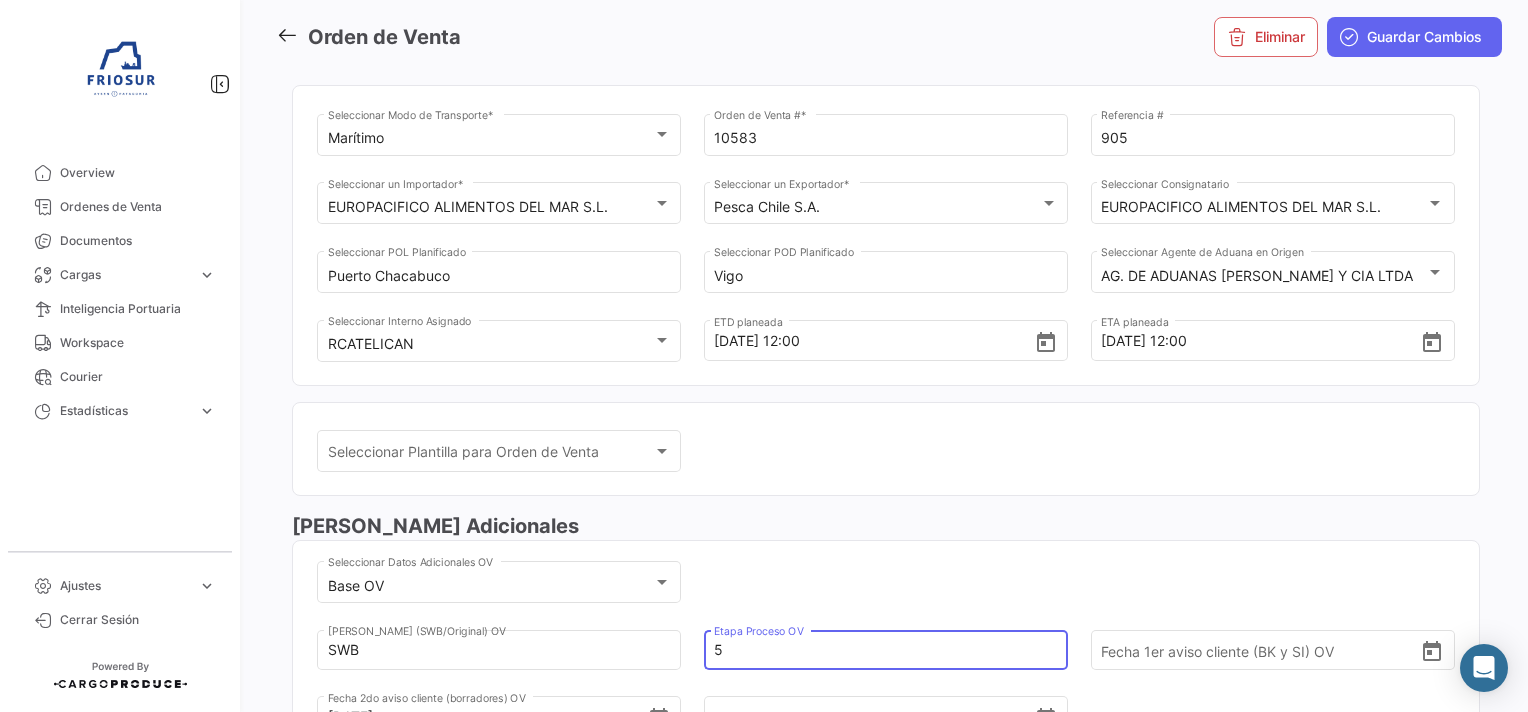 scroll, scrollTop: 0, scrollLeft: 0, axis: both 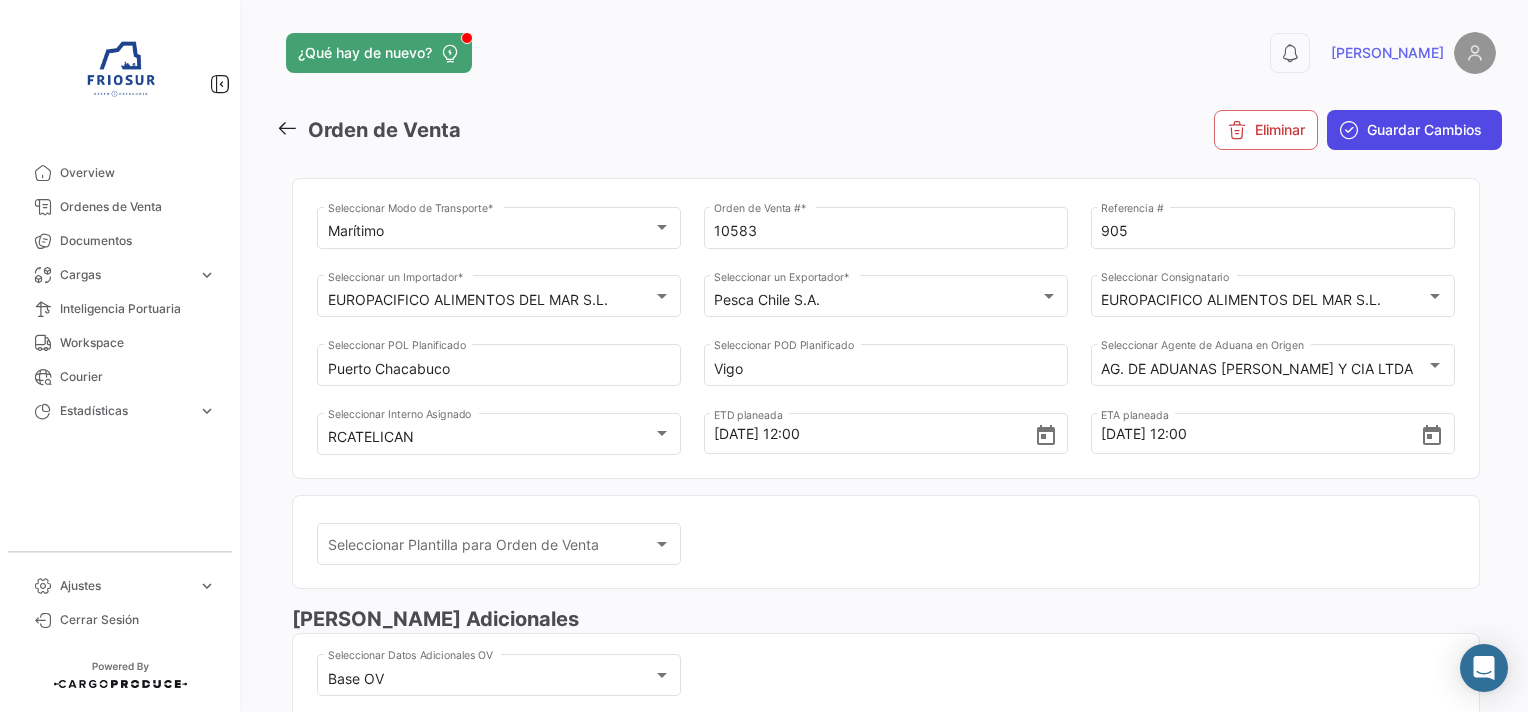 type on "5" 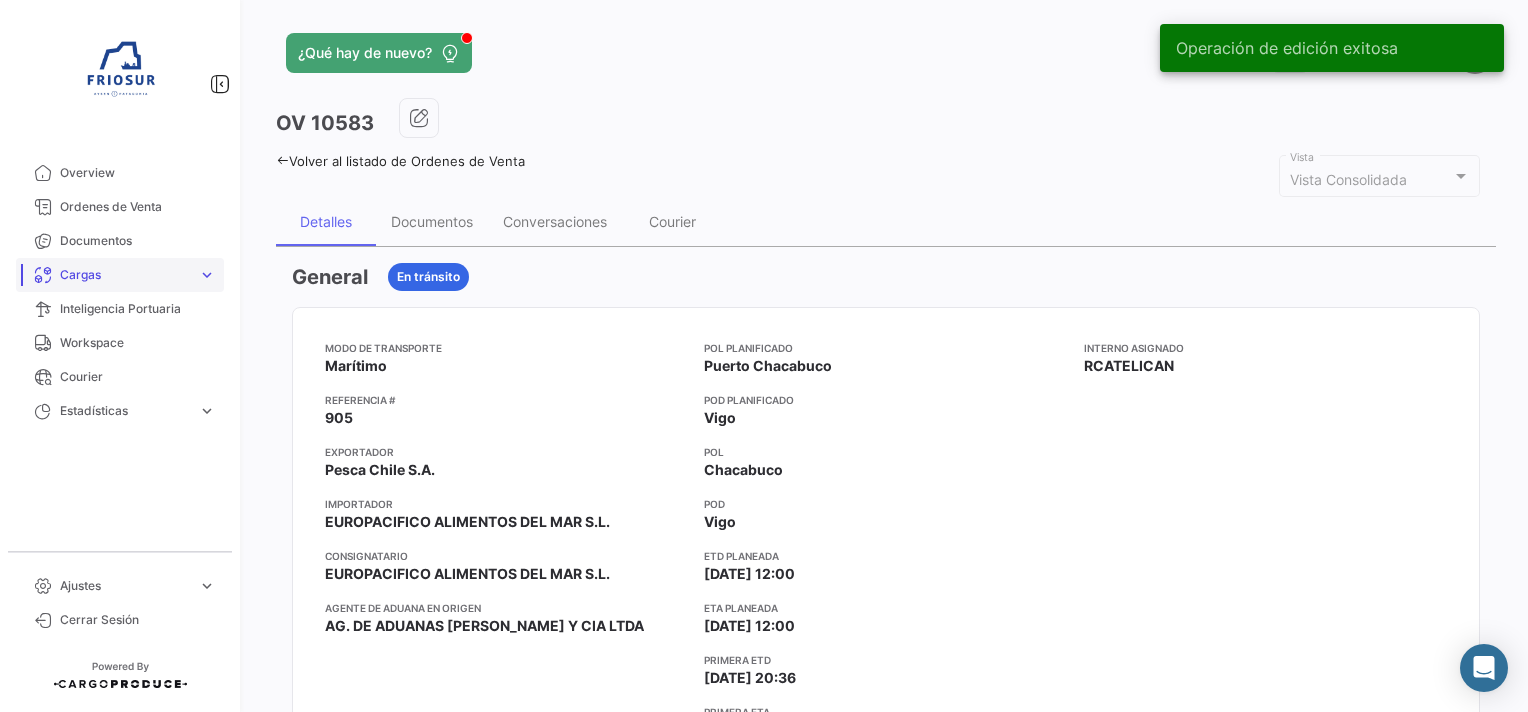 click on "Cargas   expand_more" at bounding box center [120, 275] 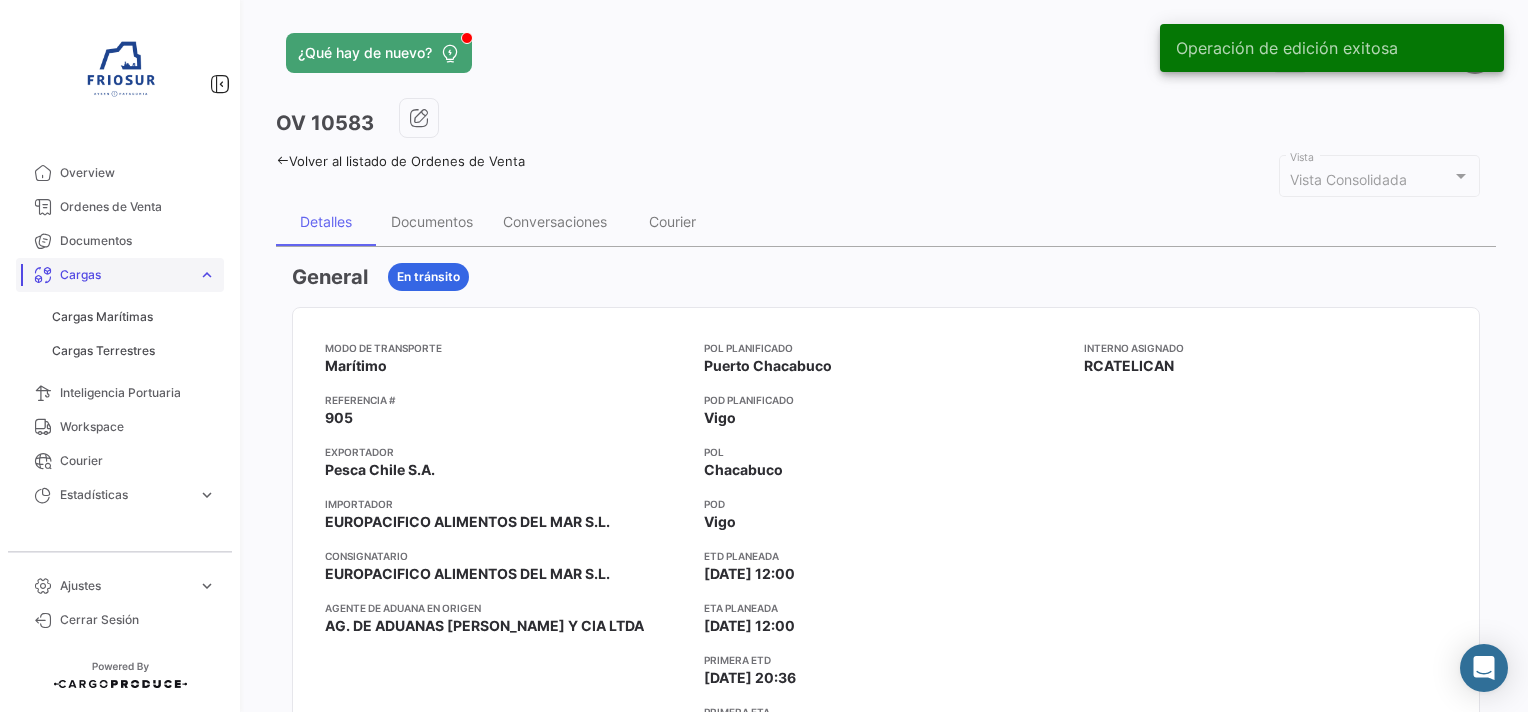 click on "Cargas   expand_more" at bounding box center (120, 275) 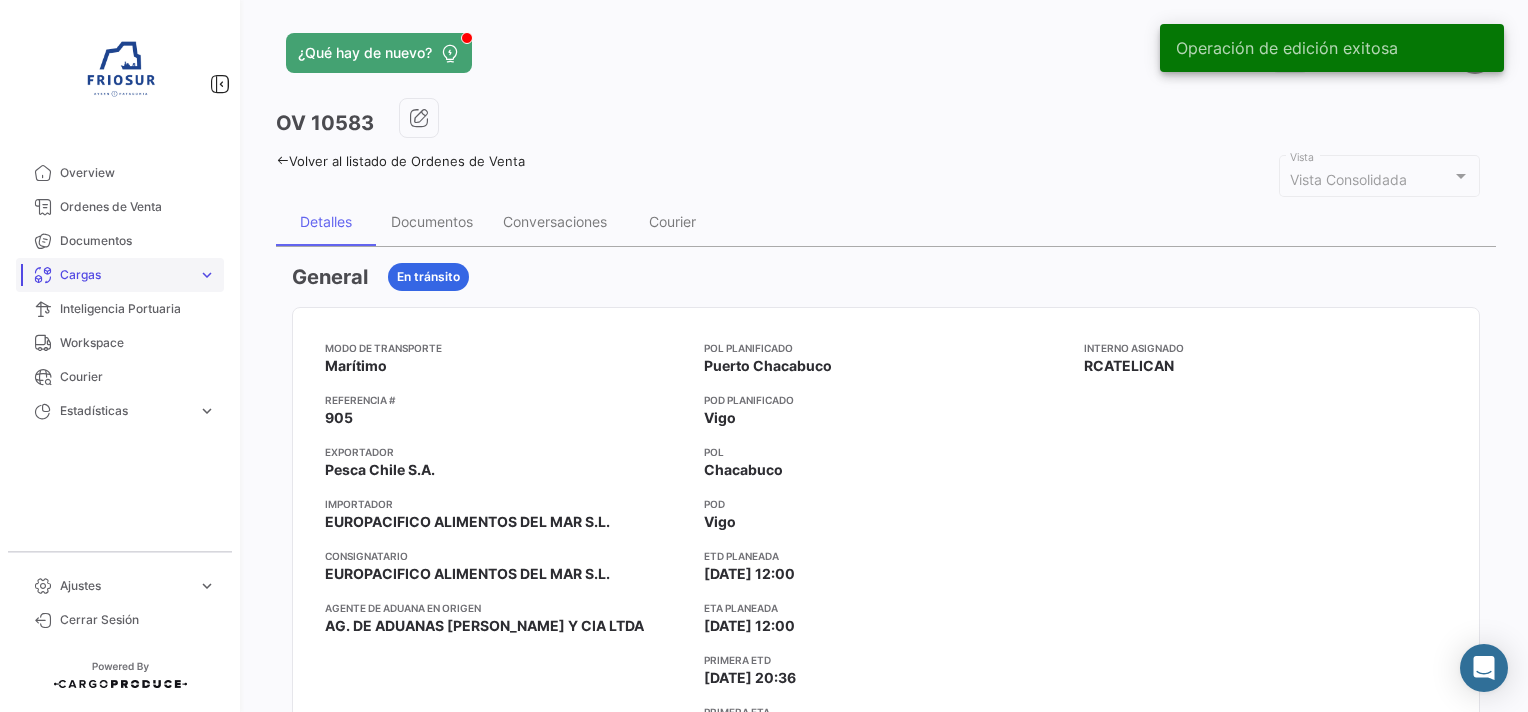 click on "Cargas" at bounding box center [125, 275] 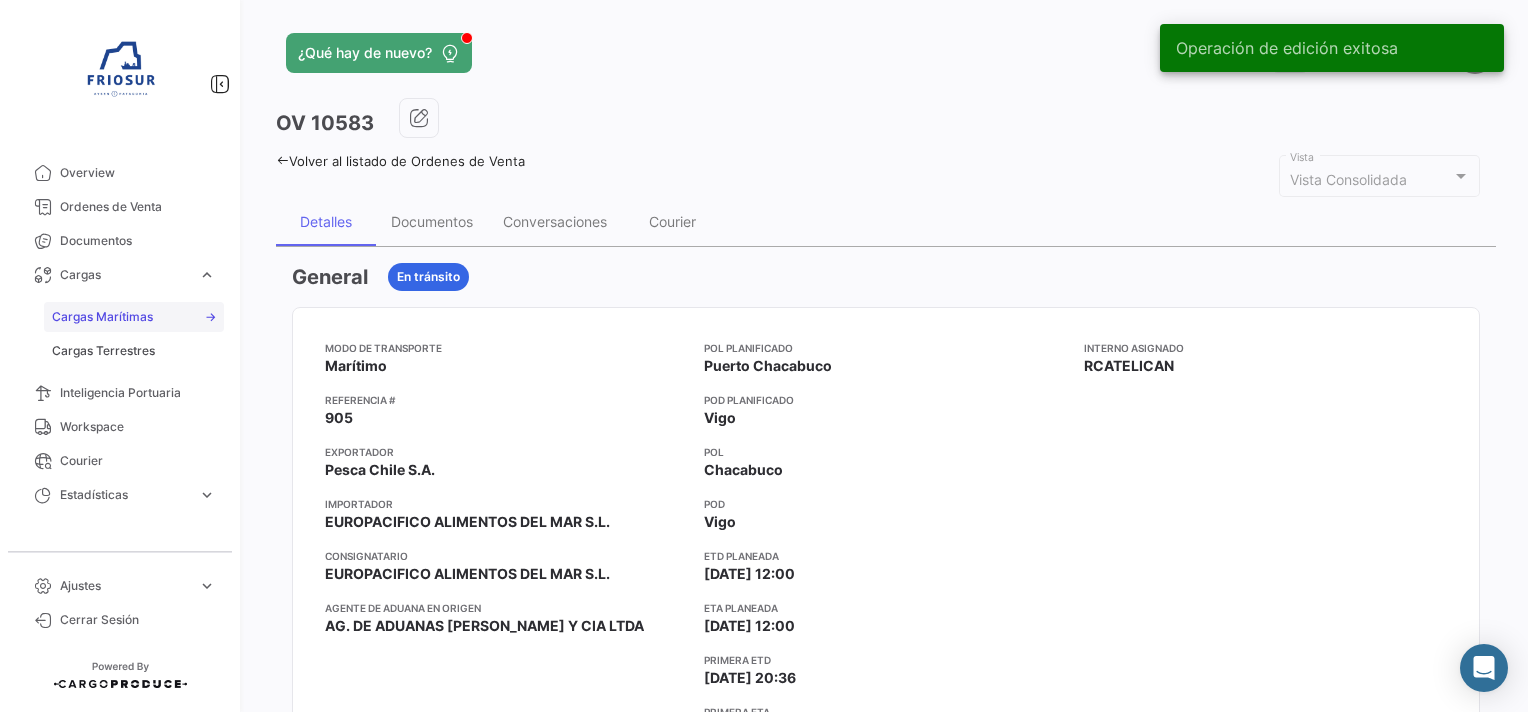 click on "Cargas Marítimas" at bounding box center [102, 317] 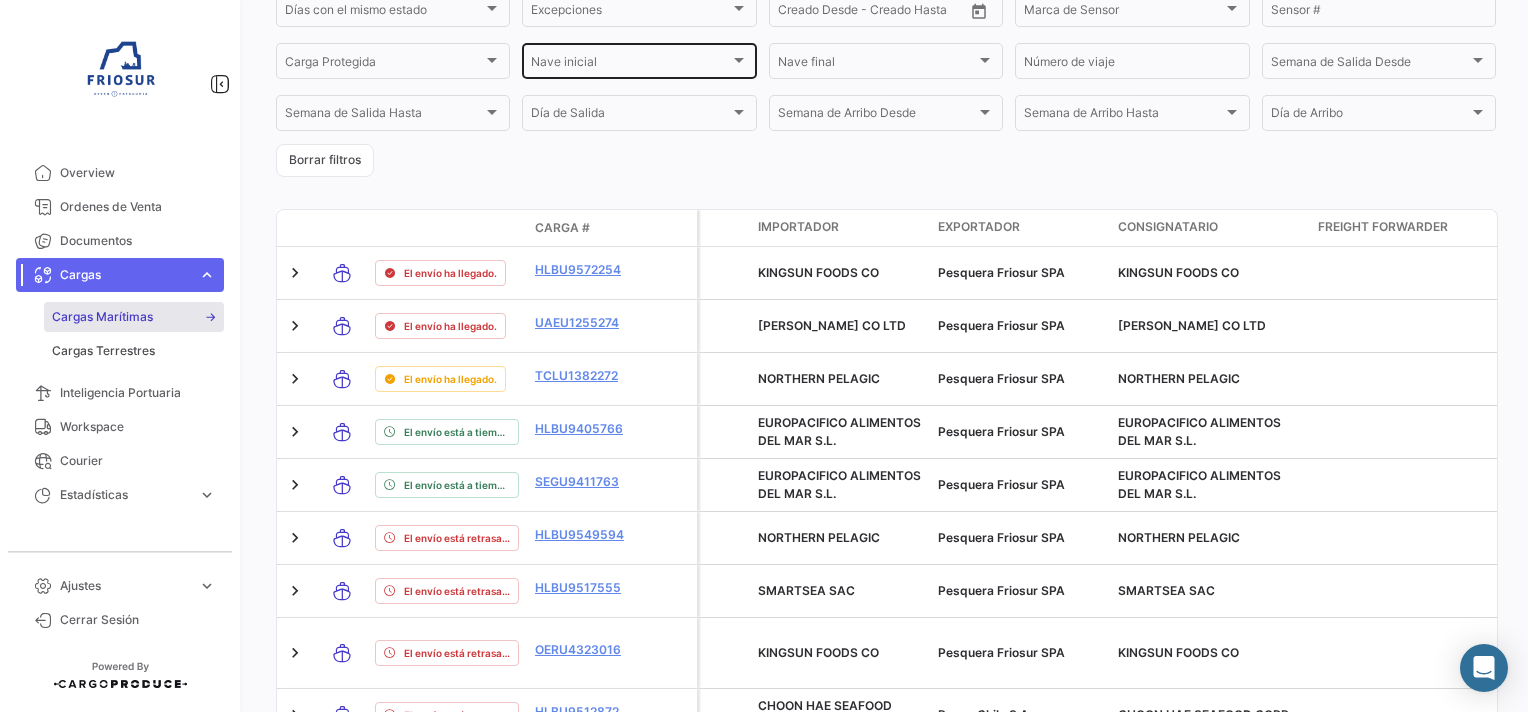 scroll, scrollTop: 400, scrollLeft: 0, axis: vertical 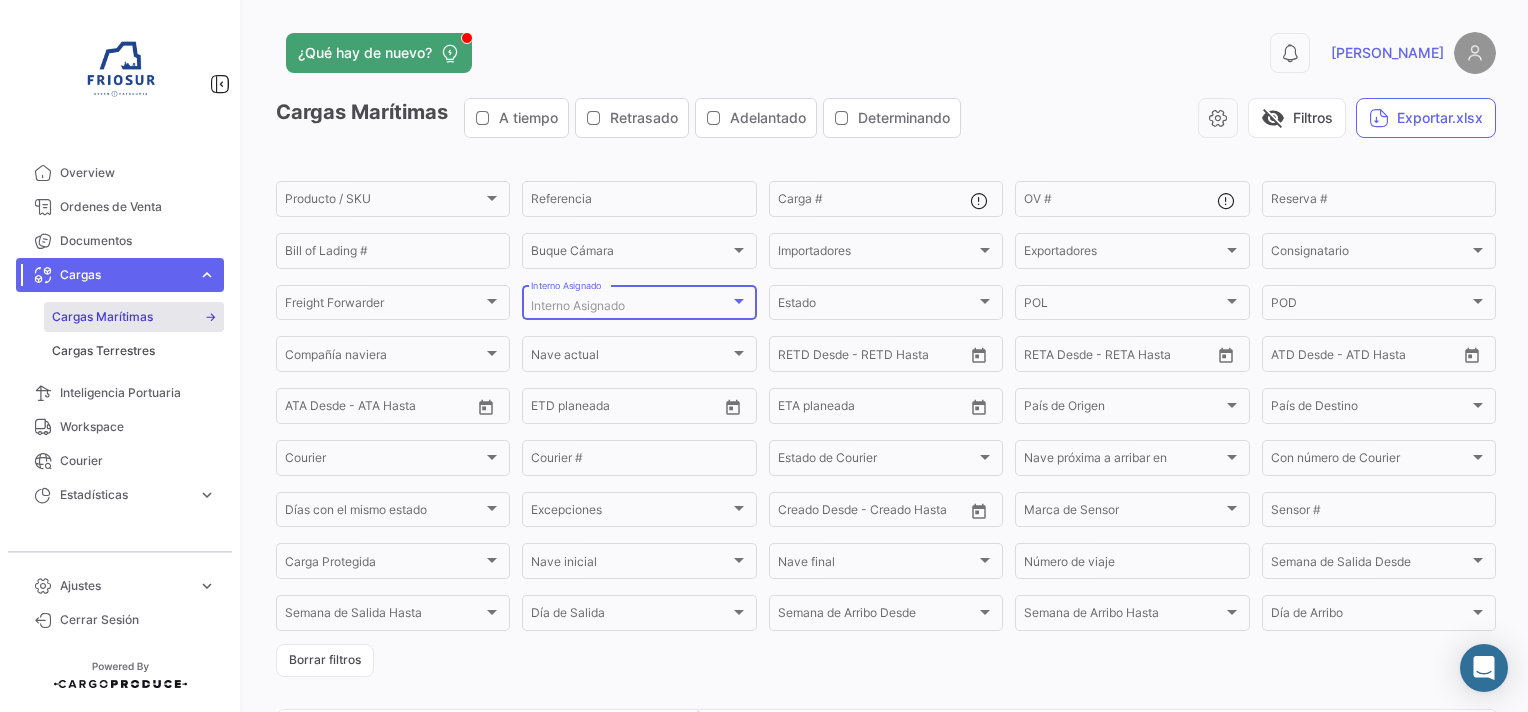 click on "Interno Asignado" at bounding box center [630, 306] 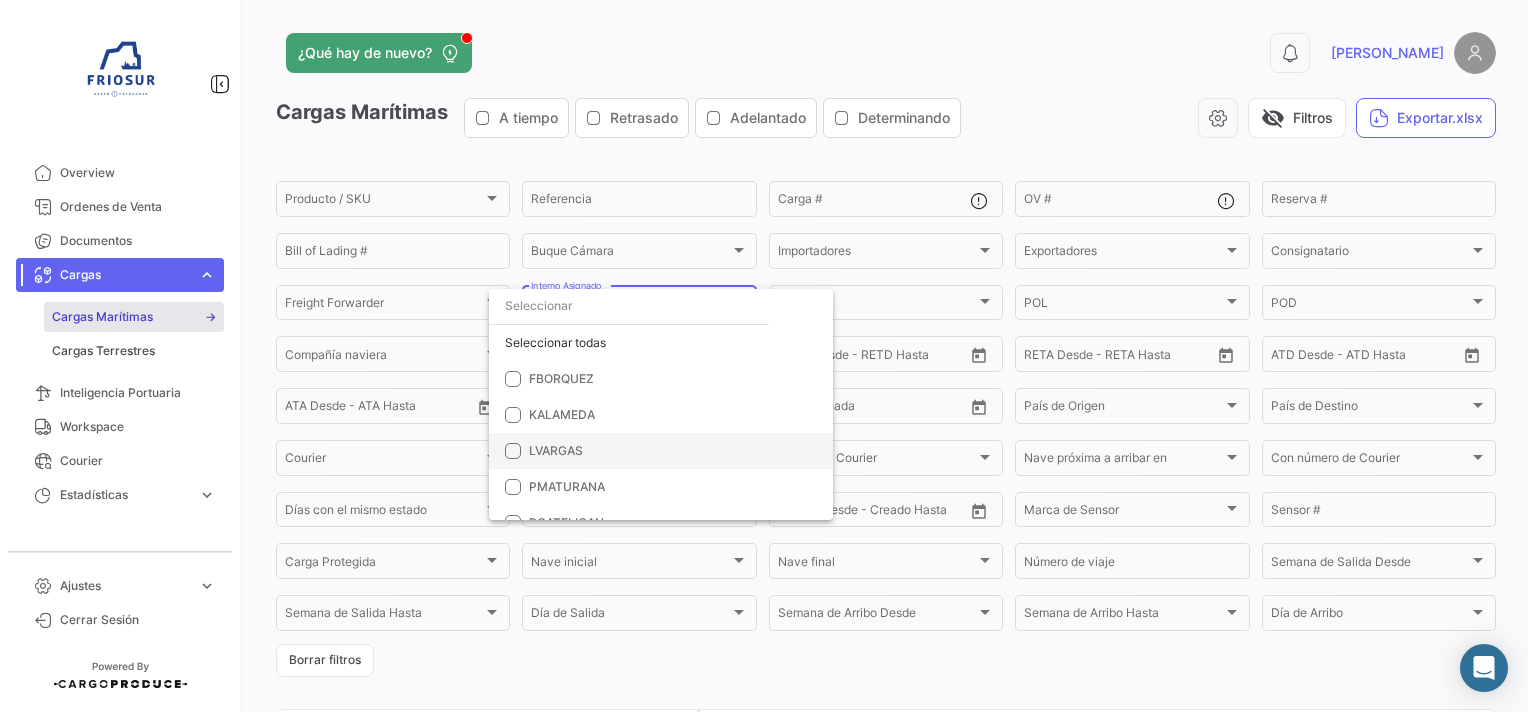 scroll, scrollTop: 20, scrollLeft: 0, axis: vertical 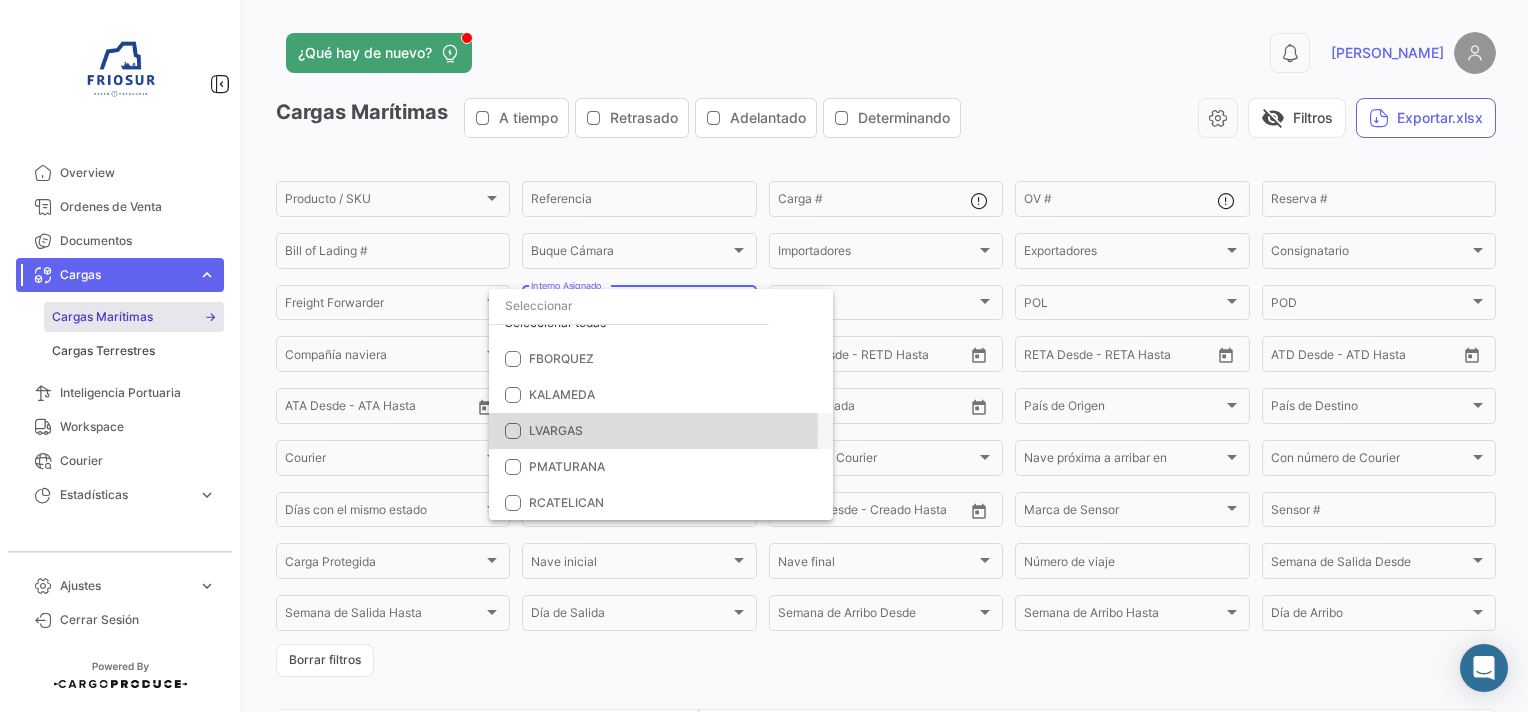 click at bounding box center [513, 431] 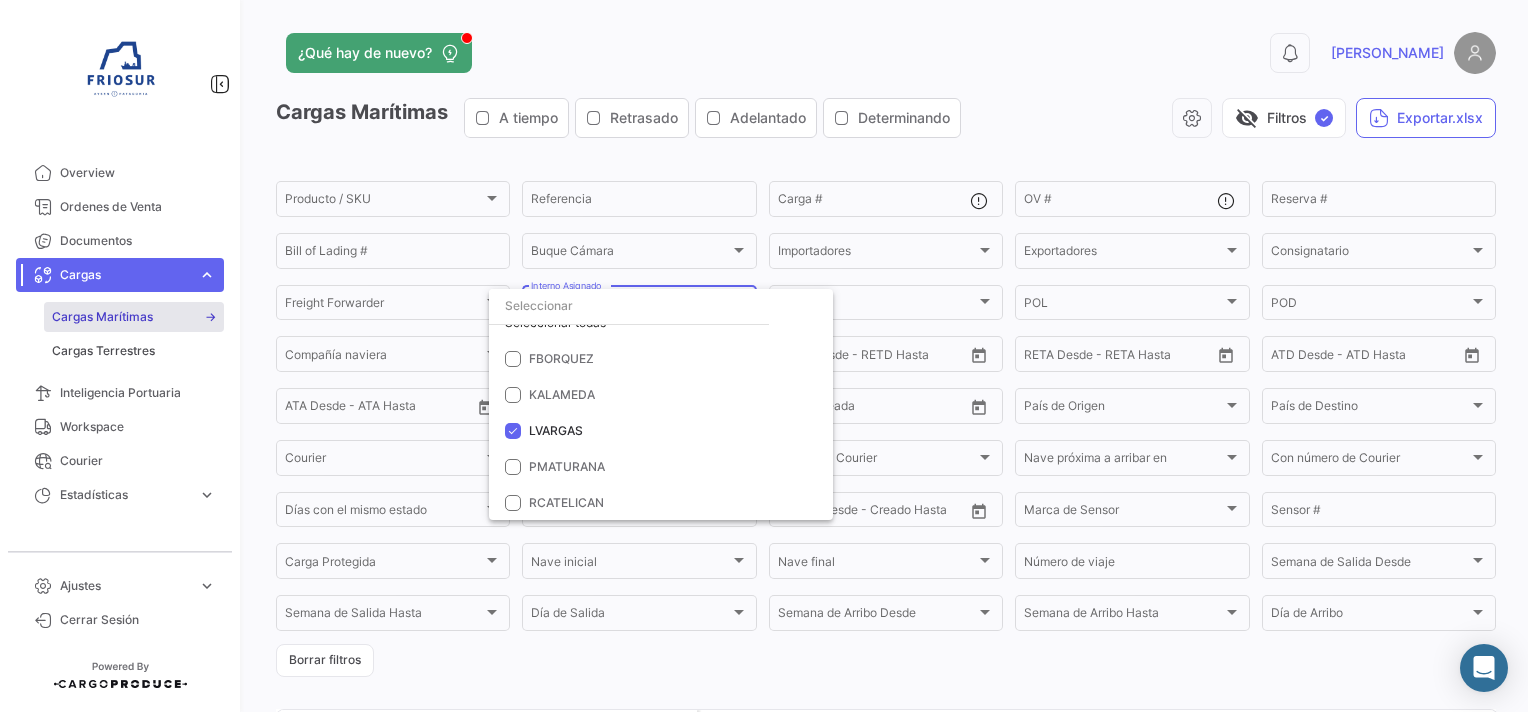 click at bounding box center (764, 356) 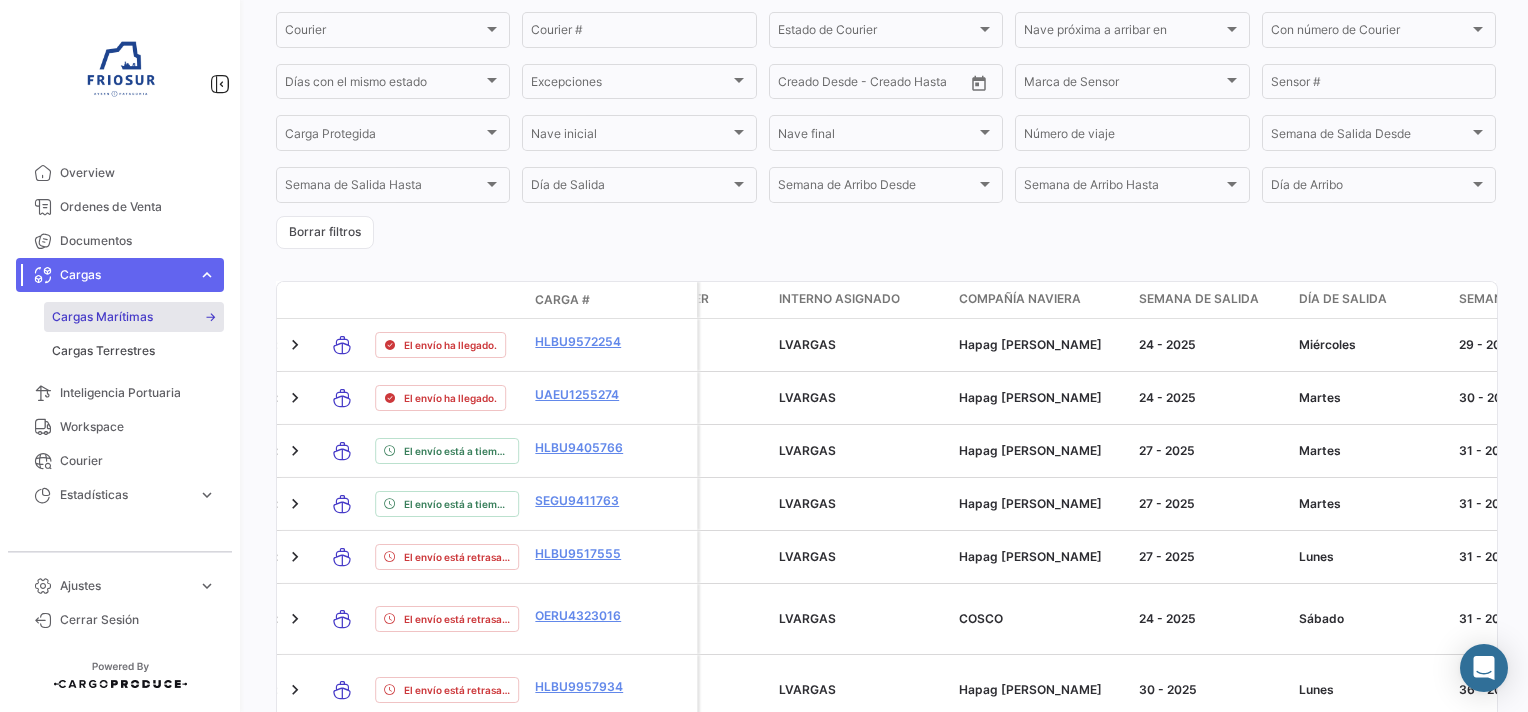 scroll, scrollTop: 432, scrollLeft: 0, axis: vertical 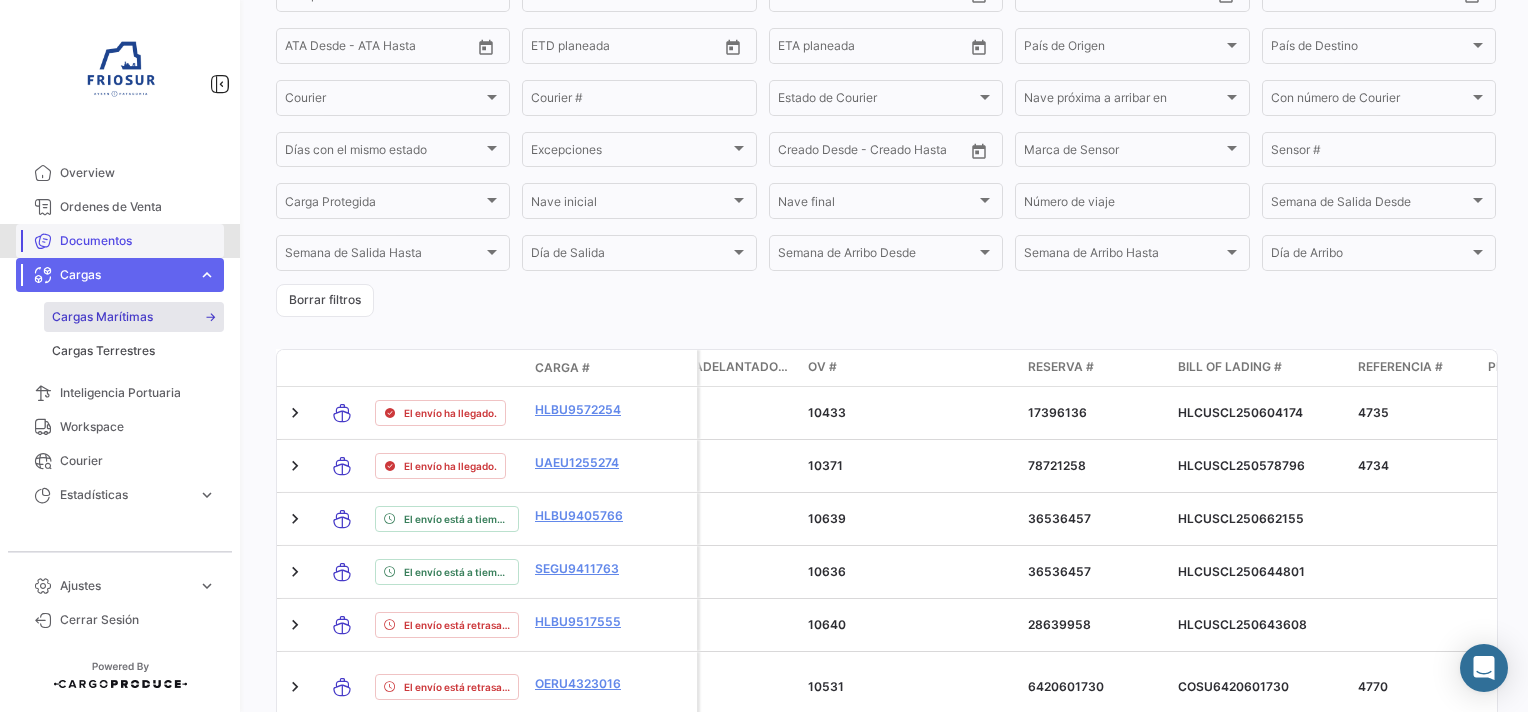 click on "Documentos" at bounding box center [138, 241] 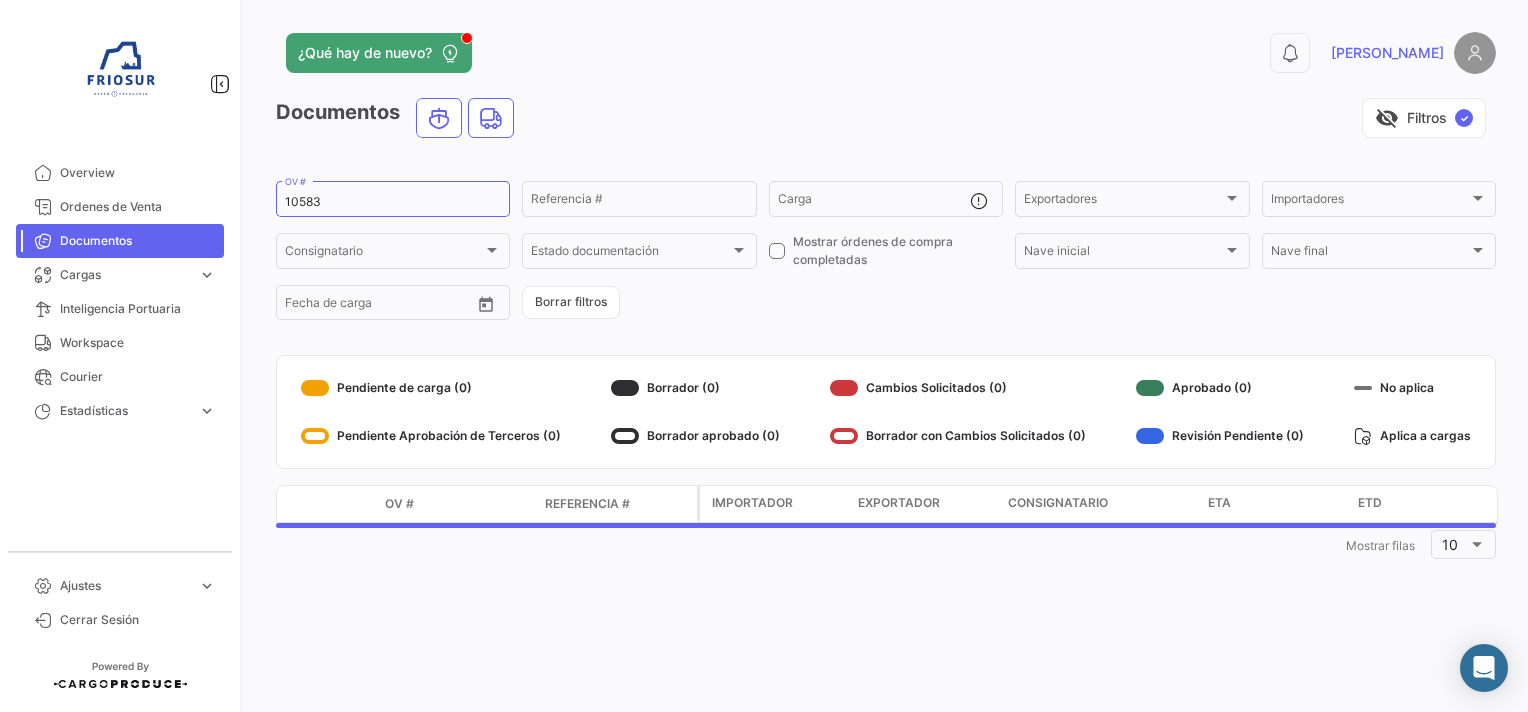 scroll, scrollTop: 0, scrollLeft: 0, axis: both 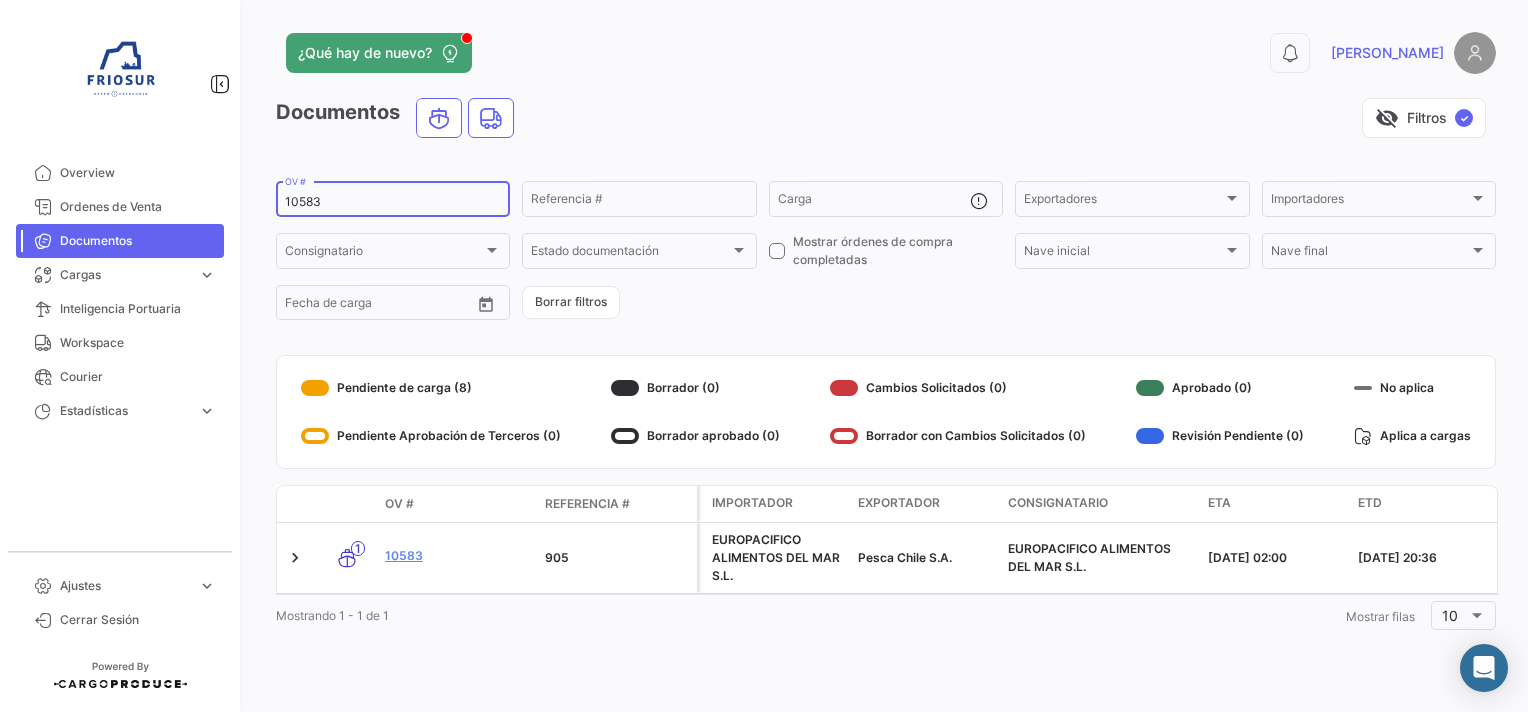 drag, startPoint x: 399, startPoint y: 200, endPoint x: 249, endPoint y: 212, distance: 150.47923 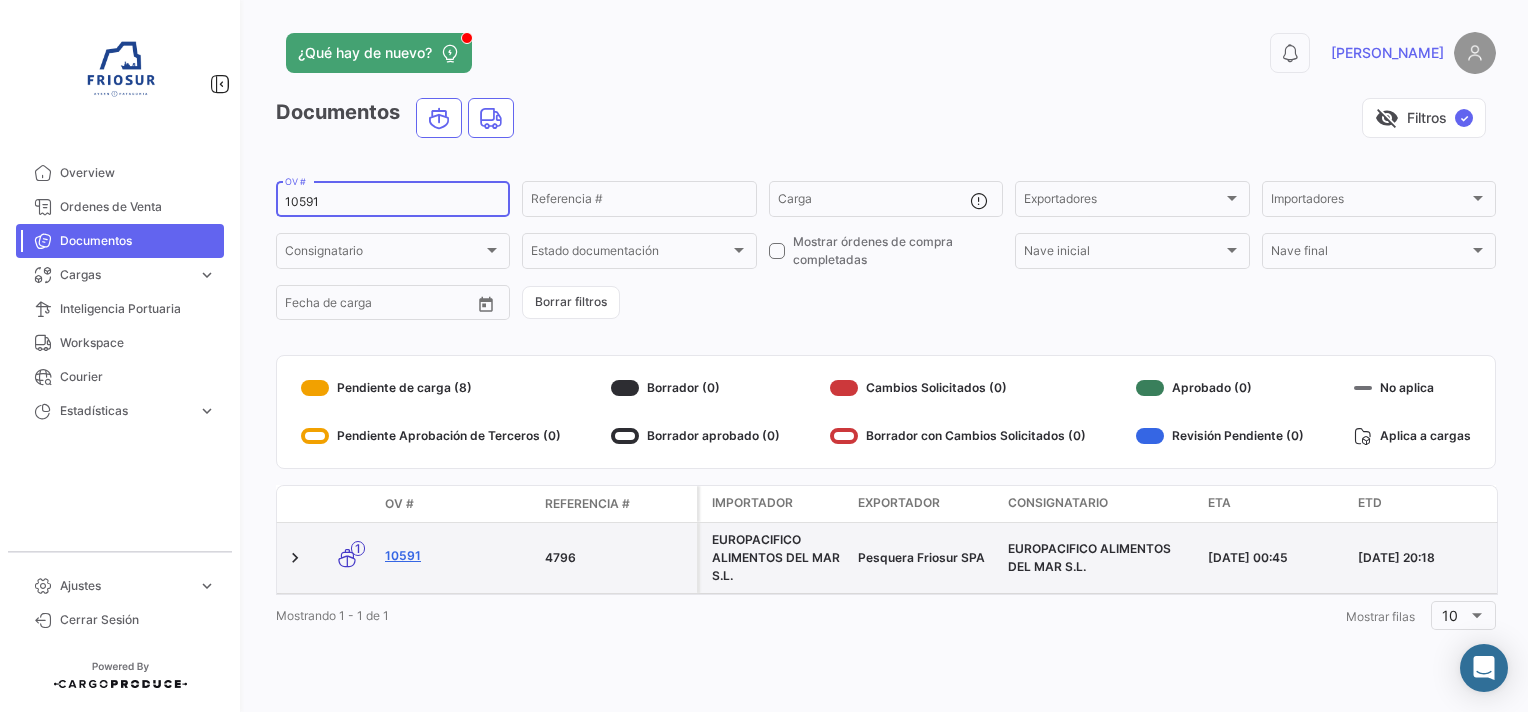 type on "10591" 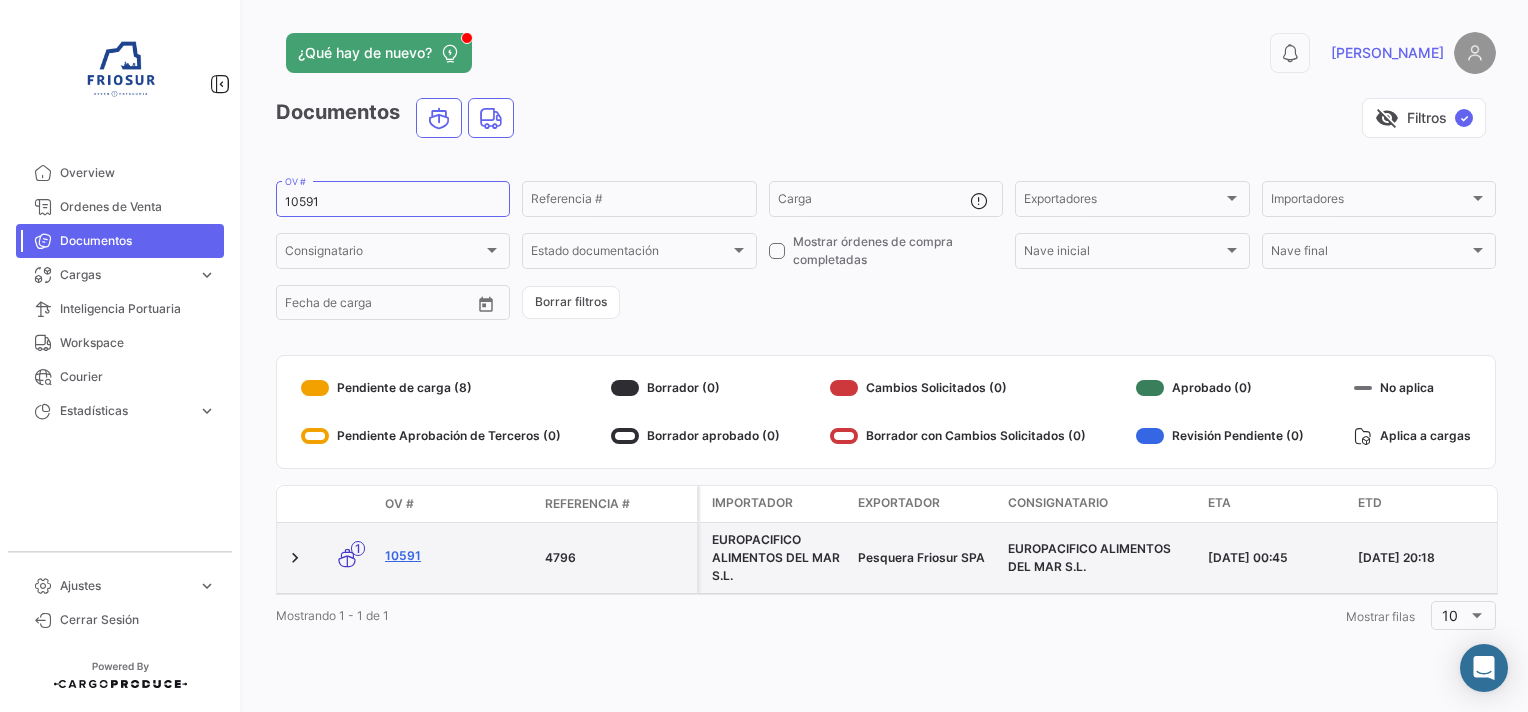 click on "10591" 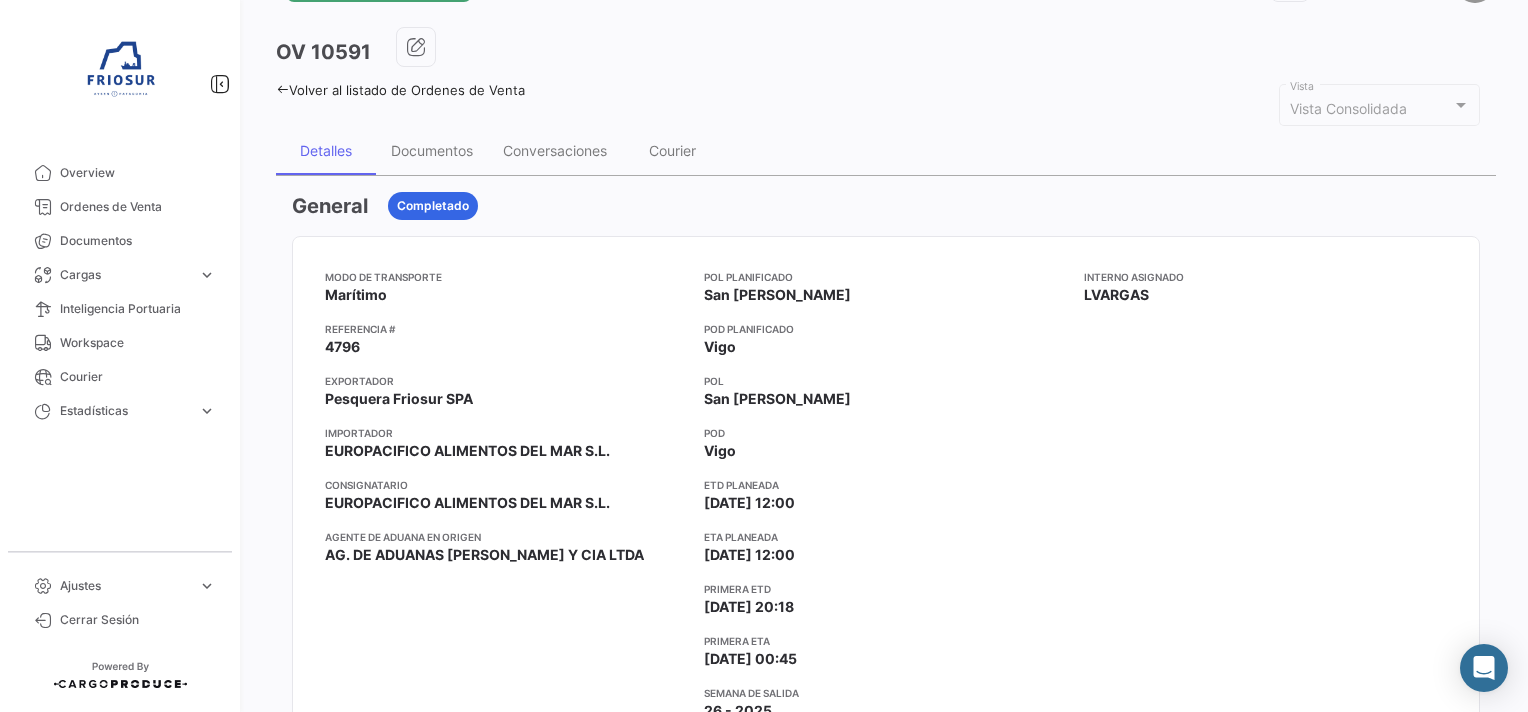 scroll, scrollTop: 100, scrollLeft: 0, axis: vertical 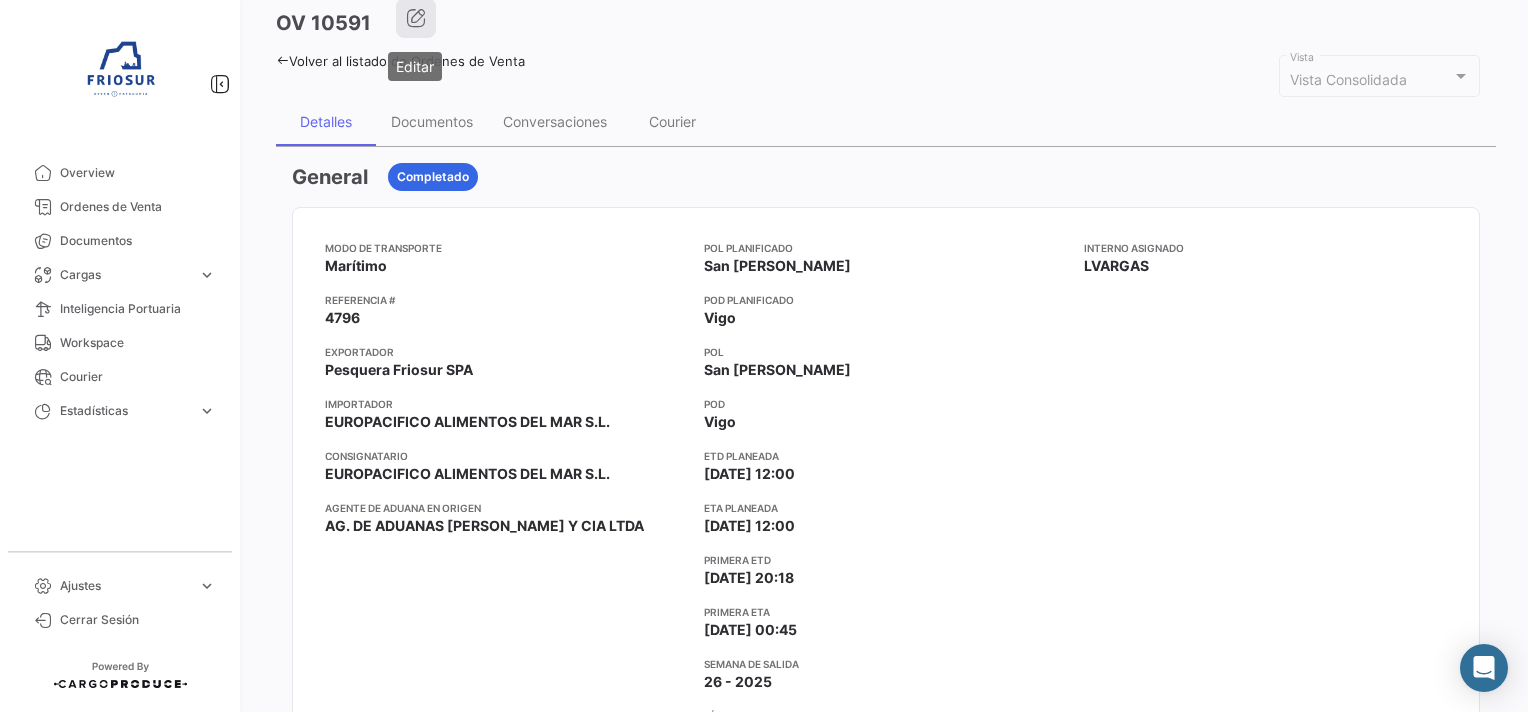 click 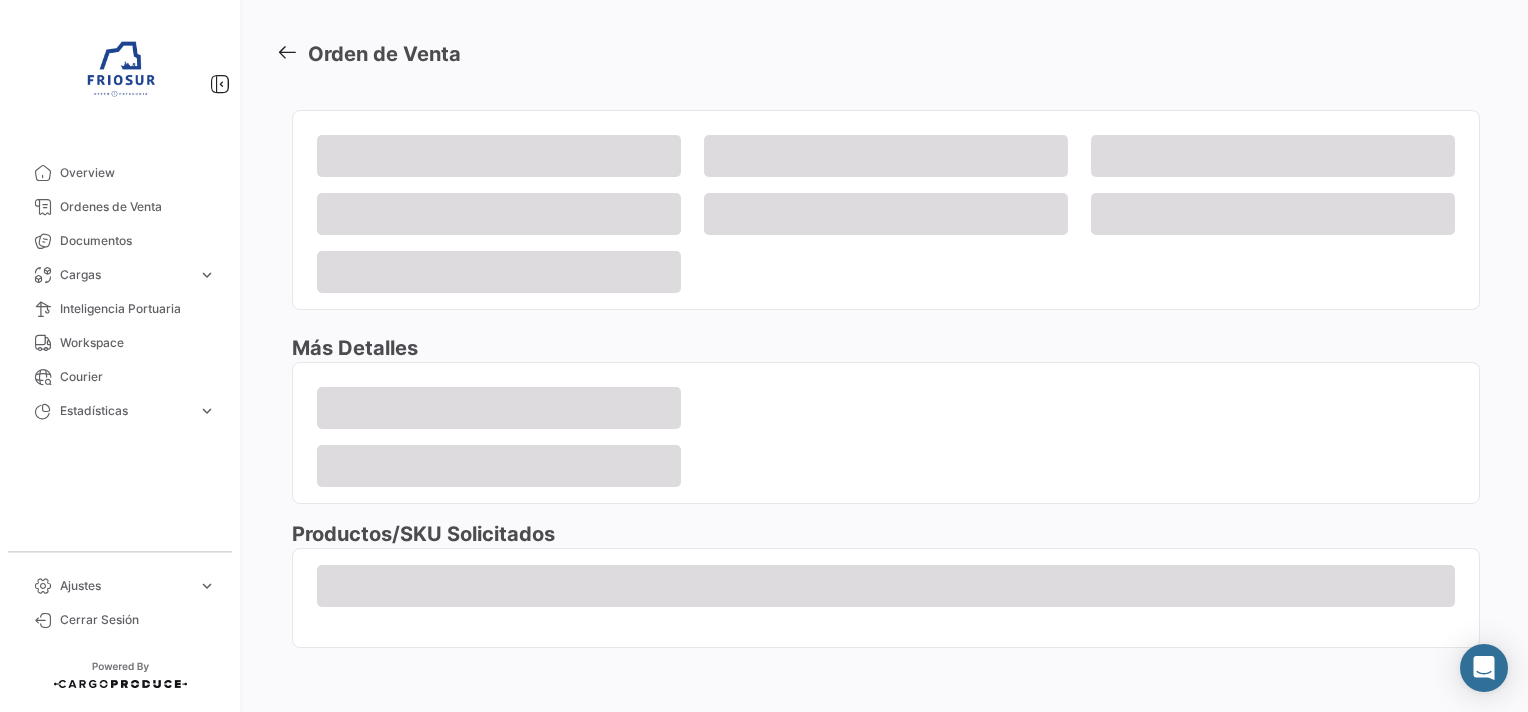 scroll, scrollTop: 0, scrollLeft: 0, axis: both 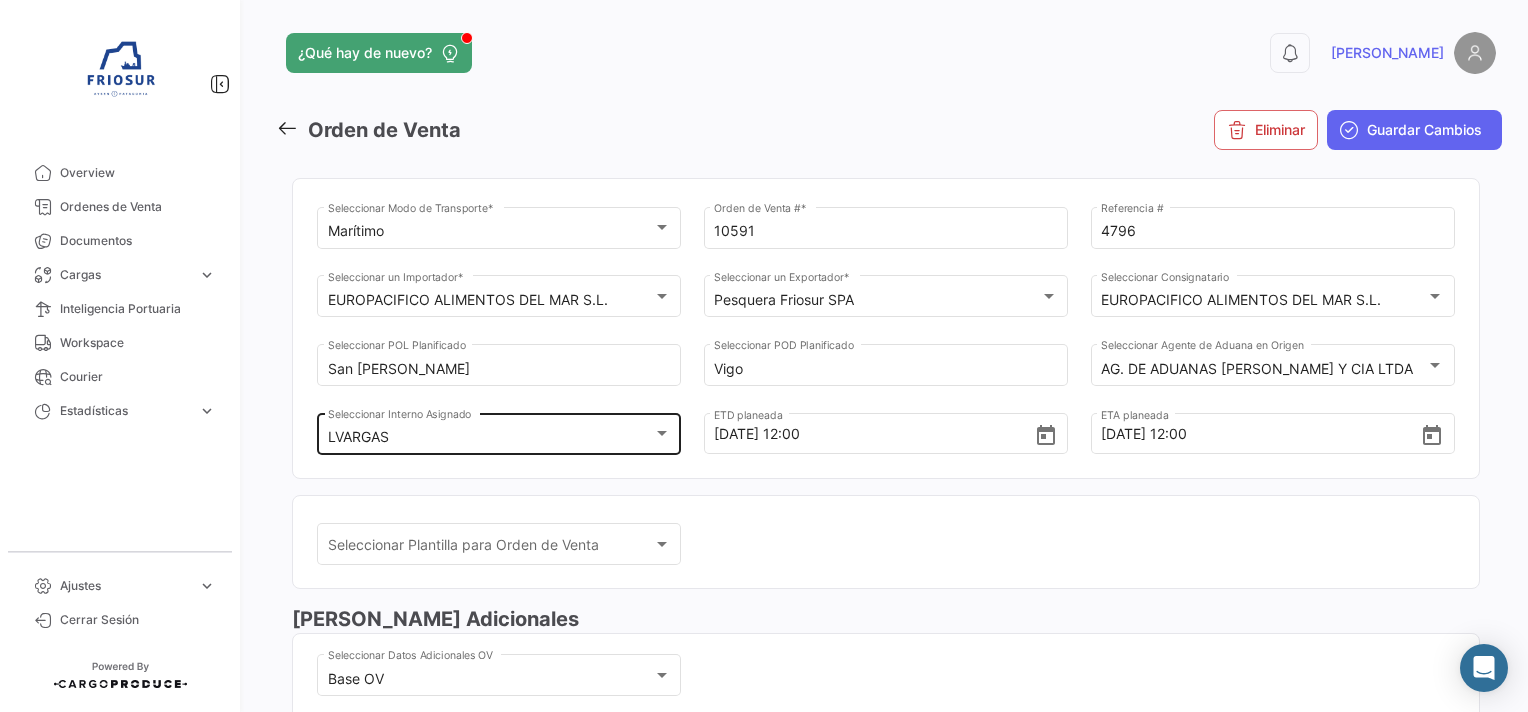click on "LVARGAS Seleccionar Interno Asignado" 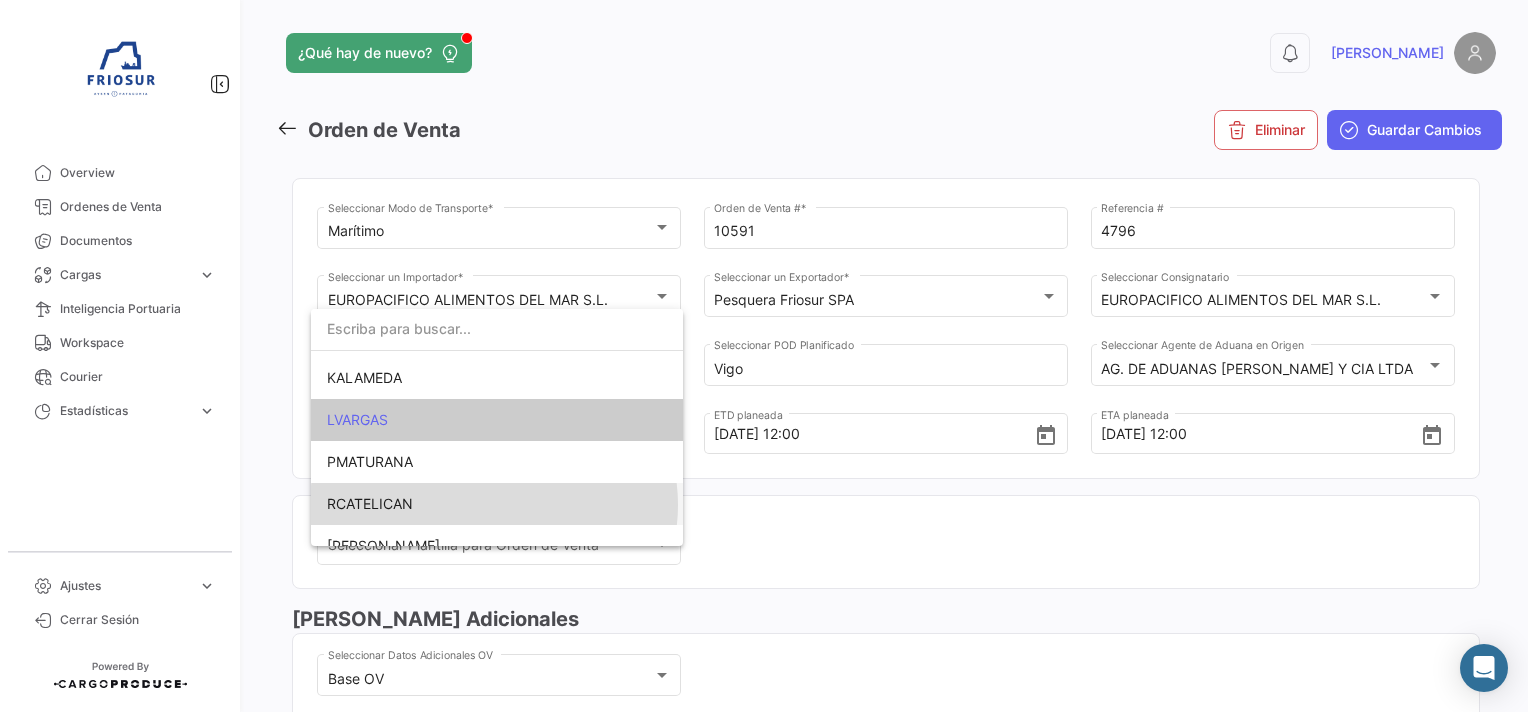 click on "RCATELICAN" at bounding box center [497, 504] 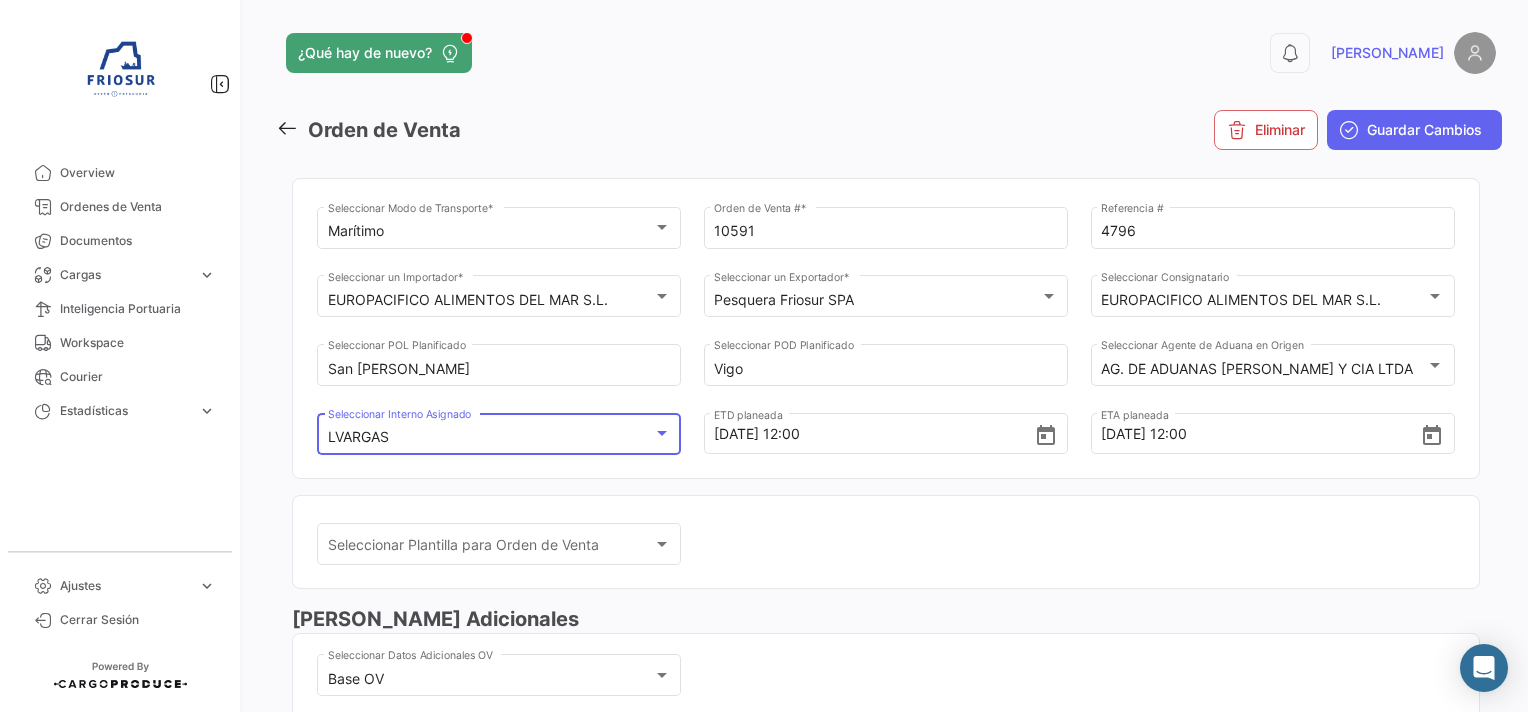 scroll, scrollTop: 99, scrollLeft: 0, axis: vertical 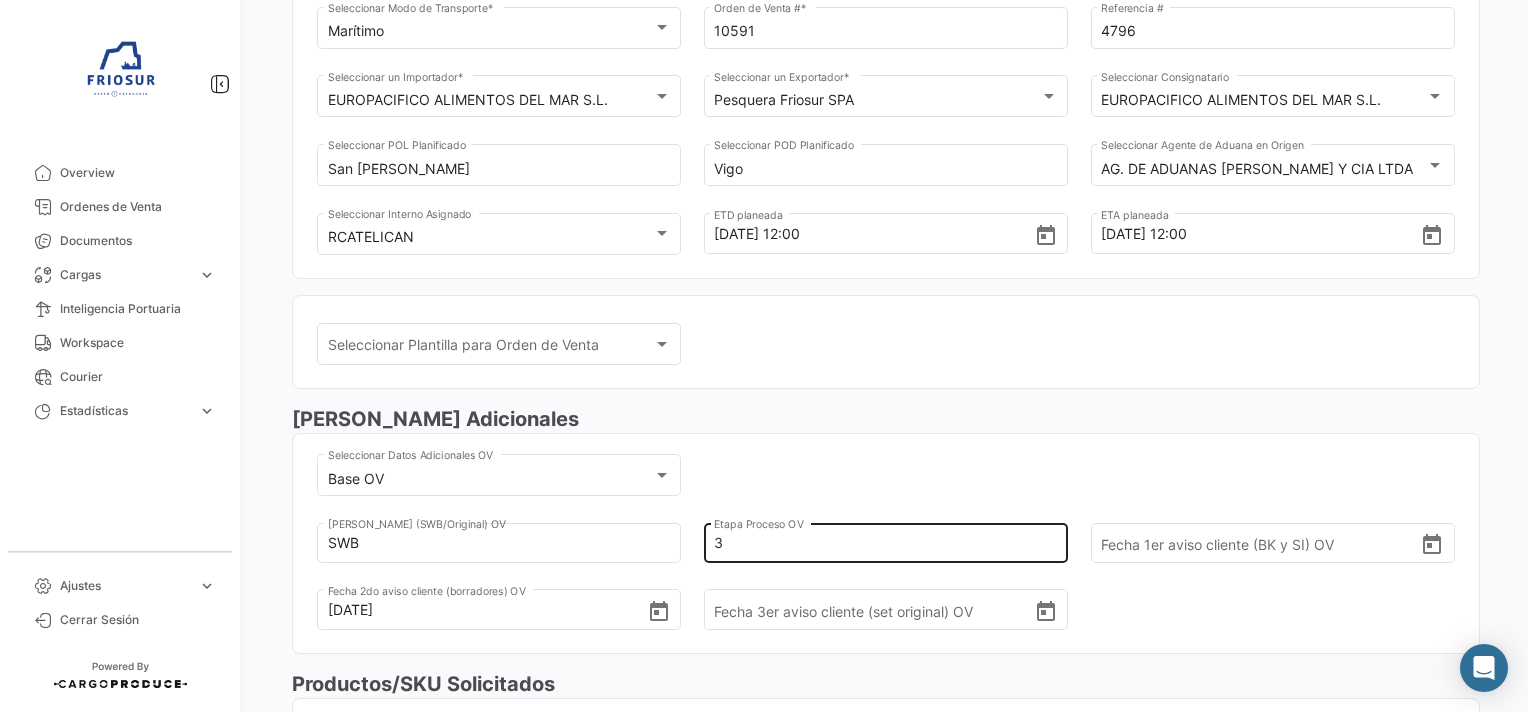drag, startPoint x: 864, startPoint y: 555, endPoint x: 820, endPoint y: 541, distance: 46.173584 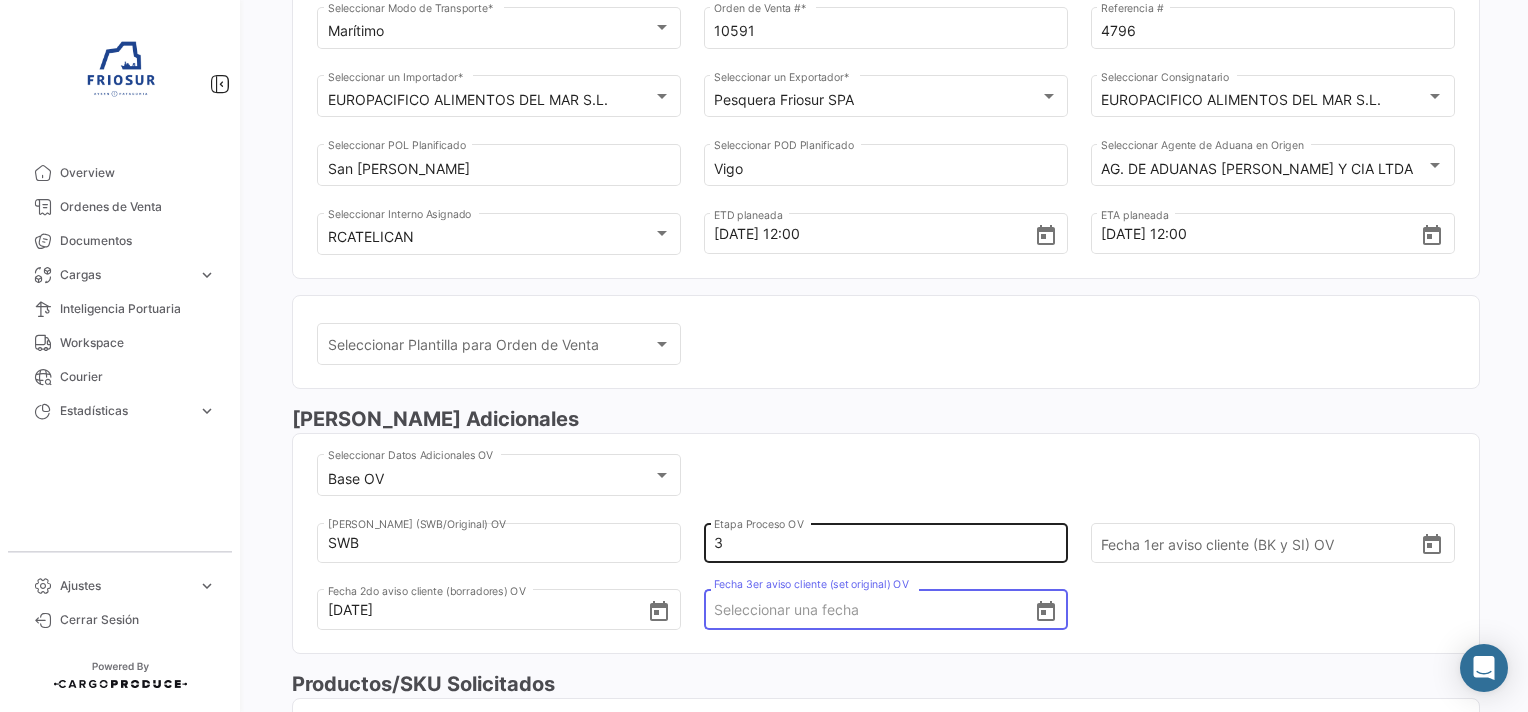 click on "3" at bounding box center (877, 543) 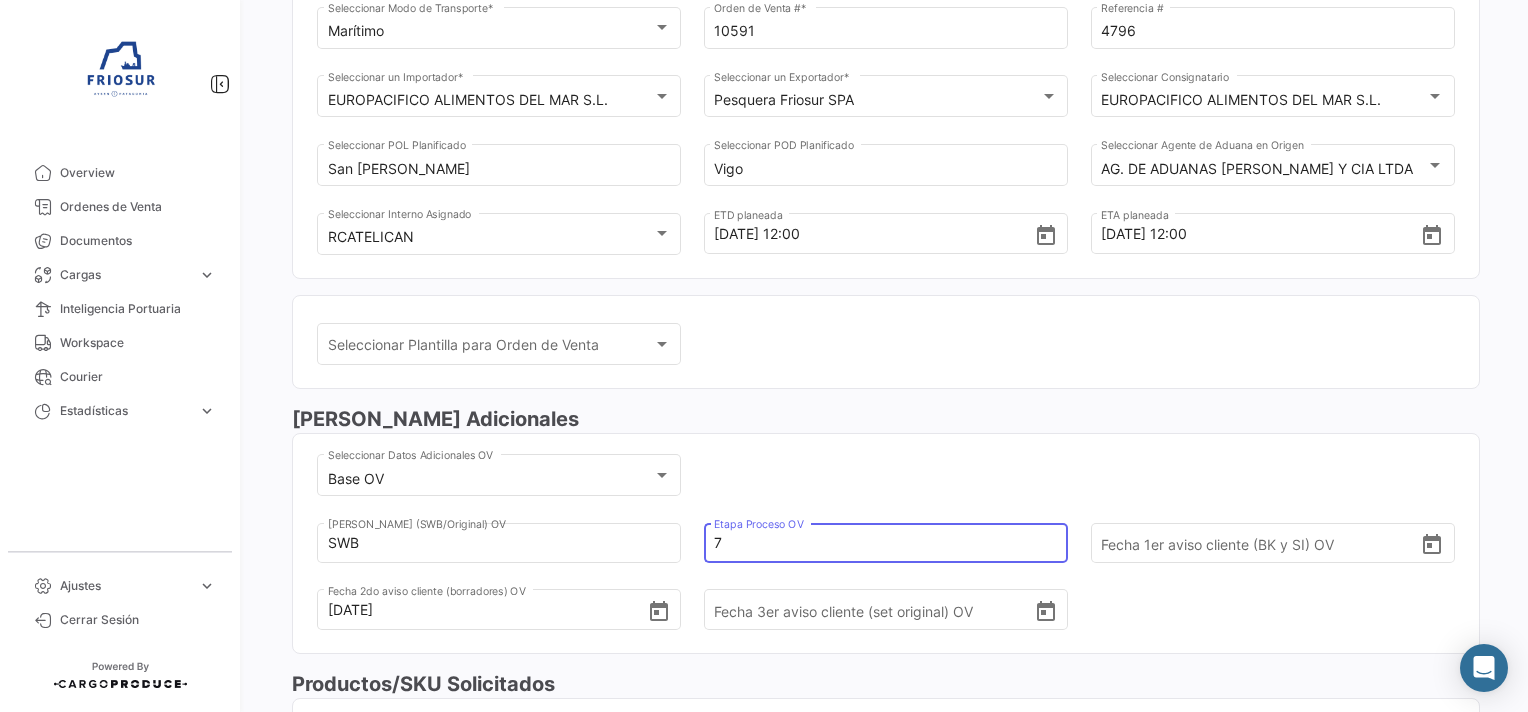 scroll, scrollTop: 0, scrollLeft: 0, axis: both 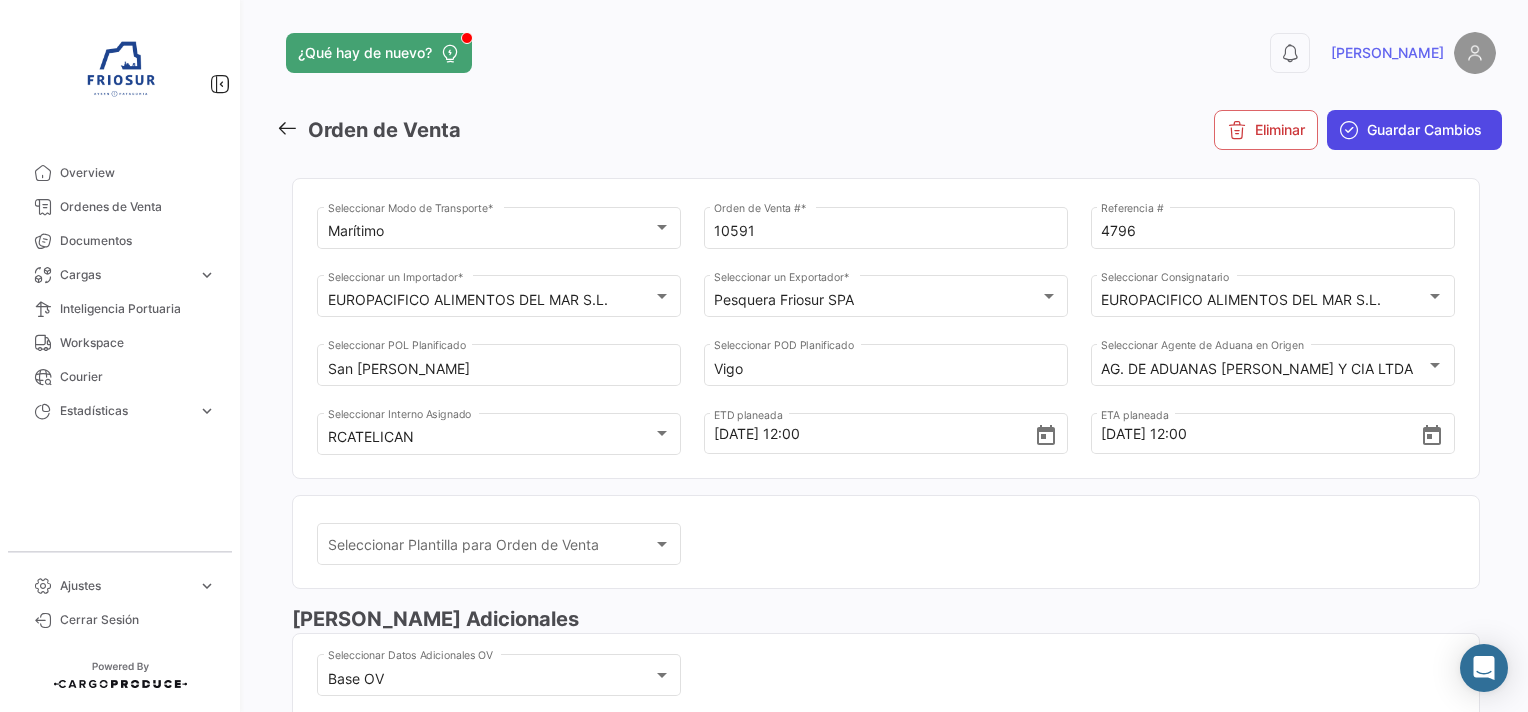 type on "7" 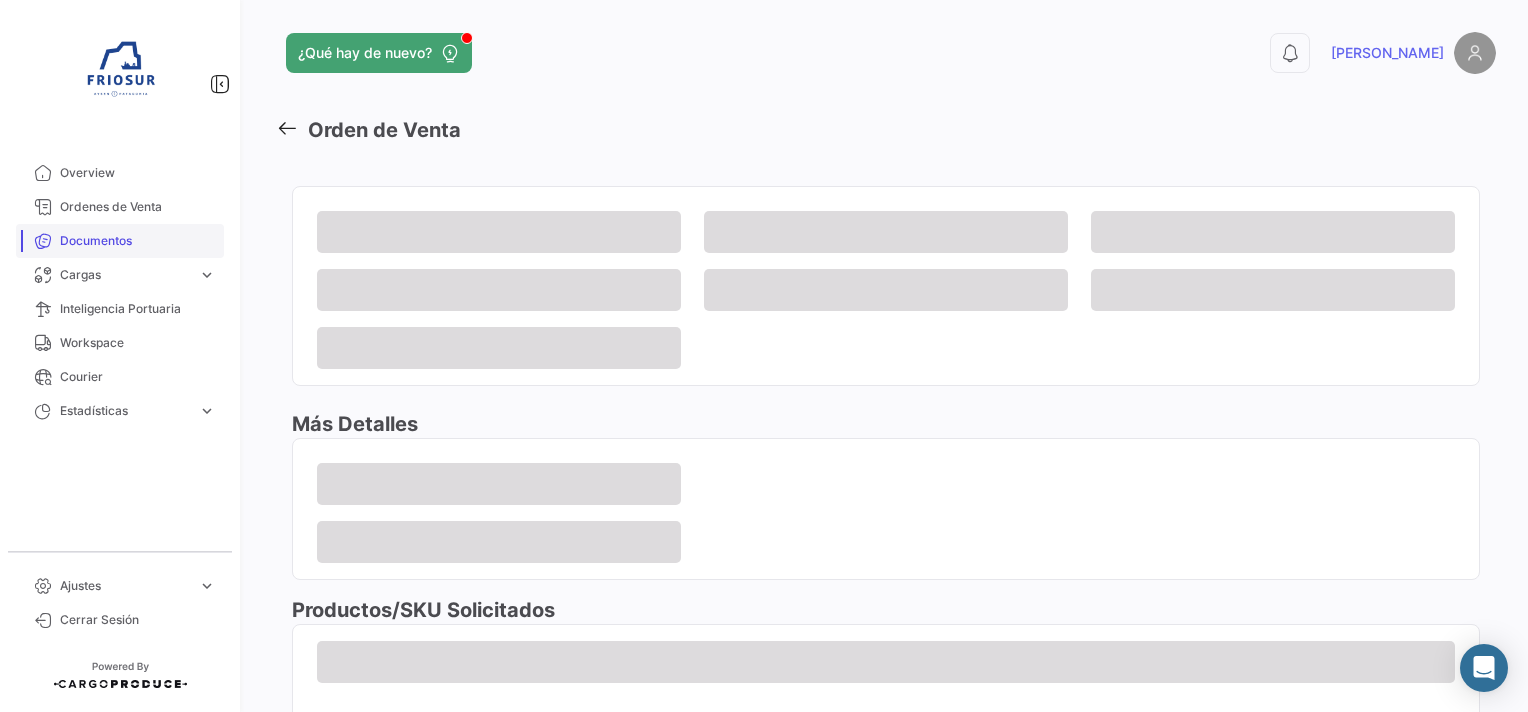click on "Documentos" at bounding box center [138, 241] 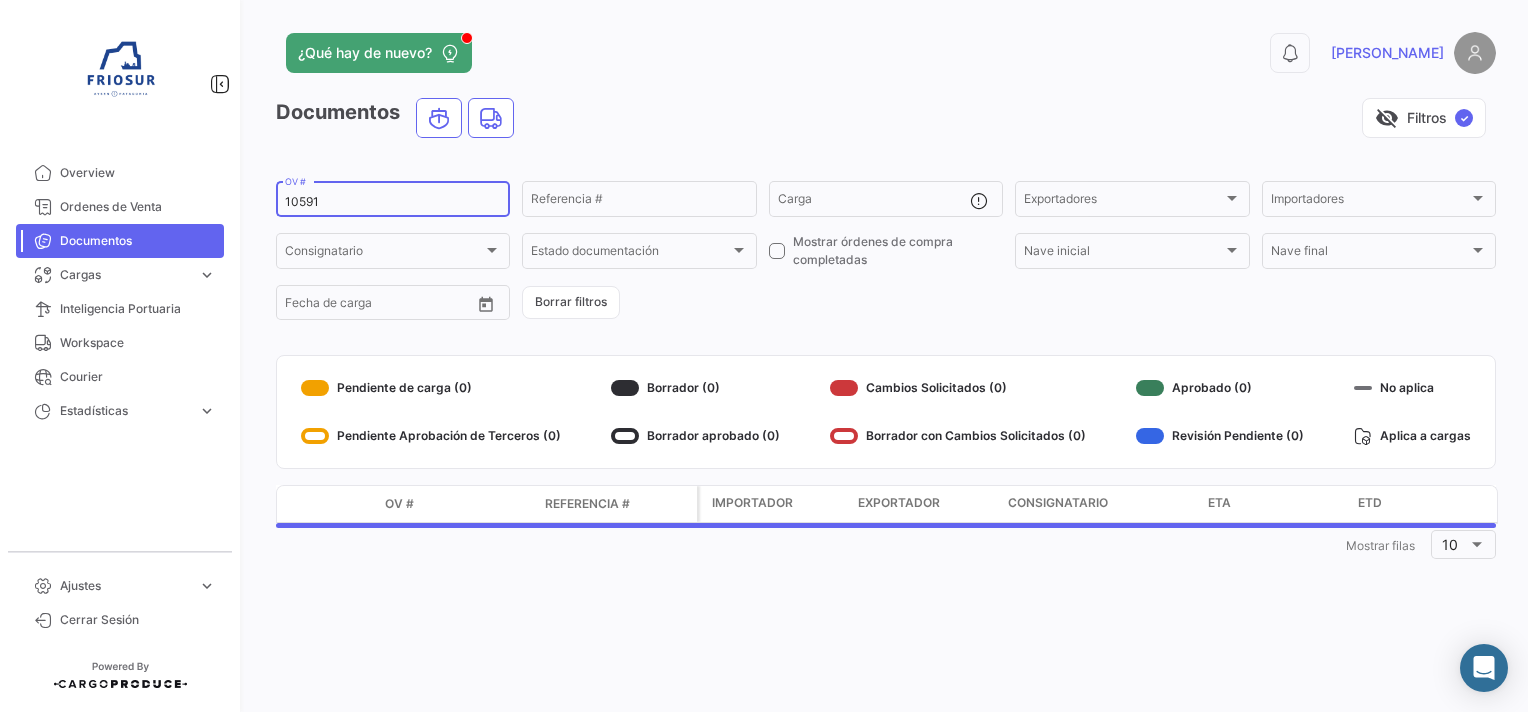 drag, startPoint x: 420, startPoint y: 203, endPoint x: 229, endPoint y: 217, distance: 191.5124 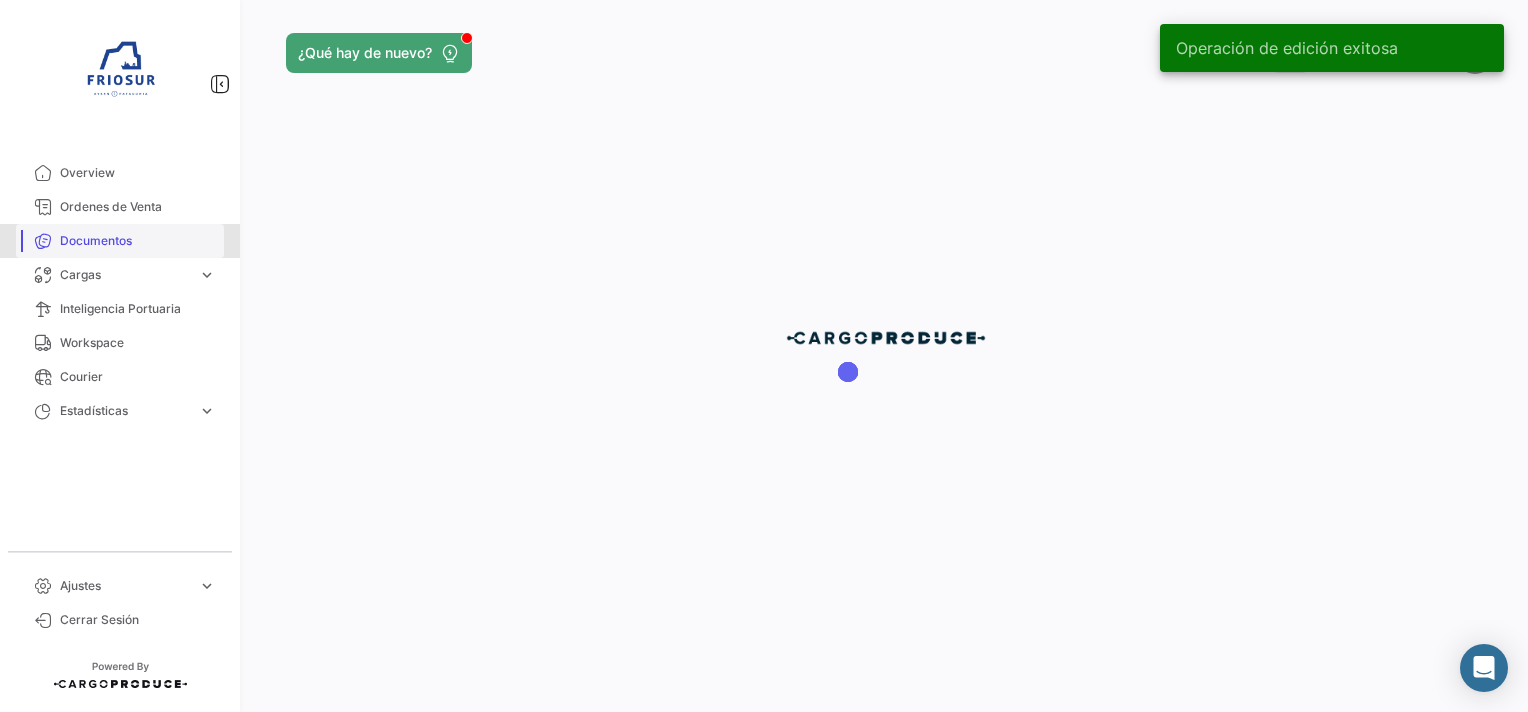 drag, startPoint x: 229, startPoint y: 217, endPoint x: 94, endPoint y: 236, distance: 136.33047 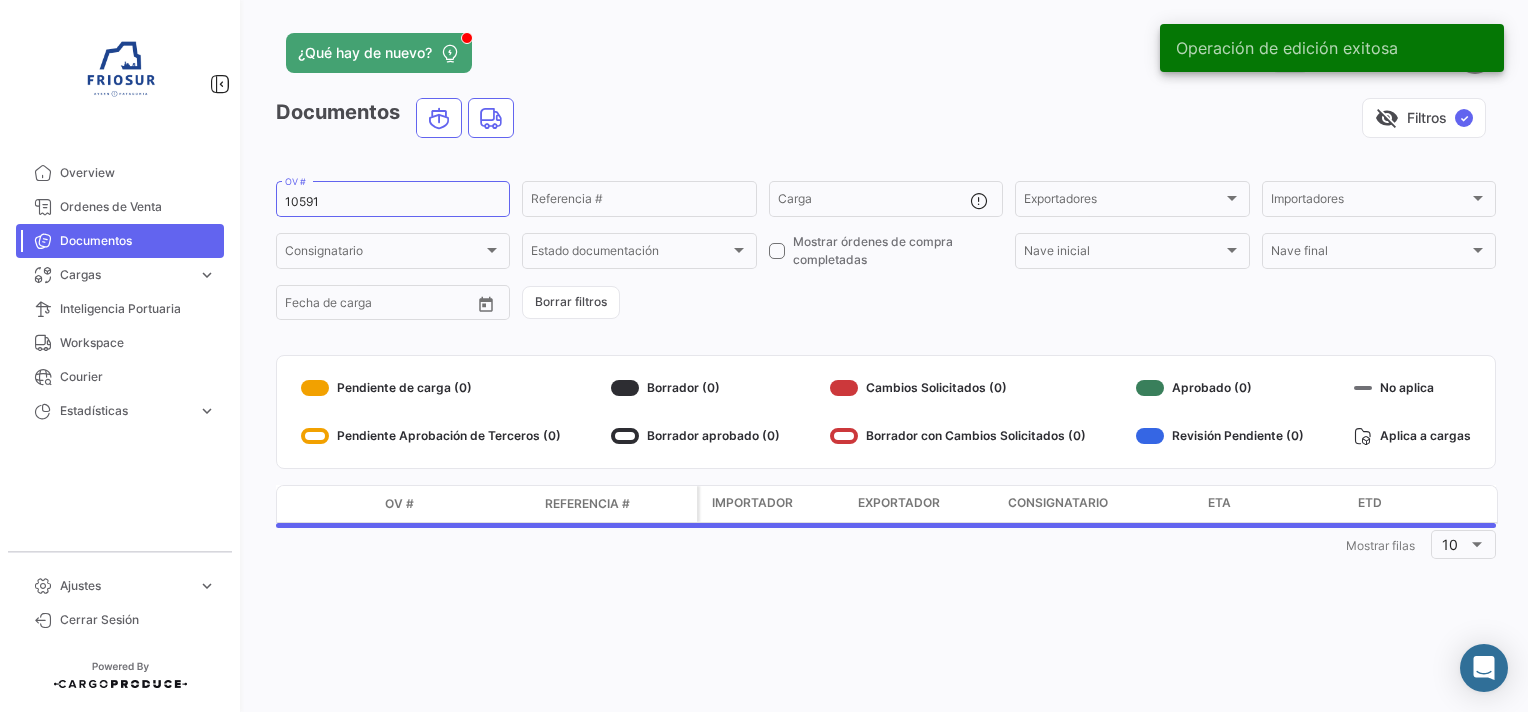click on "Documentos" at bounding box center [138, 241] 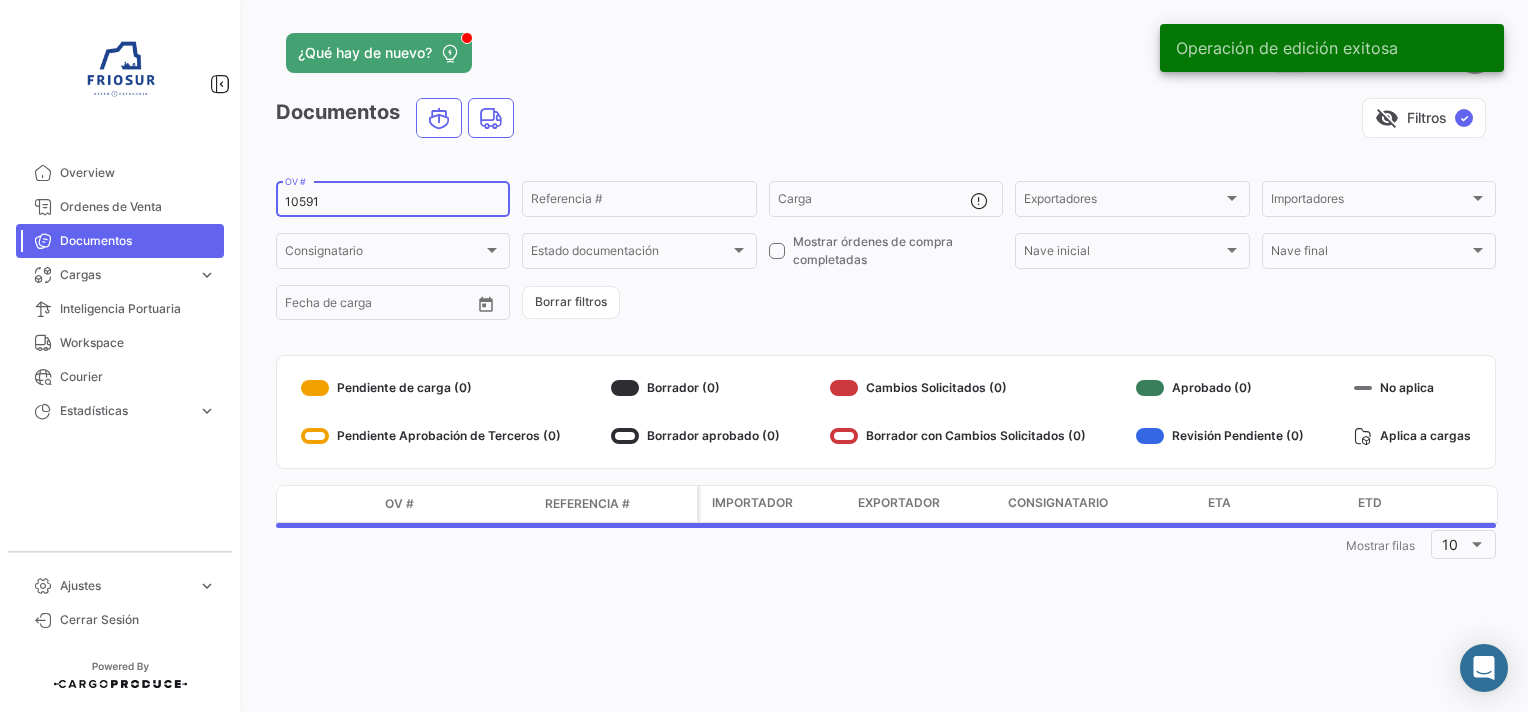 click on "10591" at bounding box center (393, 202) 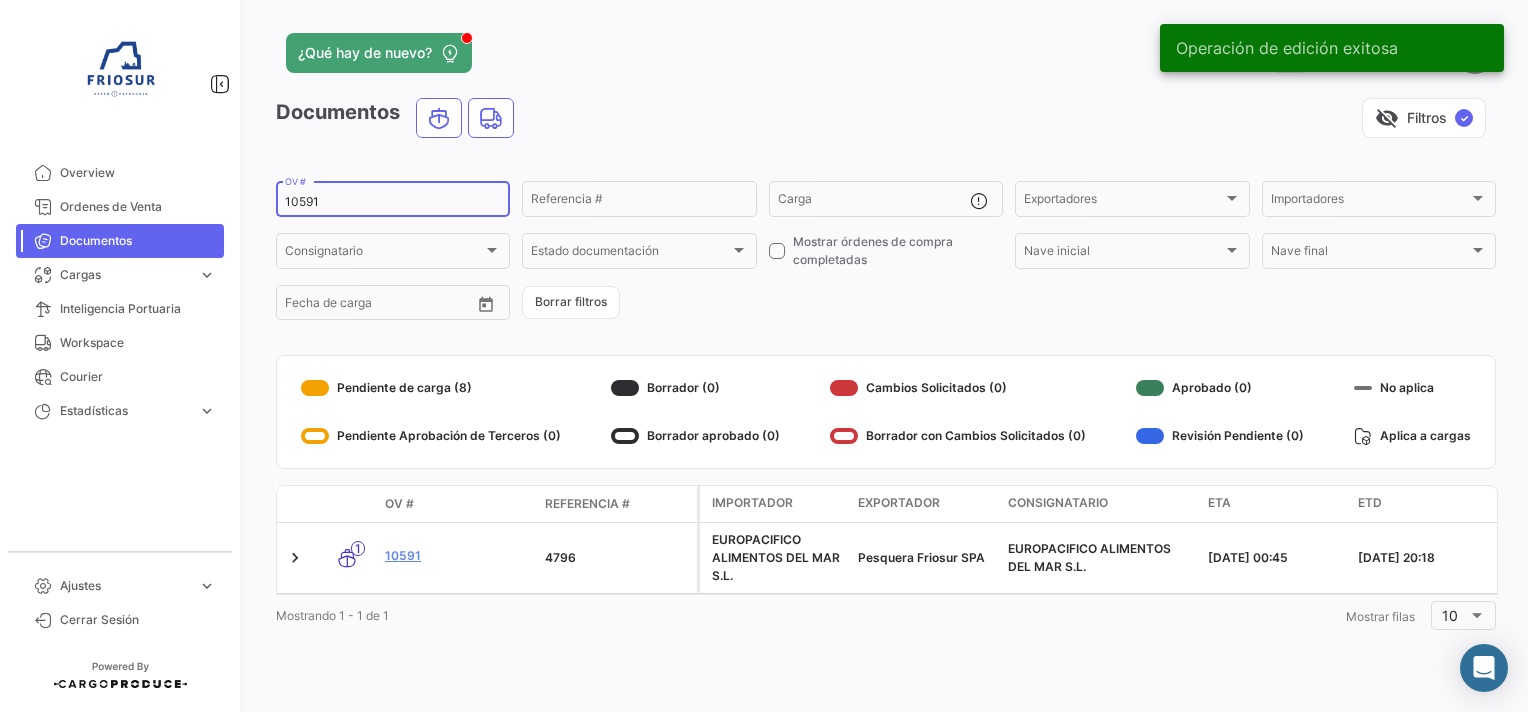 paste on "603" 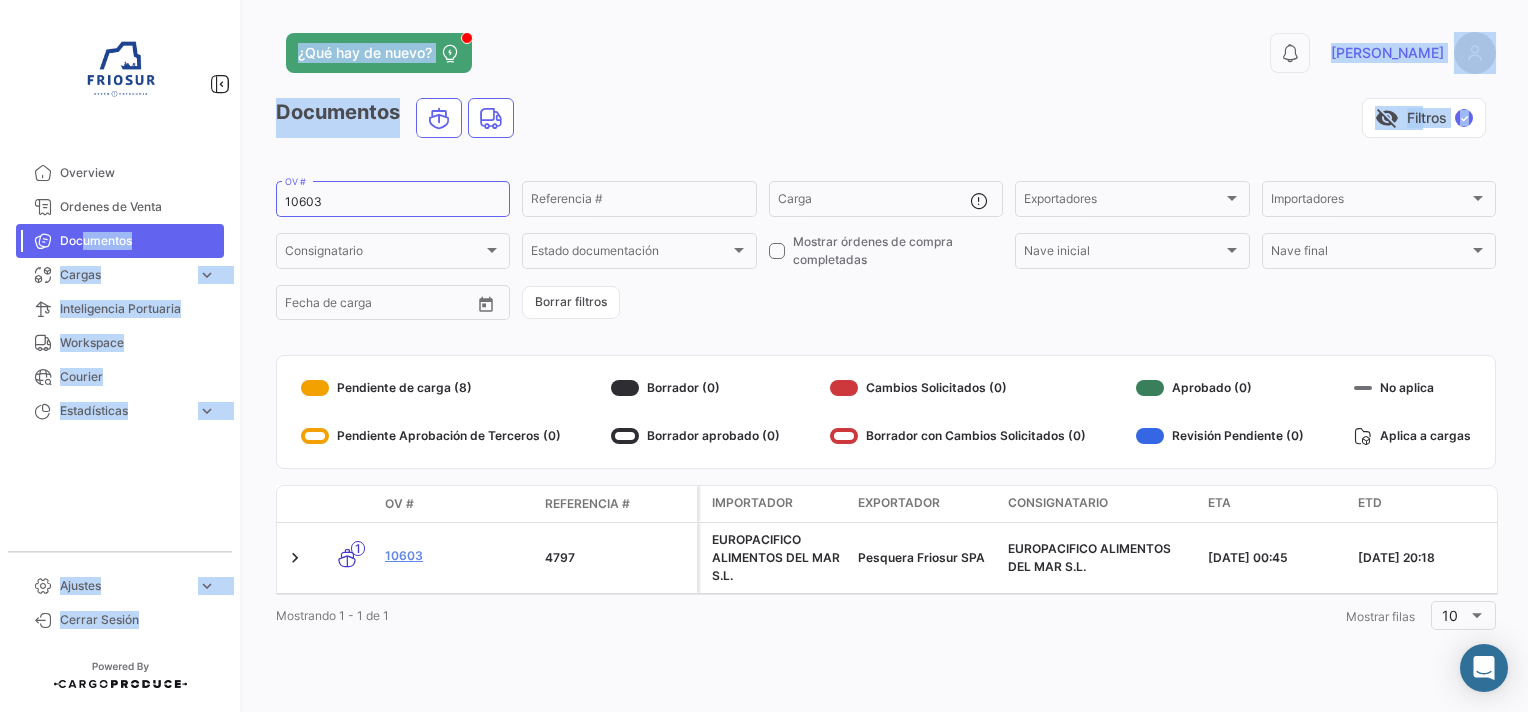 drag, startPoint x: 363, startPoint y: 188, endPoint x: 76, endPoint y: 230, distance: 290.0569 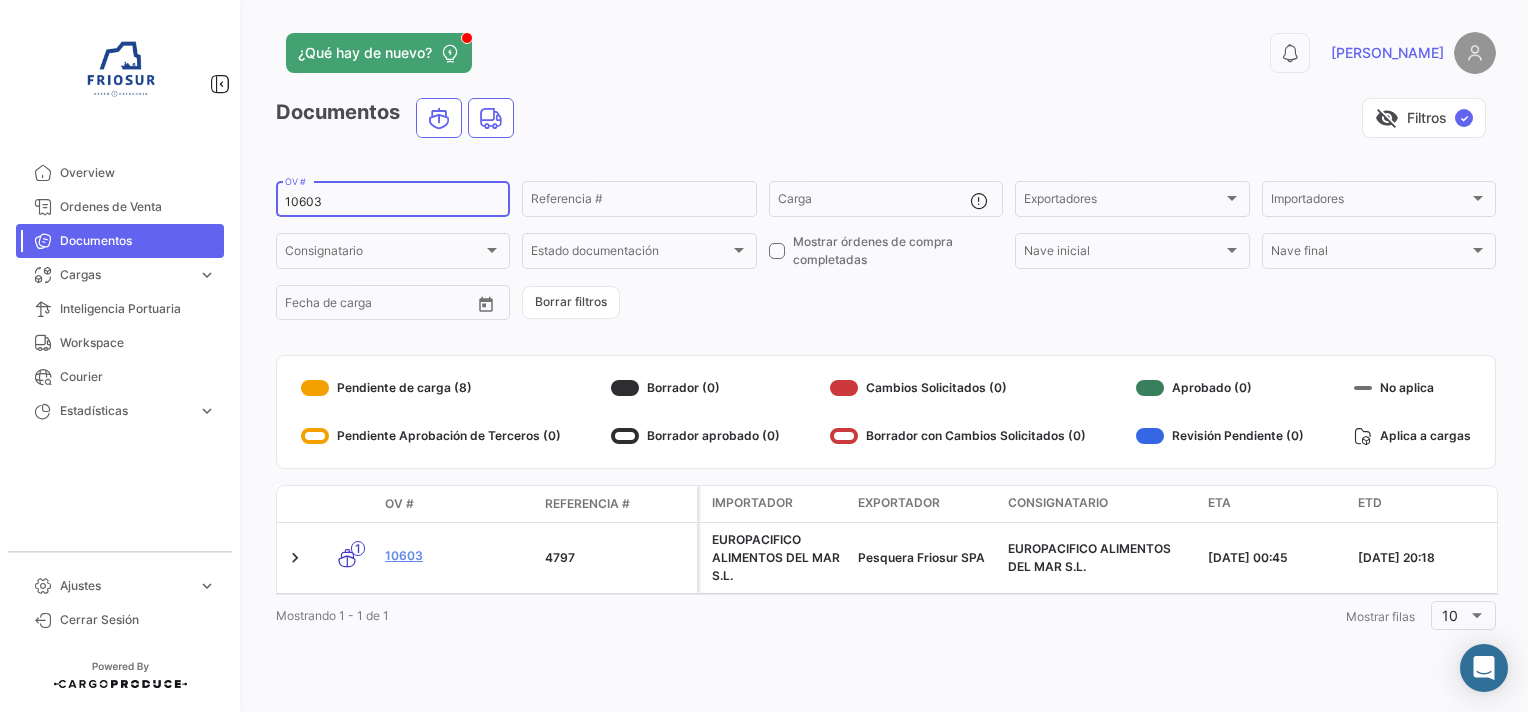 drag, startPoint x: 76, startPoint y: 230, endPoint x: 335, endPoint y: 204, distance: 260.30176 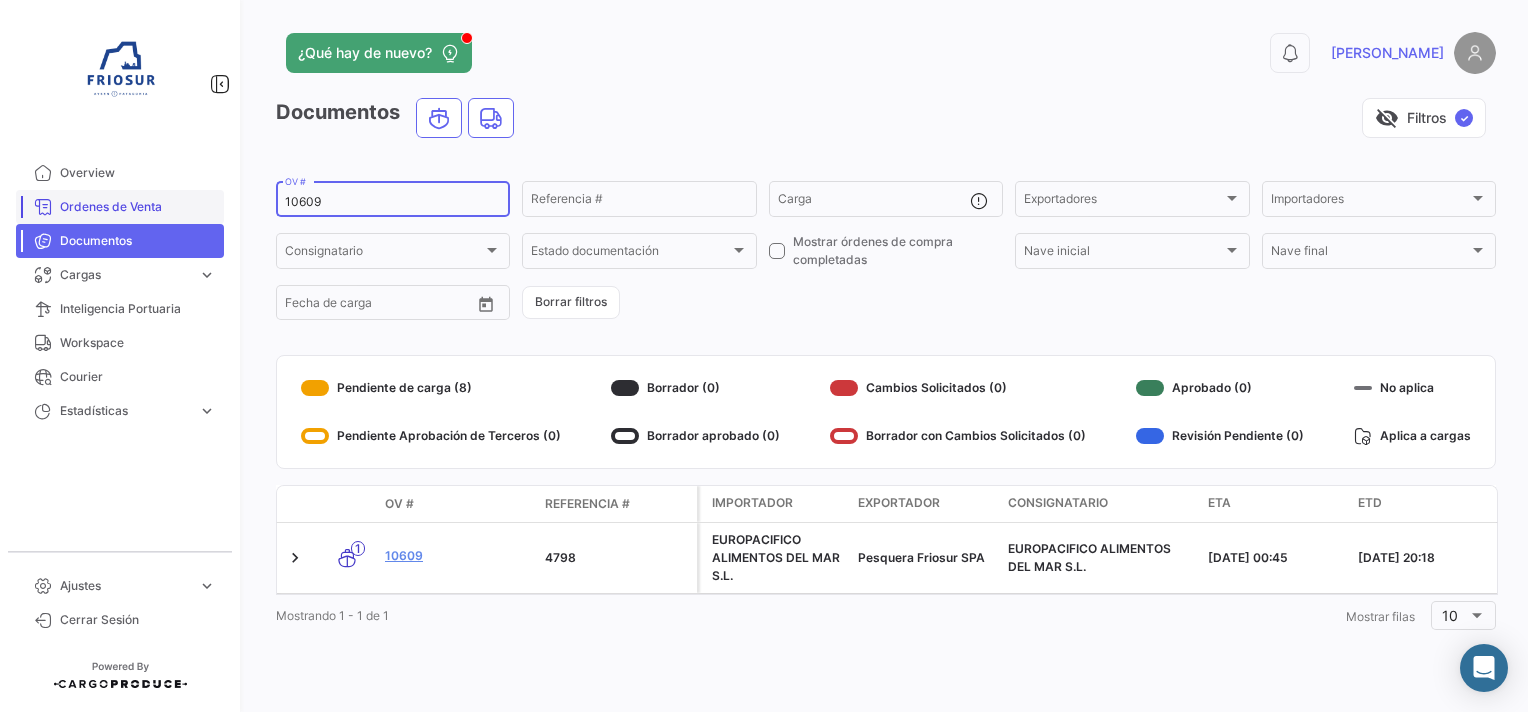 drag, startPoint x: 330, startPoint y: 203, endPoint x: 180, endPoint y: 207, distance: 150.05333 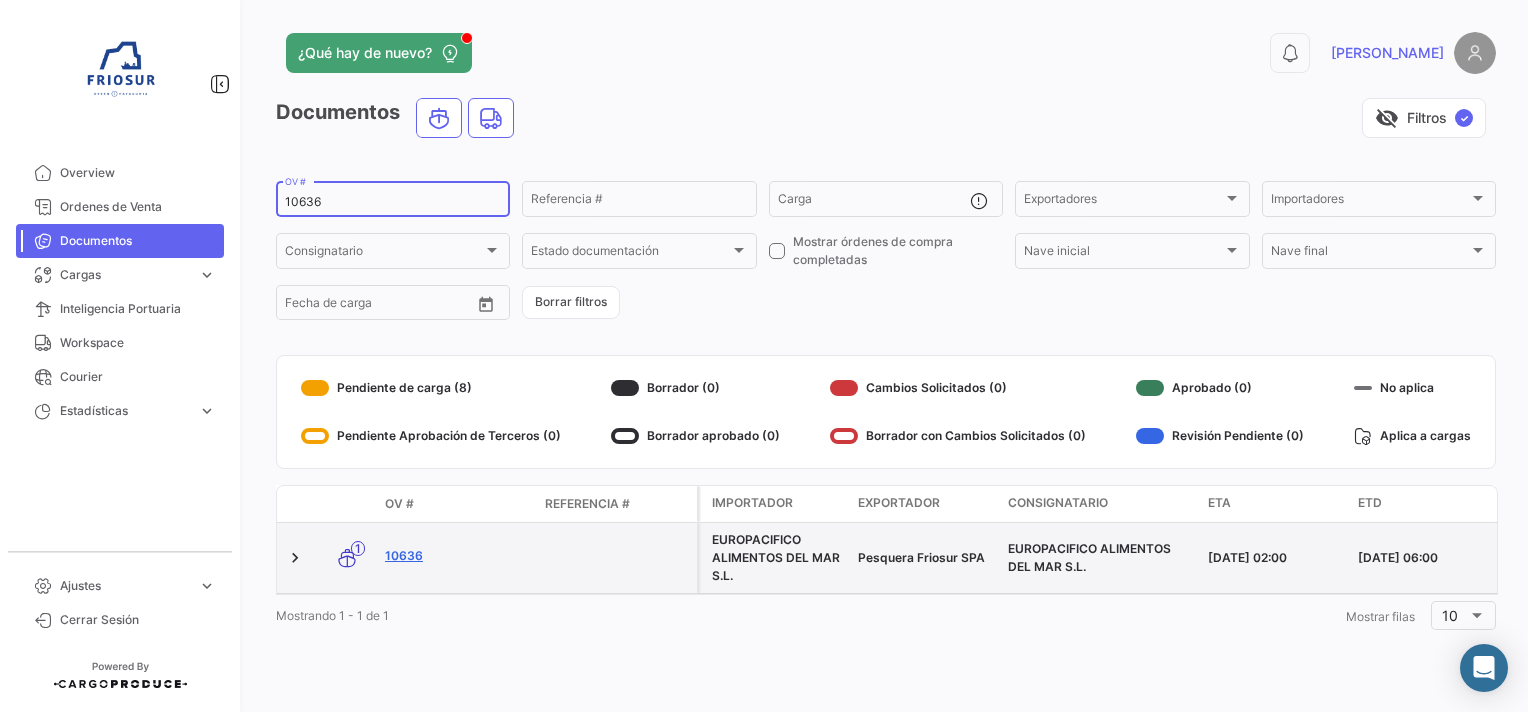 type on "10636" 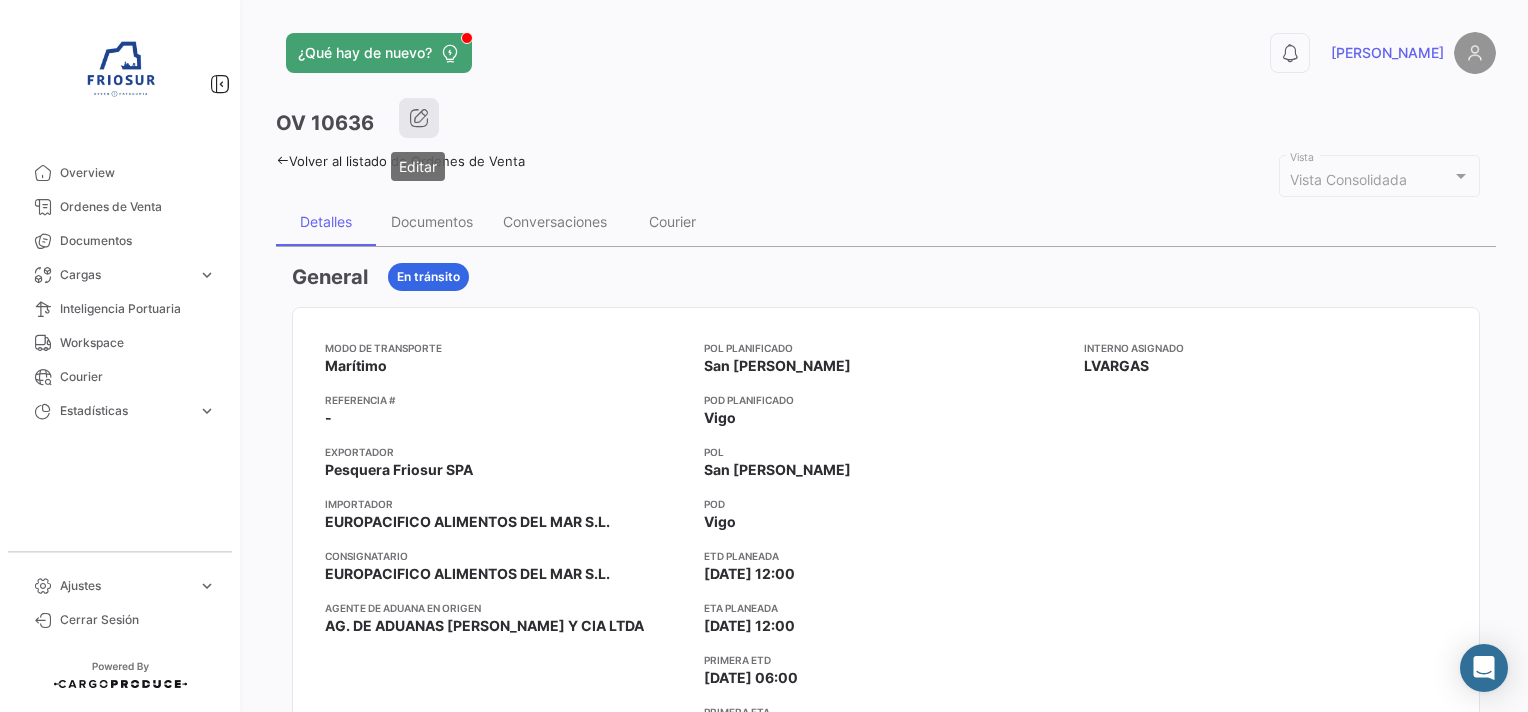click 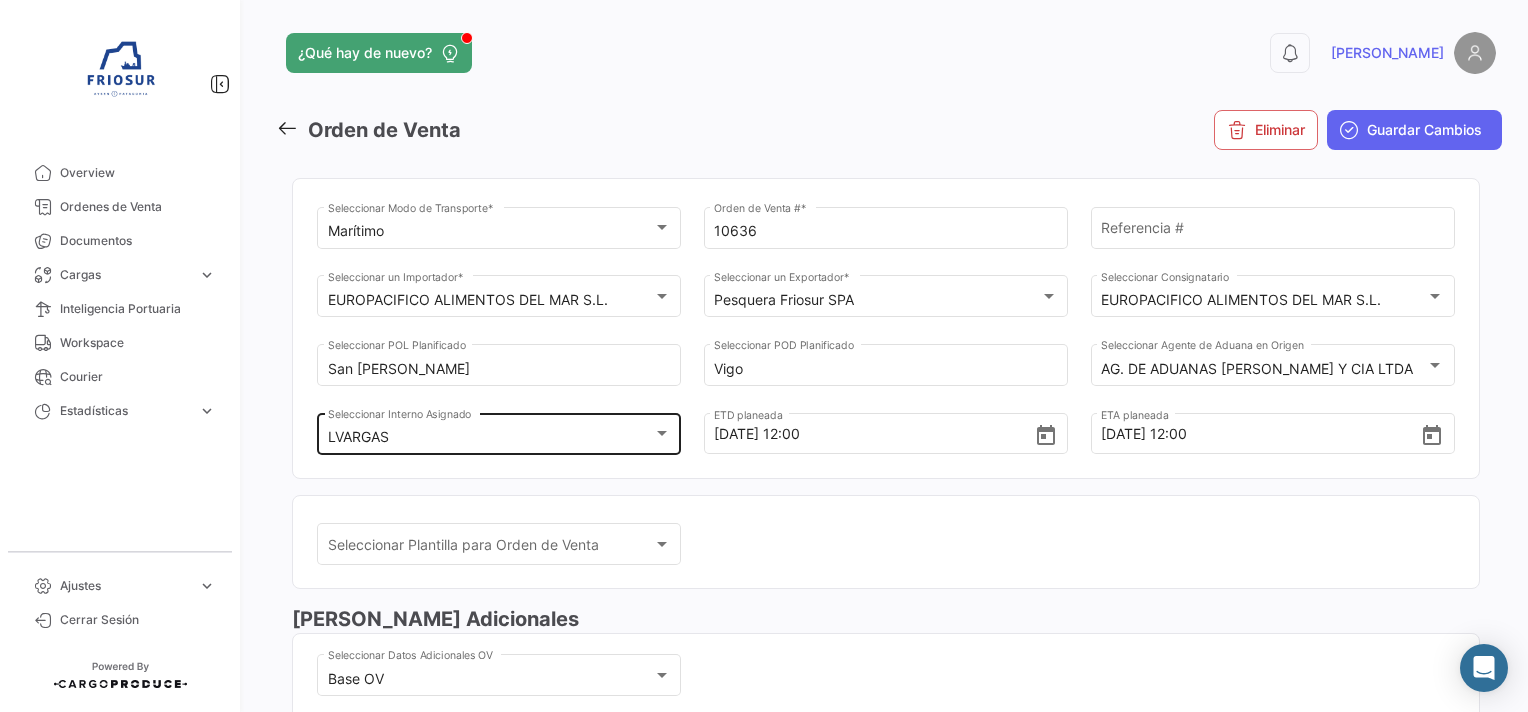 click on "LVARGAS Seleccionar Interno Asignado" 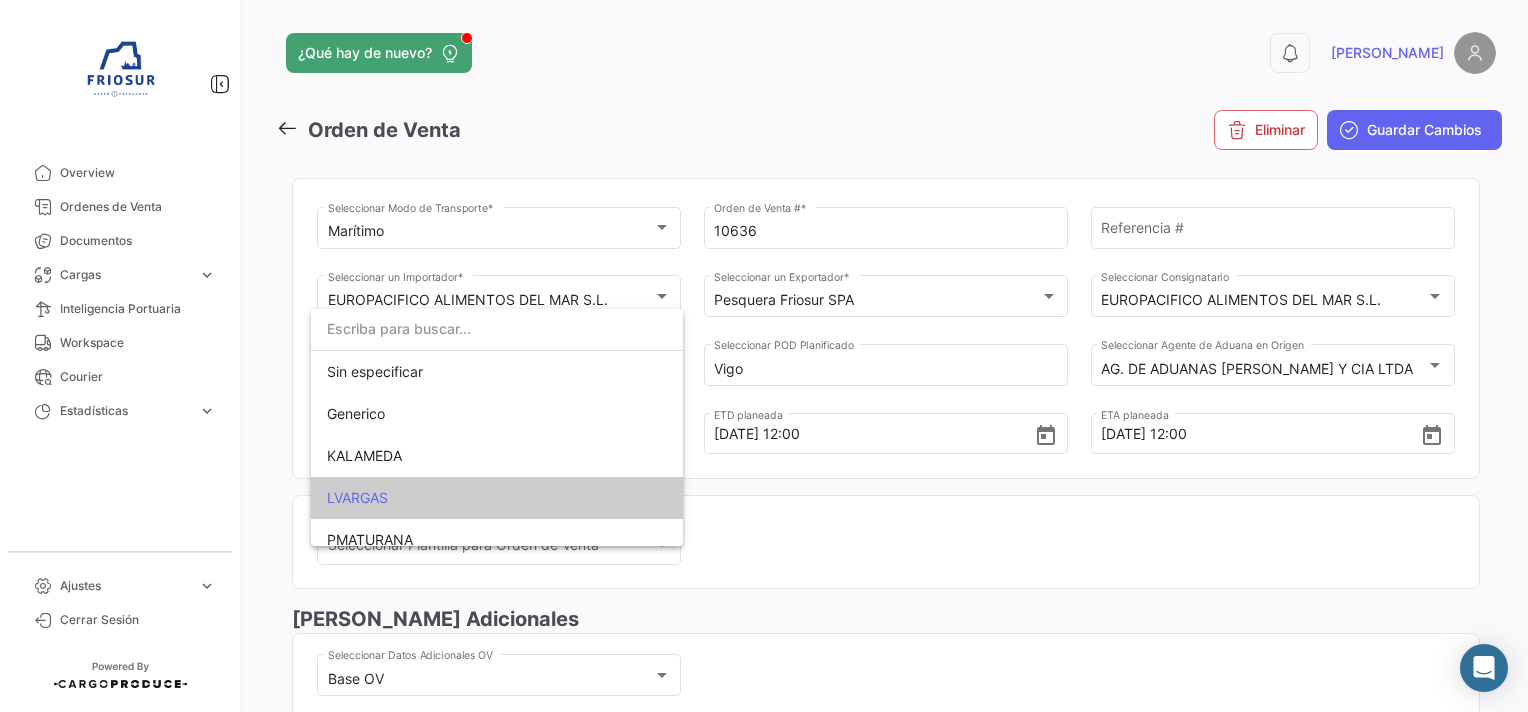 scroll, scrollTop: 78, scrollLeft: 0, axis: vertical 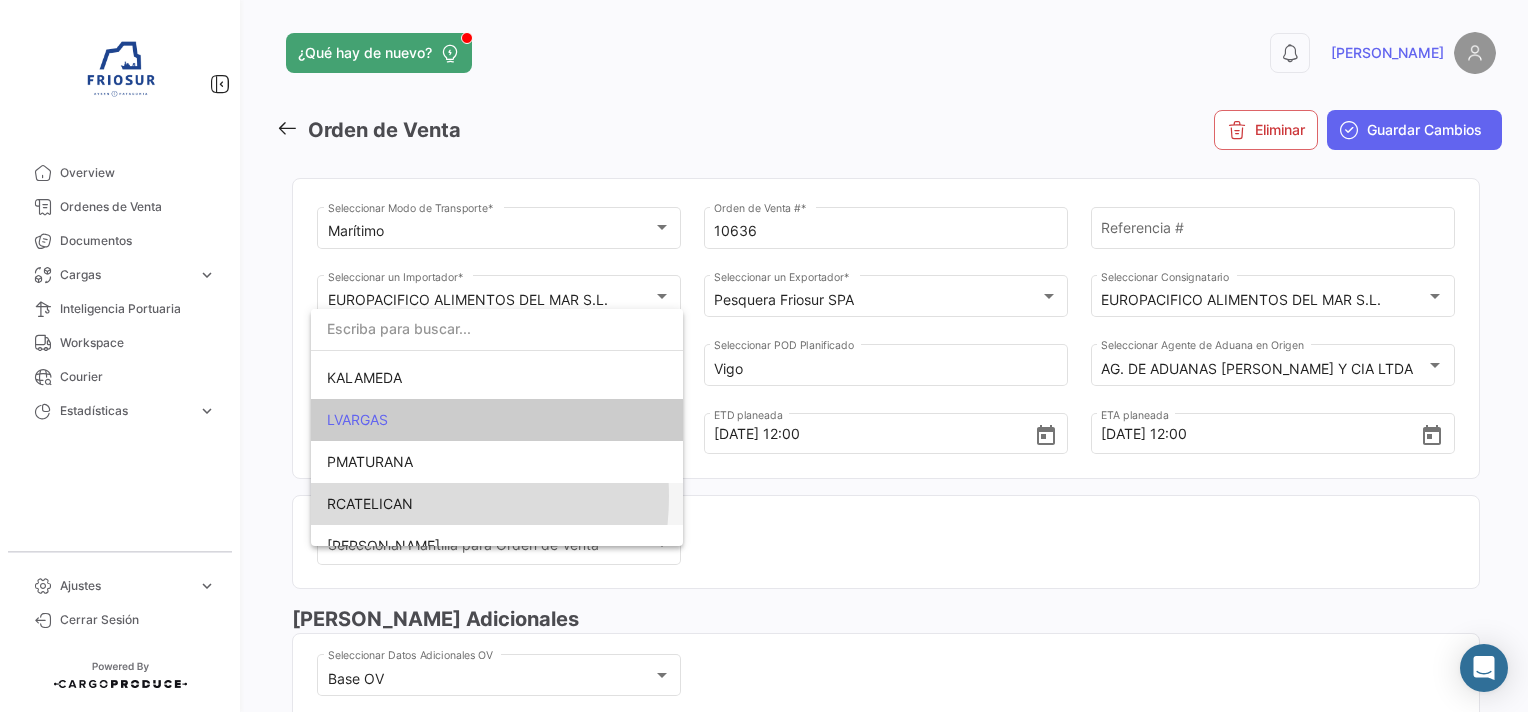 click on "RCATELICAN" at bounding box center (370, 503) 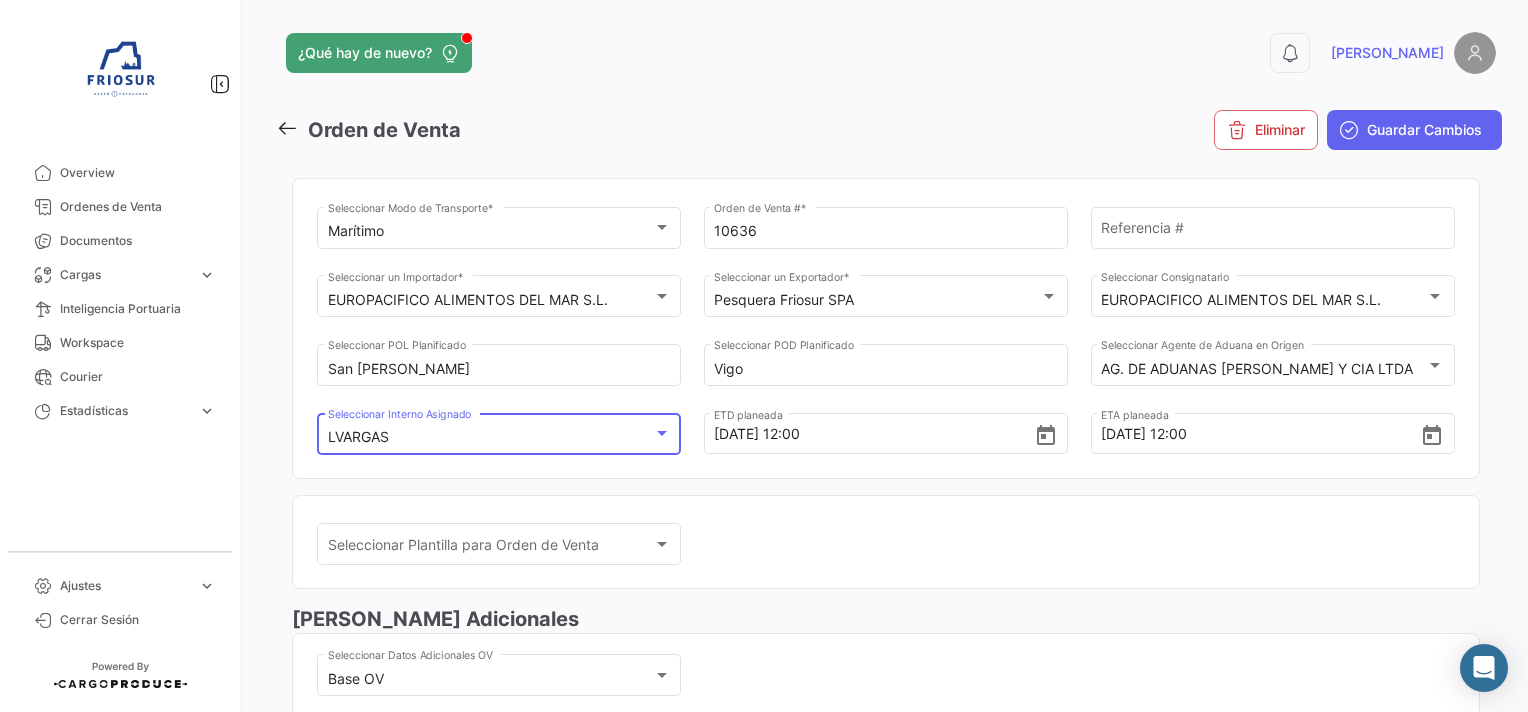 scroll, scrollTop: 99, scrollLeft: 0, axis: vertical 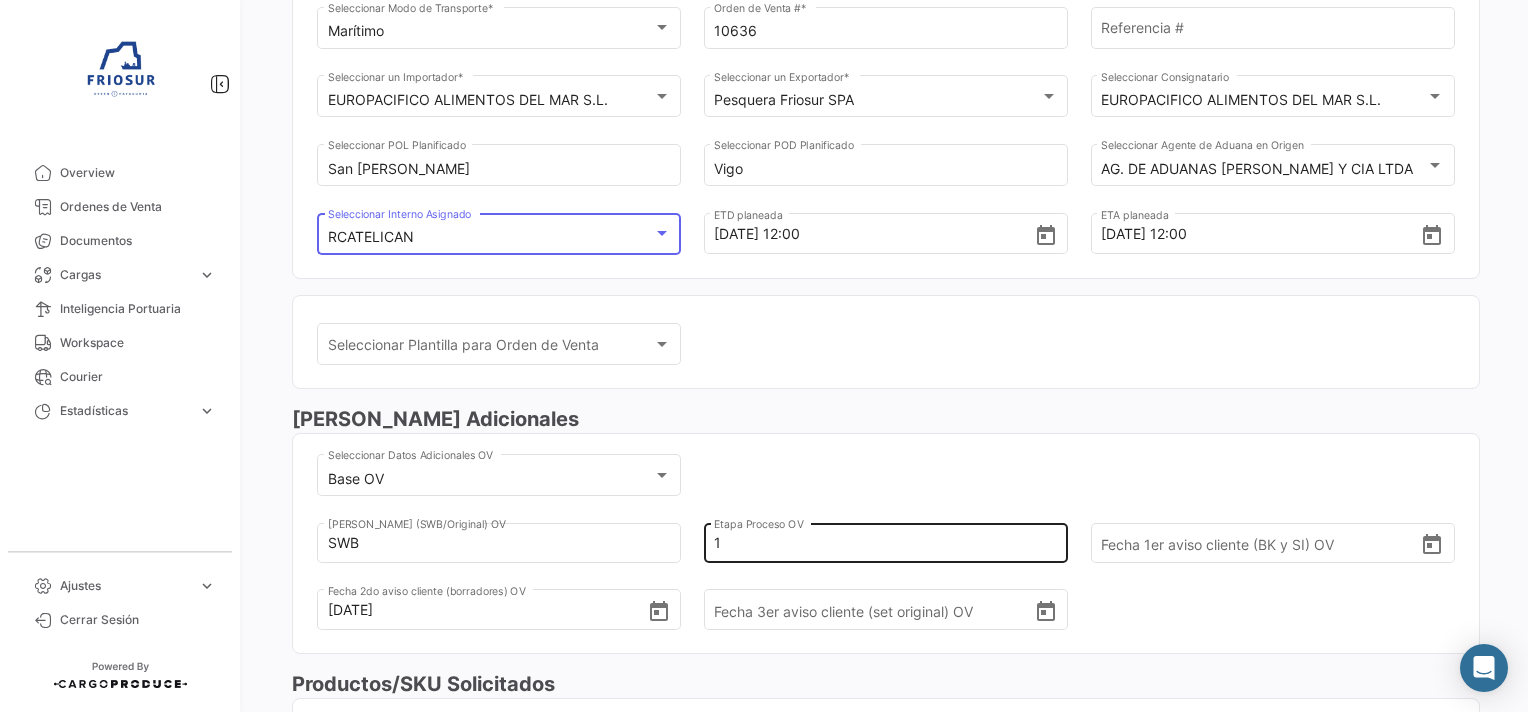 click on "1" at bounding box center [877, 543] 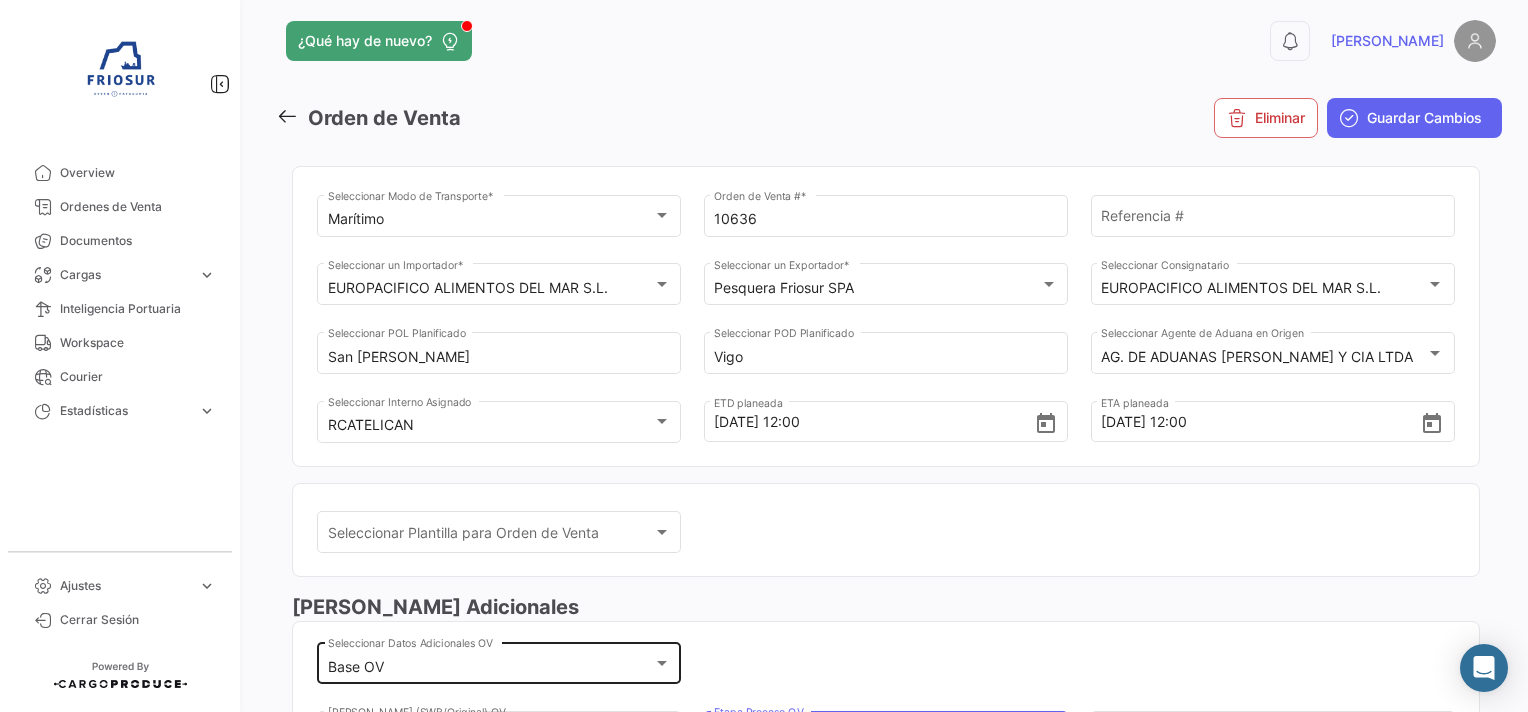 scroll, scrollTop: 0, scrollLeft: 0, axis: both 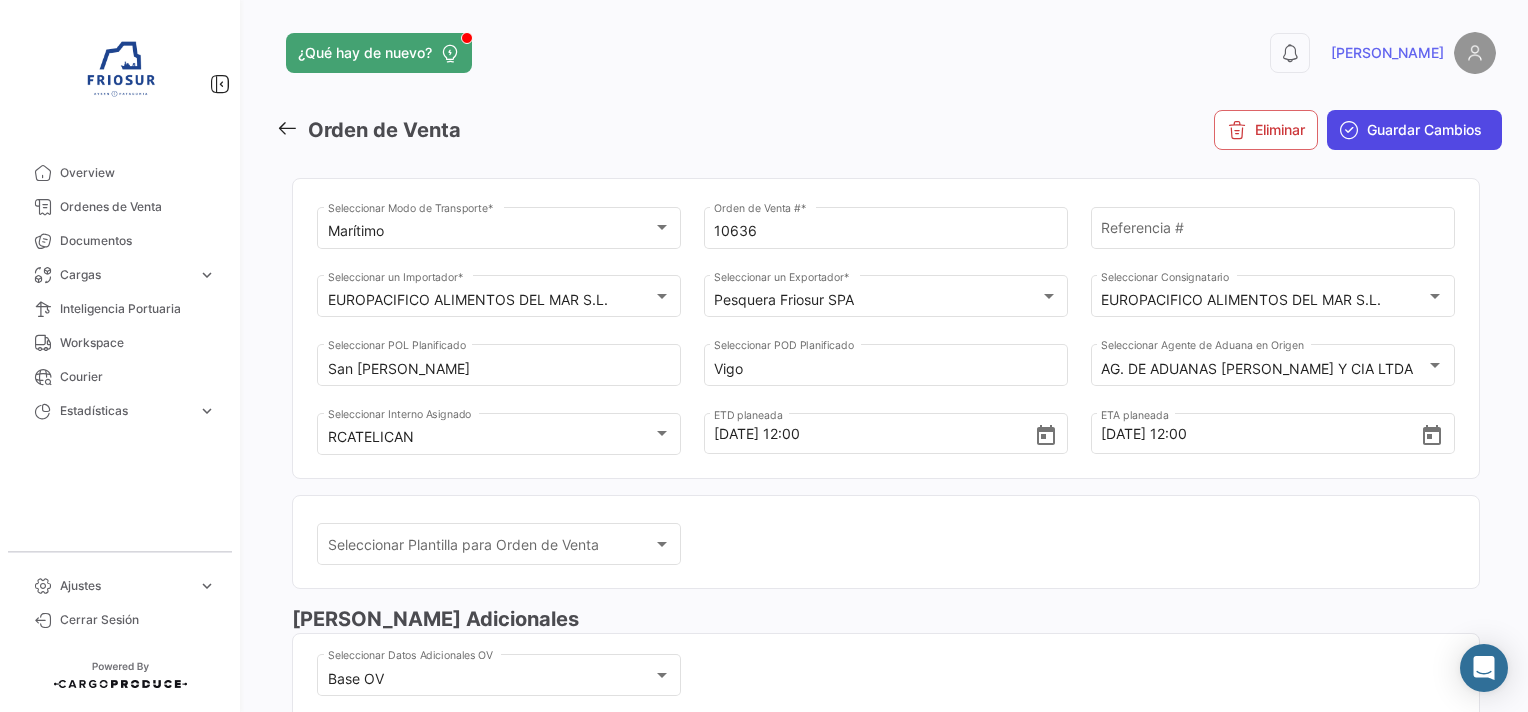 type on "7" 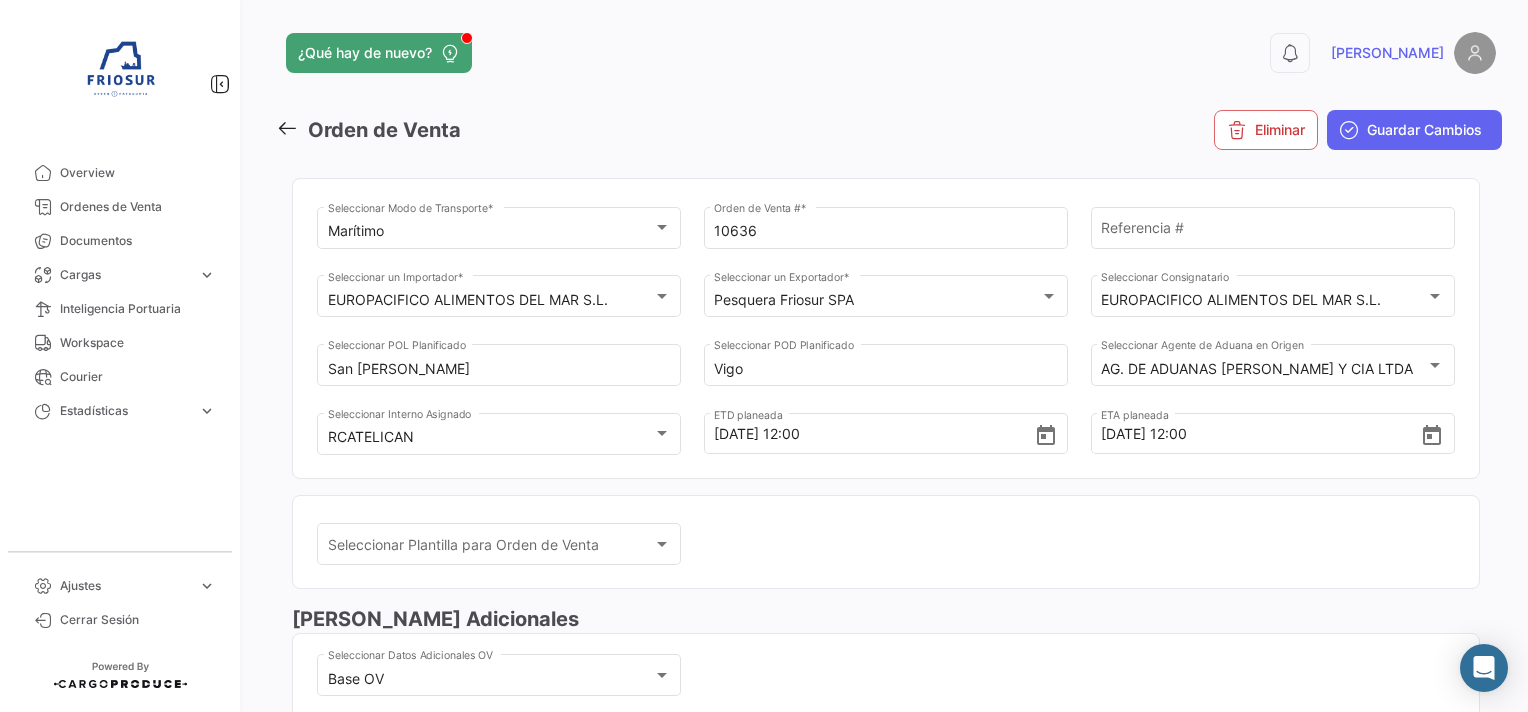 click on "Guardar Cambios" 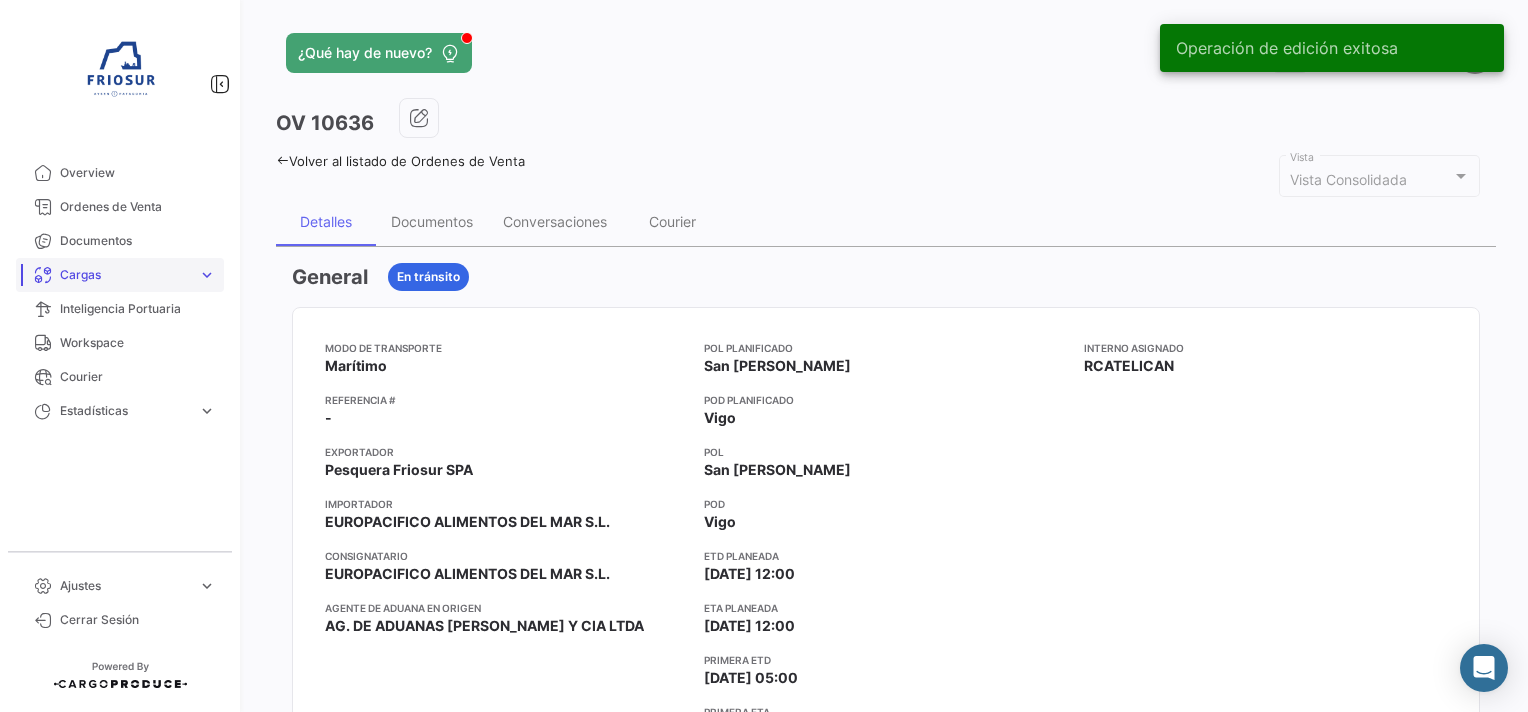 drag, startPoint x: 142, startPoint y: 244, endPoint x: 177, endPoint y: 271, distance: 44.20407 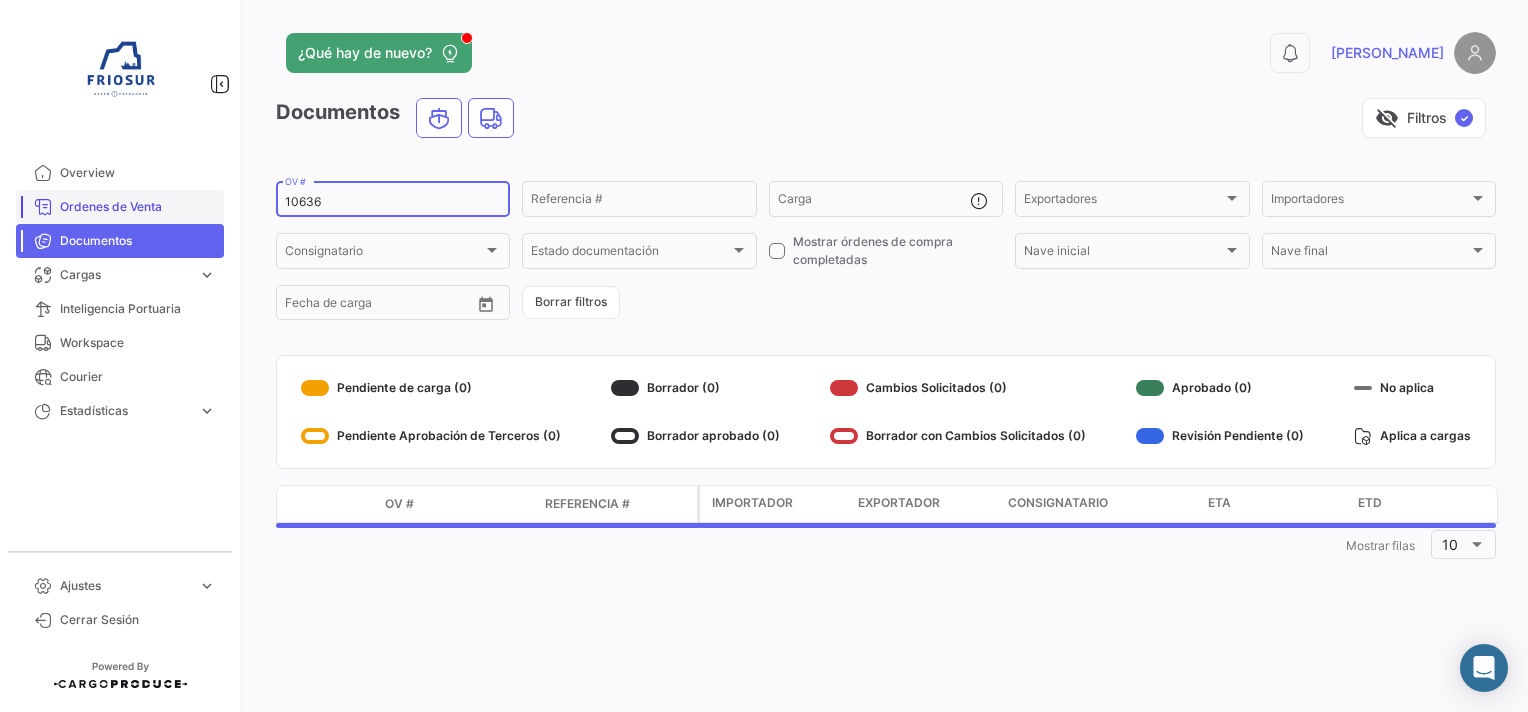 drag, startPoint x: 378, startPoint y: 205, endPoint x: 51, endPoint y: 196, distance: 327.12384 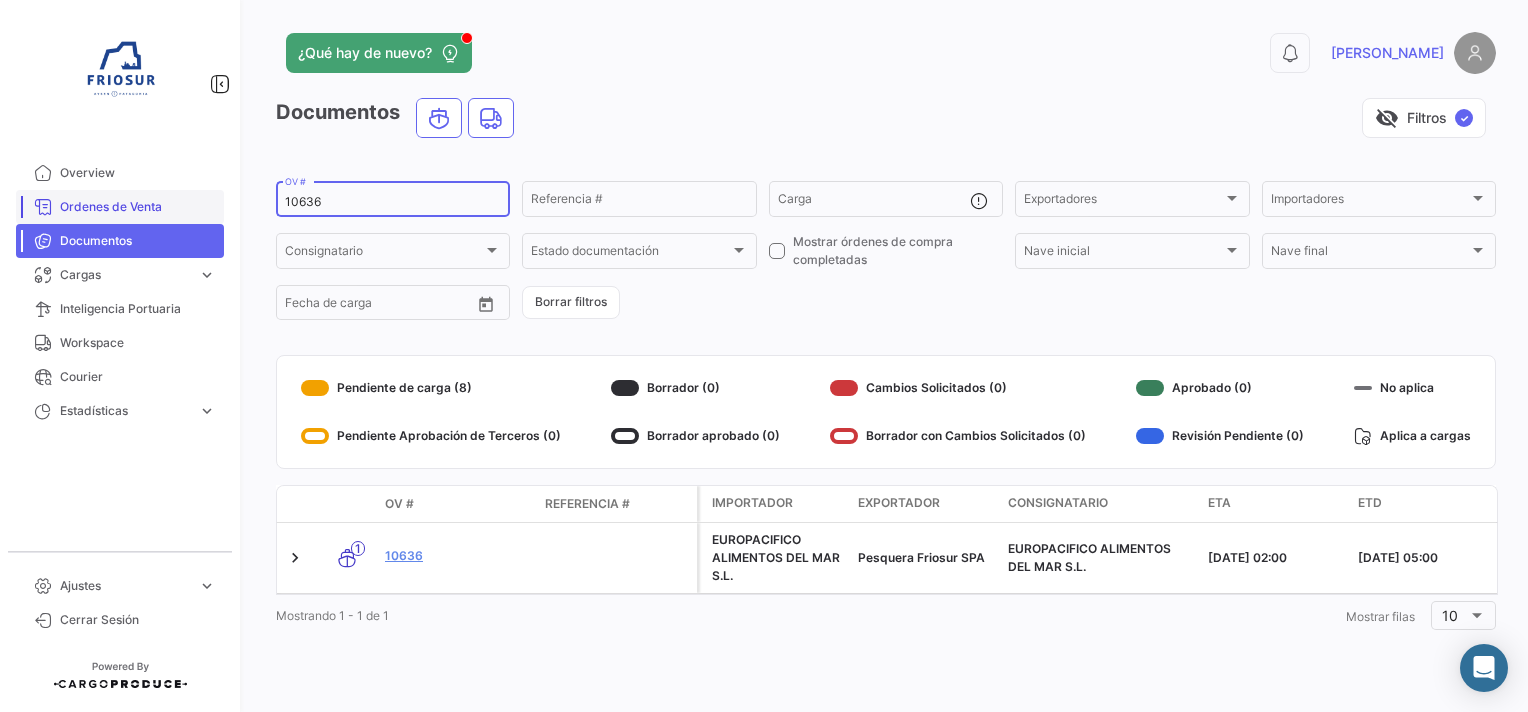 paste on "9" 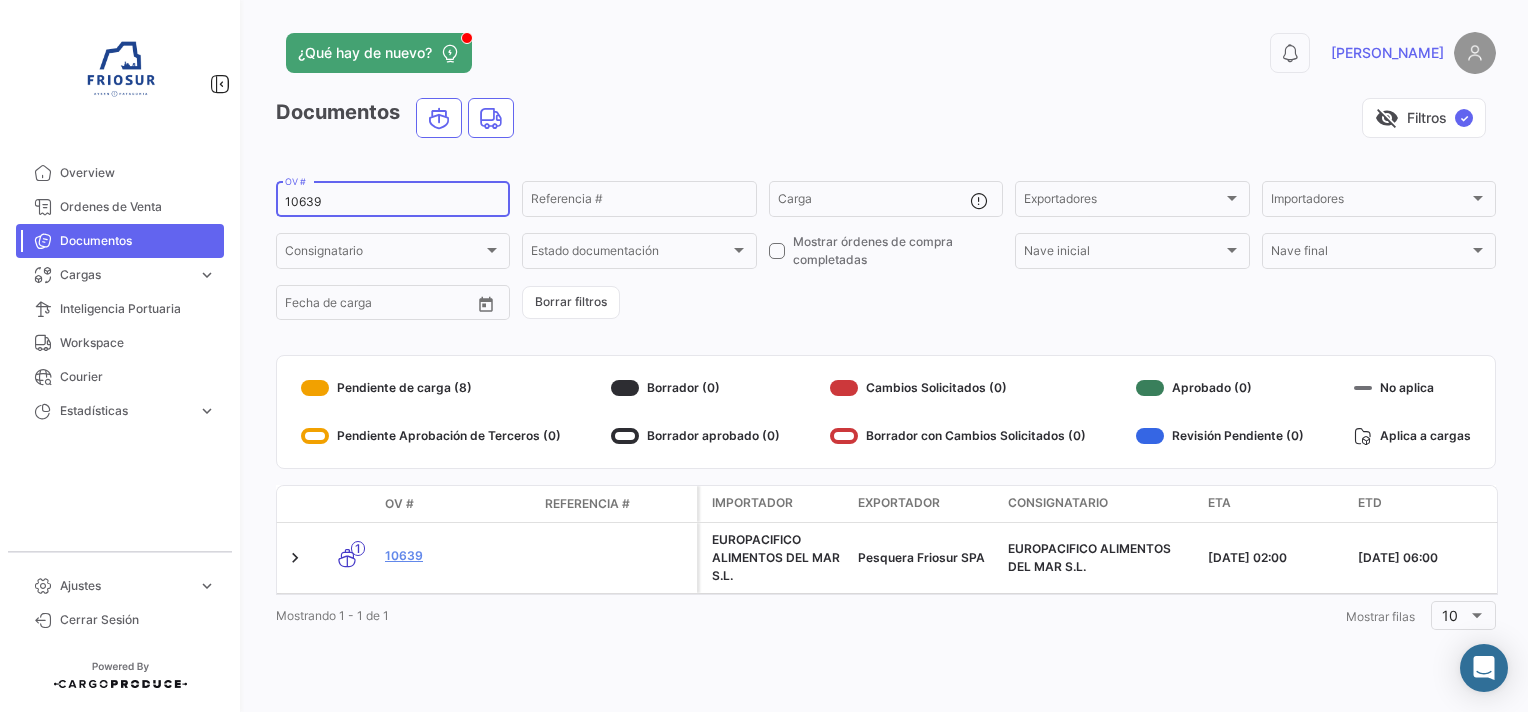 type on "10639" 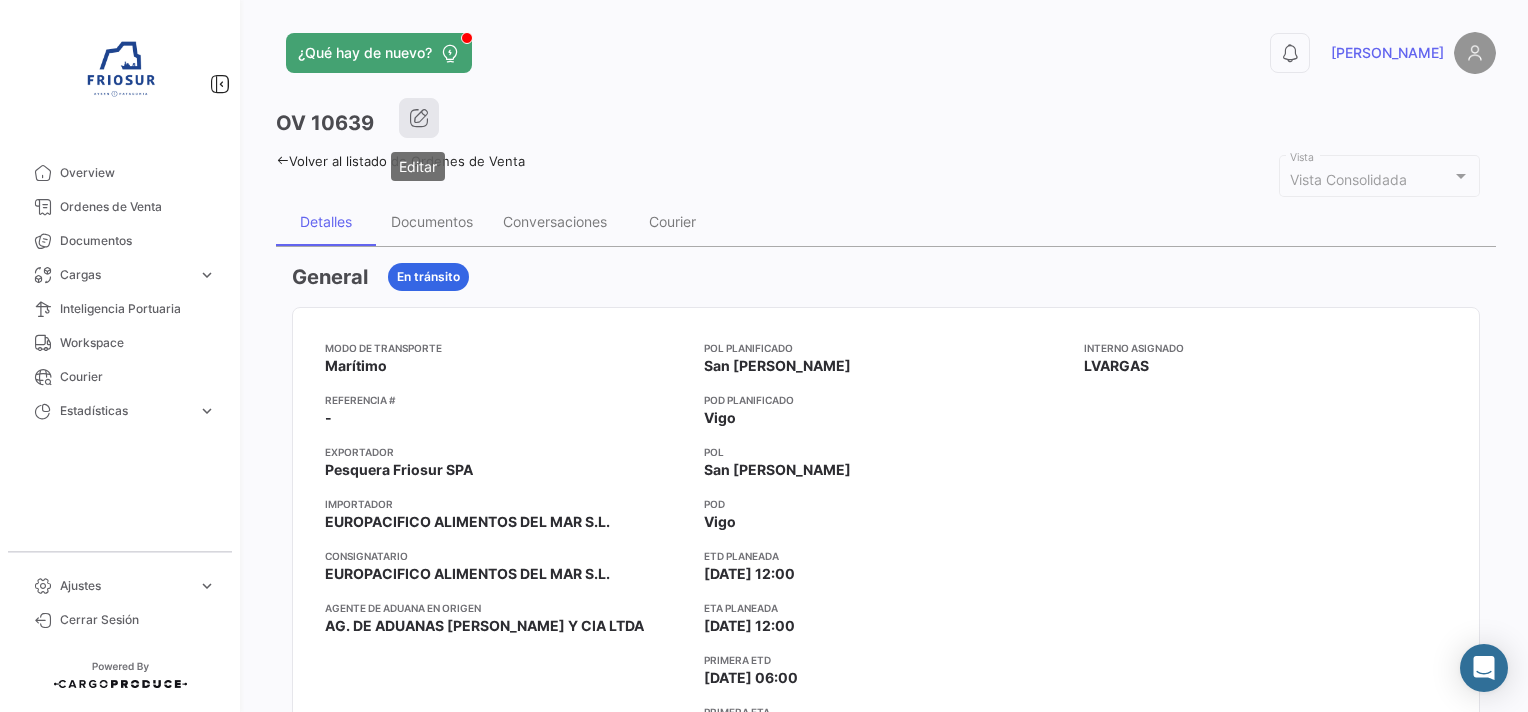 click 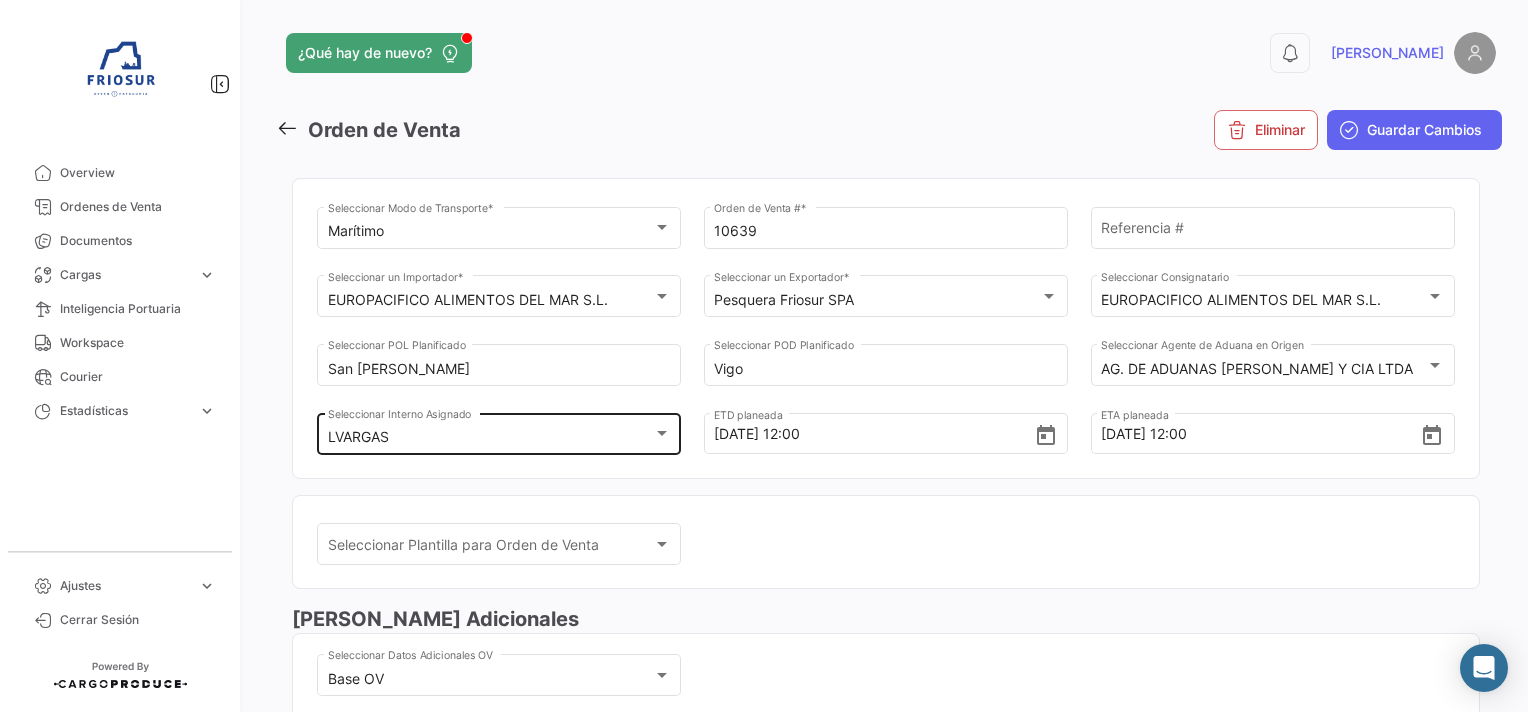 click on "LVARGAS Seleccionar Interno Asignado" 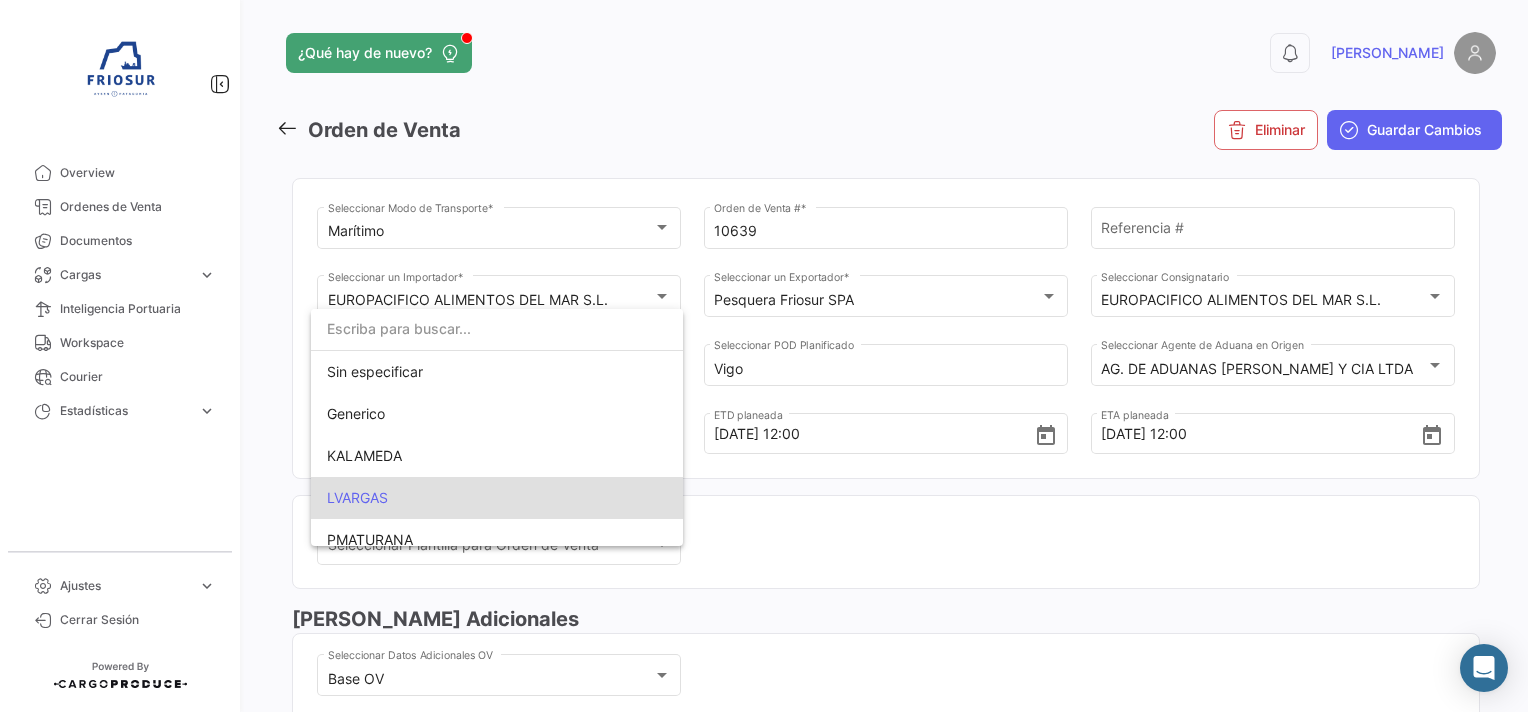 scroll, scrollTop: 78, scrollLeft: 0, axis: vertical 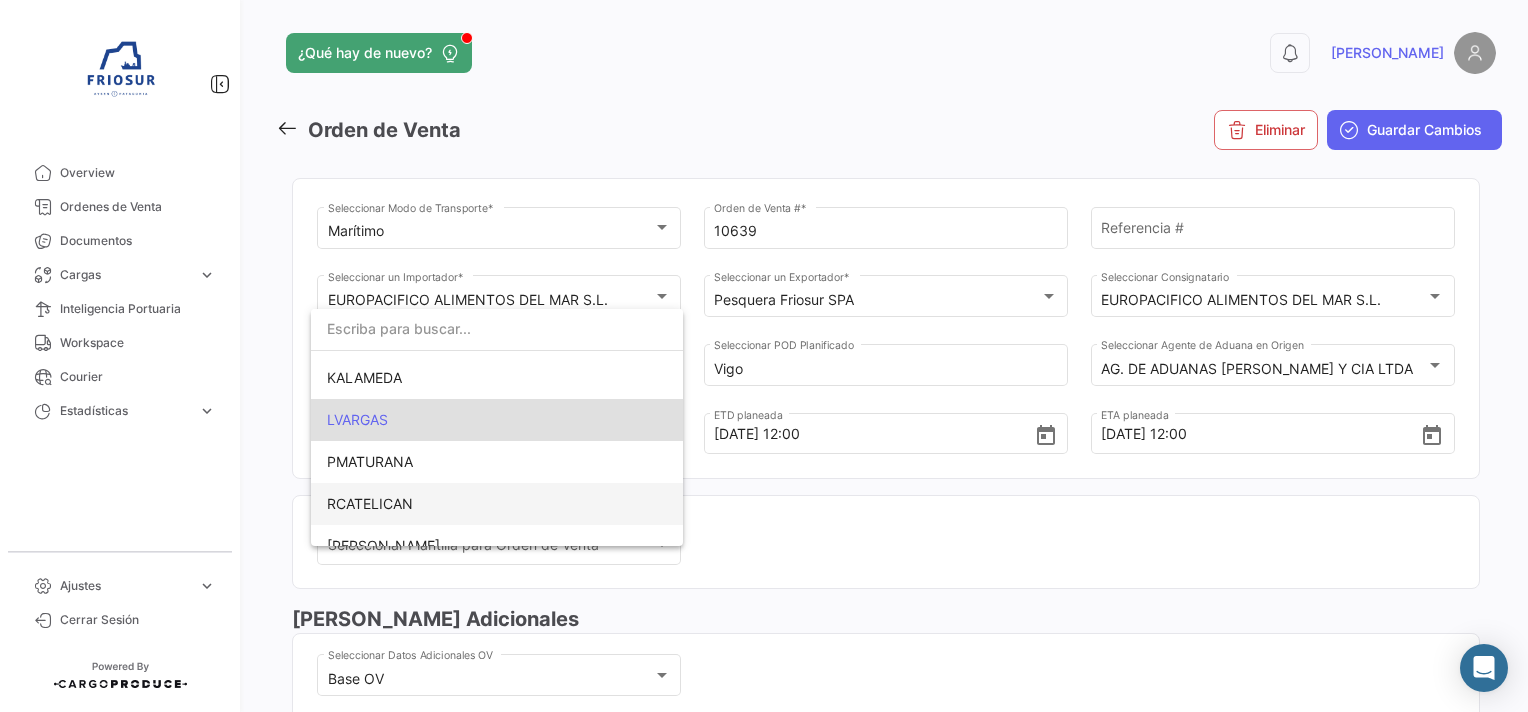 click on "RCATELICAN" at bounding box center [370, 503] 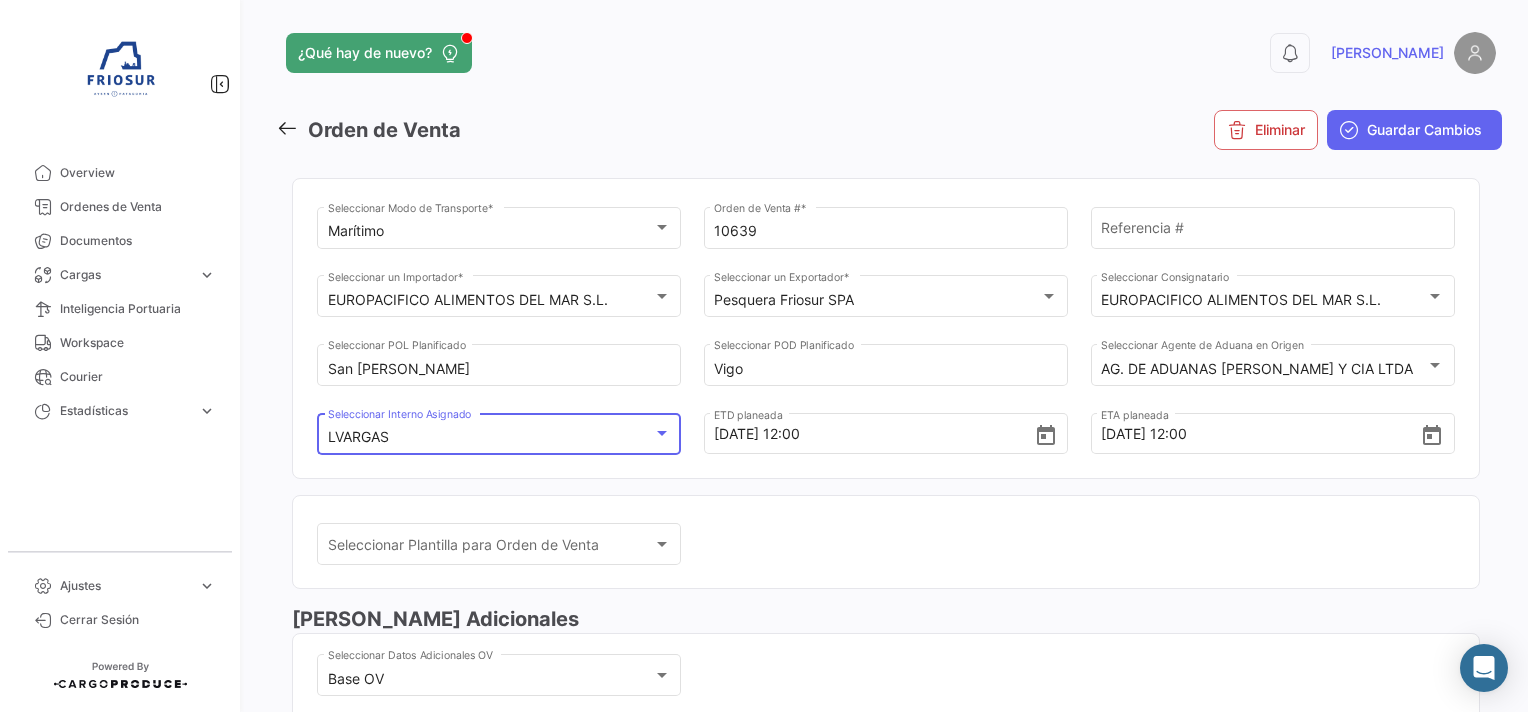 scroll, scrollTop: 99, scrollLeft: 0, axis: vertical 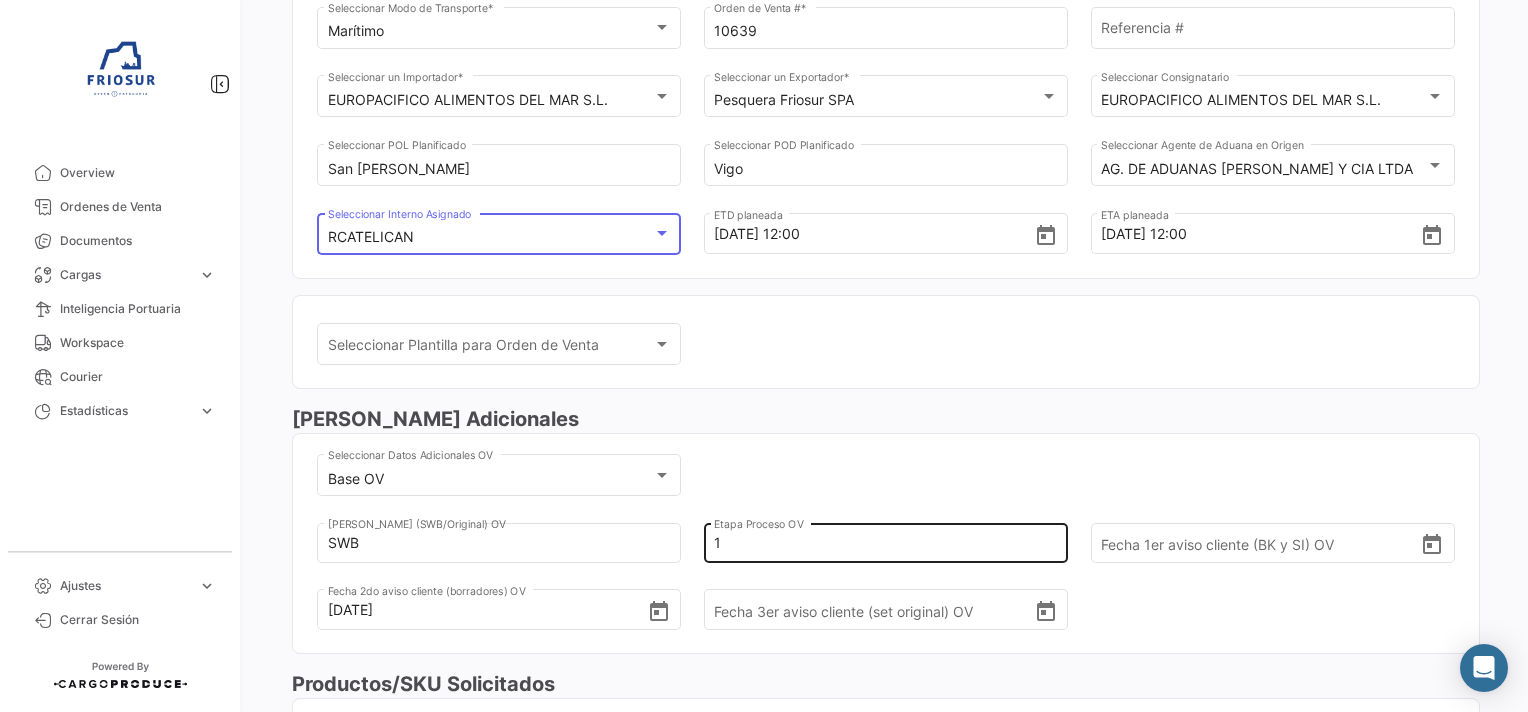 click on "1" at bounding box center (877, 543) 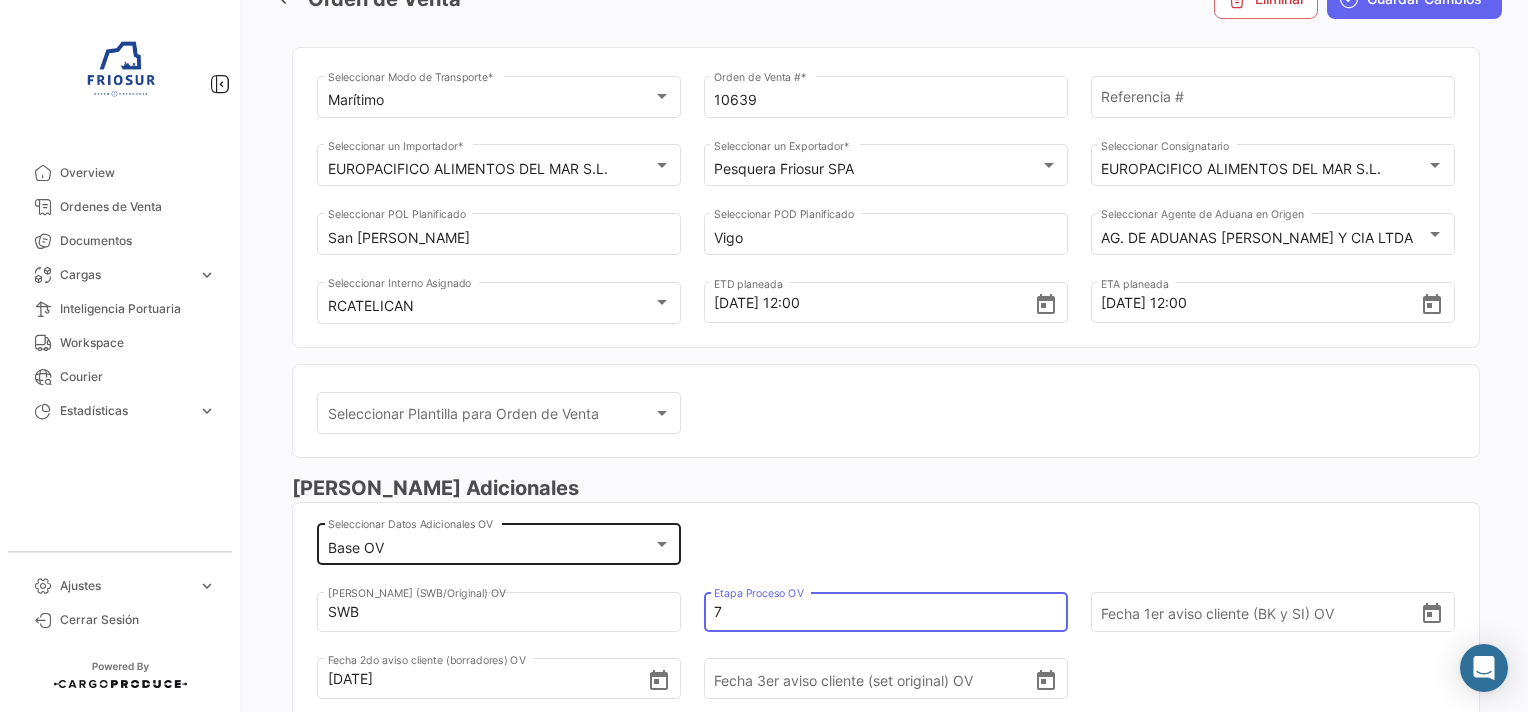 scroll, scrollTop: 0, scrollLeft: 0, axis: both 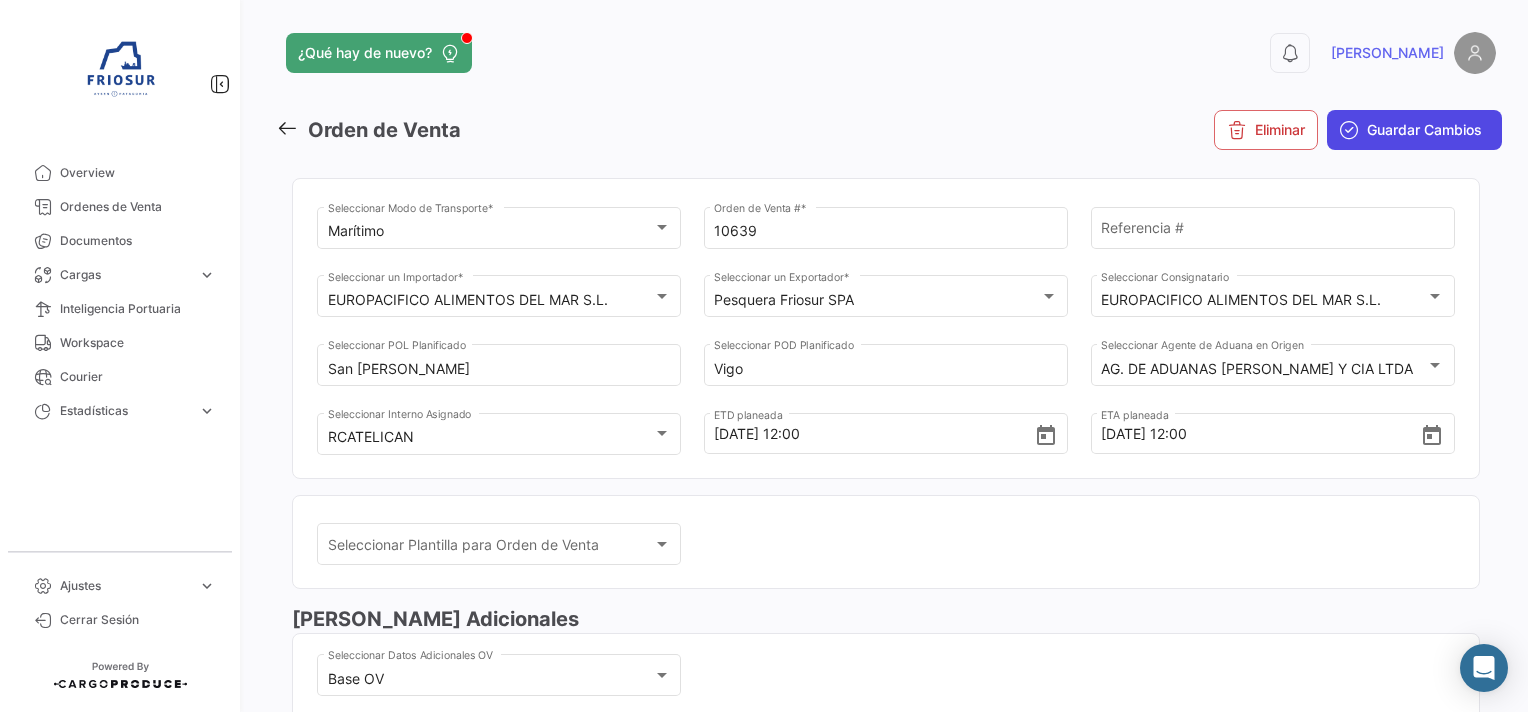 type on "7" 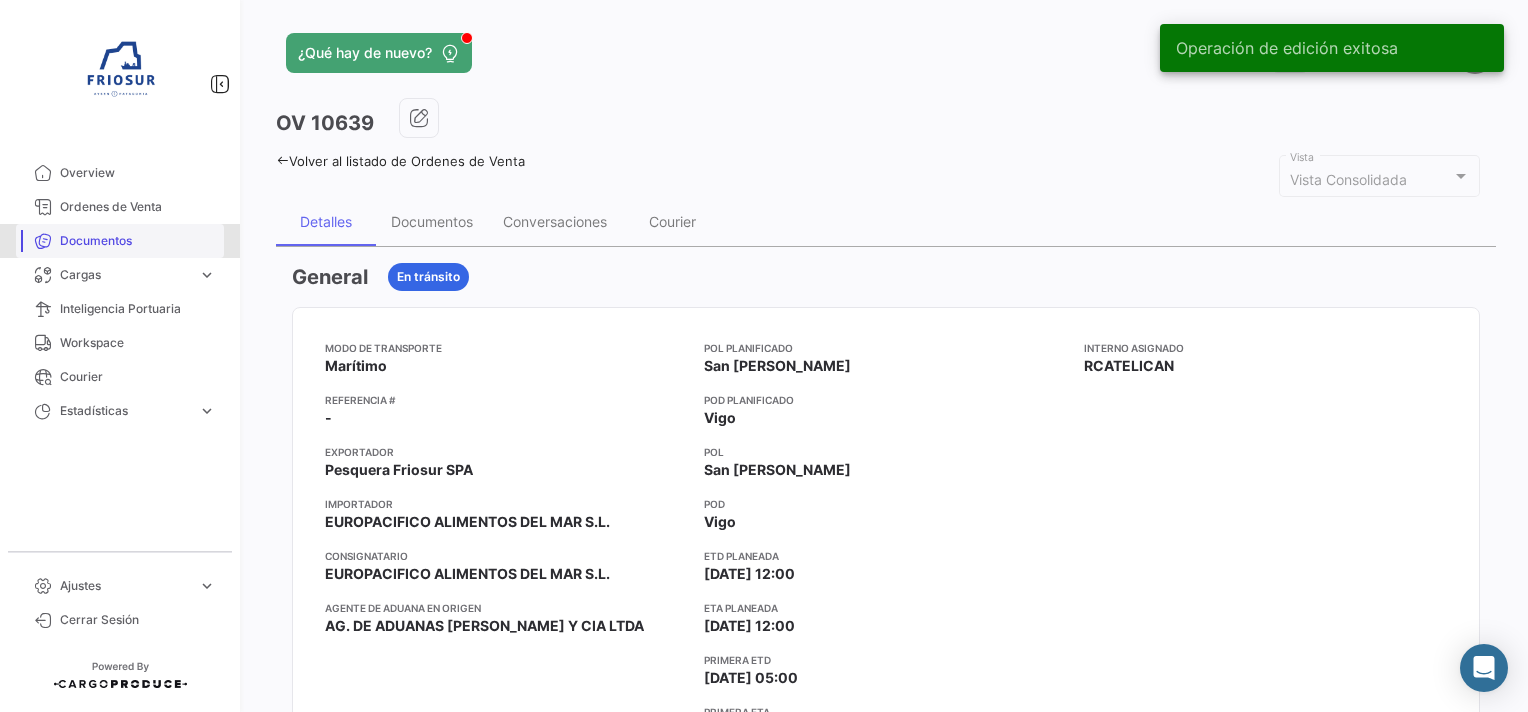 click on "Documentos" at bounding box center (138, 241) 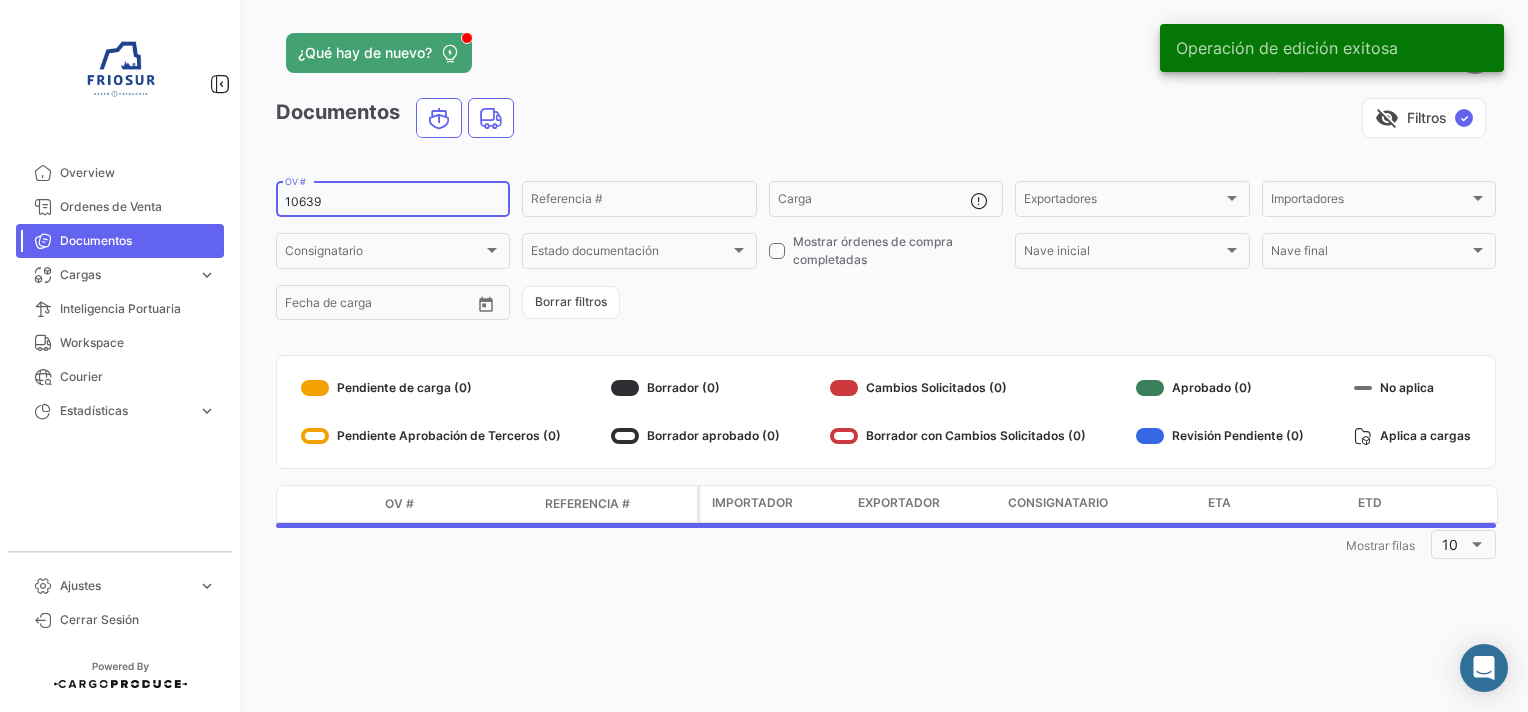 drag, startPoint x: 388, startPoint y: 204, endPoint x: 203, endPoint y: 240, distance: 188.47015 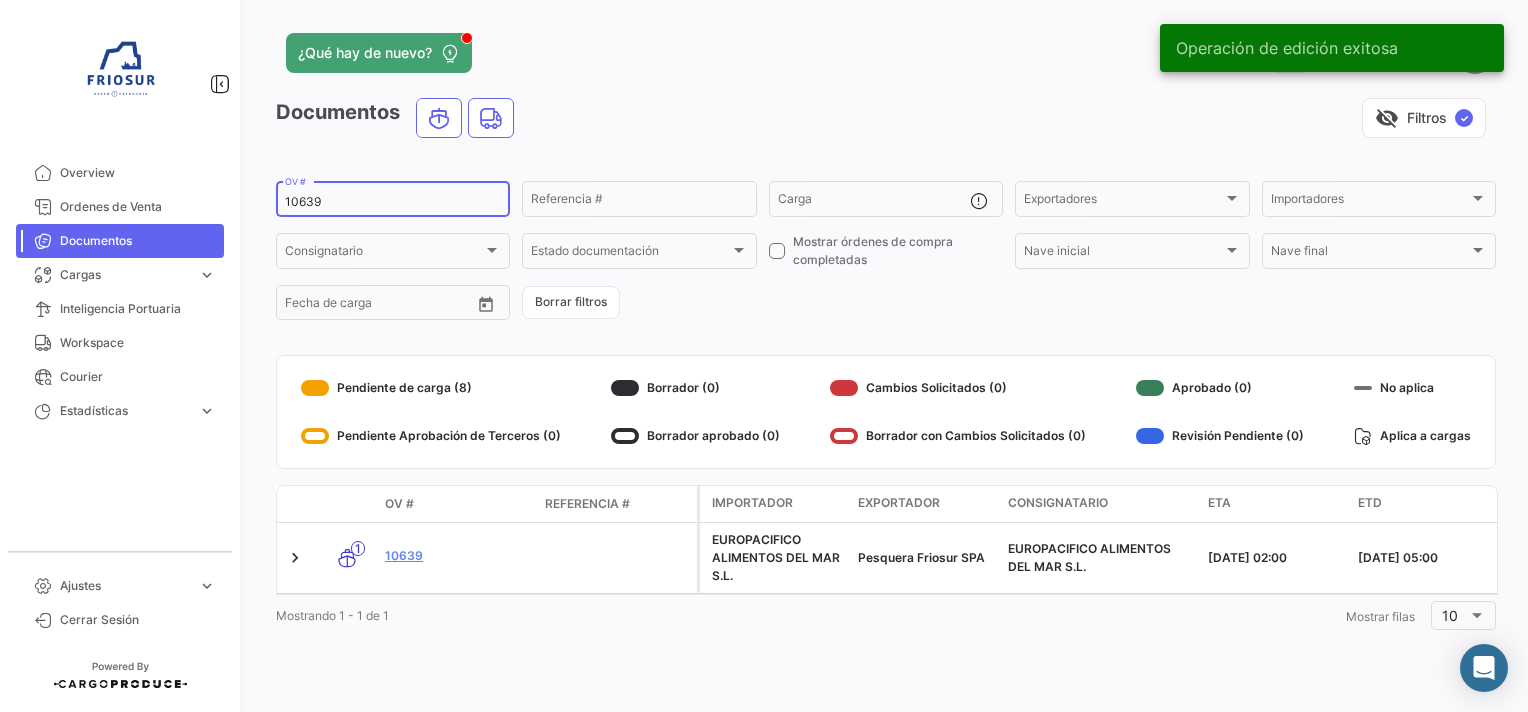 paste on "40" 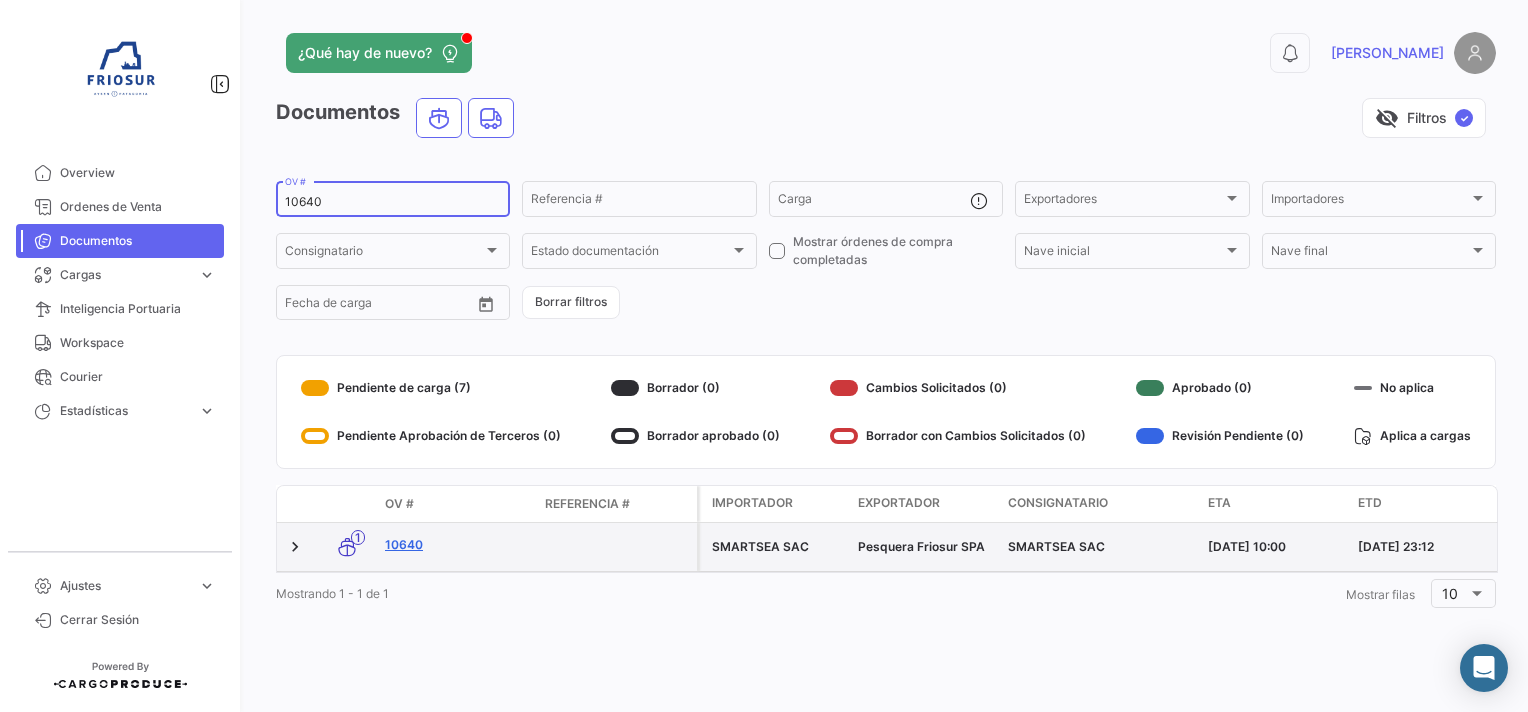 type on "10640" 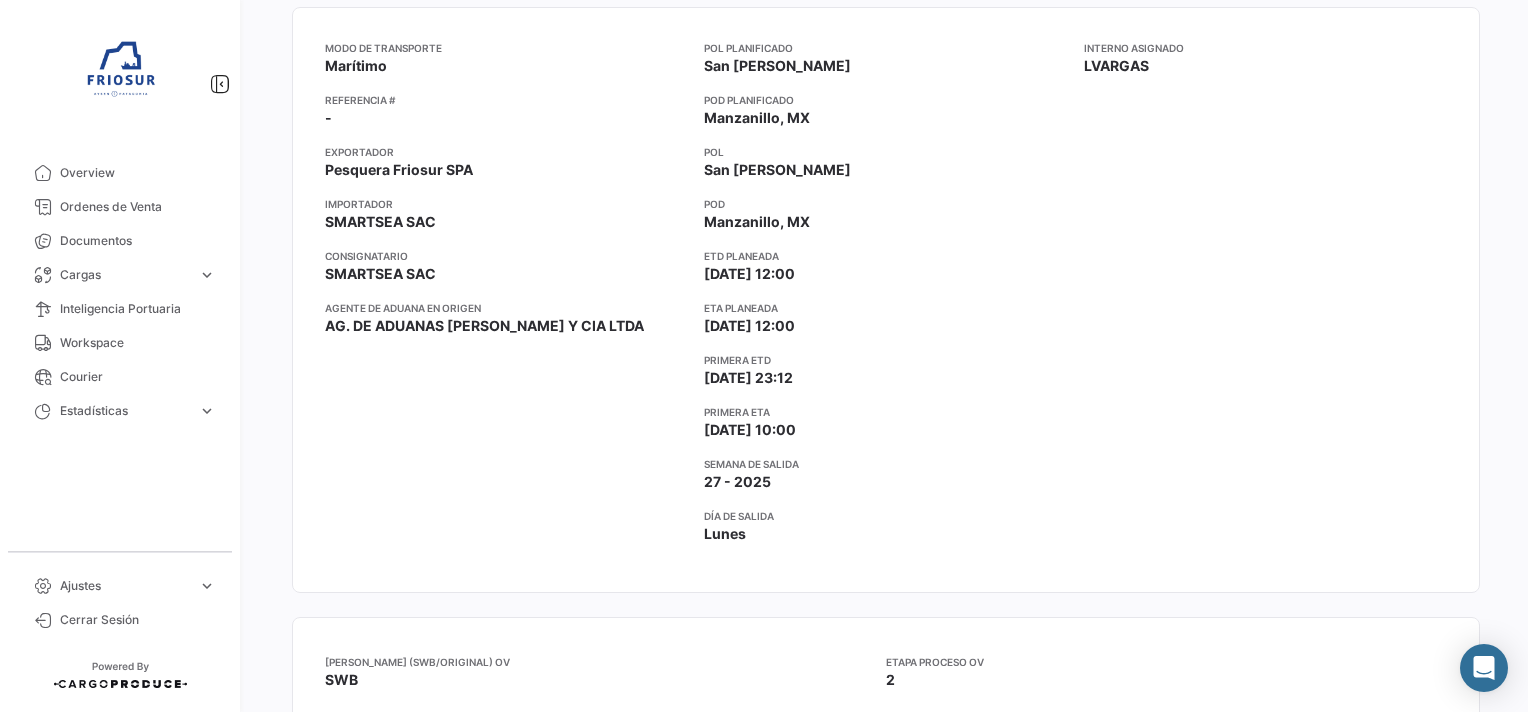 scroll, scrollTop: 0, scrollLeft: 0, axis: both 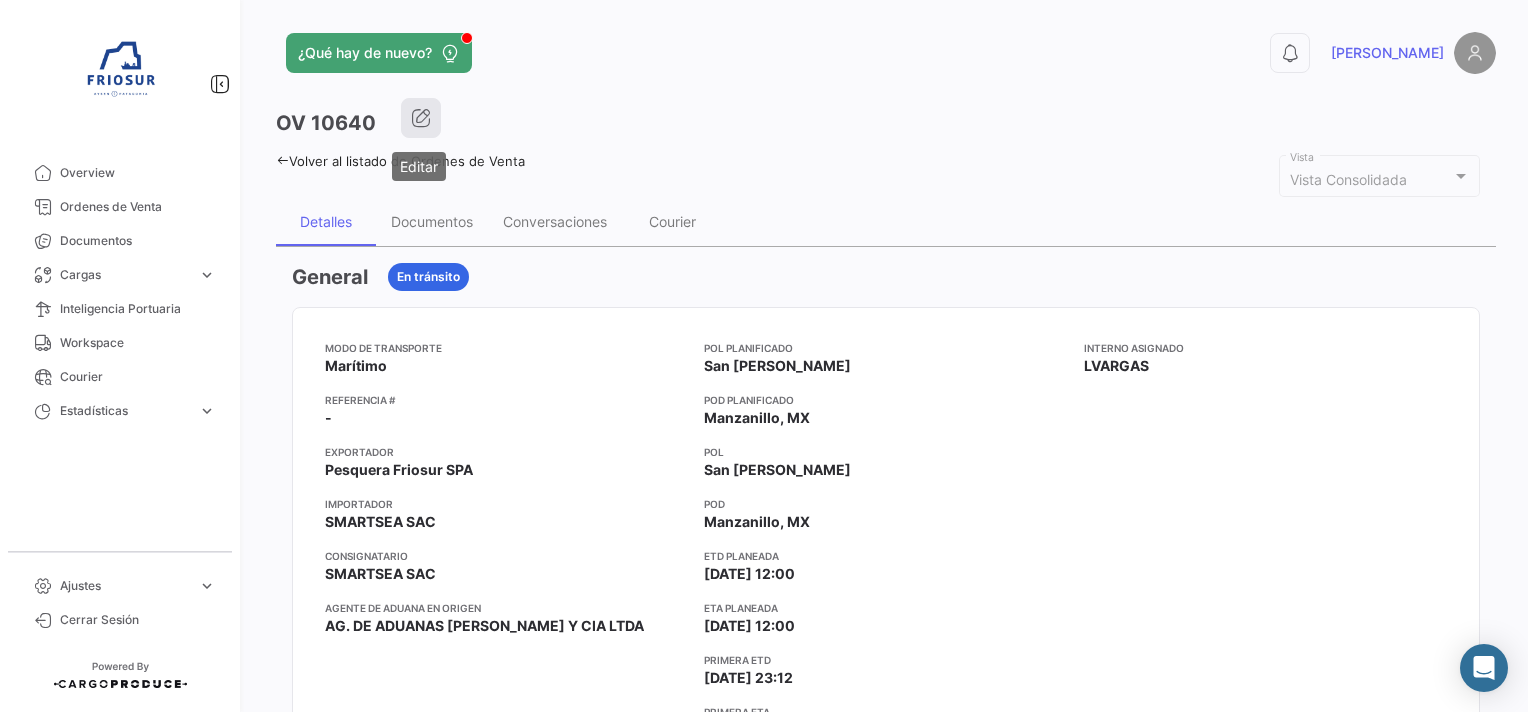click 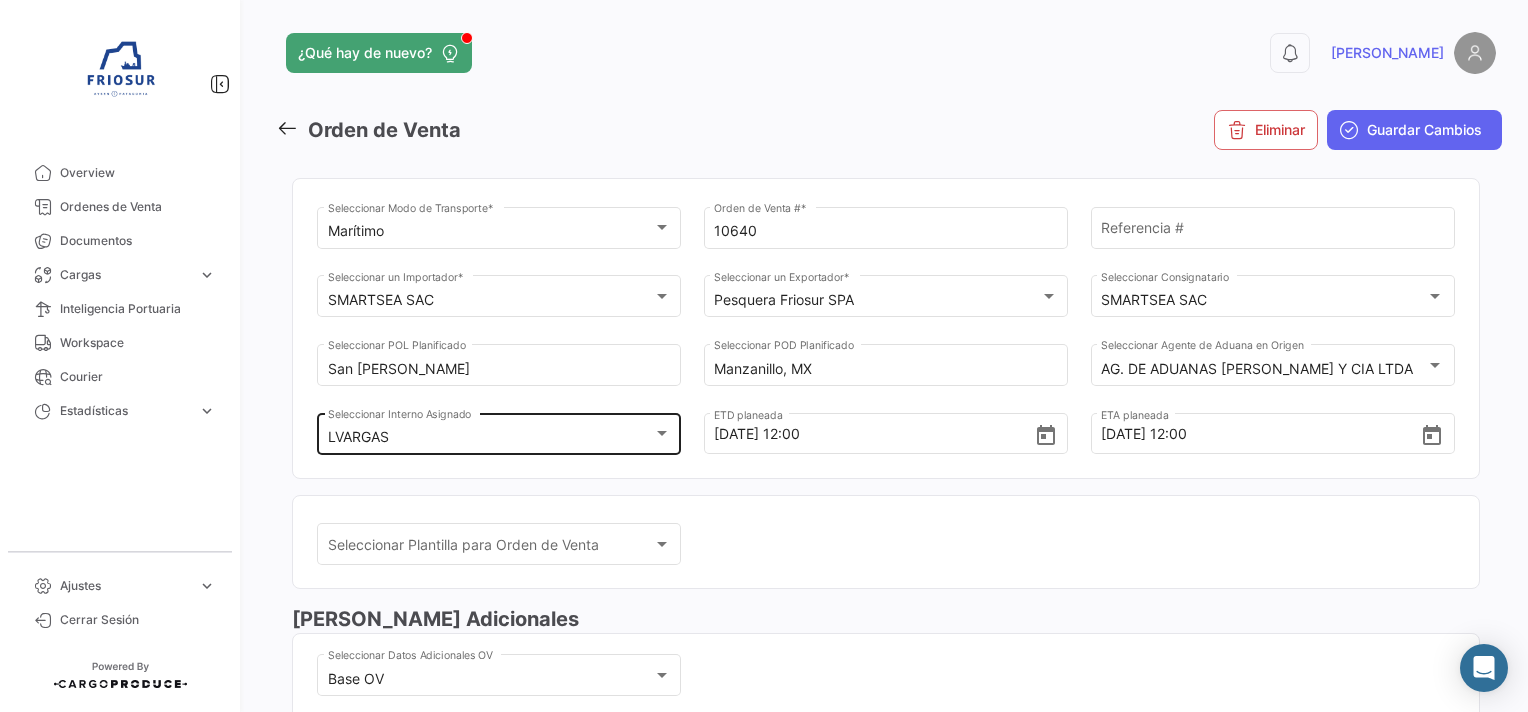 click on "LVARGAS" at bounding box center [490, 437] 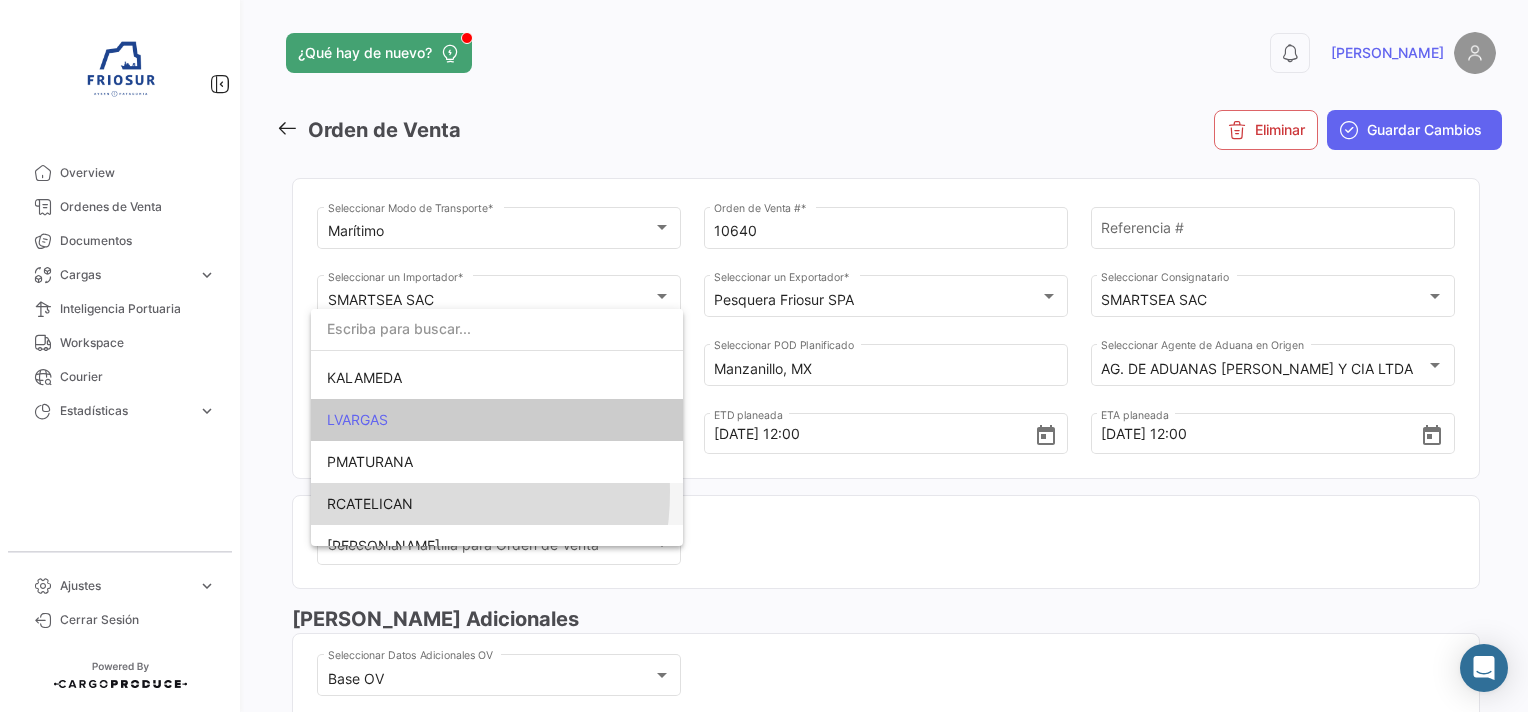 click on "RCATELICAN" at bounding box center (497, 504) 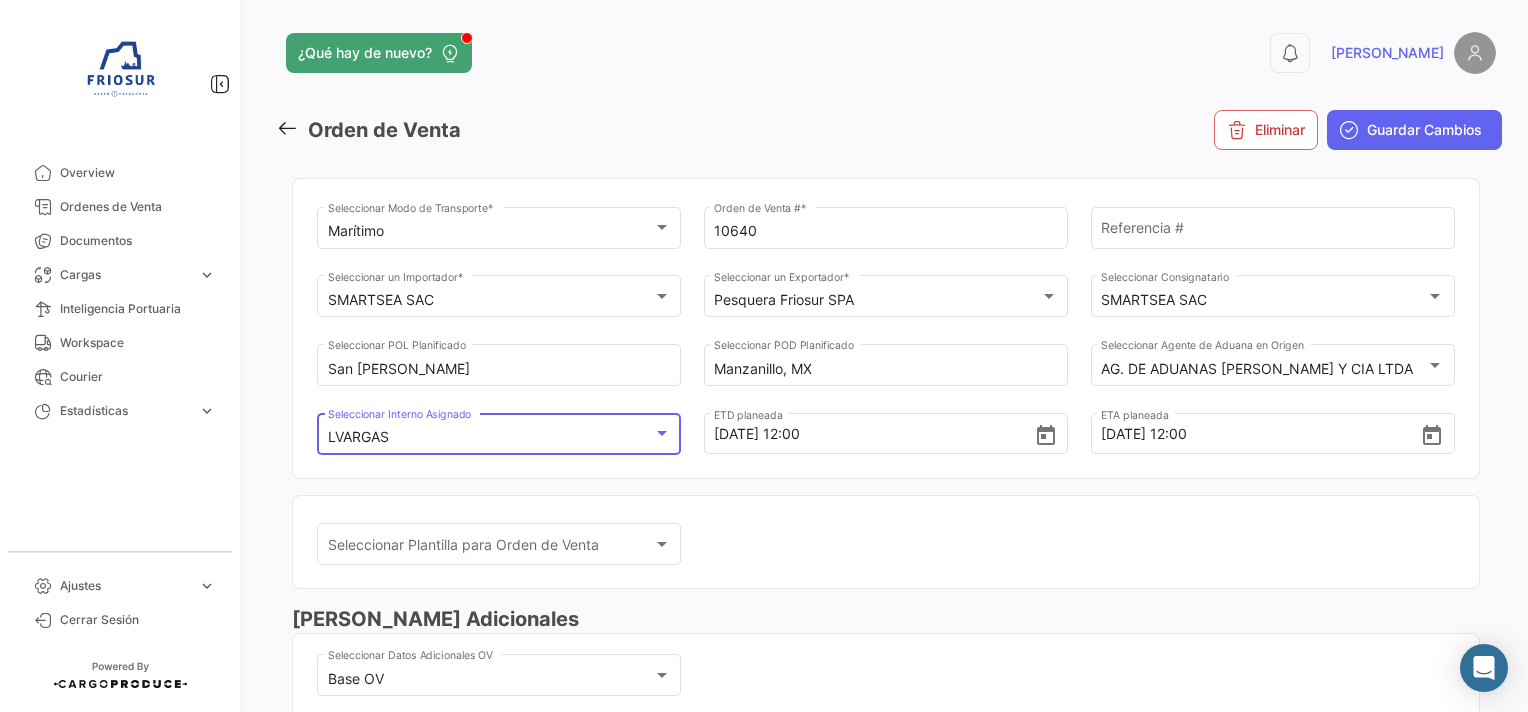 scroll, scrollTop: 99, scrollLeft: 0, axis: vertical 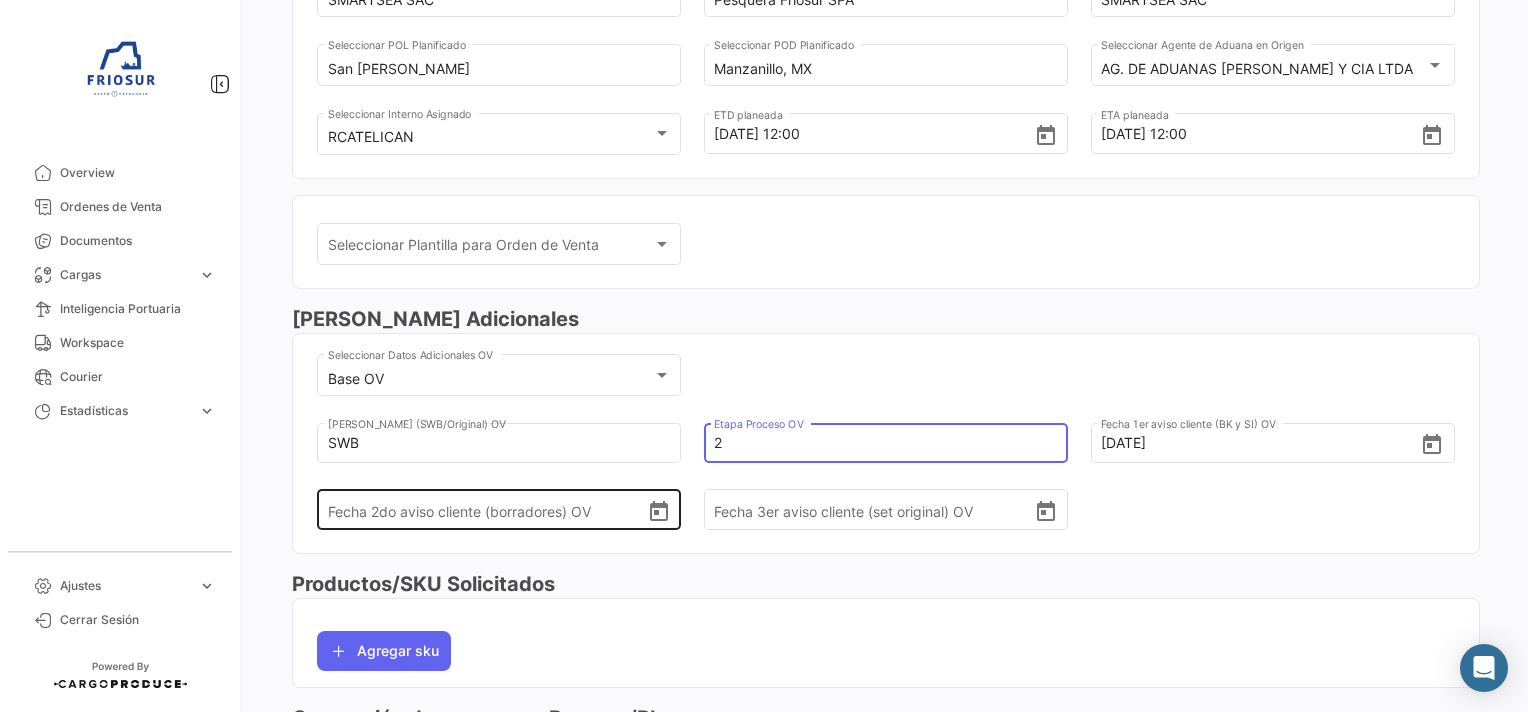 drag, startPoint x: 740, startPoint y: 447, endPoint x: 649, endPoint y: 455, distance: 91.350975 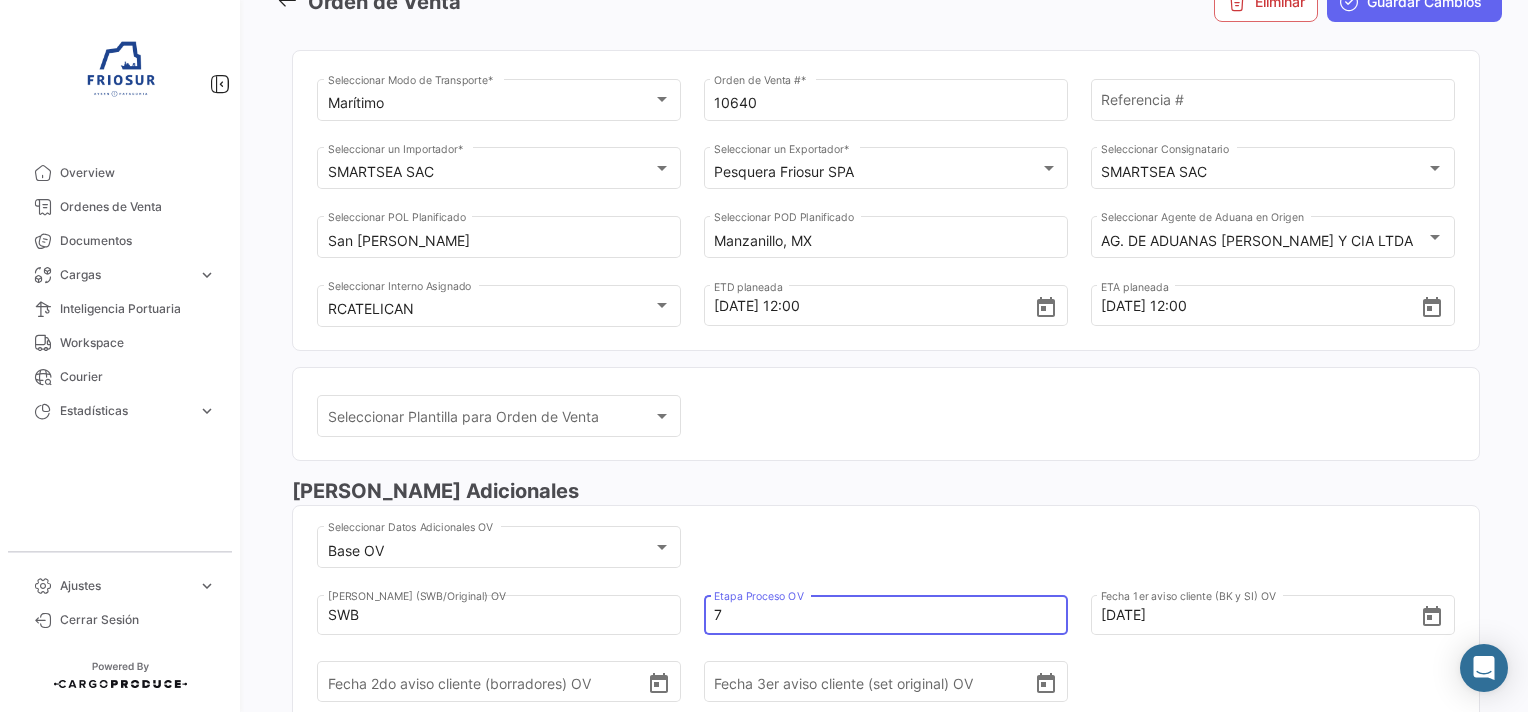 scroll, scrollTop: 0, scrollLeft: 0, axis: both 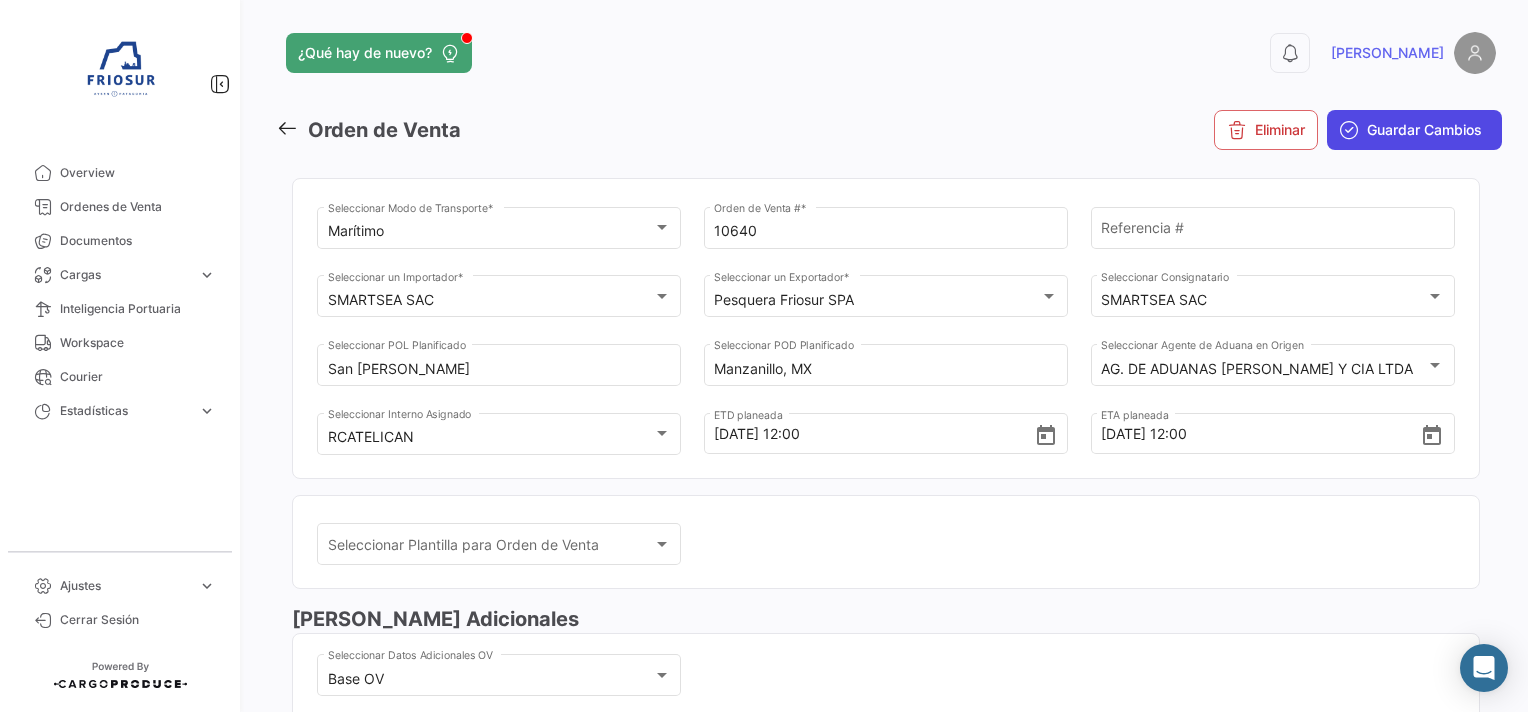 type on "7" 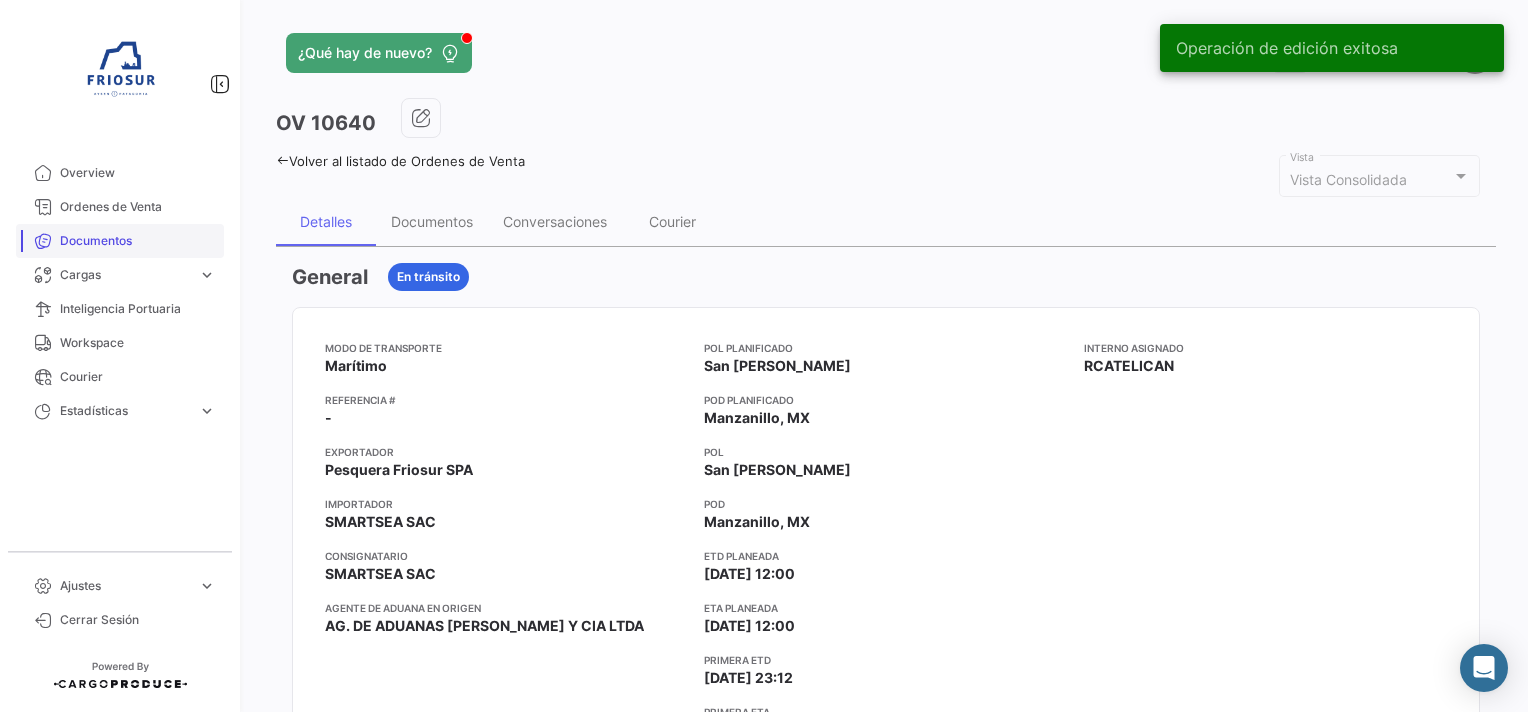 click on "Documentos" at bounding box center (120, 241) 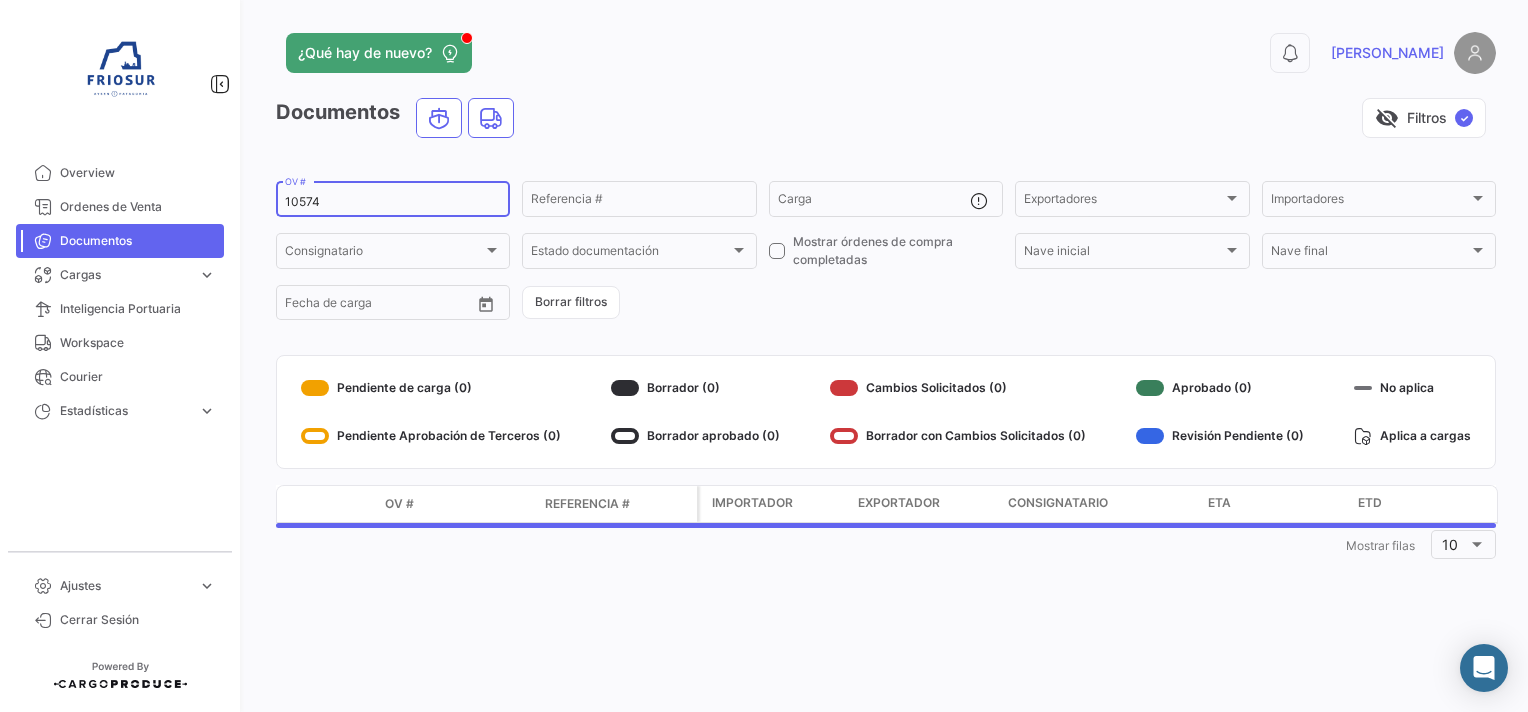 click on "10574" at bounding box center [393, 202] 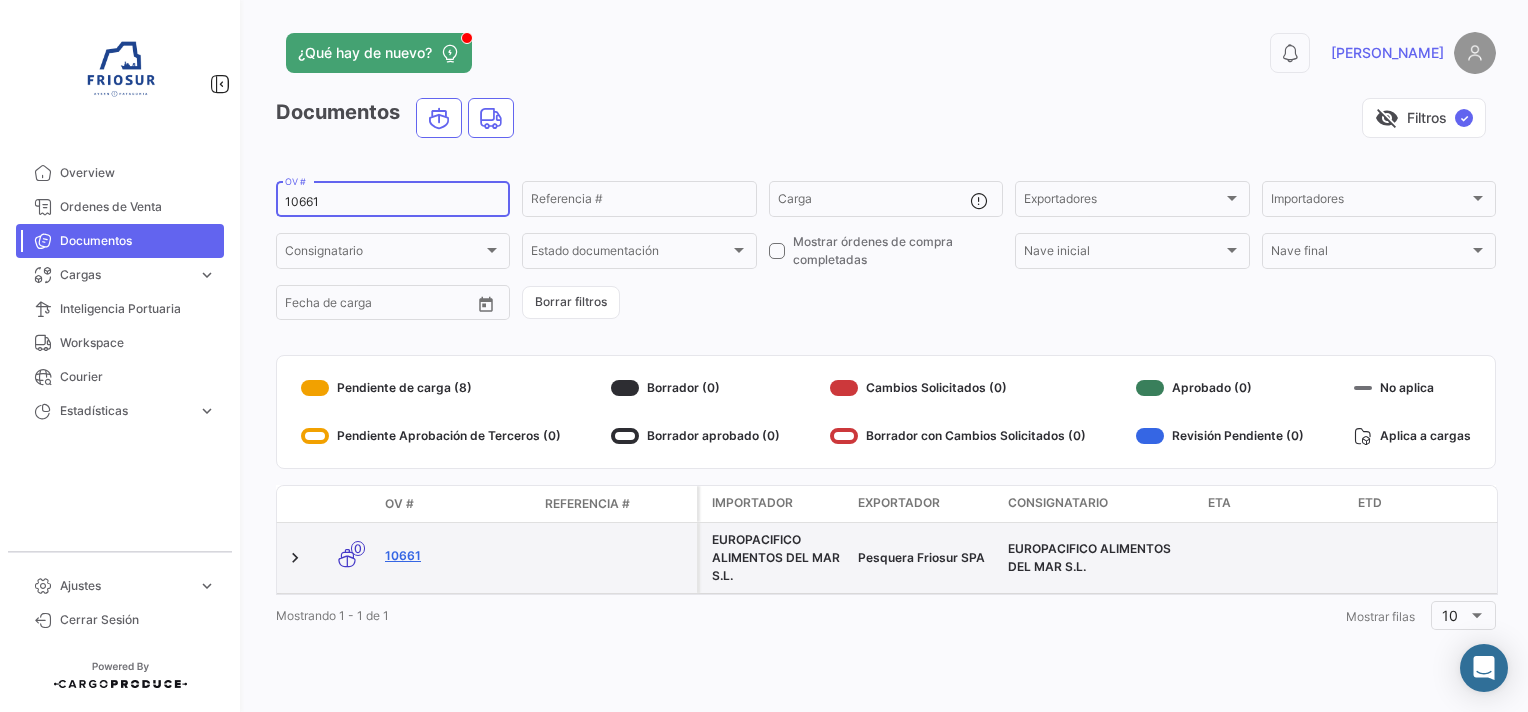 type on "10661" 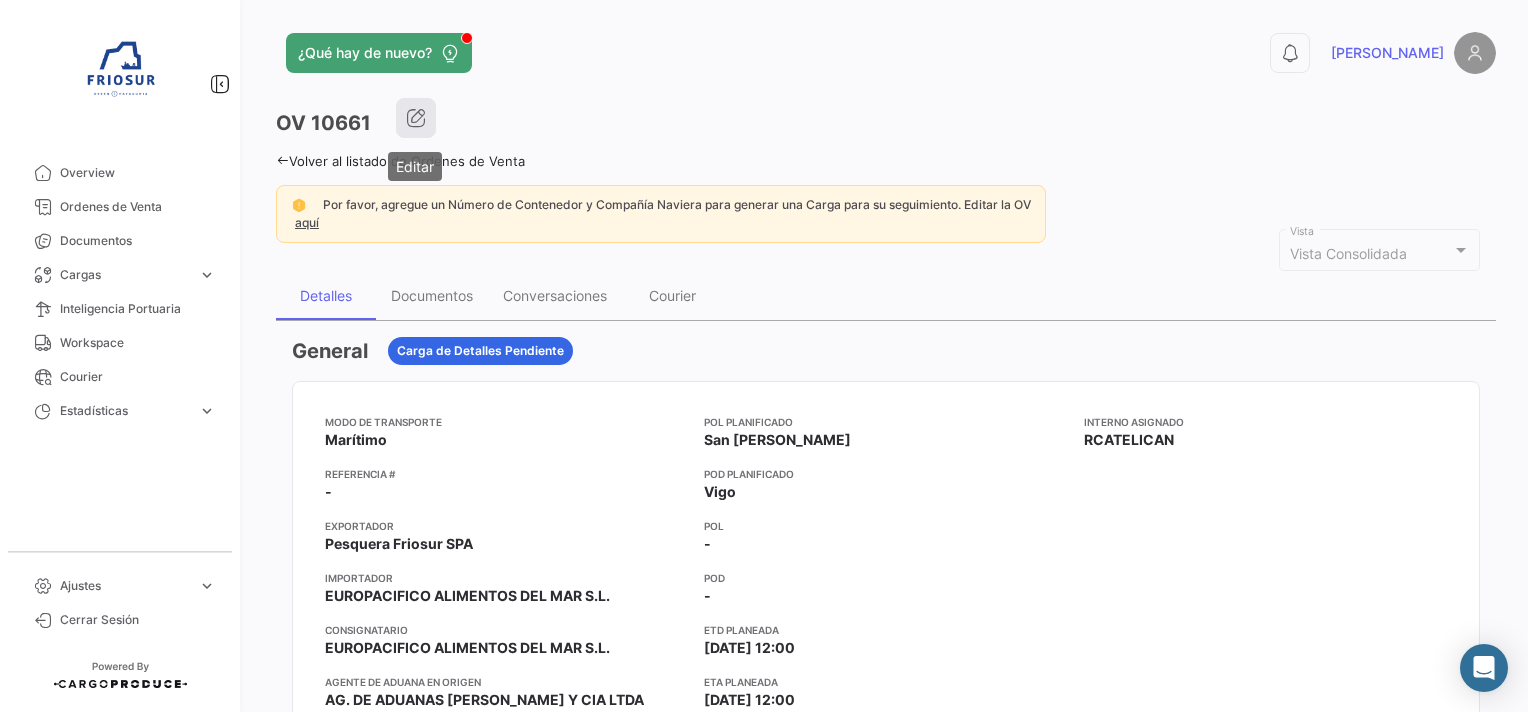 click 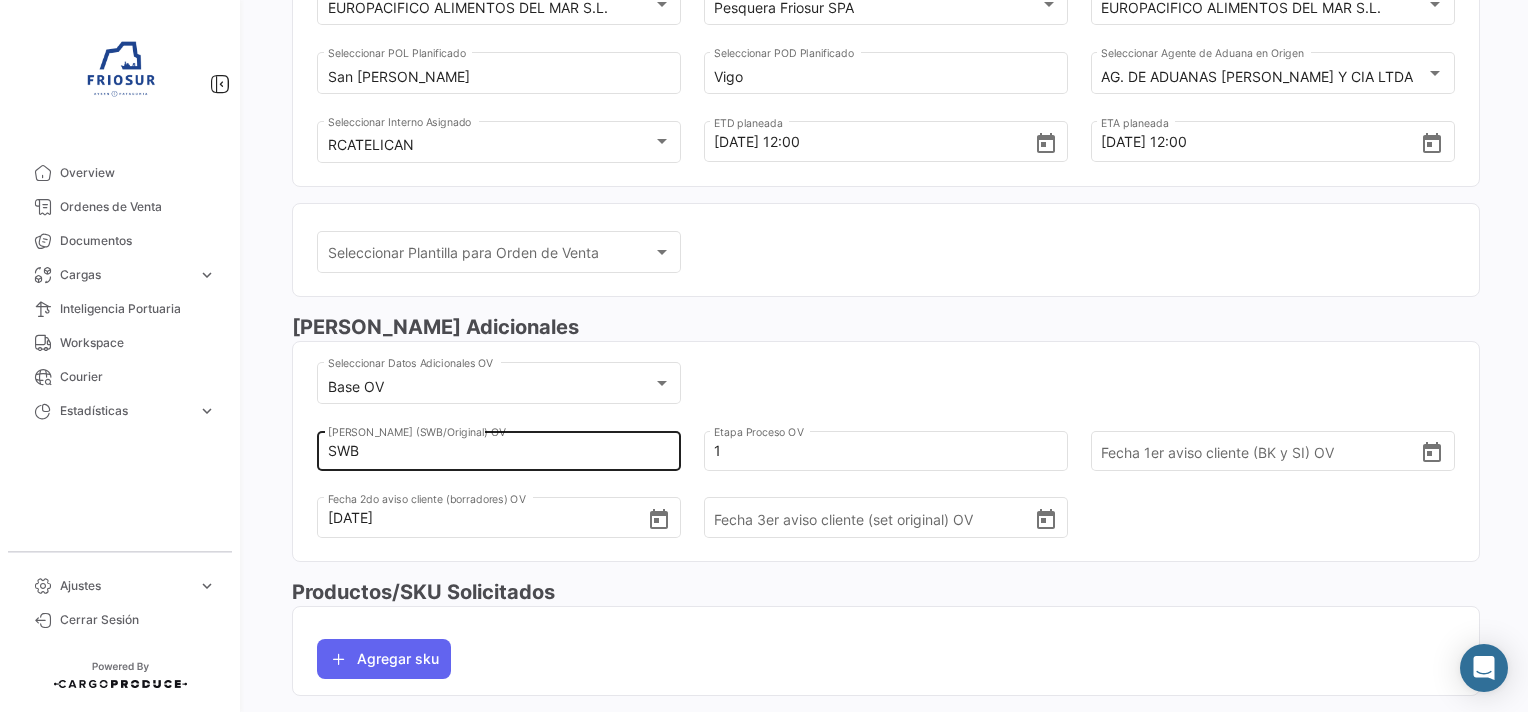 scroll, scrollTop: 300, scrollLeft: 0, axis: vertical 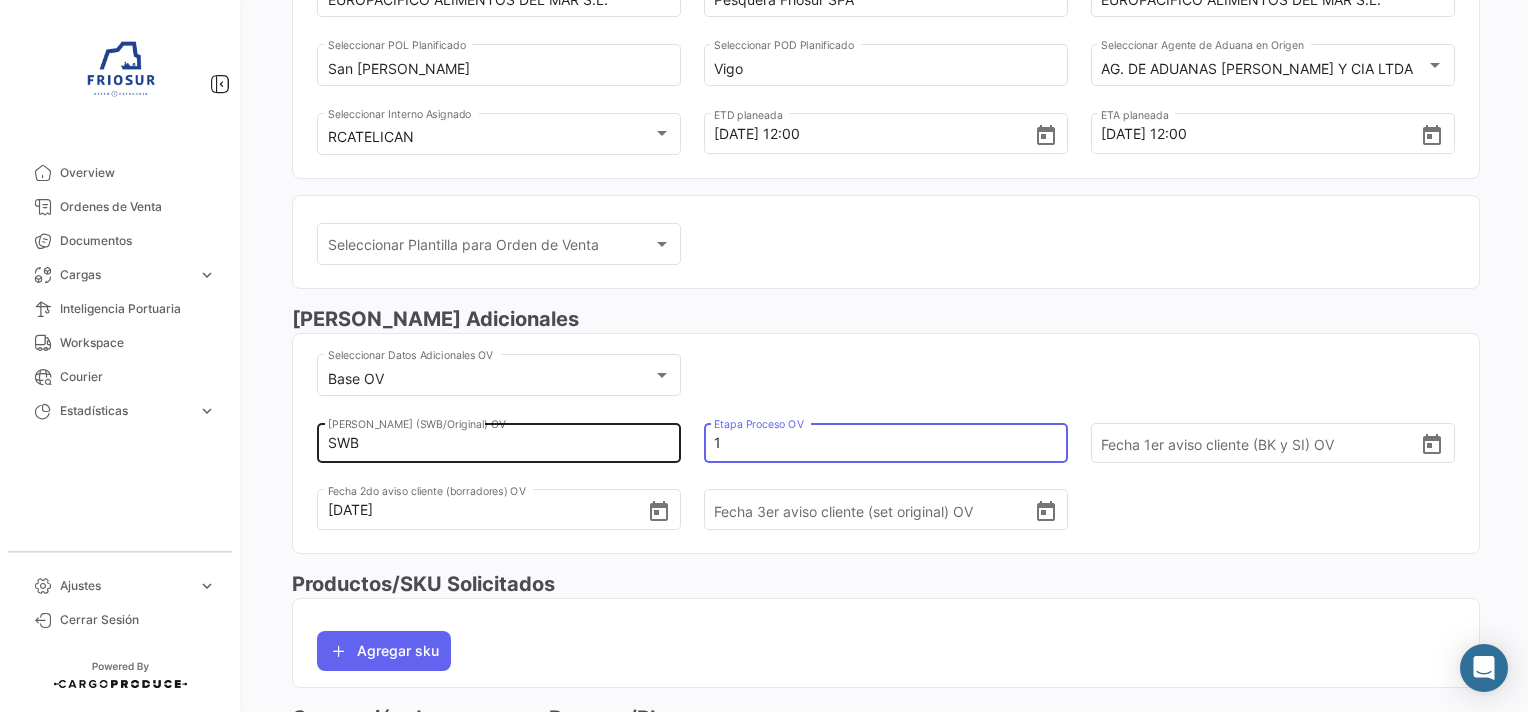 drag, startPoint x: 790, startPoint y: 452, endPoint x: 677, endPoint y: 453, distance: 113.004425 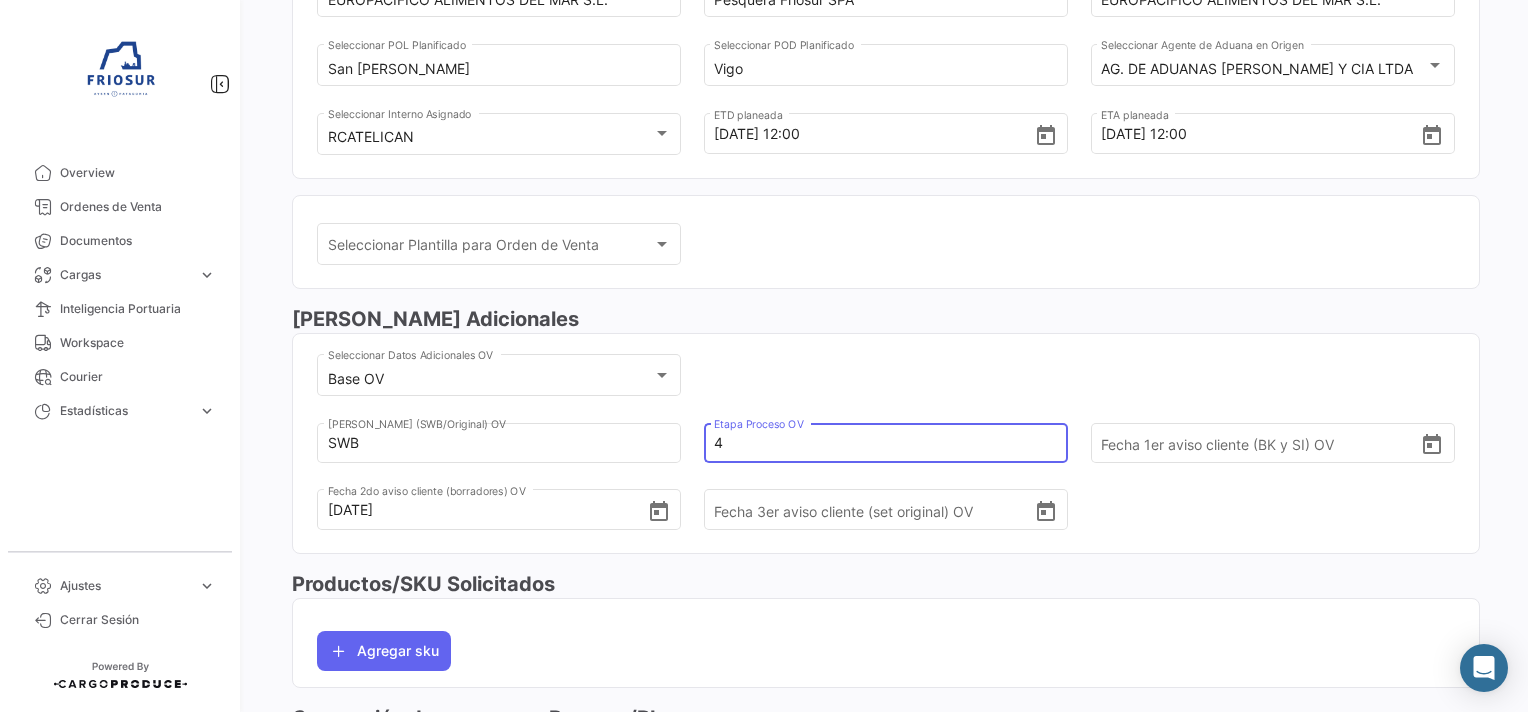 scroll, scrollTop: 0, scrollLeft: 0, axis: both 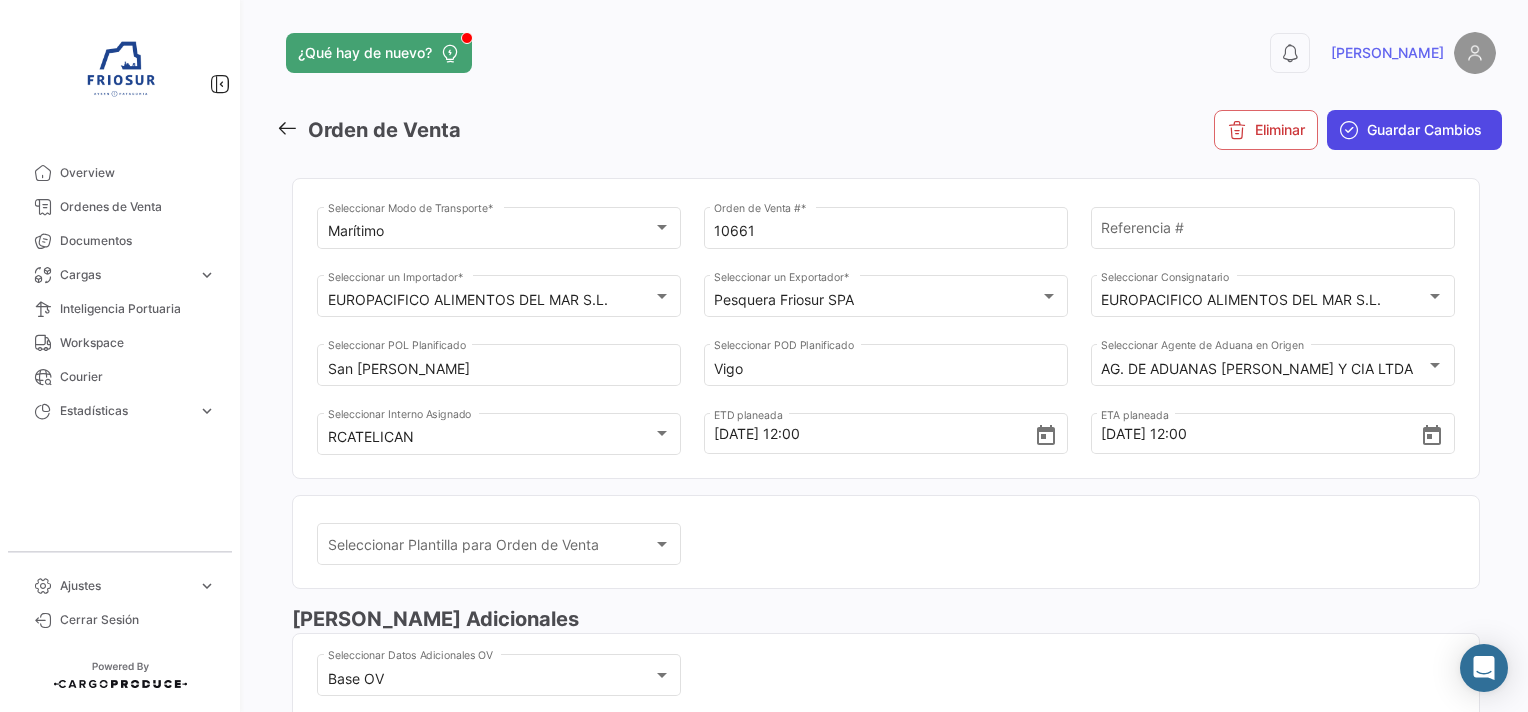 type on "4" 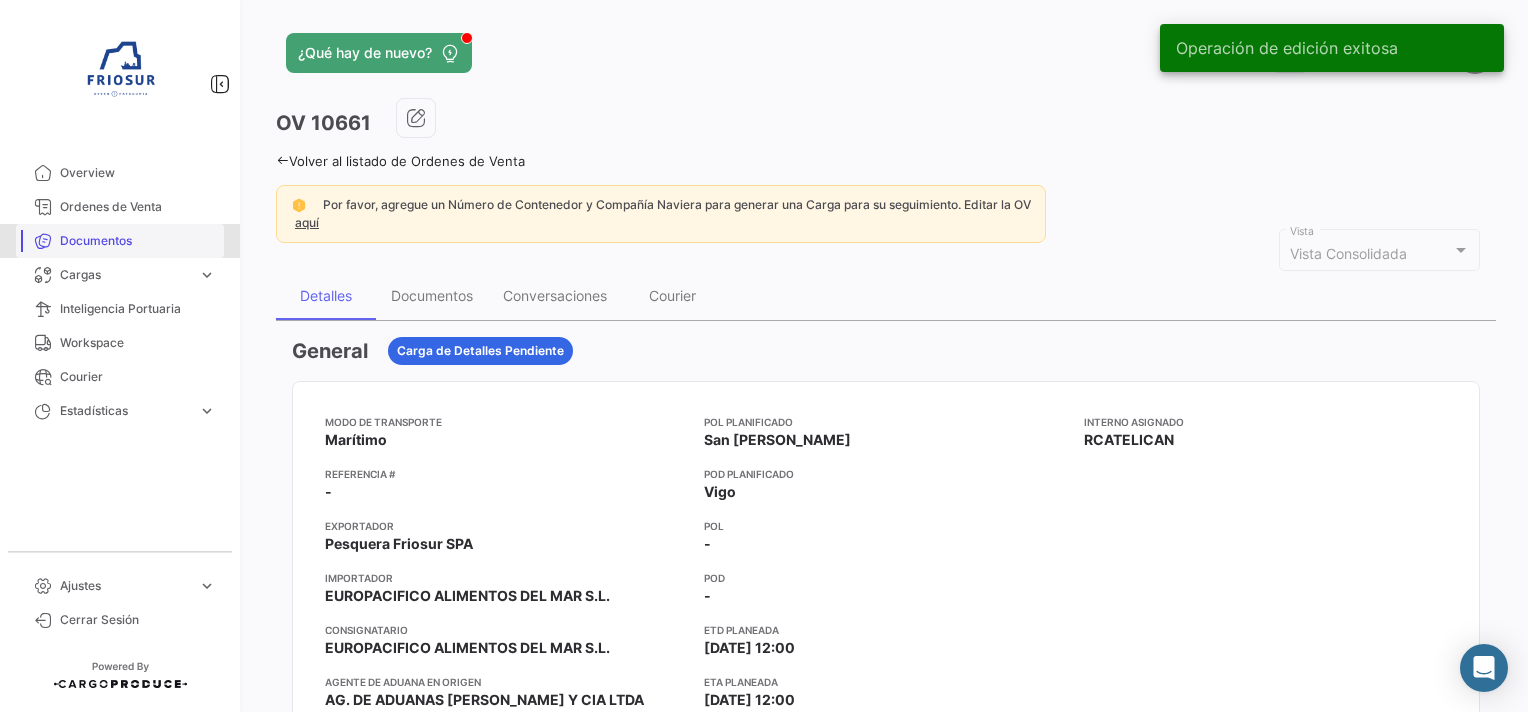 click on "Documentos" at bounding box center [120, 241] 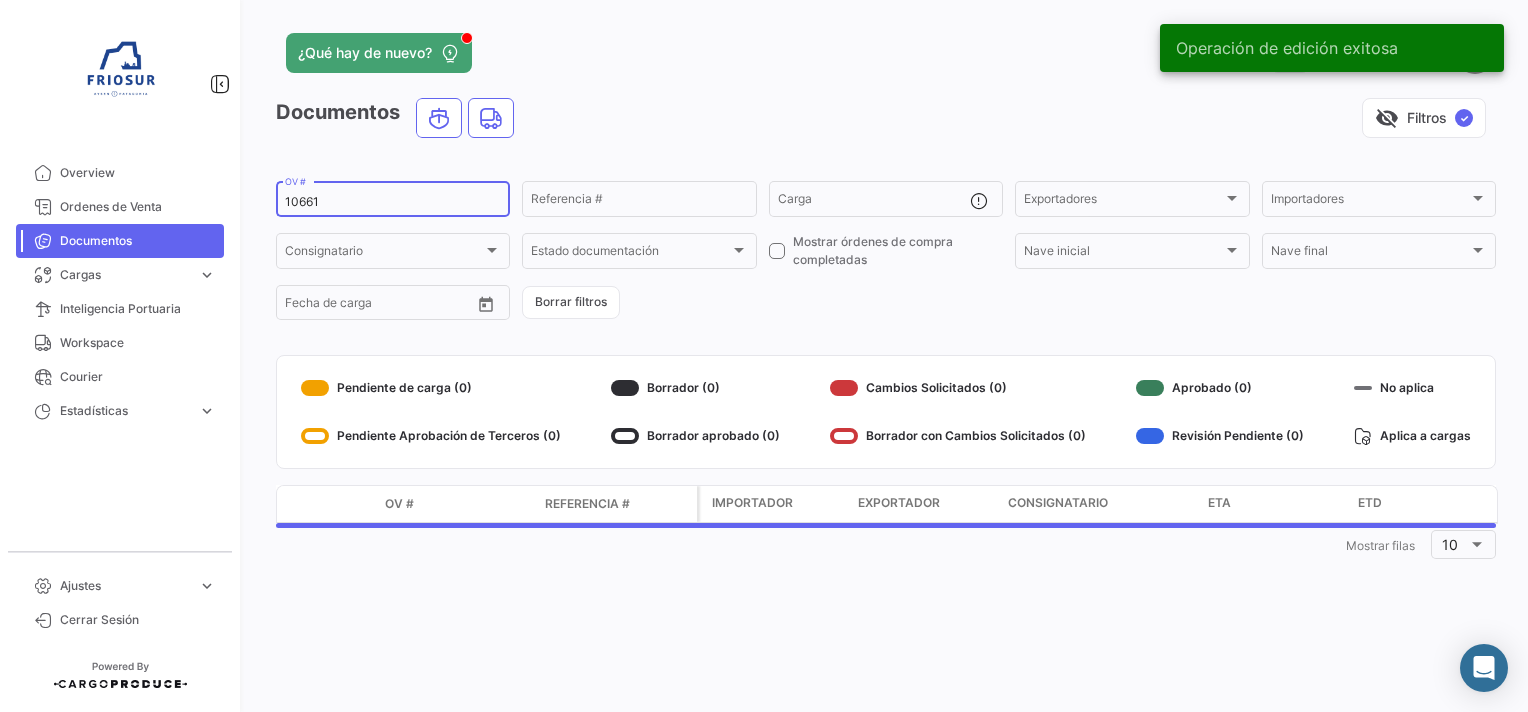 click on "10661" at bounding box center [393, 202] 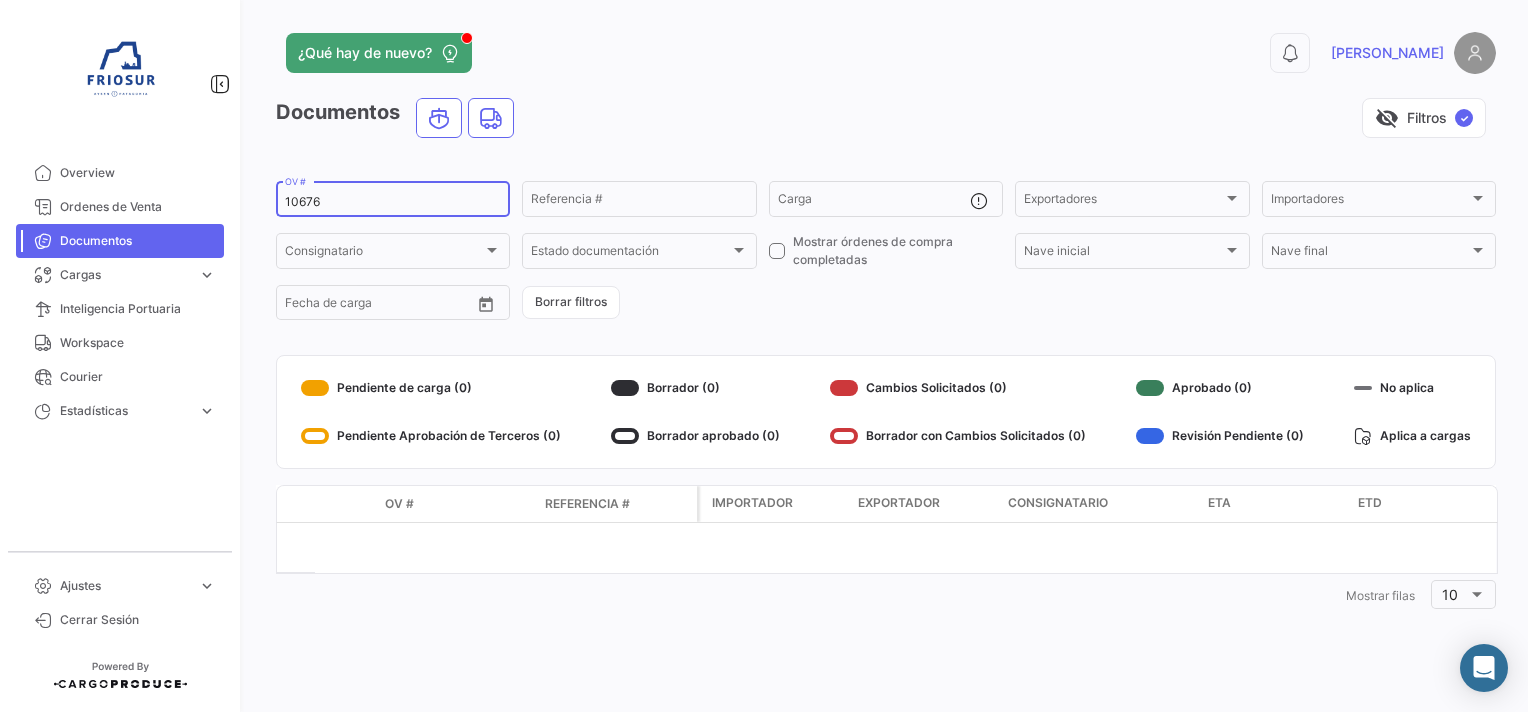 type on "10676" 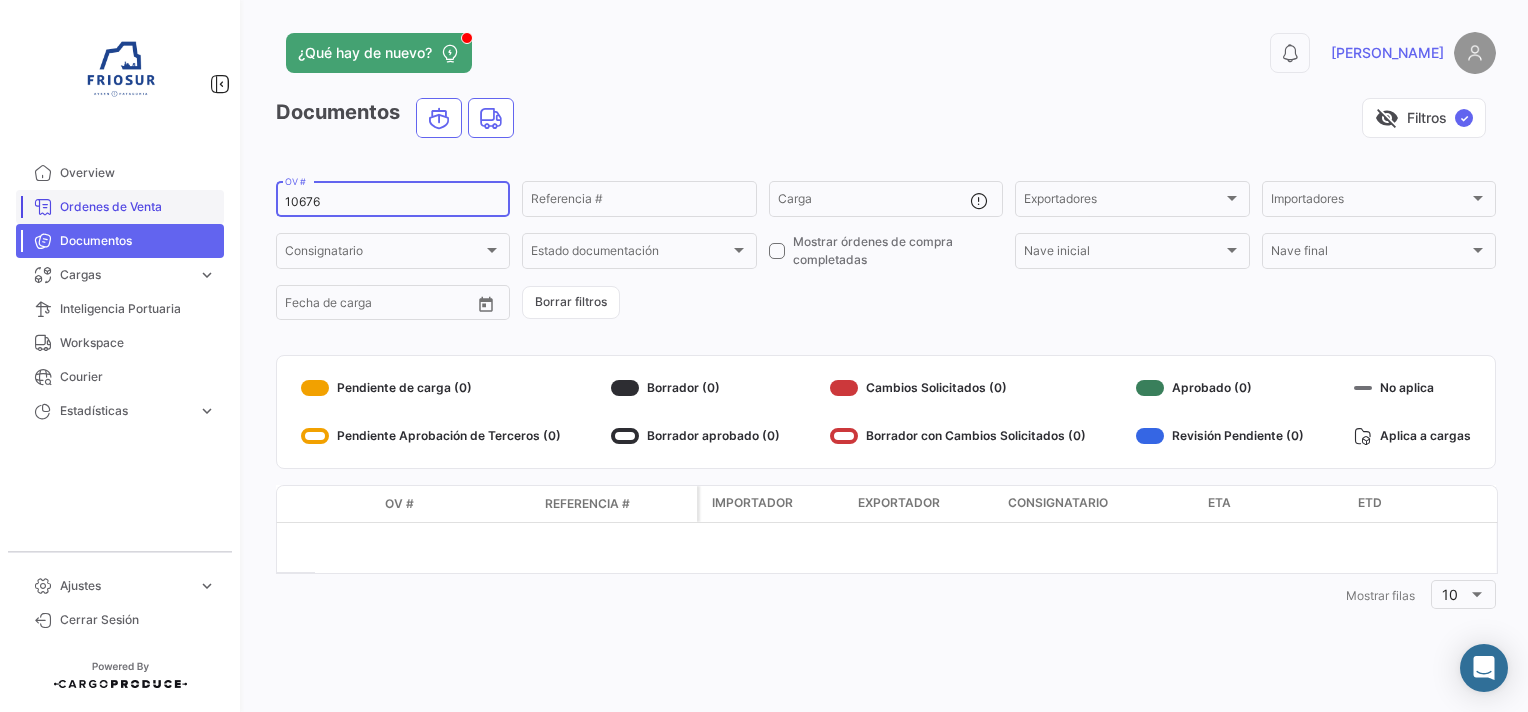 click on "Ordenes de Venta" at bounding box center (138, 207) 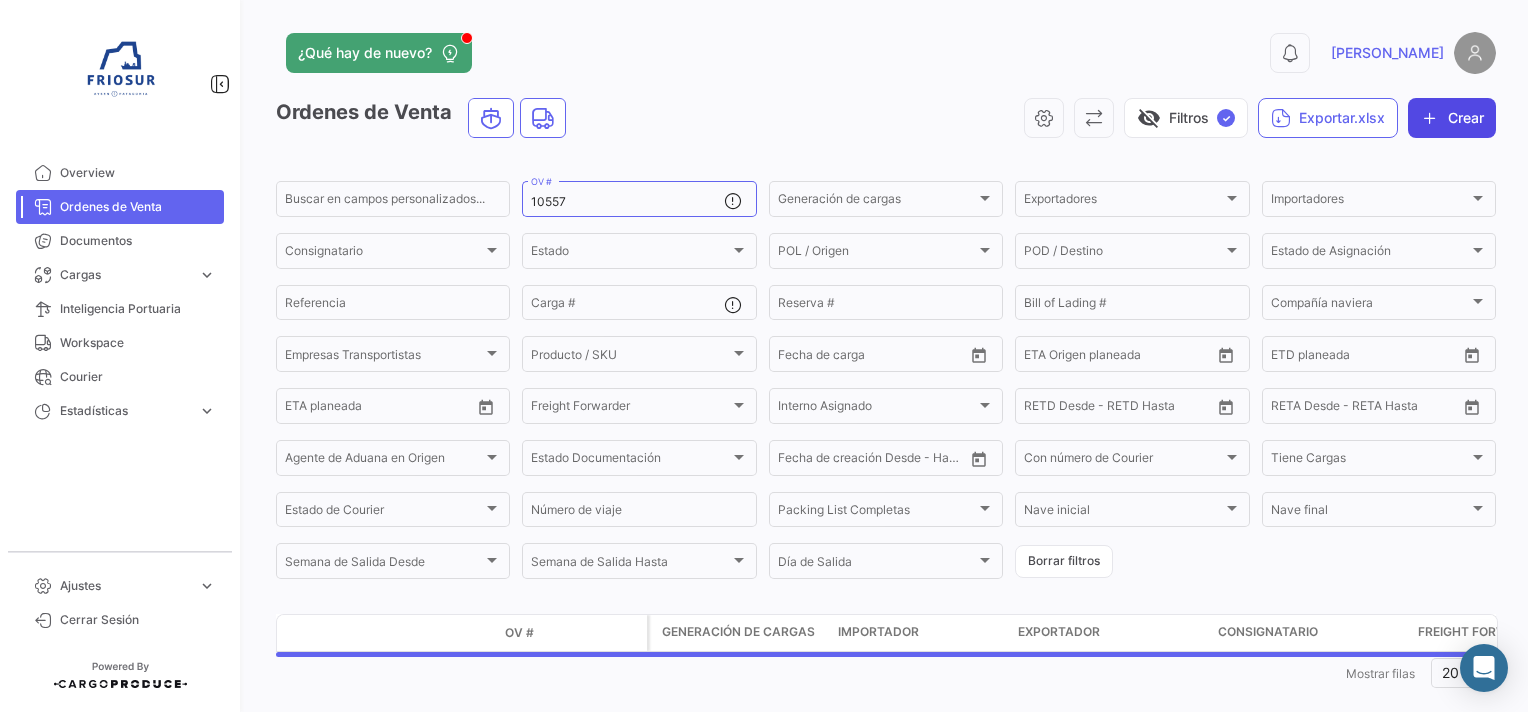click on "Crear" 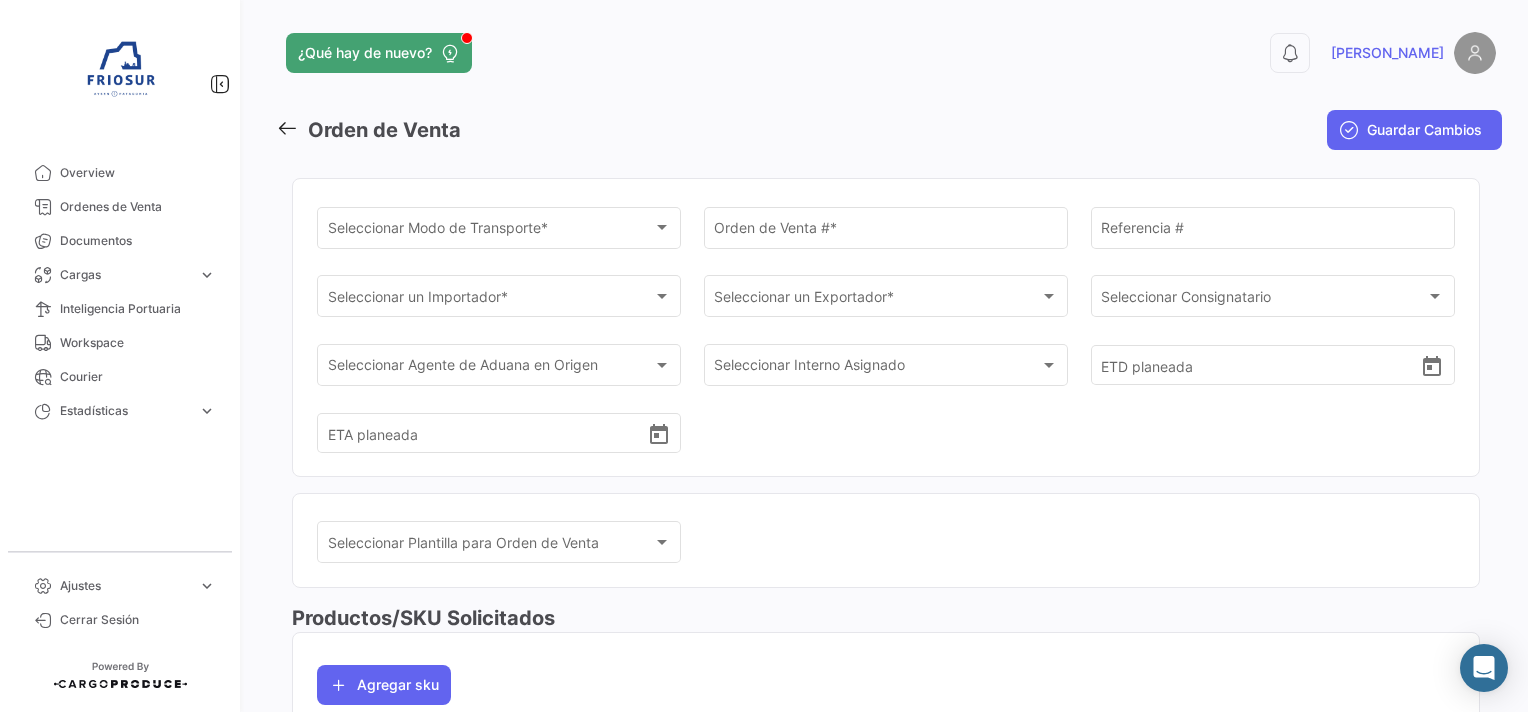 click on "Seleccionar
Modo de Transporte * Seleccionar
Modo de Transporte  *" 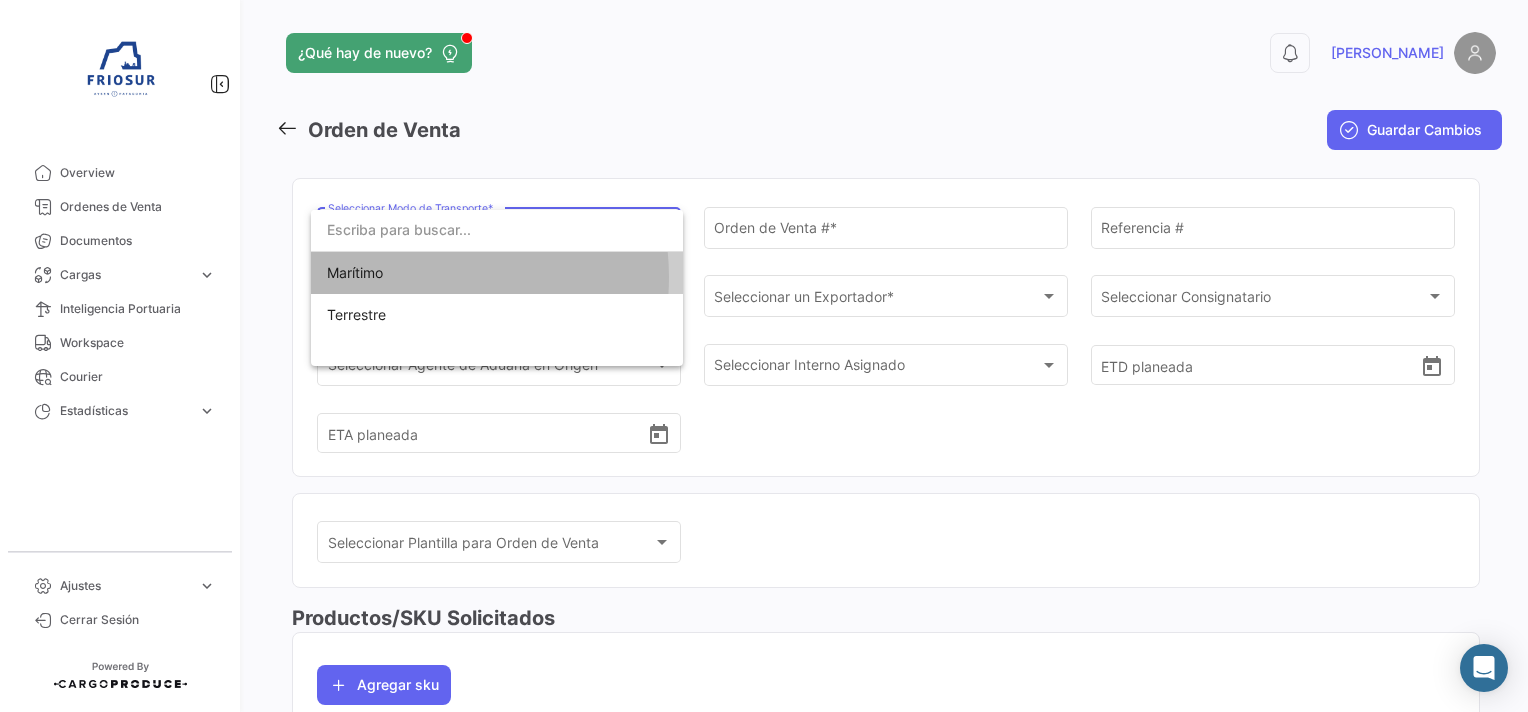 click on "Marítimo" at bounding box center [497, 273] 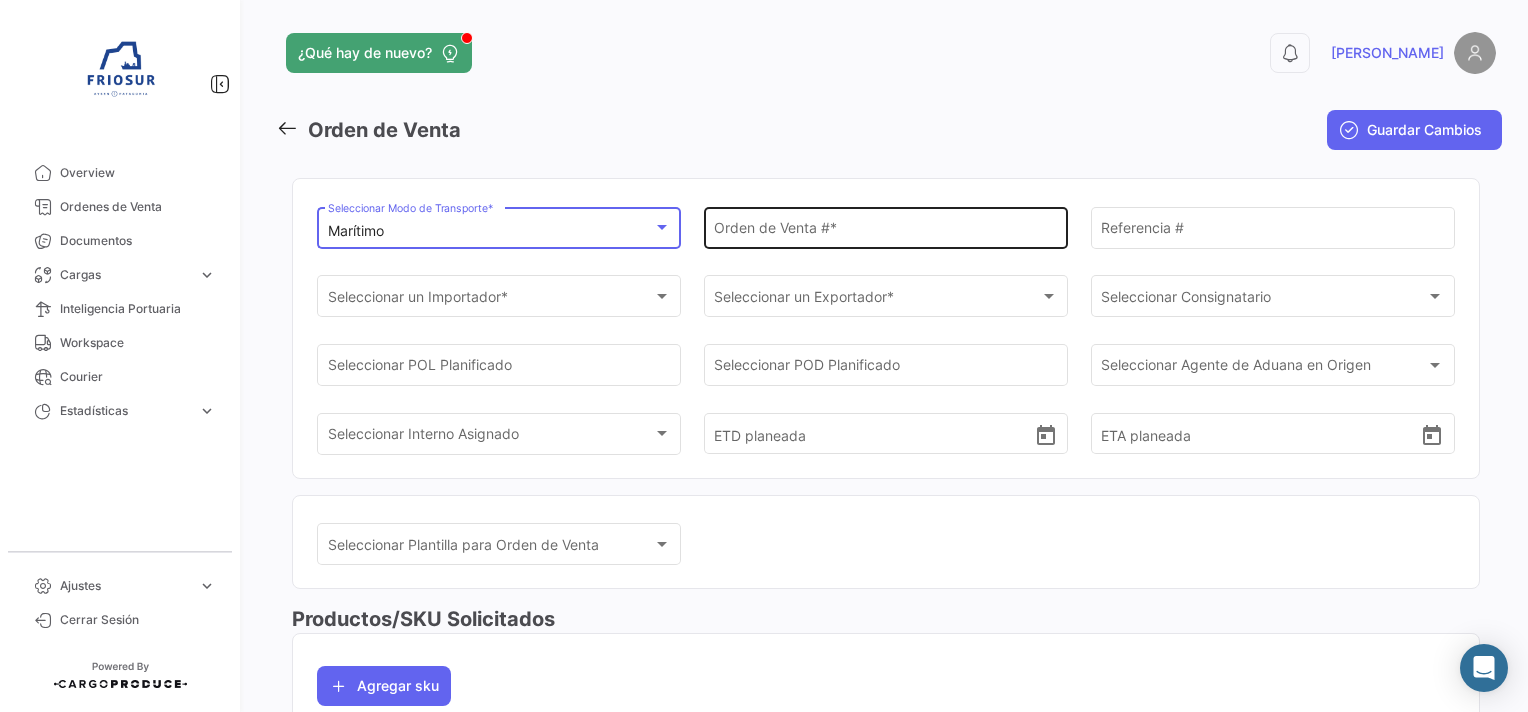 click on "Orden de Venta #  *" at bounding box center (885, 231) 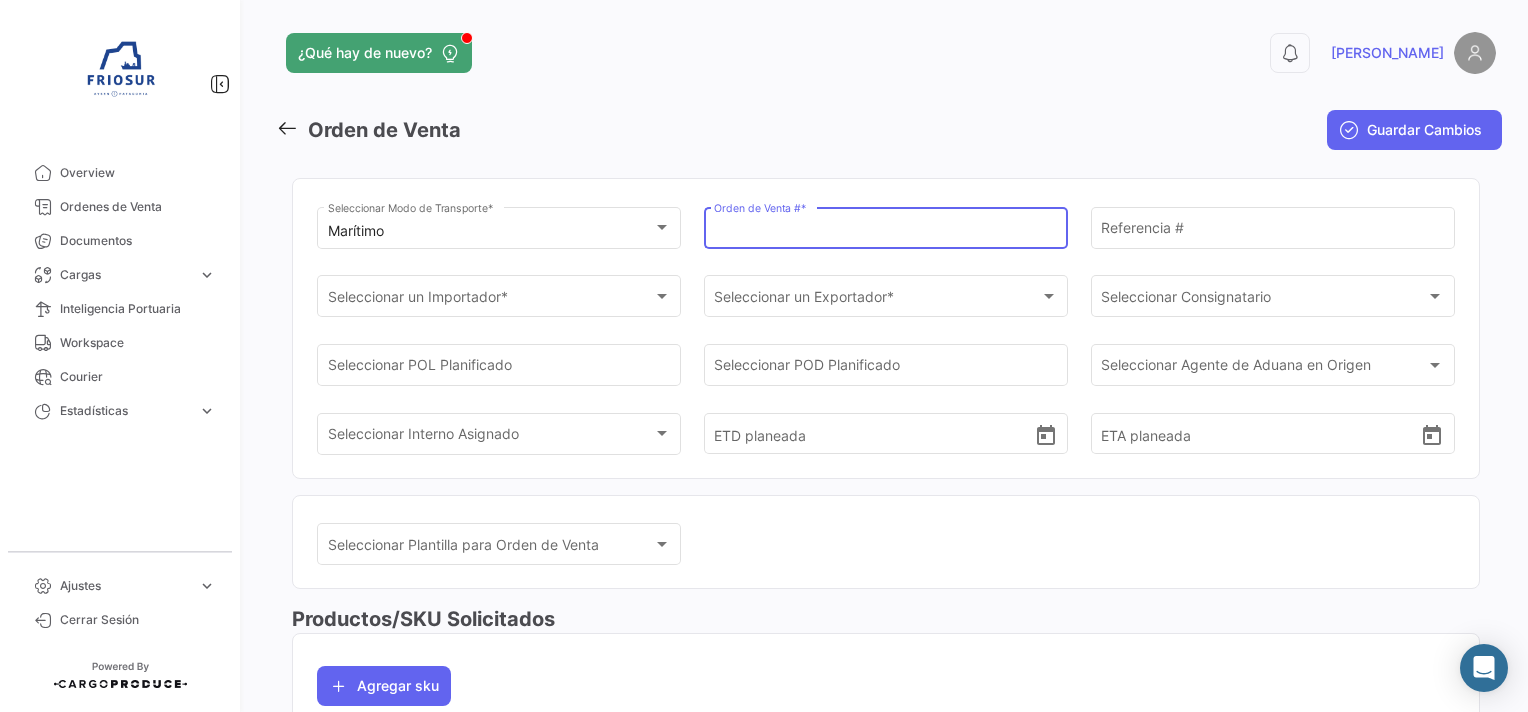 paste on "10676" 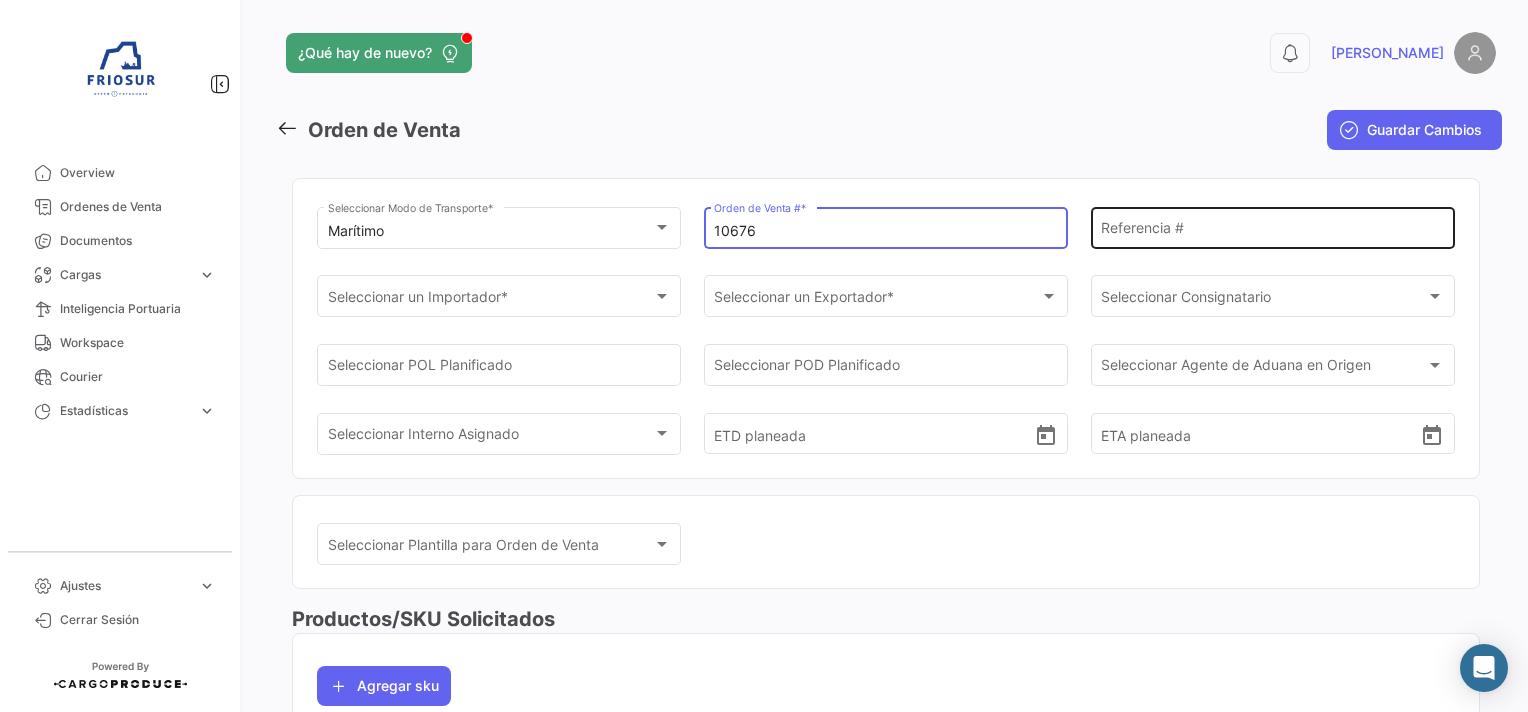 type on "10676" 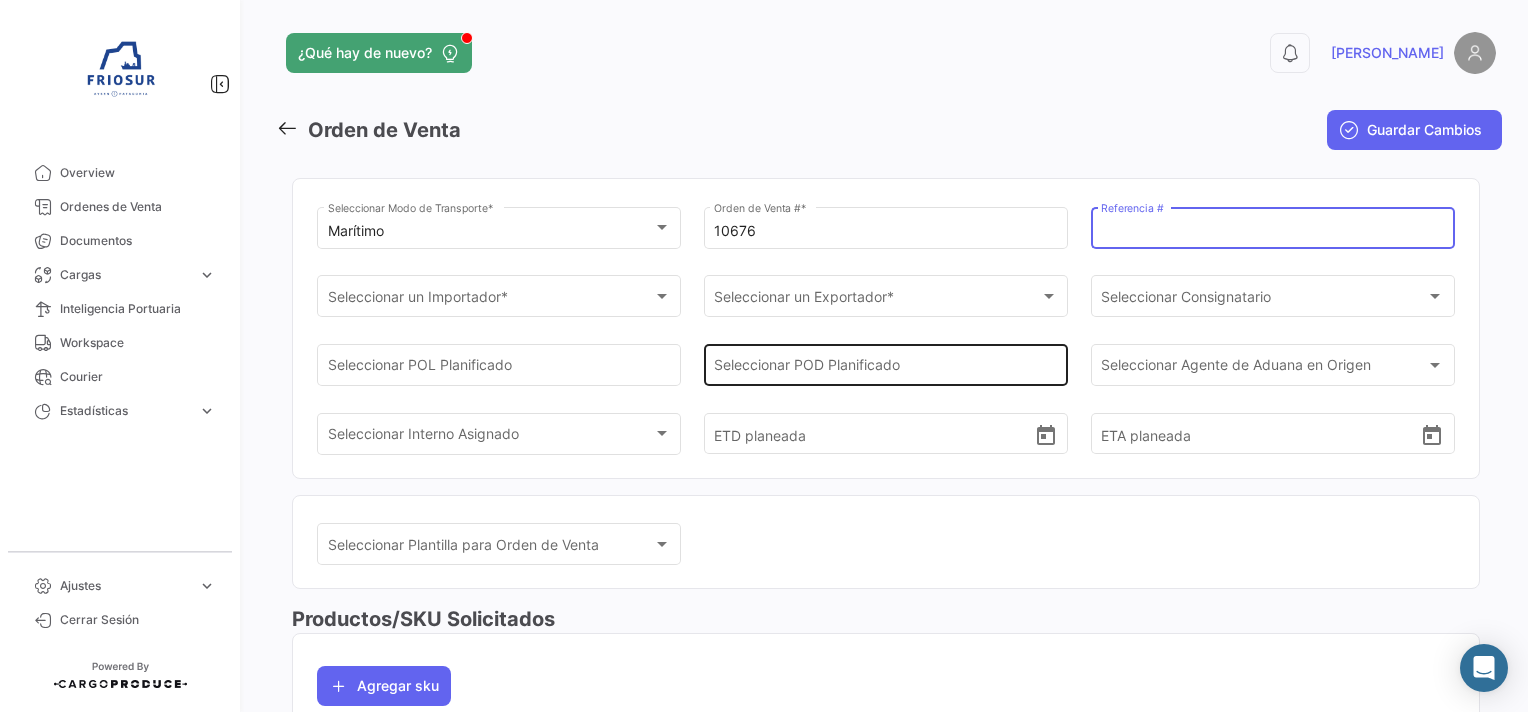 paste on "4844" 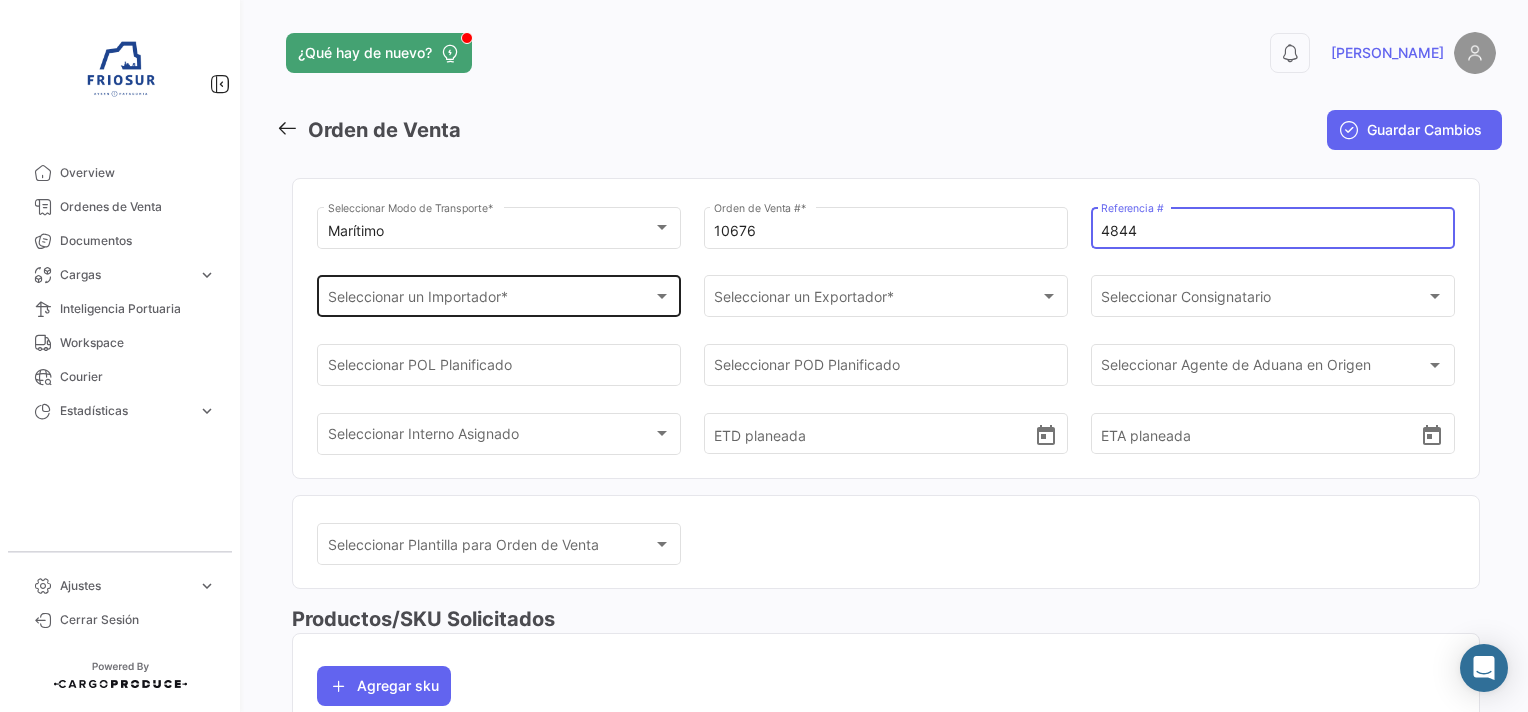 type on "4844" 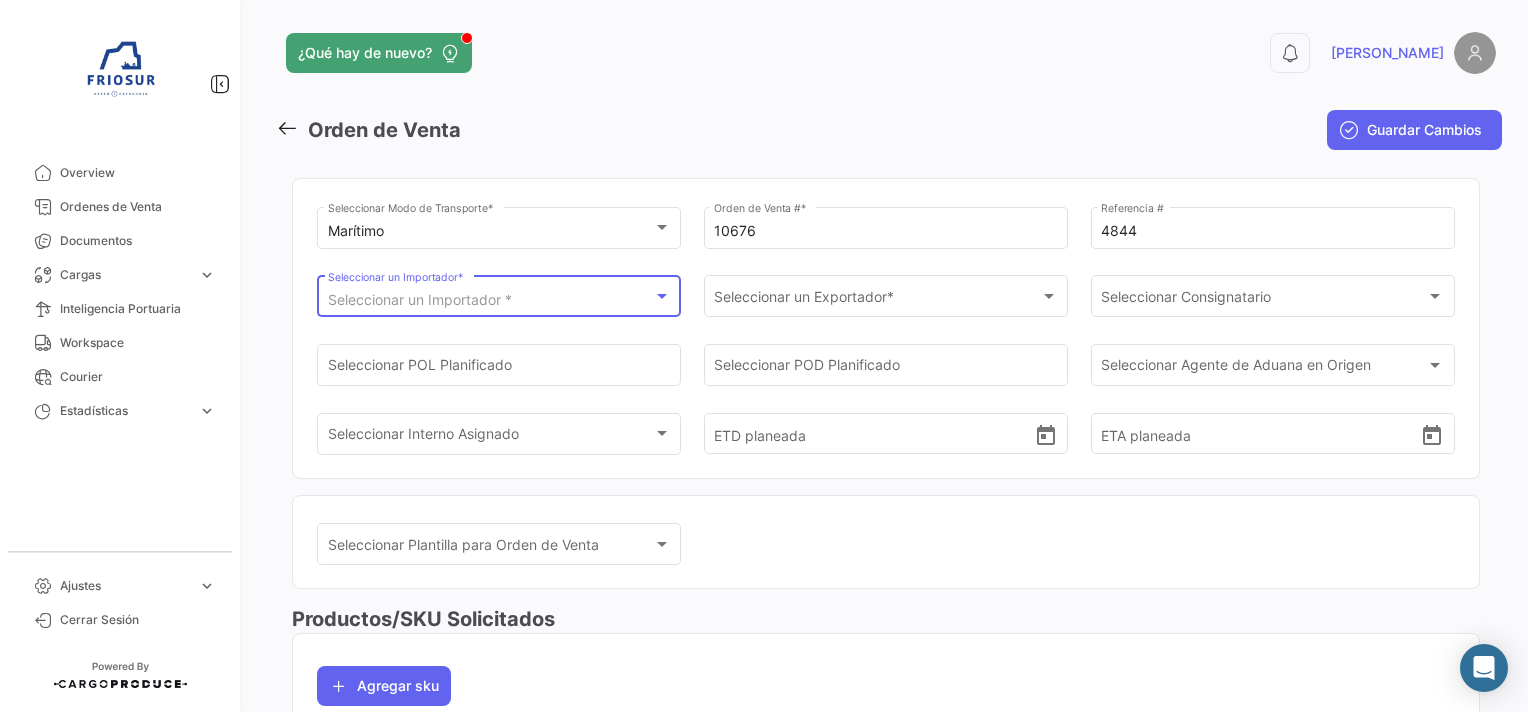 click on "Seleccionar un Importador *" at bounding box center (420, 299) 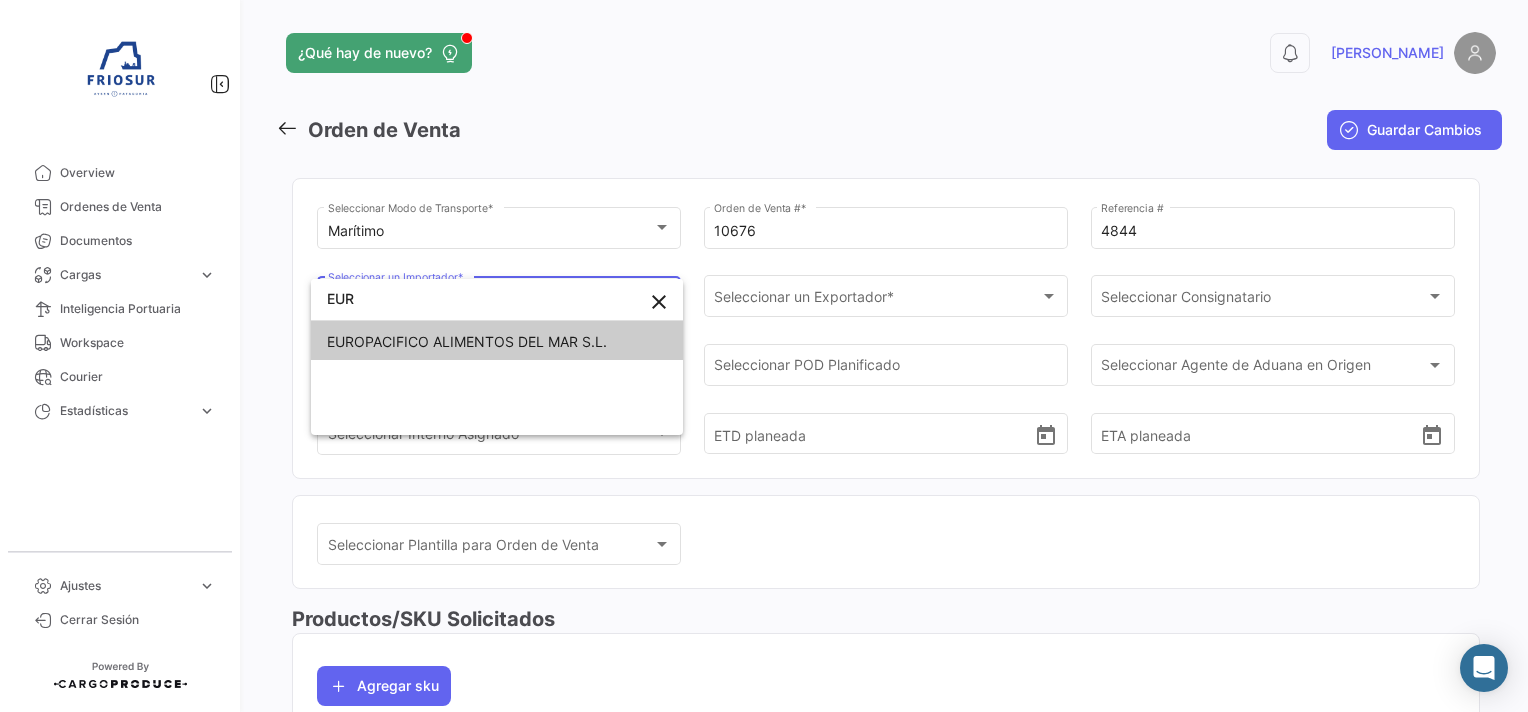 type on "EUR" 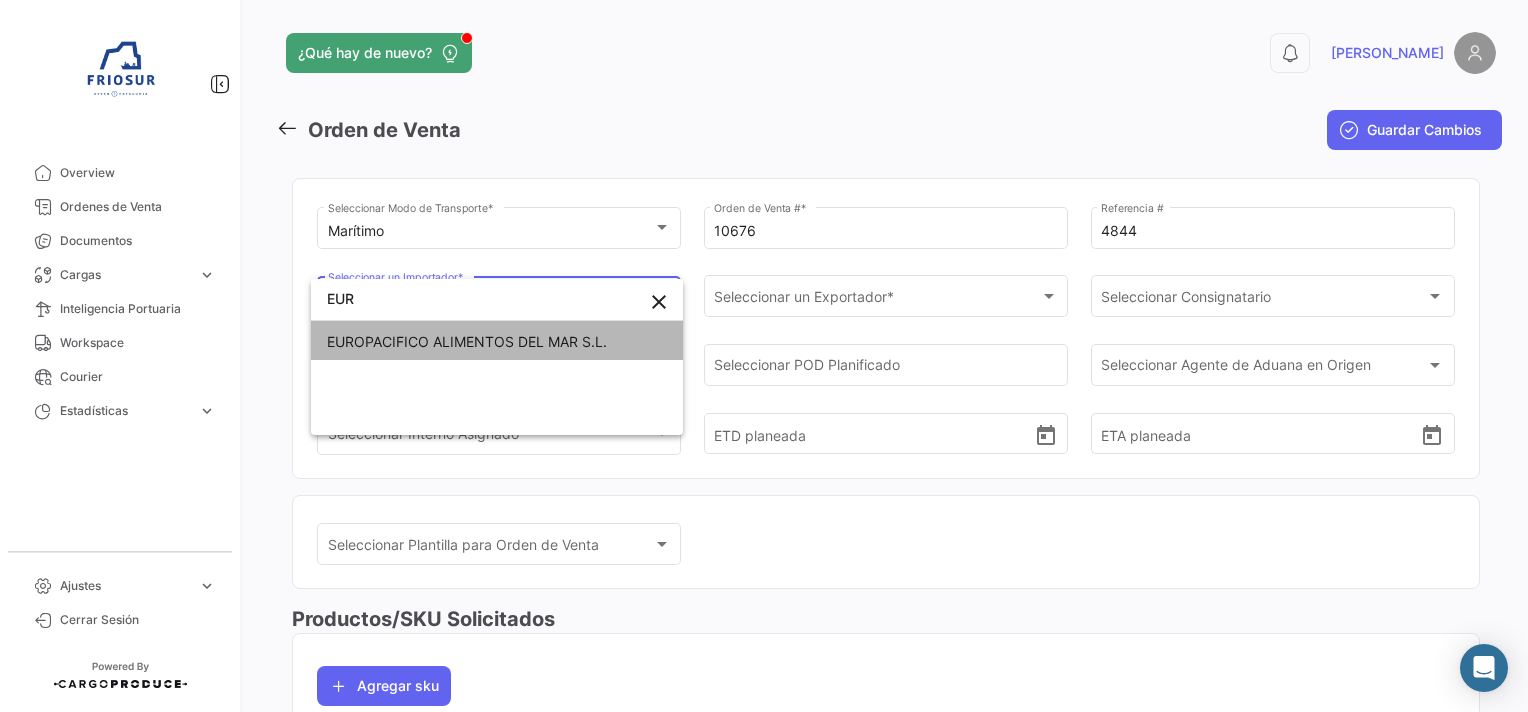 click on "EUROPACIFICO ALIMENTOS DEL MAR S.L." at bounding box center (467, 341) 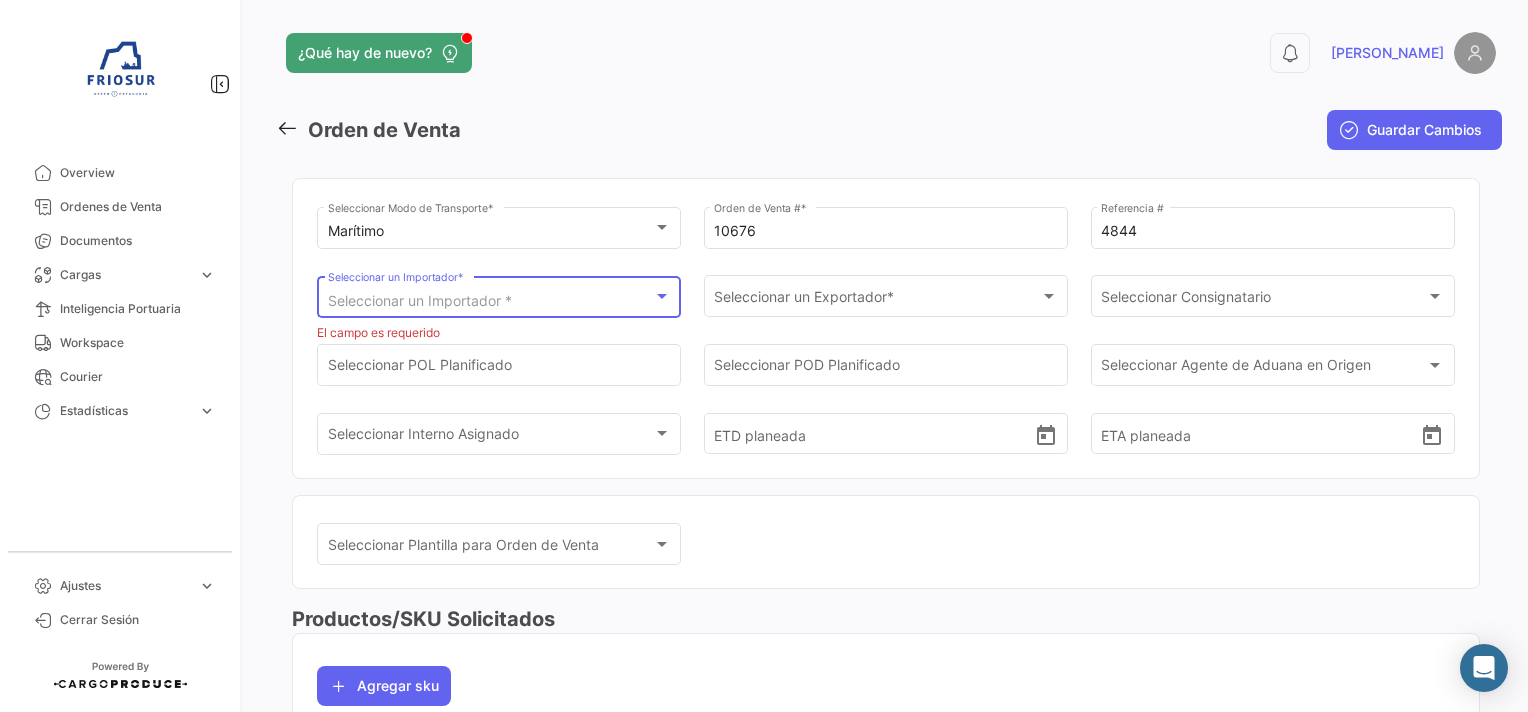 scroll, scrollTop: 0, scrollLeft: 0, axis: both 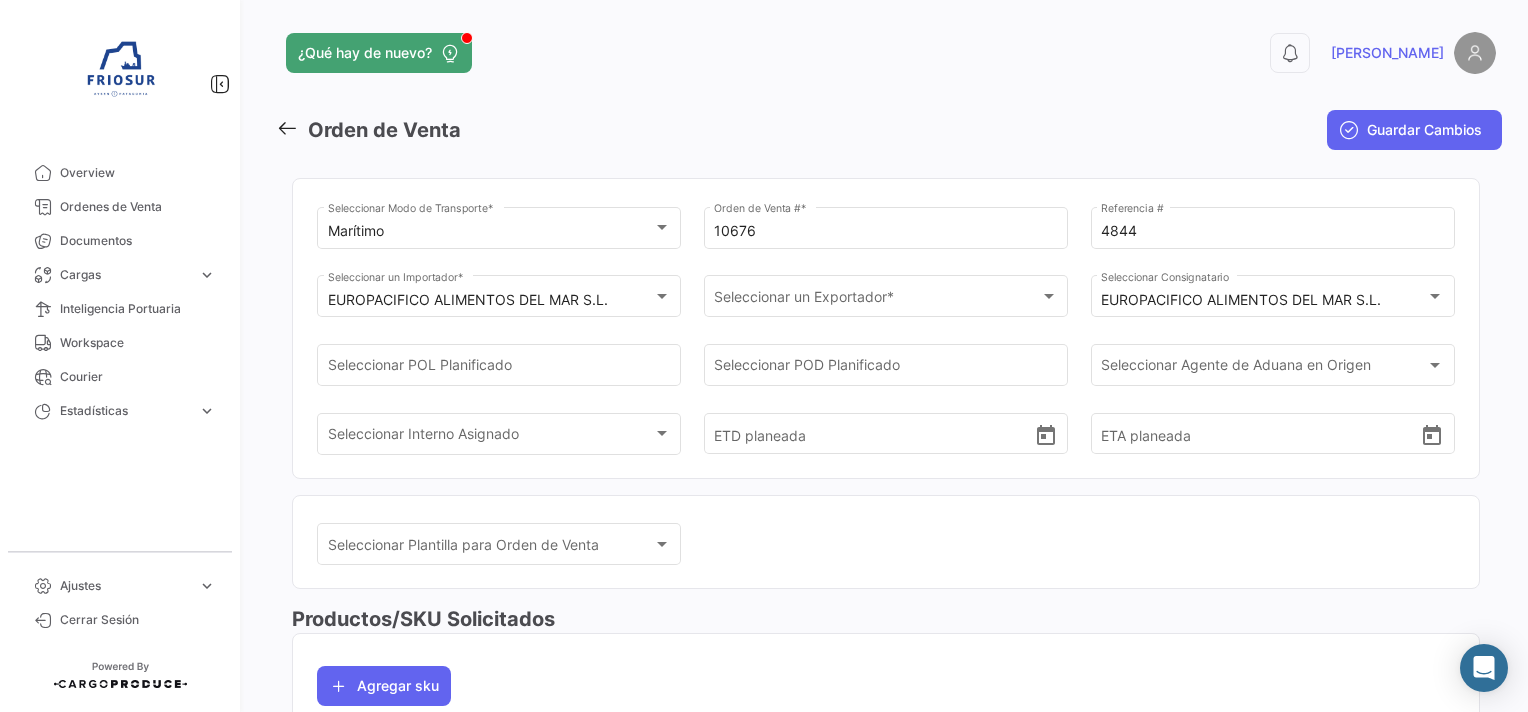 click on "Seleccionar un Exportador * Seleccionar un Exportador  *" 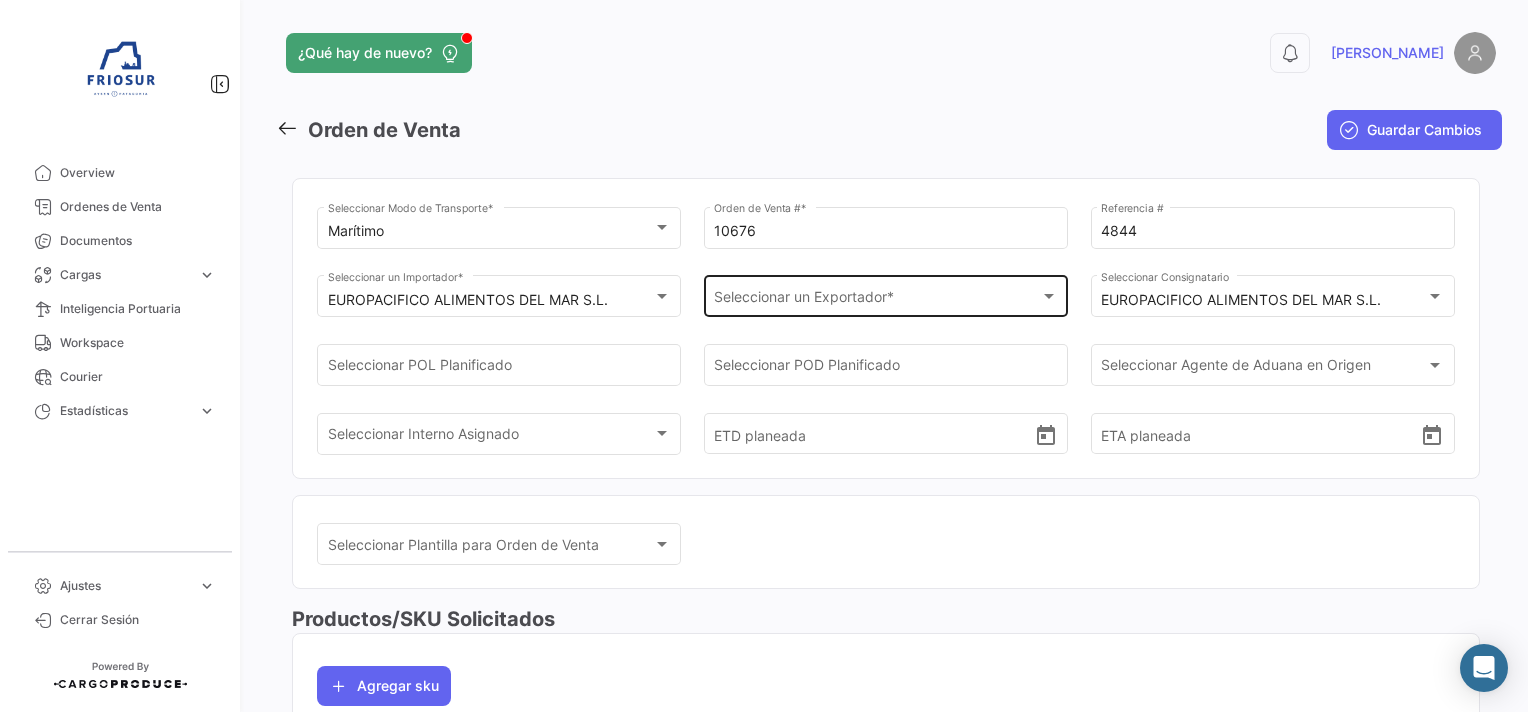 click on "Seleccionar un Exportador *" at bounding box center [876, 300] 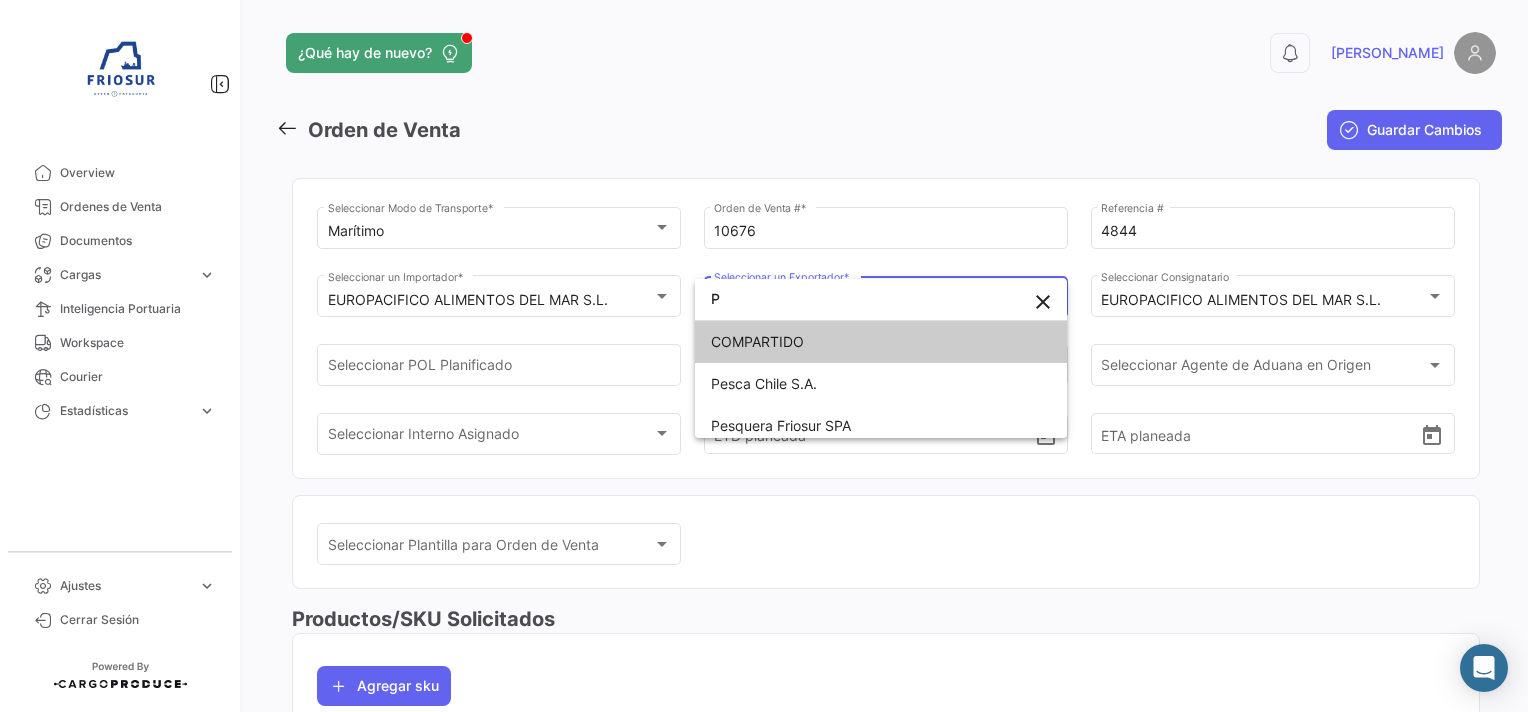 type on "PE" 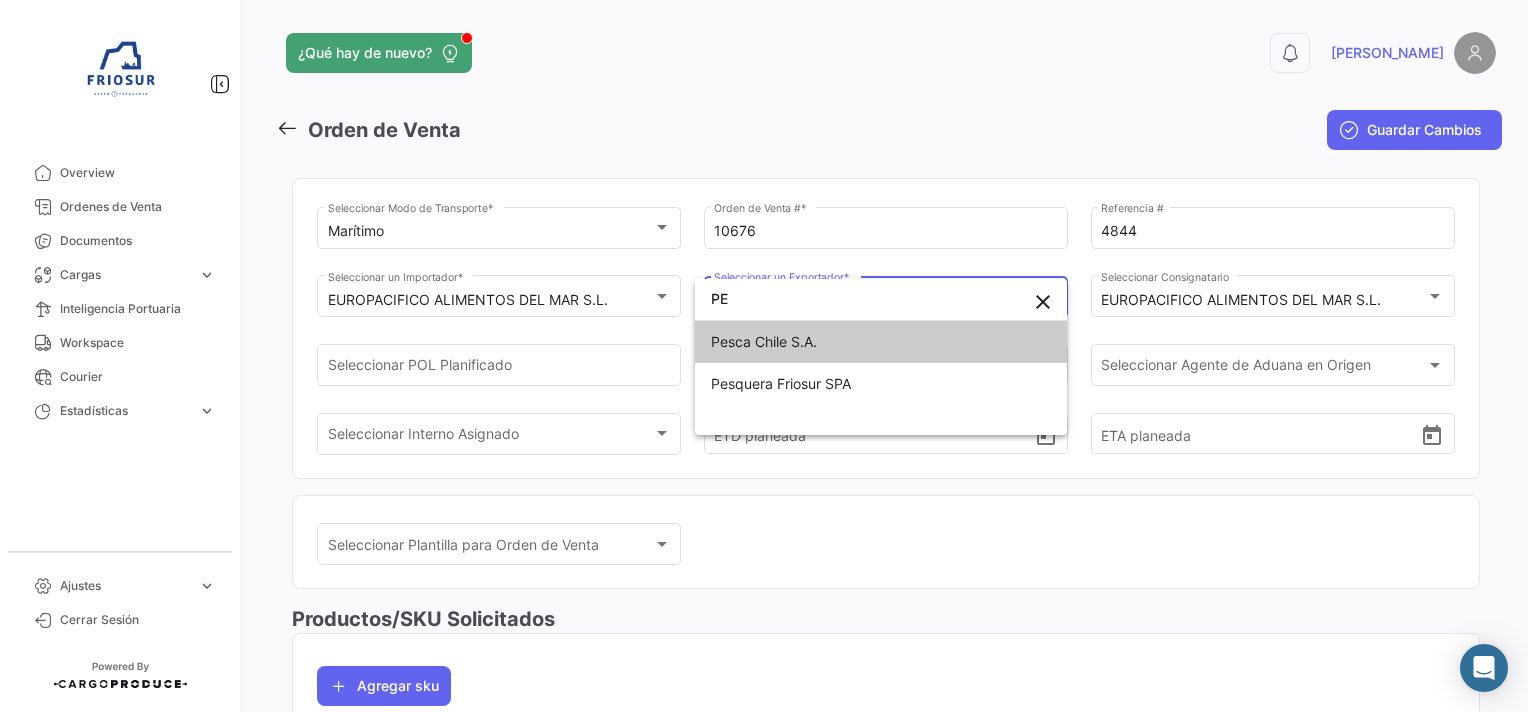 drag, startPoint x: 760, startPoint y: 288, endPoint x: 676, endPoint y: 297, distance: 84.48077 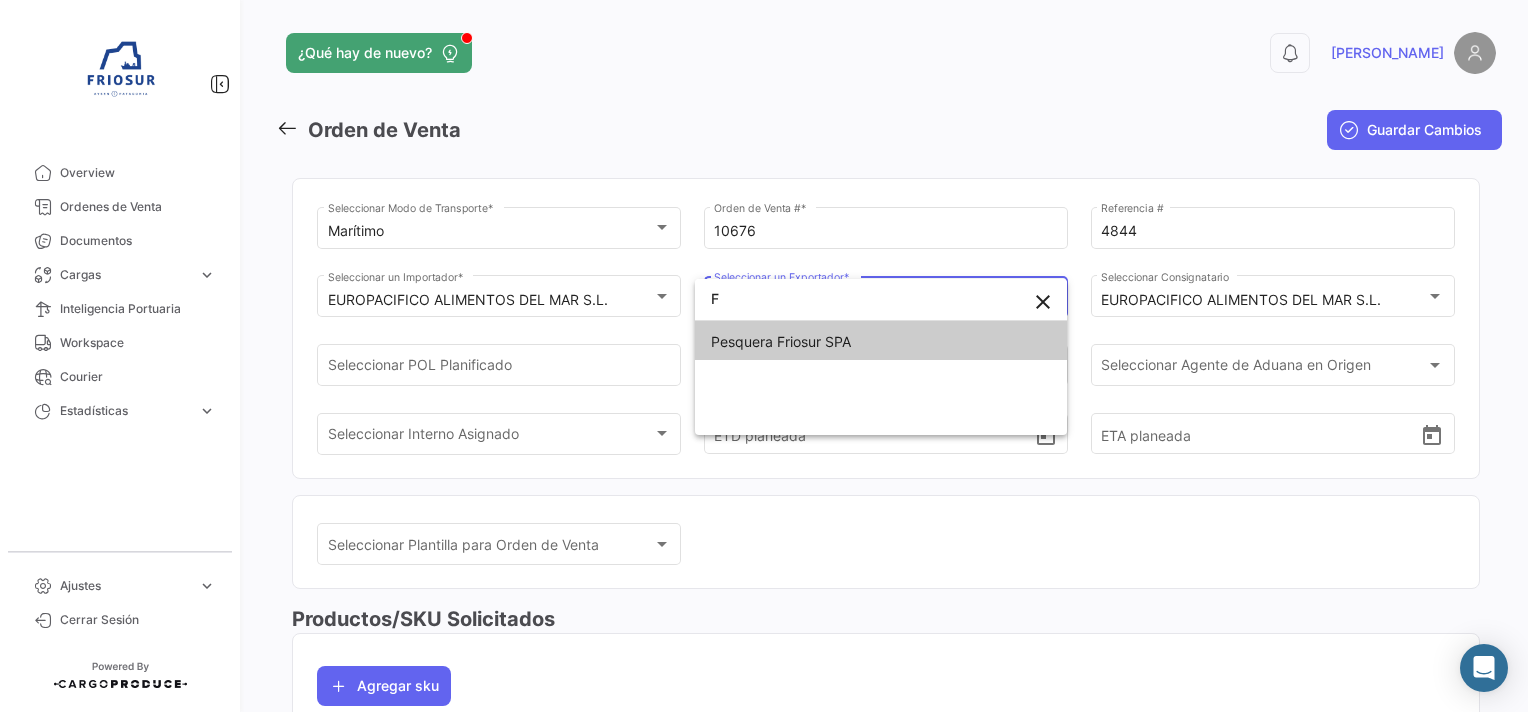 type on "F" 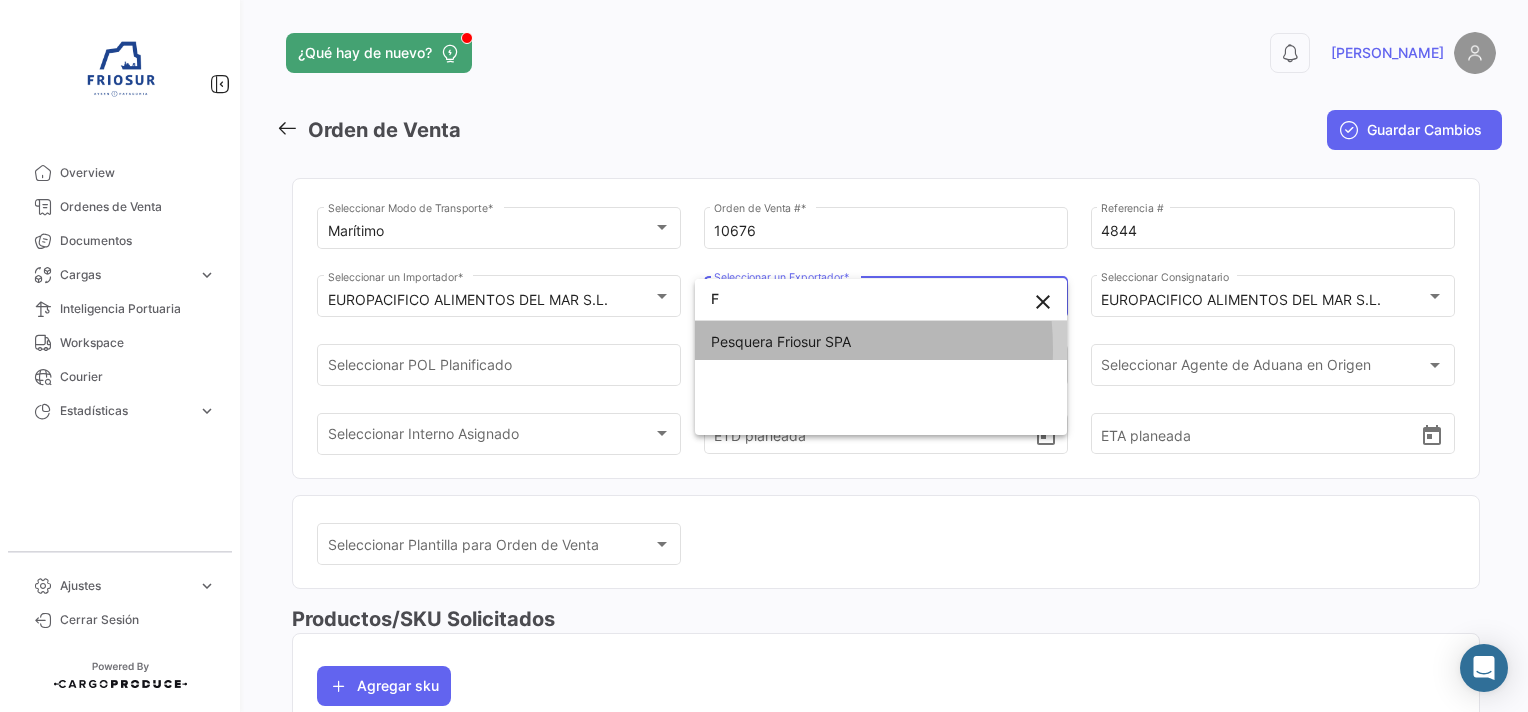 click on "Pesquera Friosur SPA" at bounding box center (881, 342) 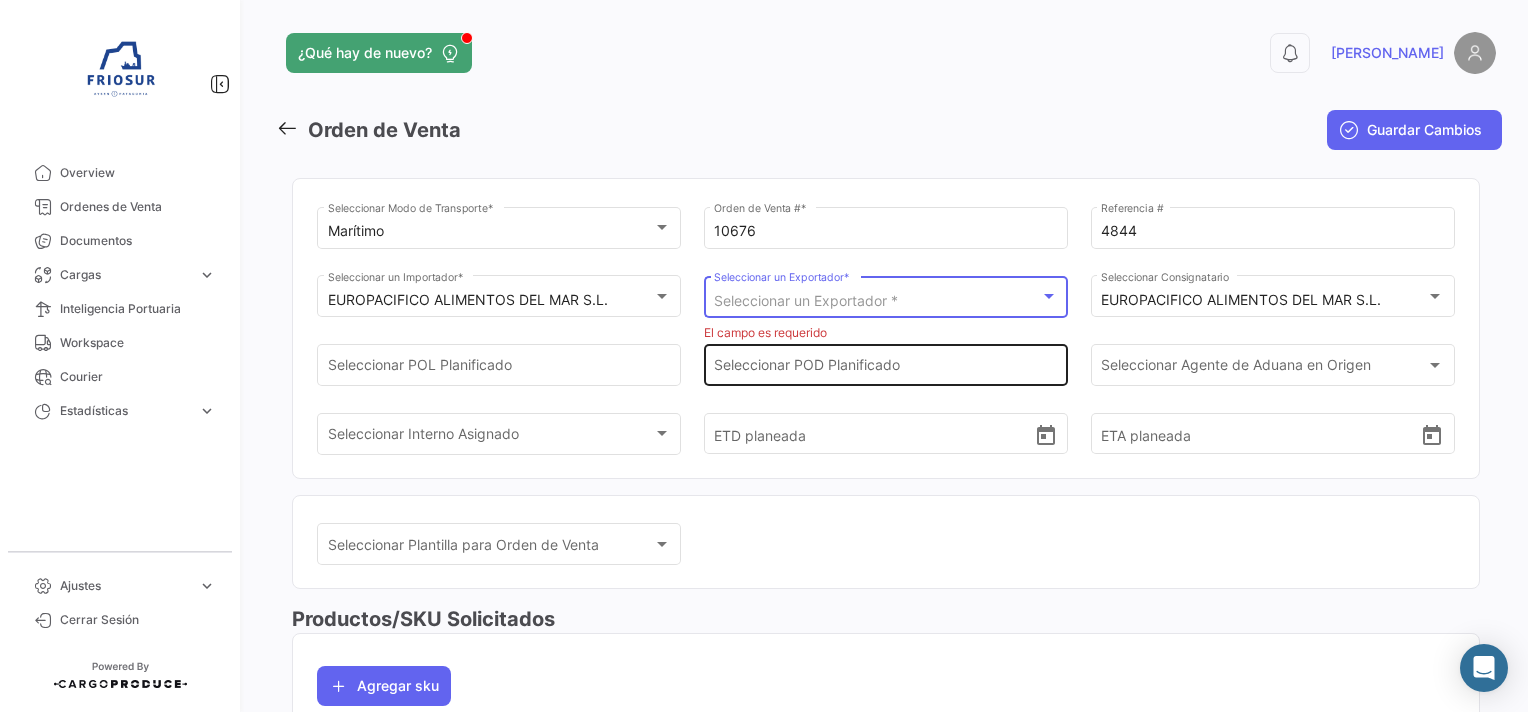 scroll, scrollTop: 0, scrollLeft: 0, axis: both 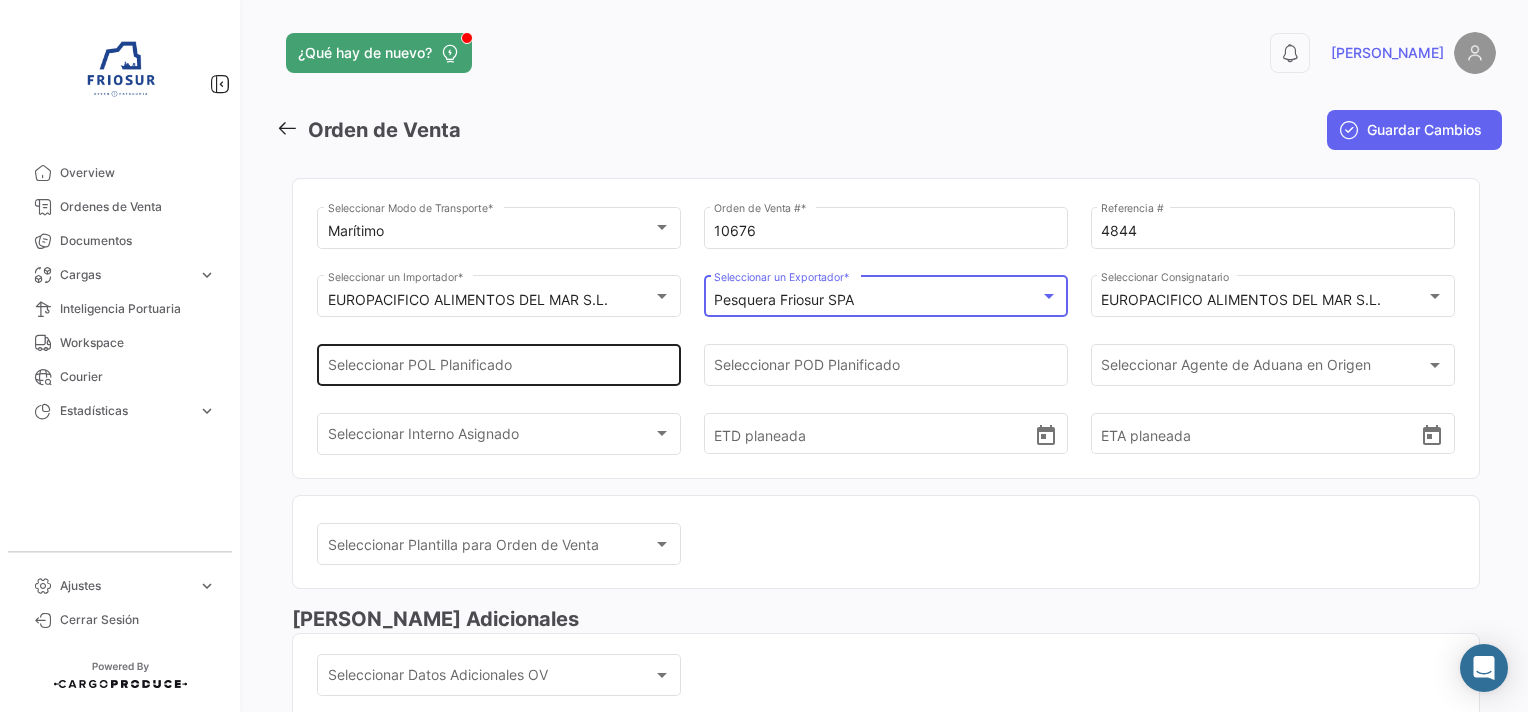 click on "Seleccionar
POL Planificado" 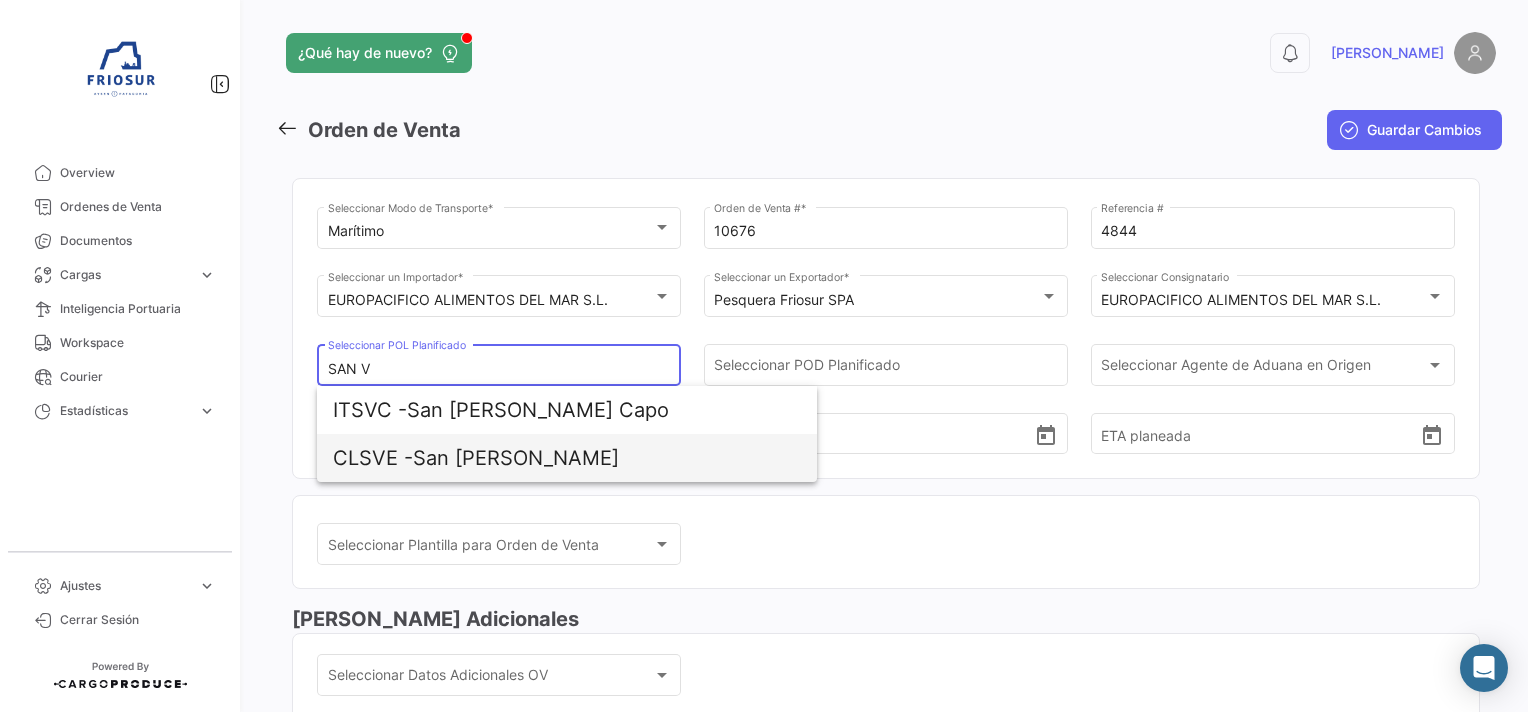 click on "CLSVE -    [GEOGRAPHIC_DATA][PERSON_NAME]" at bounding box center (567, 458) 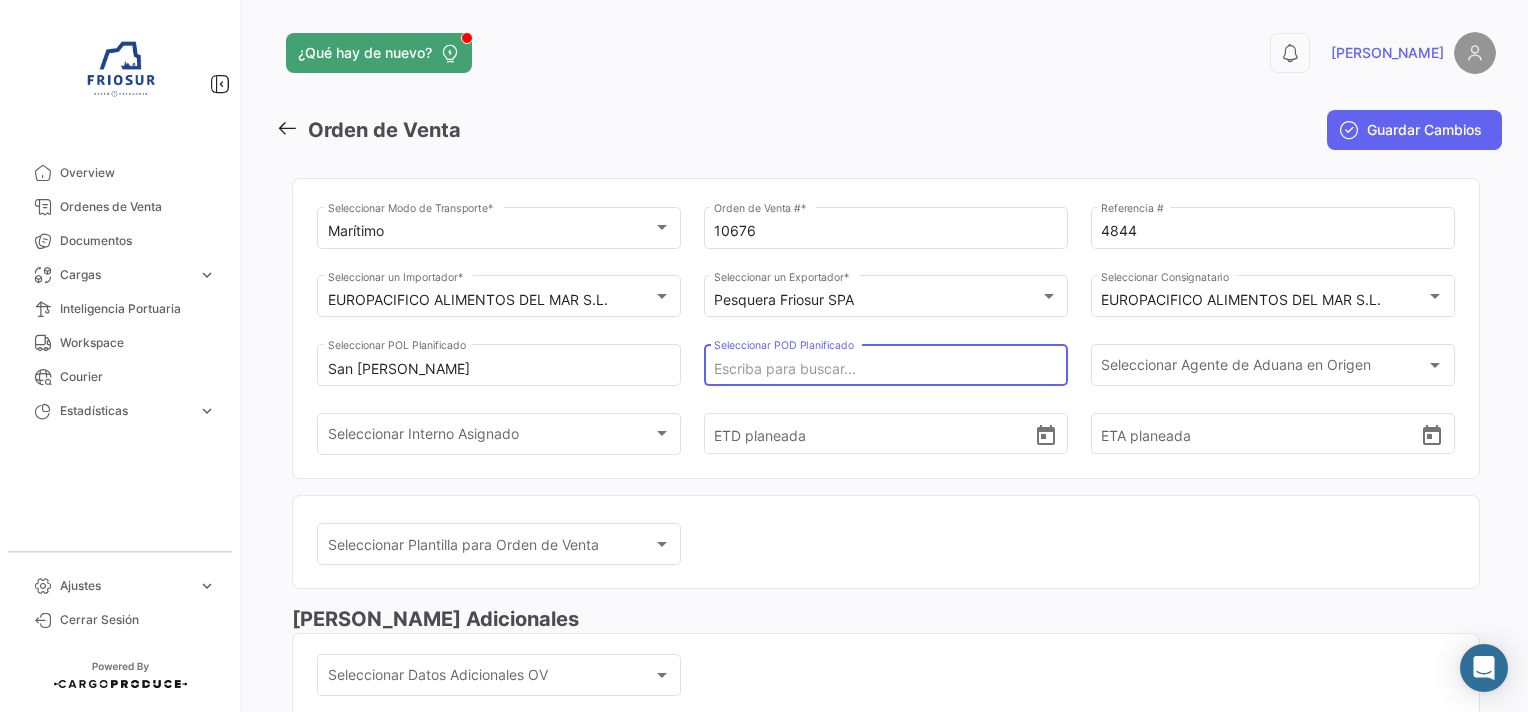 click on "Seleccionar
POD Planificado" at bounding box center [885, 369] 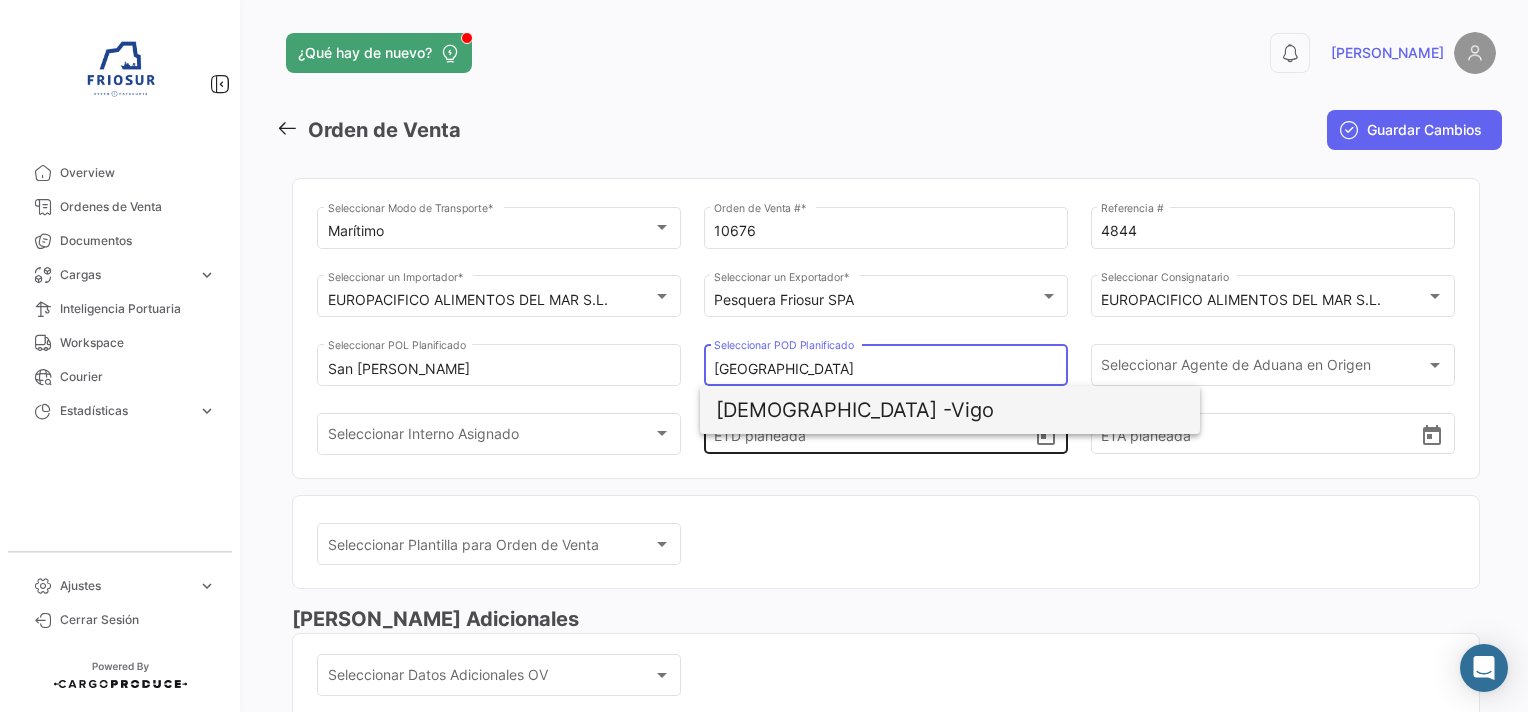 click on "[DEMOGRAPHIC_DATA] -" at bounding box center [833, 410] 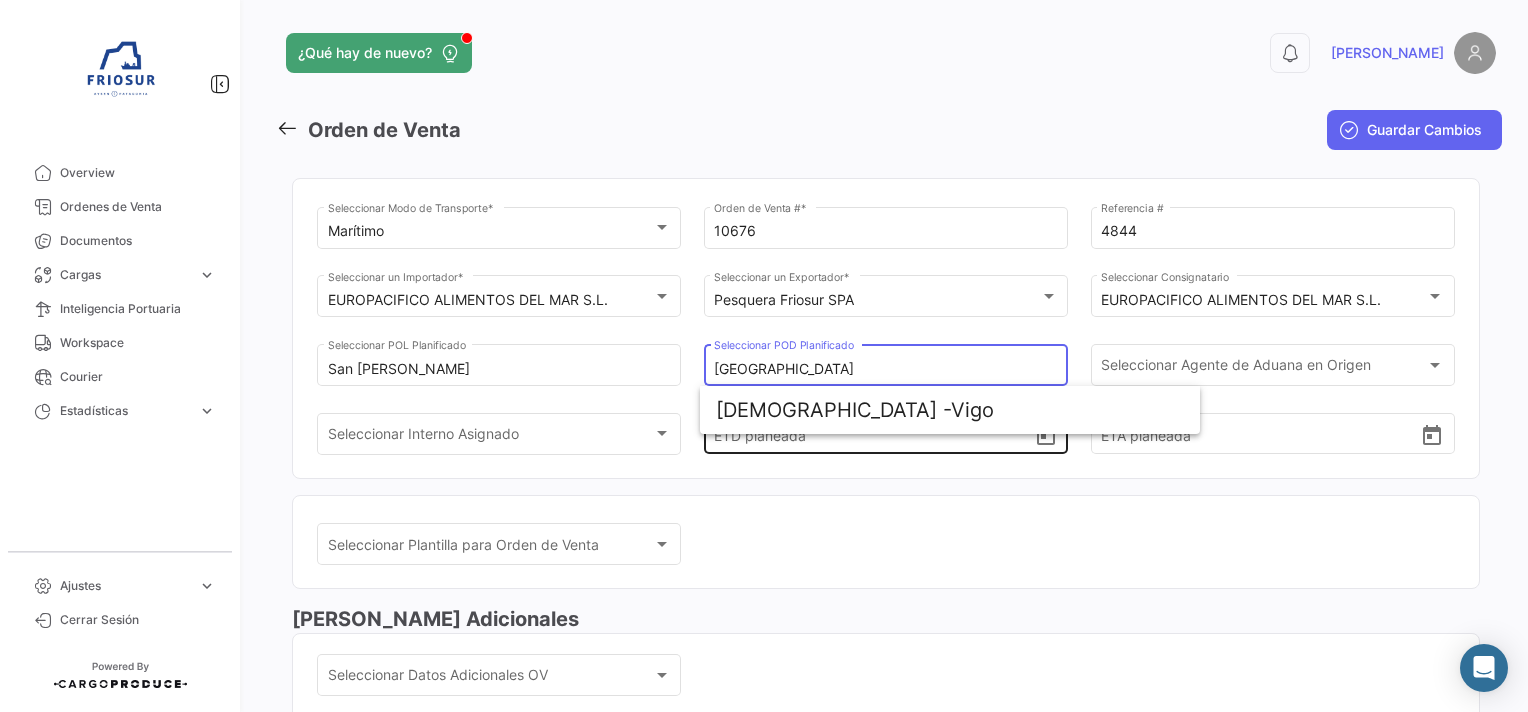 type on "Vigo" 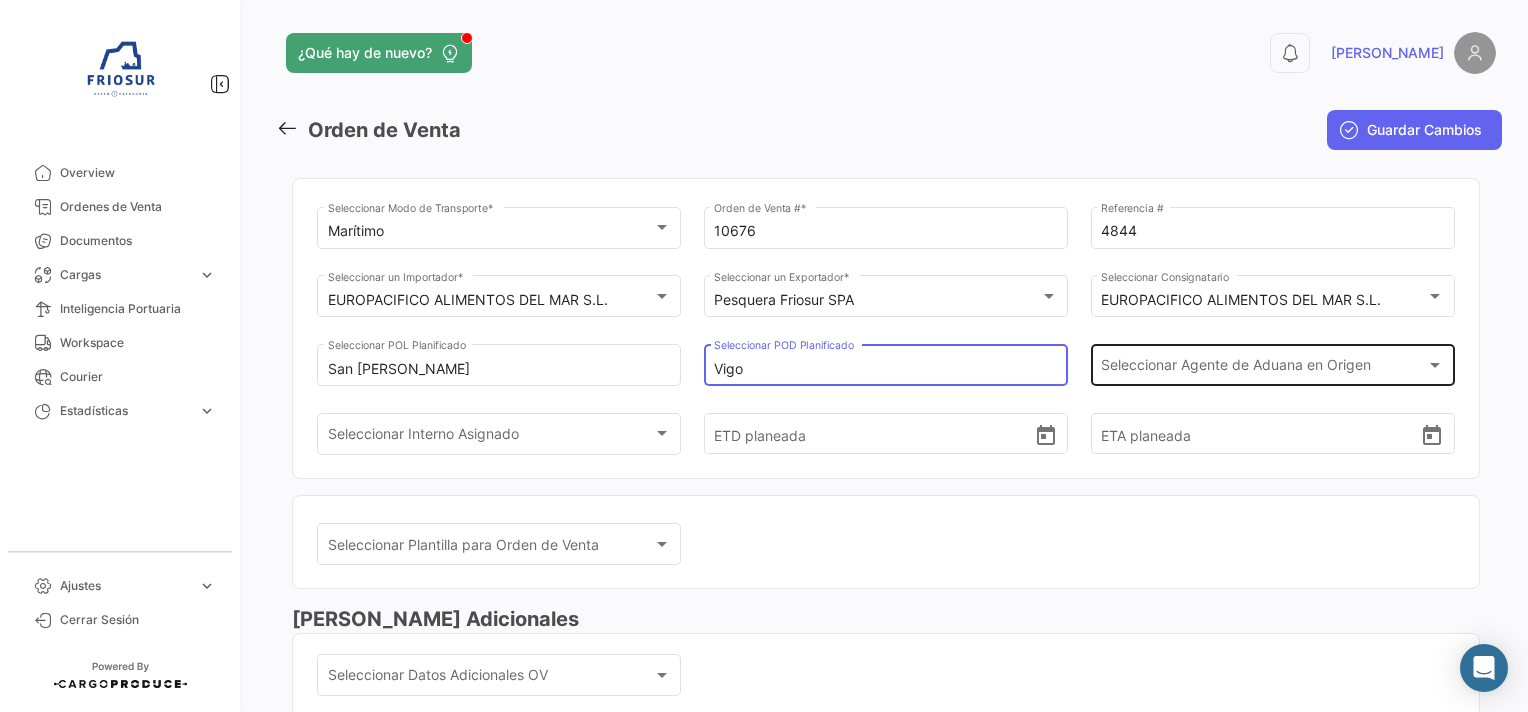 click on "Seleccionar
Agente de Aduana en Origen" at bounding box center (1263, 369) 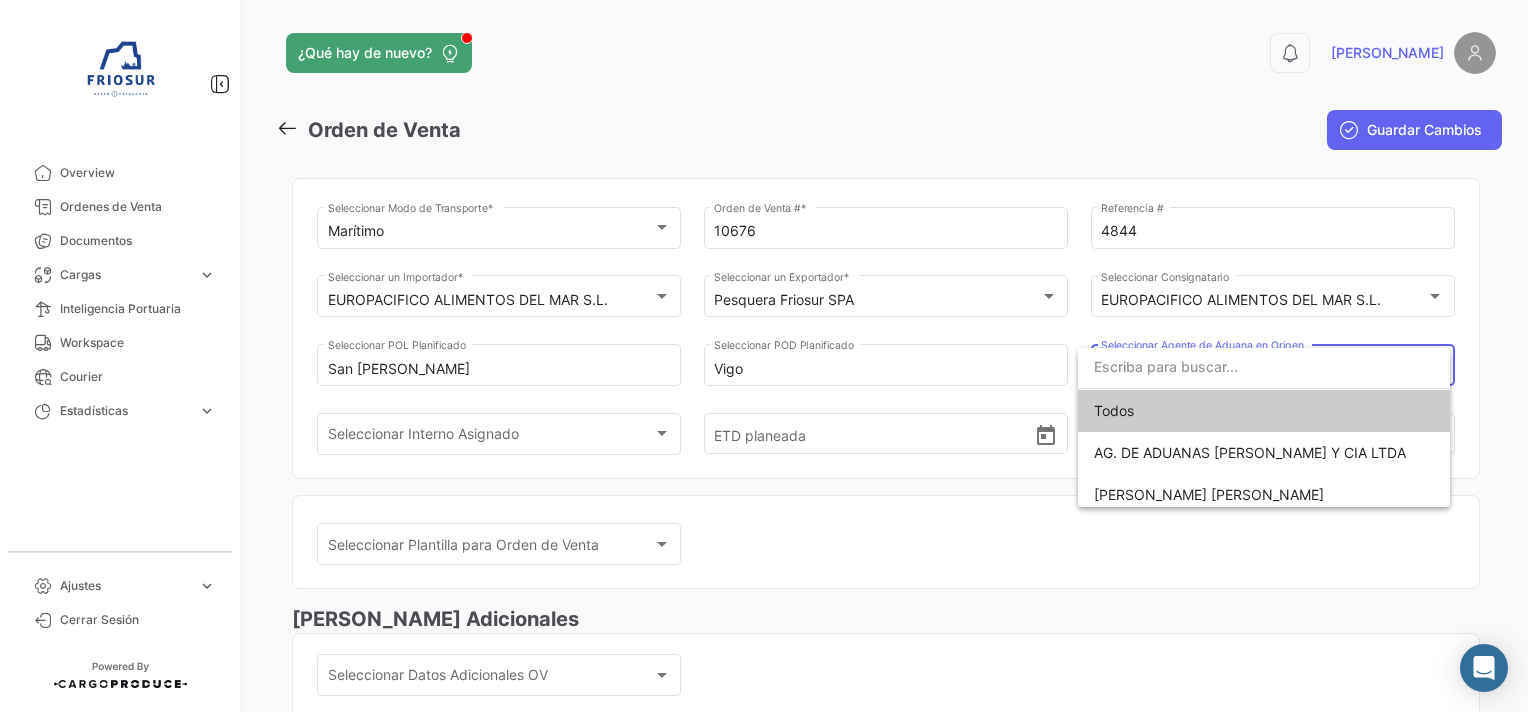 scroll, scrollTop: 9, scrollLeft: 0, axis: vertical 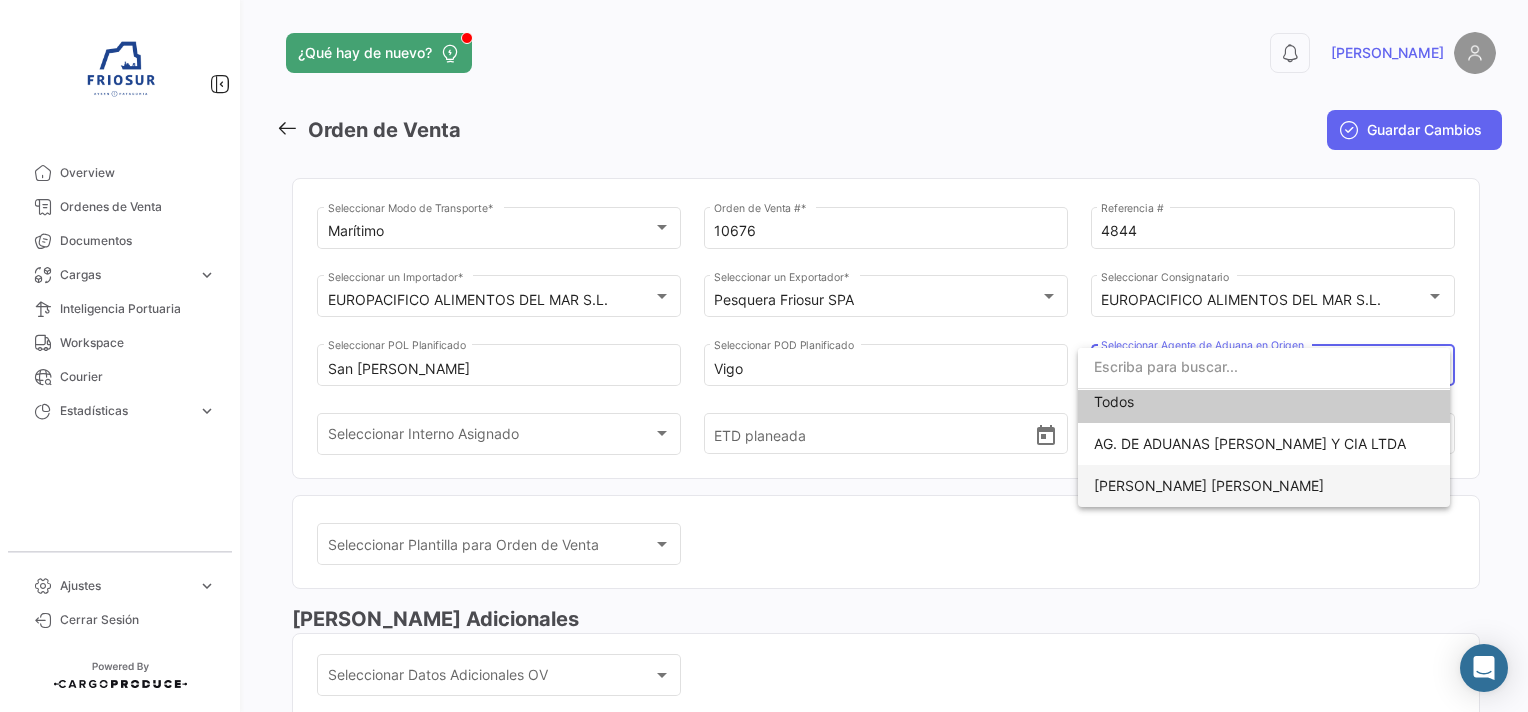 click on "[PERSON_NAME] [PERSON_NAME]" at bounding box center (1264, 486) 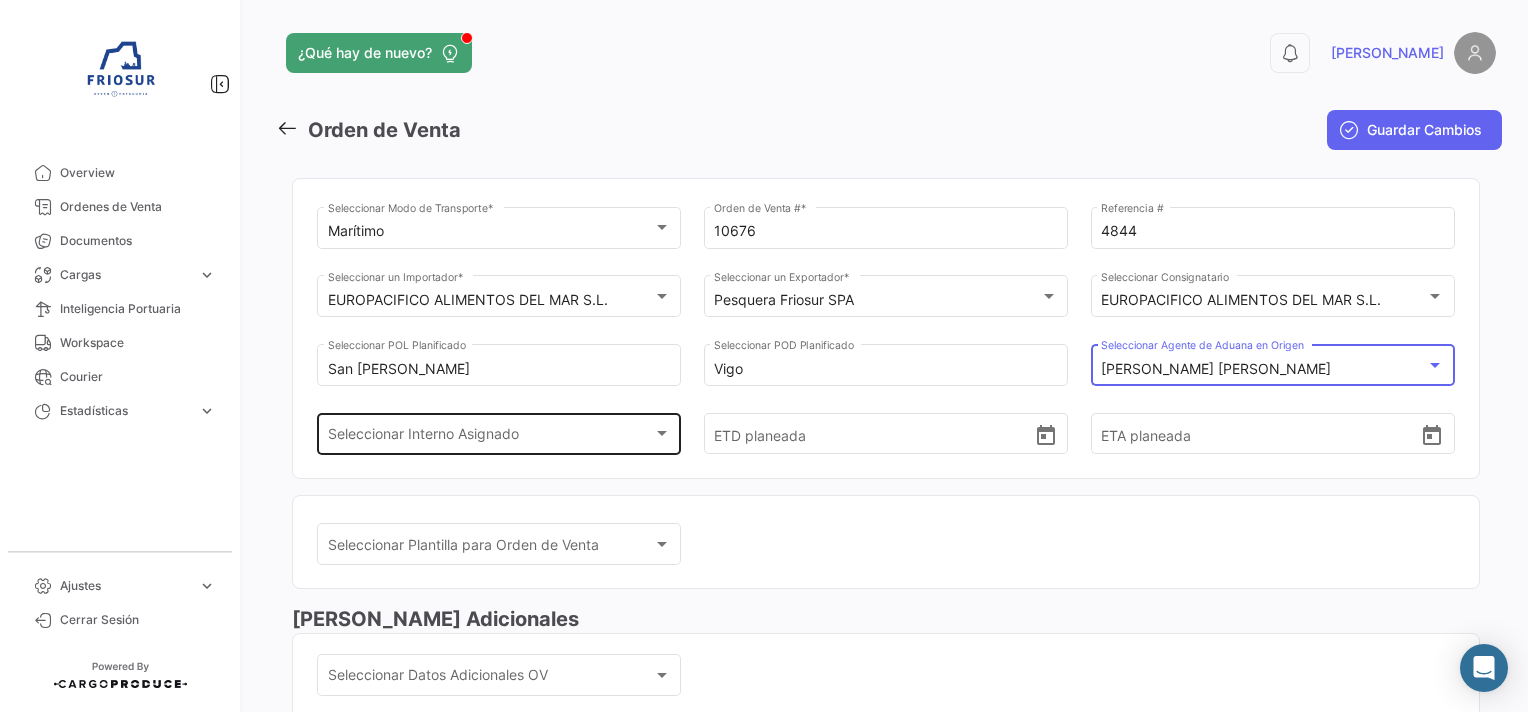 click on "Seleccionar Interno Asignado" at bounding box center [490, 437] 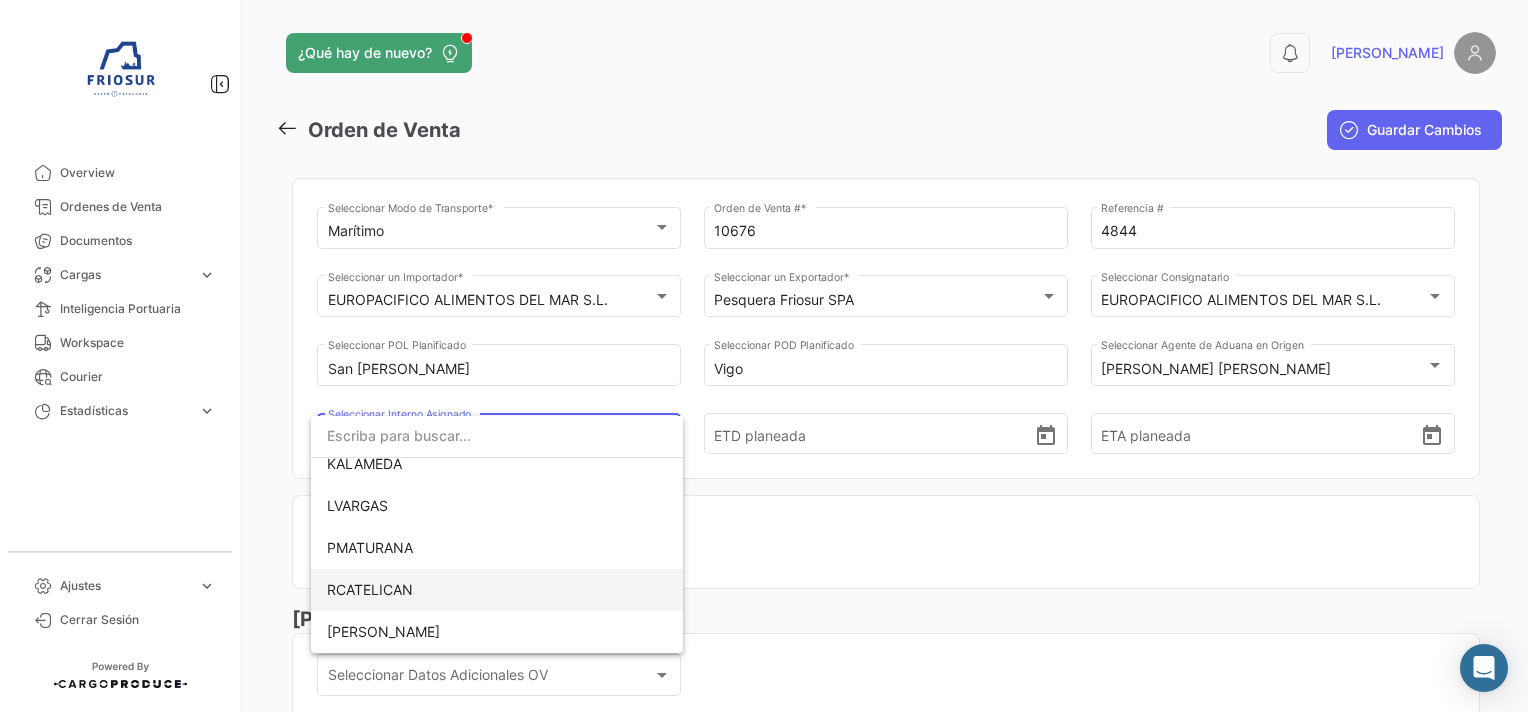 click on "RCATELICAN" at bounding box center [497, 590] 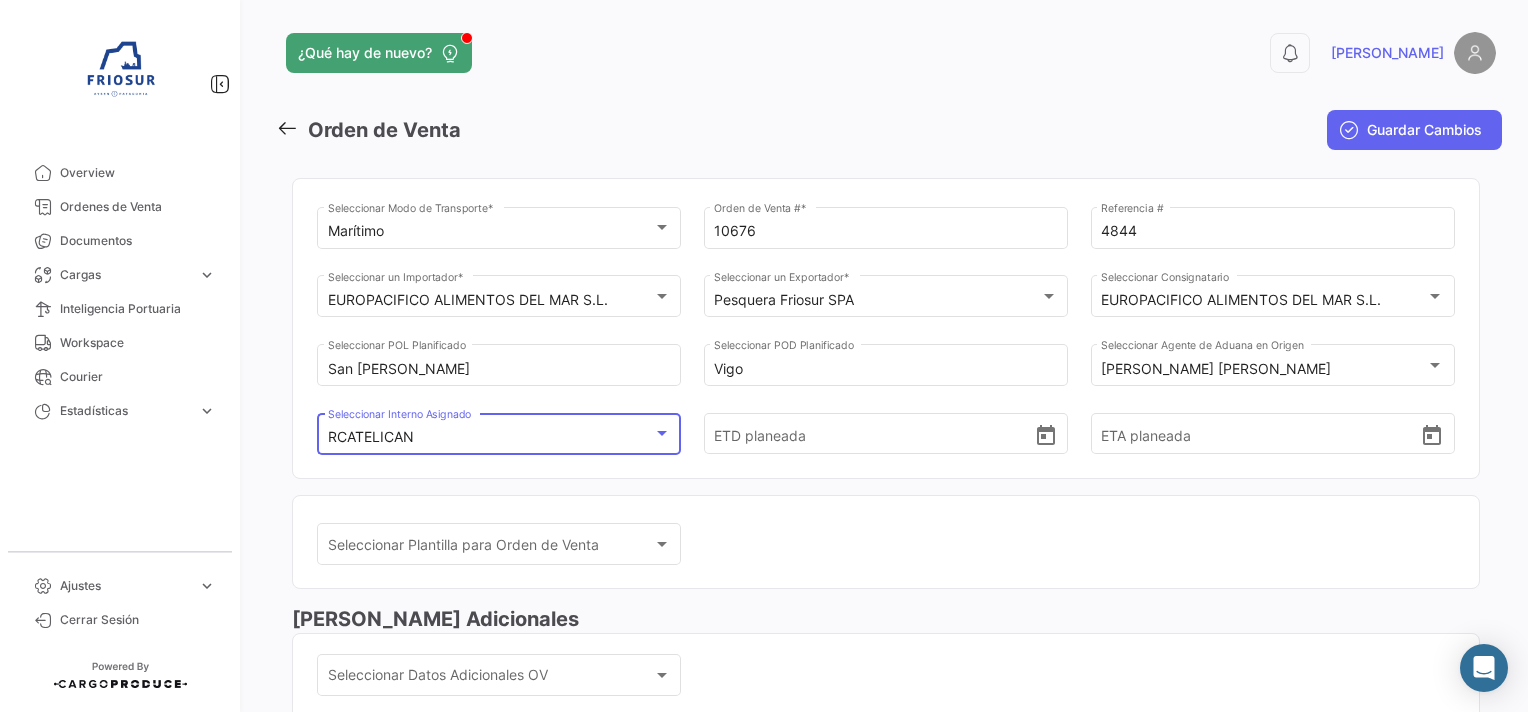 scroll, scrollTop: 99, scrollLeft: 0, axis: vertical 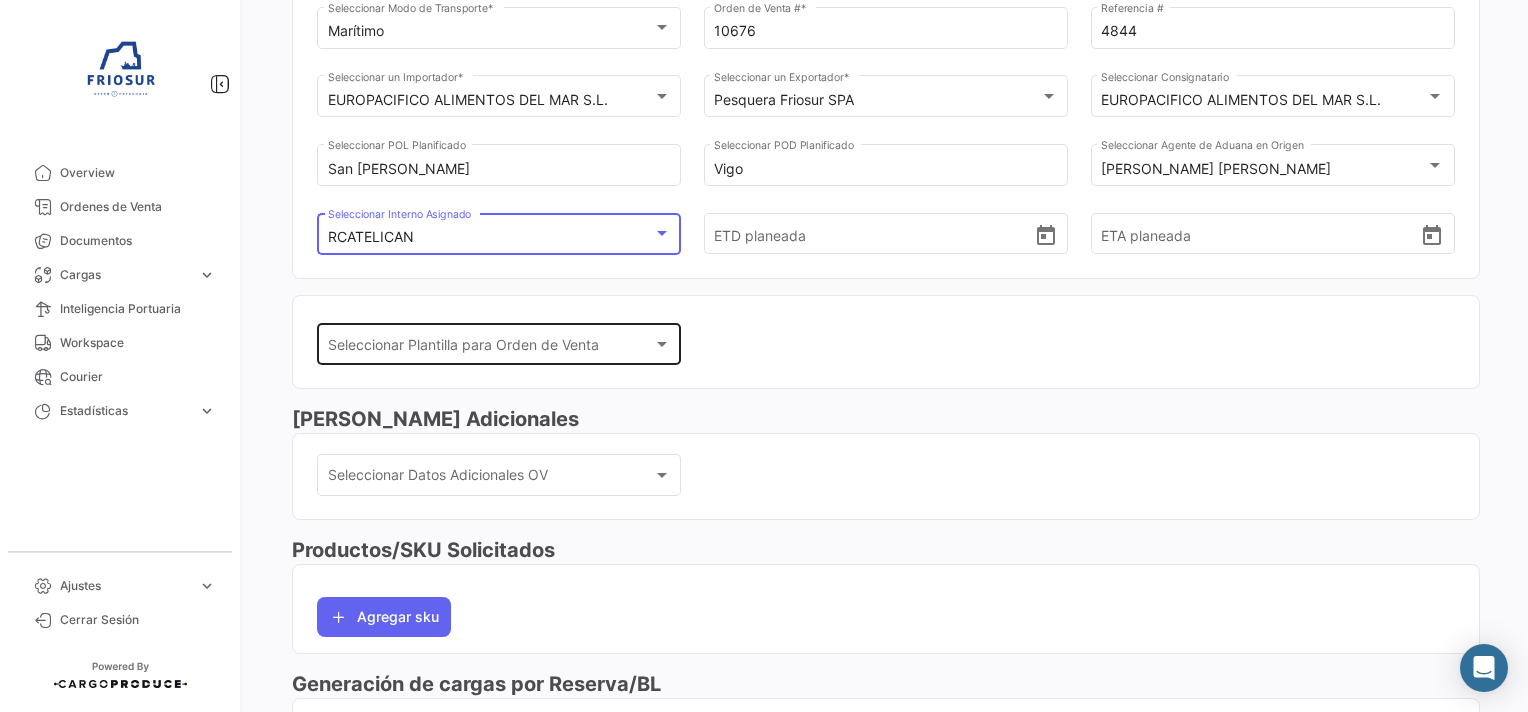 click on "Seleccionar
Plantilla para Orden de Venta" at bounding box center [490, 348] 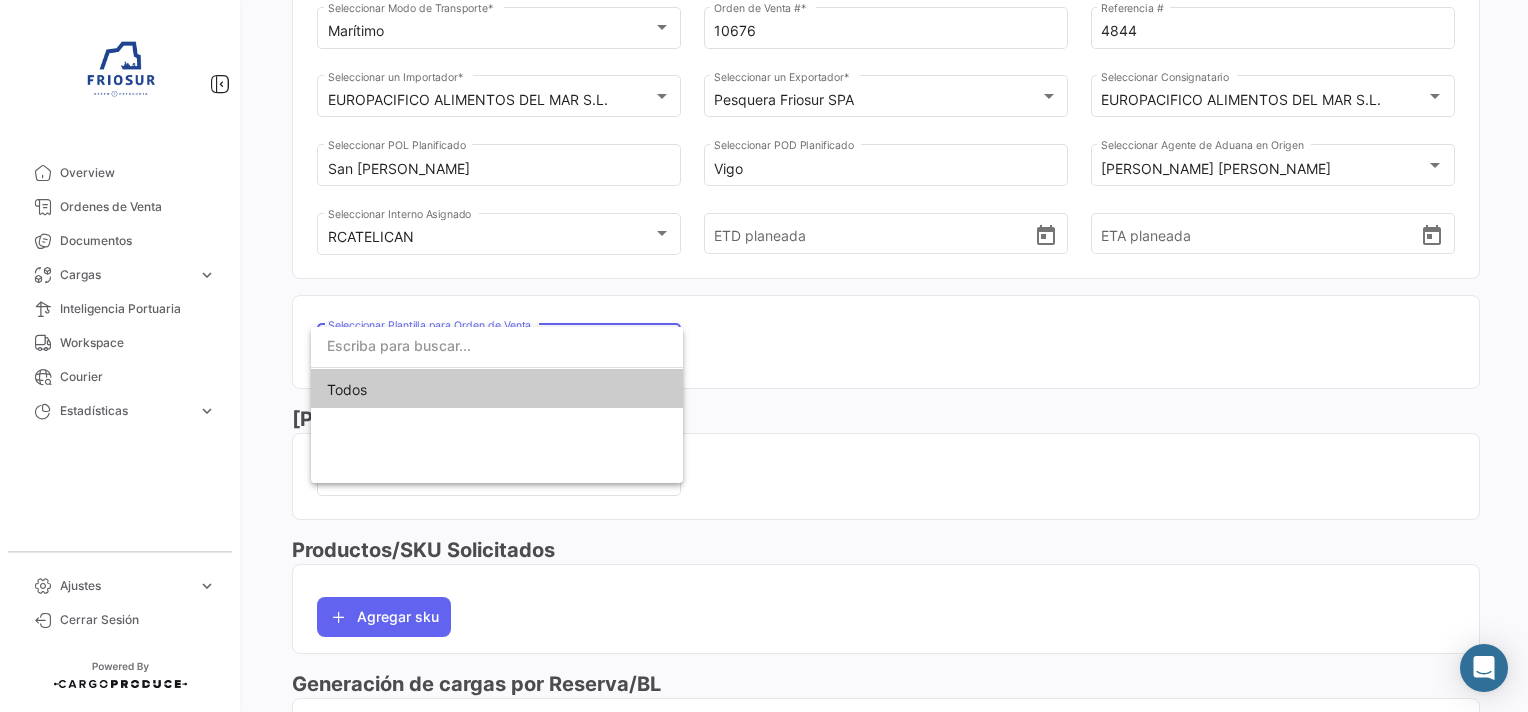 click at bounding box center (764, 356) 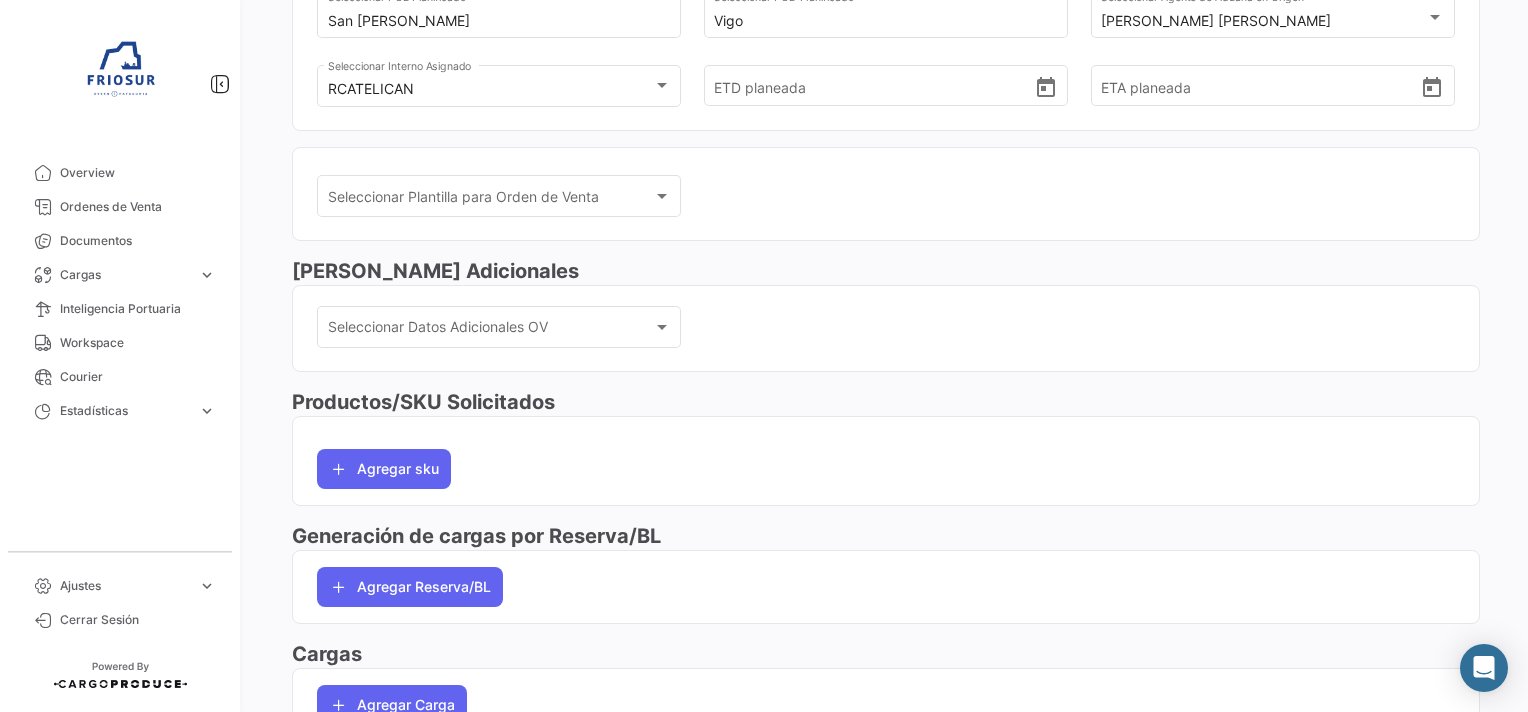 scroll, scrollTop: 400, scrollLeft: 0, axis: vertical 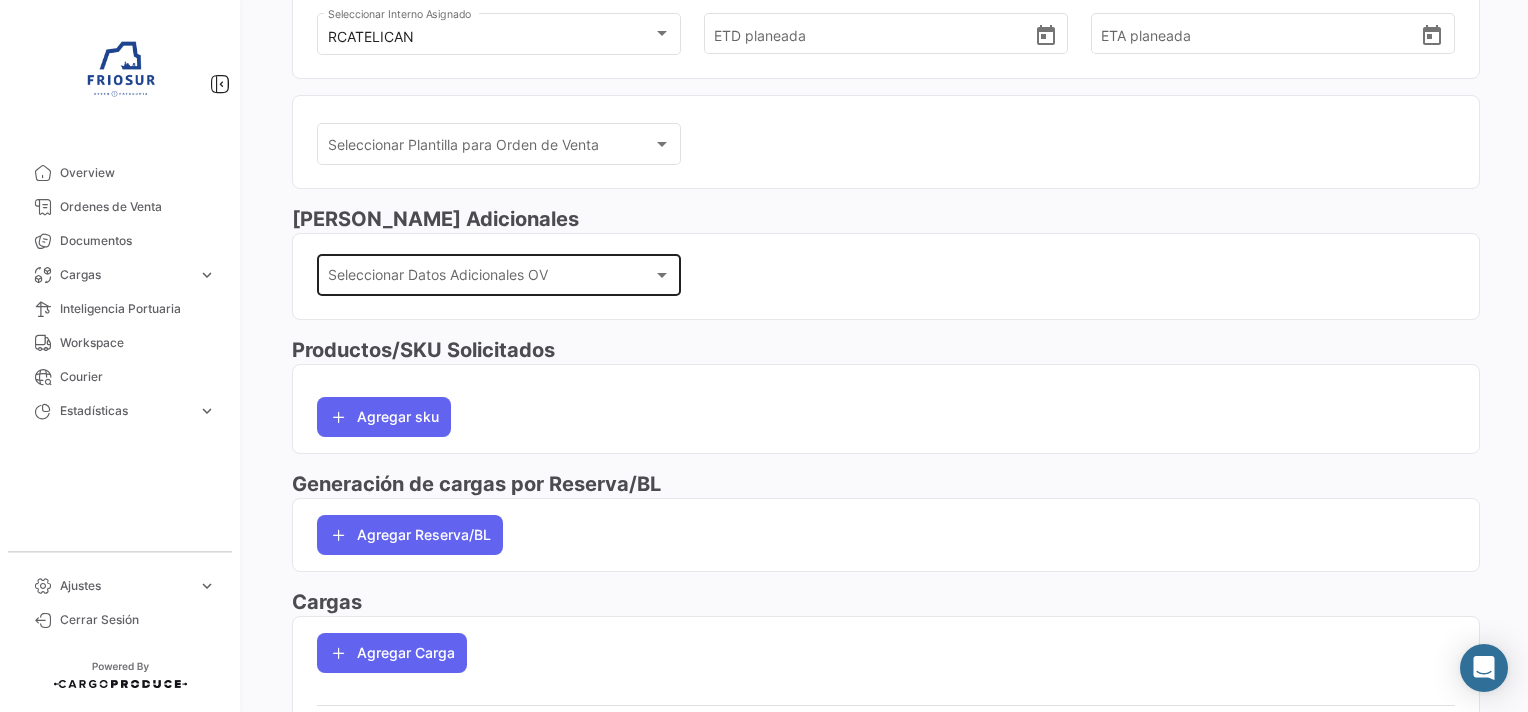 click on "Seleccionar Datos Adicionales OV" at bounding box center (490, 279) 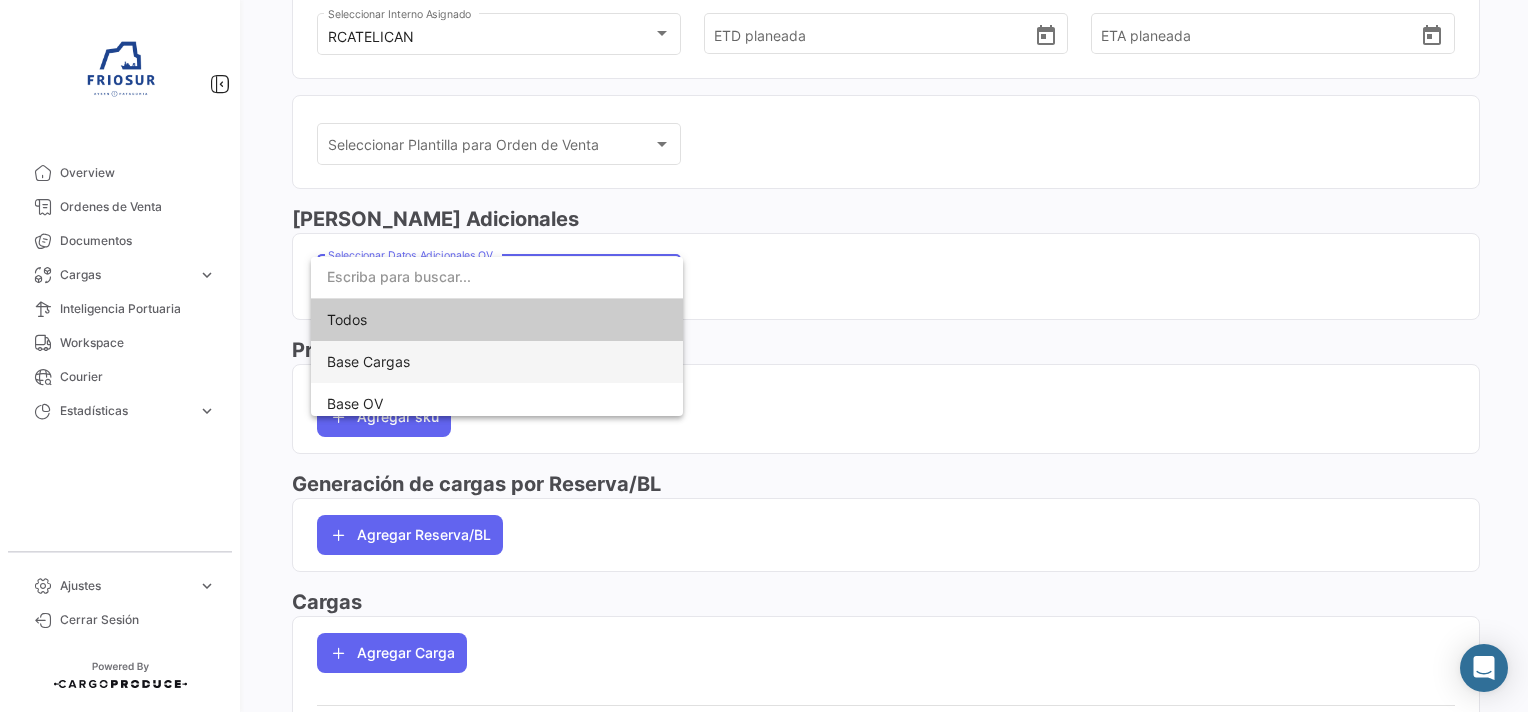 scroll, scrollTop: 9, scrollLeft: 0, axis: vertical 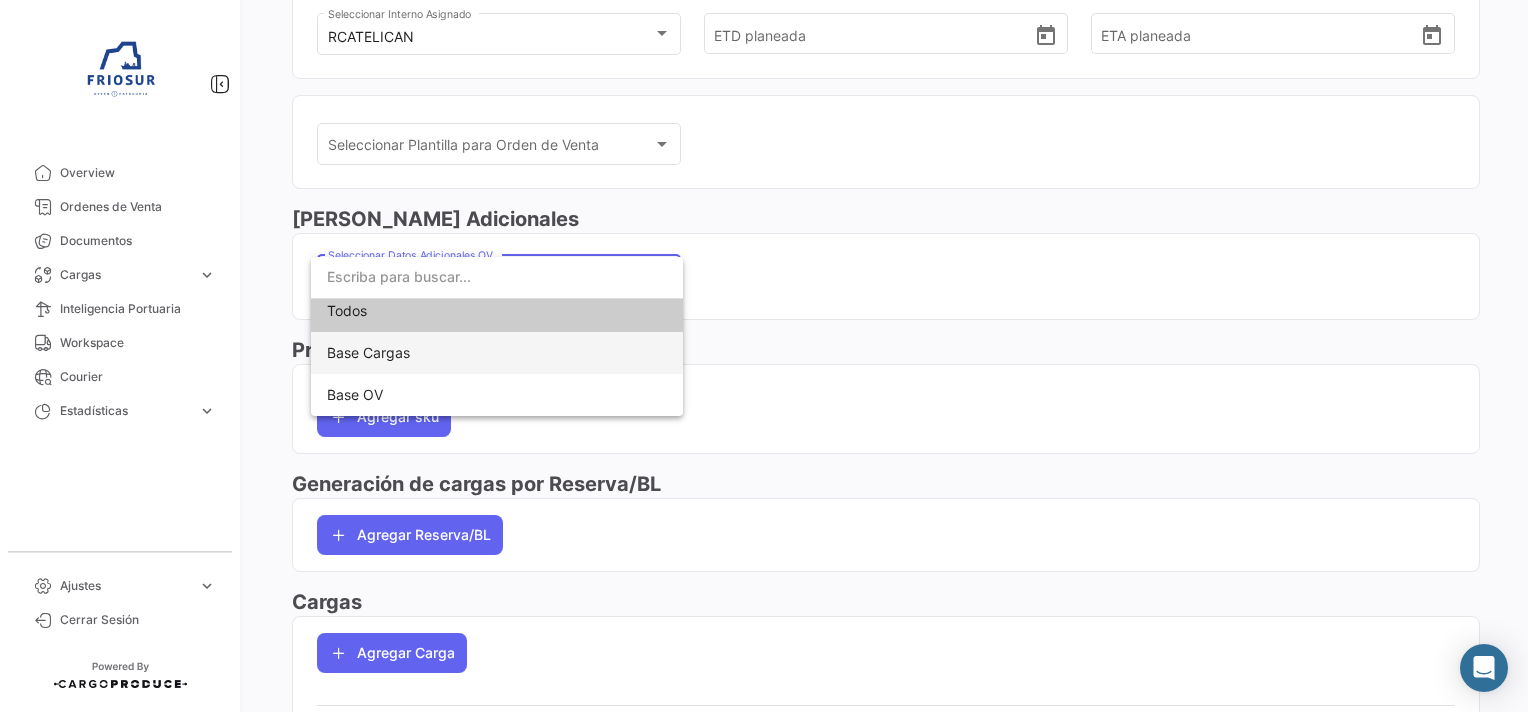 click on "Base Cargas" at bounding box center (497, 353) 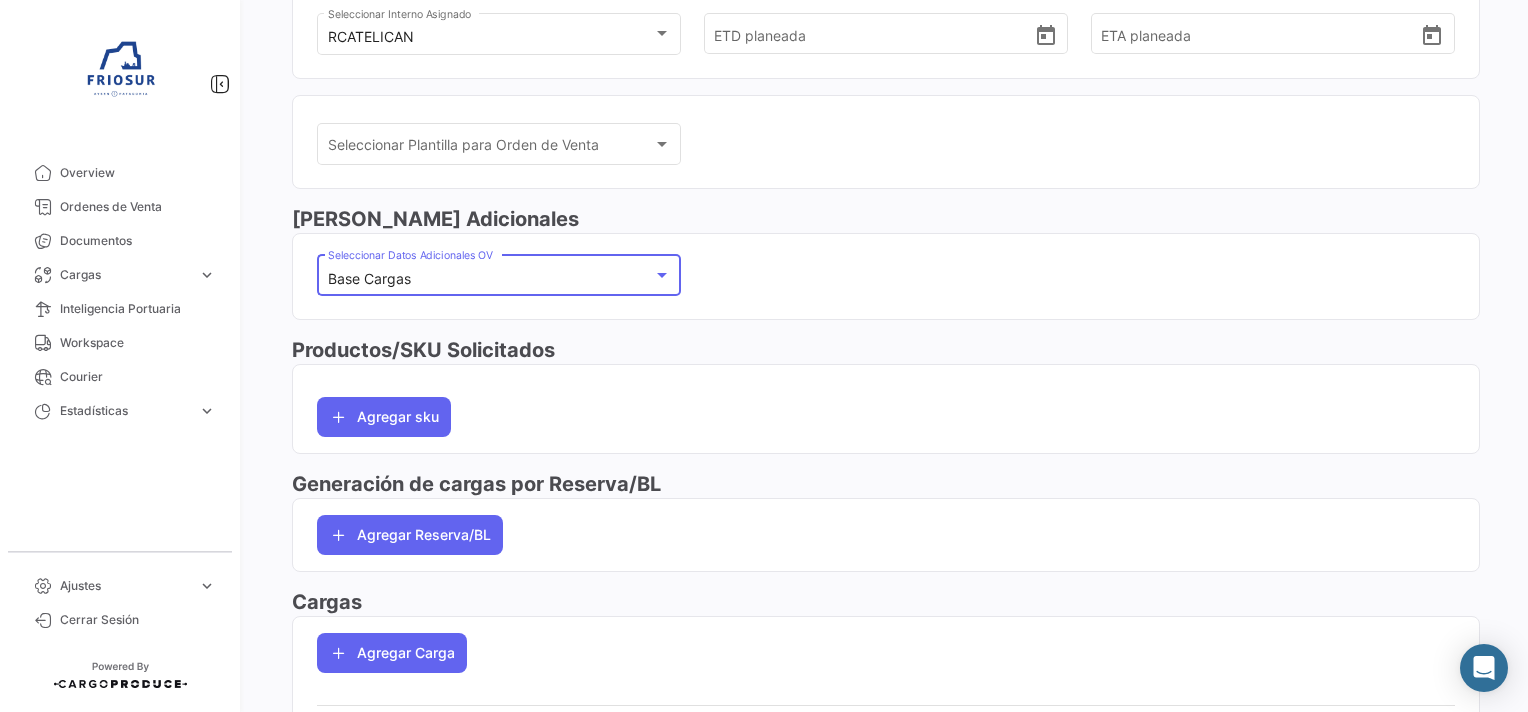 scroll, scrollTop: 472, scrollLeft: 0, axis: vertical 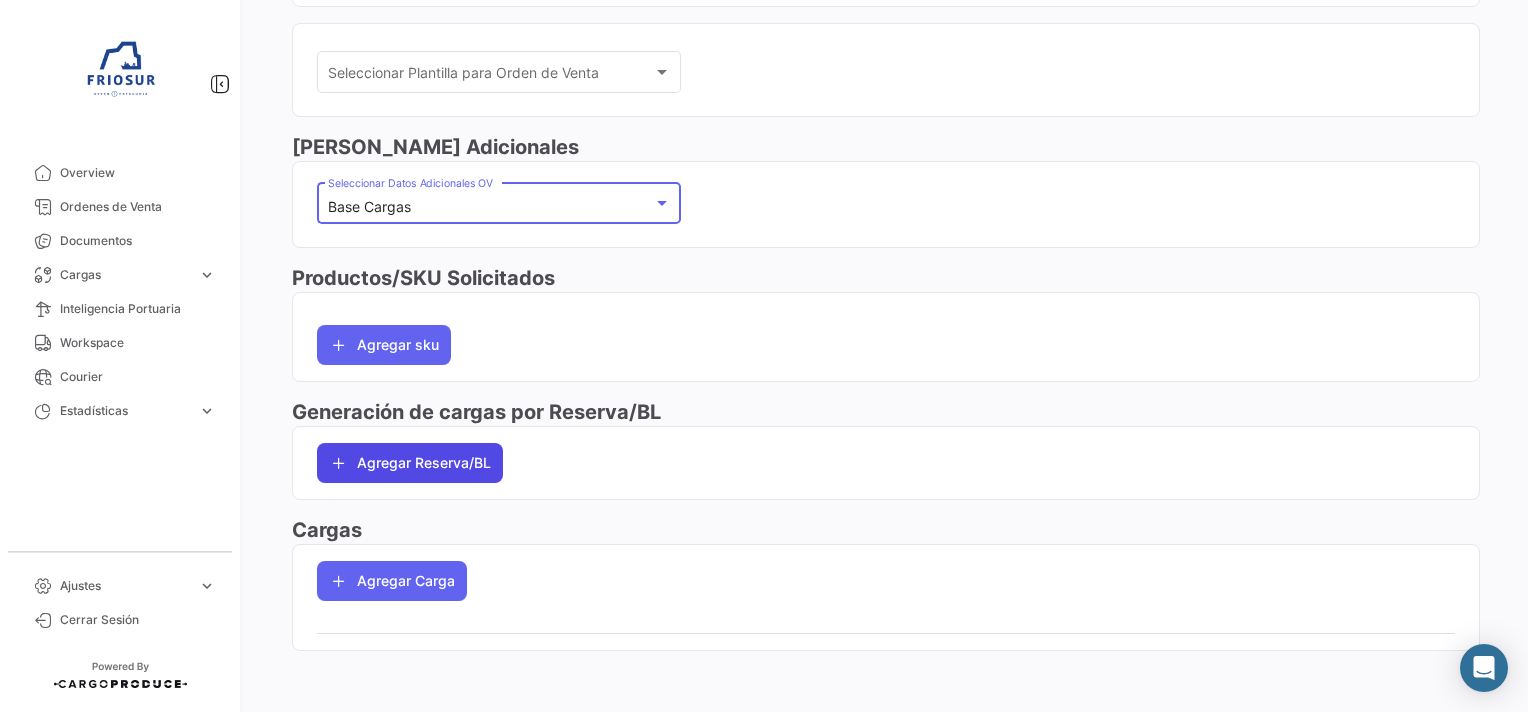 click on "Agregar Reserva/BL" 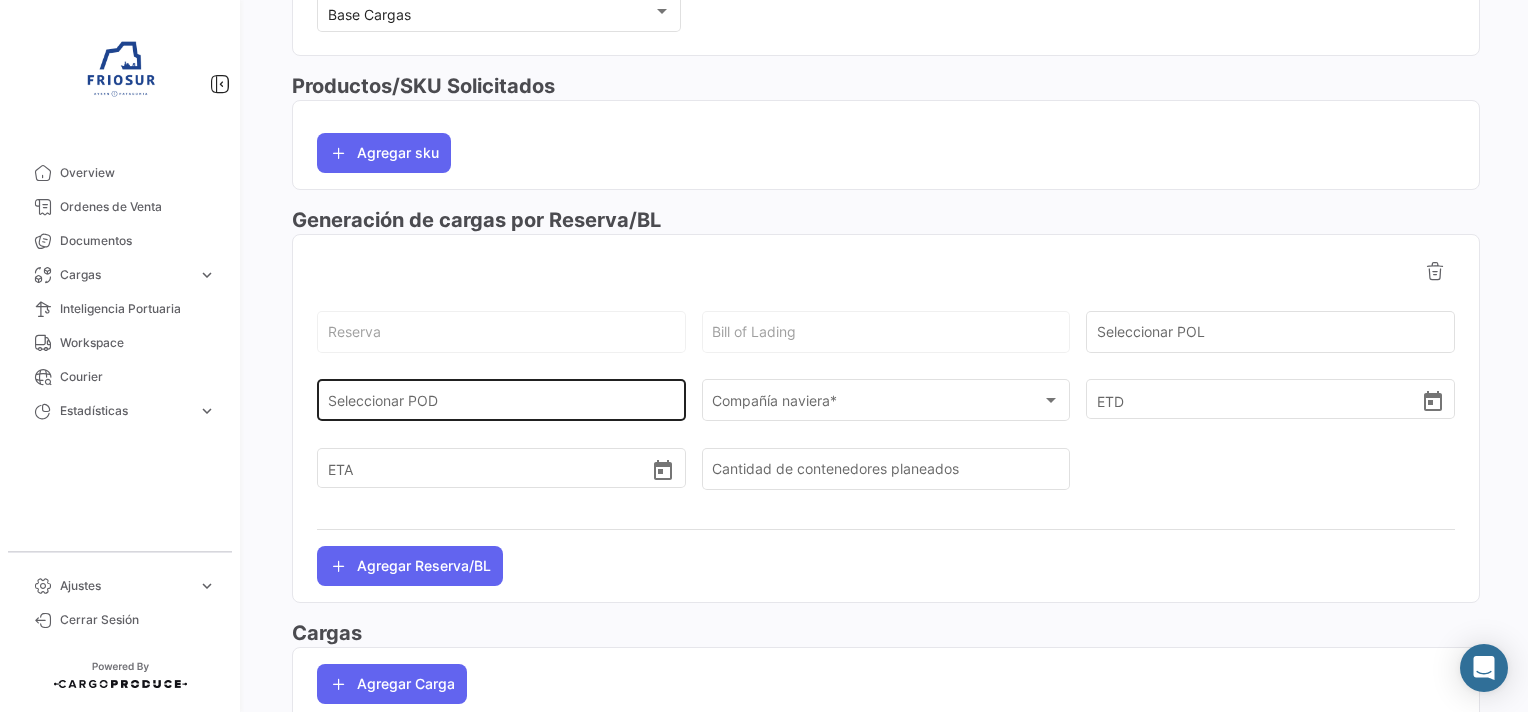 scroll, scrollTop: 672, scrollLeft: 0, axis: vertical 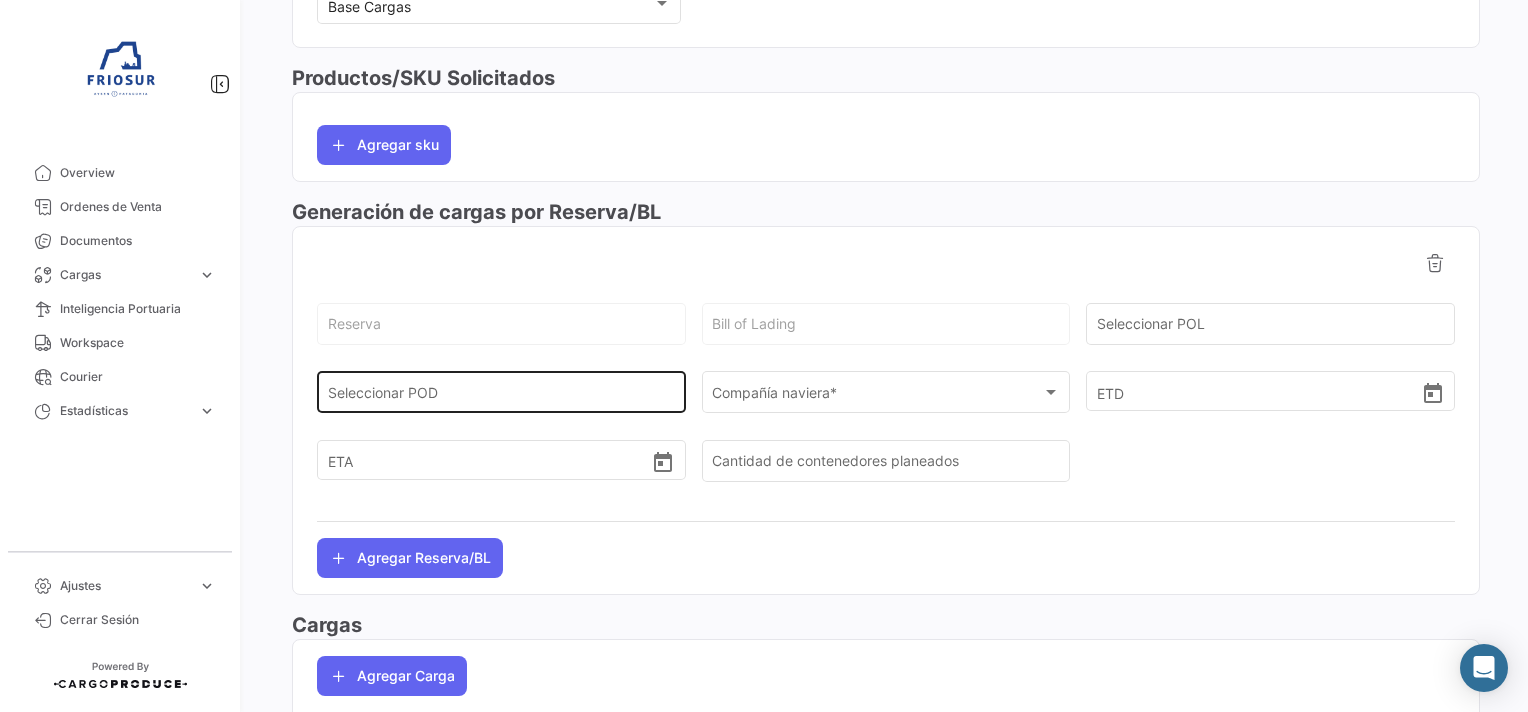 click on "Seleccionar POD" at bounding box center (502, 396) 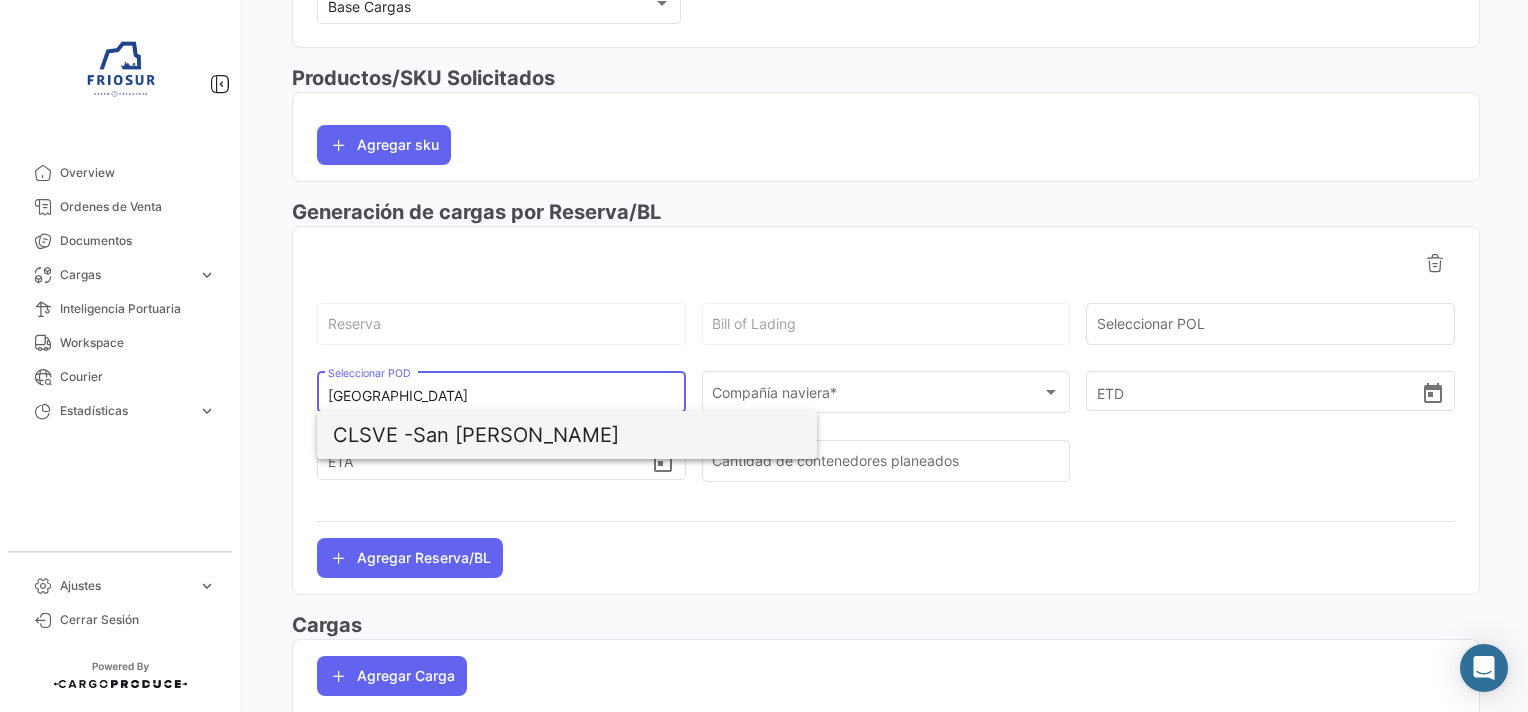 click on "CLSVE -    [GEOGRAPHIC_DATA][PERSON_NAME]" at bounding box center [567, 435] 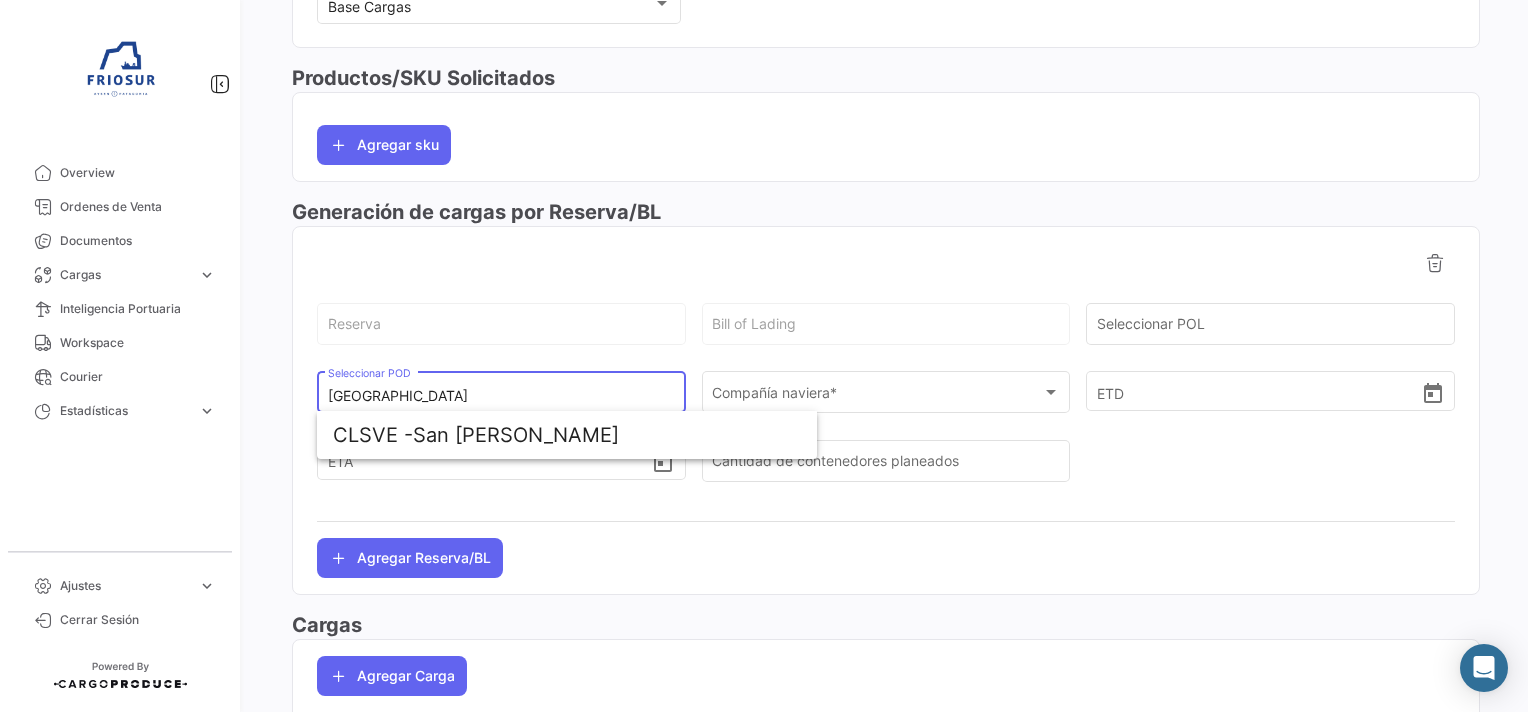type on "San [PERSON_NAME]" 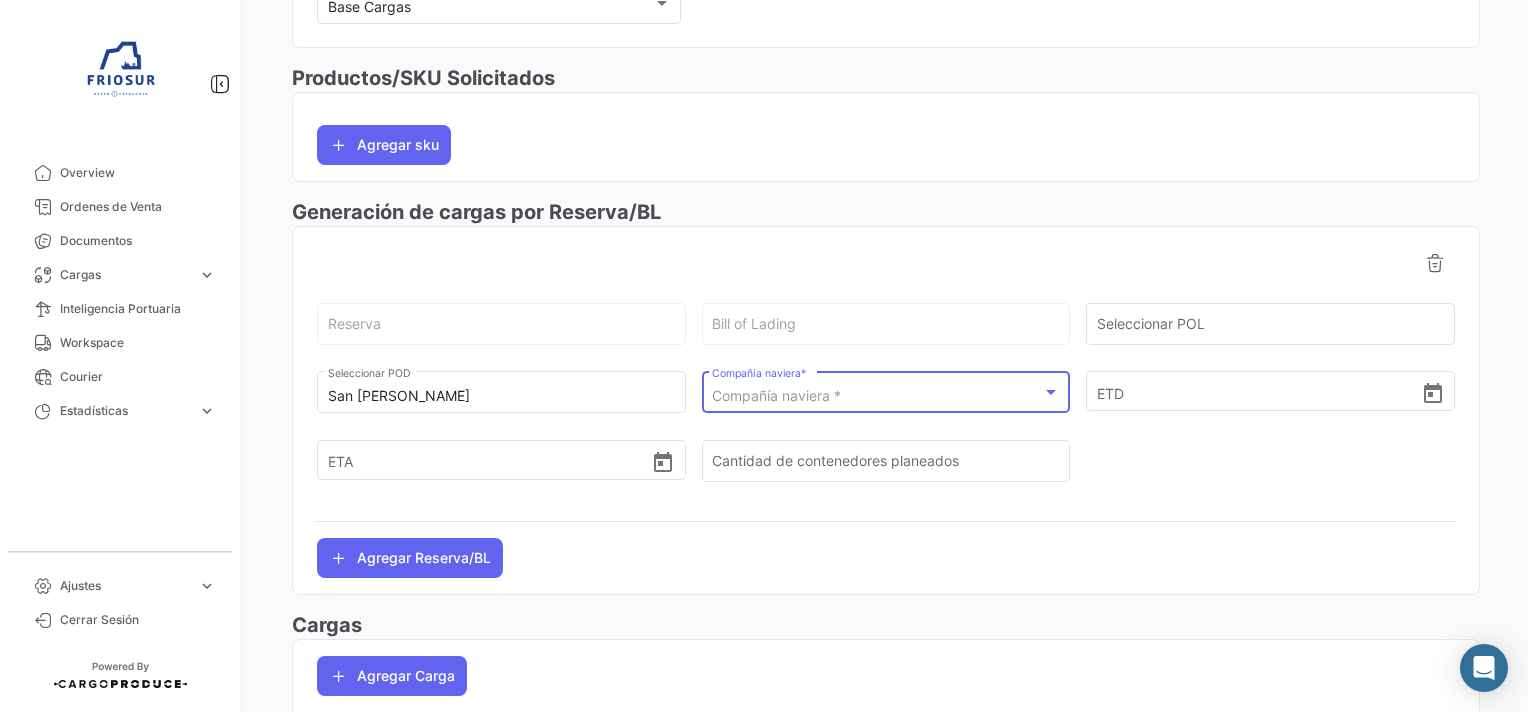 click on "Compañía naviera *" at bounding box center (776, 395) 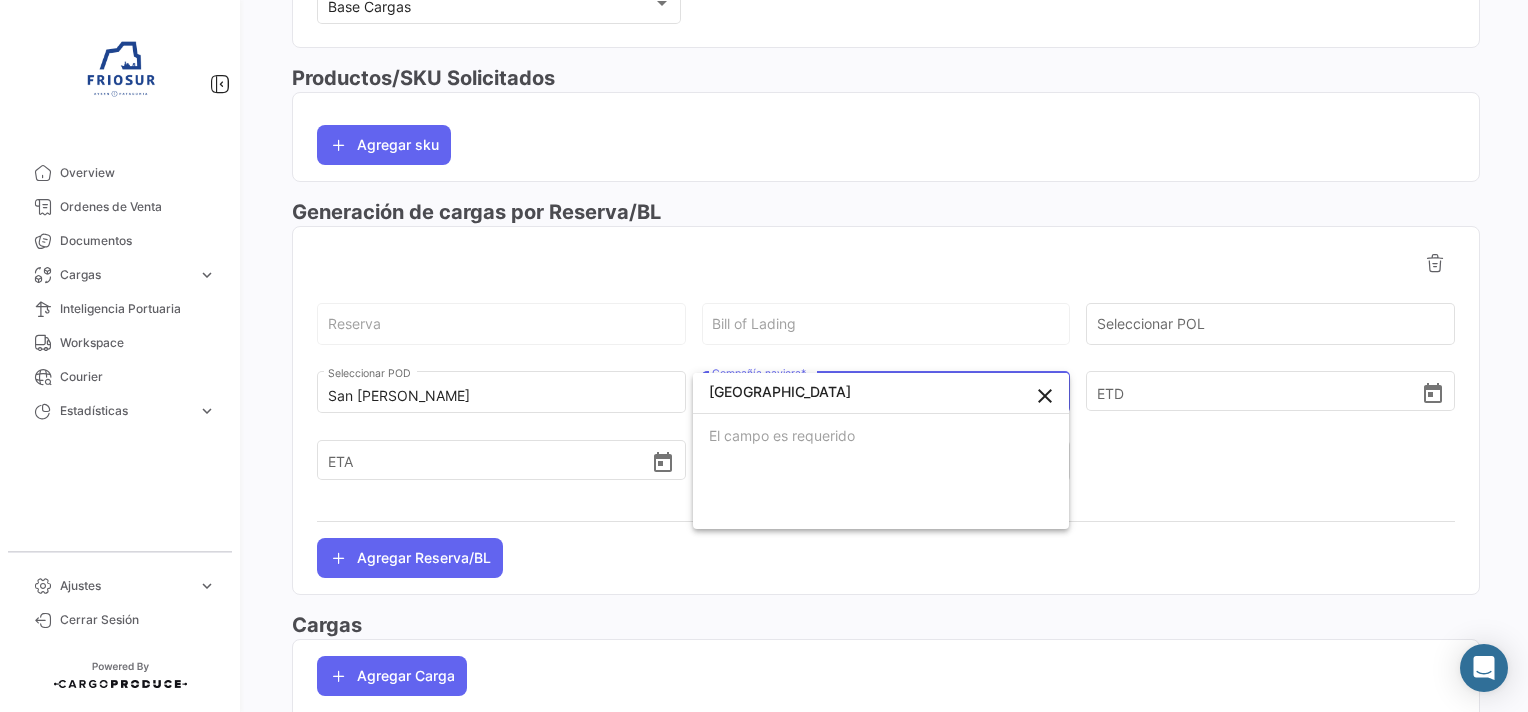 type on "[GEOGRAPHIC_DATA]" 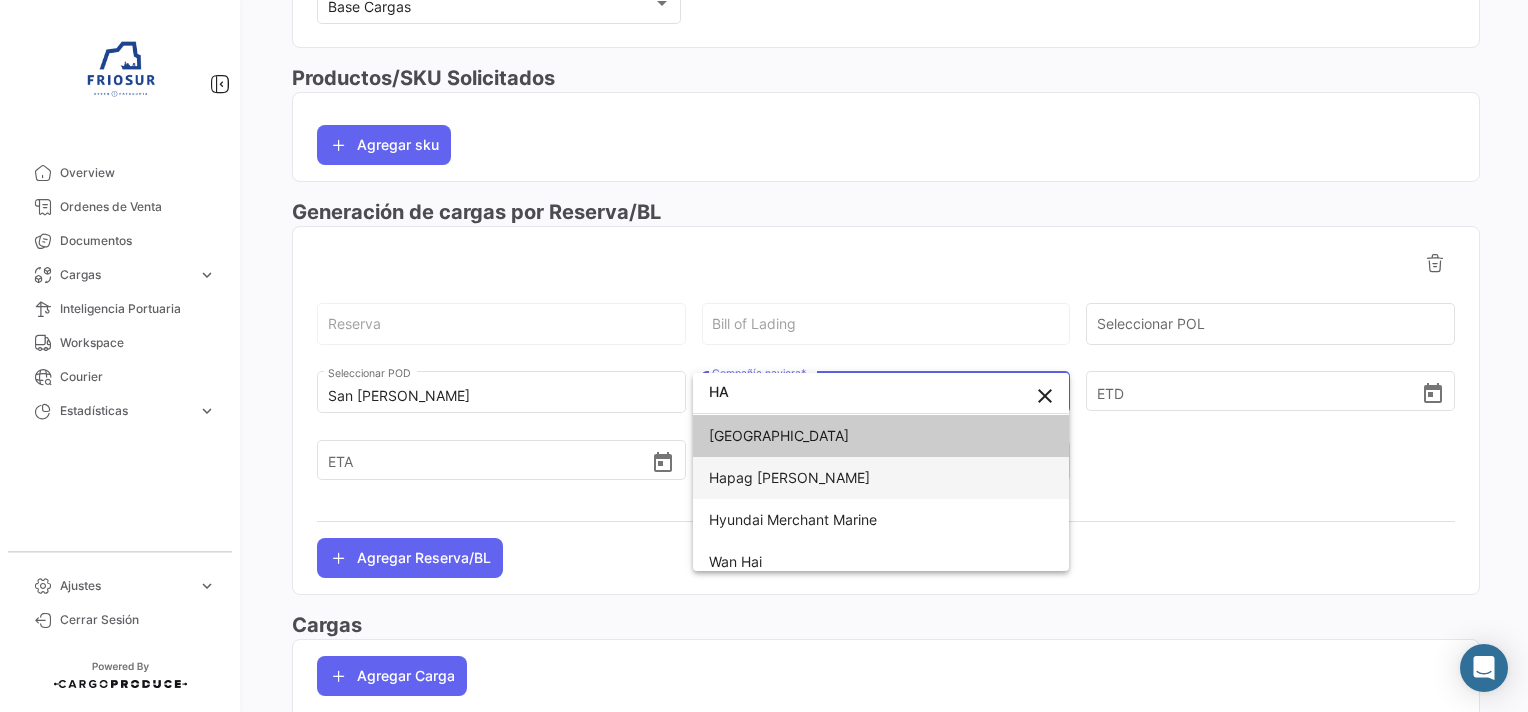 type on "HA" 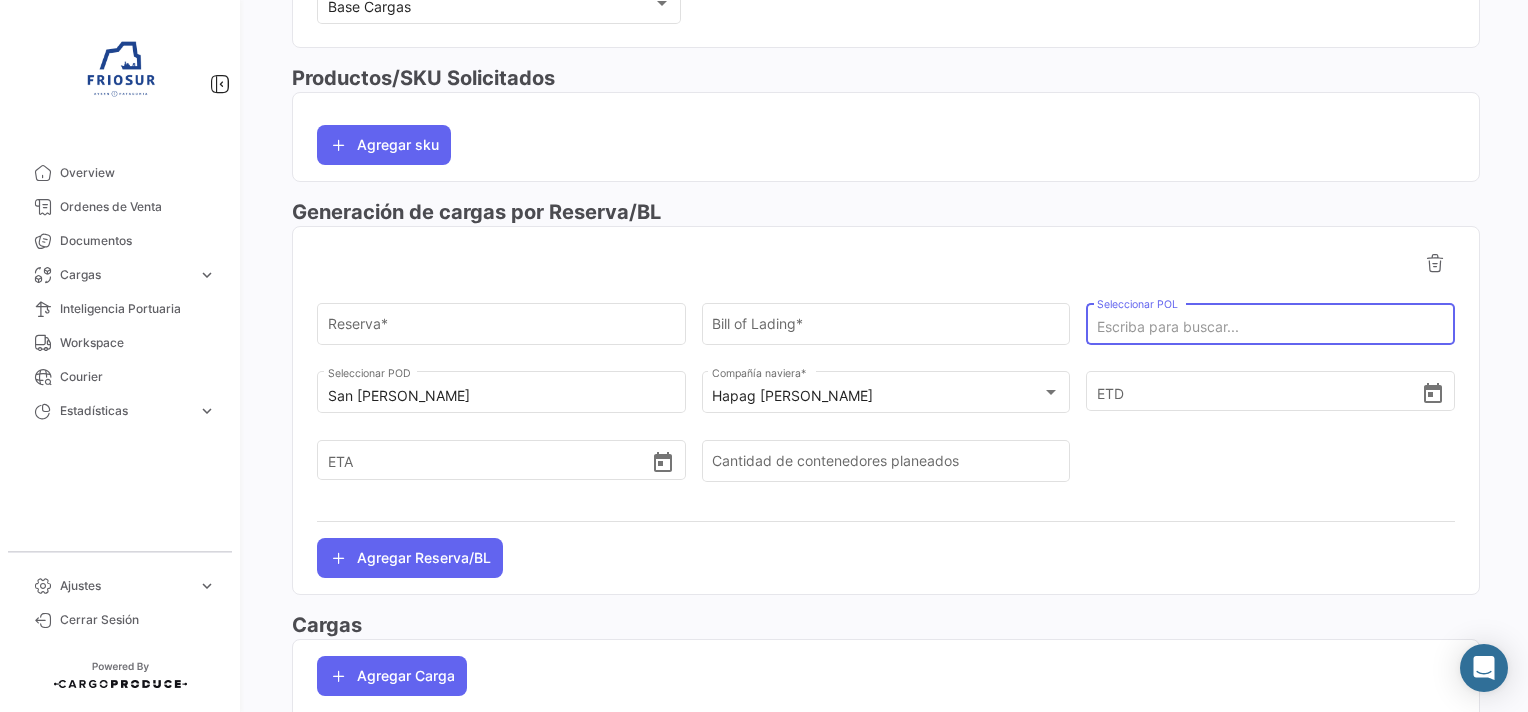 click on "Seleccionar POL" at bounding box center [1271, 327] 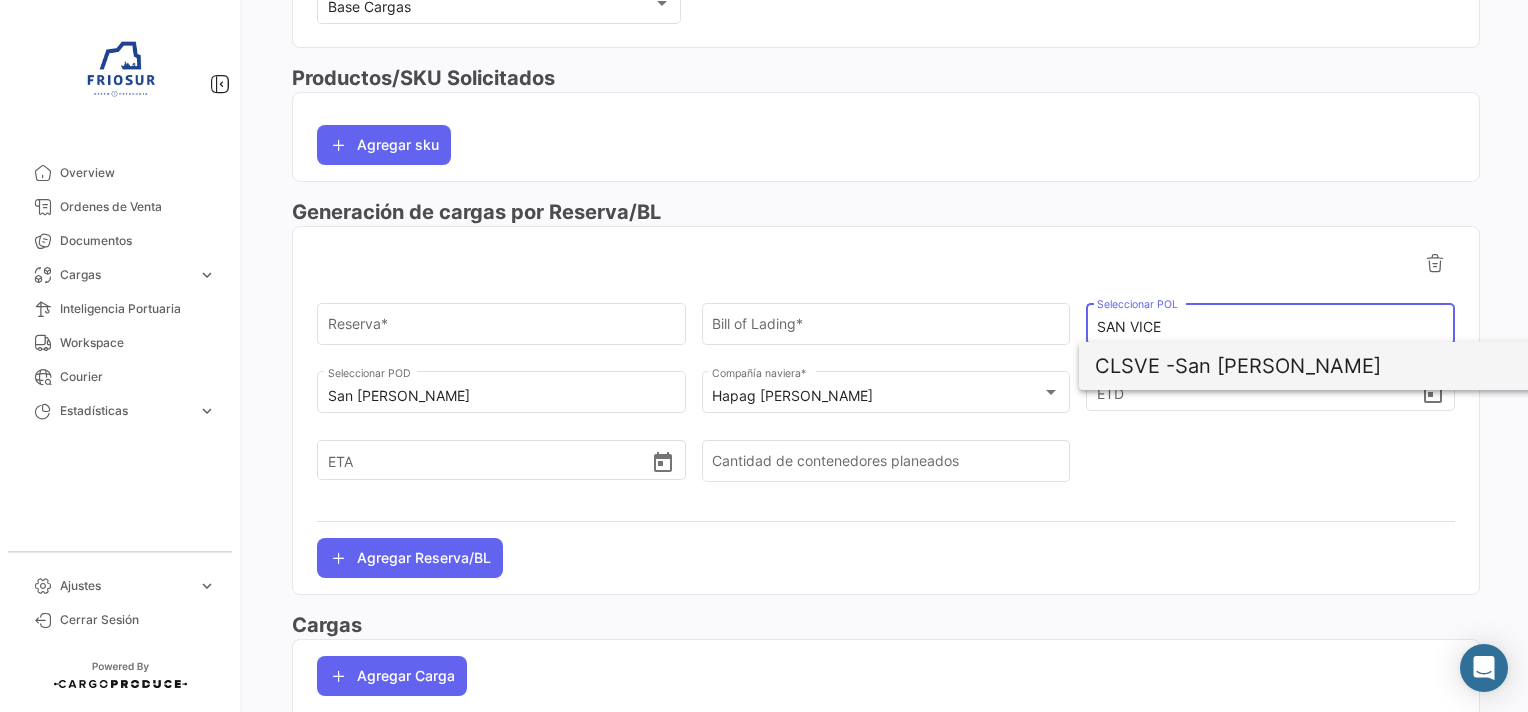 click on "CLSVE -    [GEOGRAPHIC_DATA][PERSON_NAME]" at bounding box center [1329, 366] 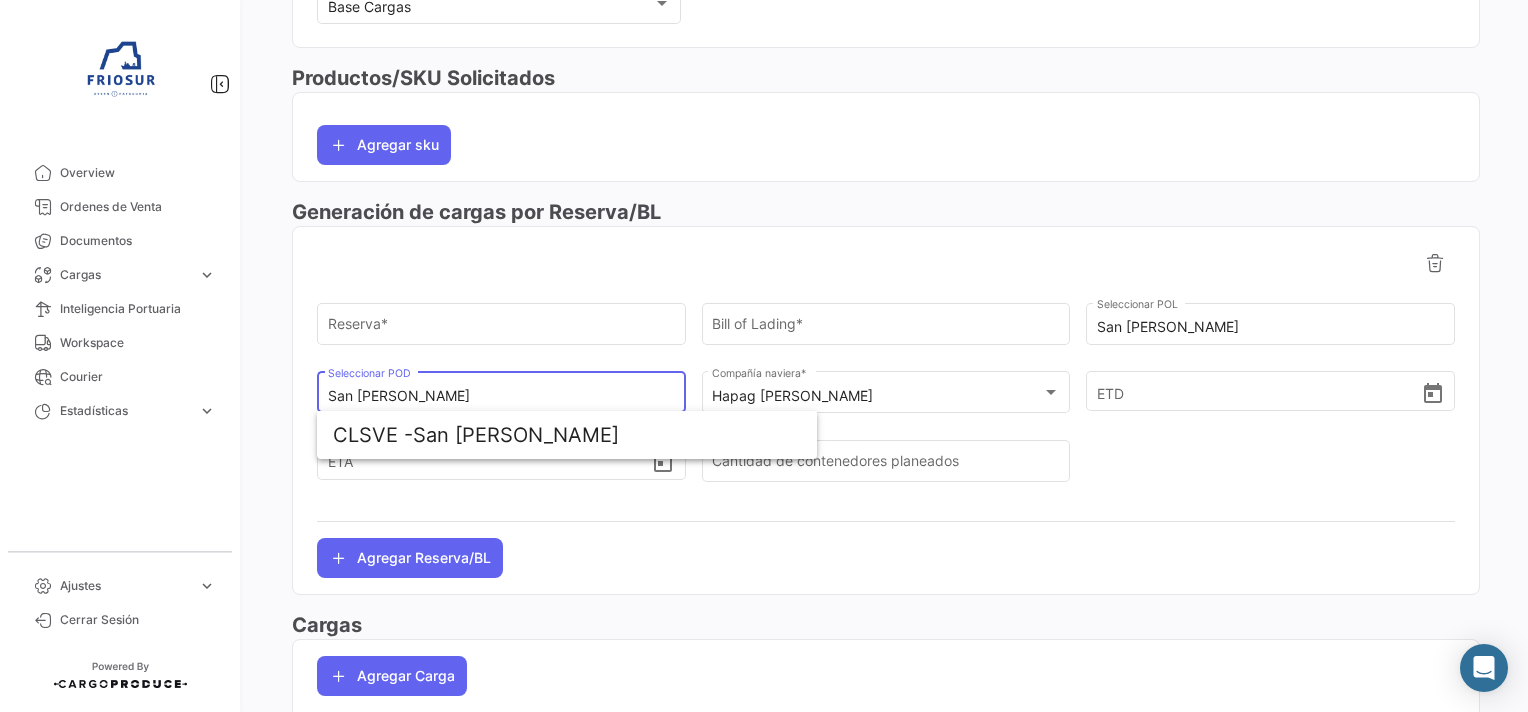 drag, startPoint x: 428, startPoint y: 400, endPoint x: 276, endPoint y: 394, distance: 152.11838 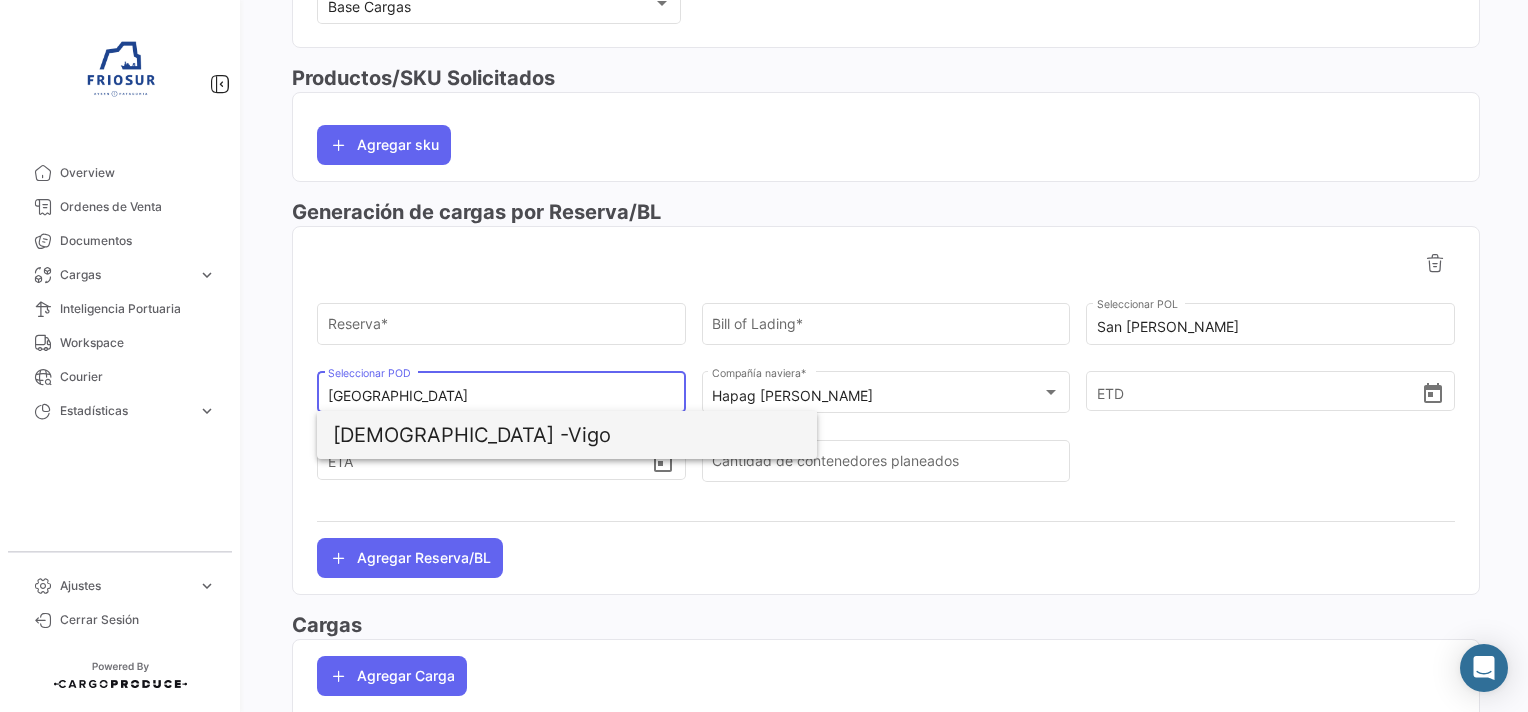 click on "ESVGO -    [GEOGRAPHIC_DATA]" at bounding box center [567, 435] 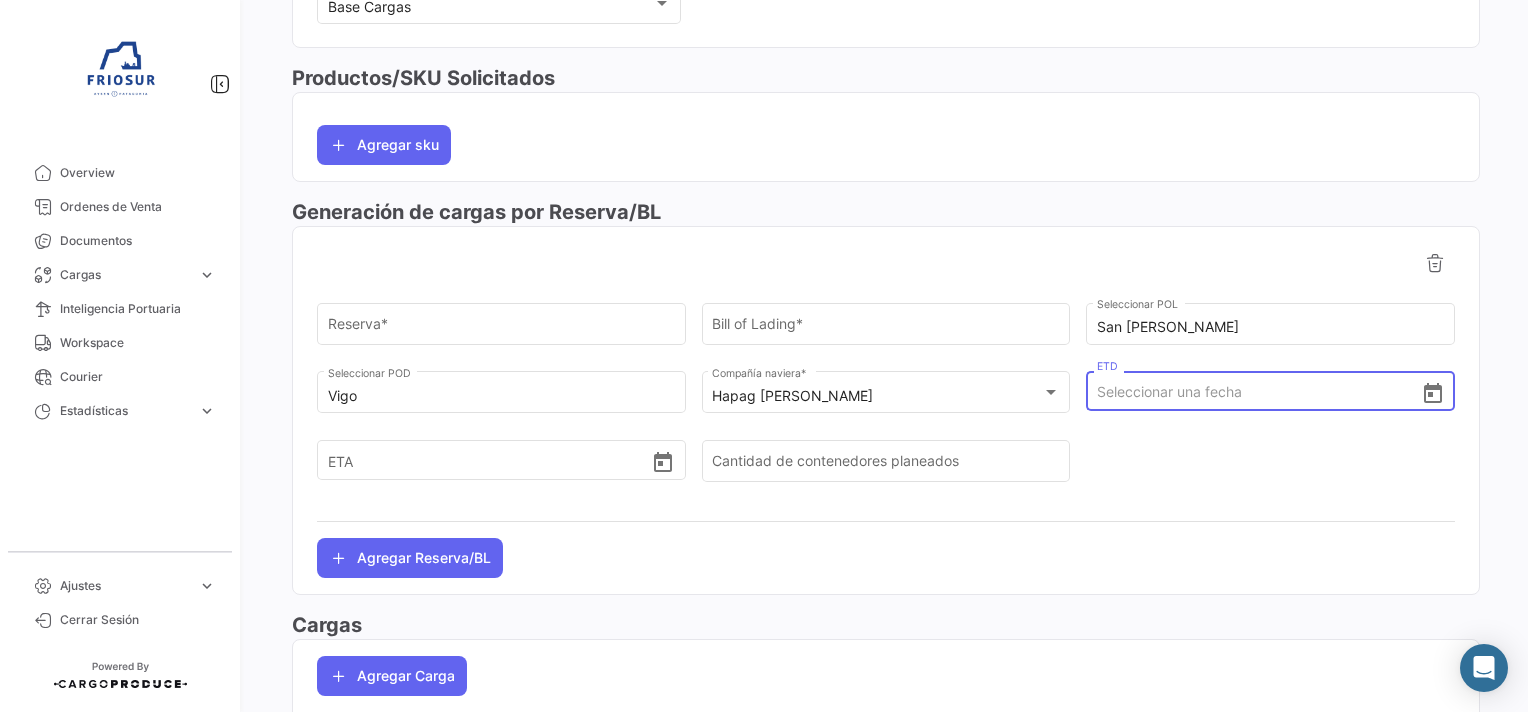 click on "ETD" at bounding box center (1259, 392) 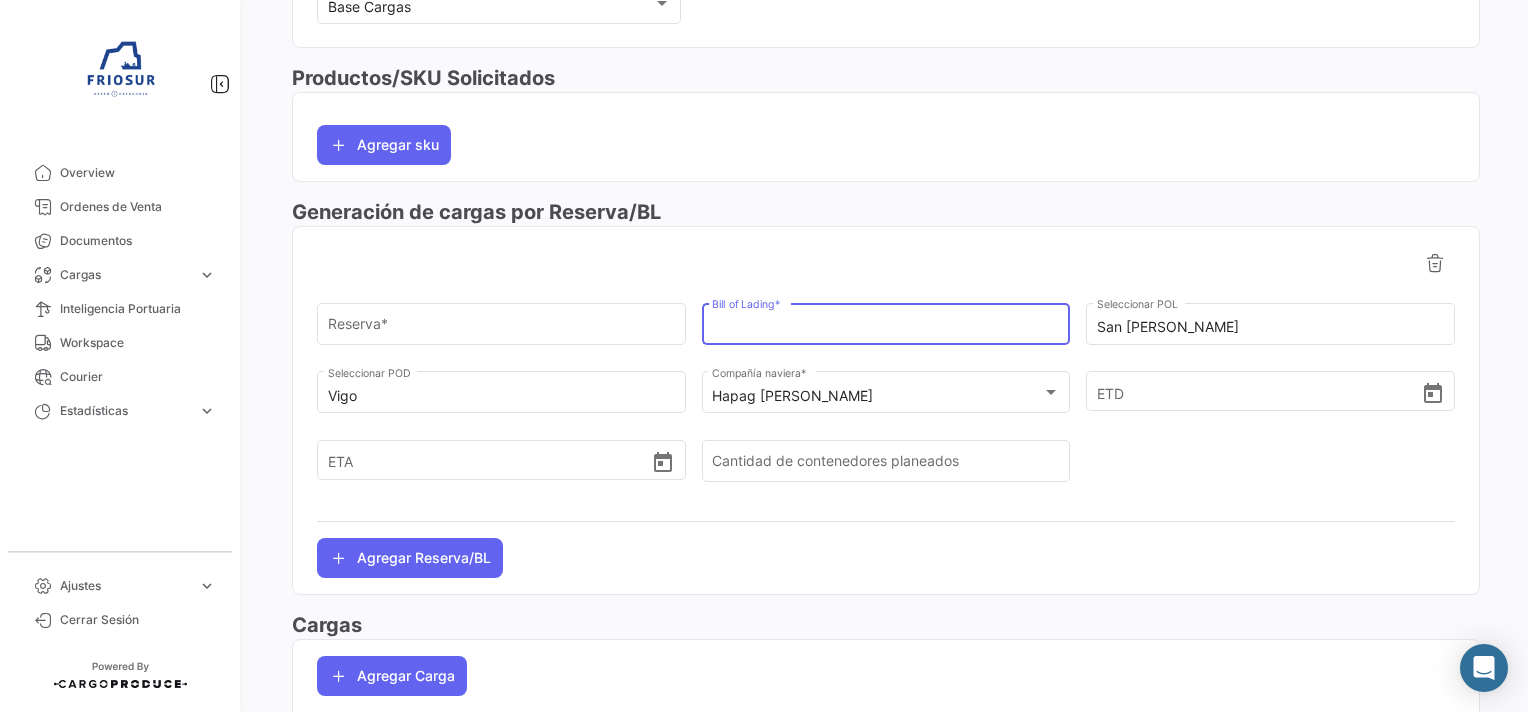 click on "Bill of Lading  *" at bounding box center (886, 327) 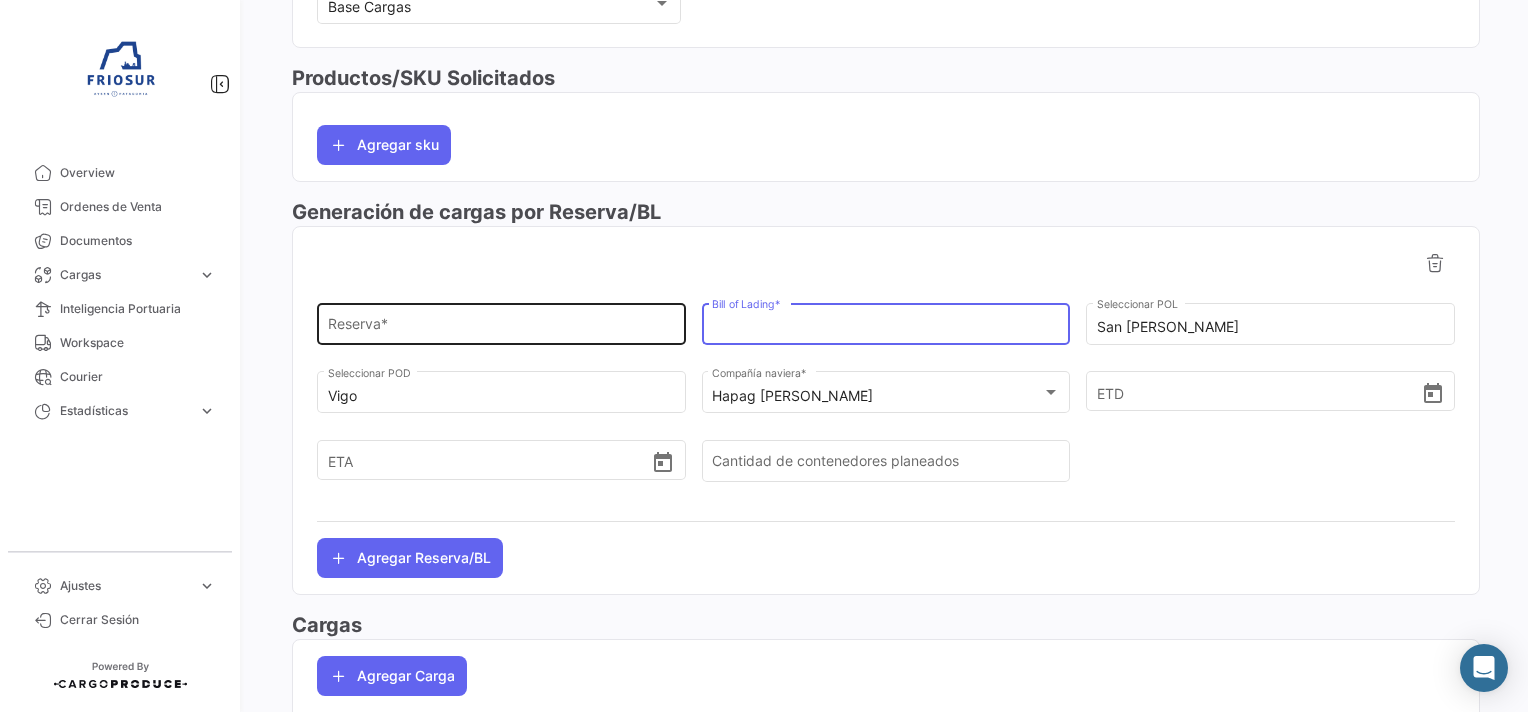 click on "Reserva  *" at bounding box center [502, 327] 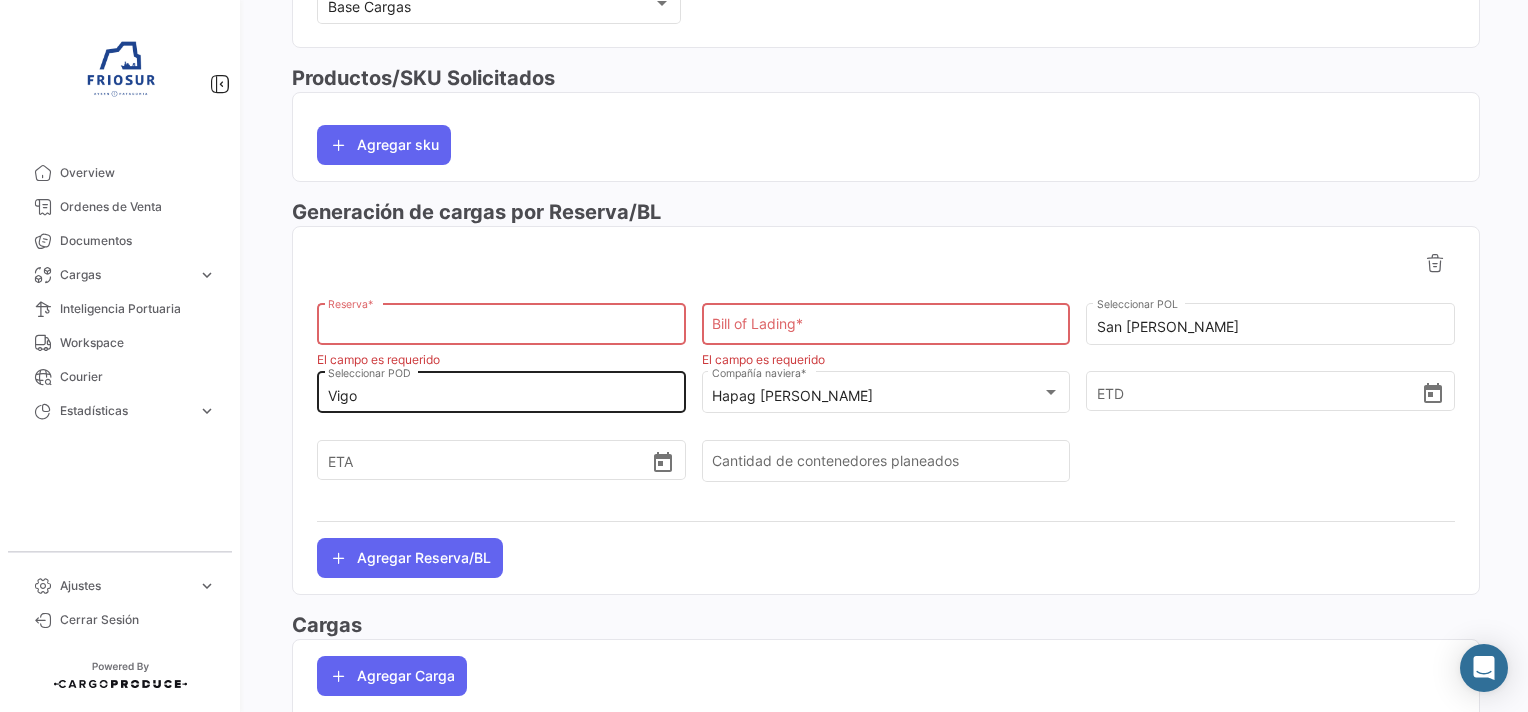 paste on "90435020" 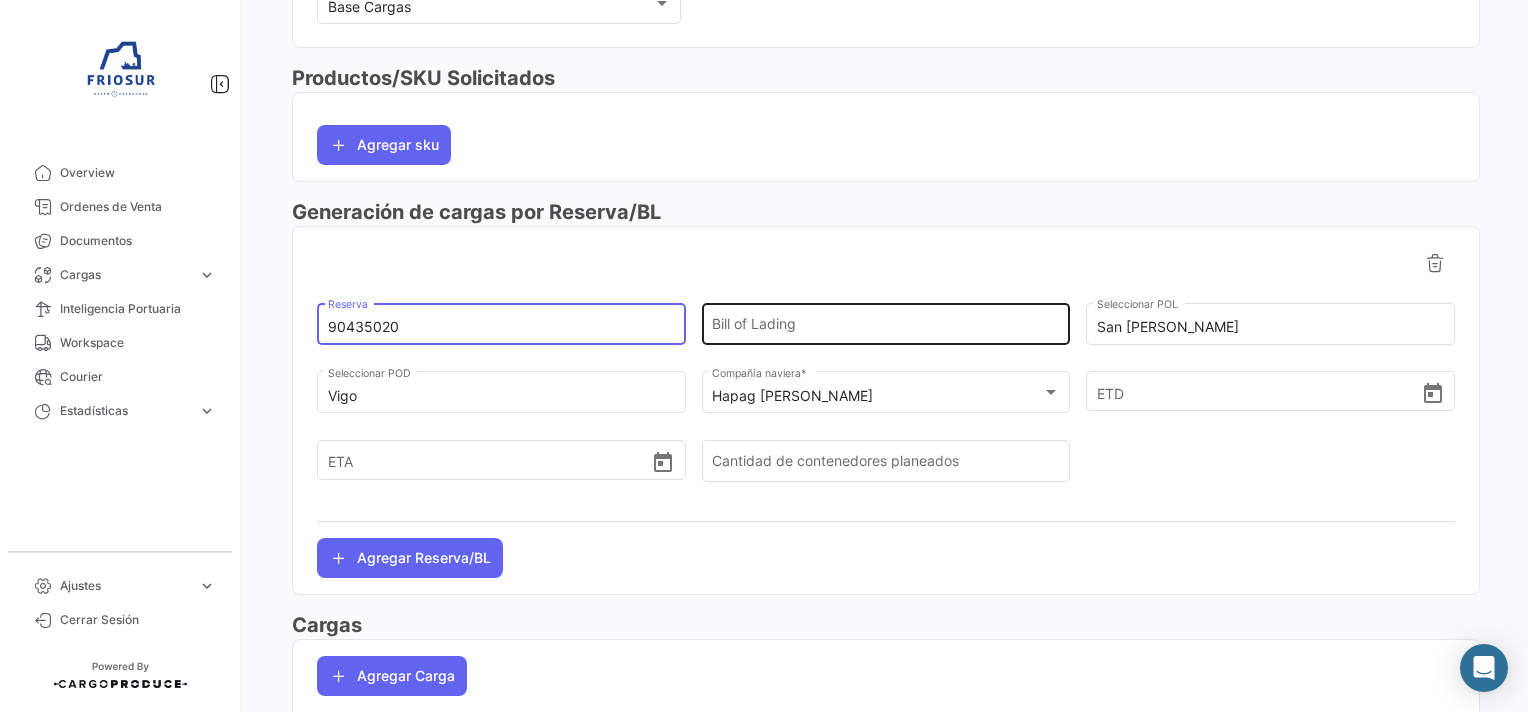 type on "90435020" 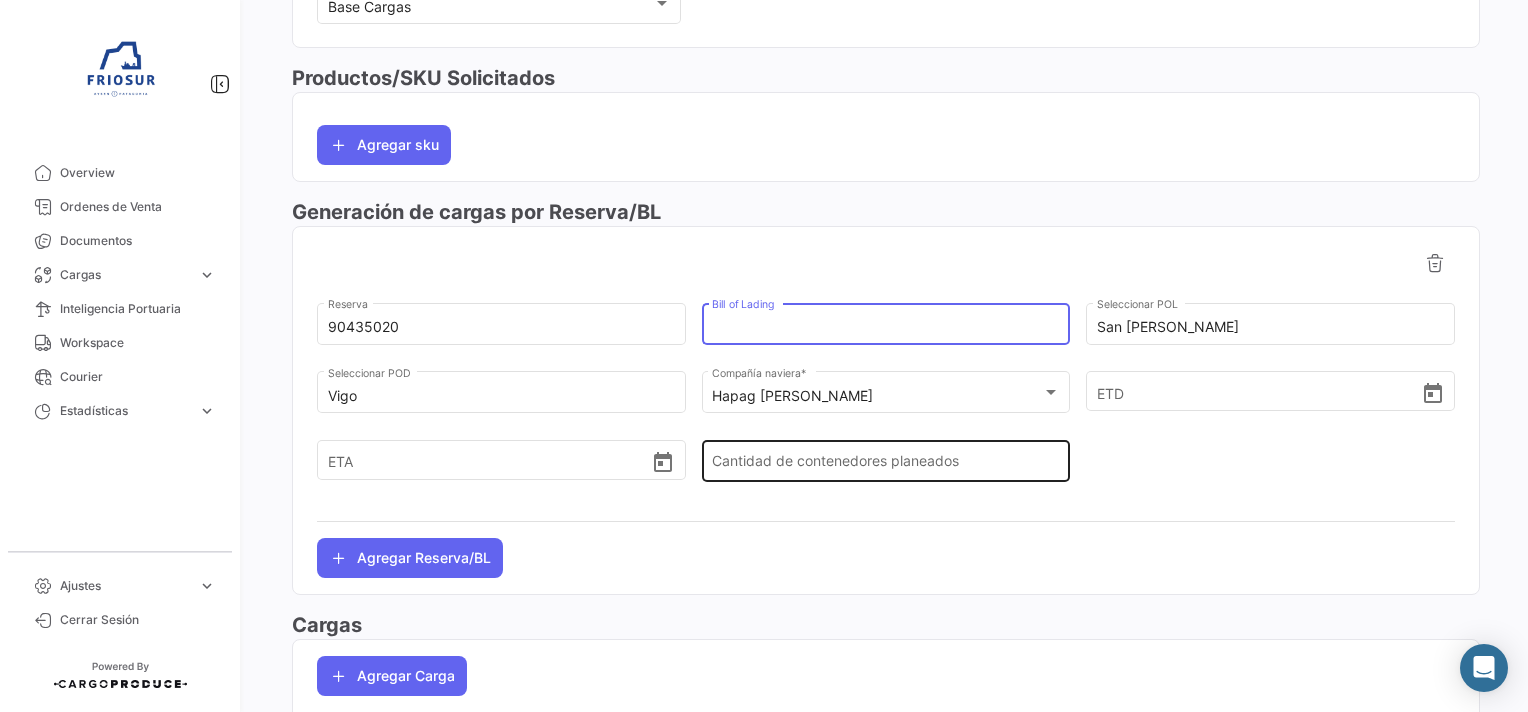 paste on "HLCUSCL250676310" 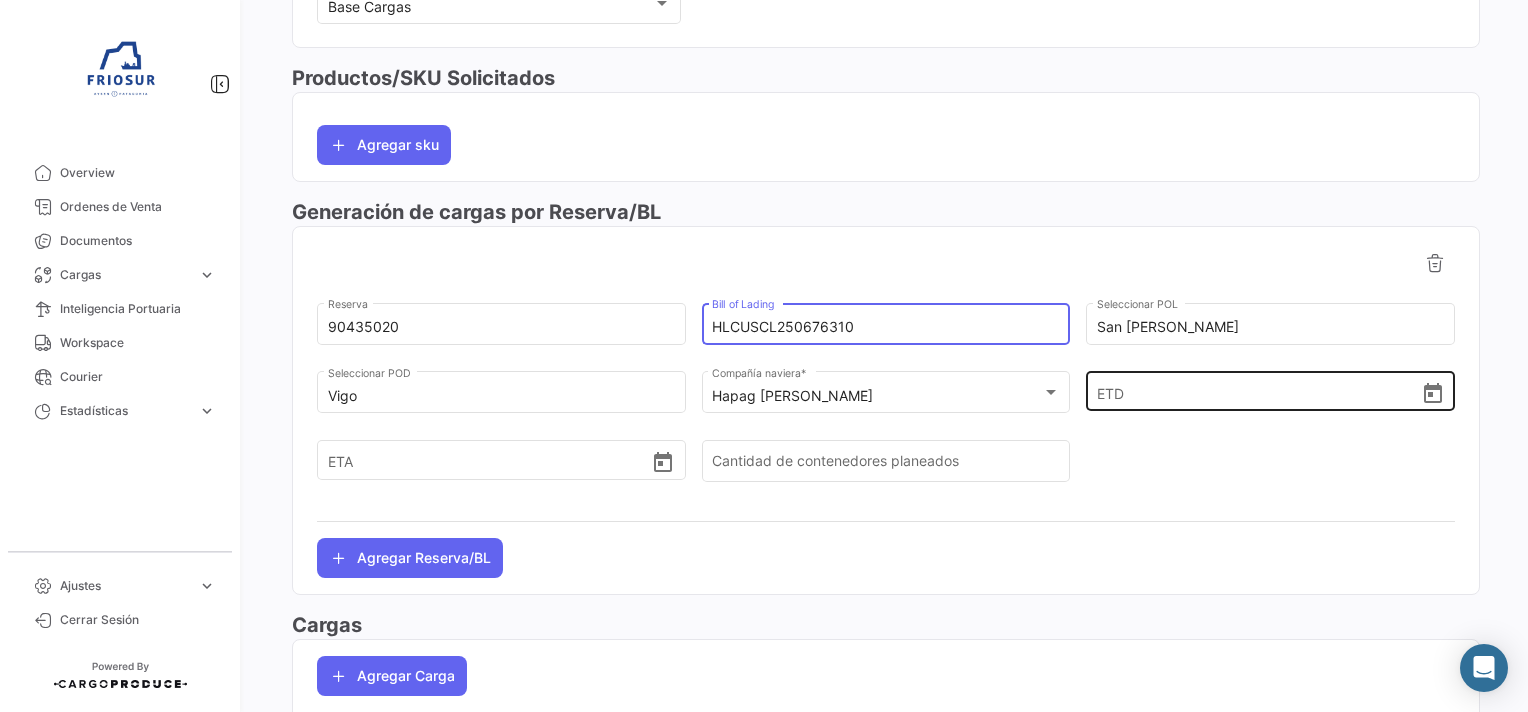 type on "HLCUSCL250676310" 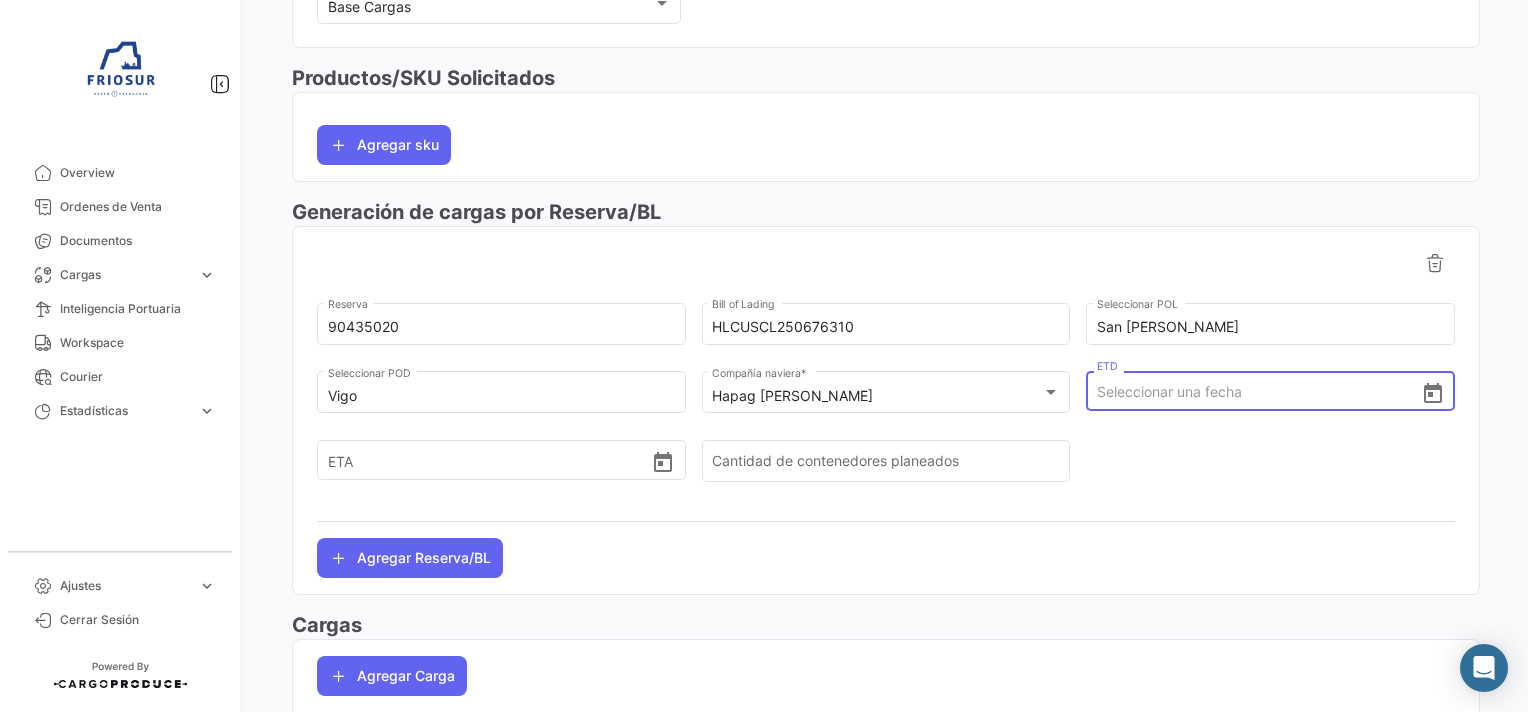 click 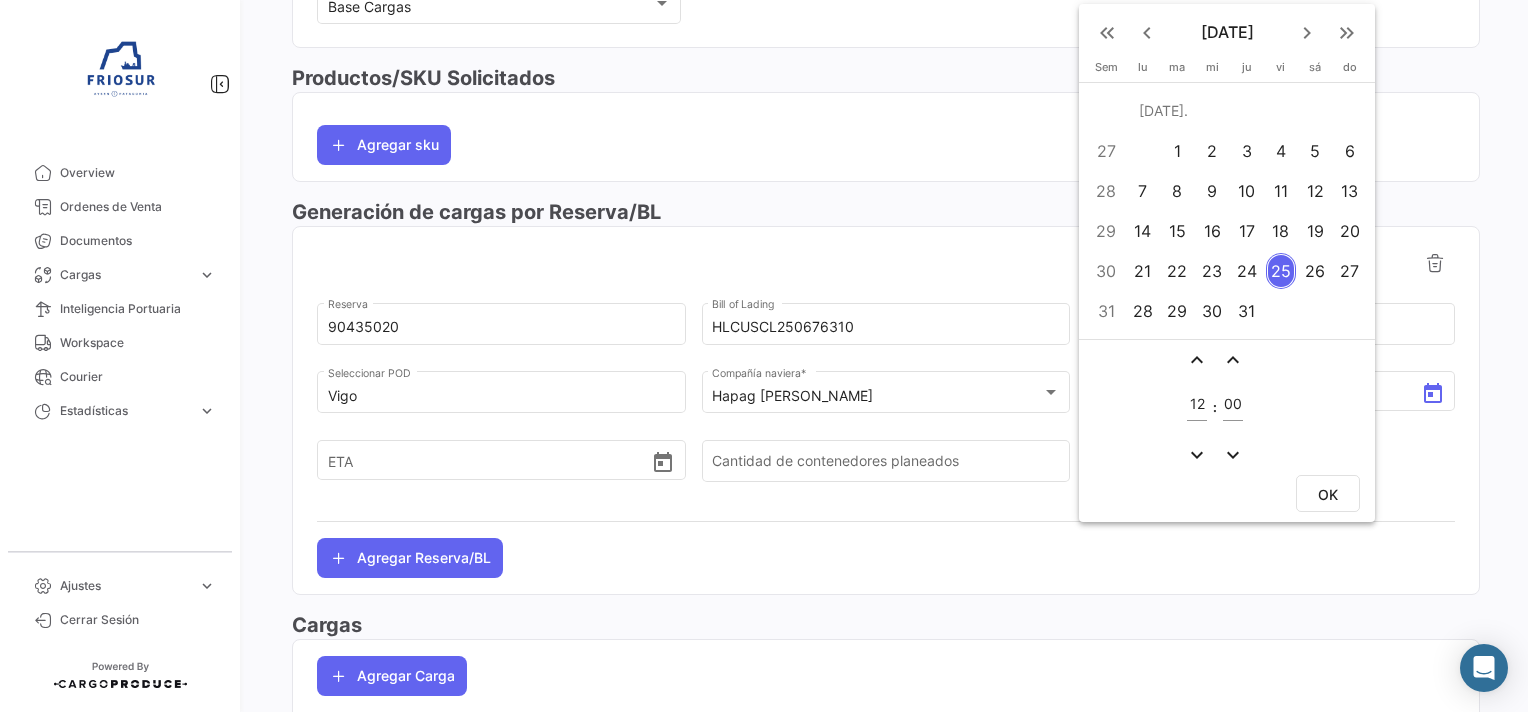 click on "9" at bounding box center [1212, 191] 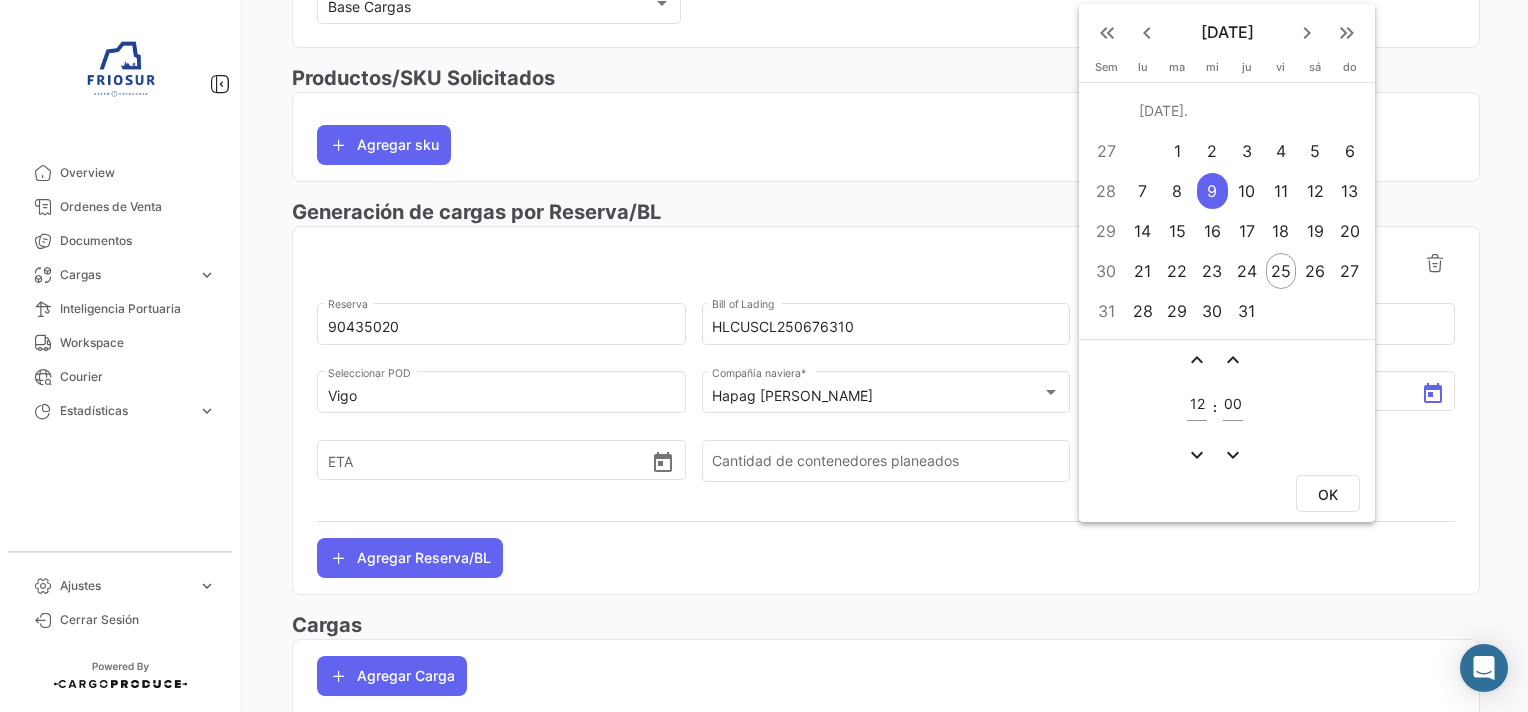 click on "OK" at bounding box center [1328, 494] 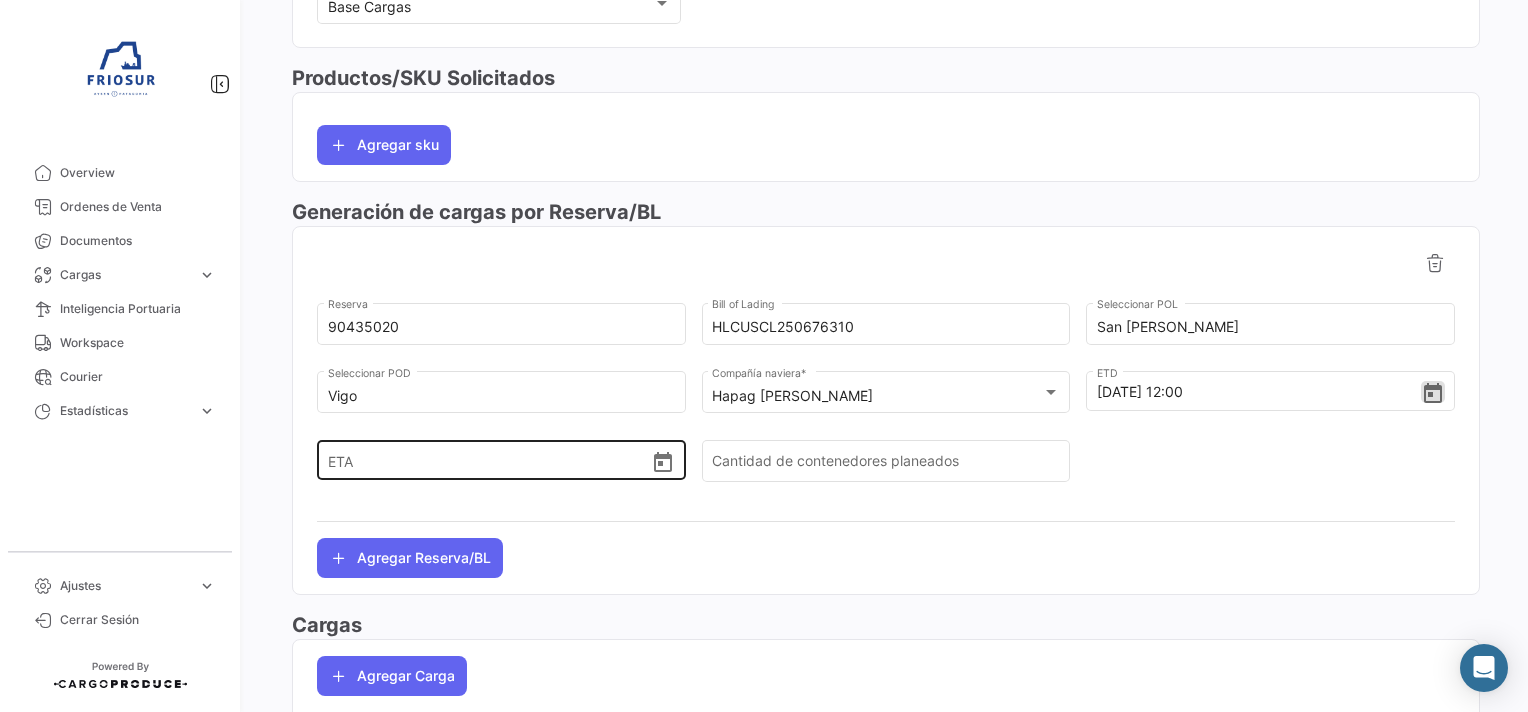 type 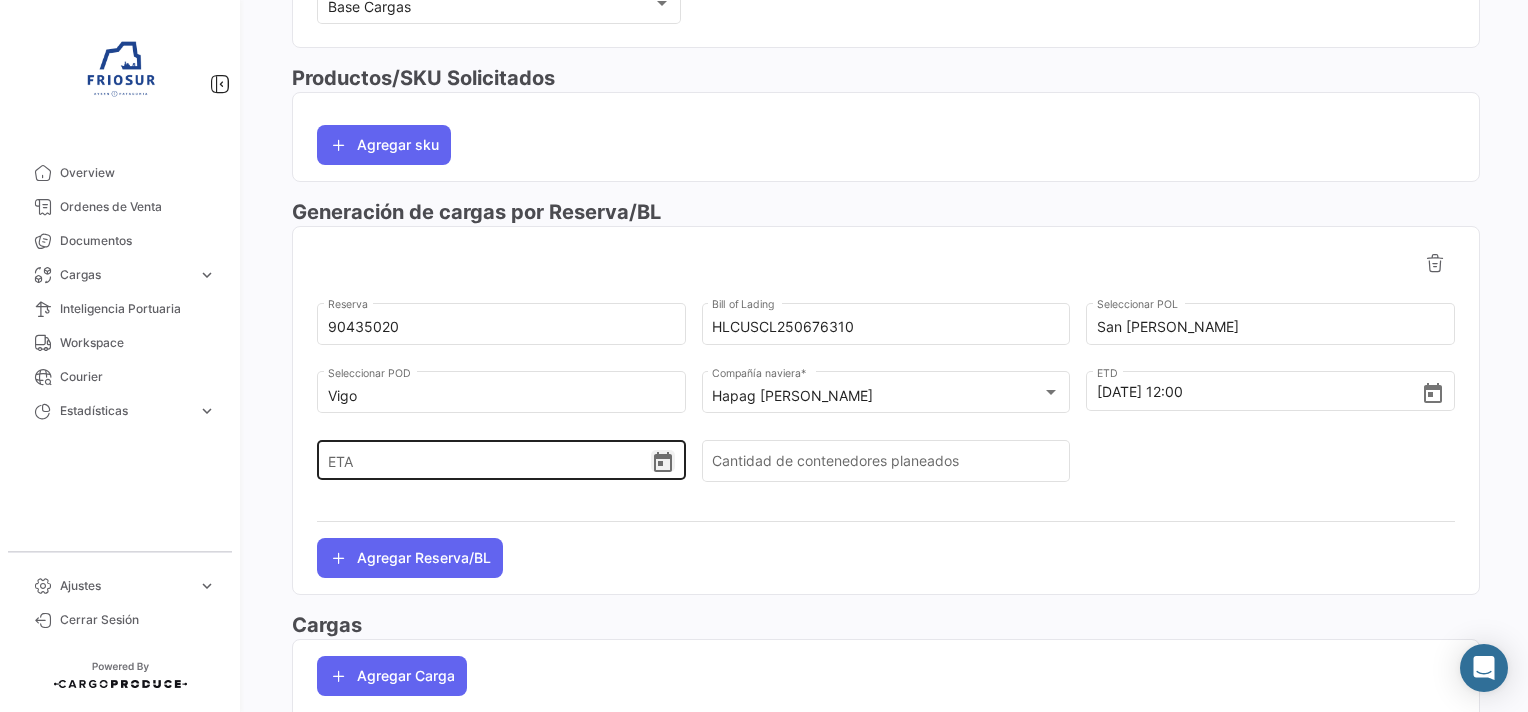 click 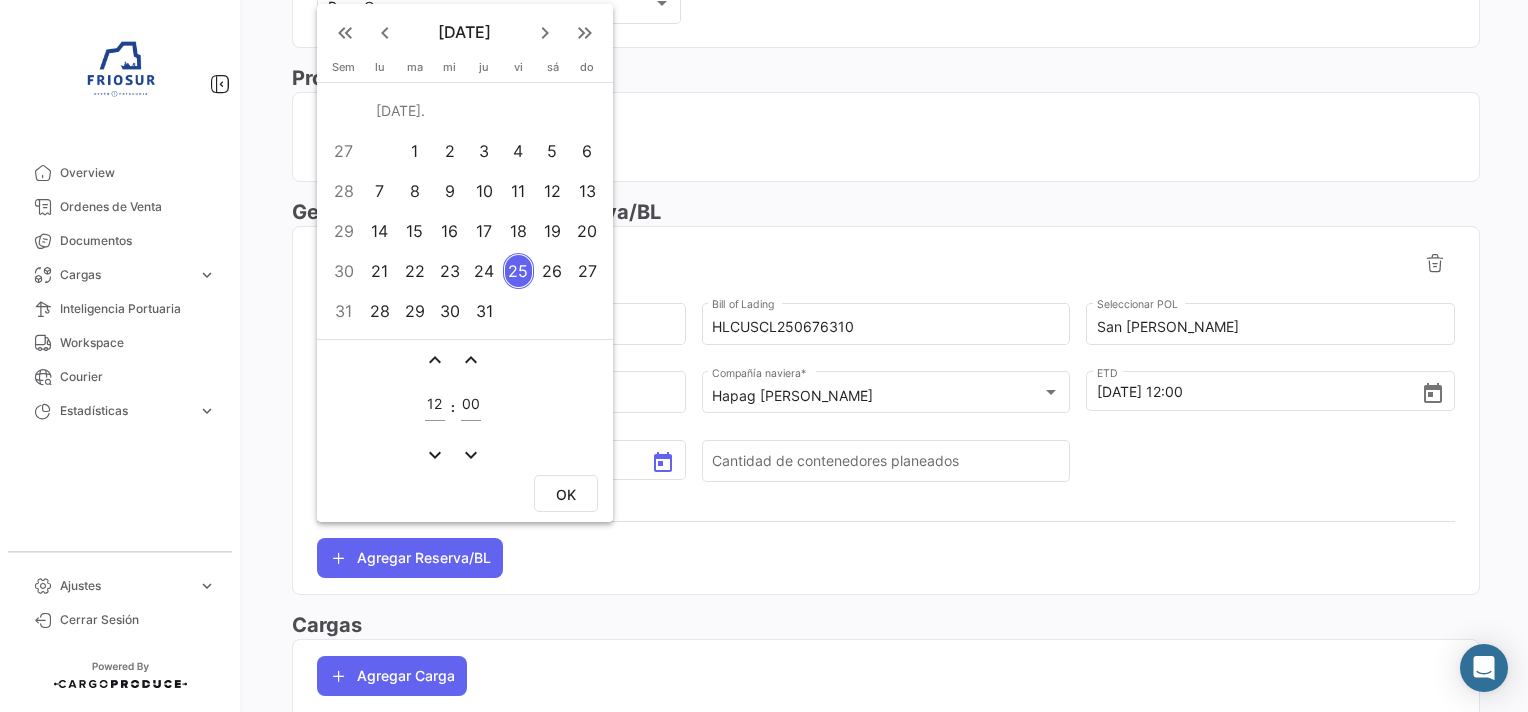 click on "keyboard_arrow_right" at bounding box center [545, 33] 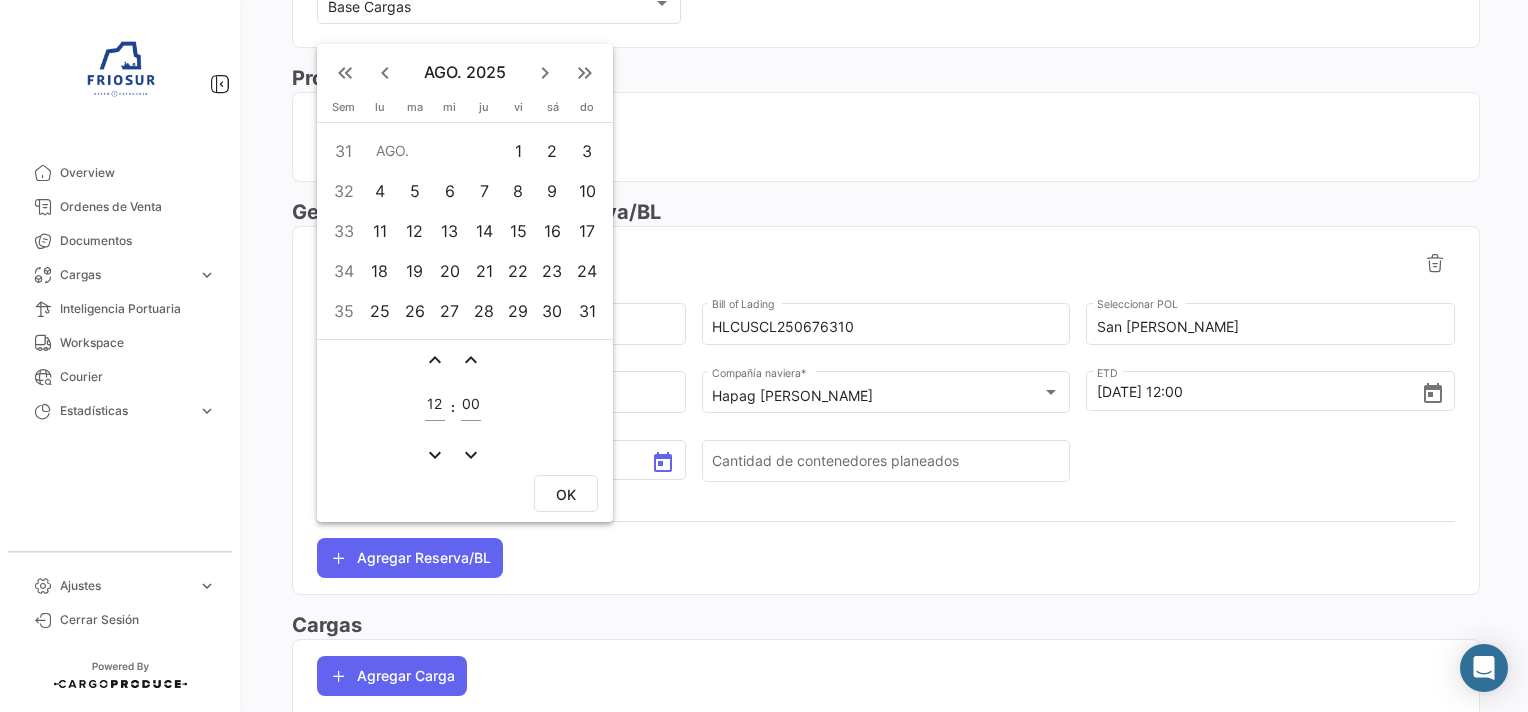 click on "11" at bounding box center (380, 231) 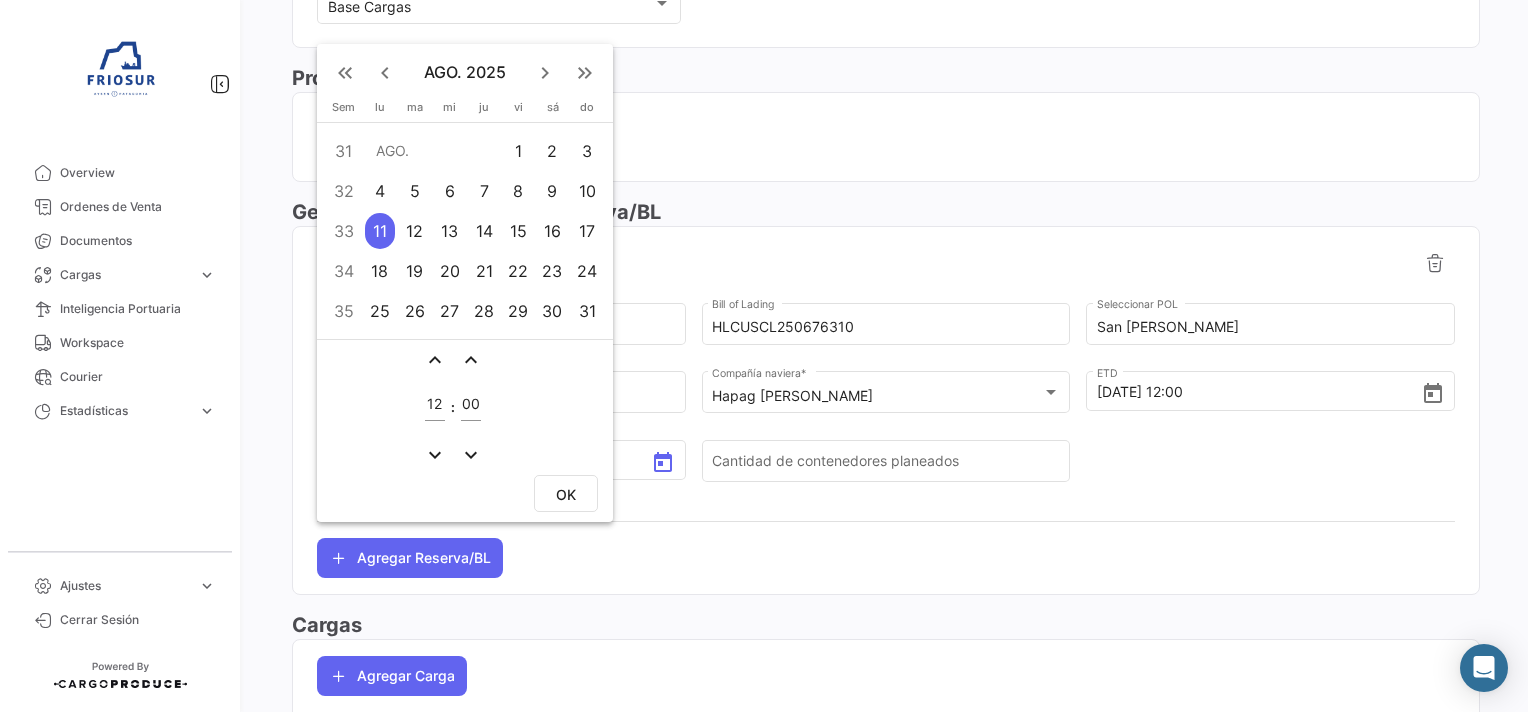 click on "OK" at bounding box center [566, 494] 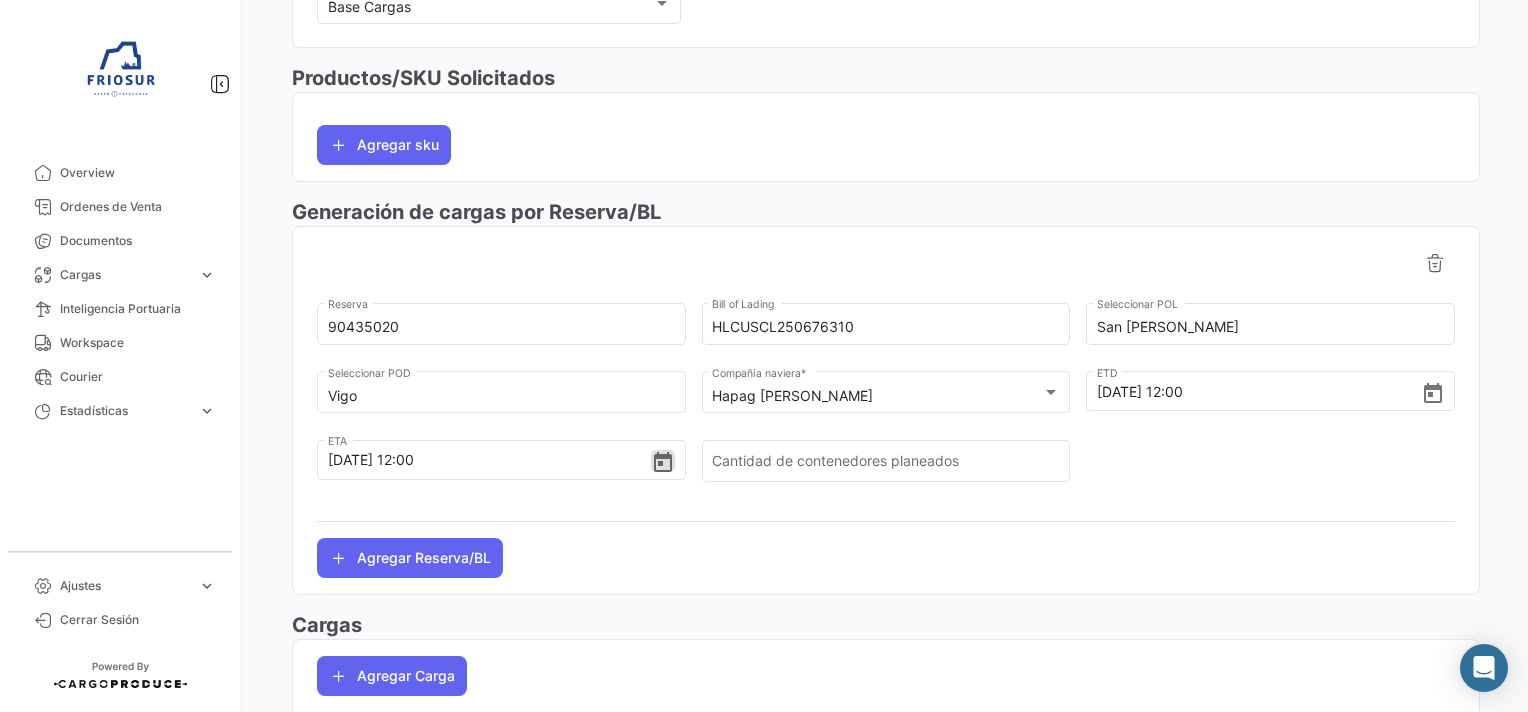 type 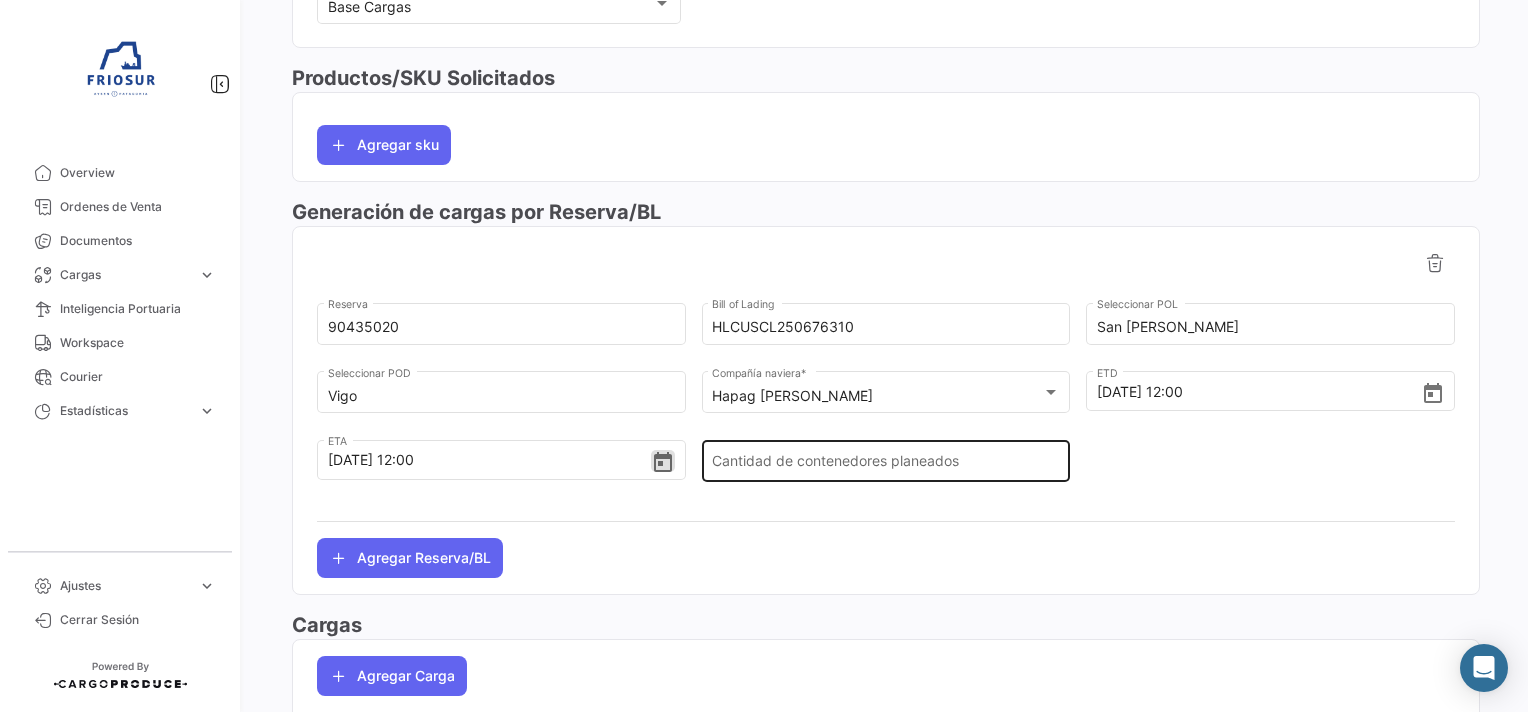 click on "Cantidad de contenedores planeados" 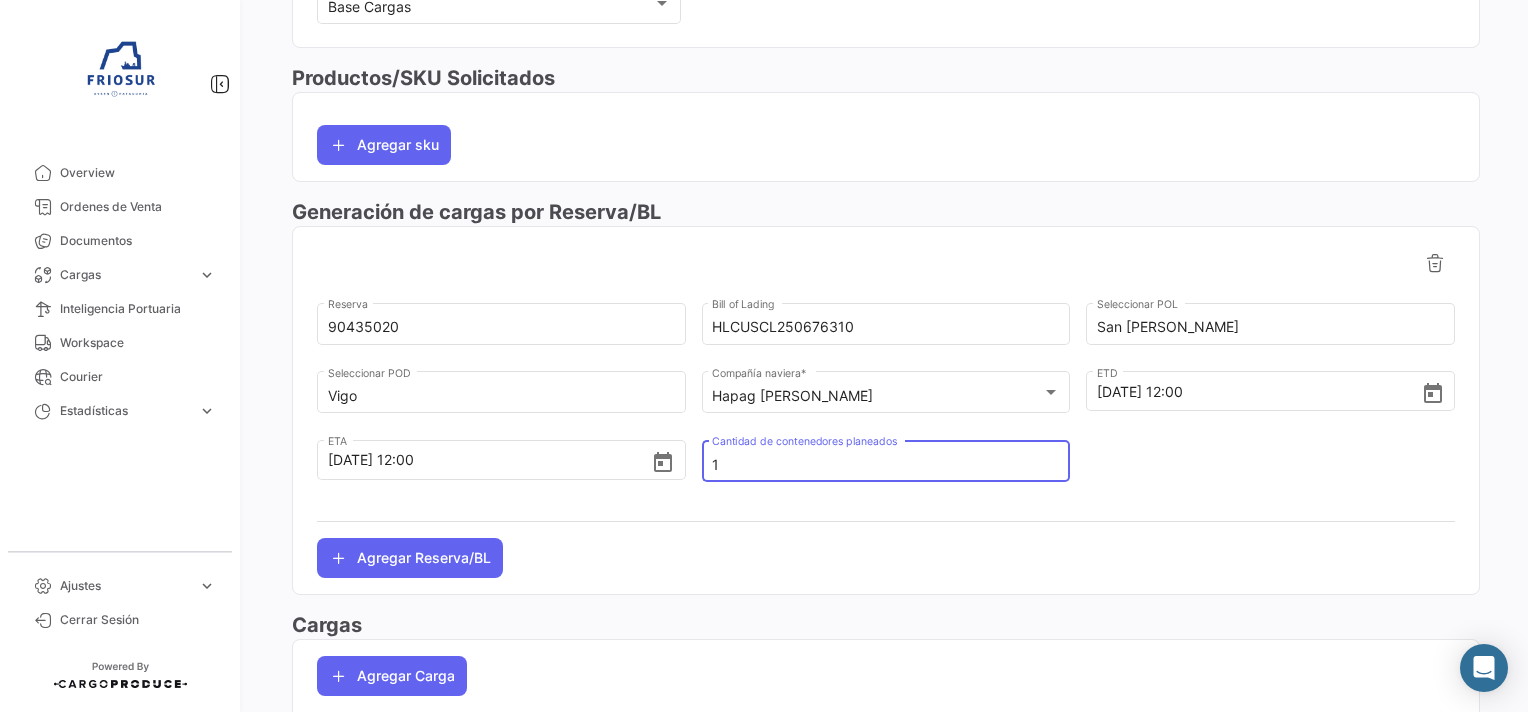 scroll, scrollTop: 767, scrollLeft: 0, axis: vertical 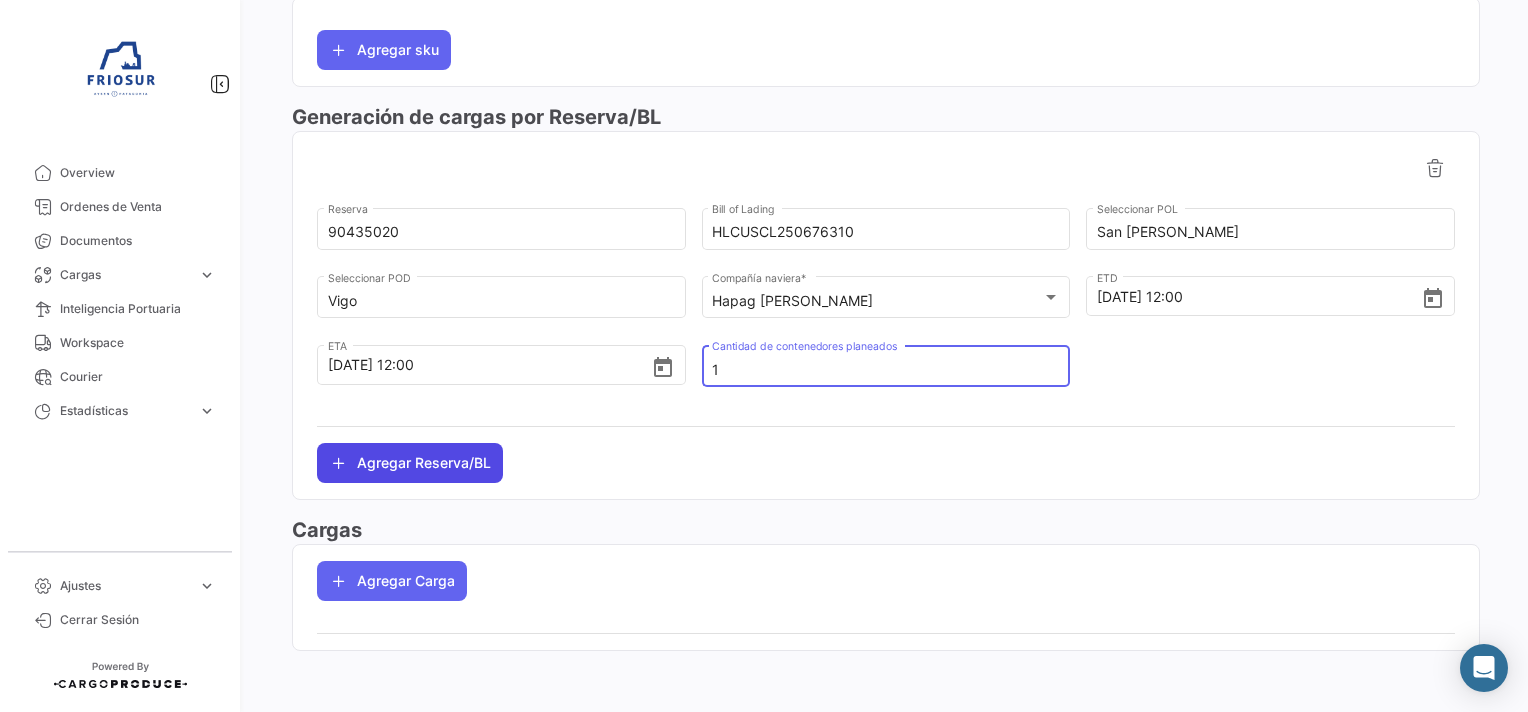 type on "1" 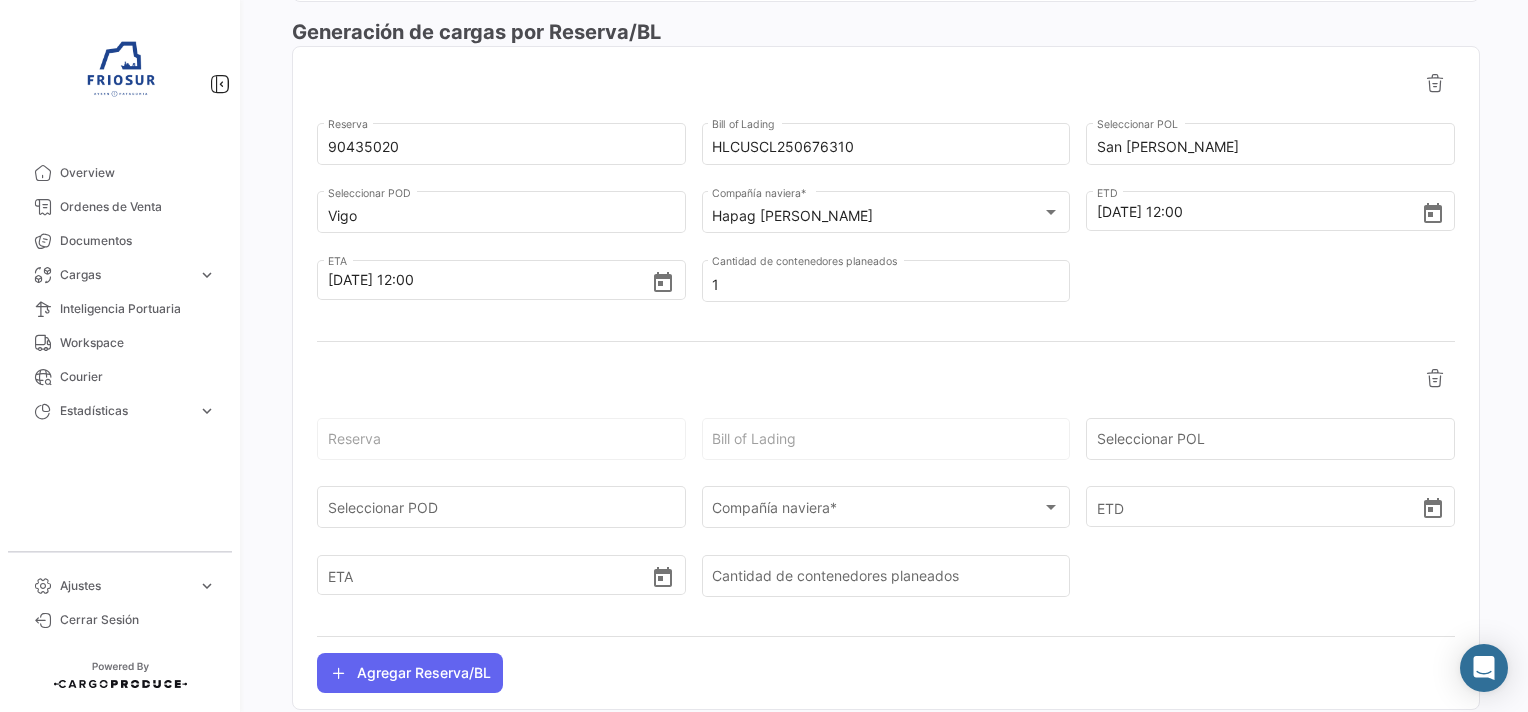 scroll, scrollTop: 1062, scrollLeft: 0, axis: vertical 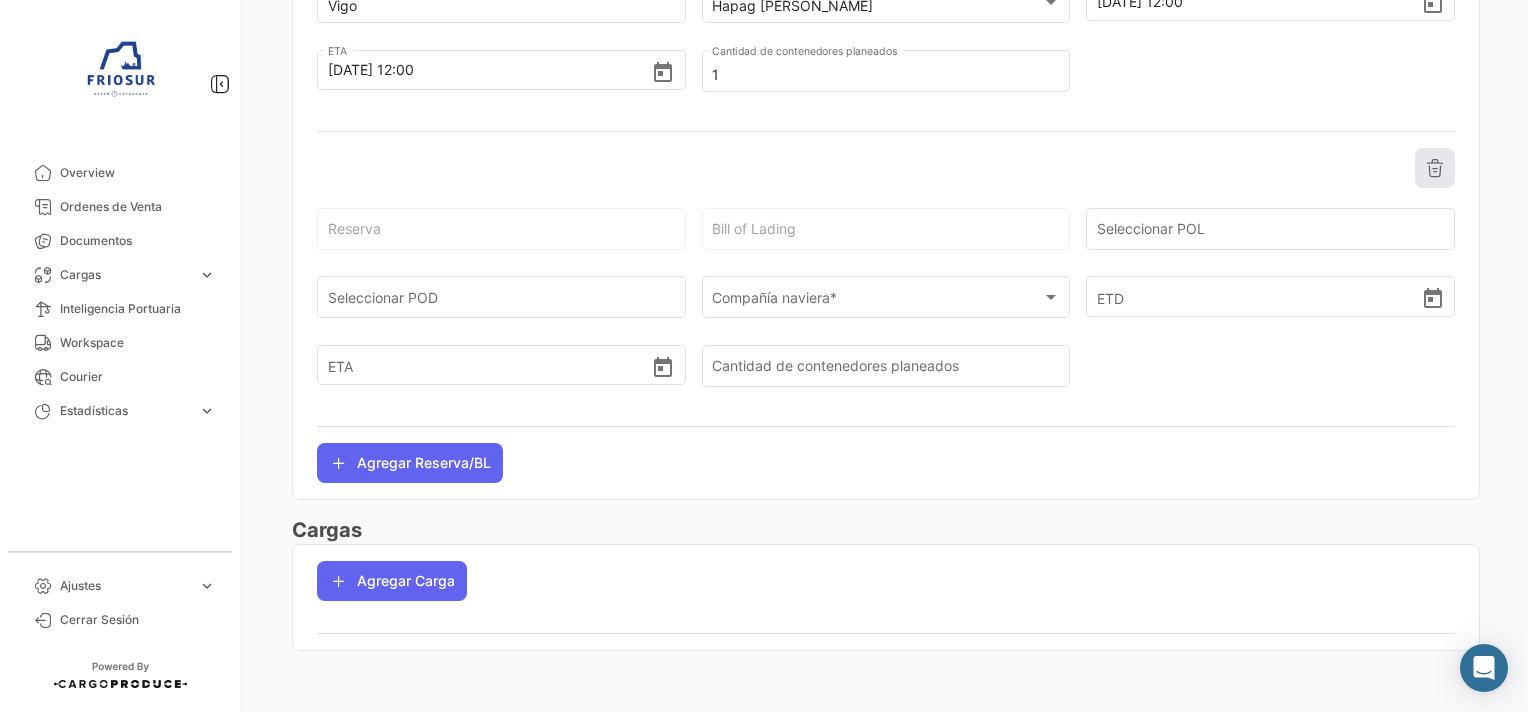 click 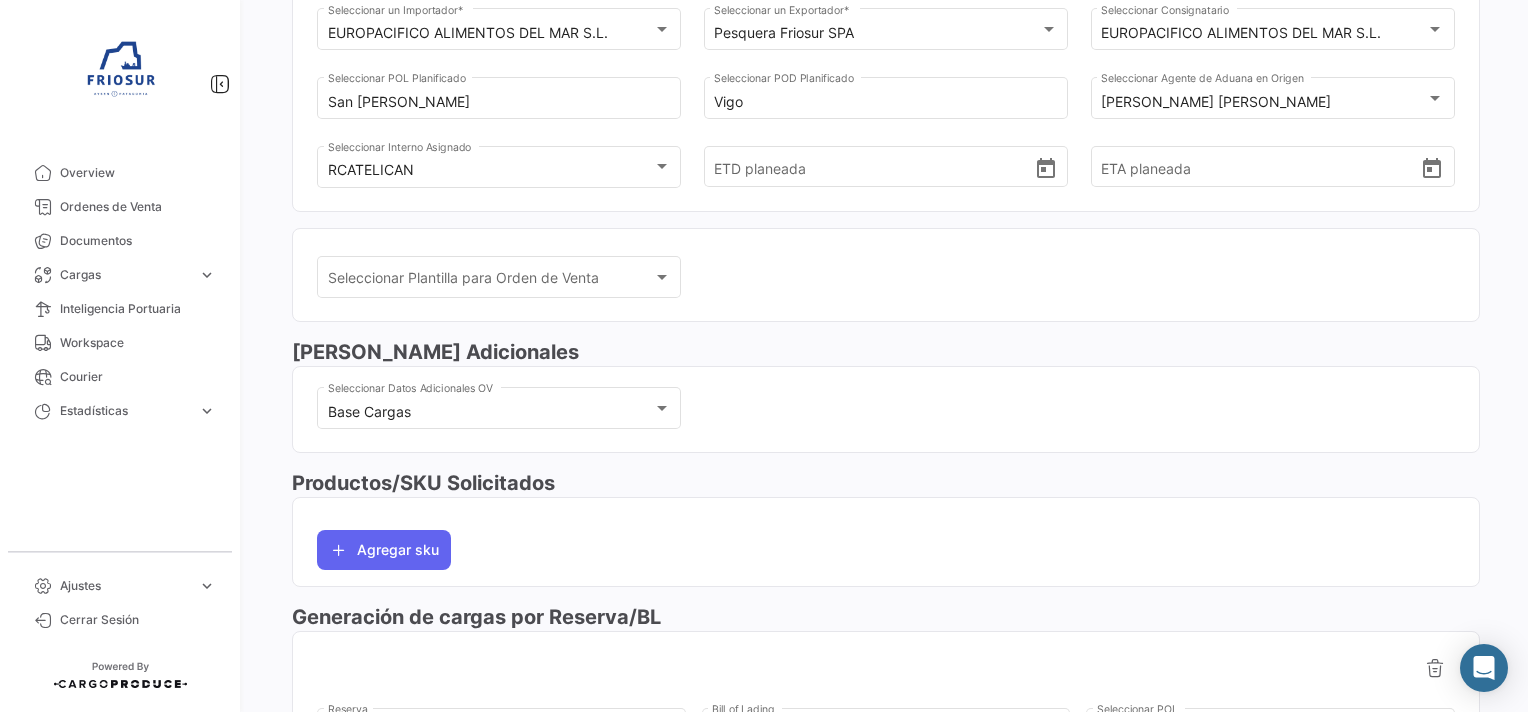 scroll, scrollTop: 0, scrollLeft: 0, axis: both 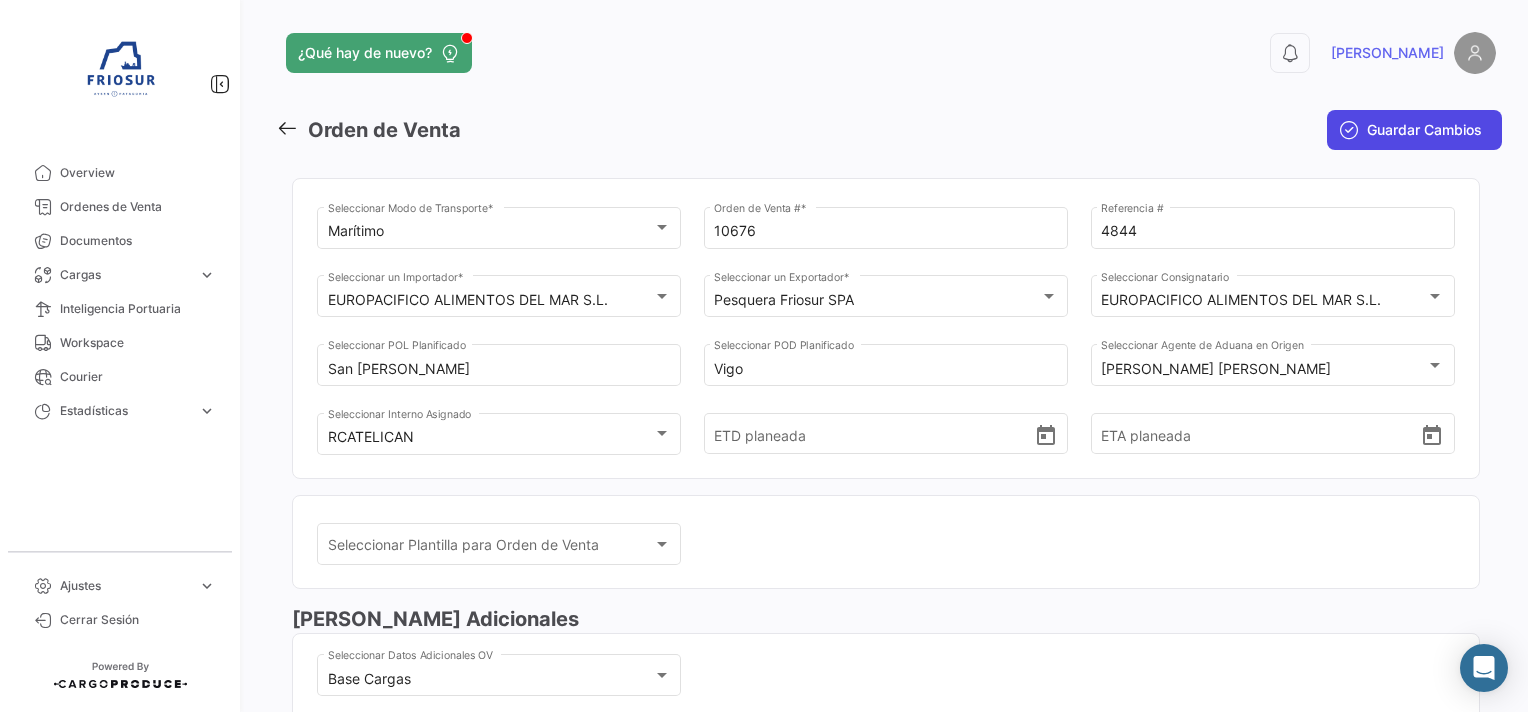 click on "Guardar Cambios" 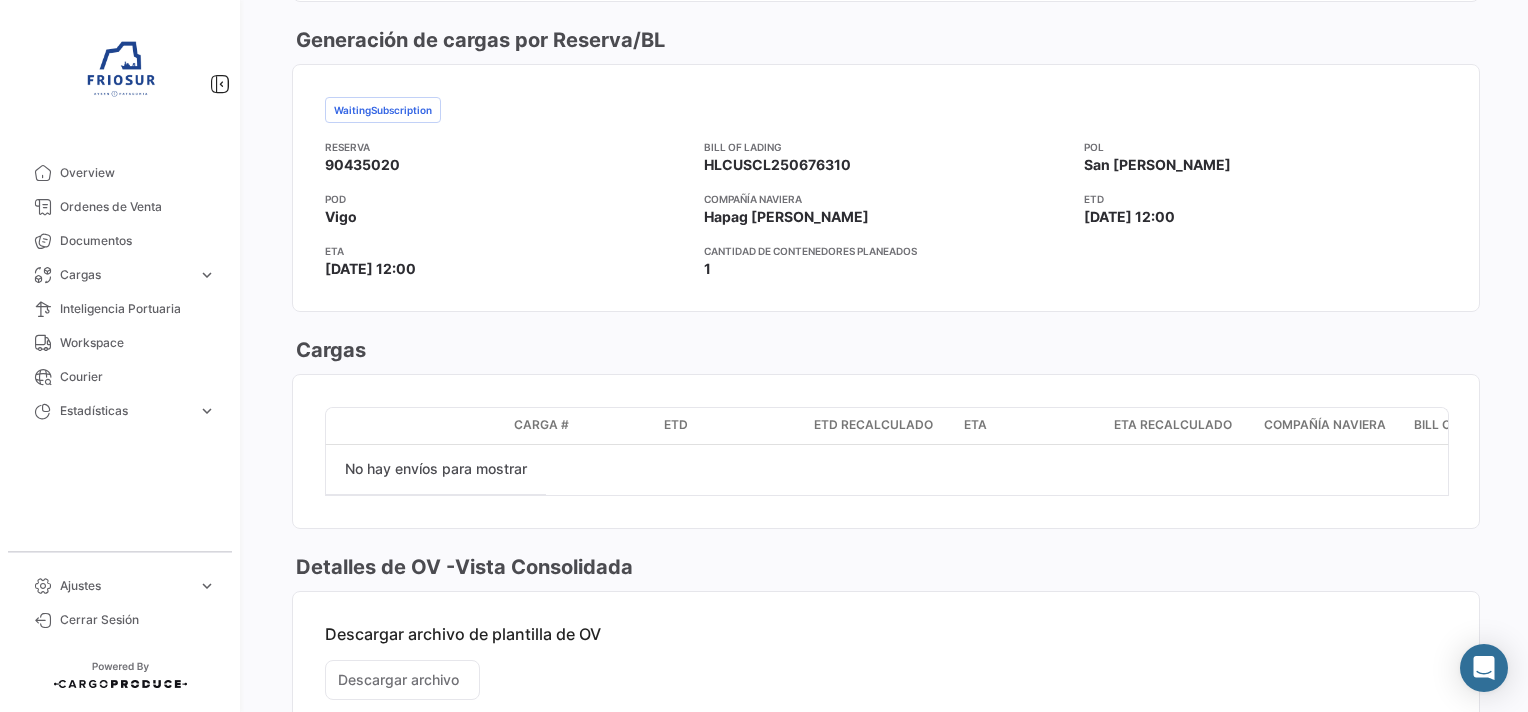 scroll, scrollTop: 1209, scrollLeft: 0, axis: vertical 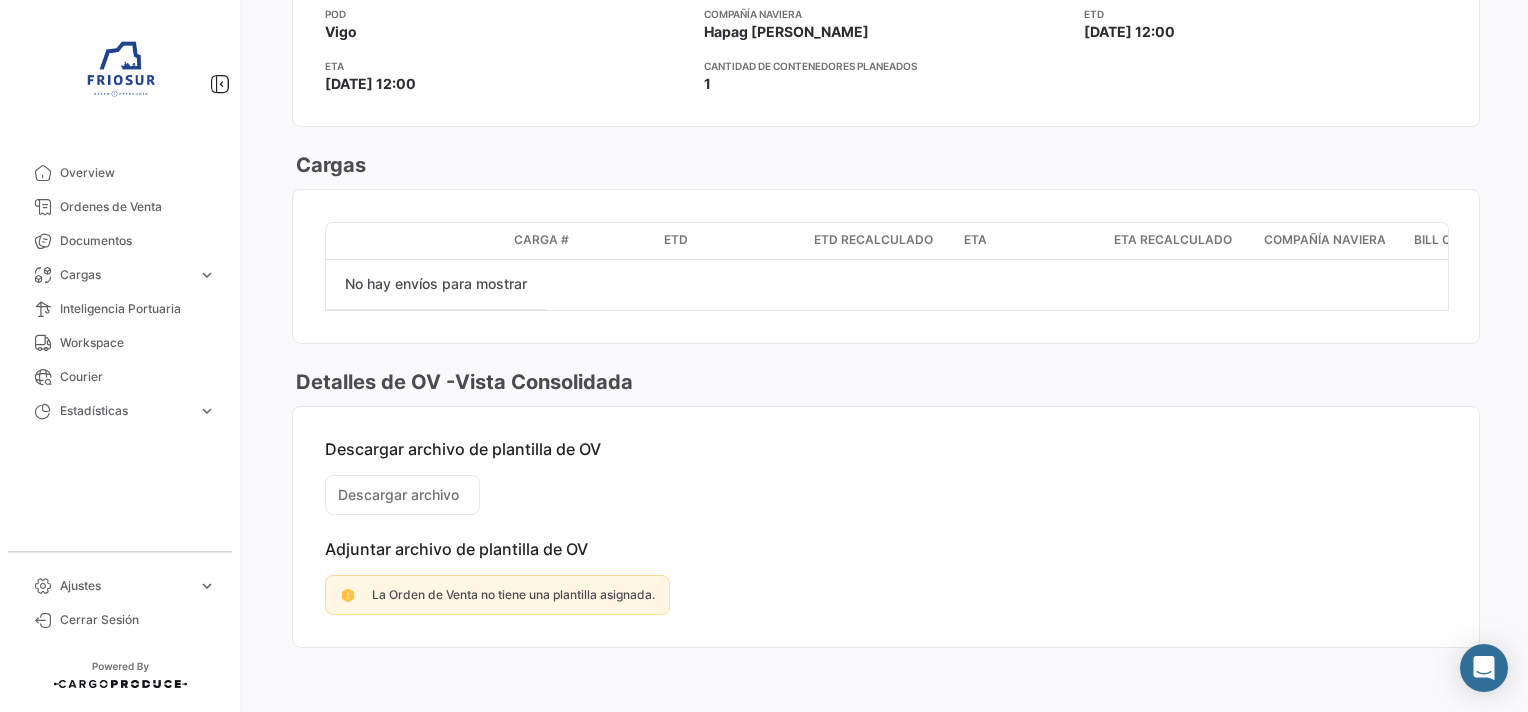 click on "Descargar archivo de plantilla de OV   Descargar archivo   Adjuntar archivo de plantilla de OV  La Orden de Venta no tiene una plantilla asignada." 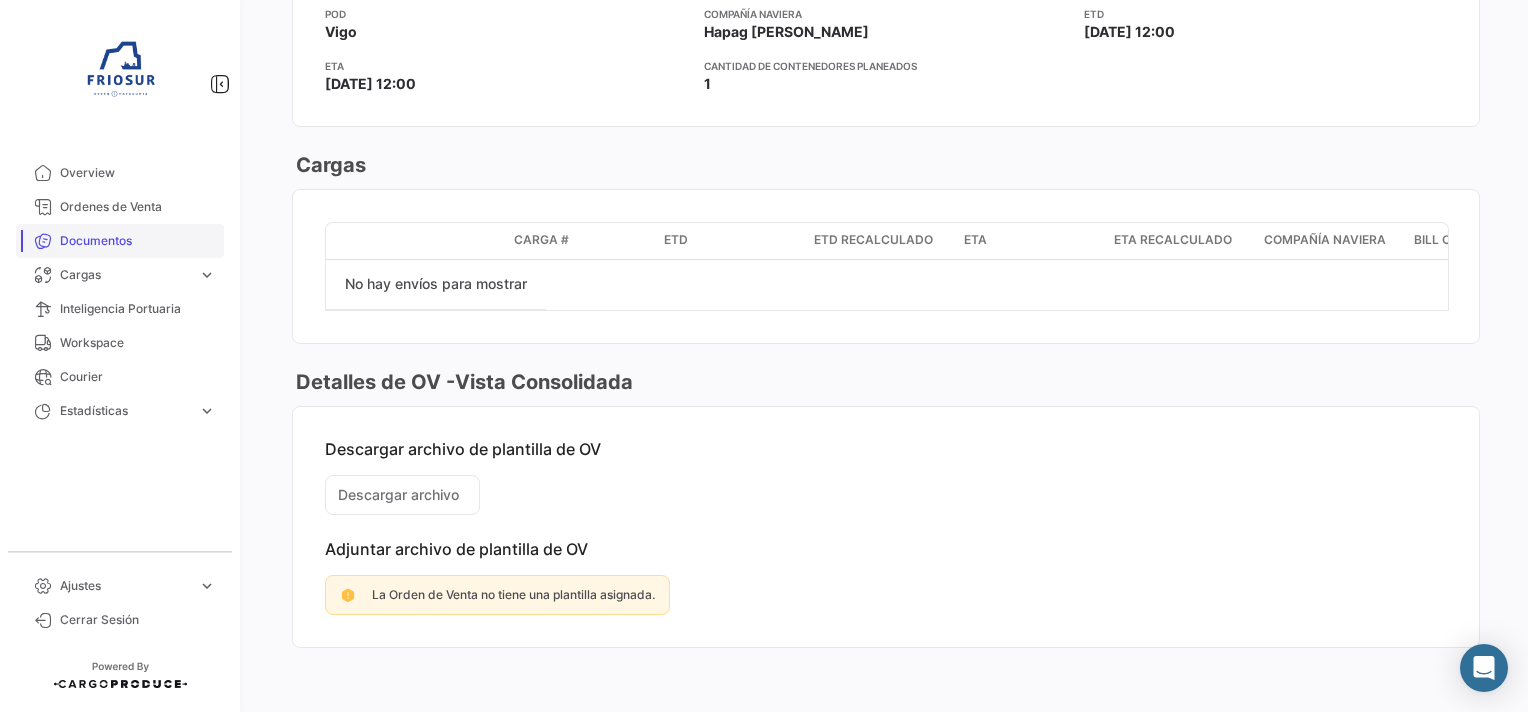 click on "Documentos" at bounding box center (120, 241) 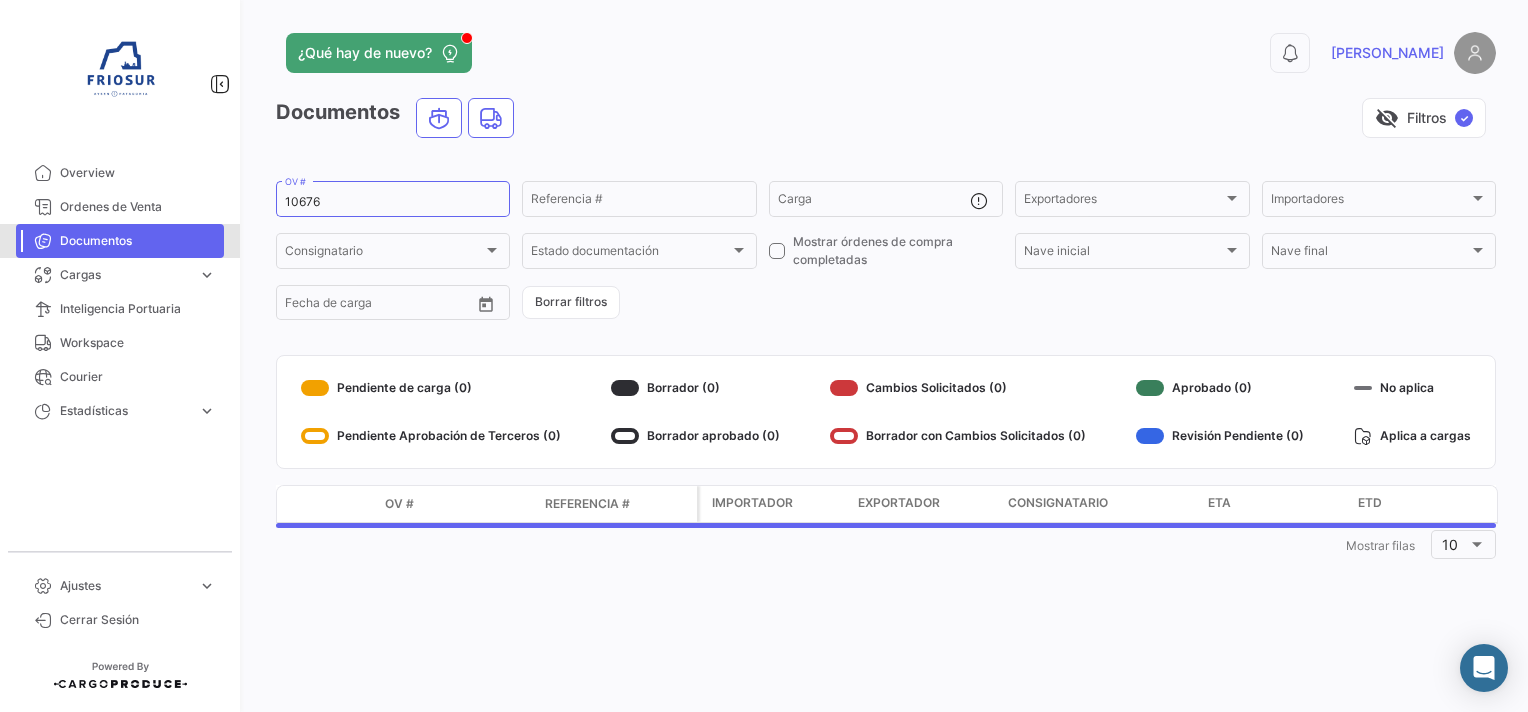 scroll, scrollTop: 0, scrollLeft: 0, axis: both 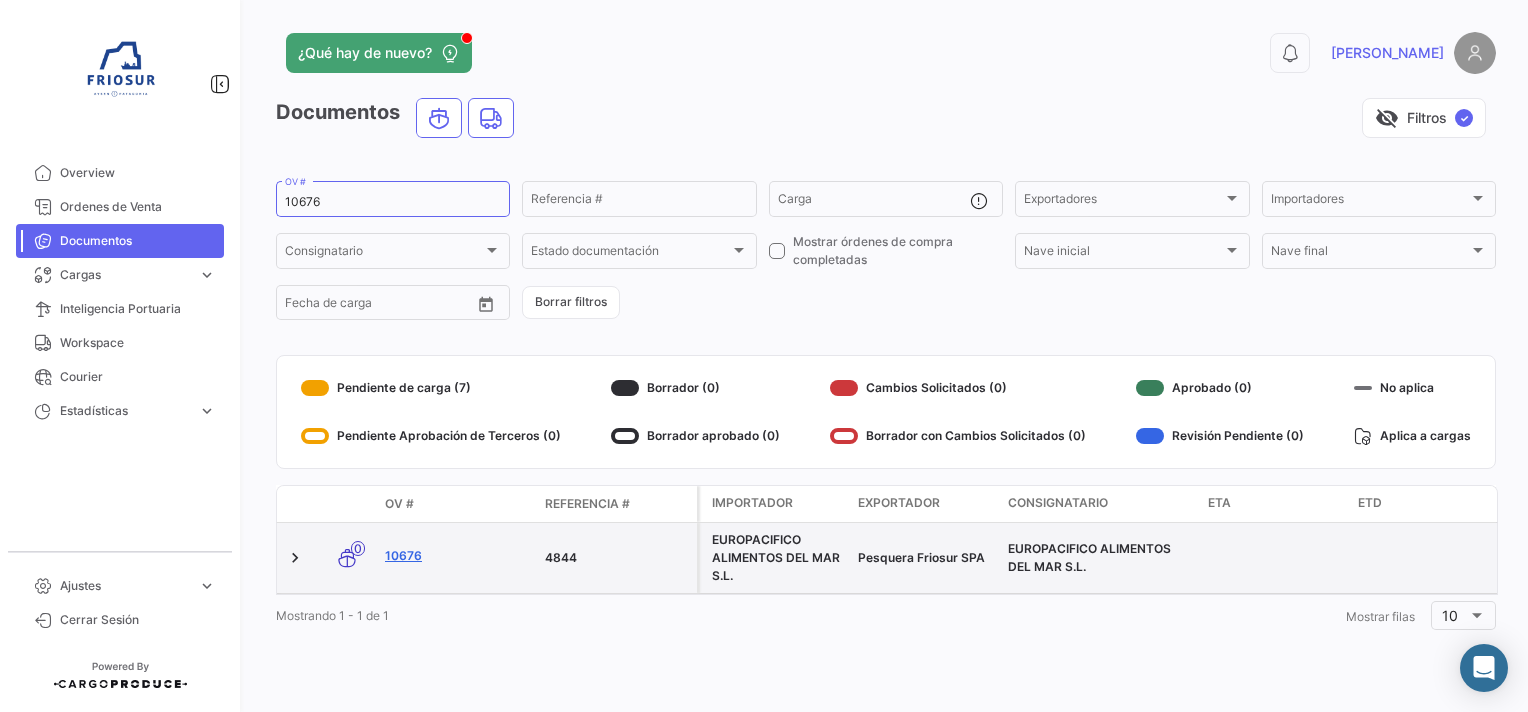 click on "10676" 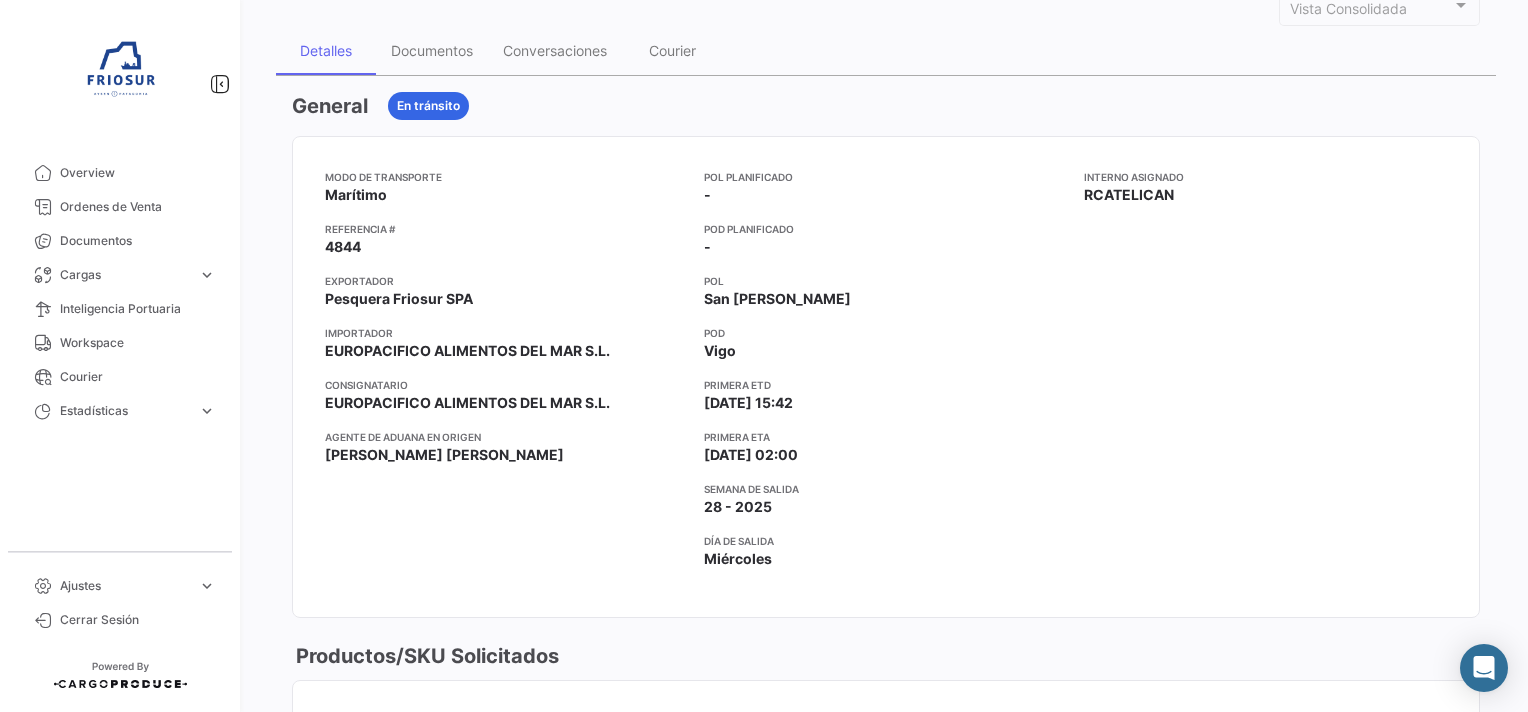 scroll, scrollTop: 100, scrollLeft: 0, axis: vertical 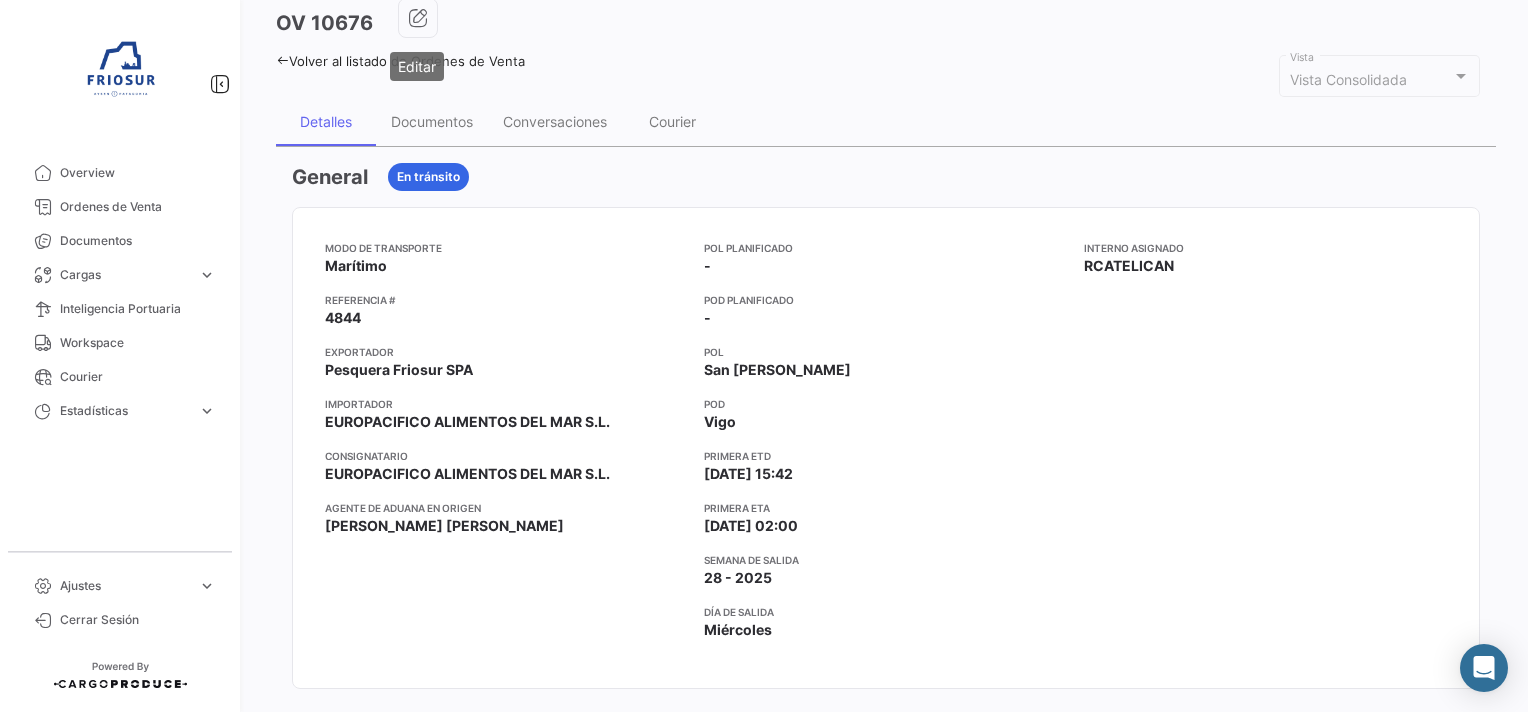 drag, startPoint x: 423, startPoint y: 16, endPoint x: 454, endPoint y: 64, distance: 57.14018 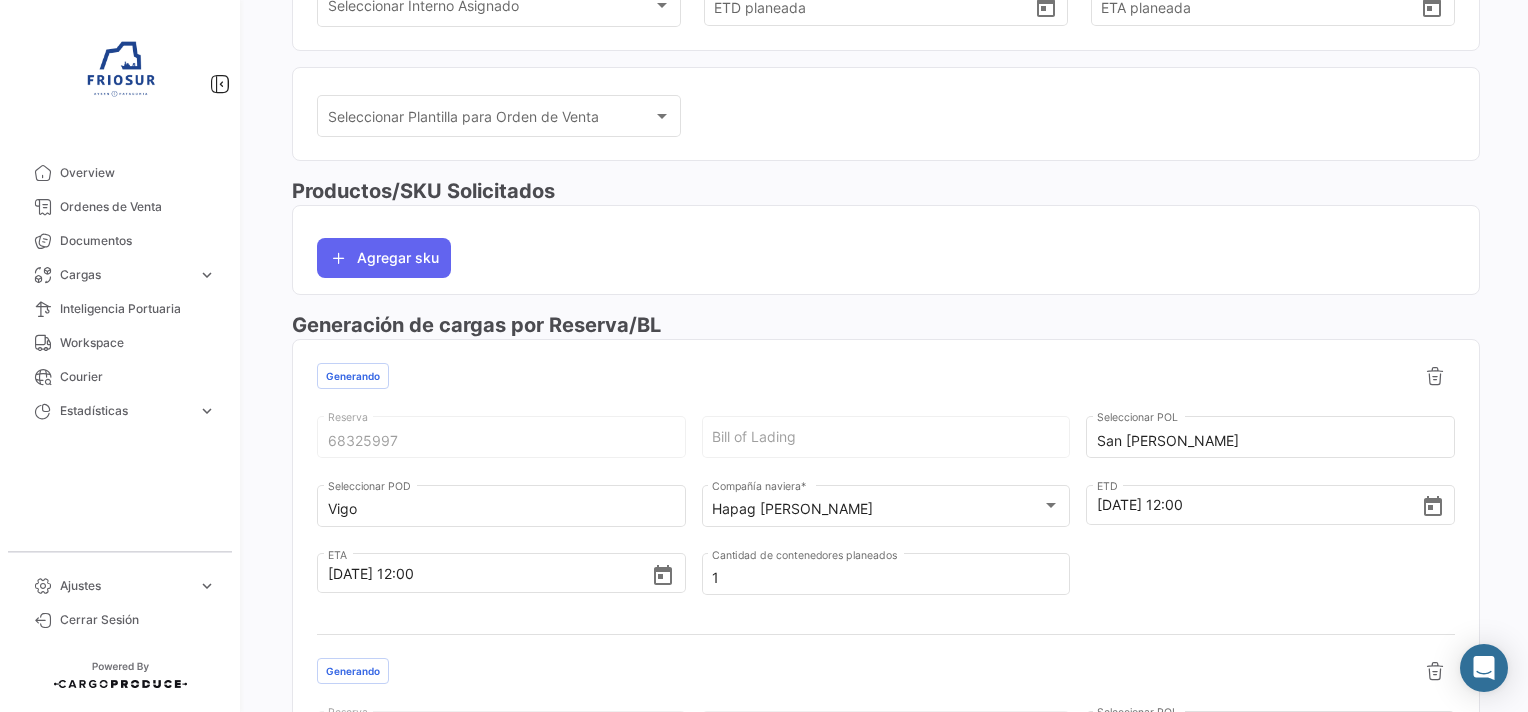 scroll, scrollTop: 475, scrollLeft: 0, axis: vertical 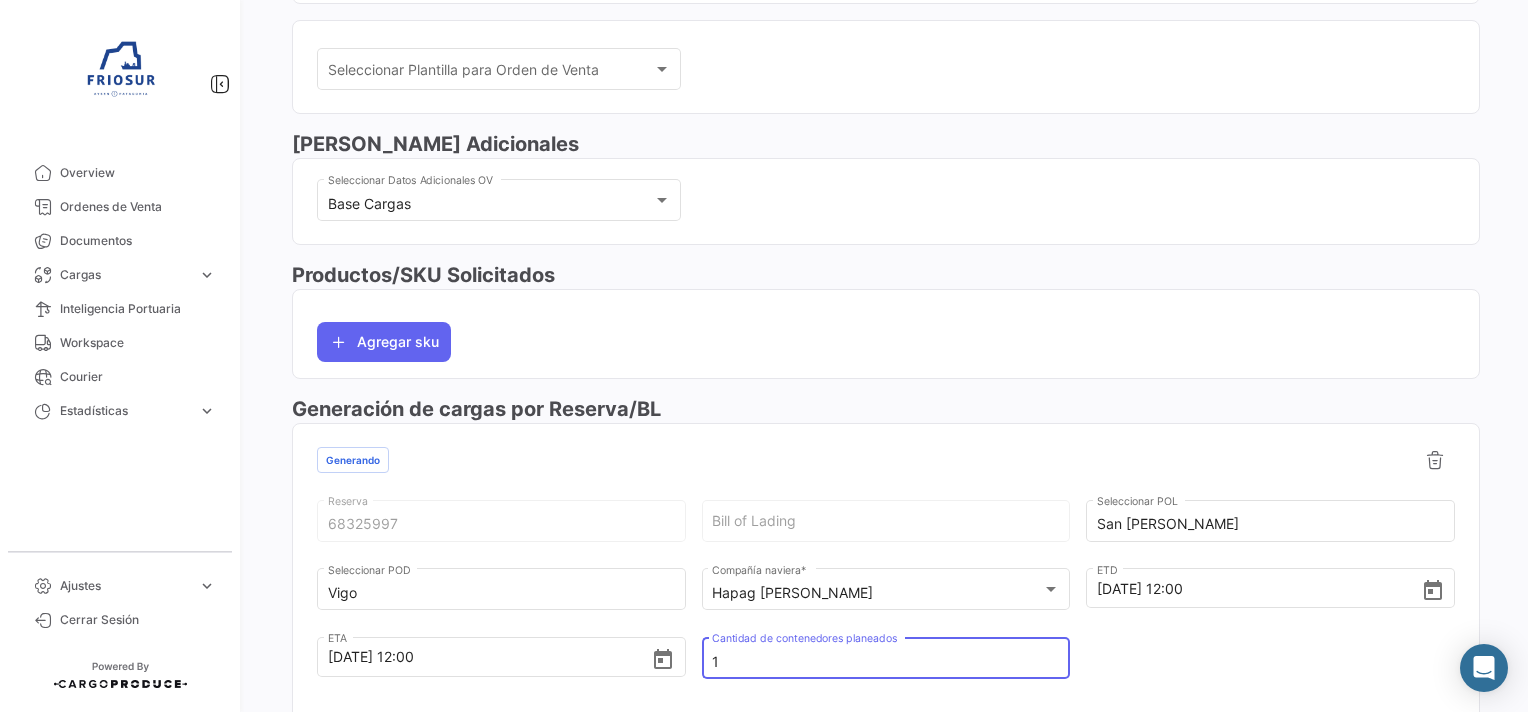 click on "1" at bounding box center (886, 662) 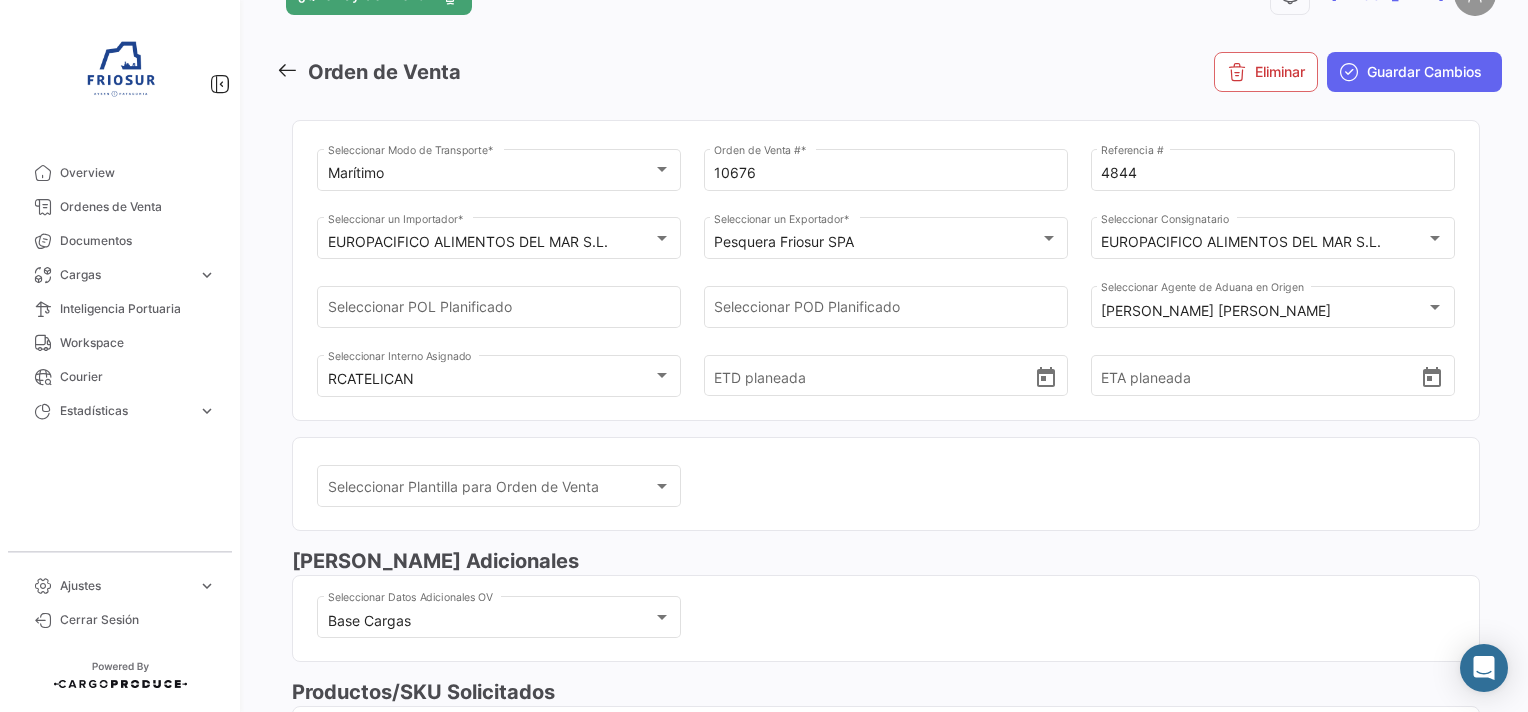 scroll, scrollTop: 0, scrollLeft: 0, axis: both 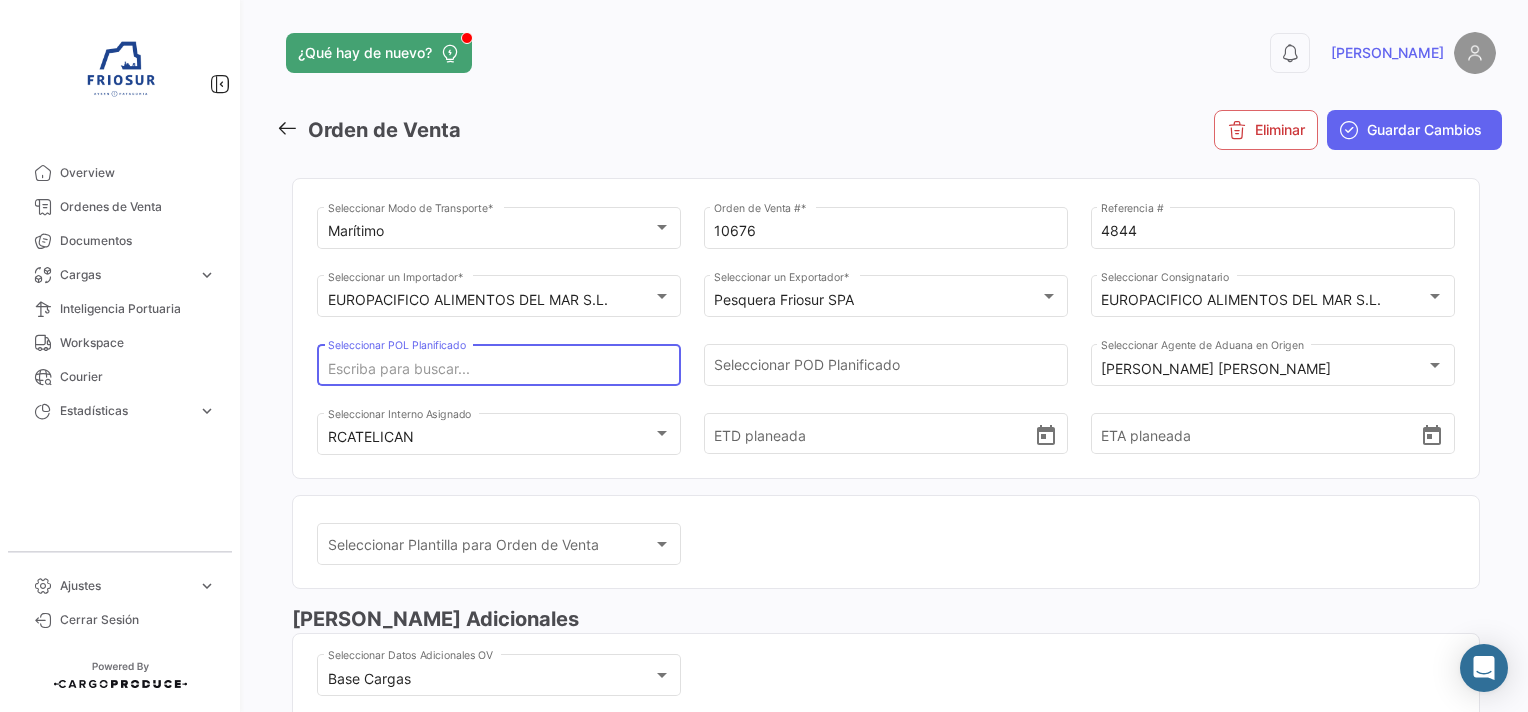 click on "Seleccionar
POL Planificado" at bounding box center [499, 369] 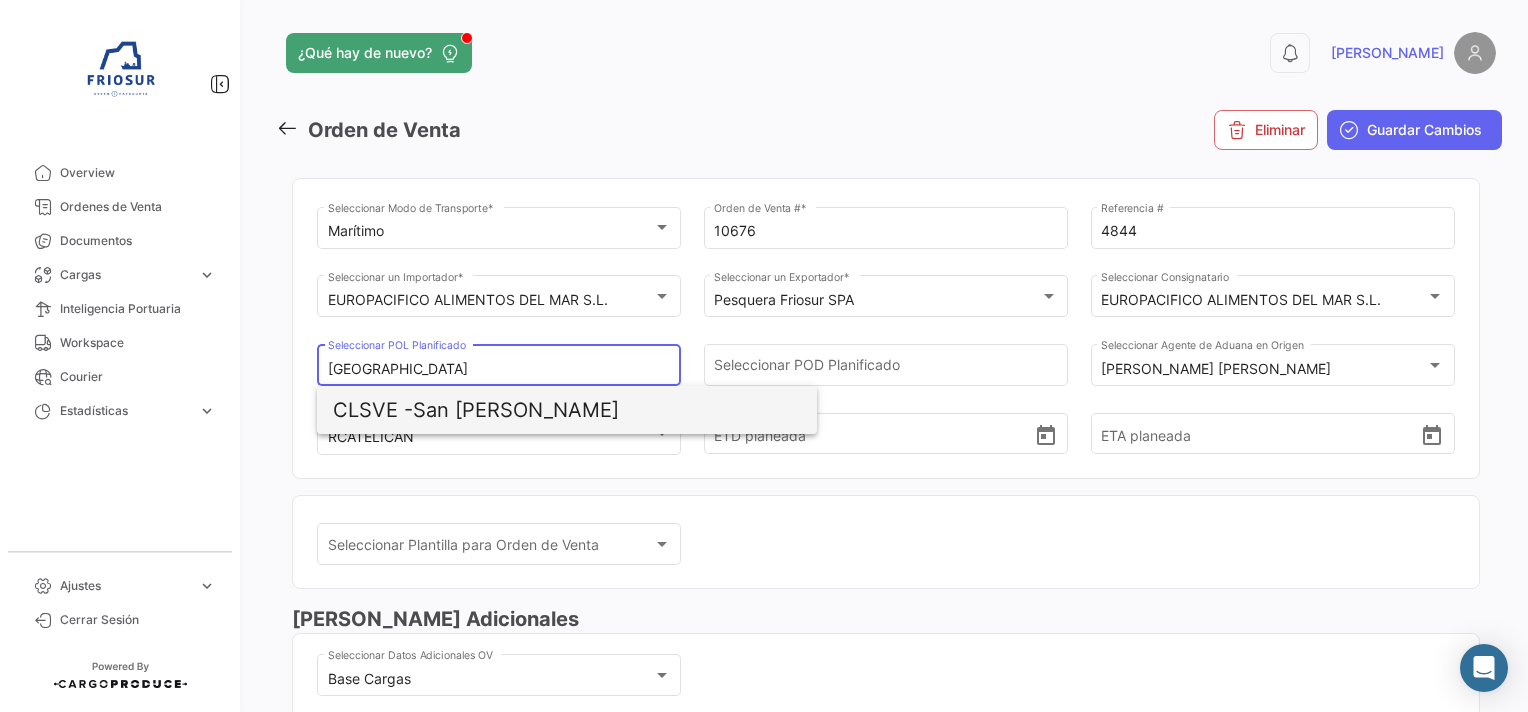click on "CLSVE -    [GEOGRAPHIC_DATA][PERSON_NAME]" at bounding box center [567, 410] 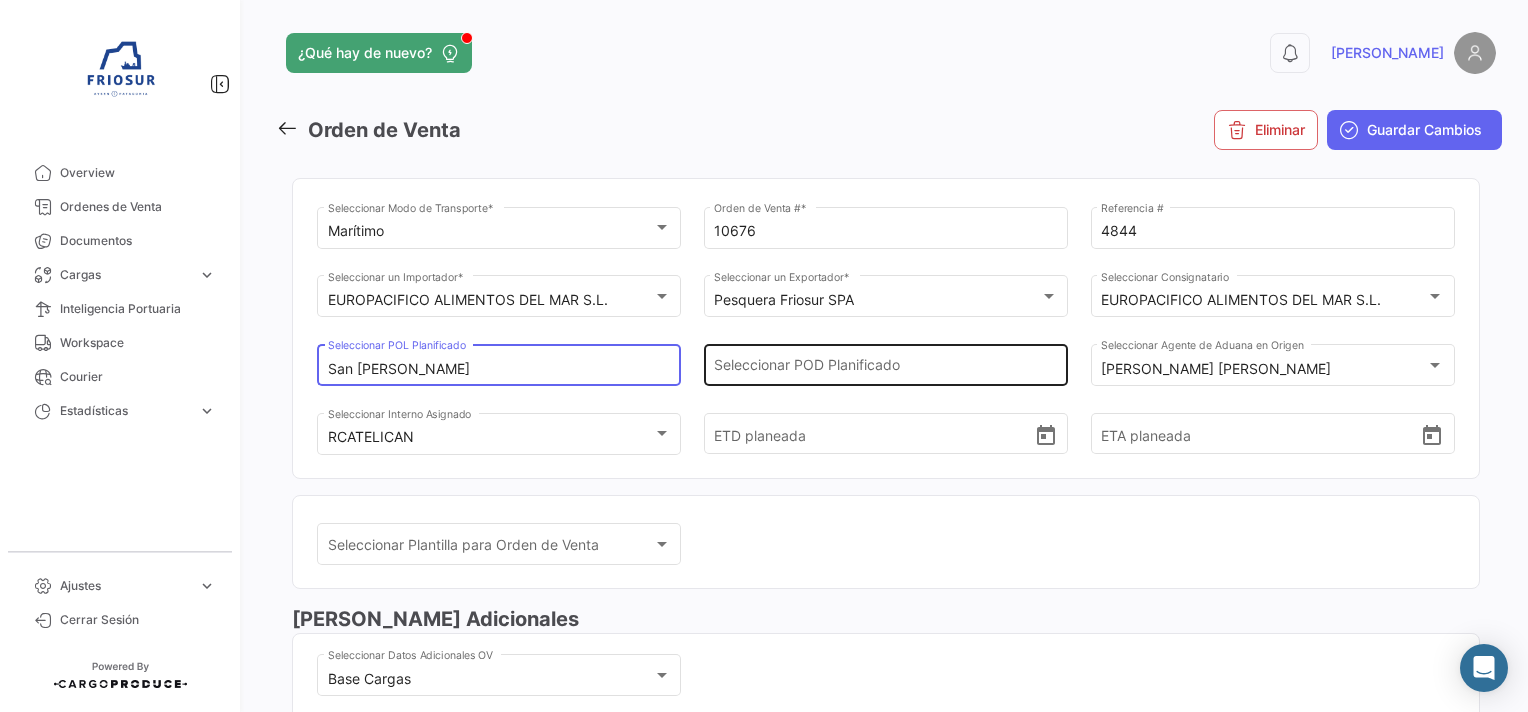 click on "Seleccionar
POD Planificado" 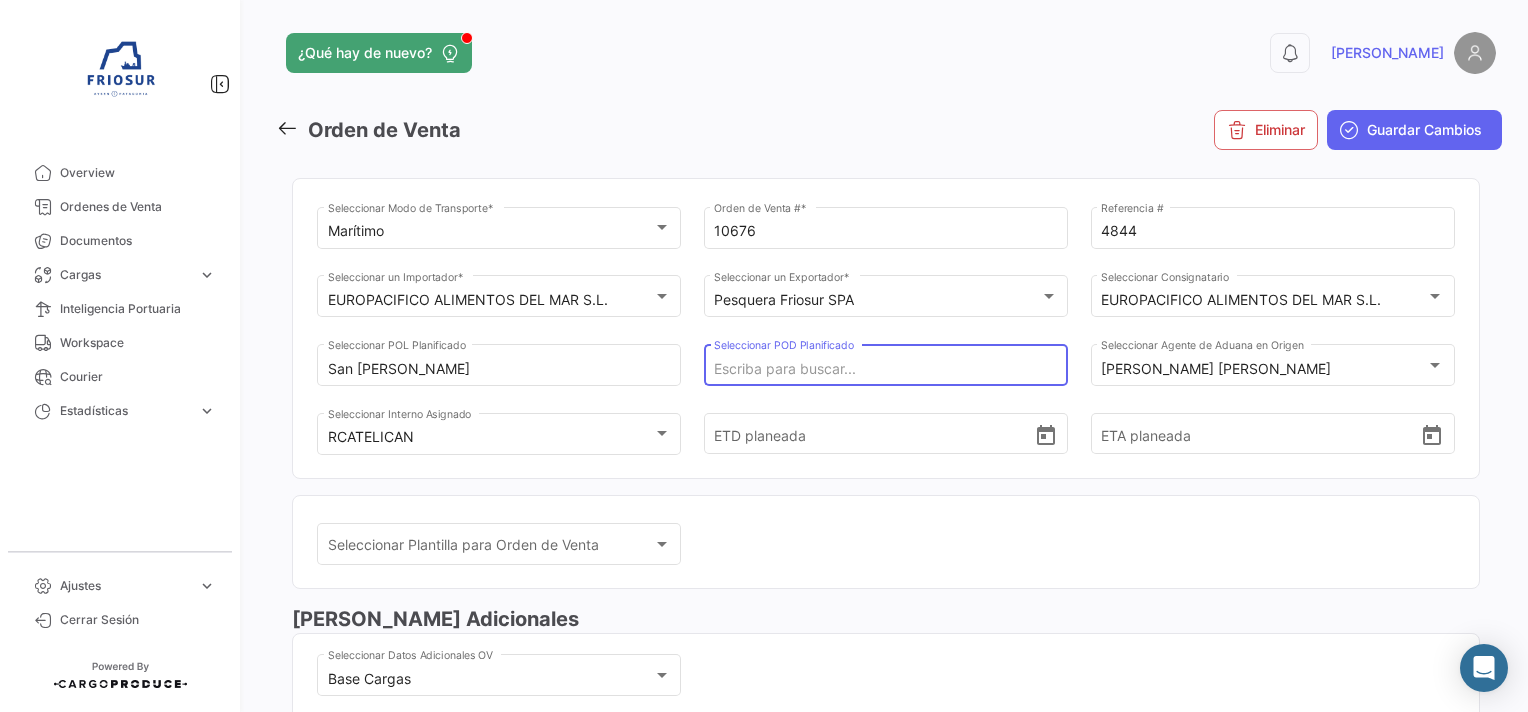 type on "V" 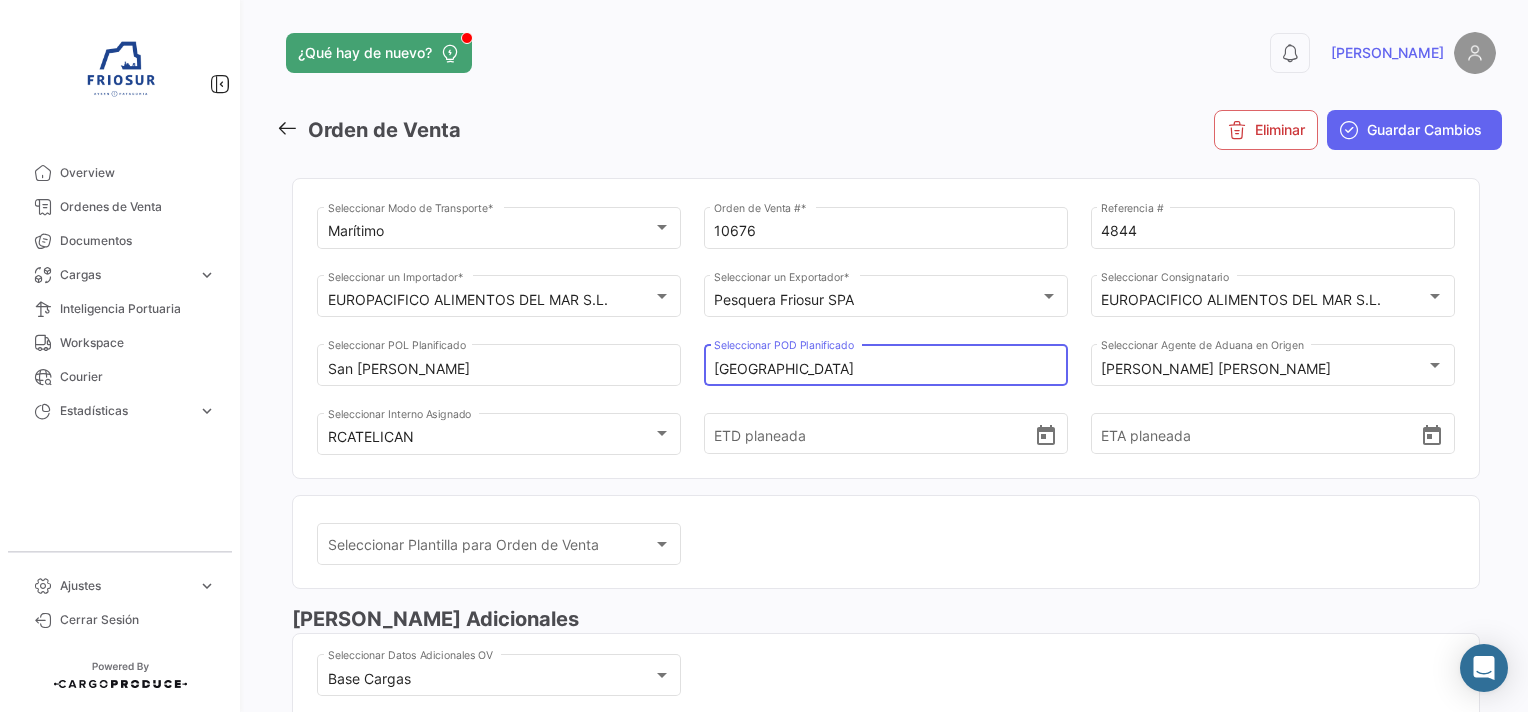 scroll, scrollTop: 0, scrollLeft: 0, axis: both 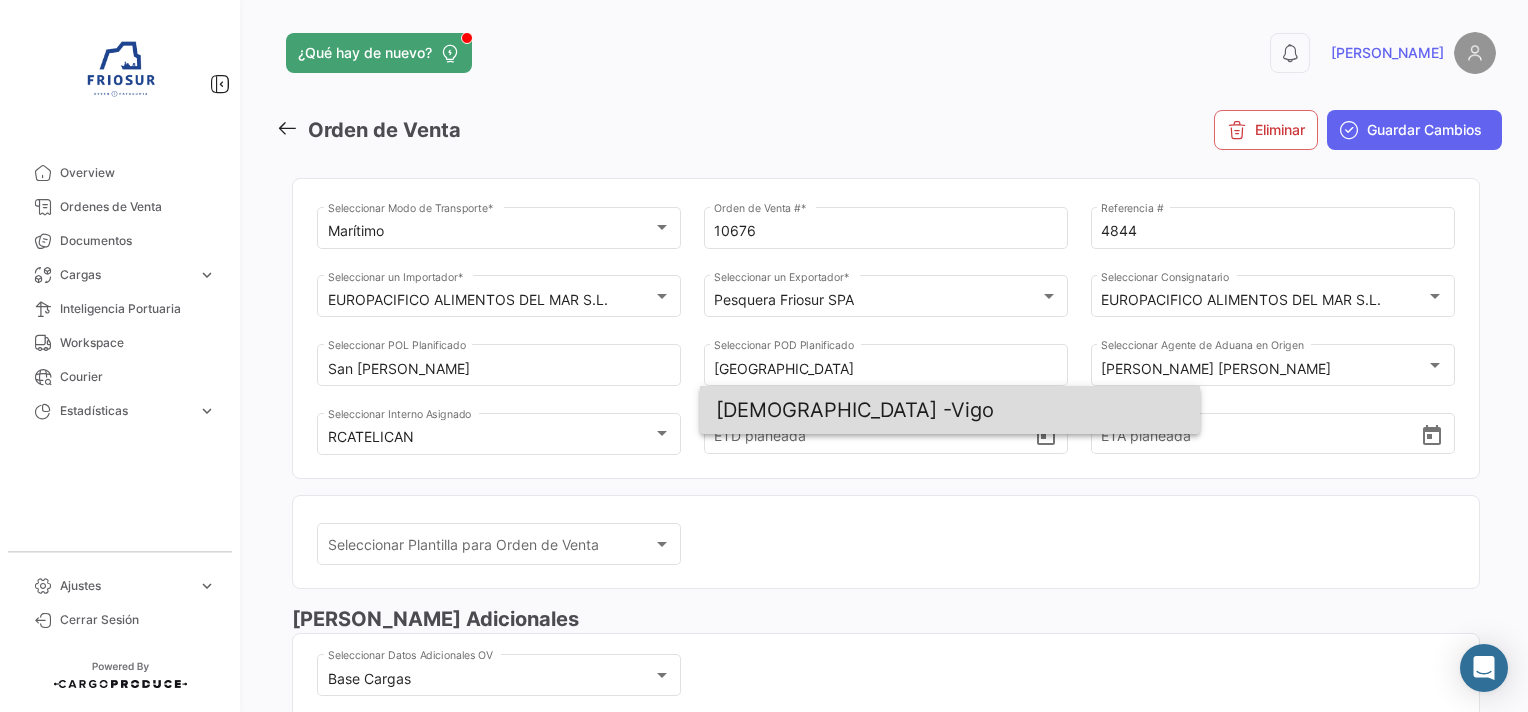 click on "ESVGO -    [GEOGRAPHIC_DATA]" at bounding box center [950, 410] 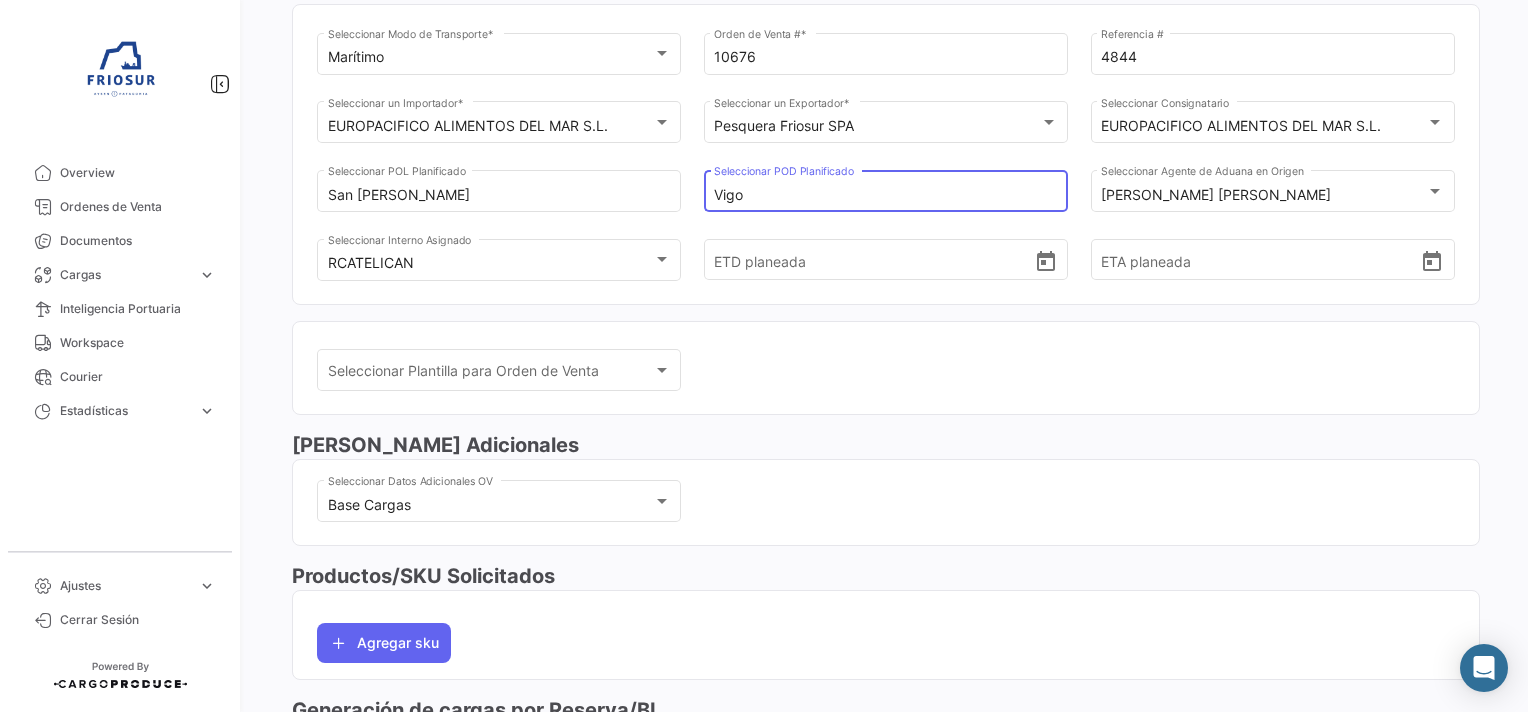scroll, scrollTop: 0, scrollLeft: 0, axis: both 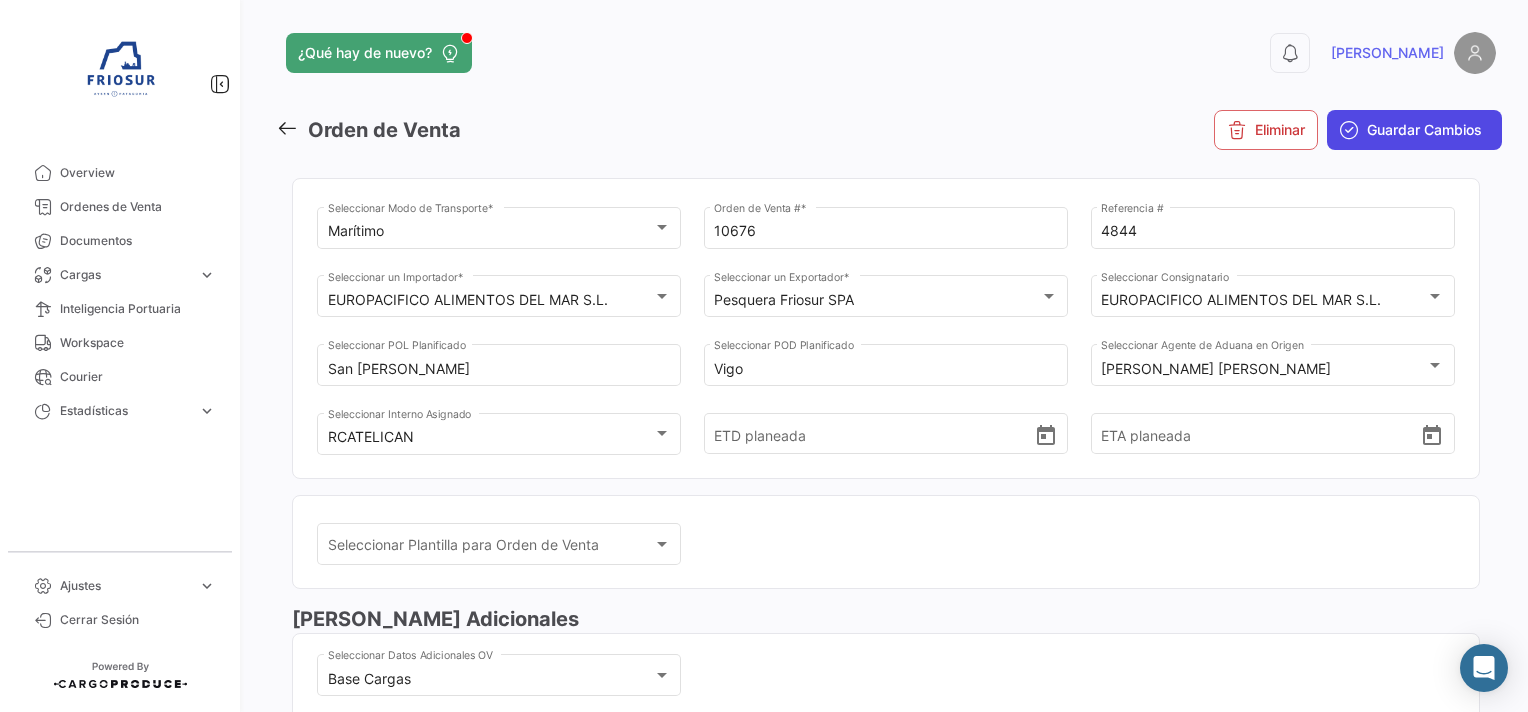click on "Guardar Cambios" 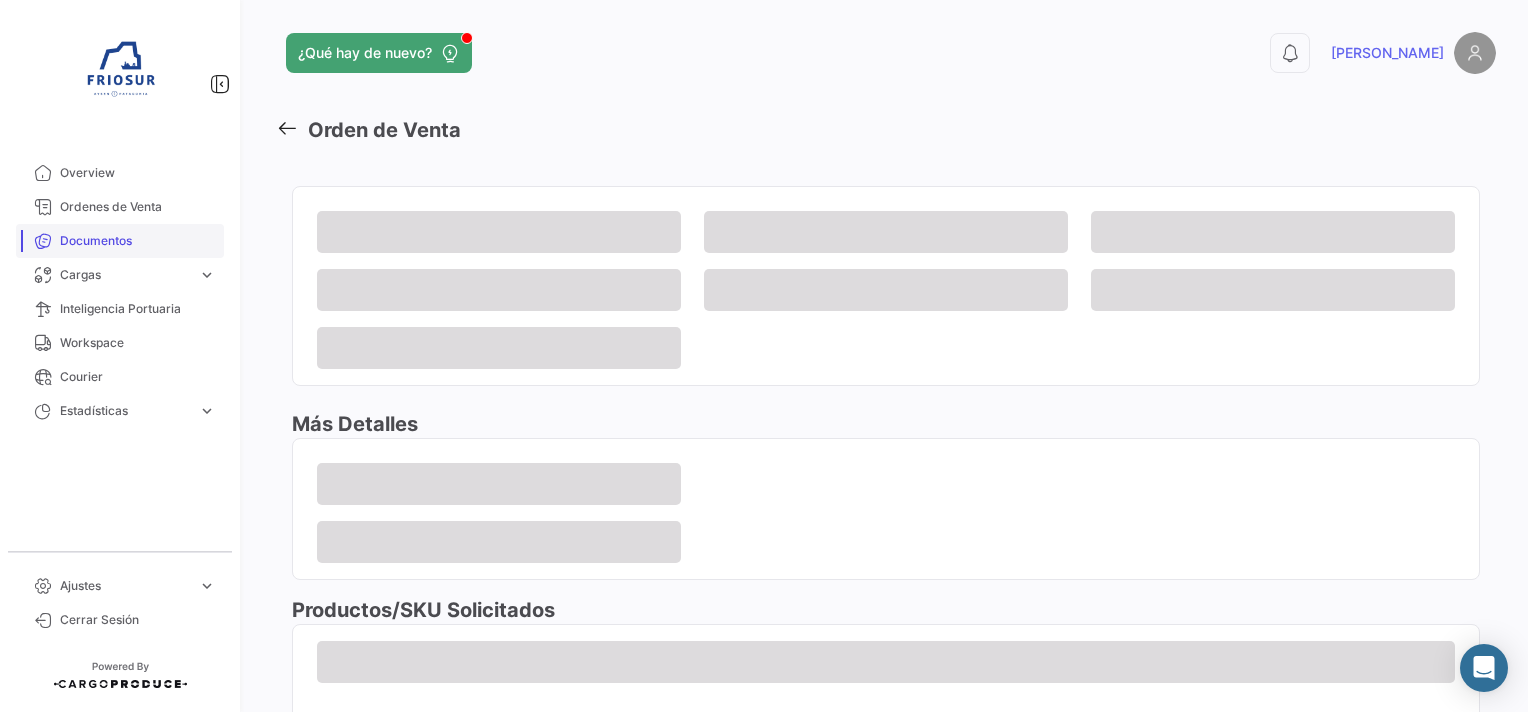 click on "Documentos" at bounding box center [138, 241] 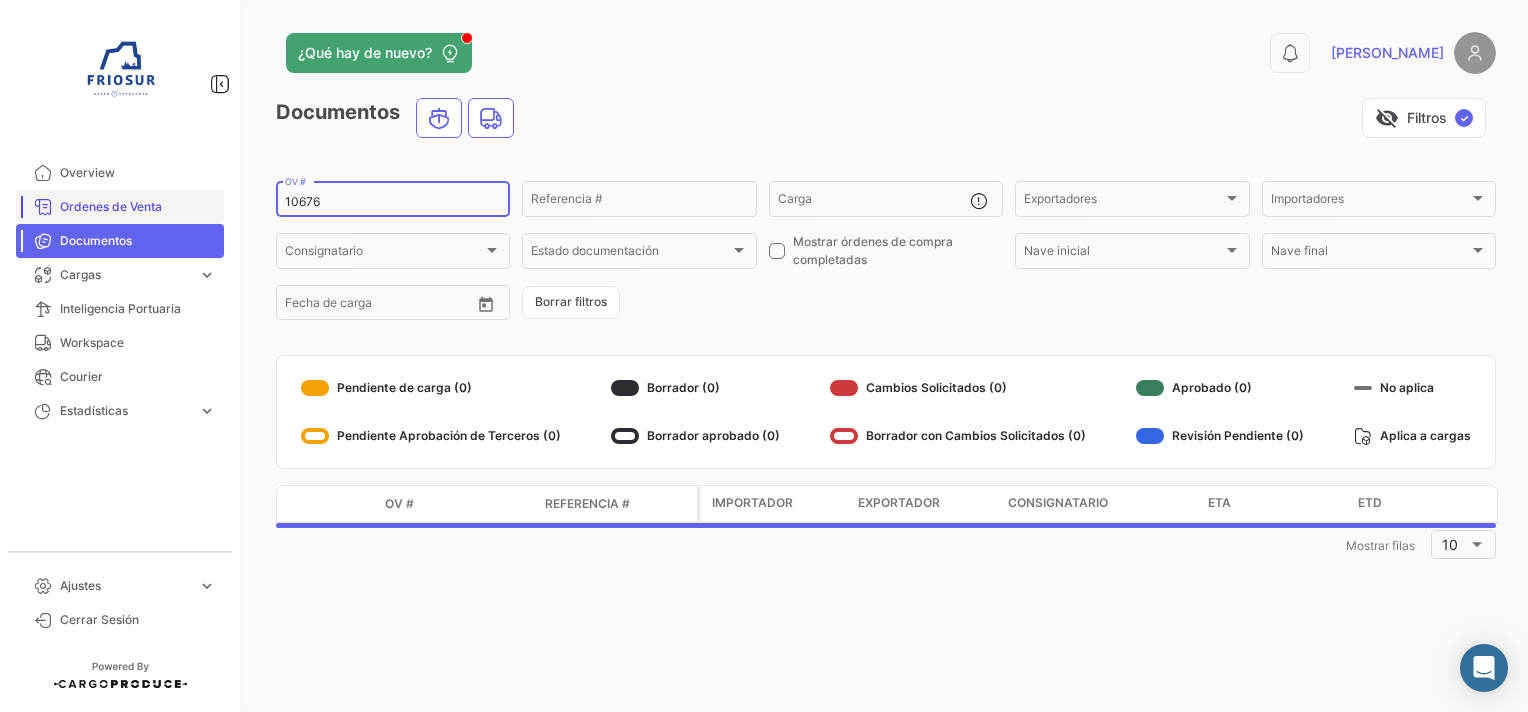 drag, startPoint x: 374, startPoint y: 203, endPoint x: 212, endPoint y: 210, distance: 162.15117 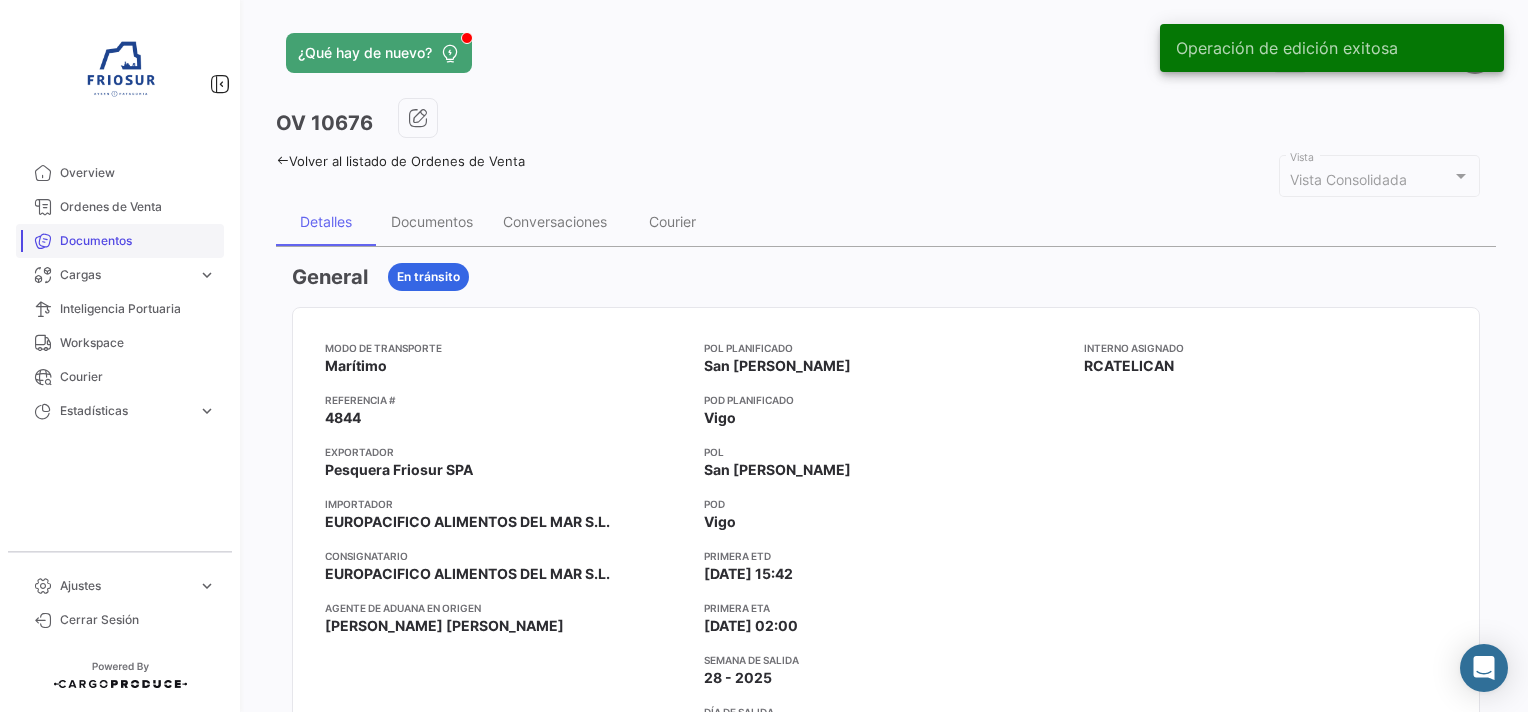 click on "Documentos" at bounding box center [138, 241] 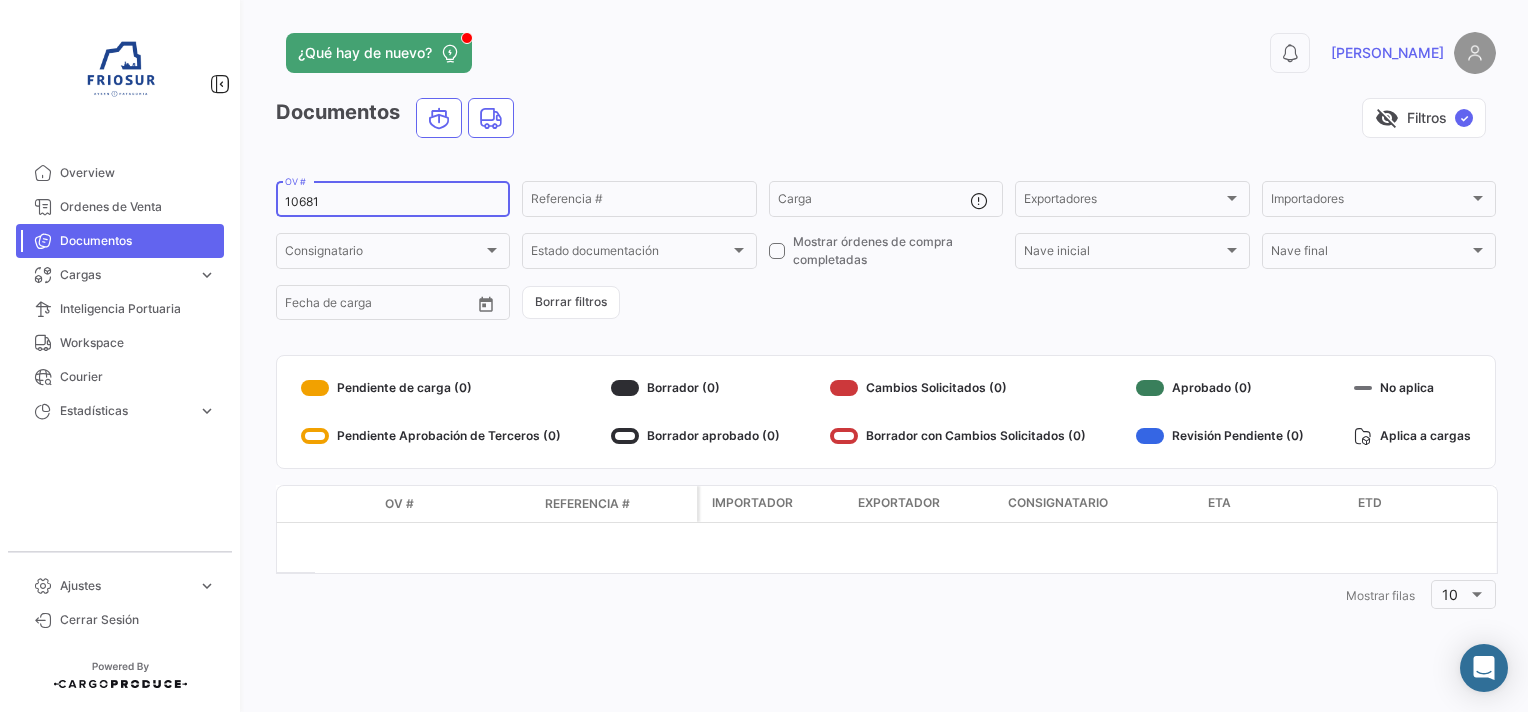 click on "10681" at bounding box center (393, 202) 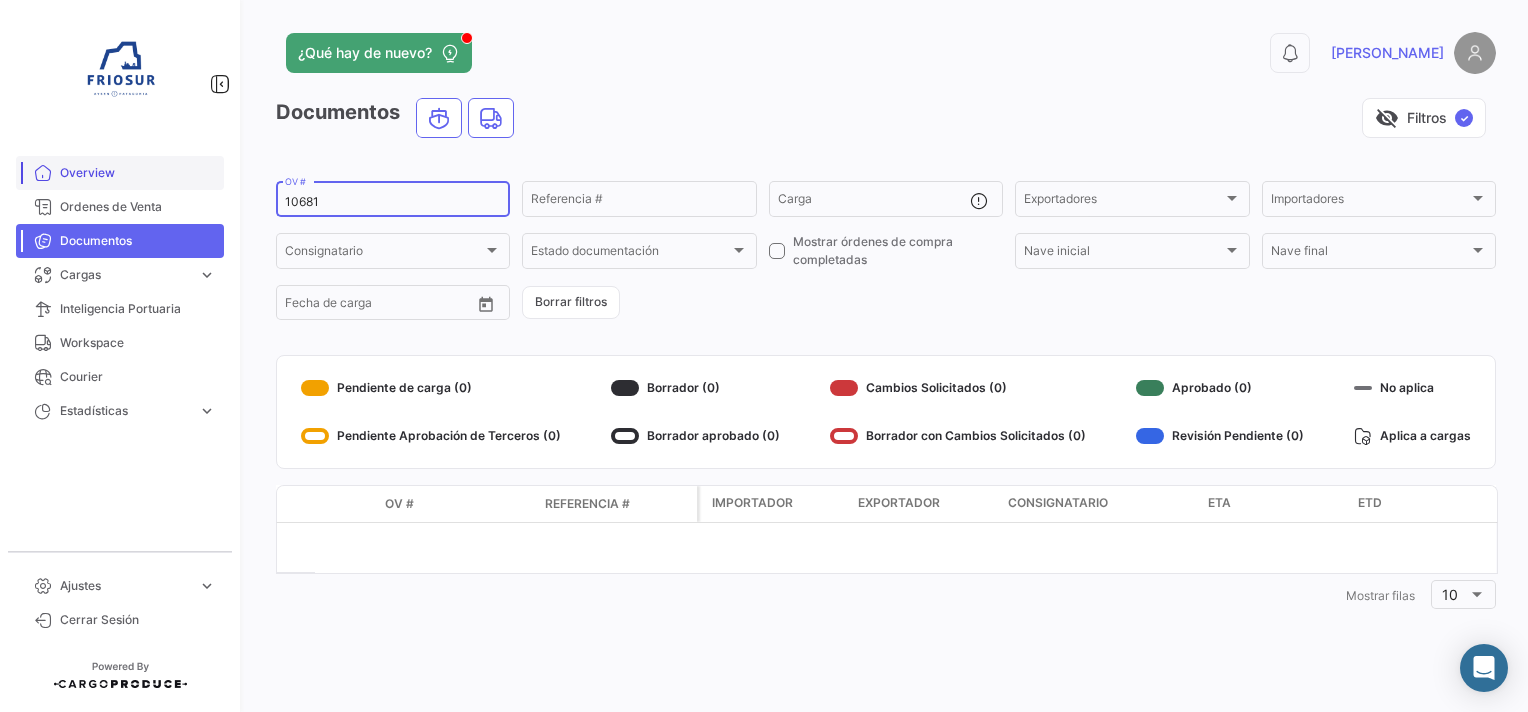 click on "Overview" at bounding box center [120, 173] 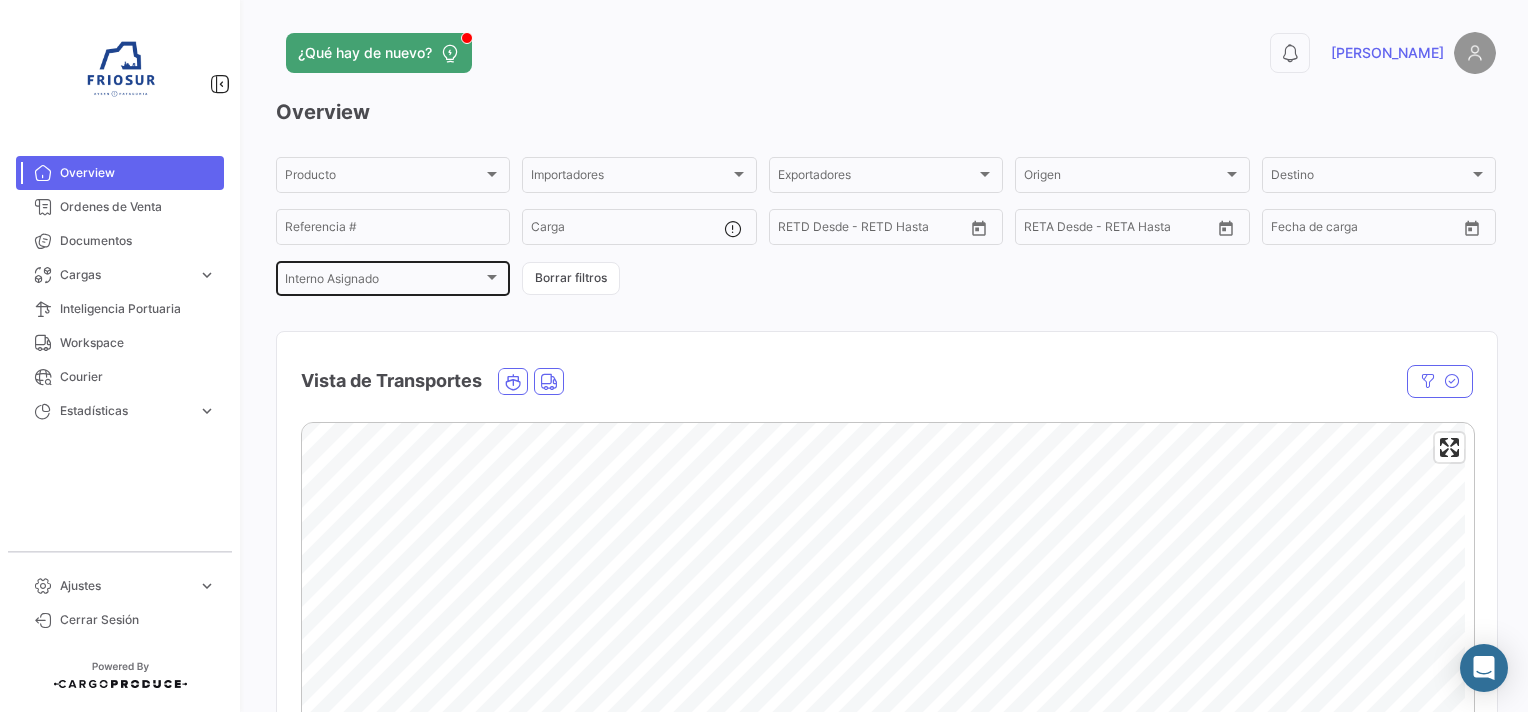 click on "Interno Asignado Interno Asignado" 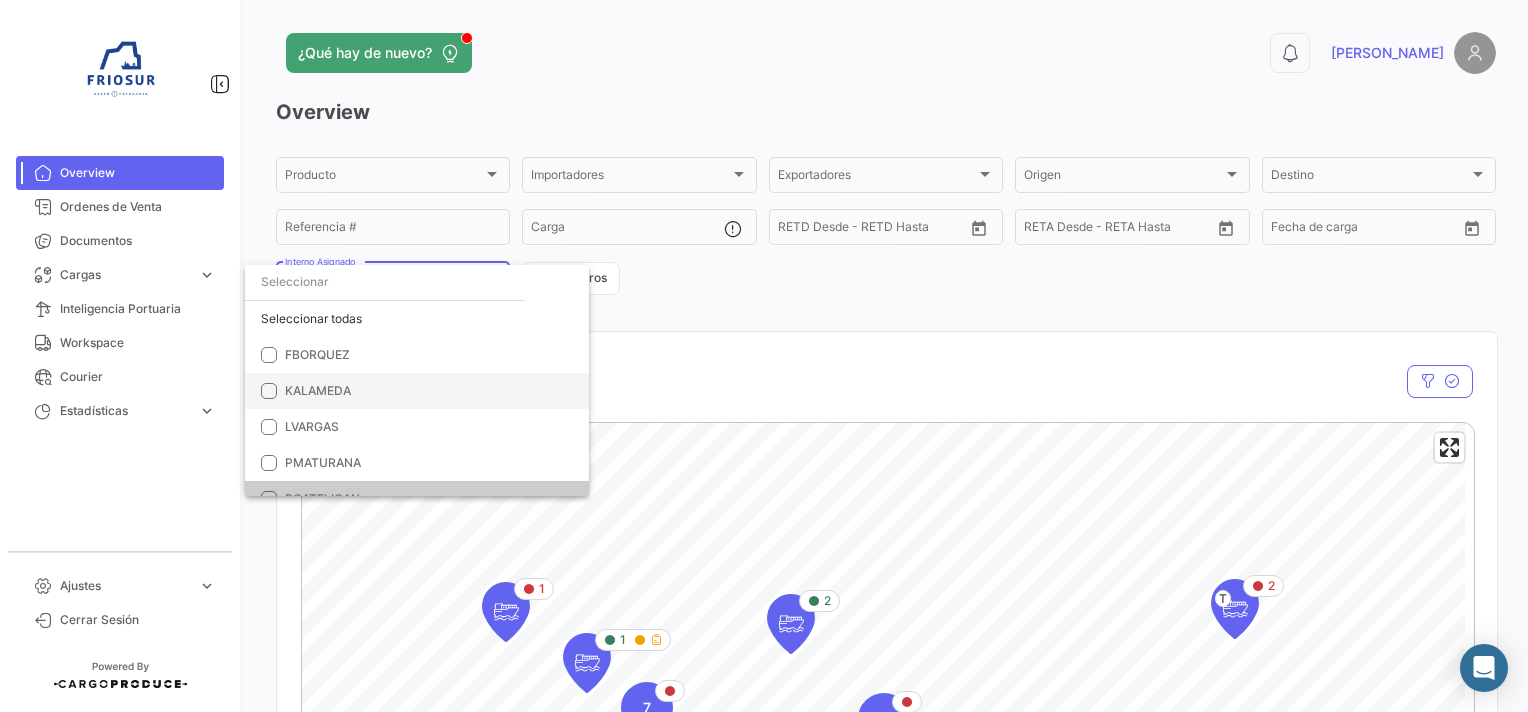 scroll, scrollTop: 20, scrollLeft: 0, axis: vertical 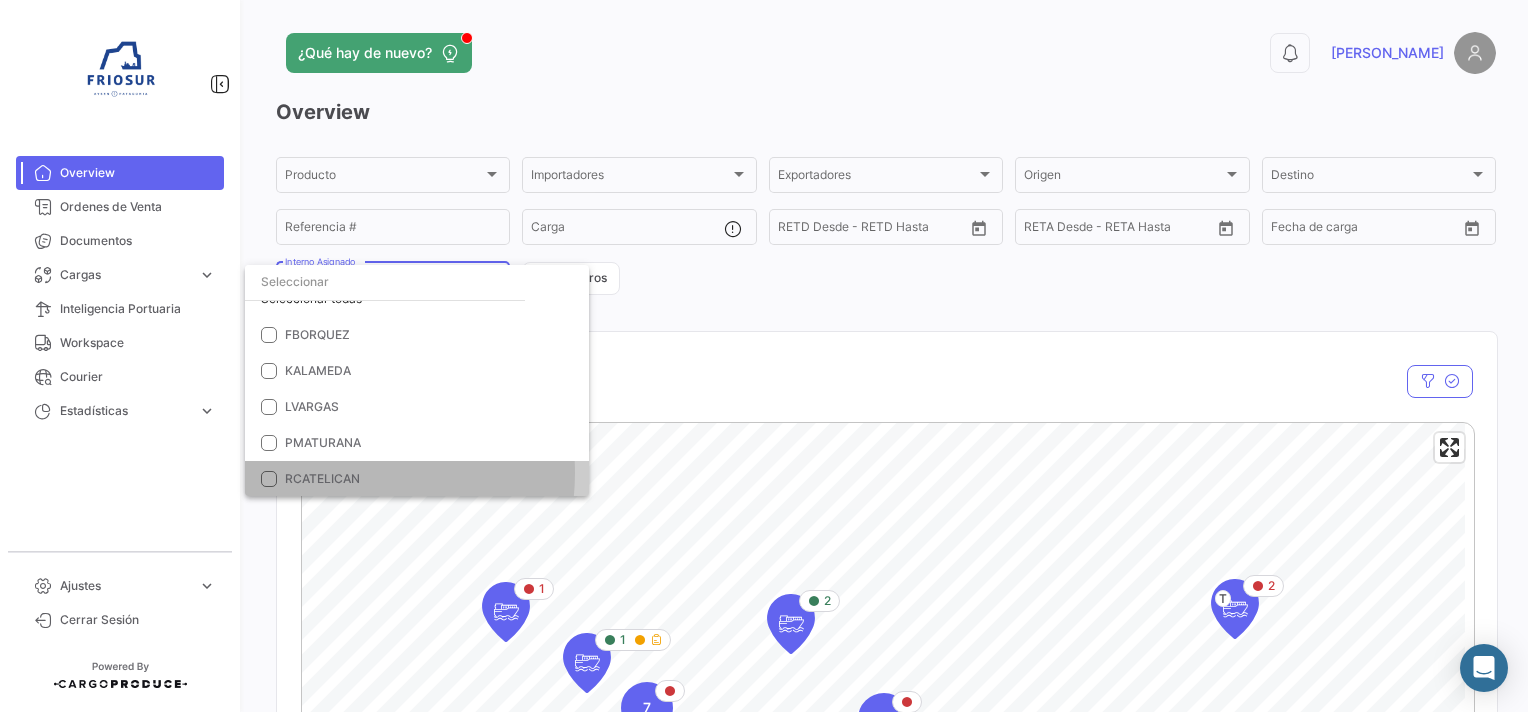 click on "RCATELICAN" at bounding box center [322, 478] 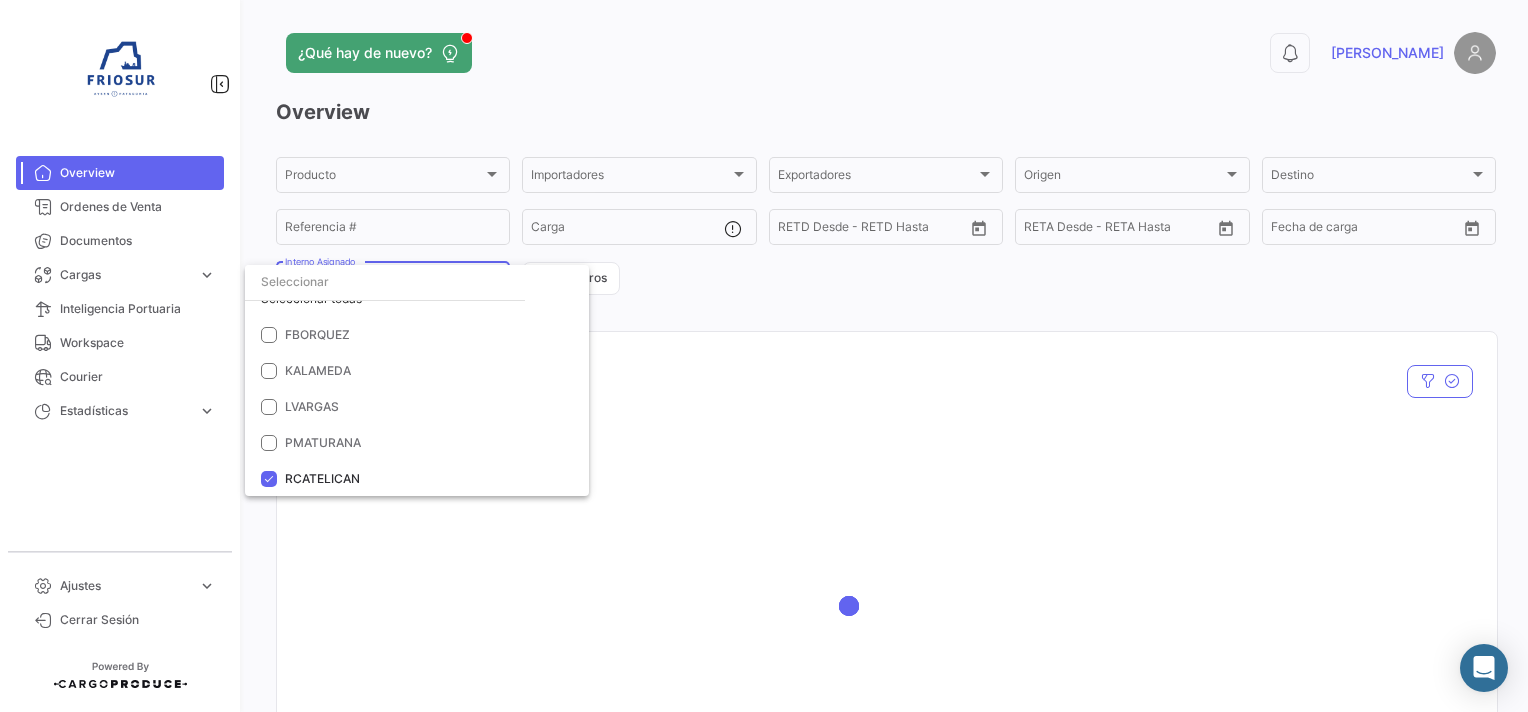click at bounding box center [764, 356] 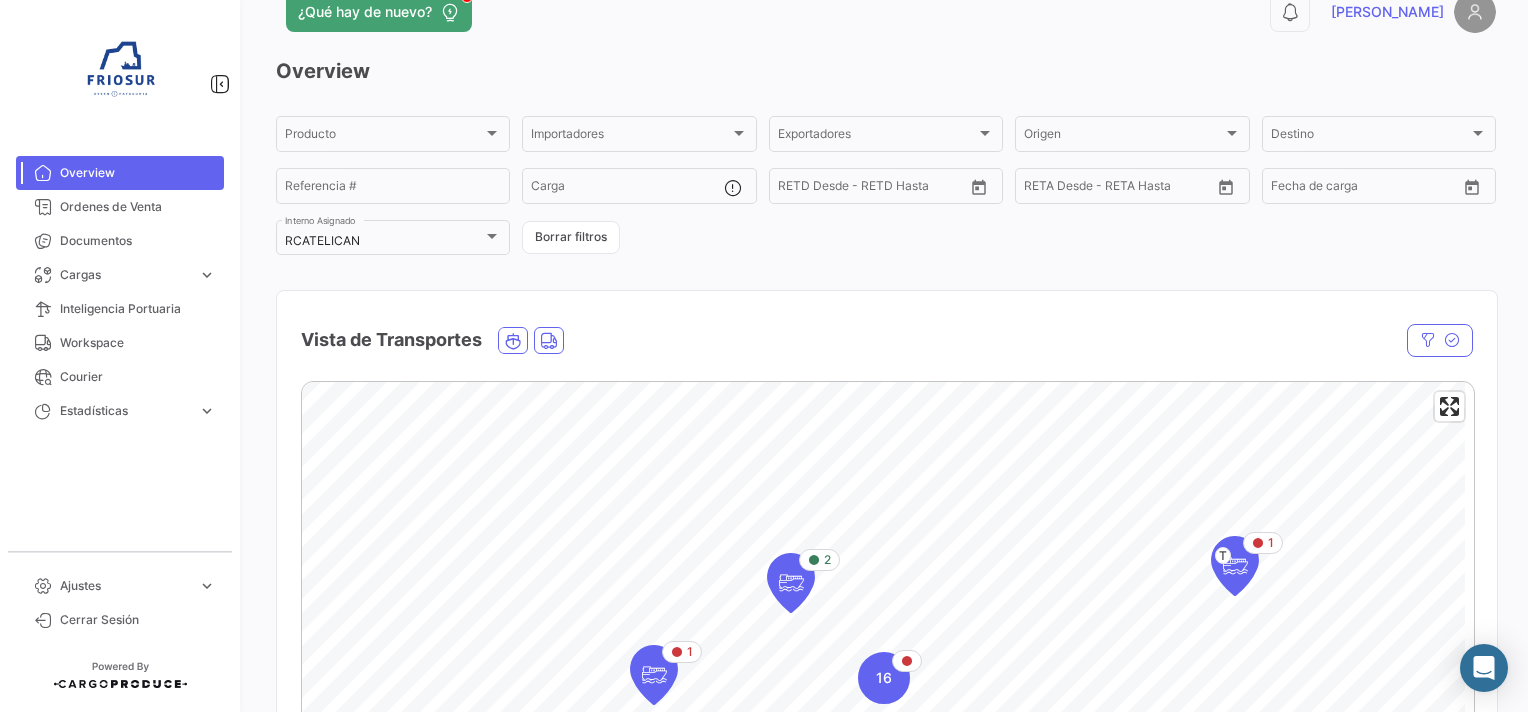 scroll, scrollTop: 0, scrollLeft: 0, axis: both 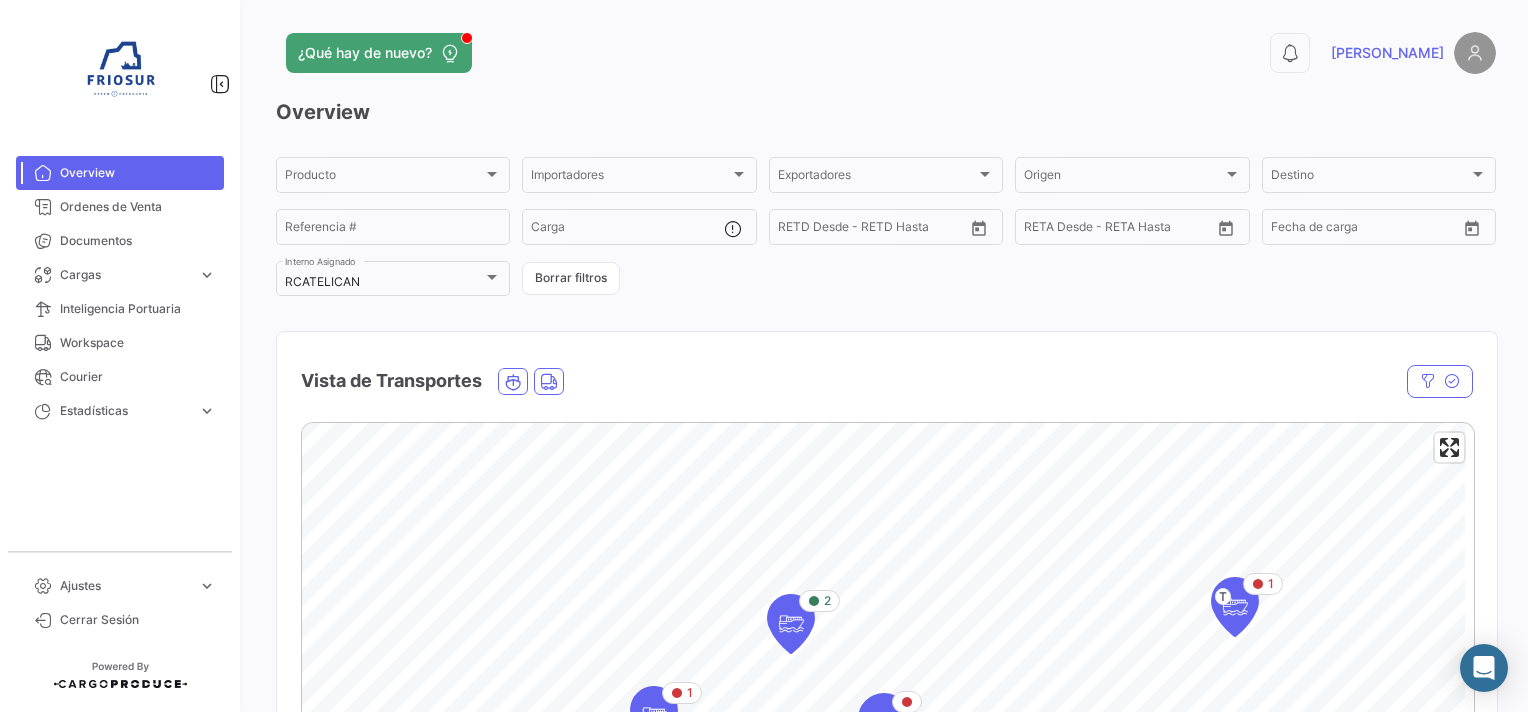 click on "Vista de Transportes" 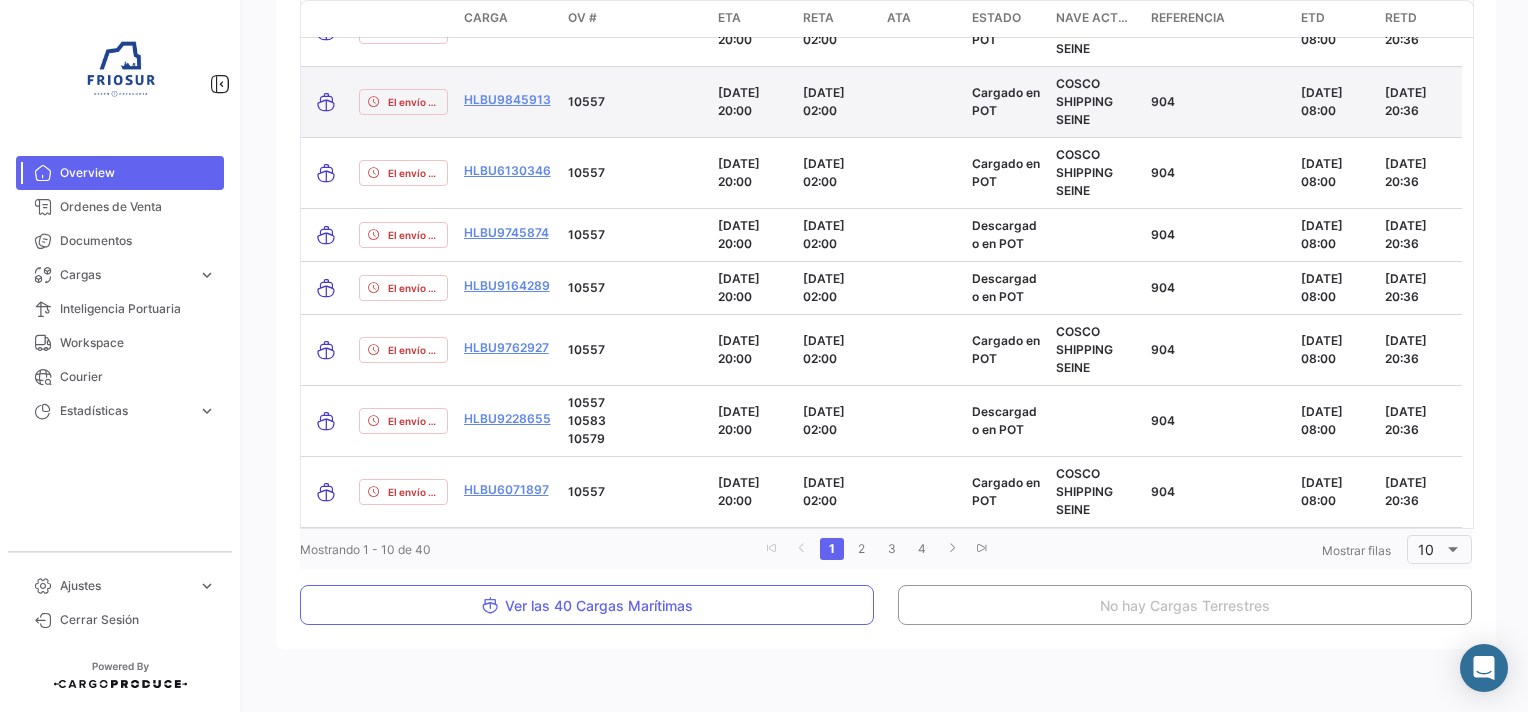 scroll, scrollTop: 3180, scrollLeft: 0, axis: vertical 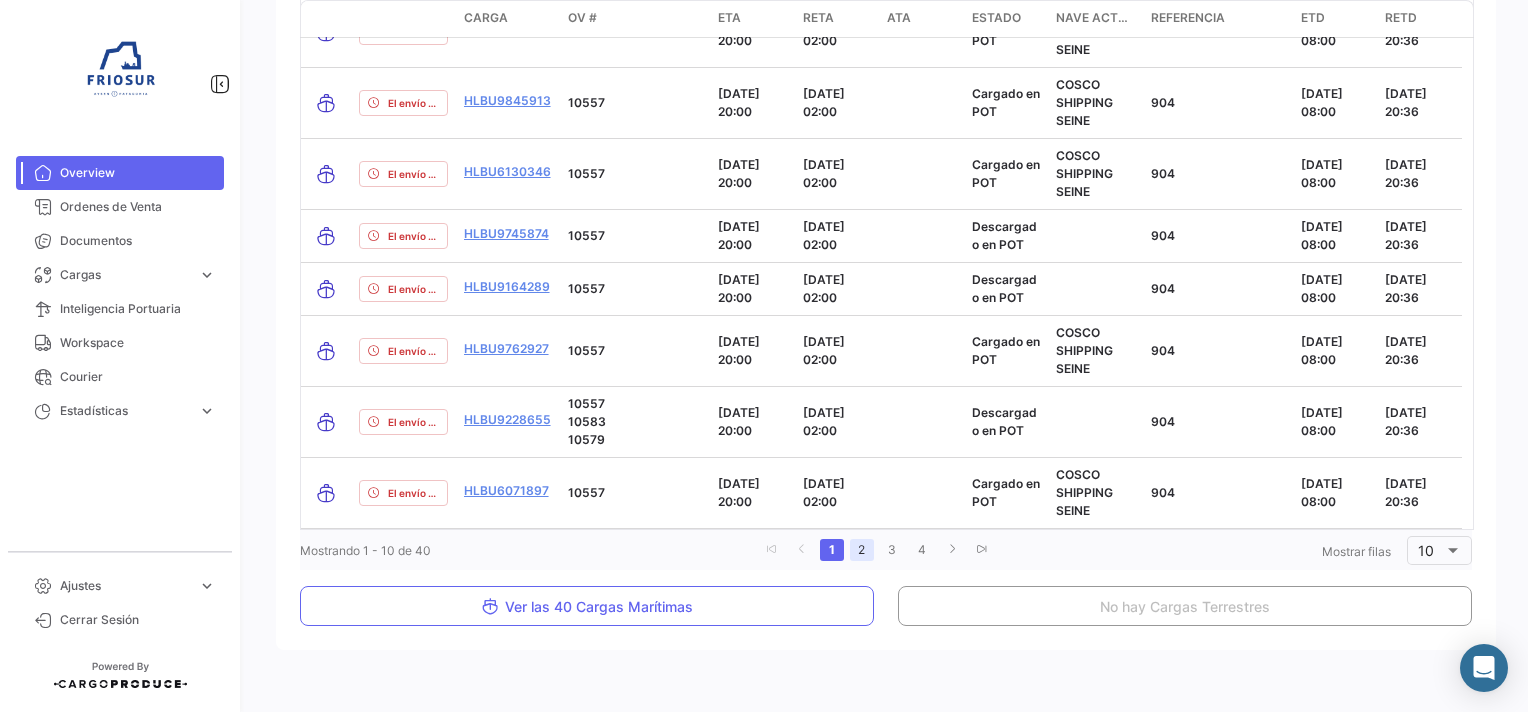 click on "2" 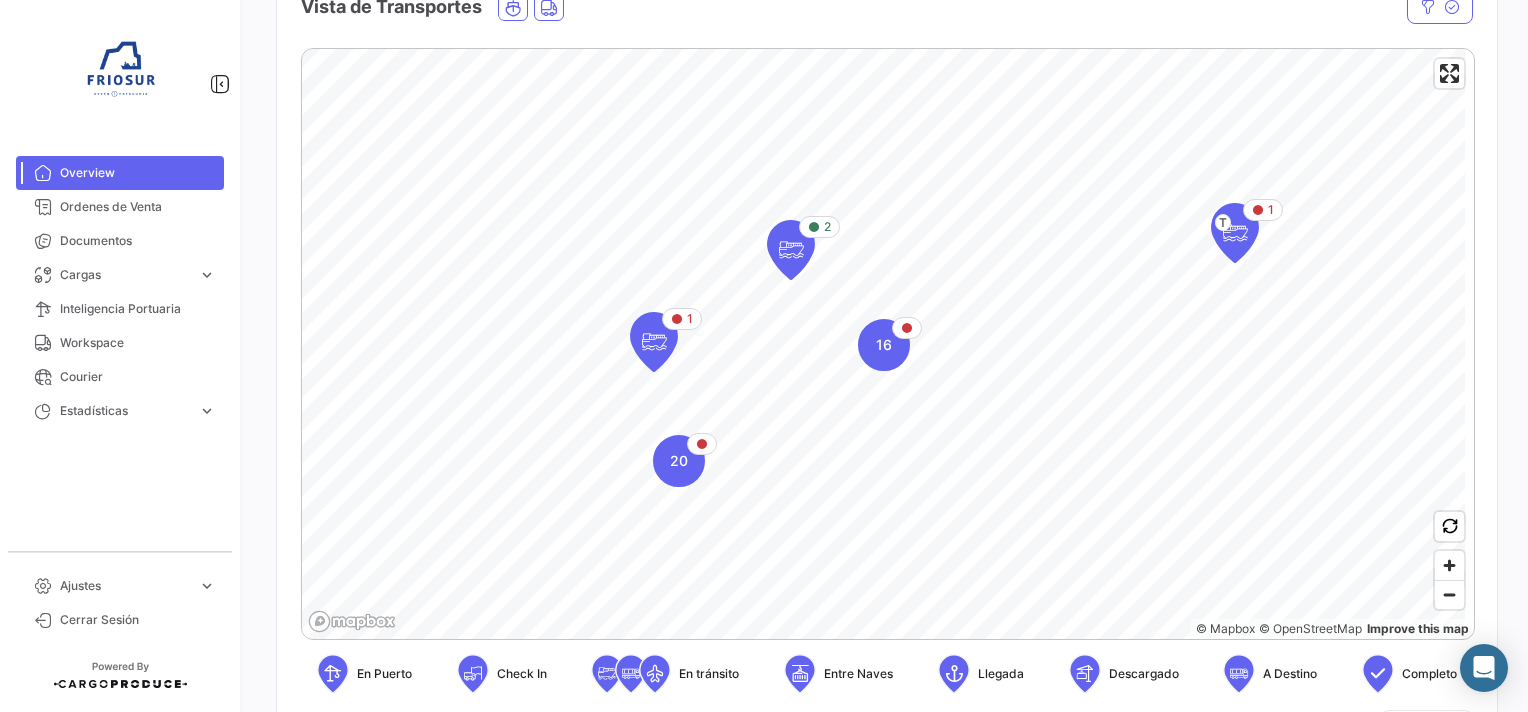 scroll, scrollTop: 0, scrollLeft: 0, axis: both 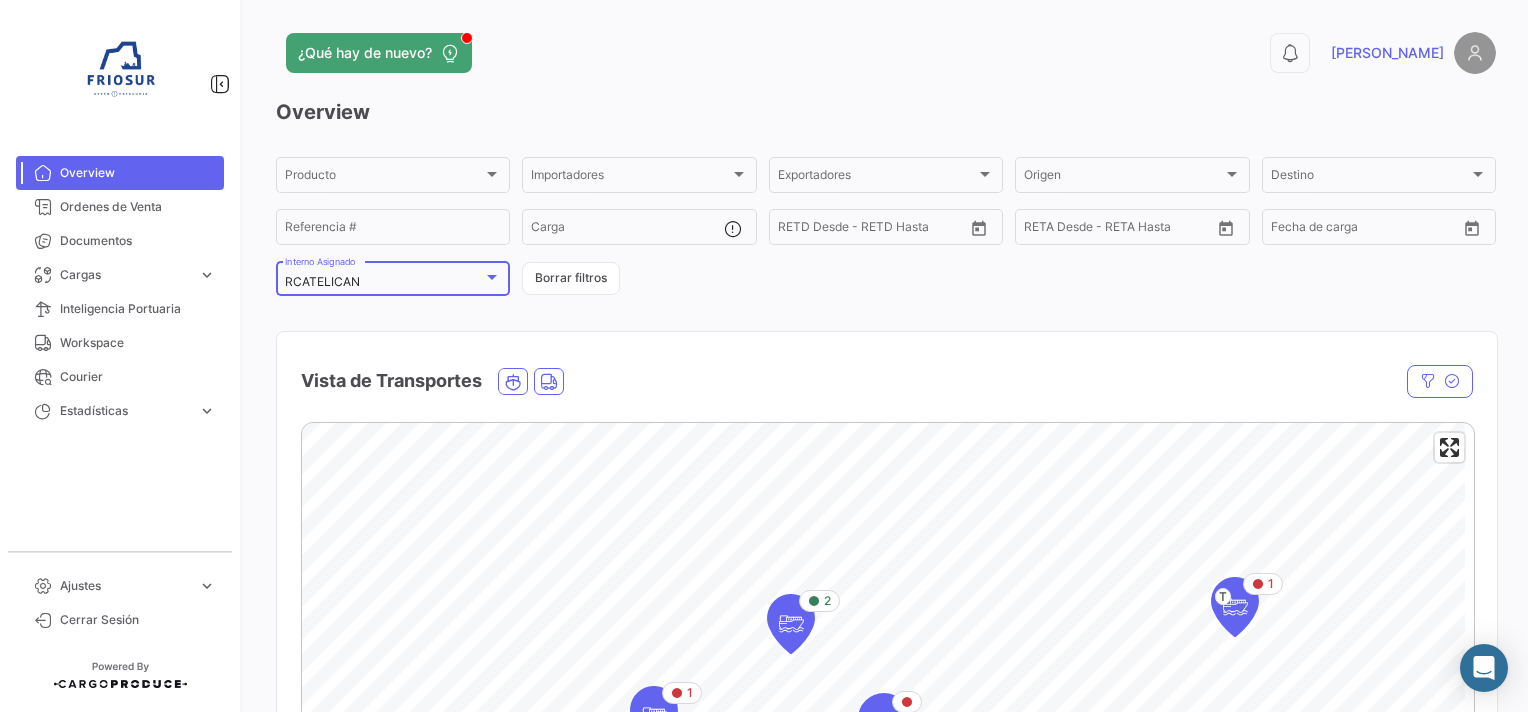 click on "RCATELICAN" at bounding box center (384, 282) 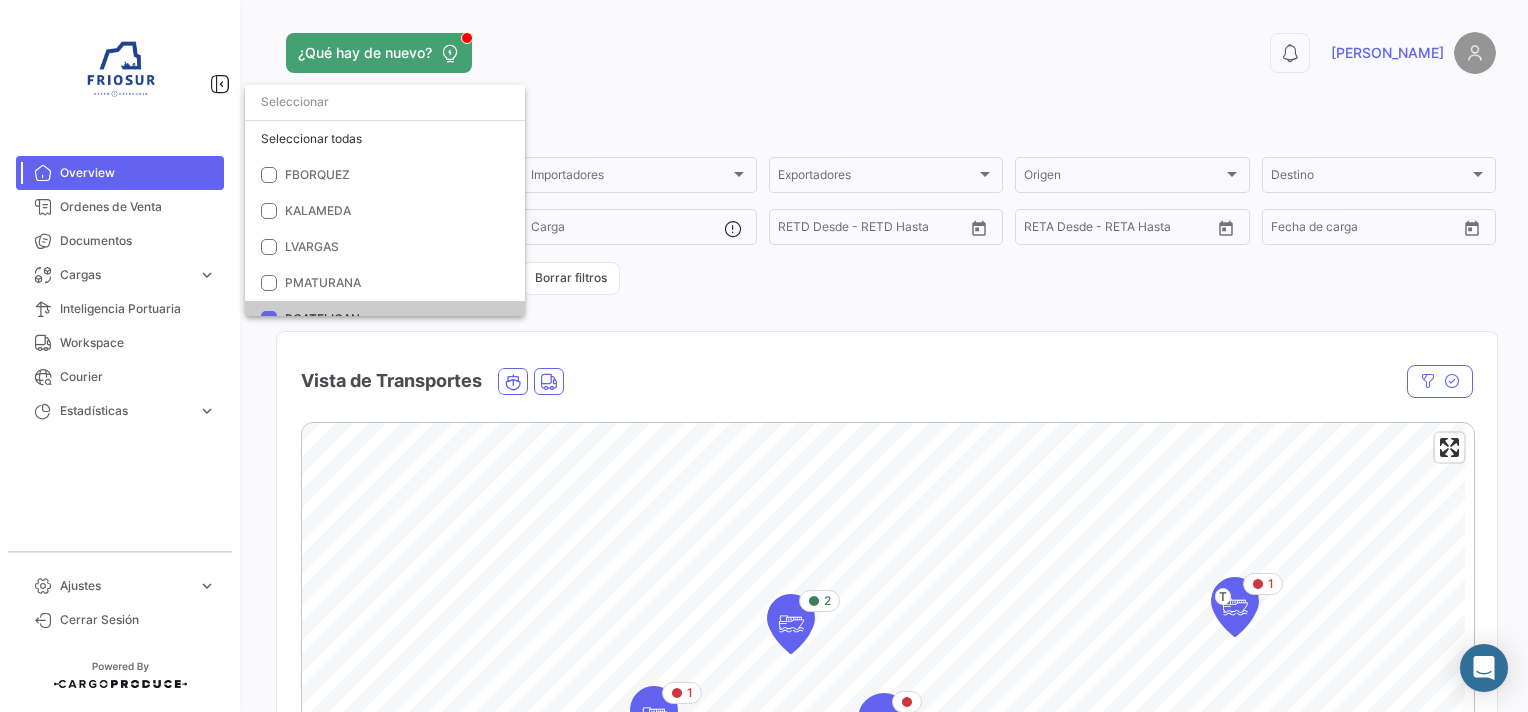 scroll, scrollTop: 20, scrollLeft: 0, axis: vertical 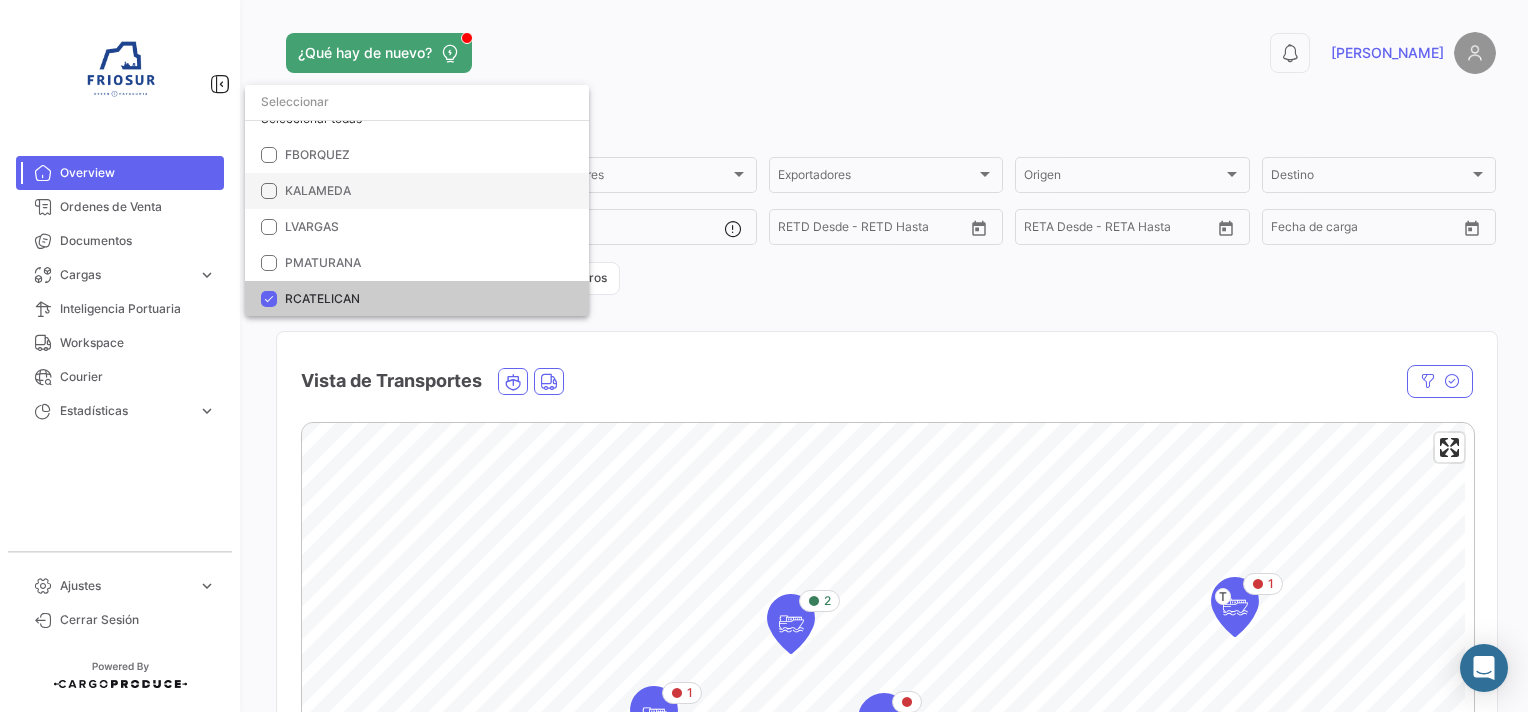 click on "KALAMEDA" at bounding box center (318, 190) 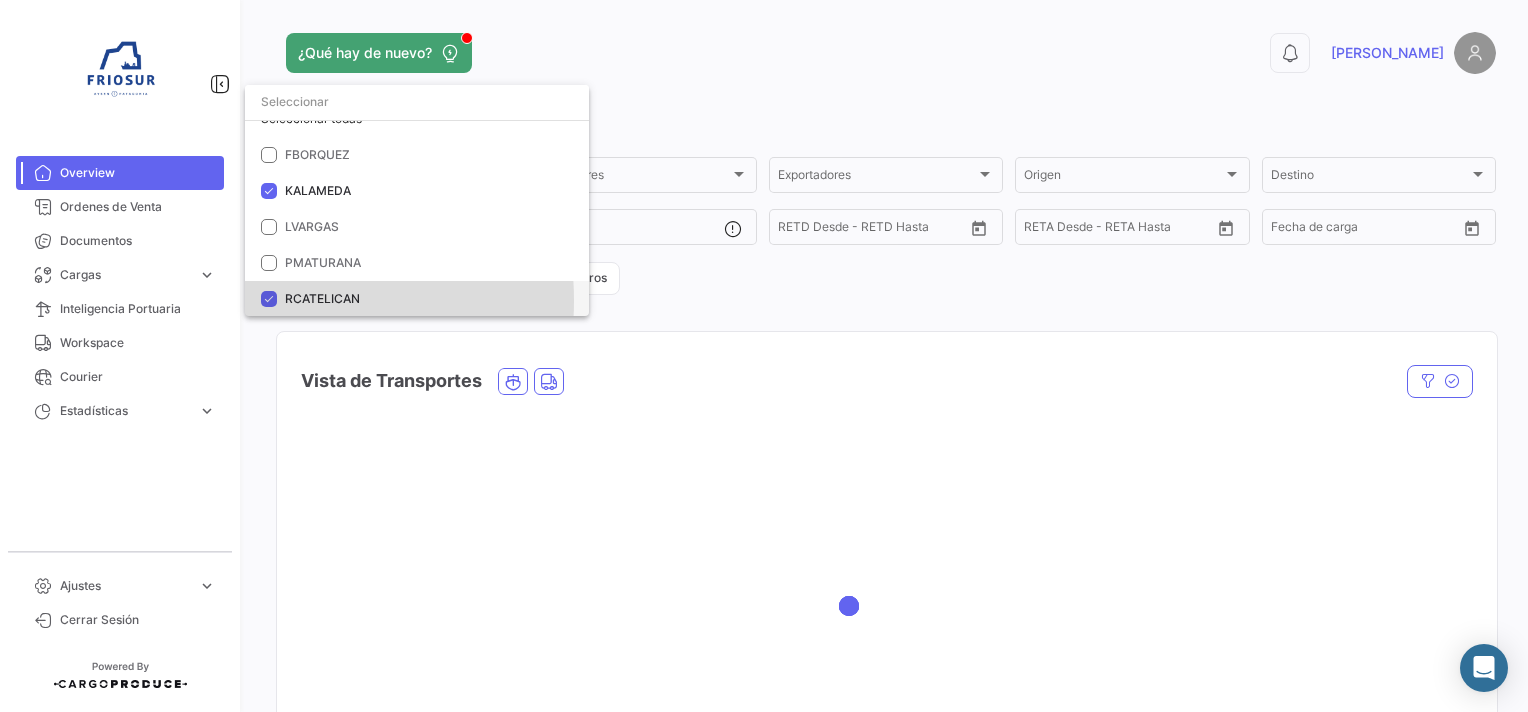 click on "RCATELICAN" at bounding box center [322, 298] 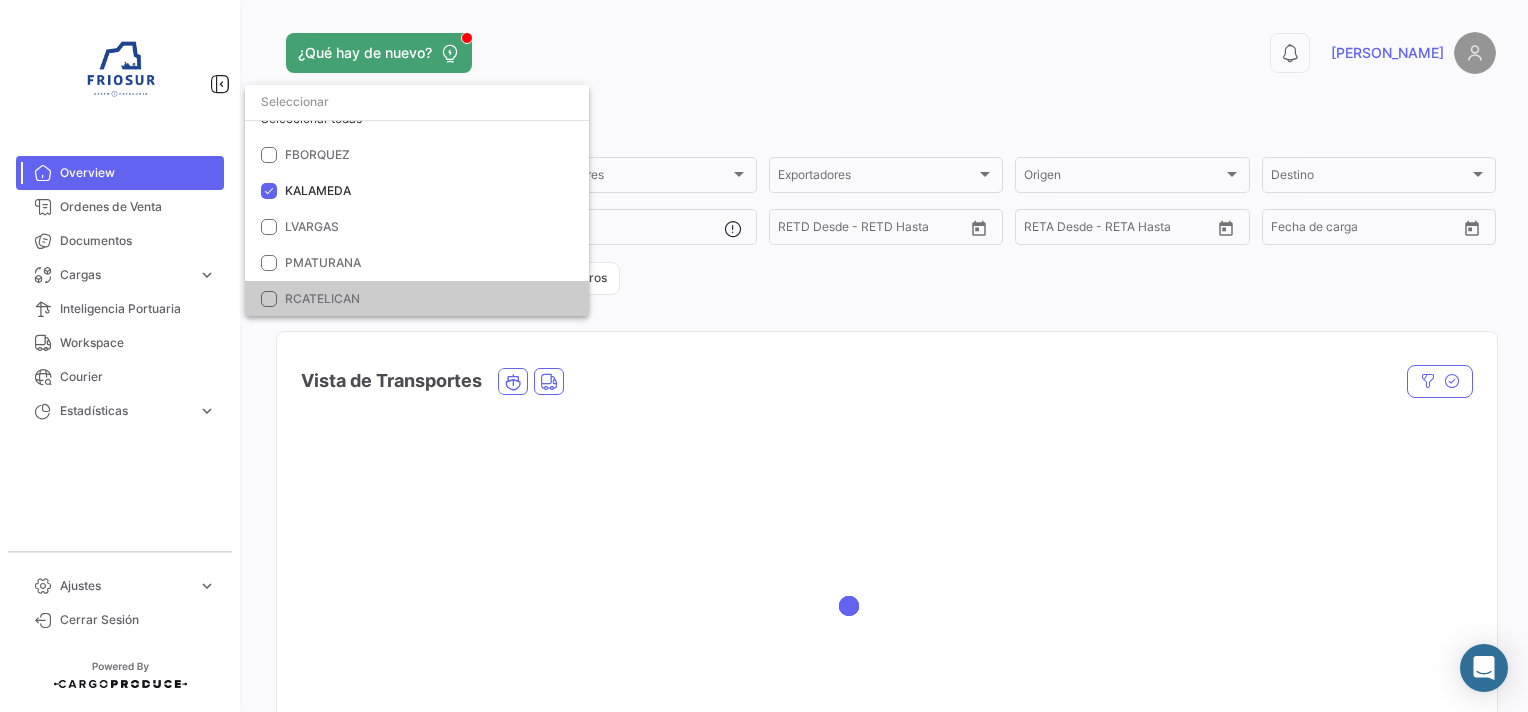 click at bounding box center [764, 356] 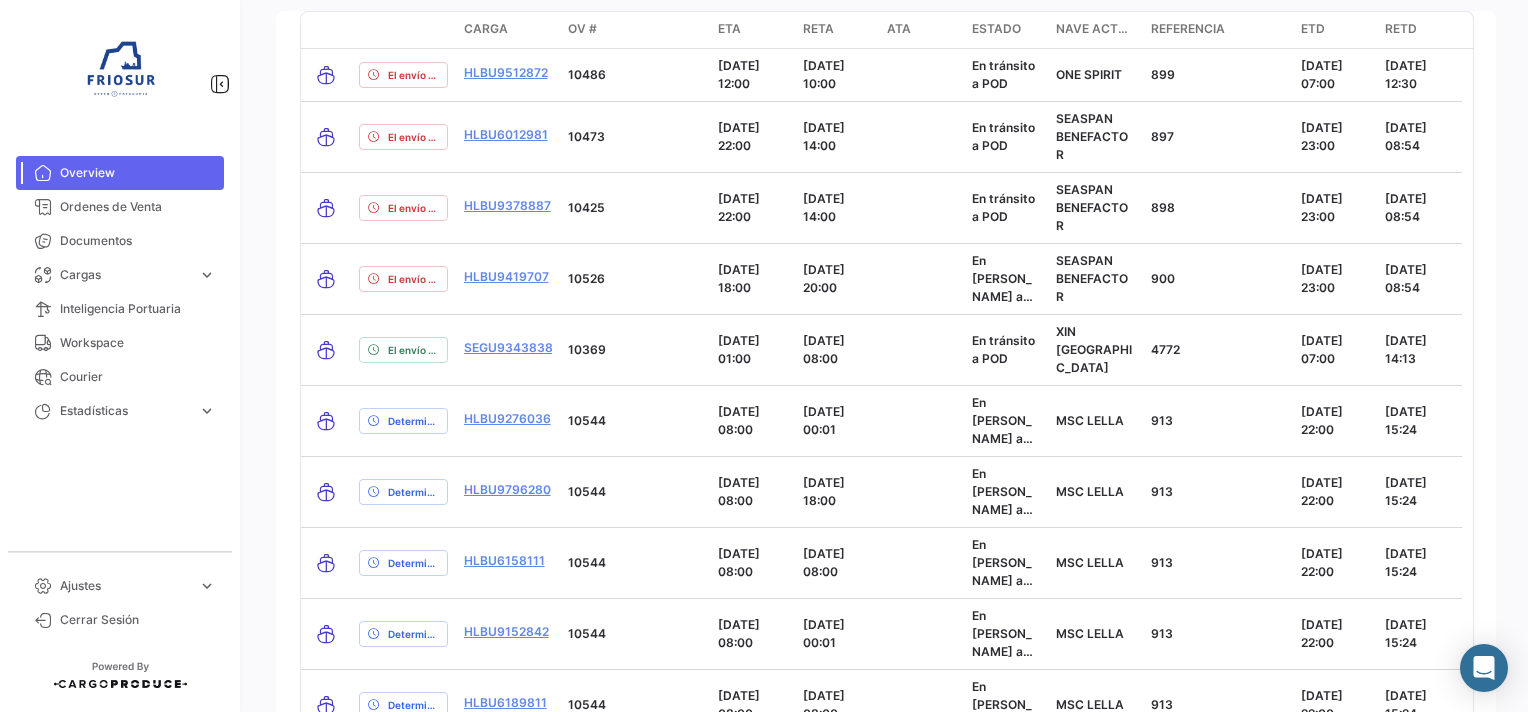 scroll, scrollTop: 2900, scrollLeft: 0, axis: vertical 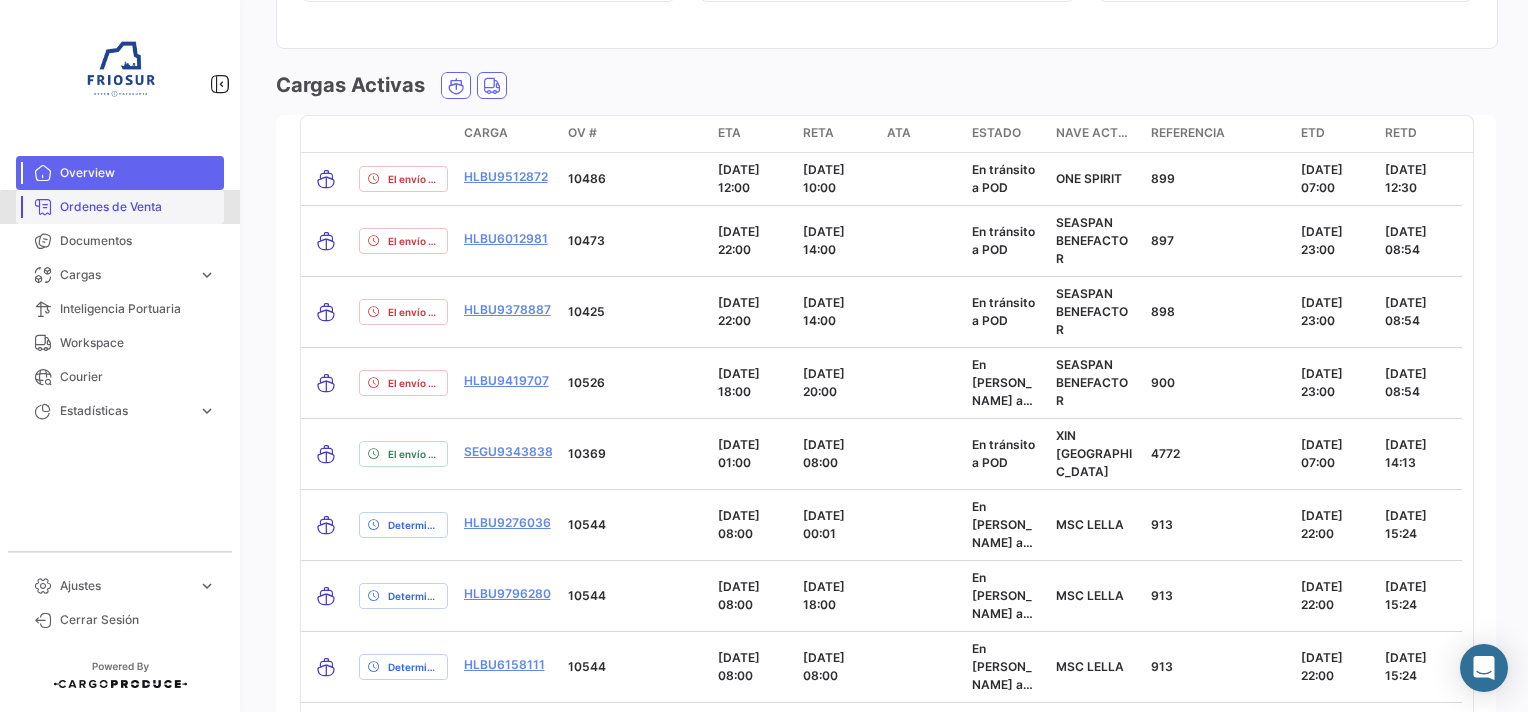 click on "Ordenes de Venta" at bounding box center (138, 207) 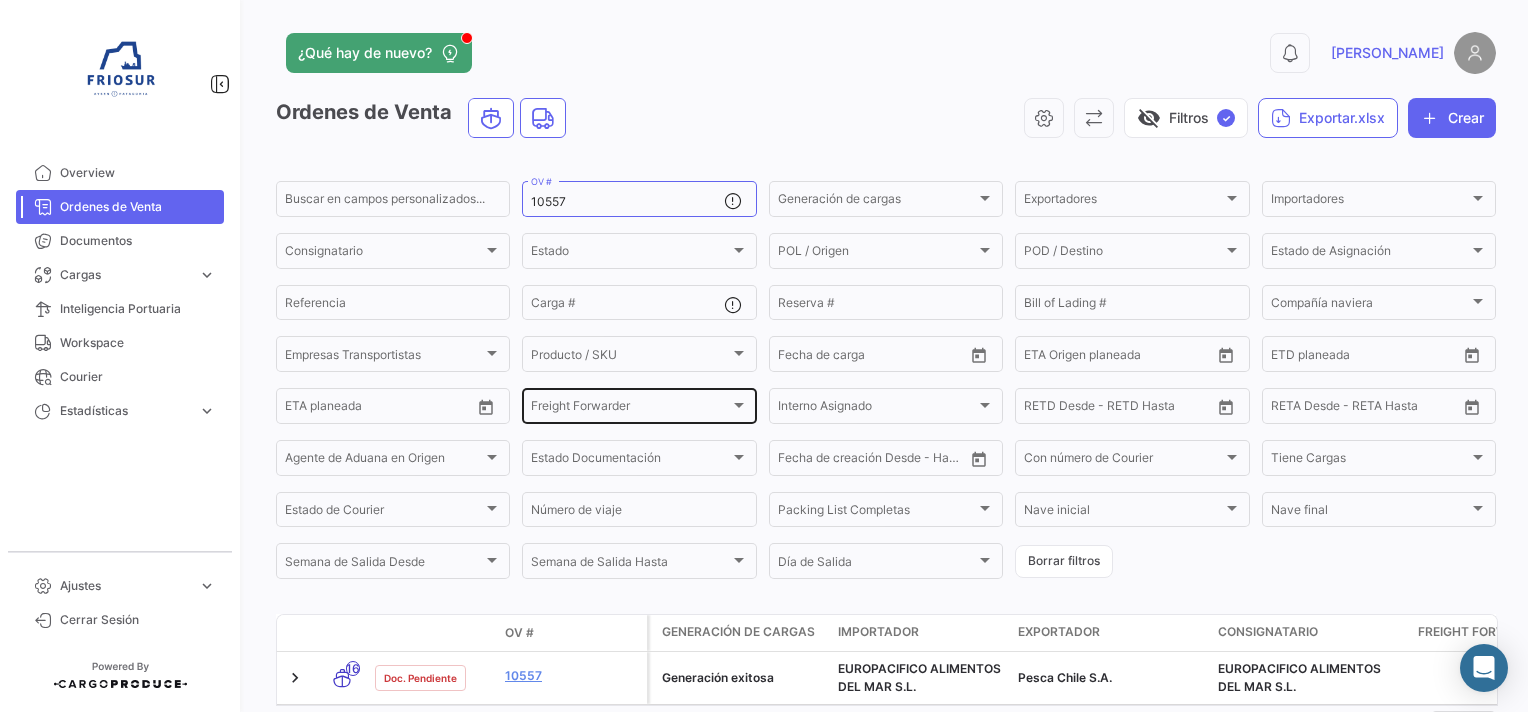 scroll, scrollTop: 100, scrollLeft: 0, axis: vertical 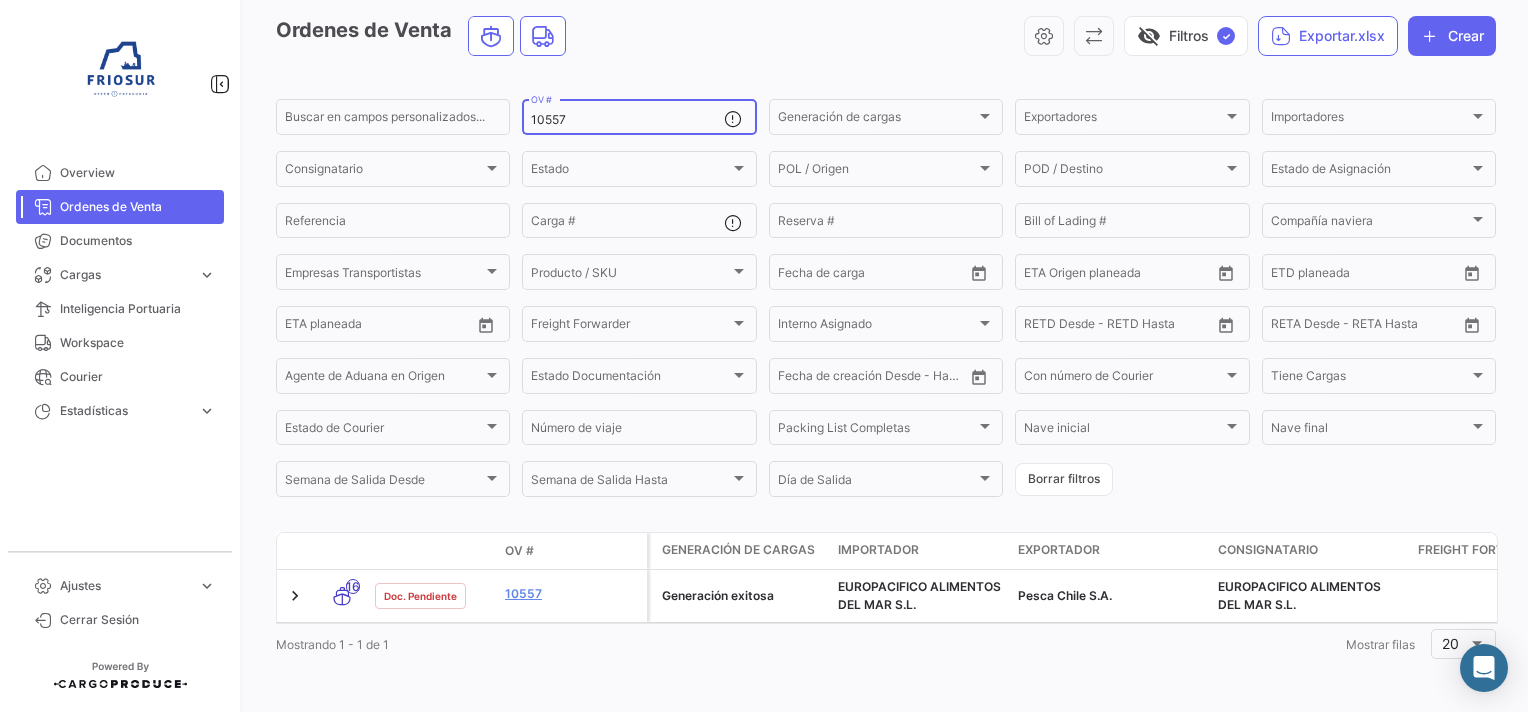 drag, startPoint x: 626, startPoint y: 95, endPoint x: 385, endPoint y: 117, distance: 242.00206 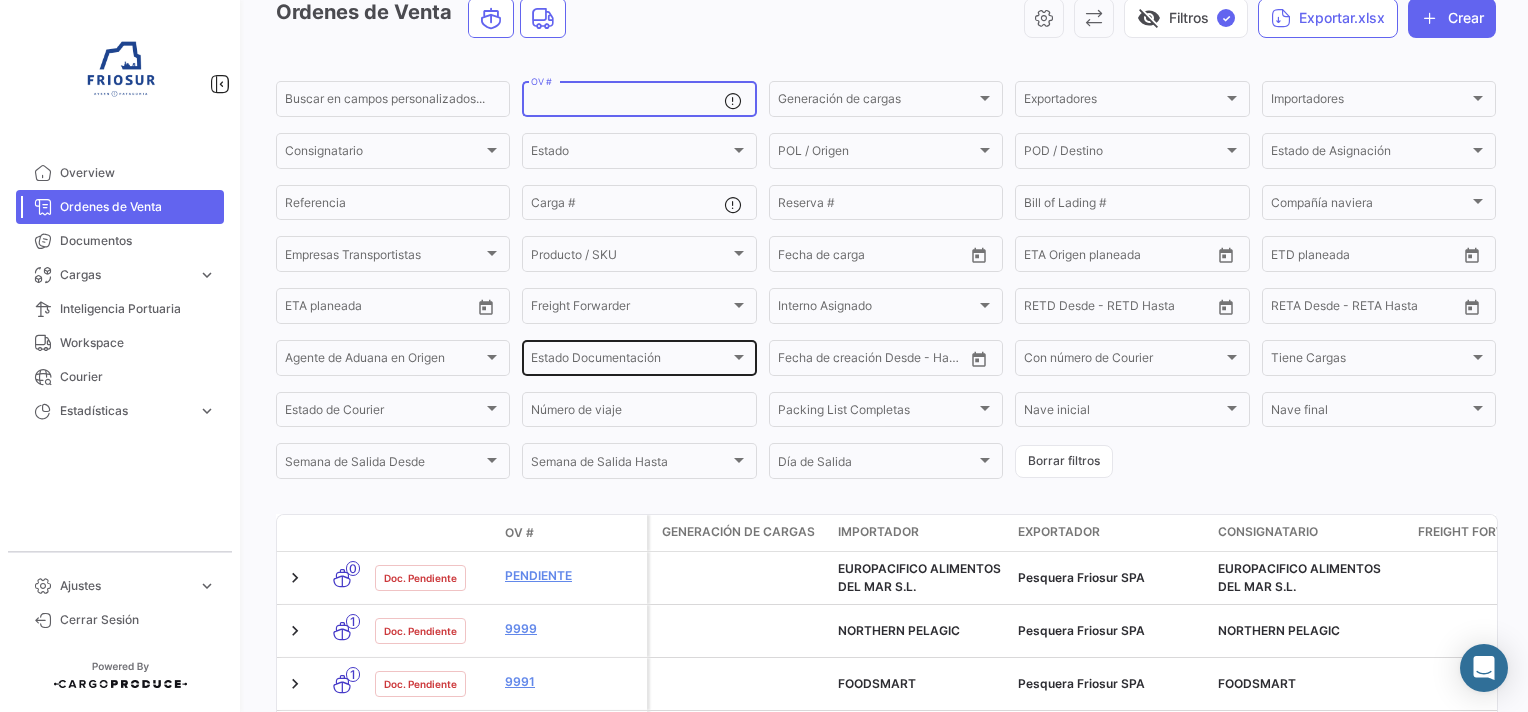 type 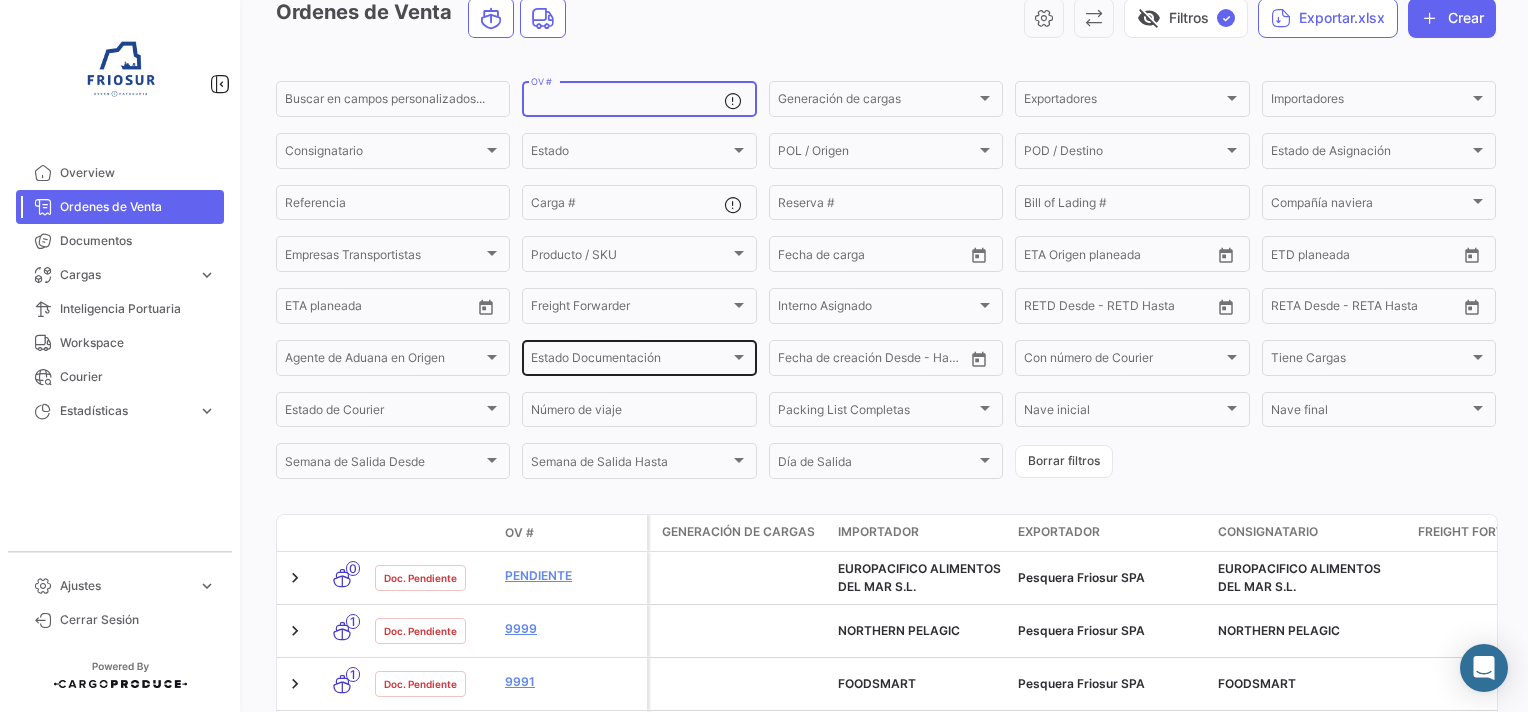 click on "Estado Documentación" at bounding box center (630, 361) 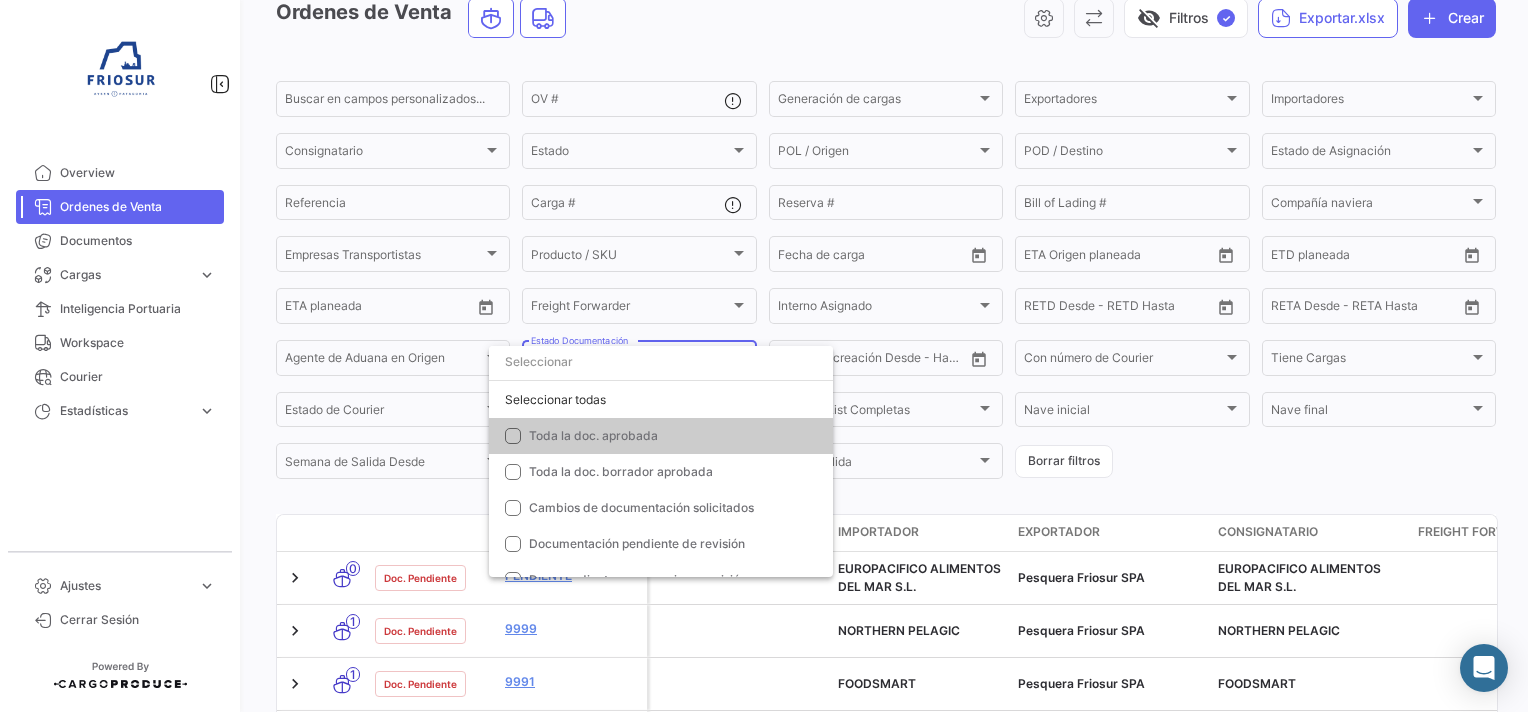 click at bounding box center (661, 362) 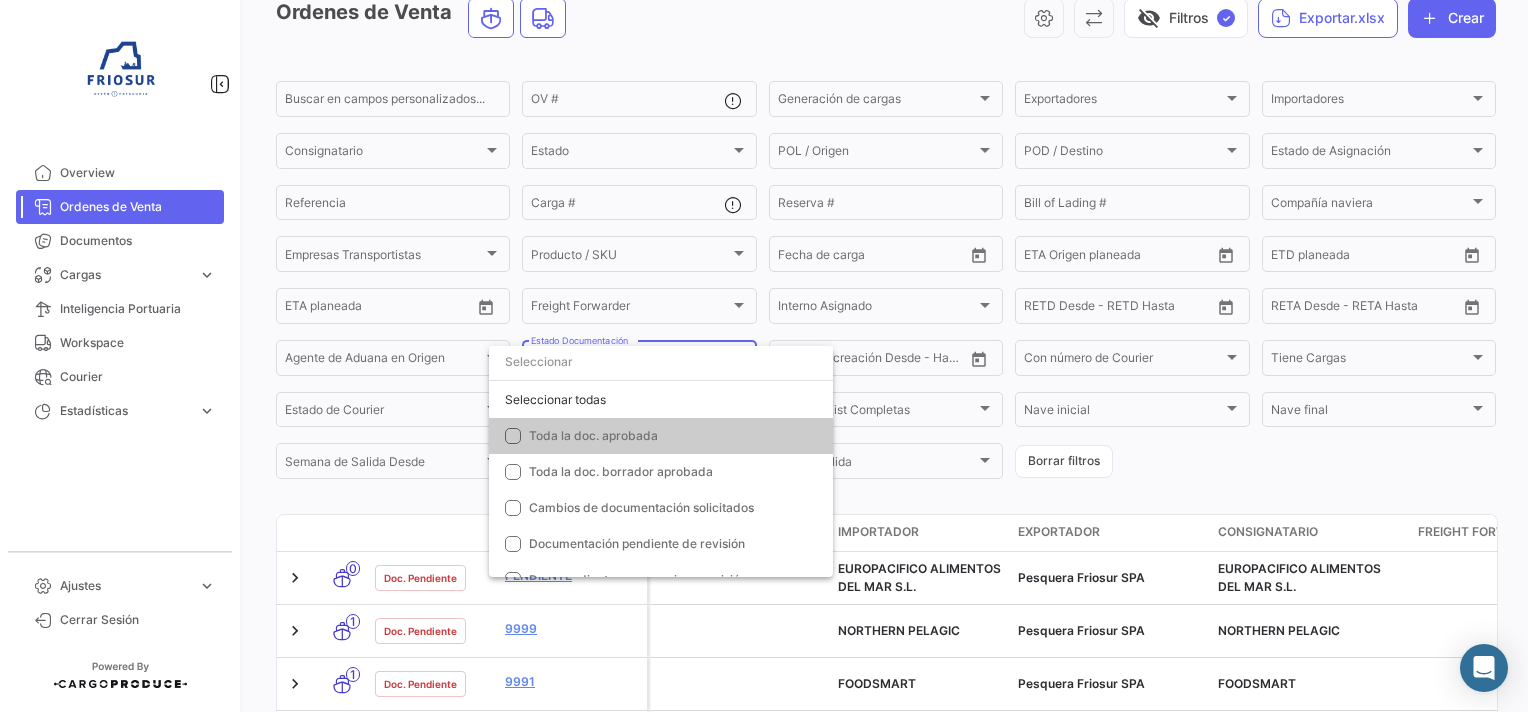 click at bounding box center (764, 356) 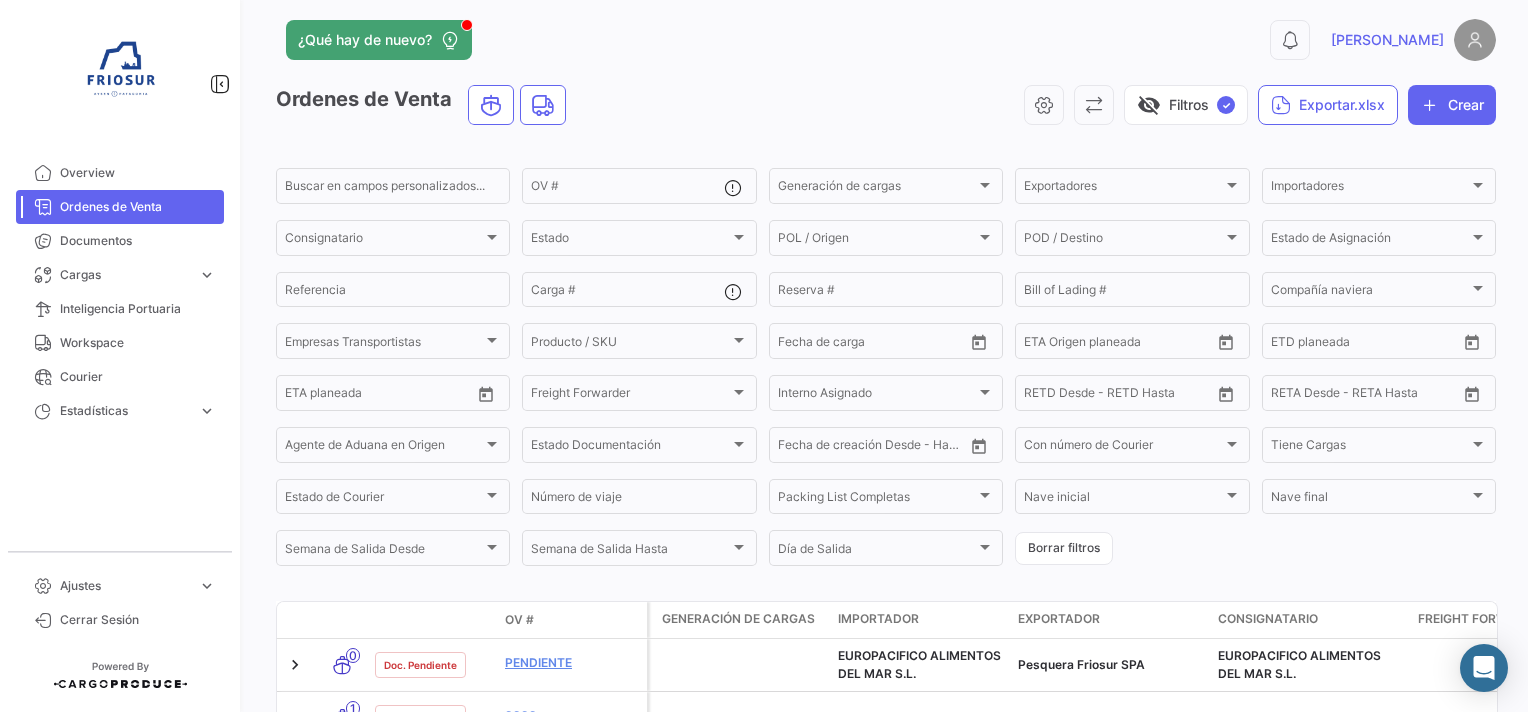 scroll, scrollTop: 0, scrollLeft: 0, axis: both 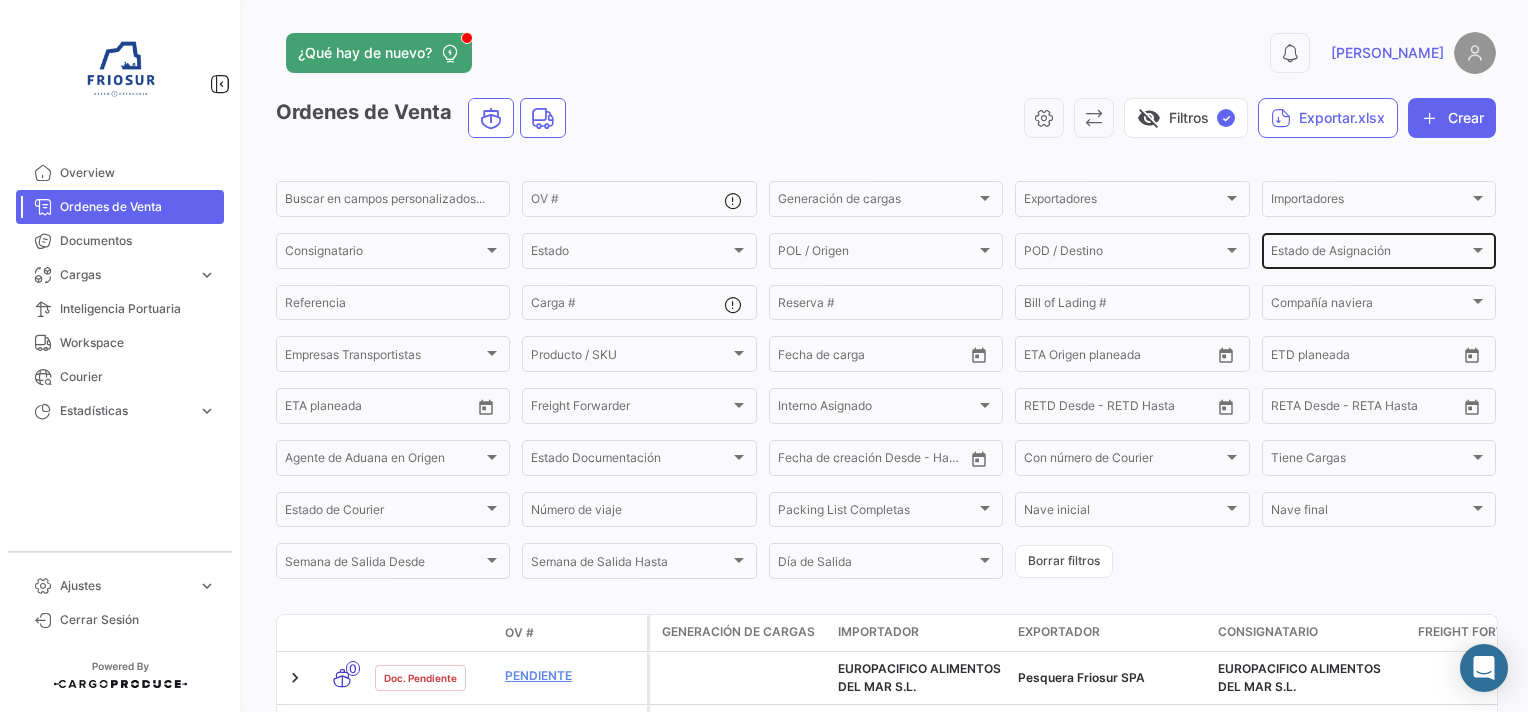 click on "Estado de Asignación Estado de Asignación" 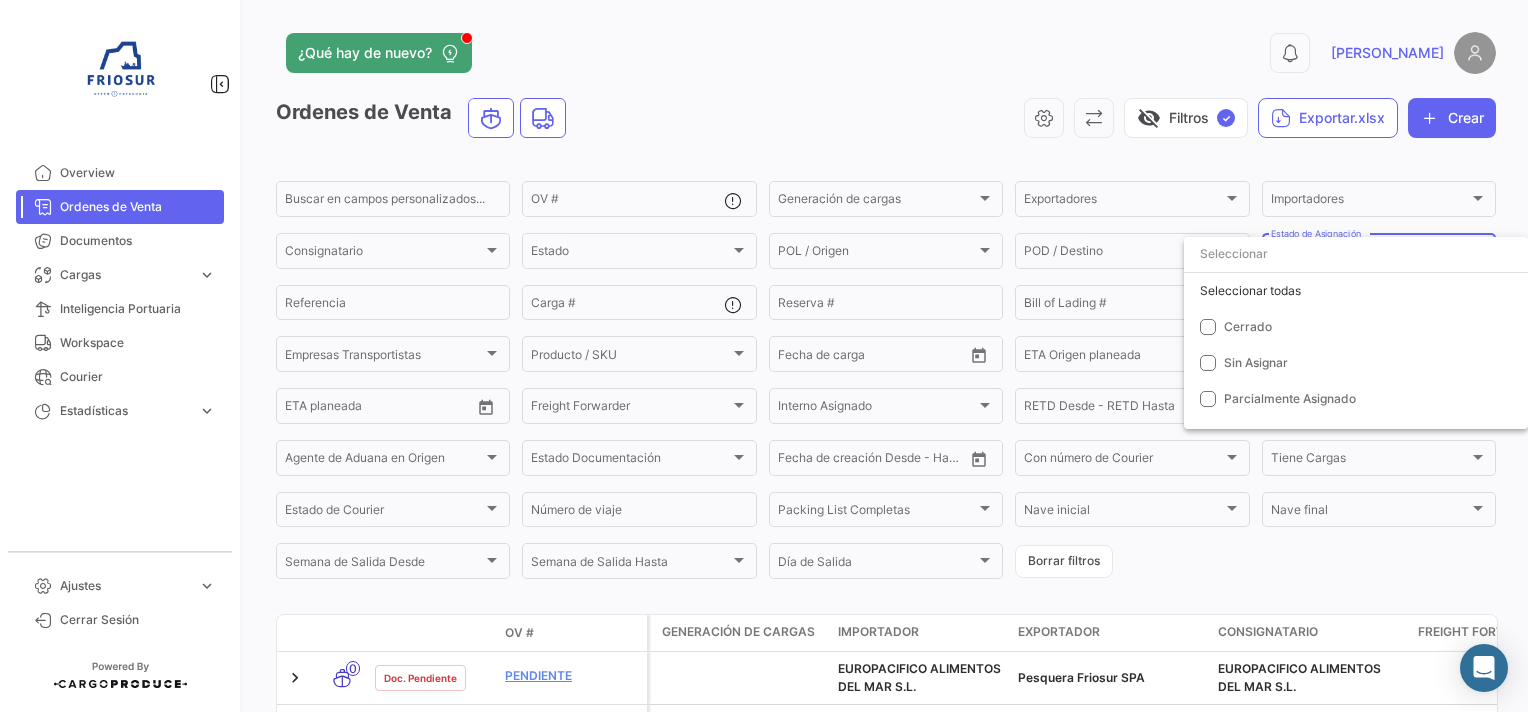 click at bounding box center (1356, 254) 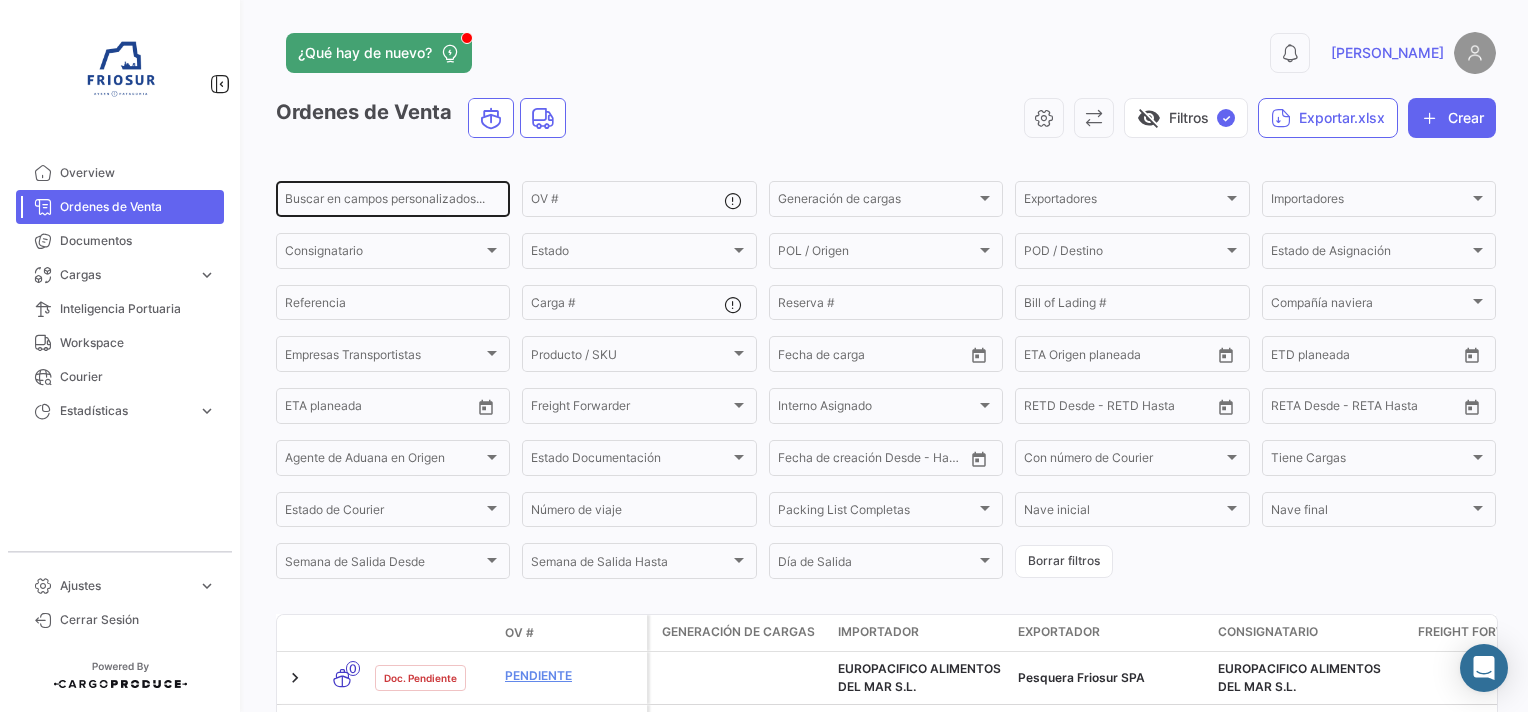 click on "Buscar en campos personalizados..." at bounding box center [393, 202] 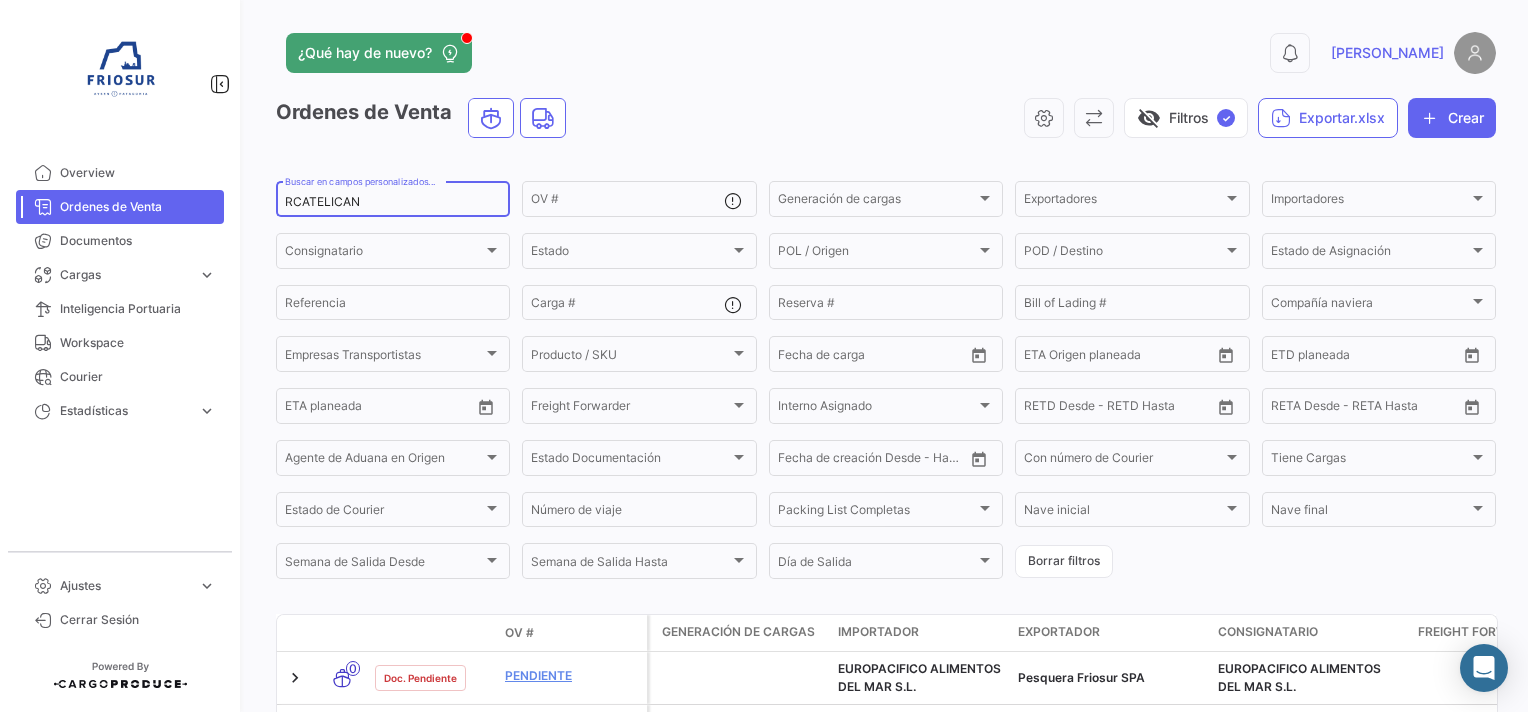 type on "RCATELICAN" 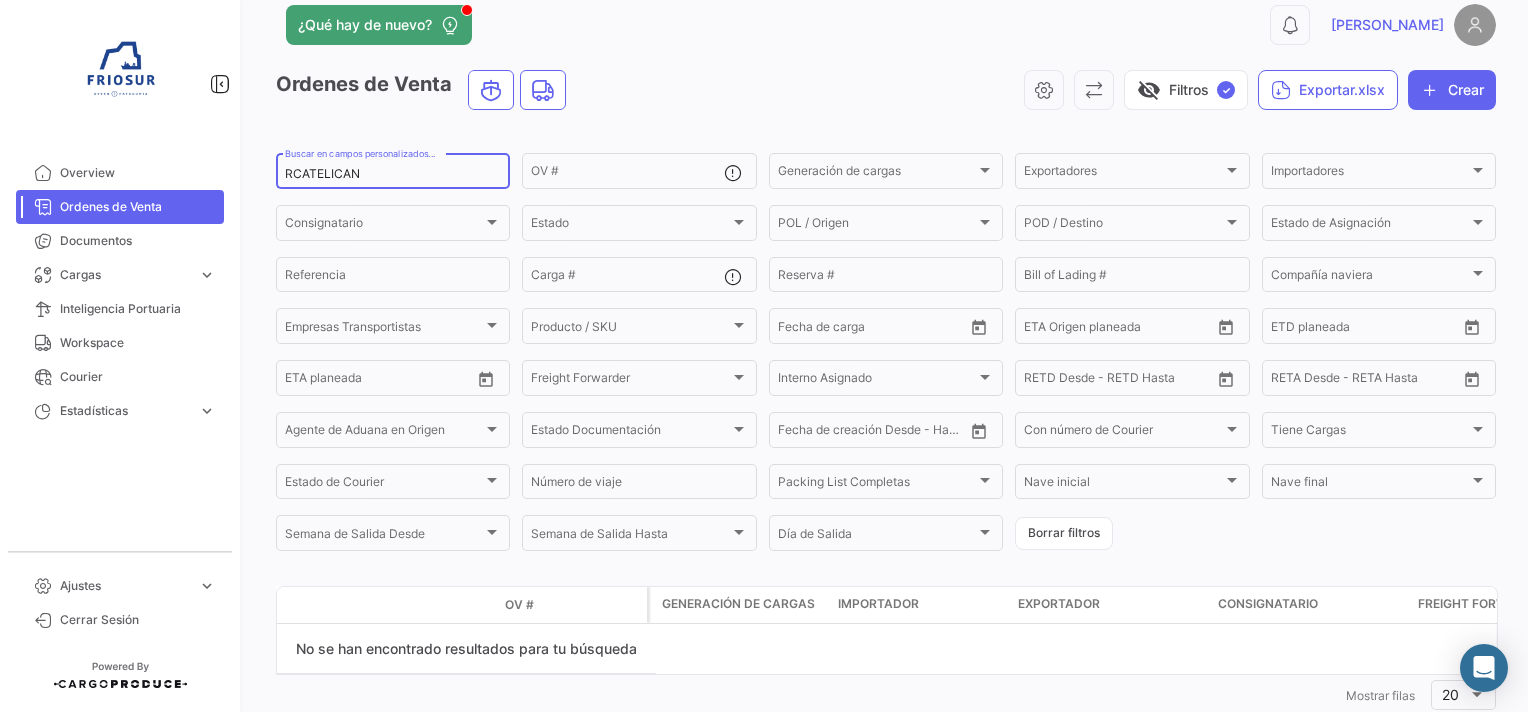 scroll, scrollTop: 0, scrollLeft: 0, axis: both 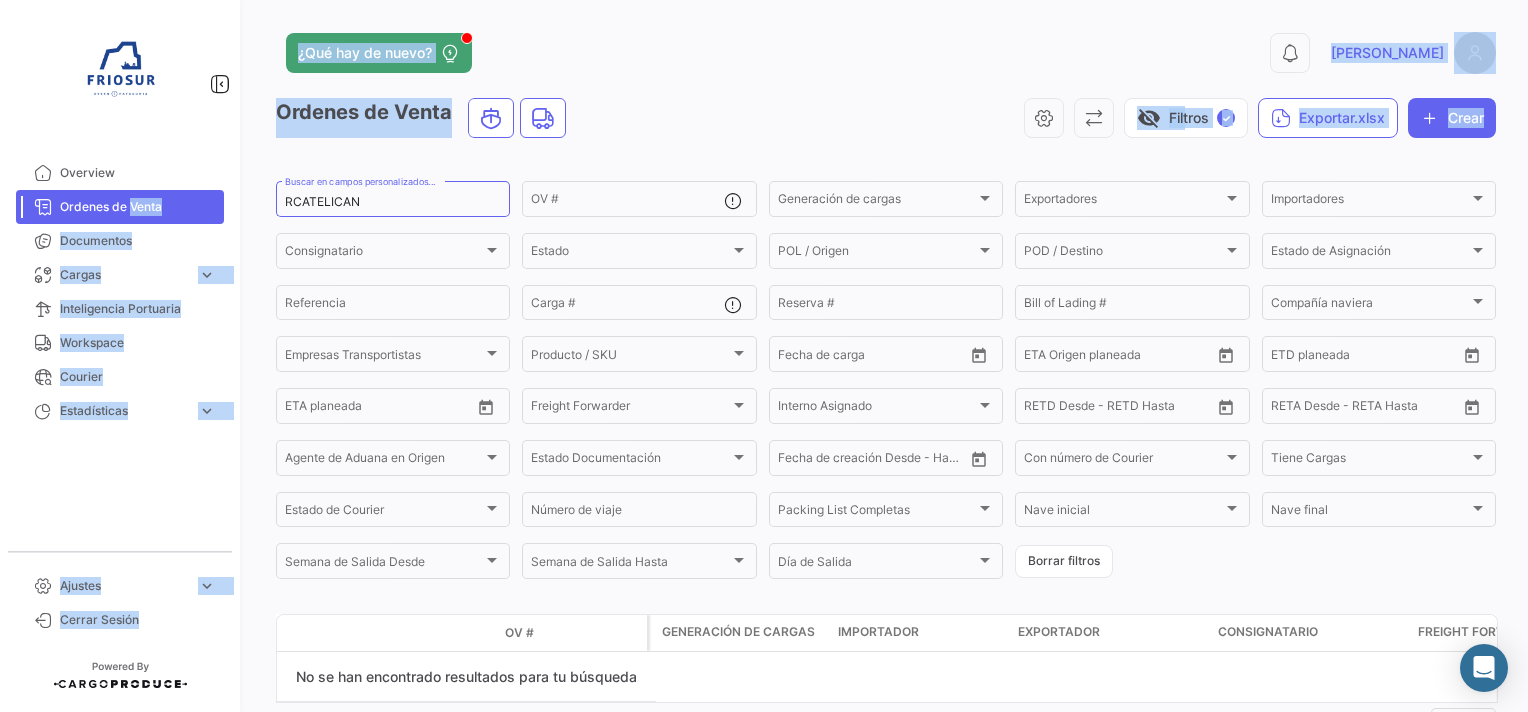 drag, startPoint x: 407, startPoint y: 190, endPoint x: 124, endPoint y: 200, distance: 283.17664 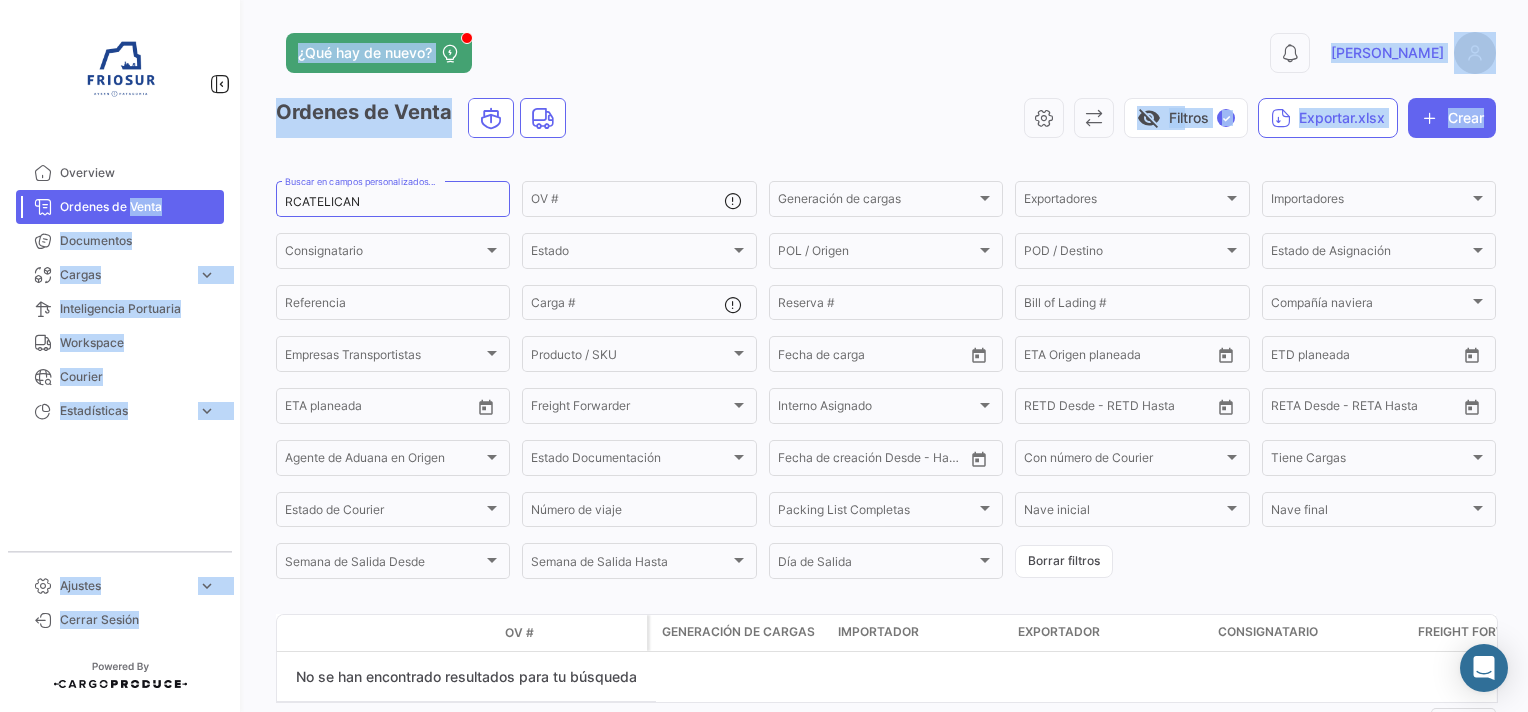 click on "Overview   Ordenes de Venta   Documentos   Cargas   expand_more   Cargas Marítimas   Cargas Terrestres   Cargas Marítimas   Cargas Terrestres   Inteligencia Portuaria   Workspace   Courier   Estadísticas   expand_more   Tiempo a destino   Tiempos de entrega   Tiempos de documentación   Tiempo a destino   Tiempos de entrega   Tiempos de documentación   Ajustes   expand_more   Parámetros de Envíos Cargas Marítimas   Parámetros de Documentos   Parámetros de Envíos Cargas Marítimas   [GEOGRAPHIC_DATA] de Documentos   Cerrar Sesión   ¿Qué hay de nuevo?  0  [PERSON_NAME] de Venta   visibility_off   Filtros  ✓  Exportar.xlsx   Crear
RCATELICAN Buscar en [PERSON_NAME] personalizados...  OV #  Generación [PERSON_NAME] Generación [PERSON_NAME] Exportadores Exportadores Importadores Importadores Consignatario Consignatario Estado Estado POL / Origen  POL / Origen  POD / Destino POD / Destino Estado de Asignación Estado de Asignación  Referencia  Carga # Reserva # Bill of Lading # Compañía naviera Producto / SKU" 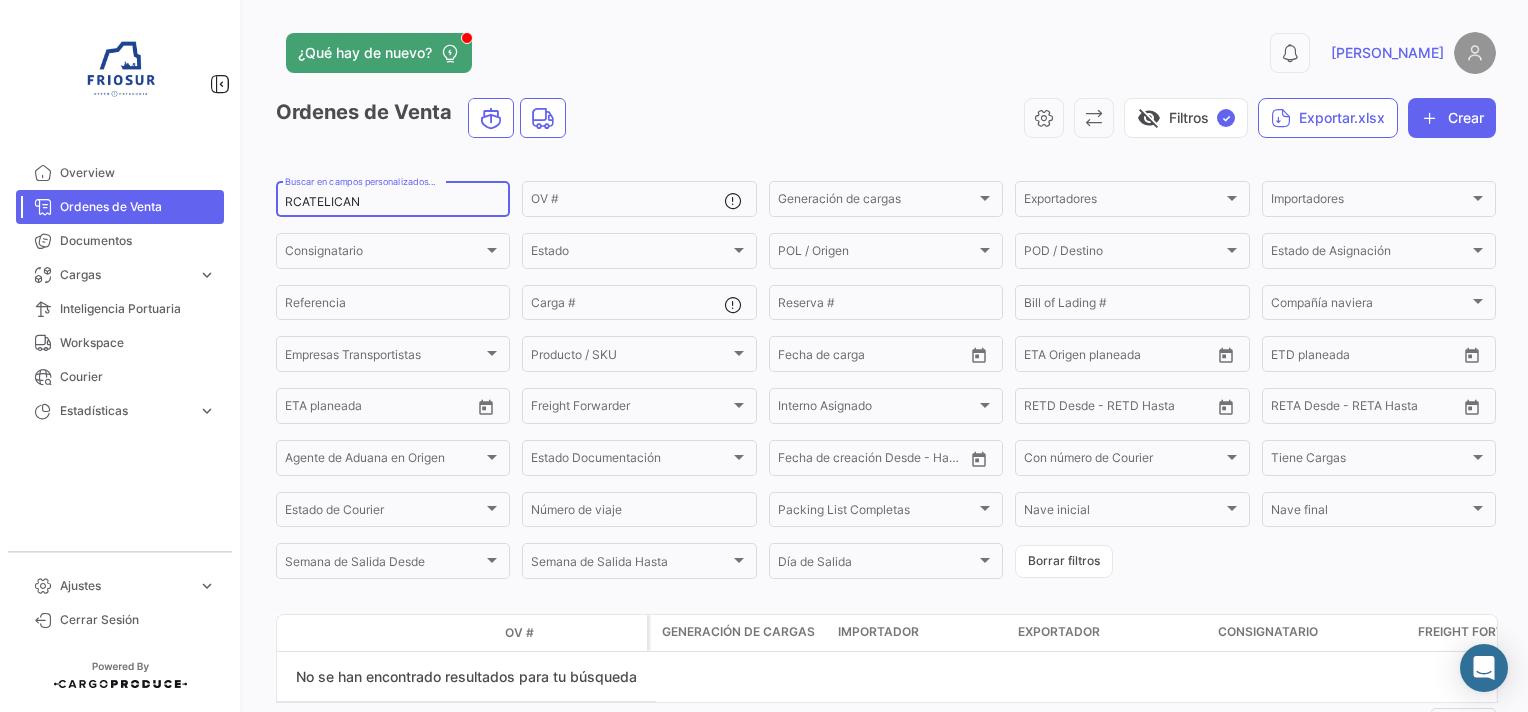 drag, startPoint x: 124, startPoint y: 200, endPoint x: 338, endPoint y: 214, distance: 214.45746 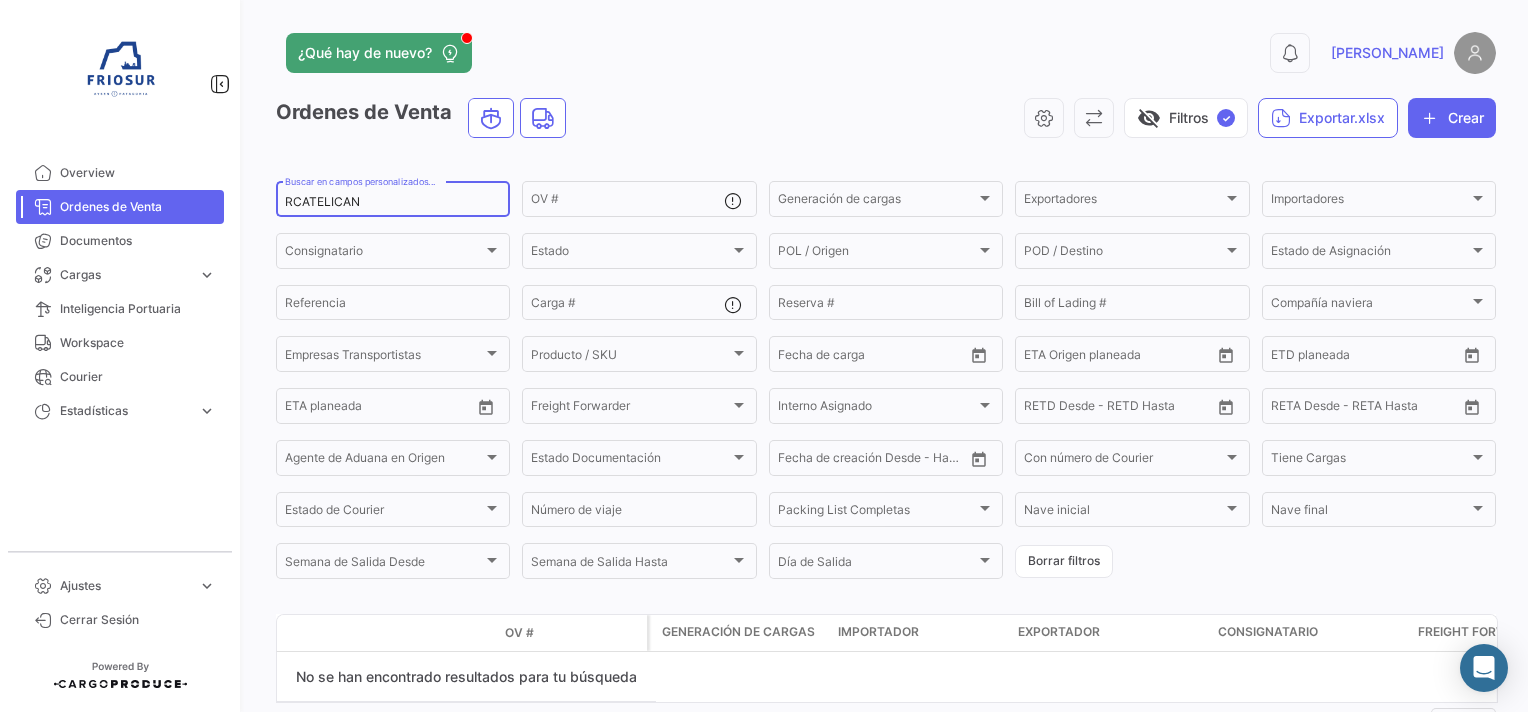 click on "RCATELICAN Buscar en [PERSON_NAME] personalizados..." 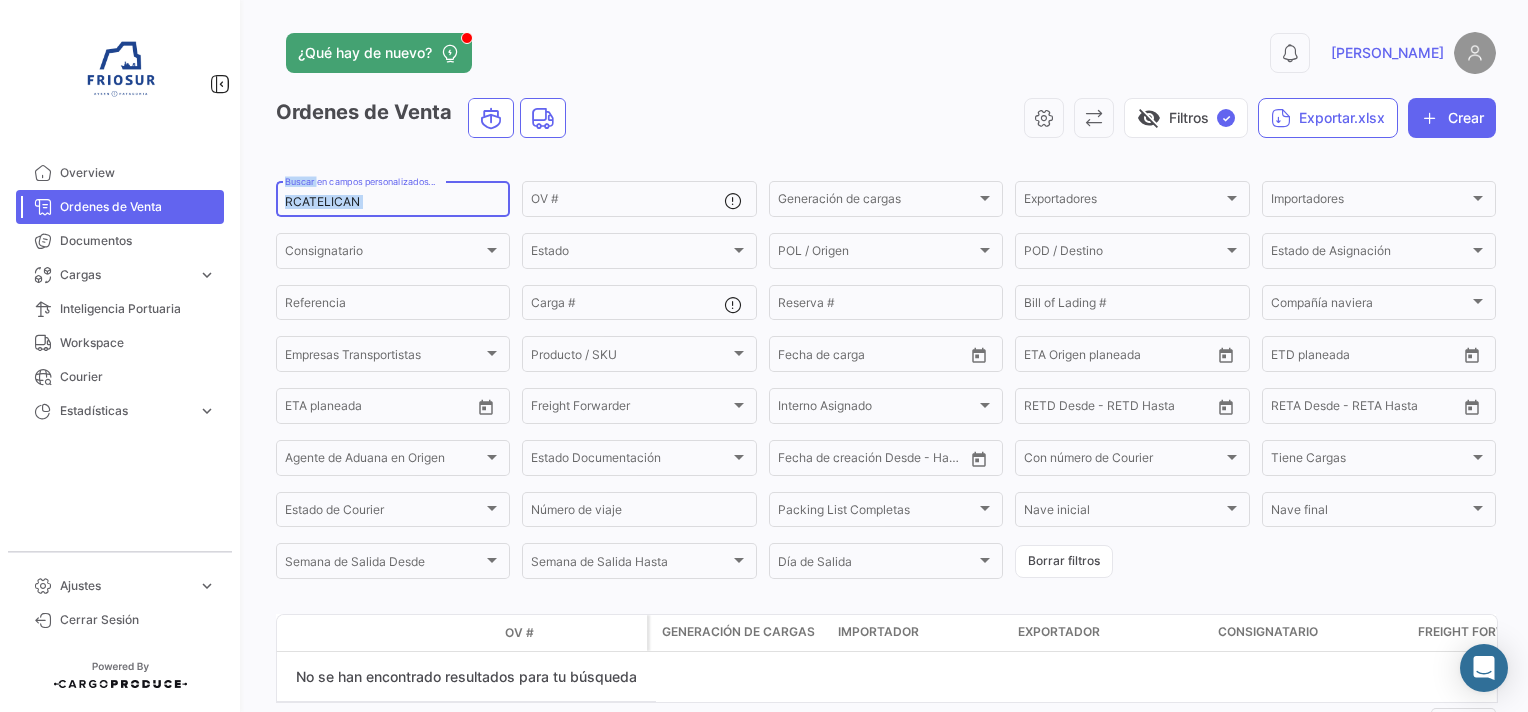 click on "RCATELICAN Buscar en [PERSON_NAME] personalizados..." 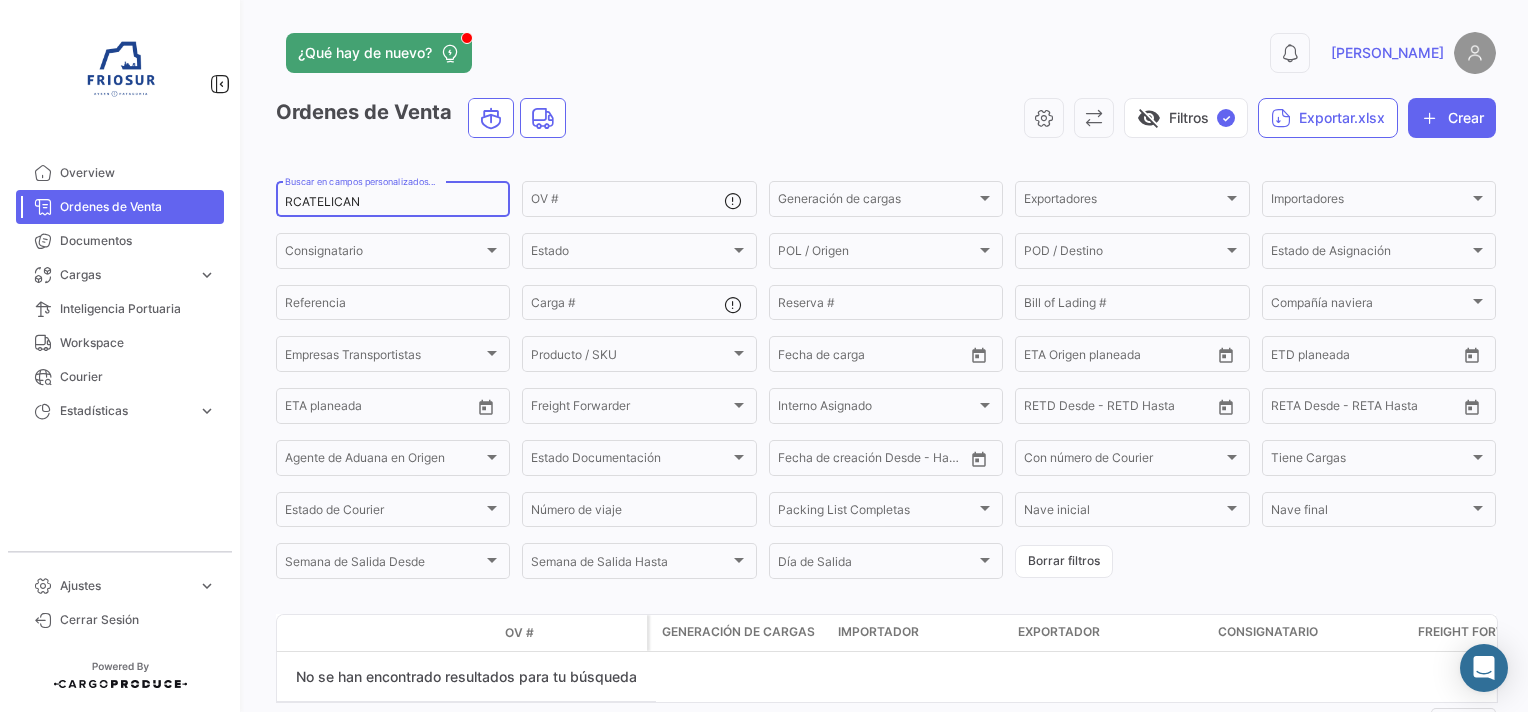 click on "RCATELICAN" at bounding box center (393, 202) 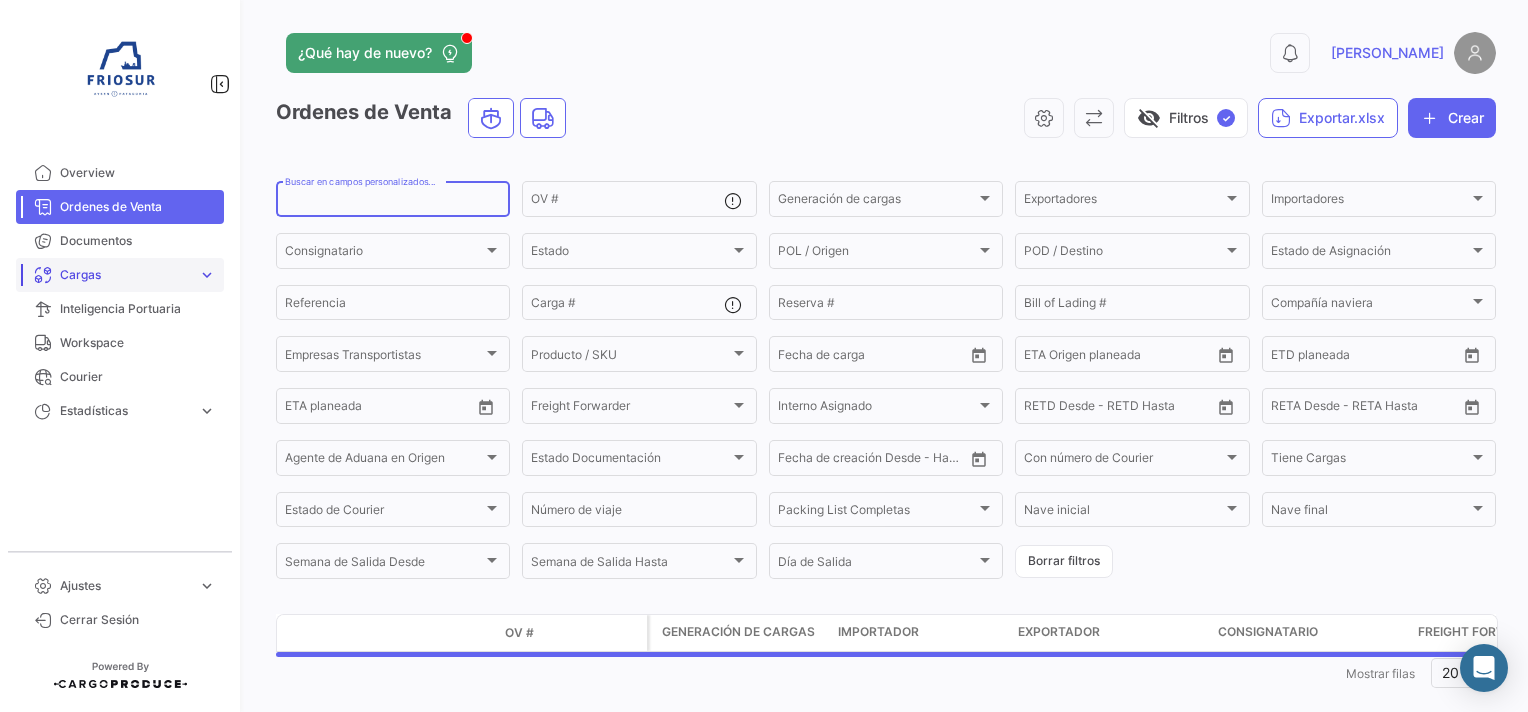 type 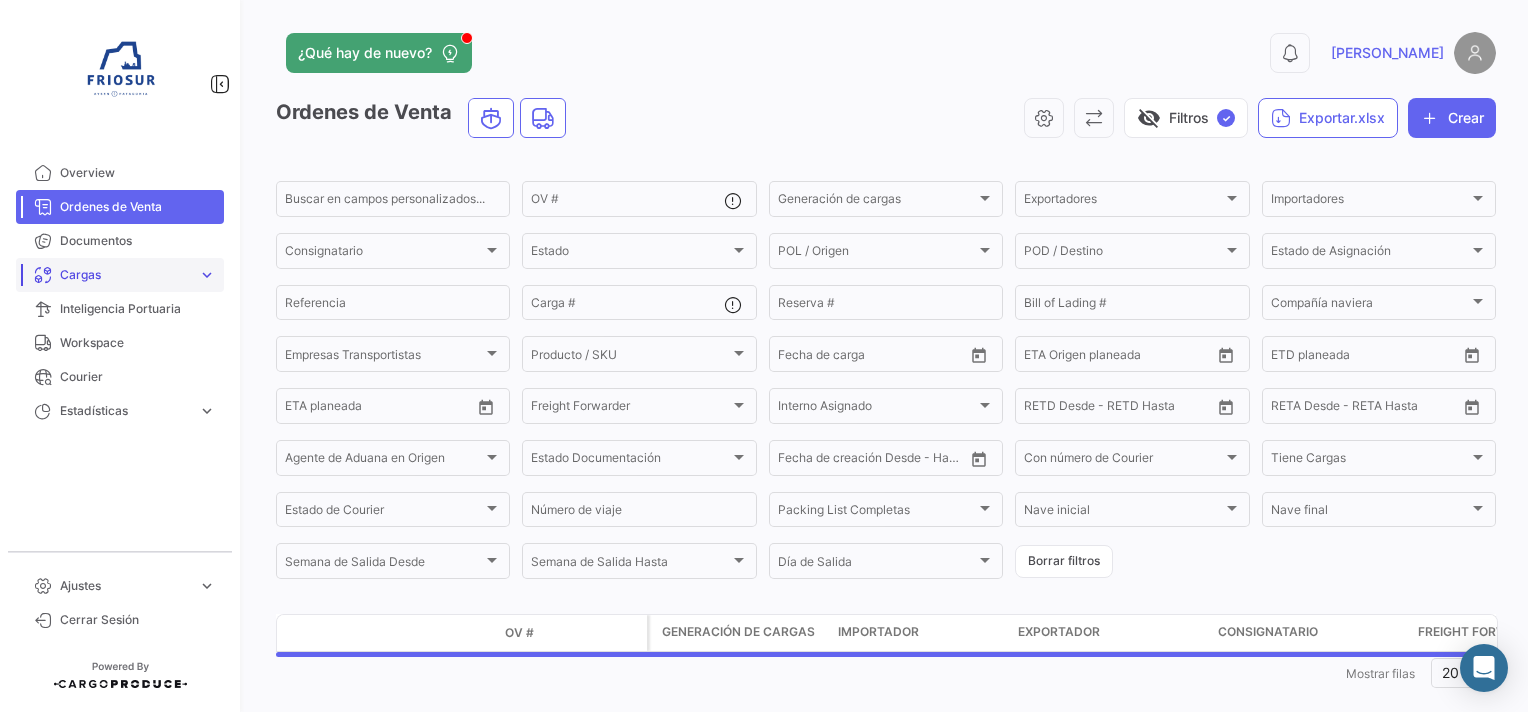 click on "Cargas   expand_more" at bounding box center (120, 275) 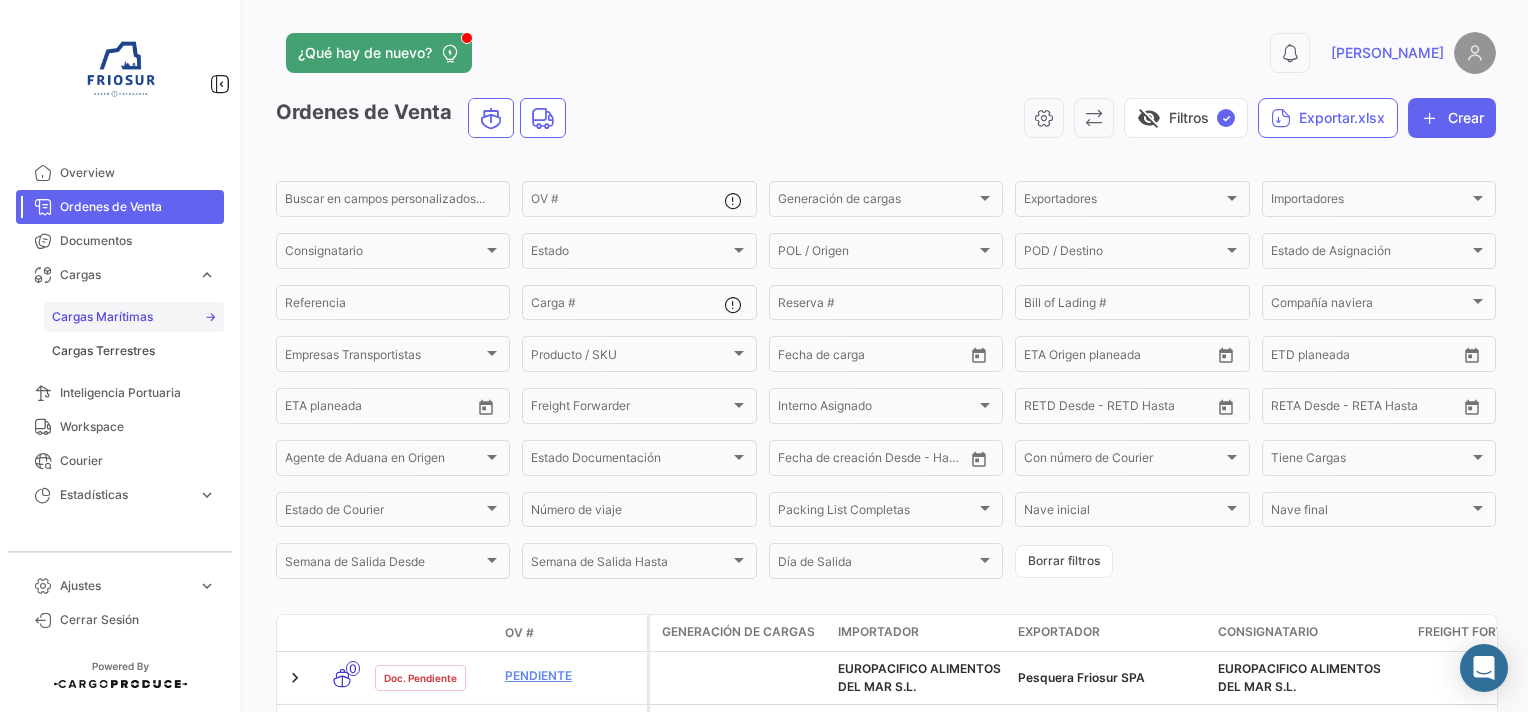 click on "Cargas Marítimas" at bounding box center [102, 317] 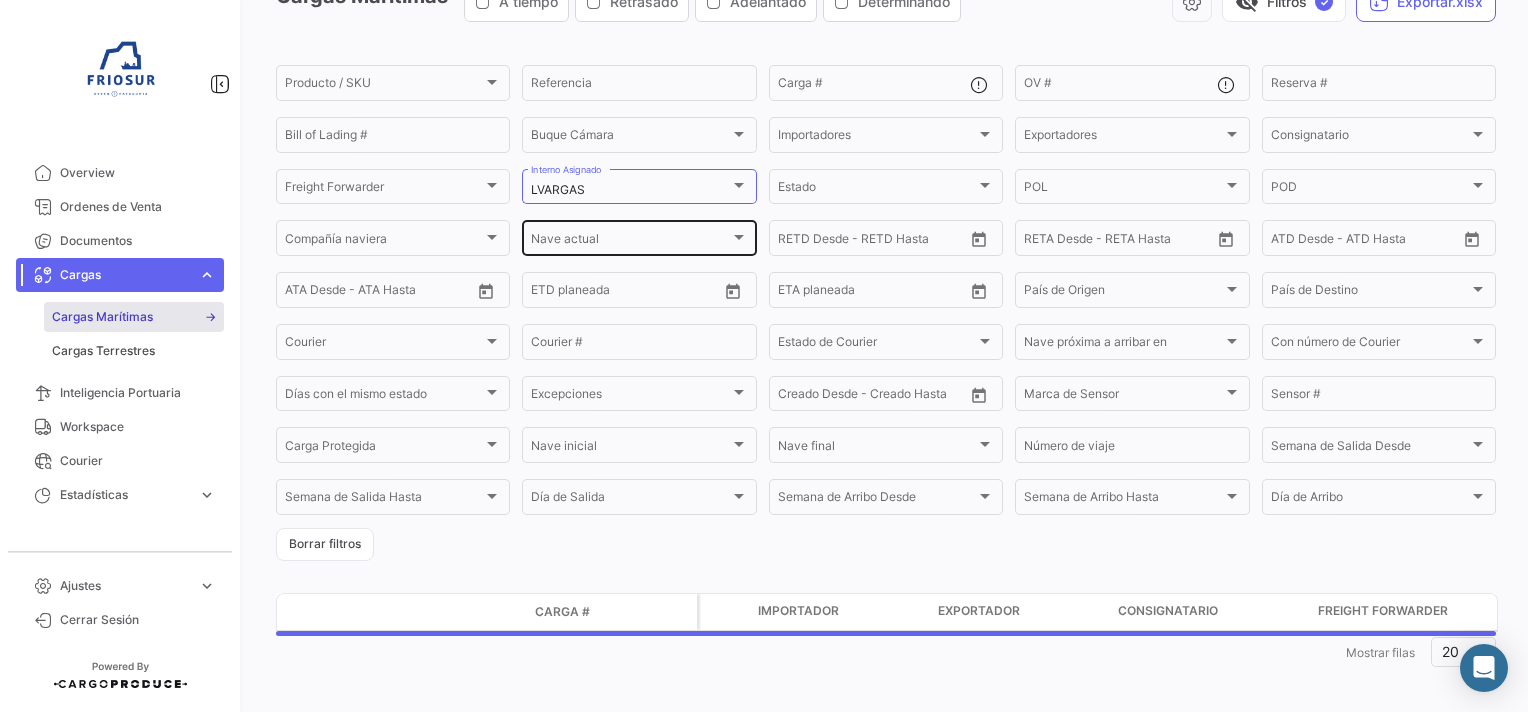 scroll, scrollTop: 127, scrollLeft: 0, axis: vertical 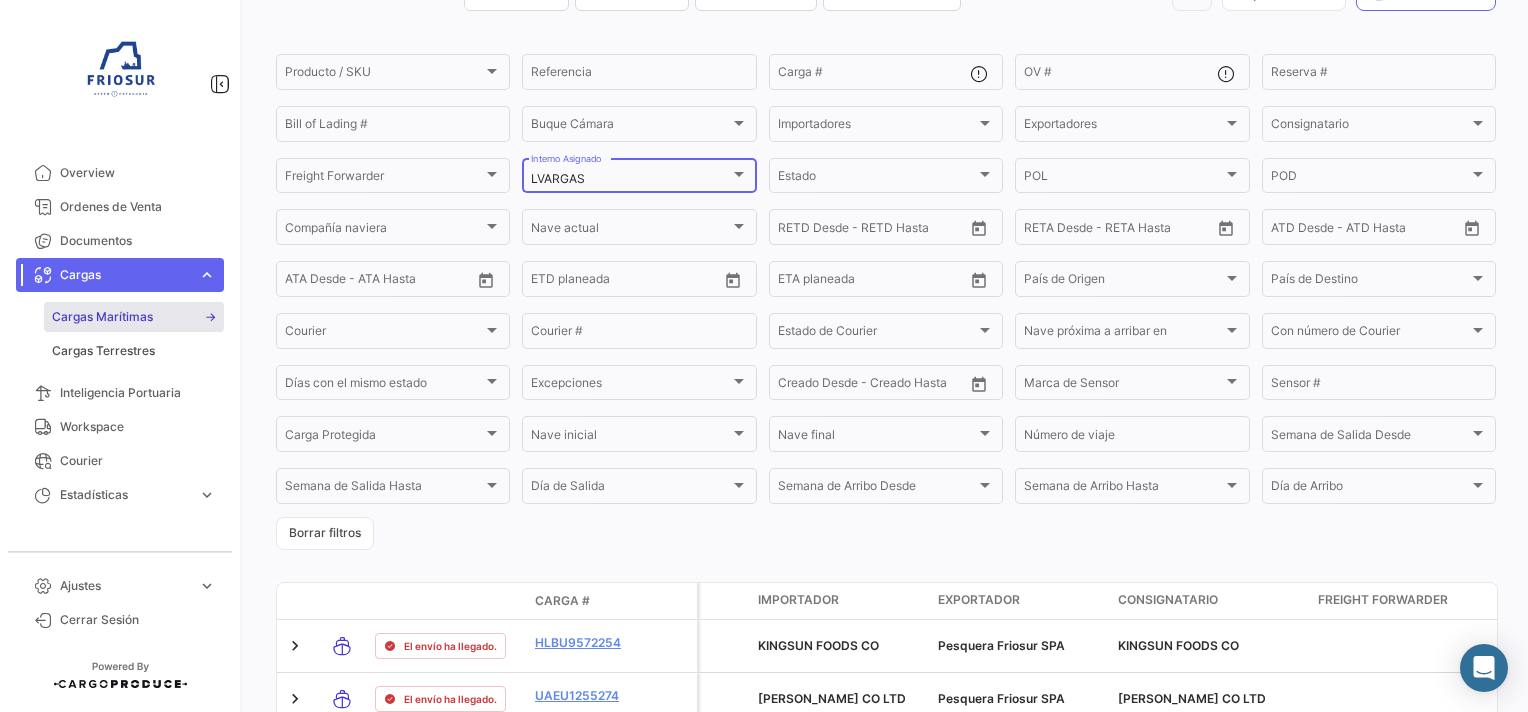 click on "LVARGAS  Interno Asignado" 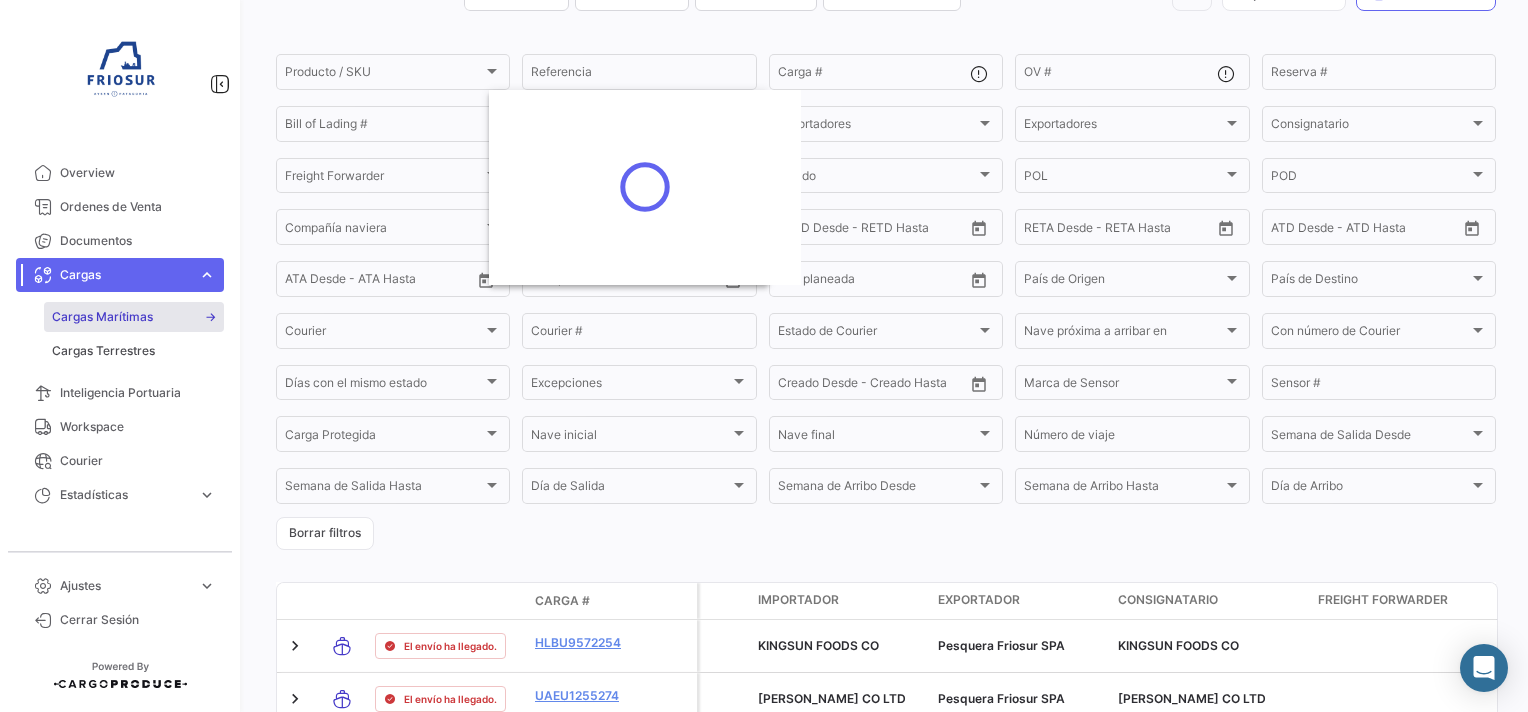 scroll, scrollTop: 20, scrollLeft: 0, axis: vertical 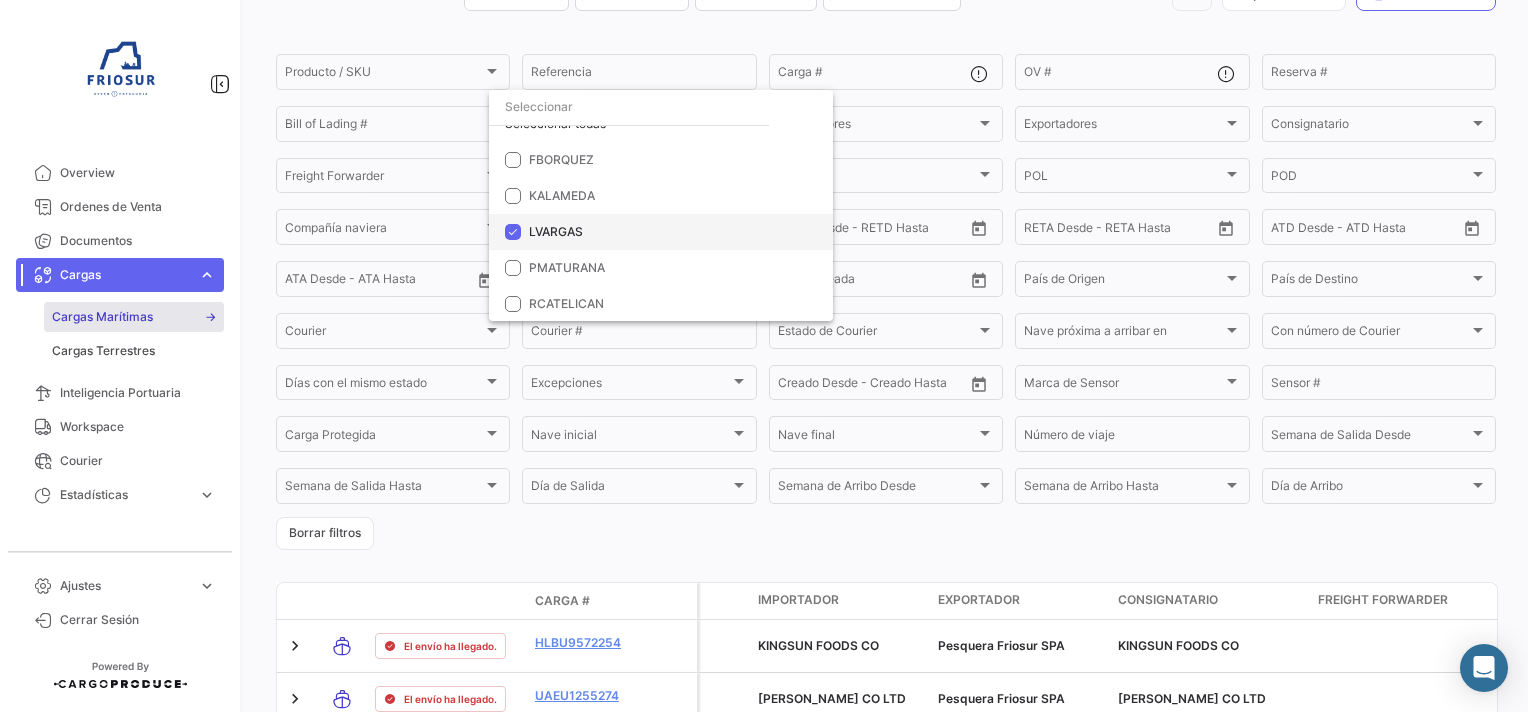 click at bounding box center [513, 232] 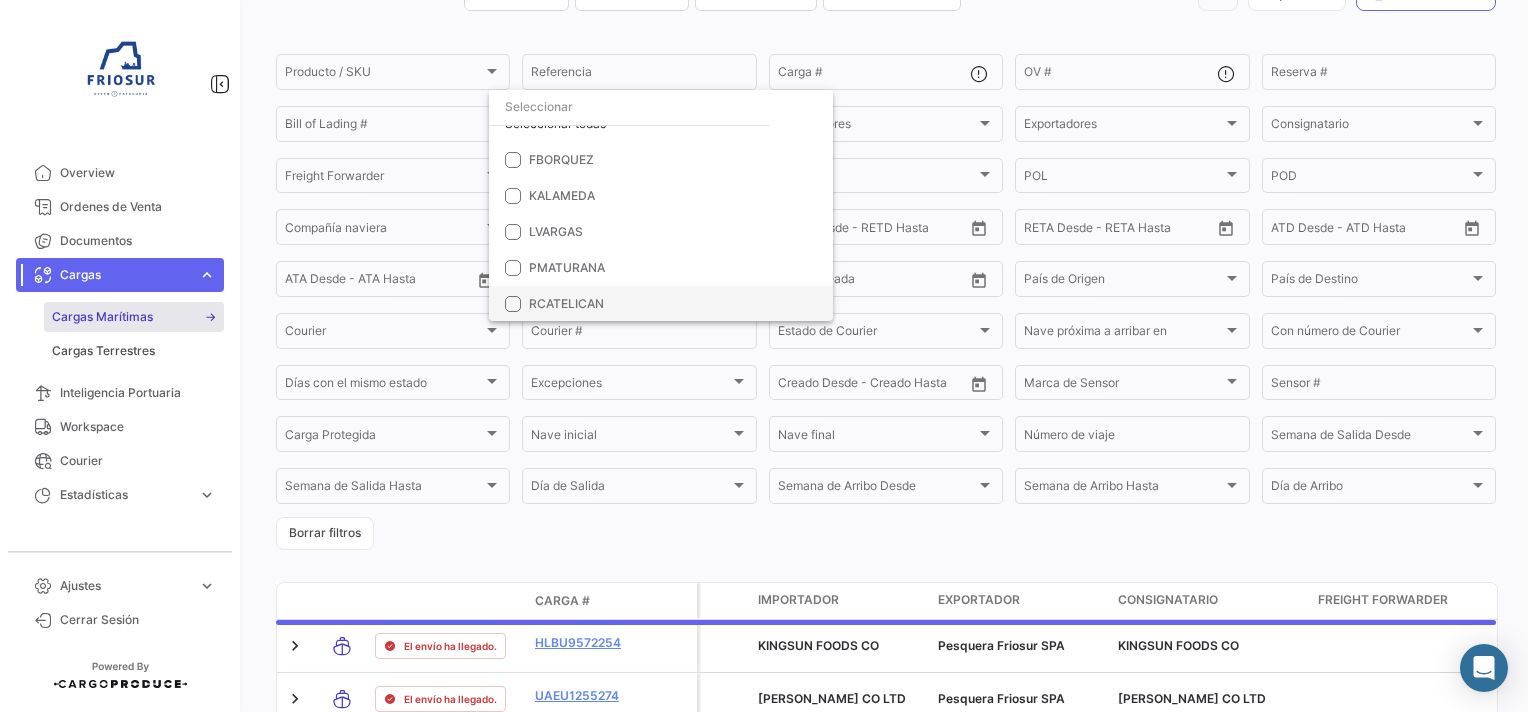drag, startPoint x: 519, startPoint y: 286, endPoint x: 508, endPoint y: 290, distance: 11.7046995 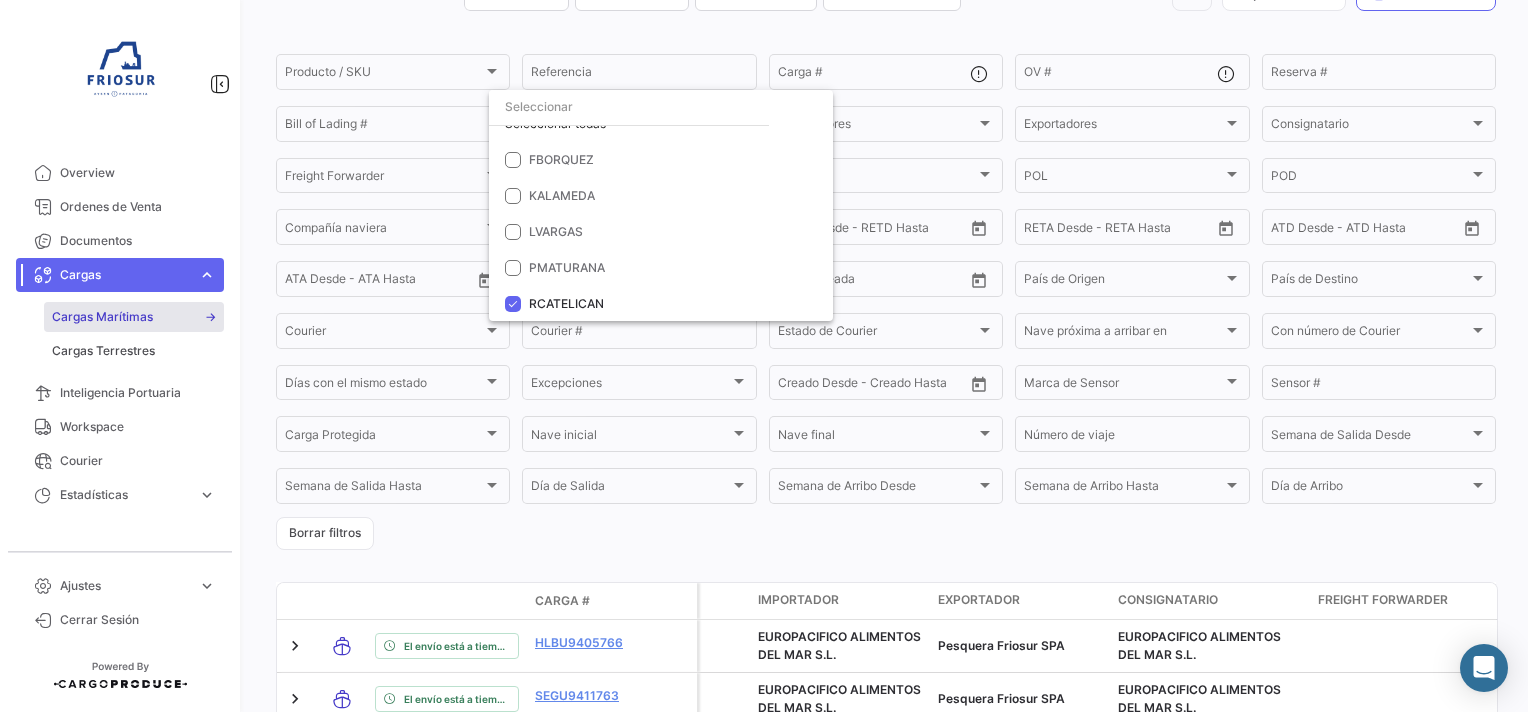 click at bounding box center [764, 356] 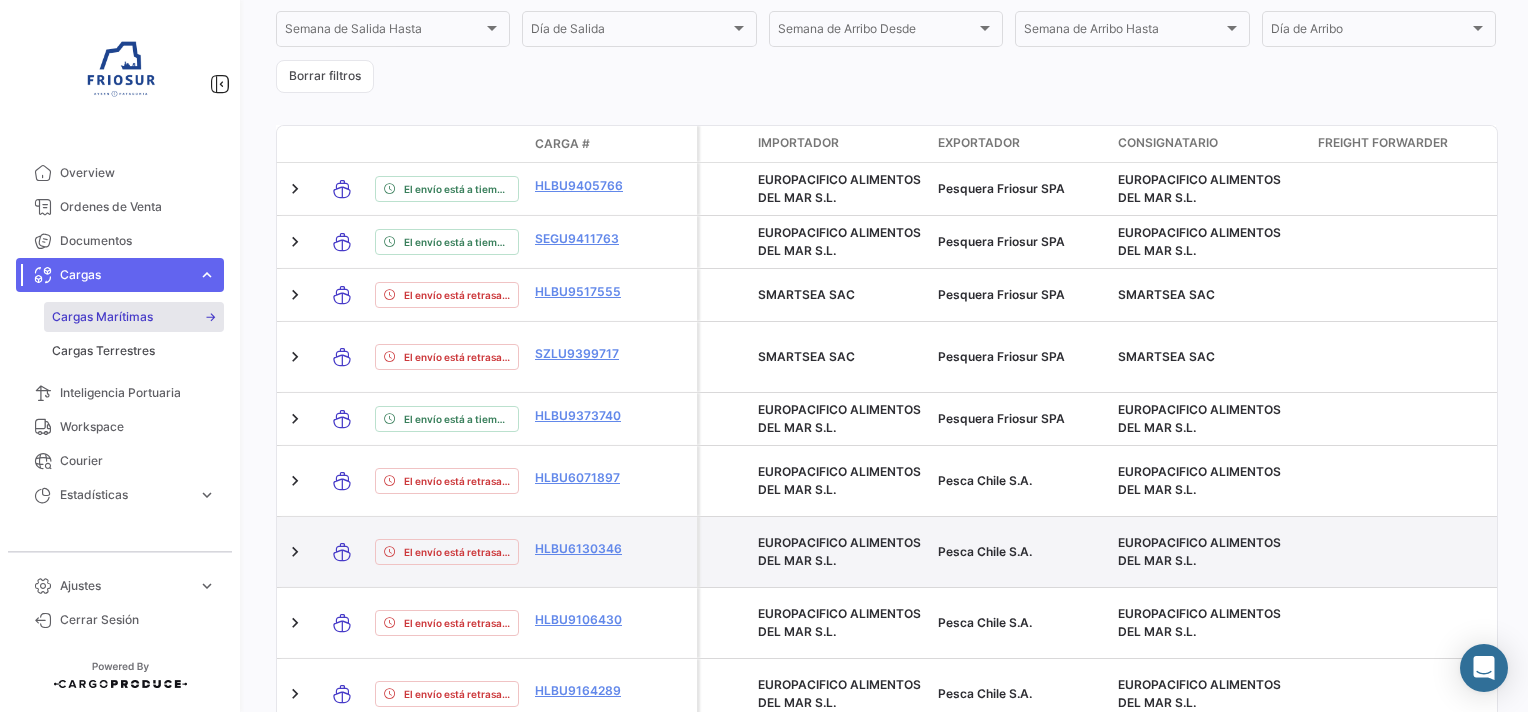 scroll, scrollTop: 584, scrollLeft: 0, axis: vertical 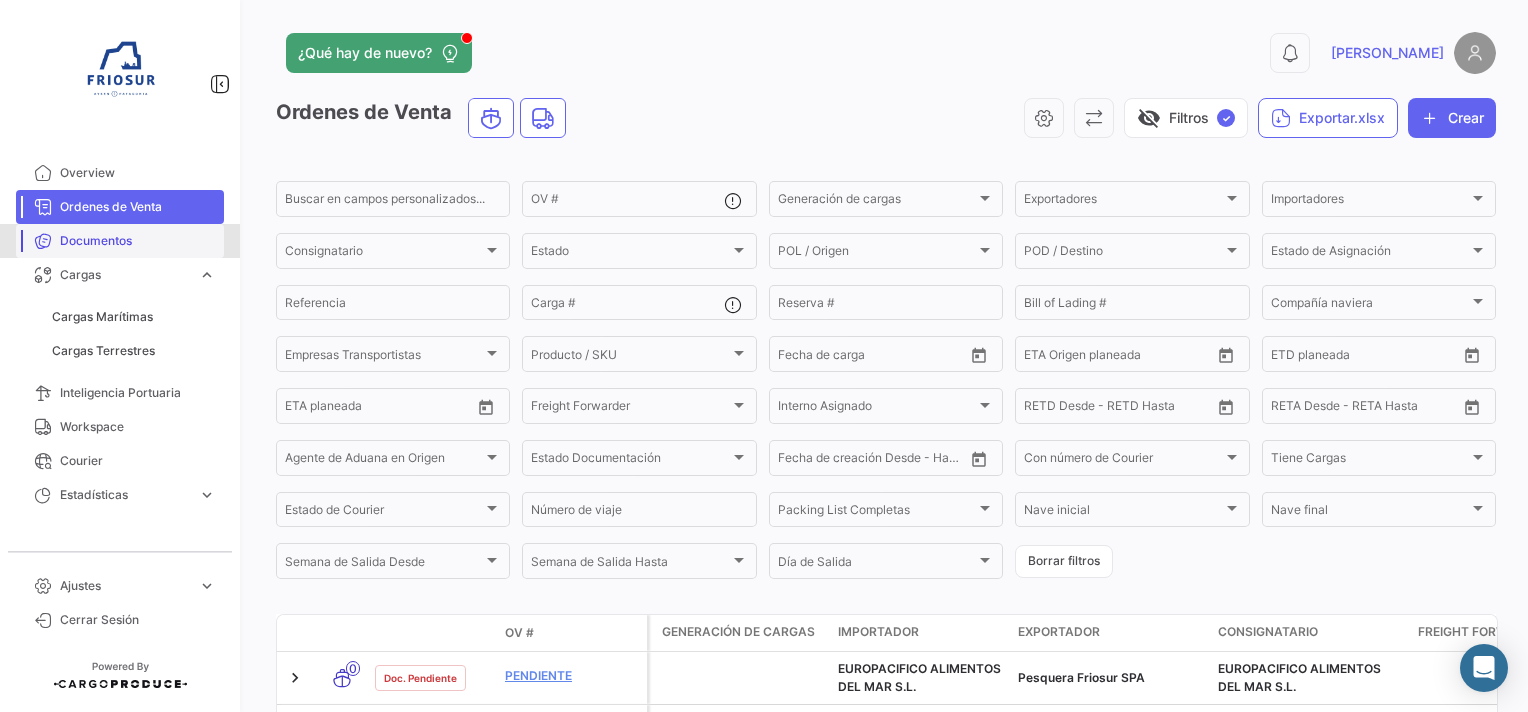 click on "Documentos" at bounding box center [120, 241] 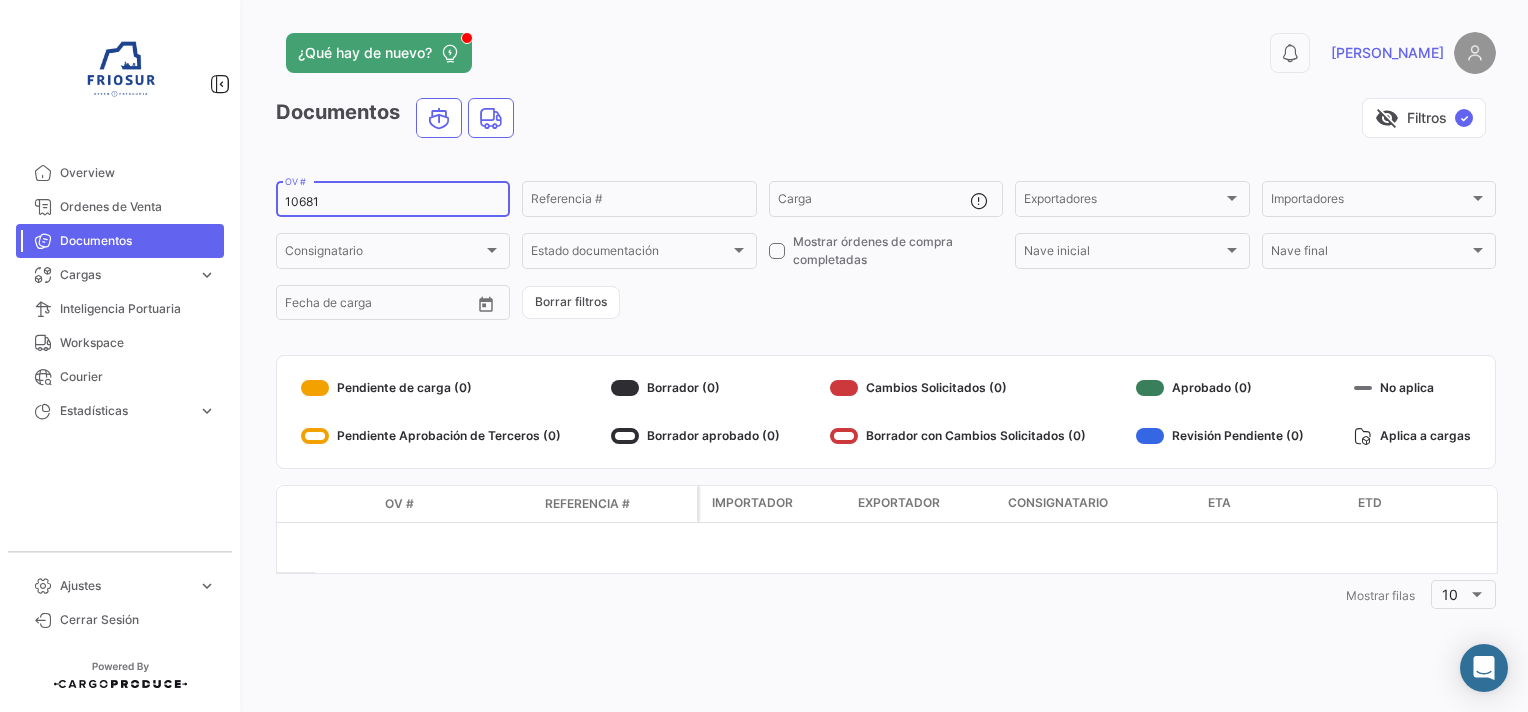 click on "10681" at bounding box center [393, 202] 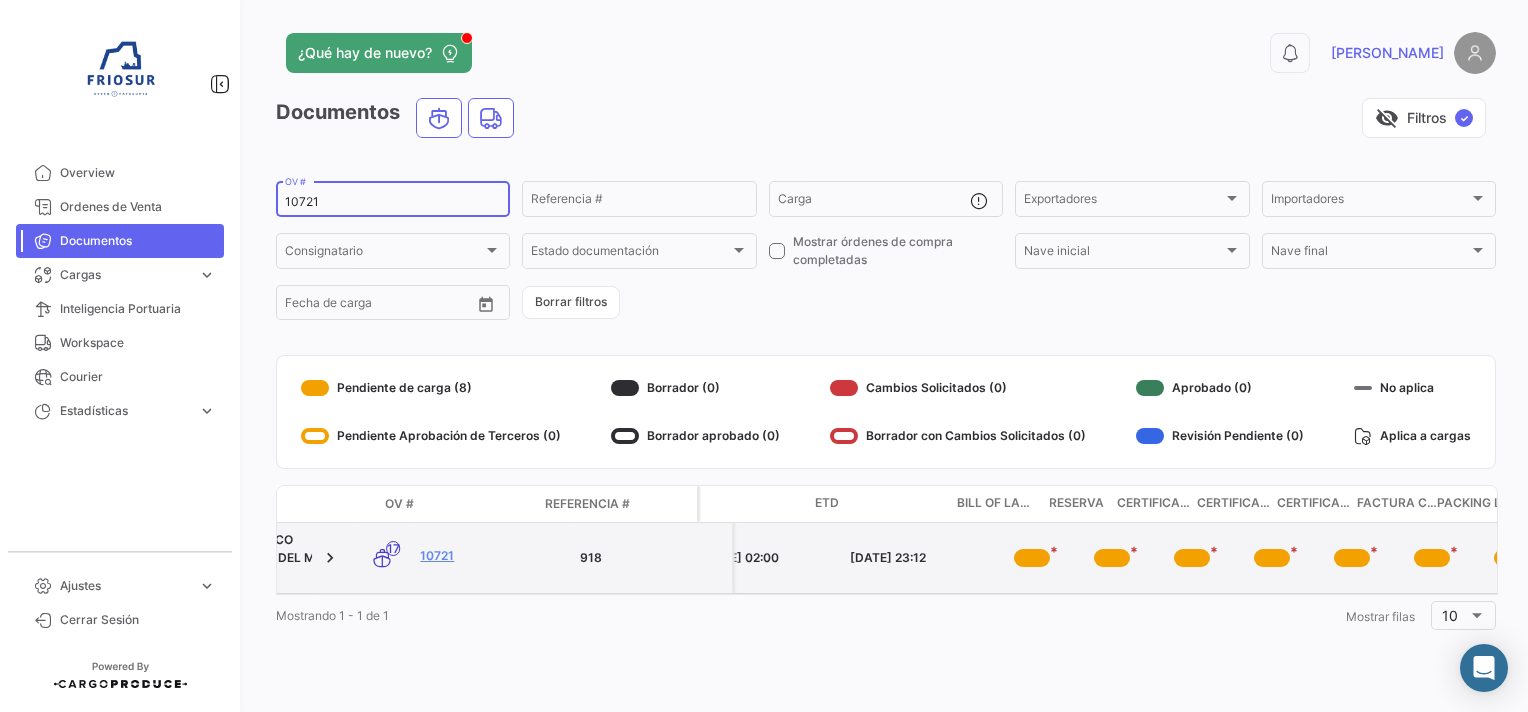 scroll, scrollTop: 0, scrollLeft: 642, axis: horizontal 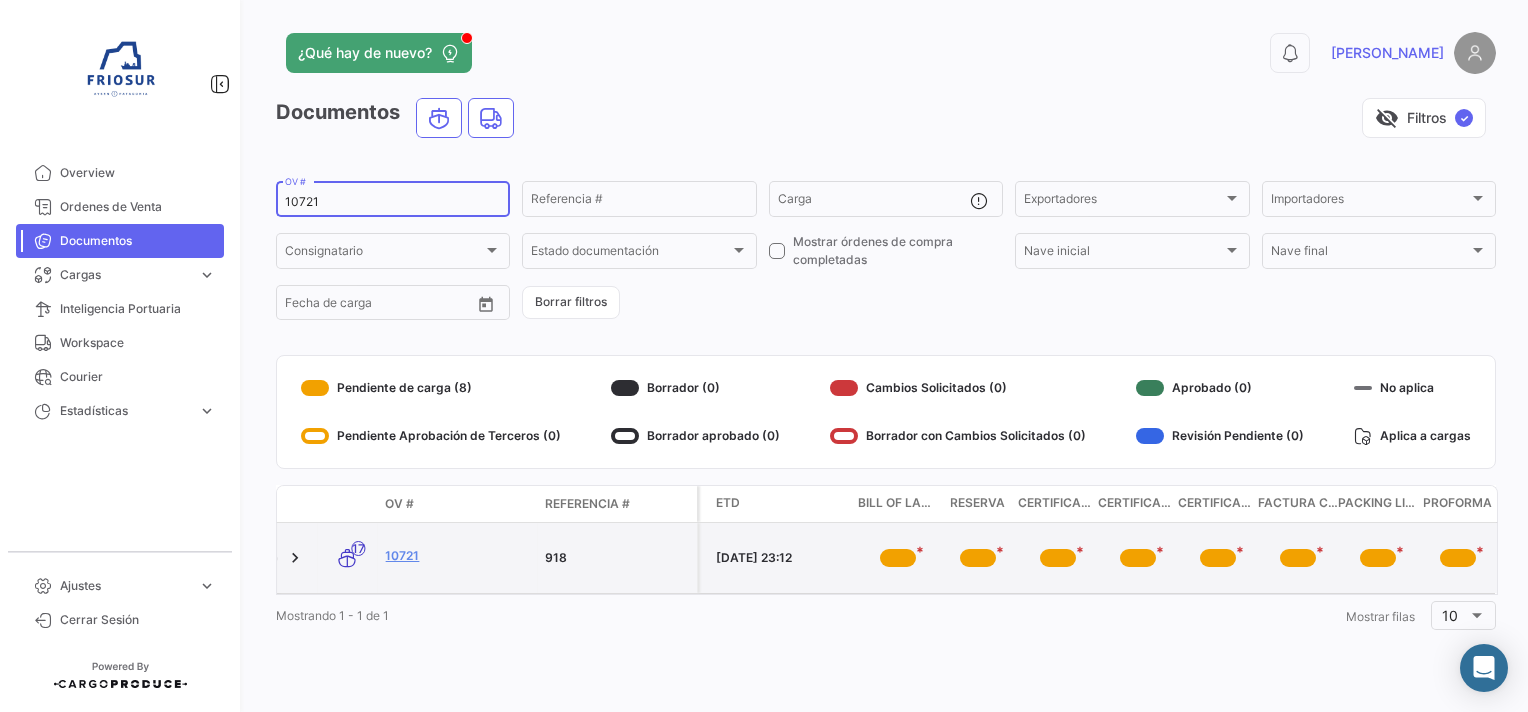 type on "10721" 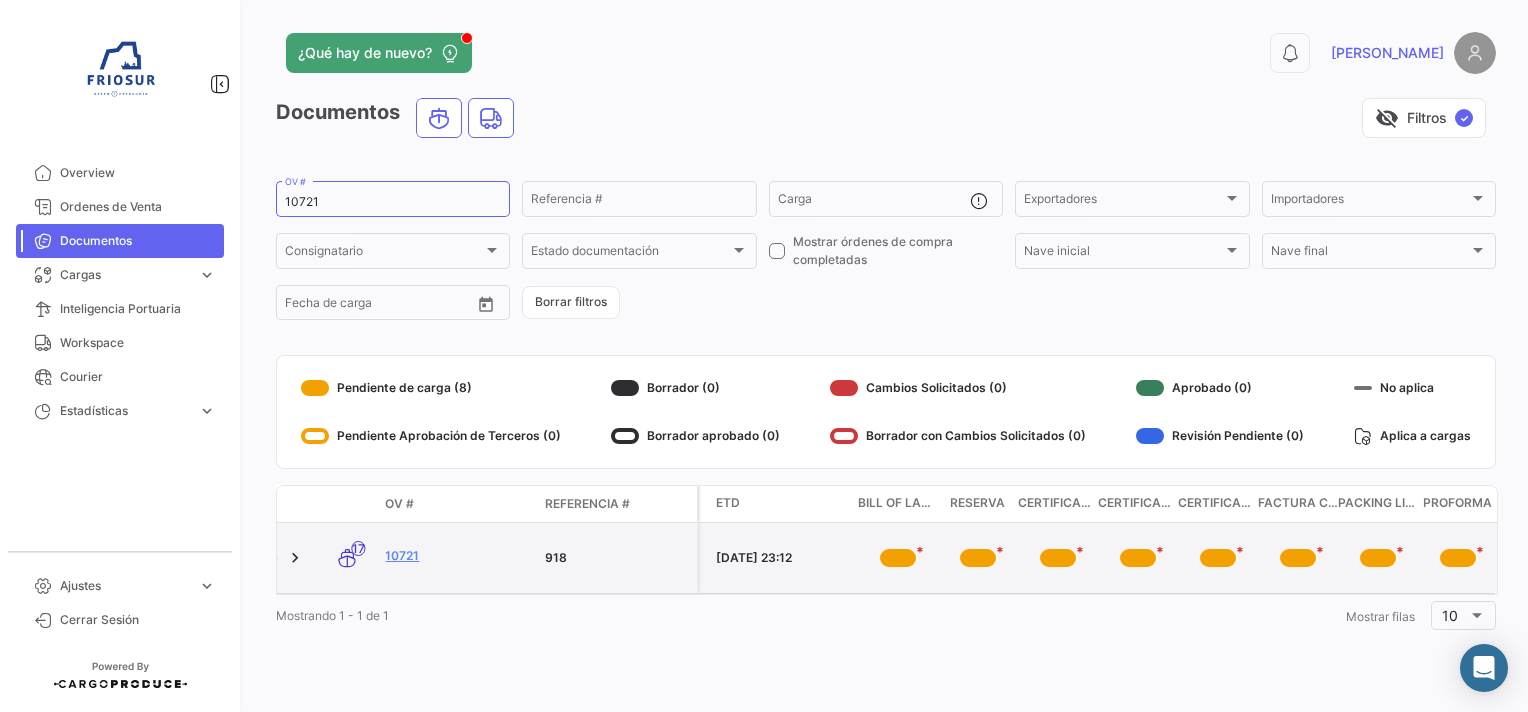 click on "*" 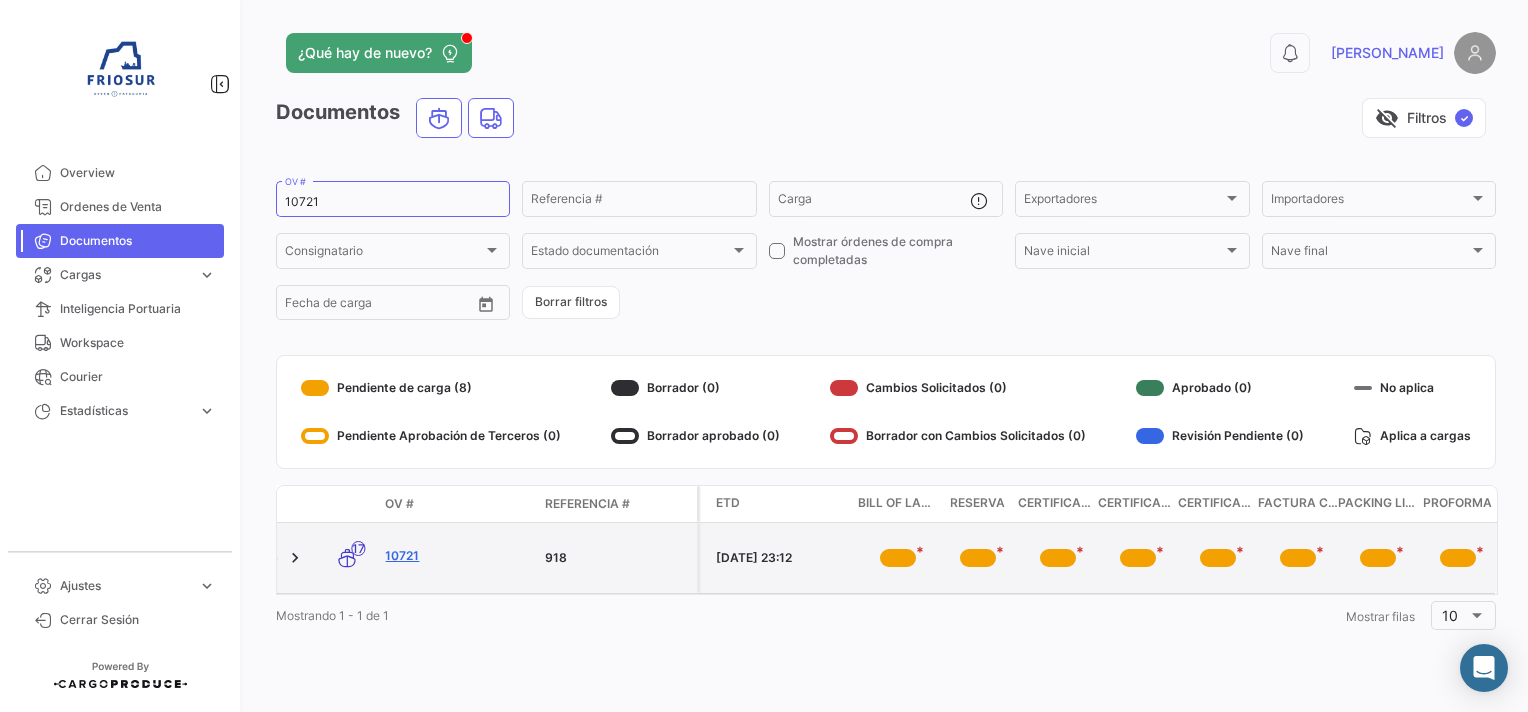 click on "10721" 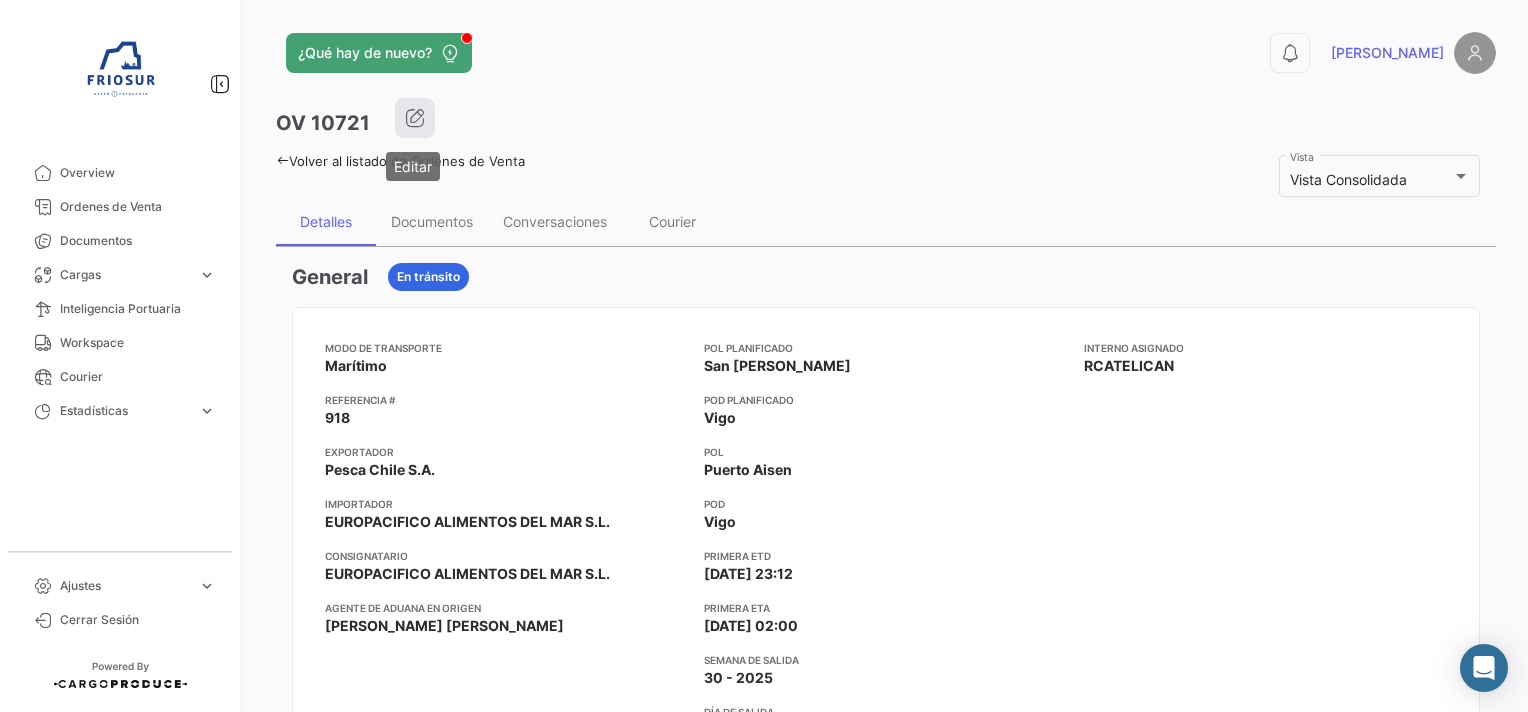click 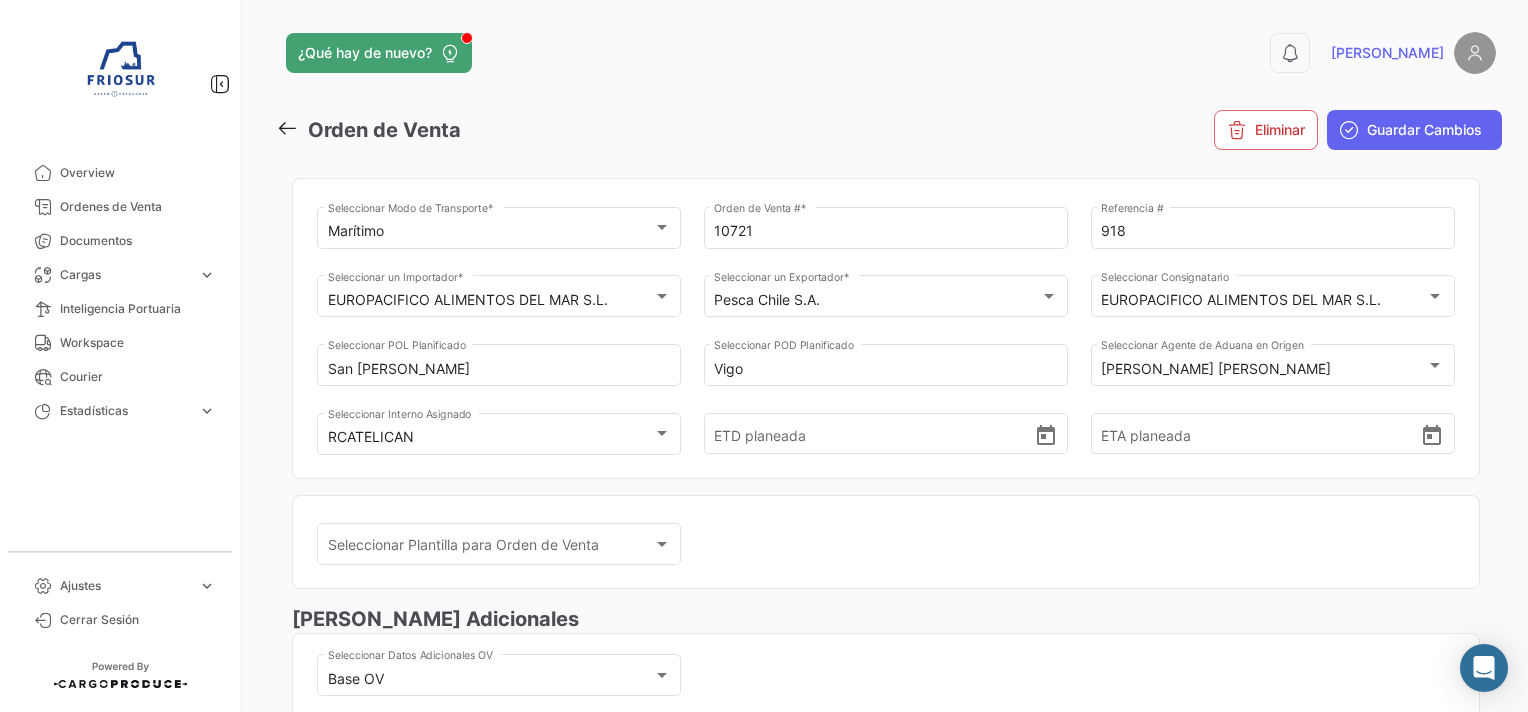 scroll, scrollTop: 500, scrollLeft: 0, axis: vertical 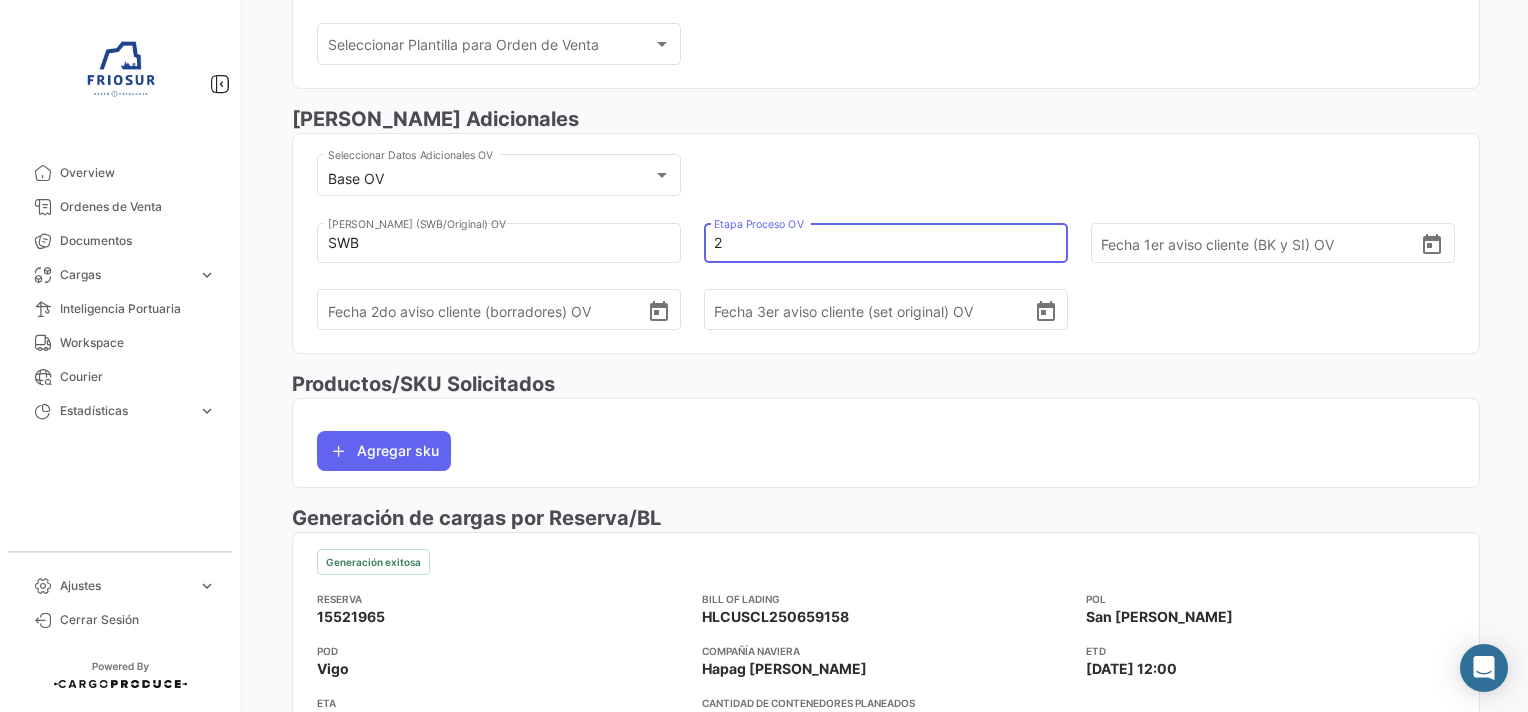 click on "2 Etapa Proceso OV" 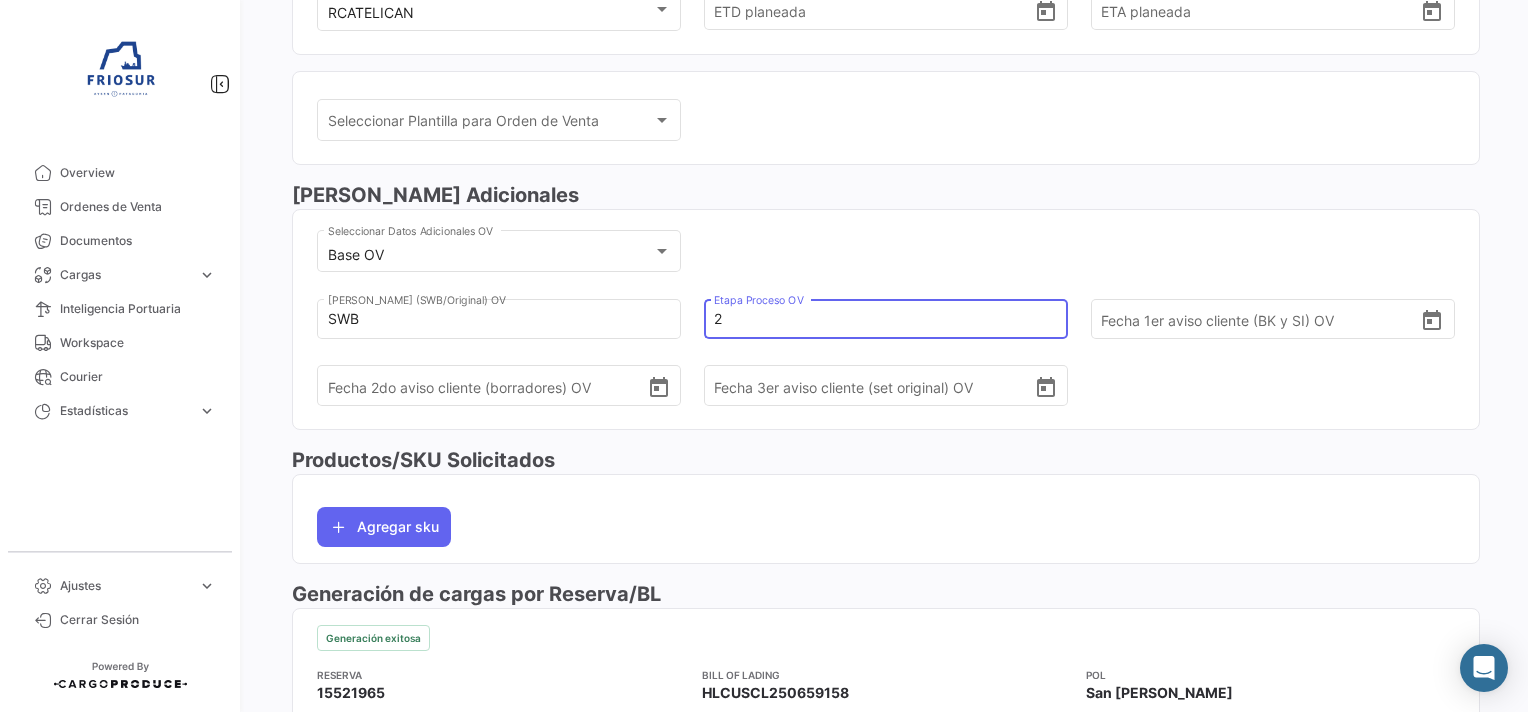 scroll, scrollTop: 300, scrollLeft: 0, axis: vertical 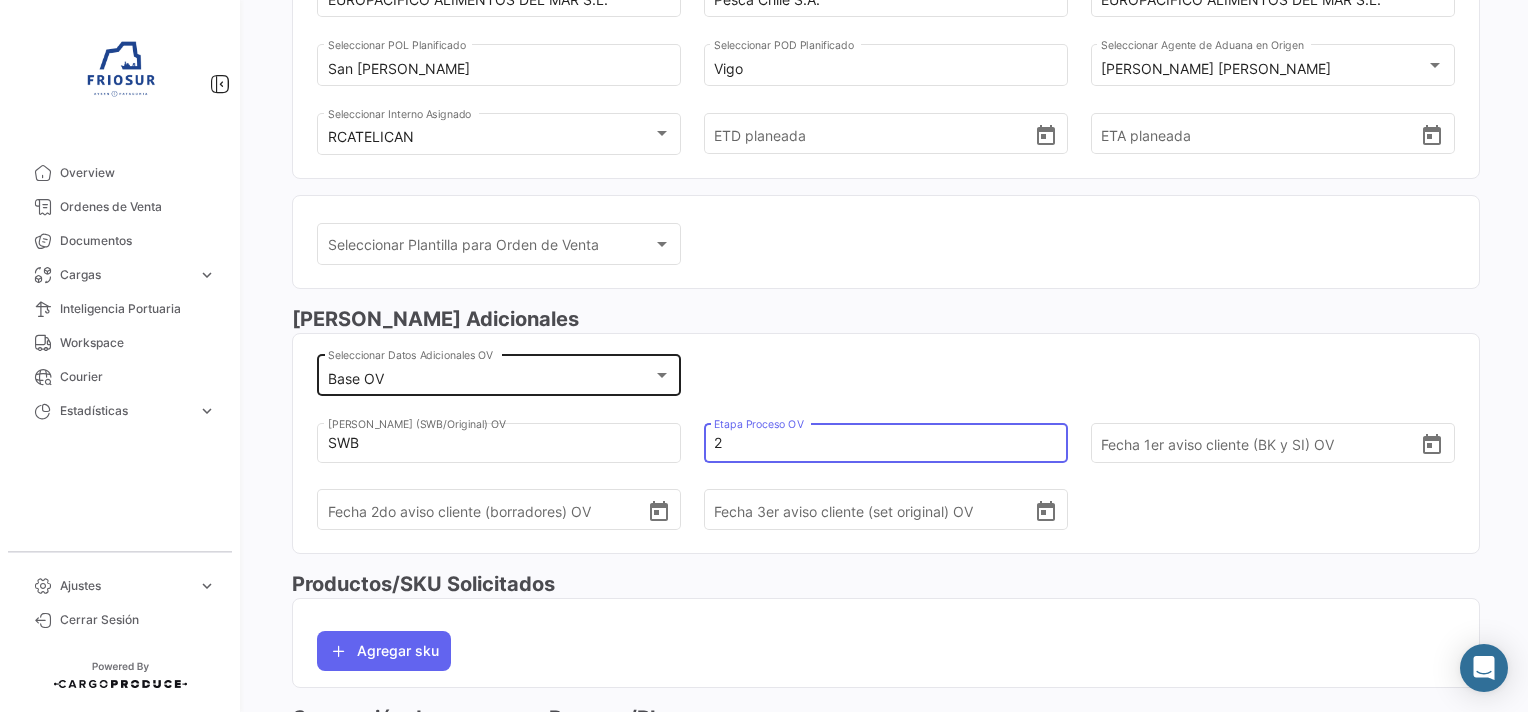 click on "Base OV" at bounding box center (490, 379) 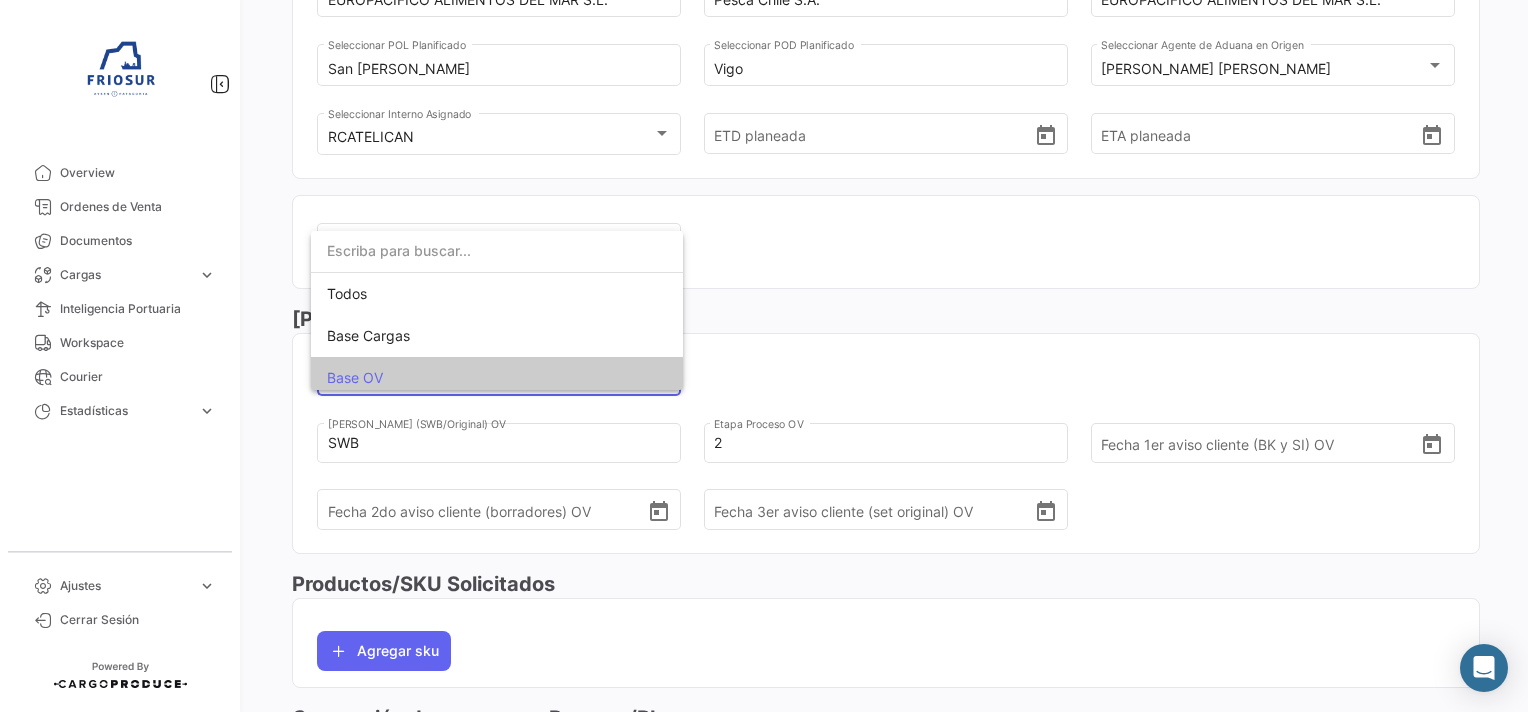 scroll, scrollTop: 9, scrollLeft: 0, axis: vertical 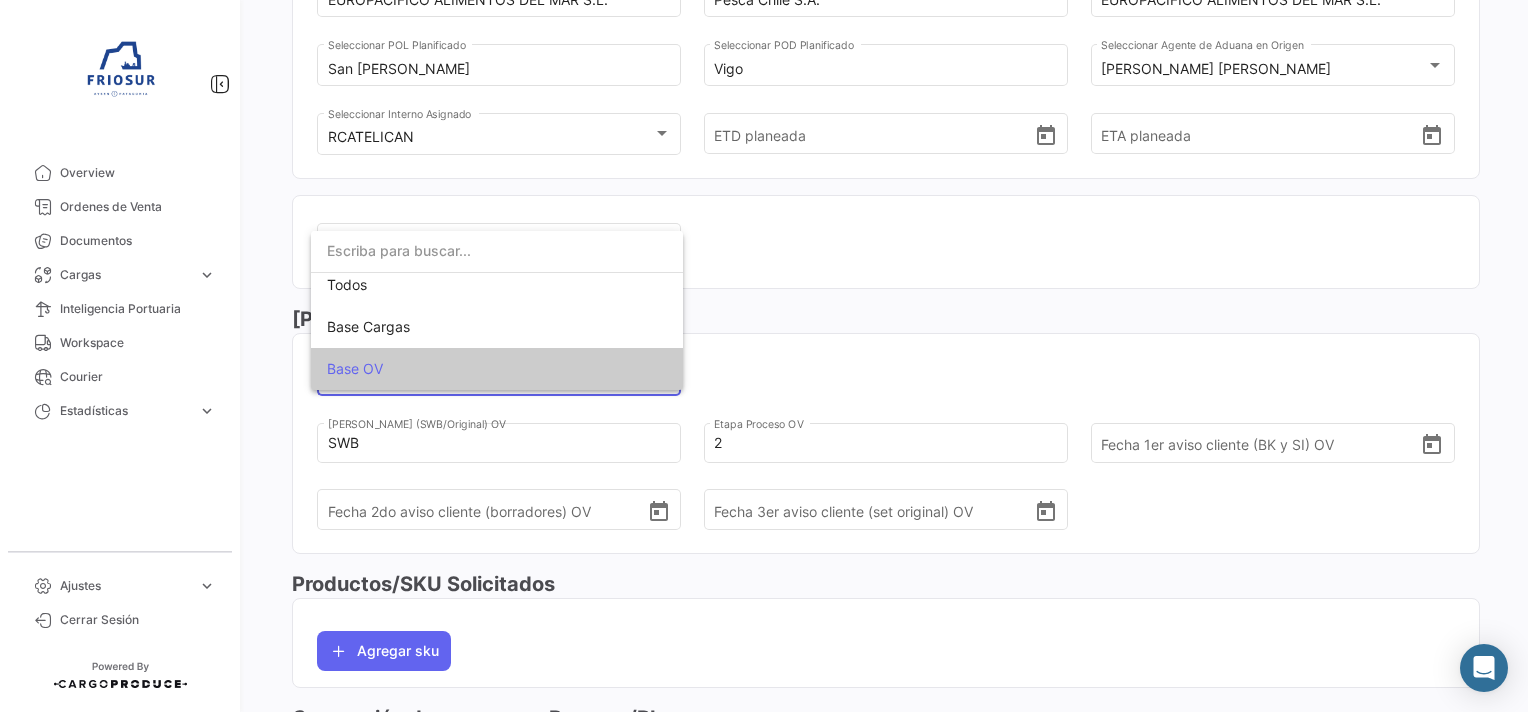 click at bounding box center [764, 356] 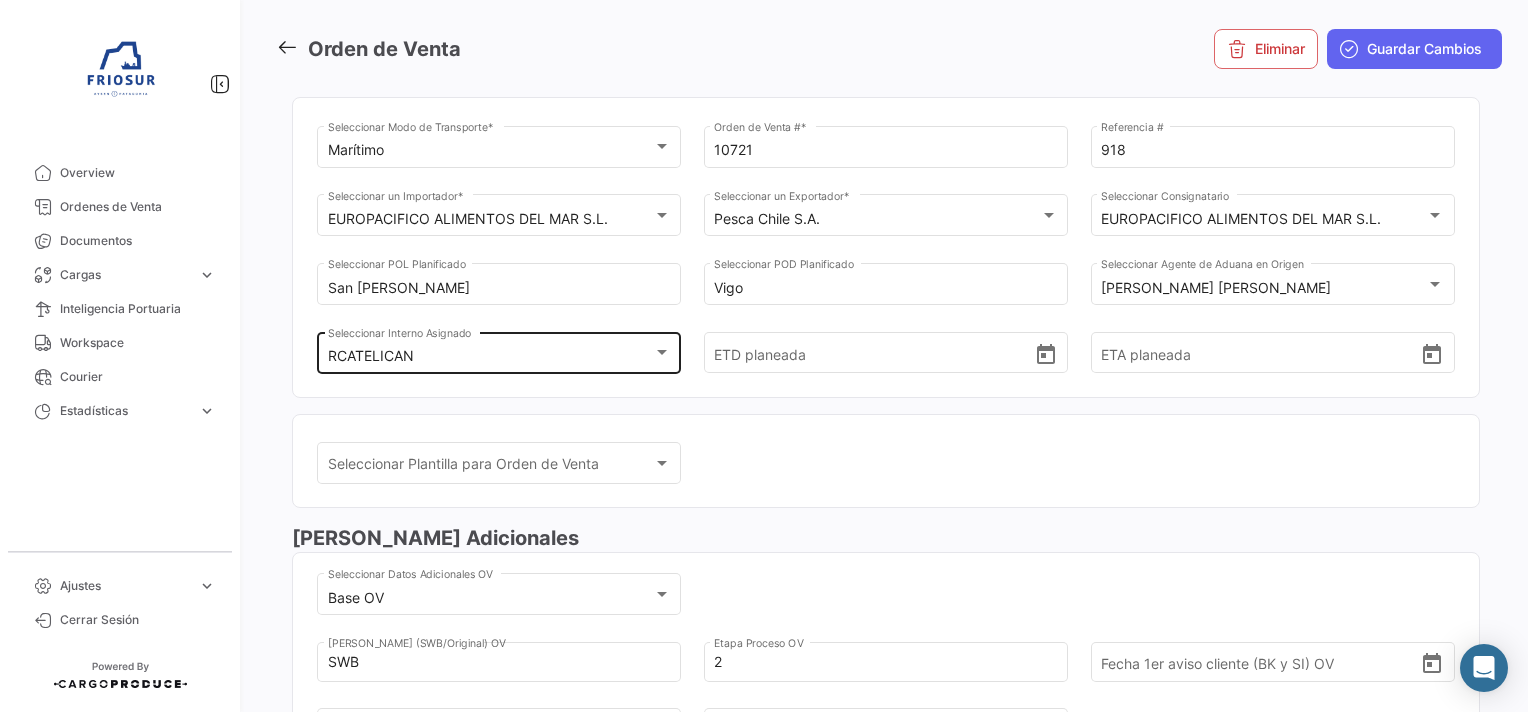 scroll, scrollTop: 0, scrollLeft: 0, axis: both 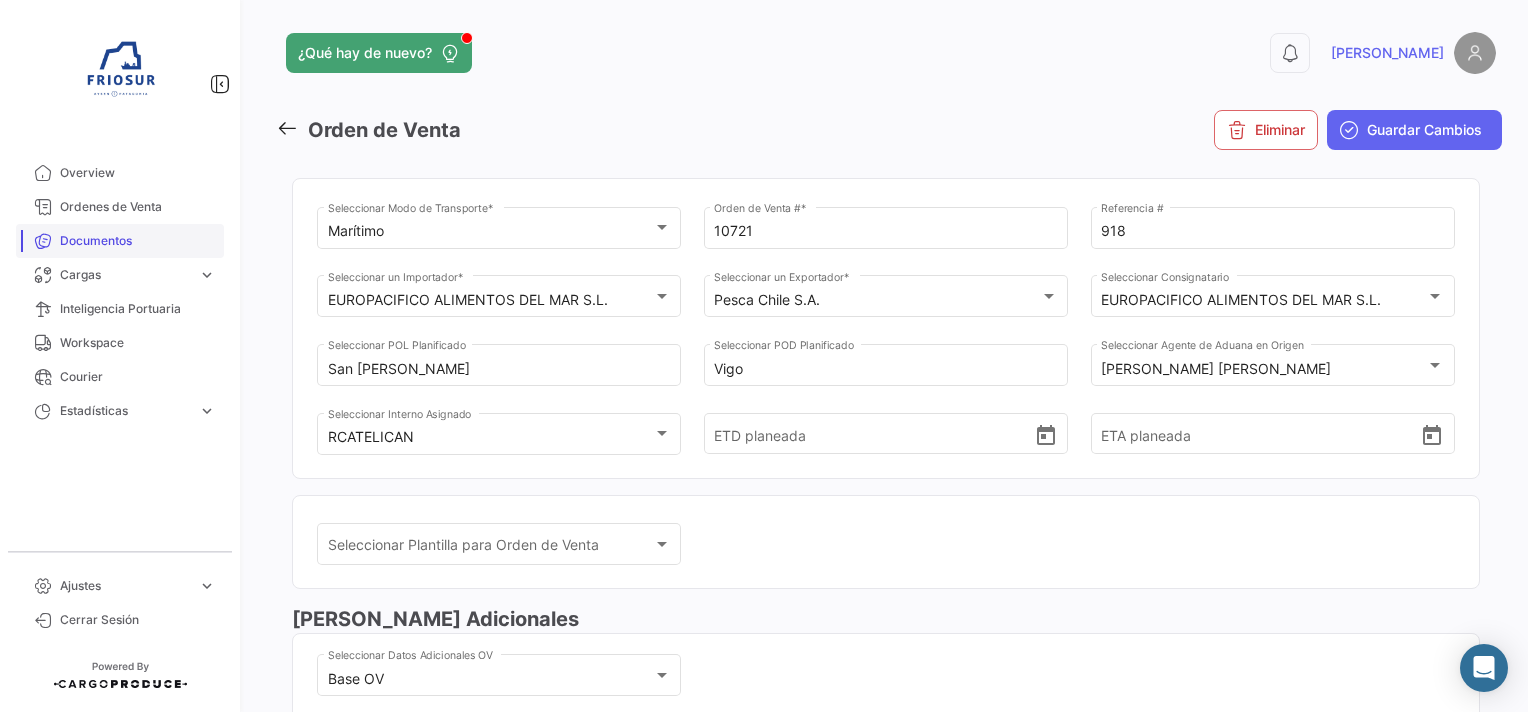 click on "Documentos" at bounding box center [120, 241] 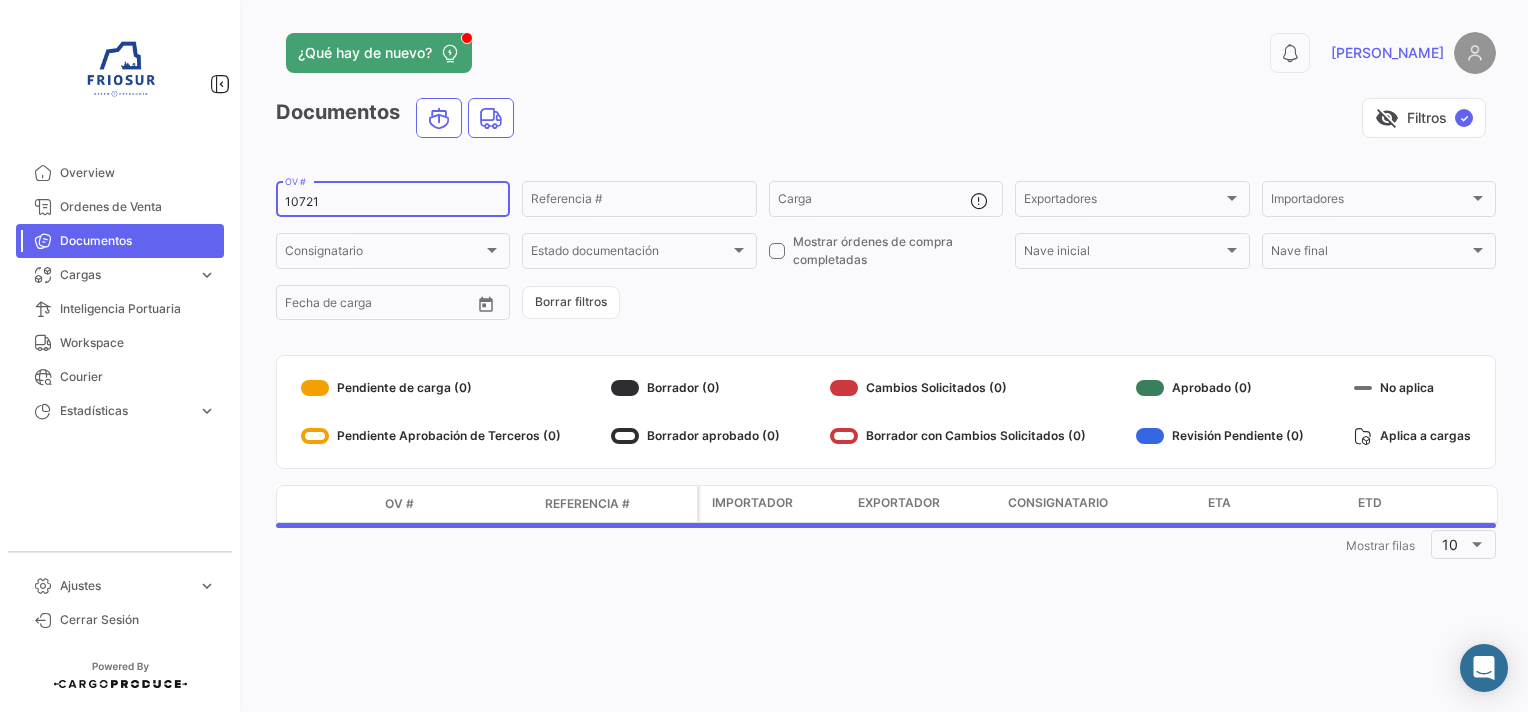 drag, startPoint x: 360, startPoint y: 204, endPoint x: 253, endPoint y: 208, distance: 107.07474 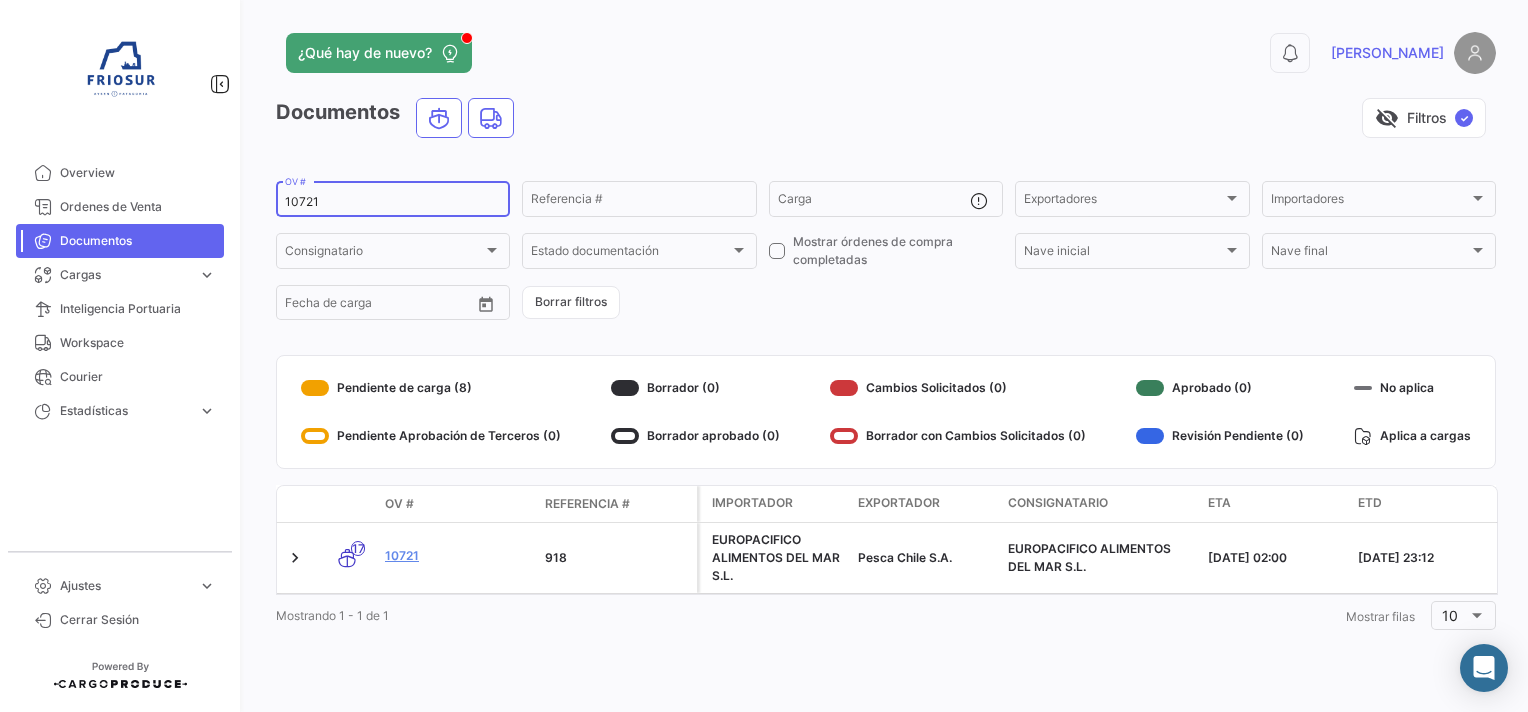 paste on "685" 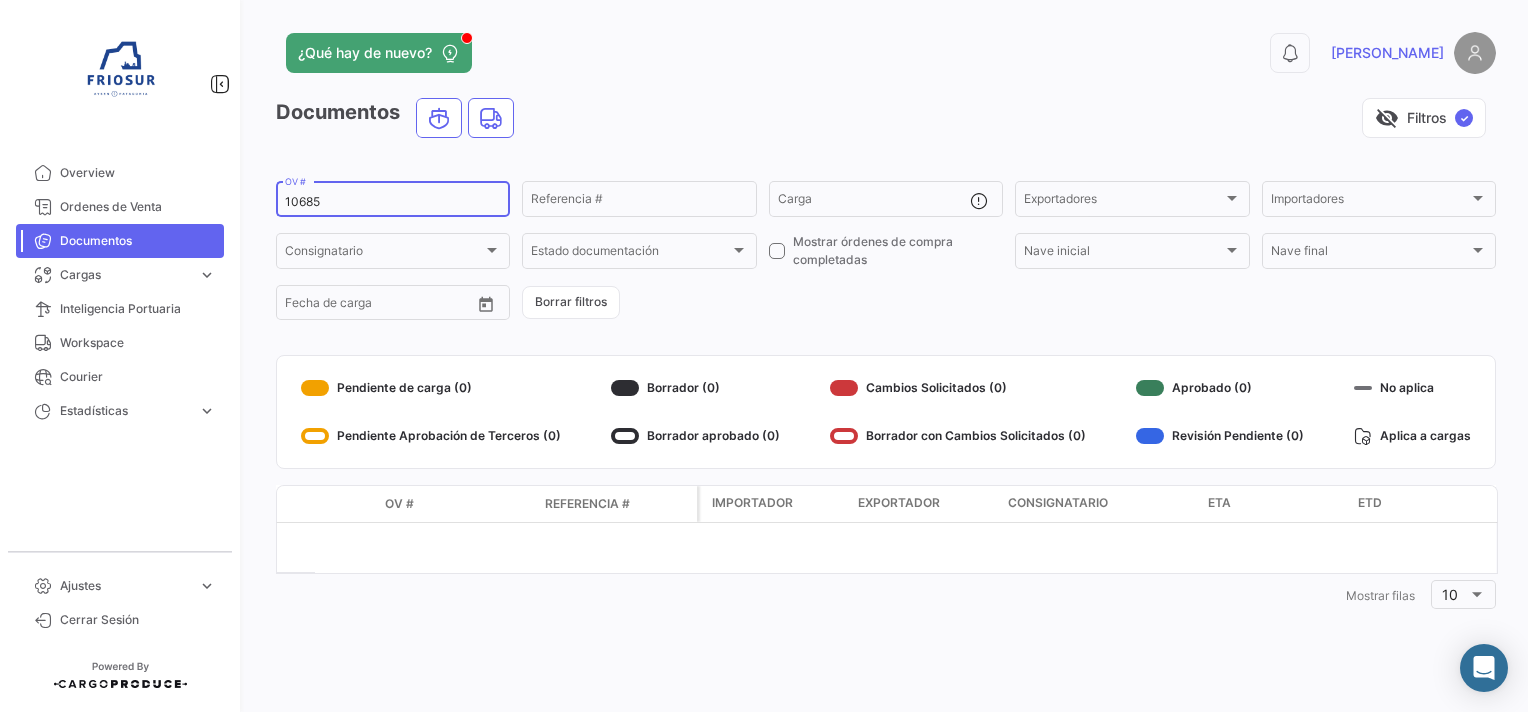 type on "10685" 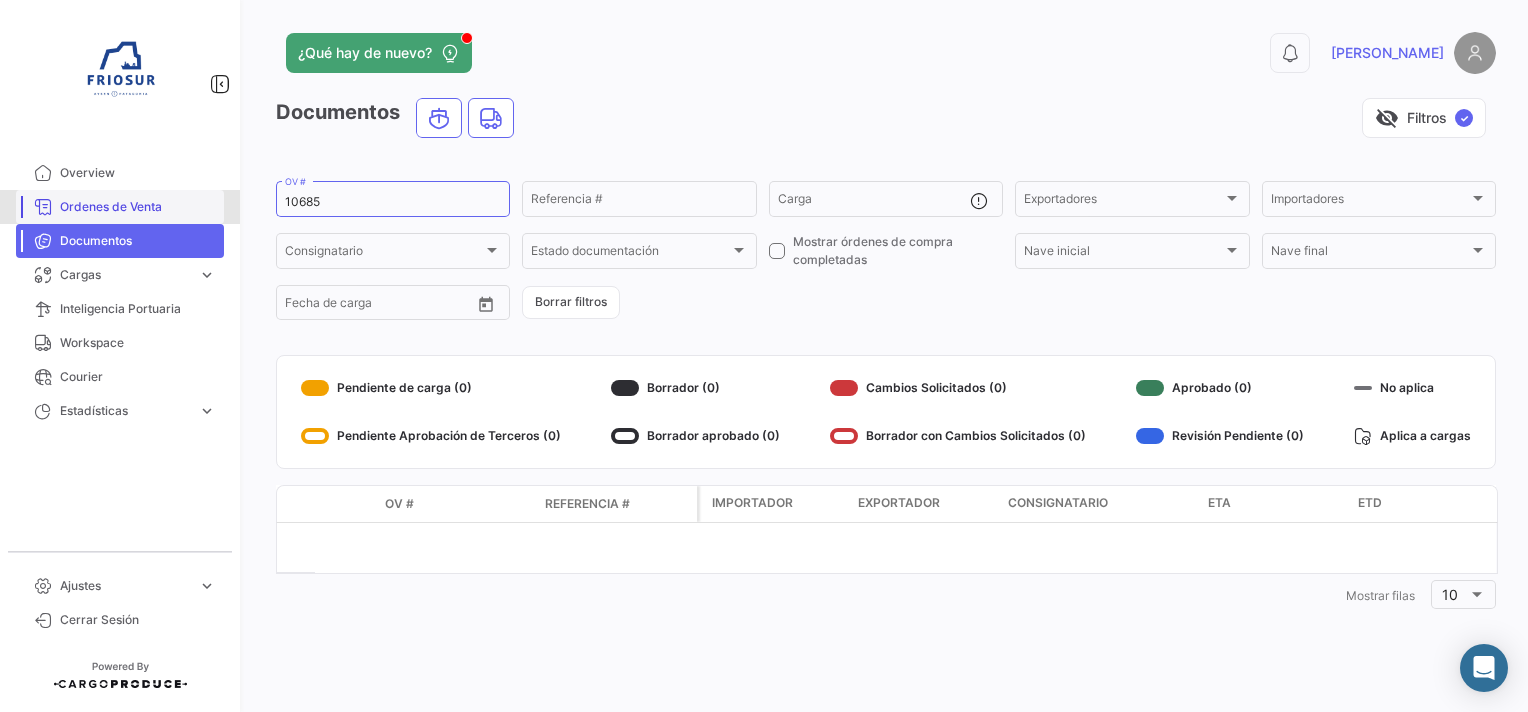 click on "Ordenes de Venta" at bounding box center [120, 207] 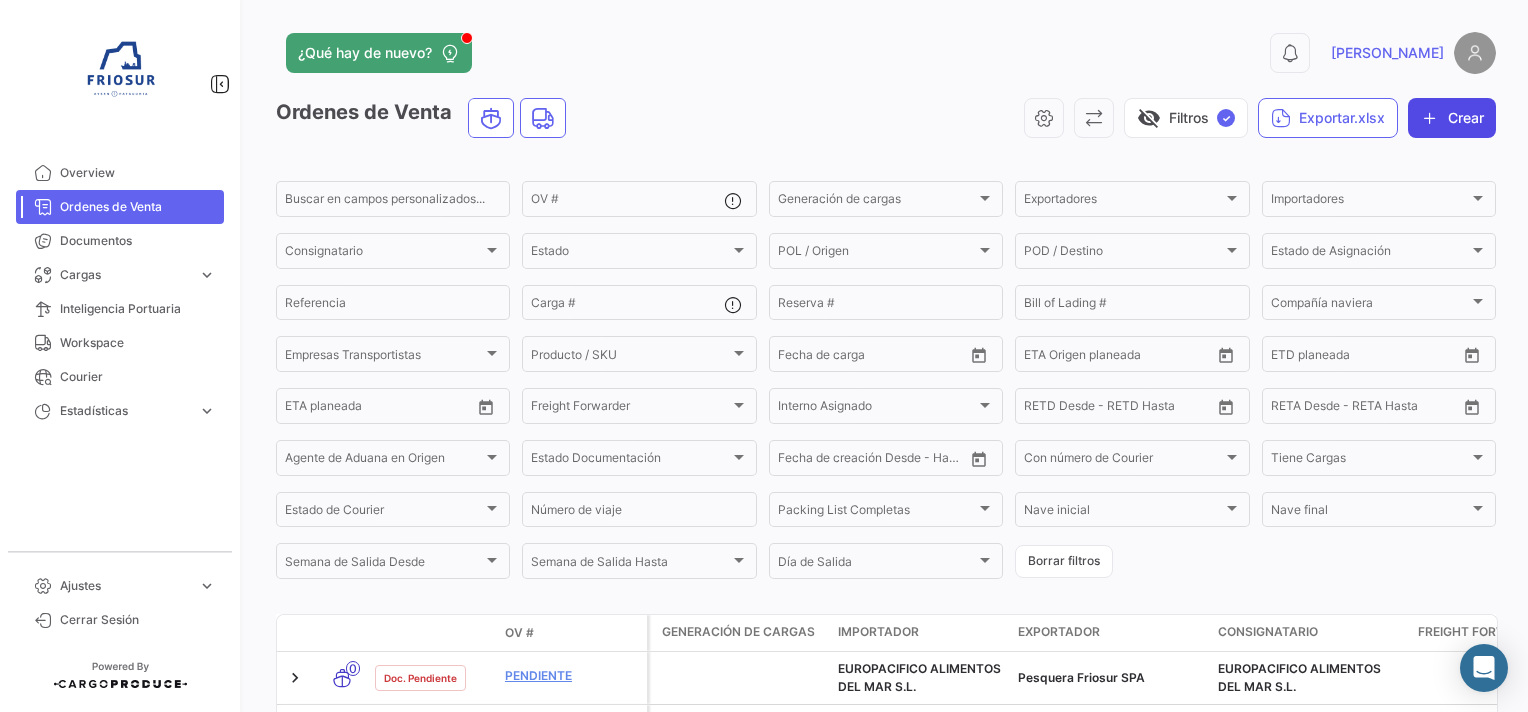 click 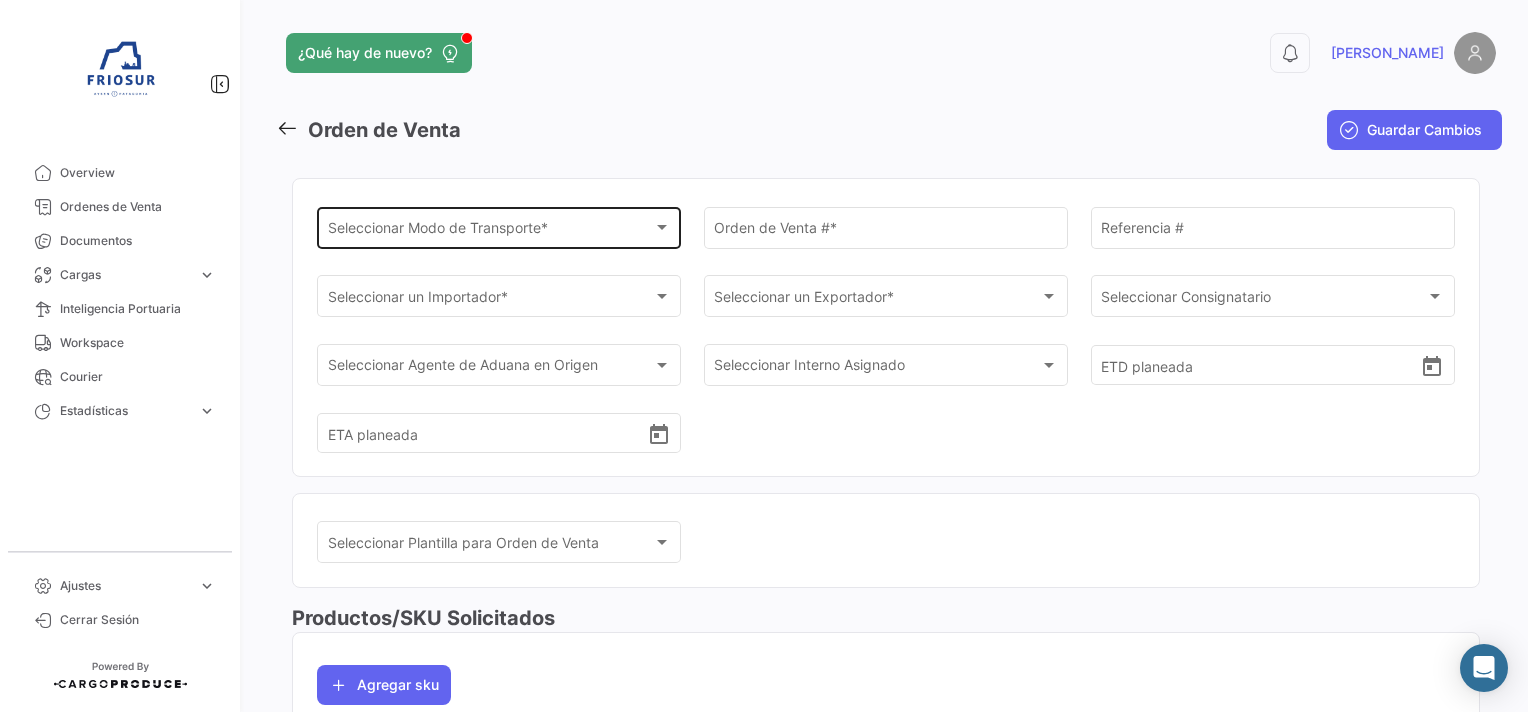 click on "Seleccionar
Modo de Transporte *" at bounding box center (490, 231) 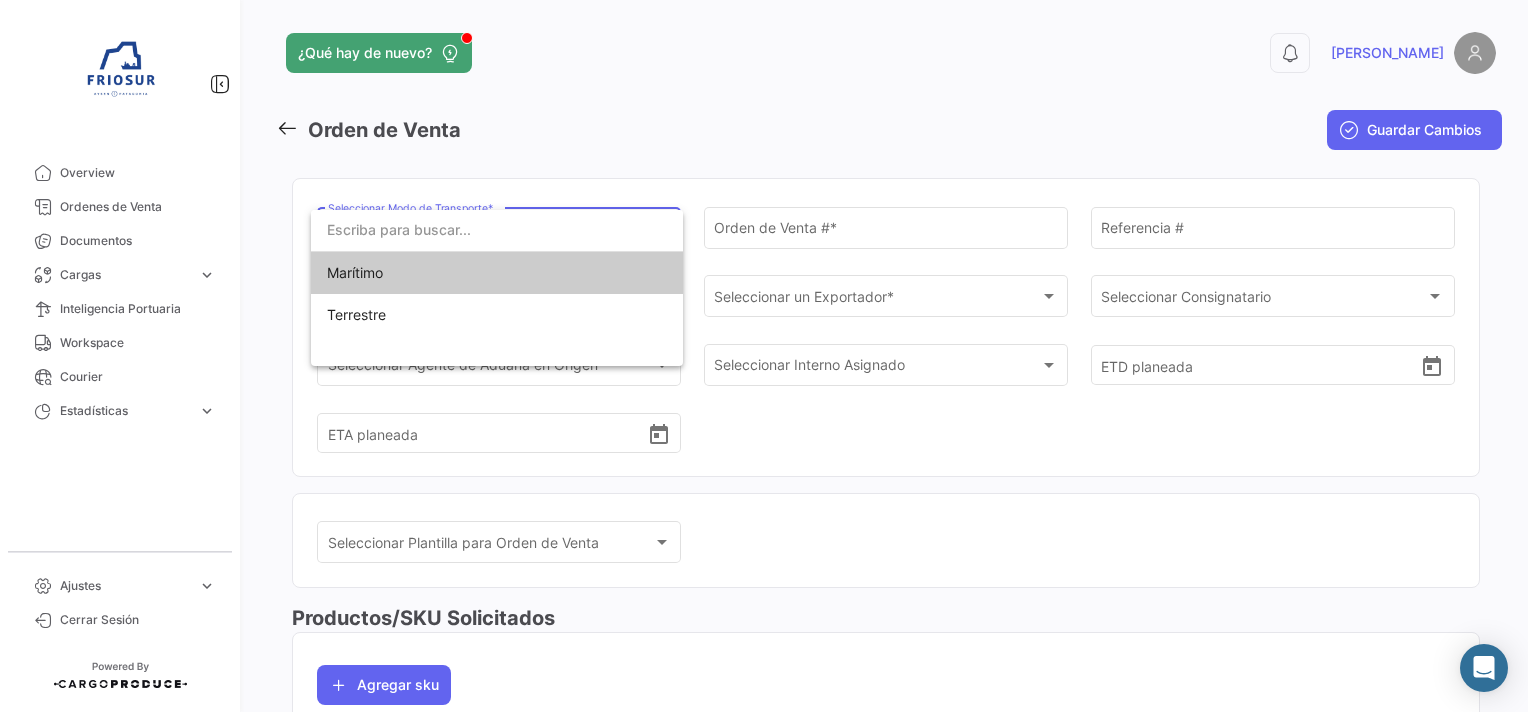click on "Marítimo" at bounding box center [497, 273] 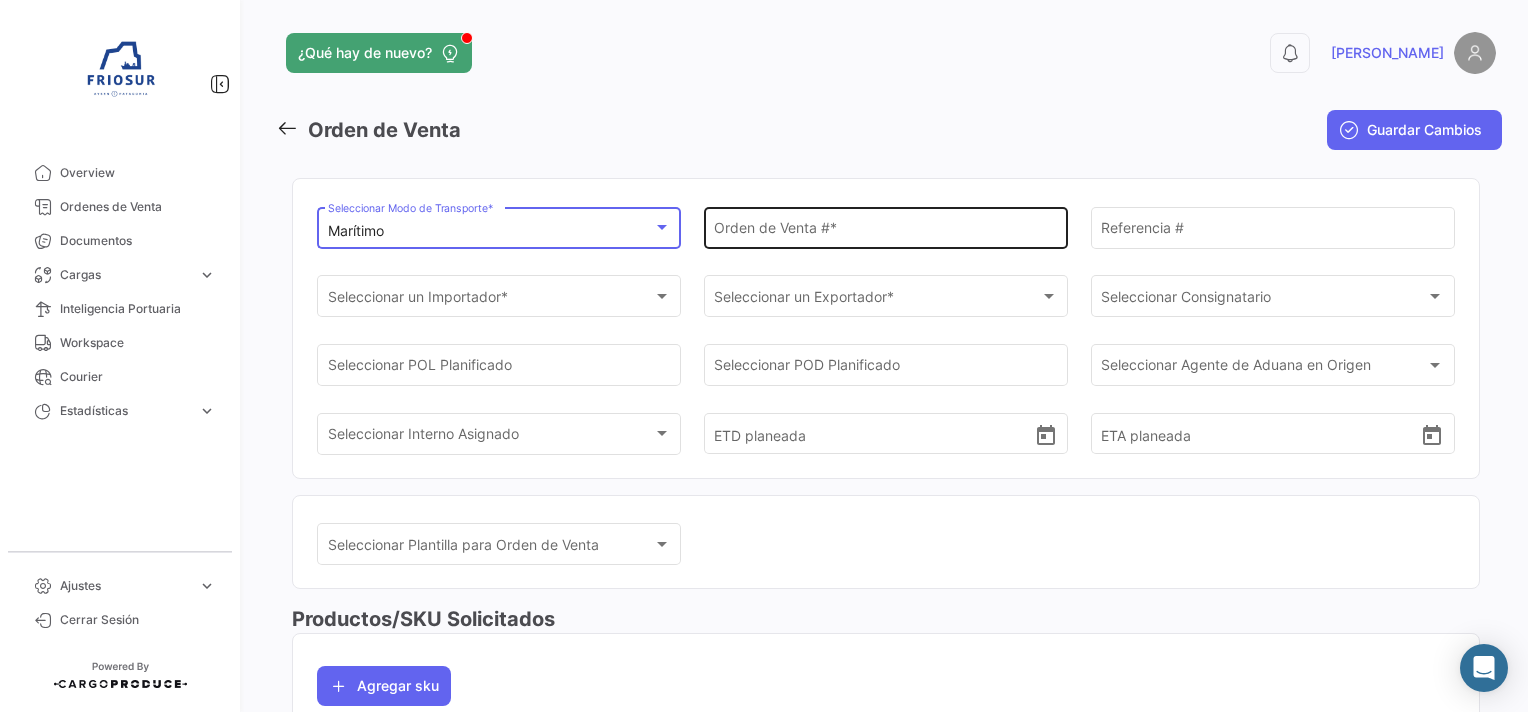 click on "Orden de Venta #  *" 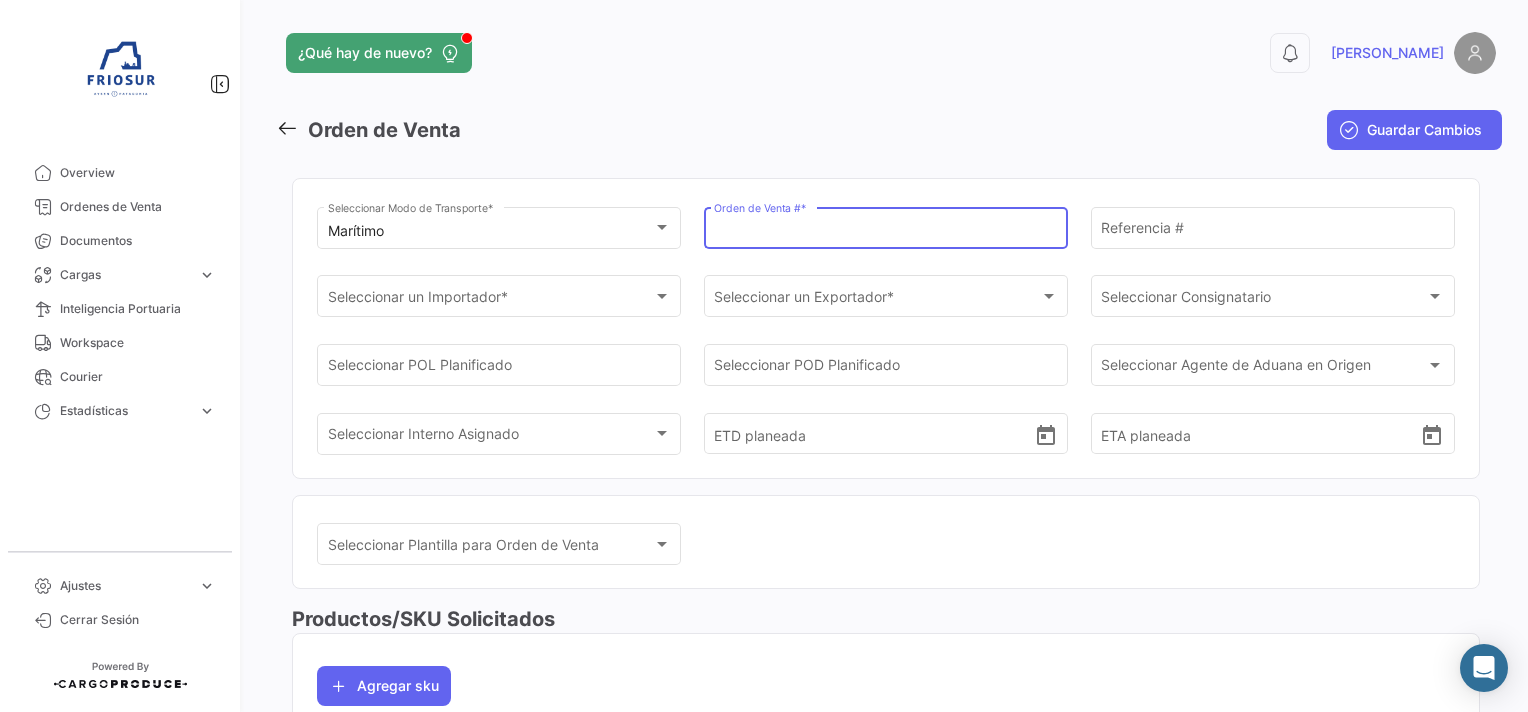 paste on "10685" 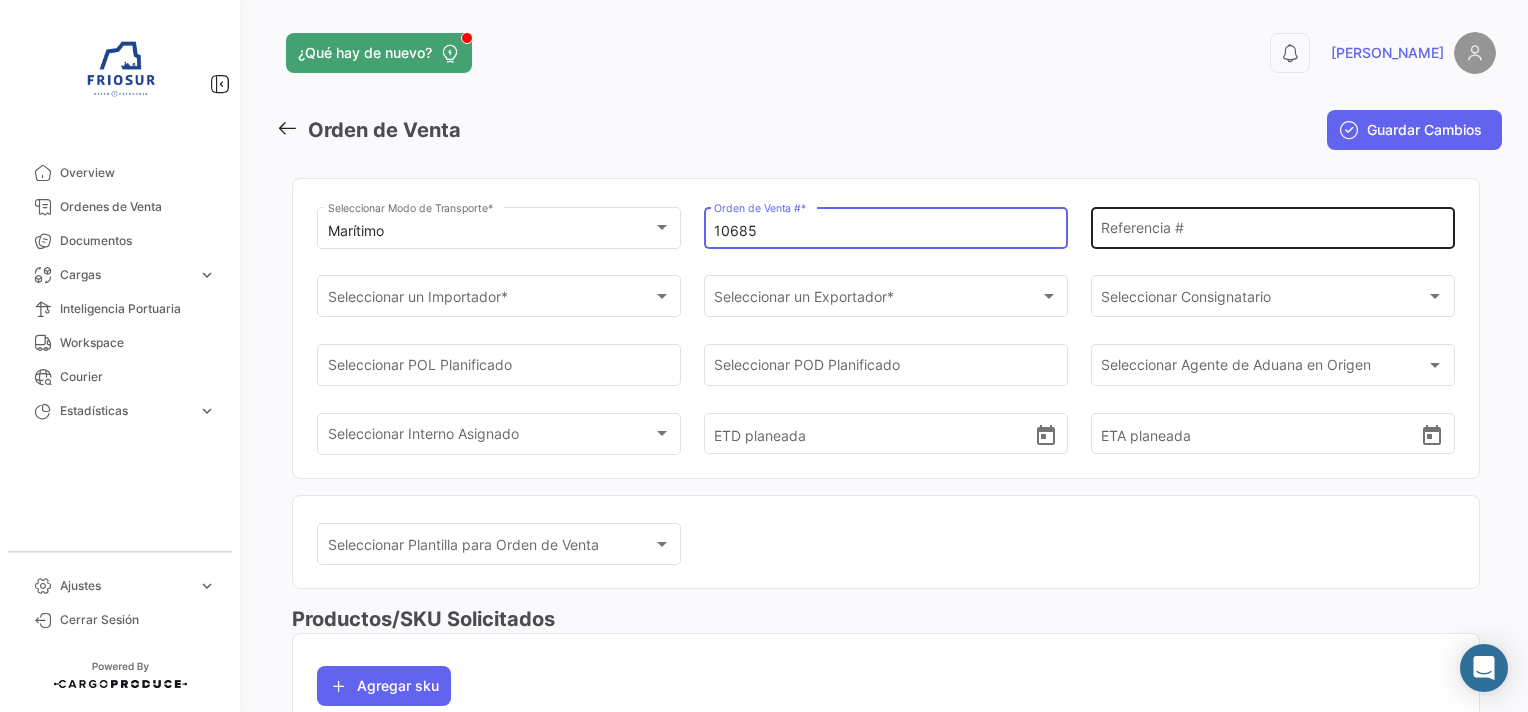 type on "10685" 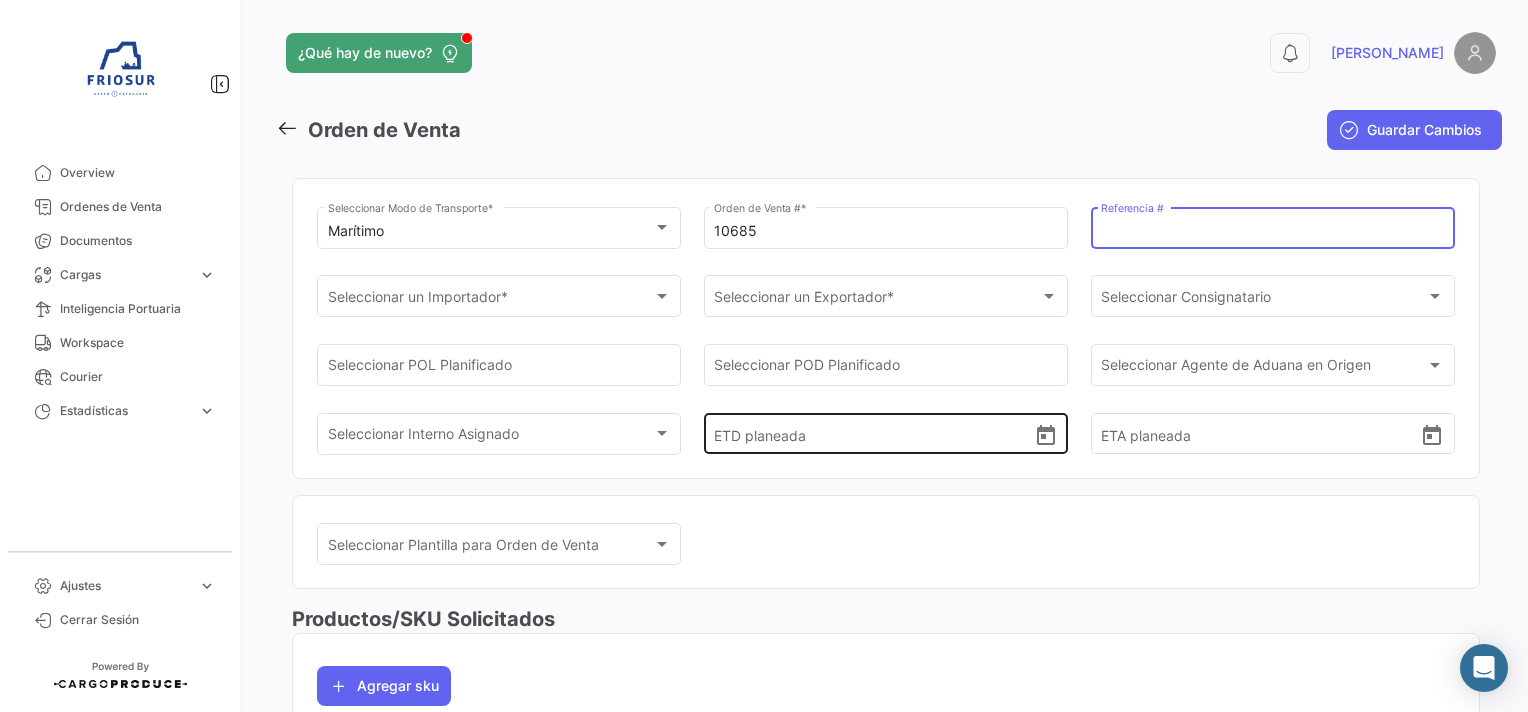 paste on "4846" 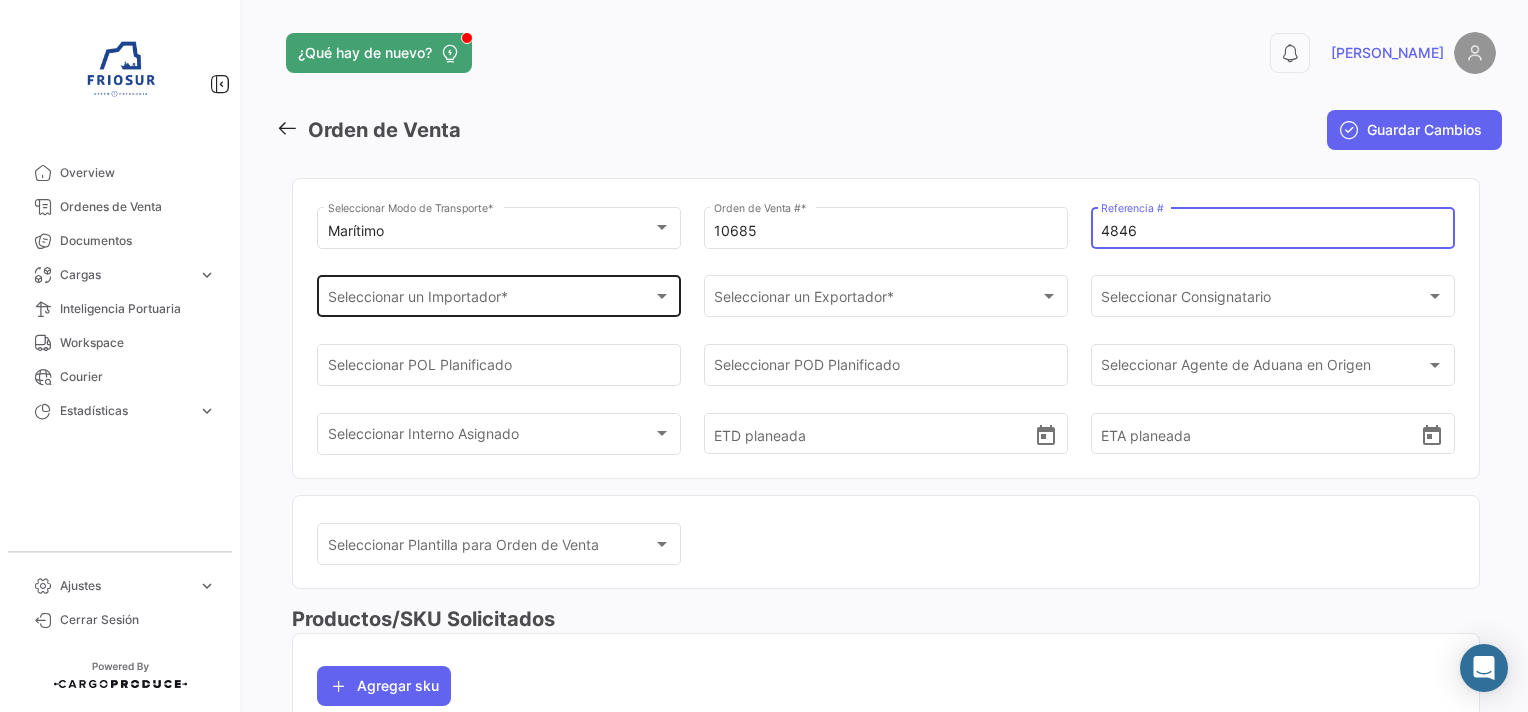 type on "4846" 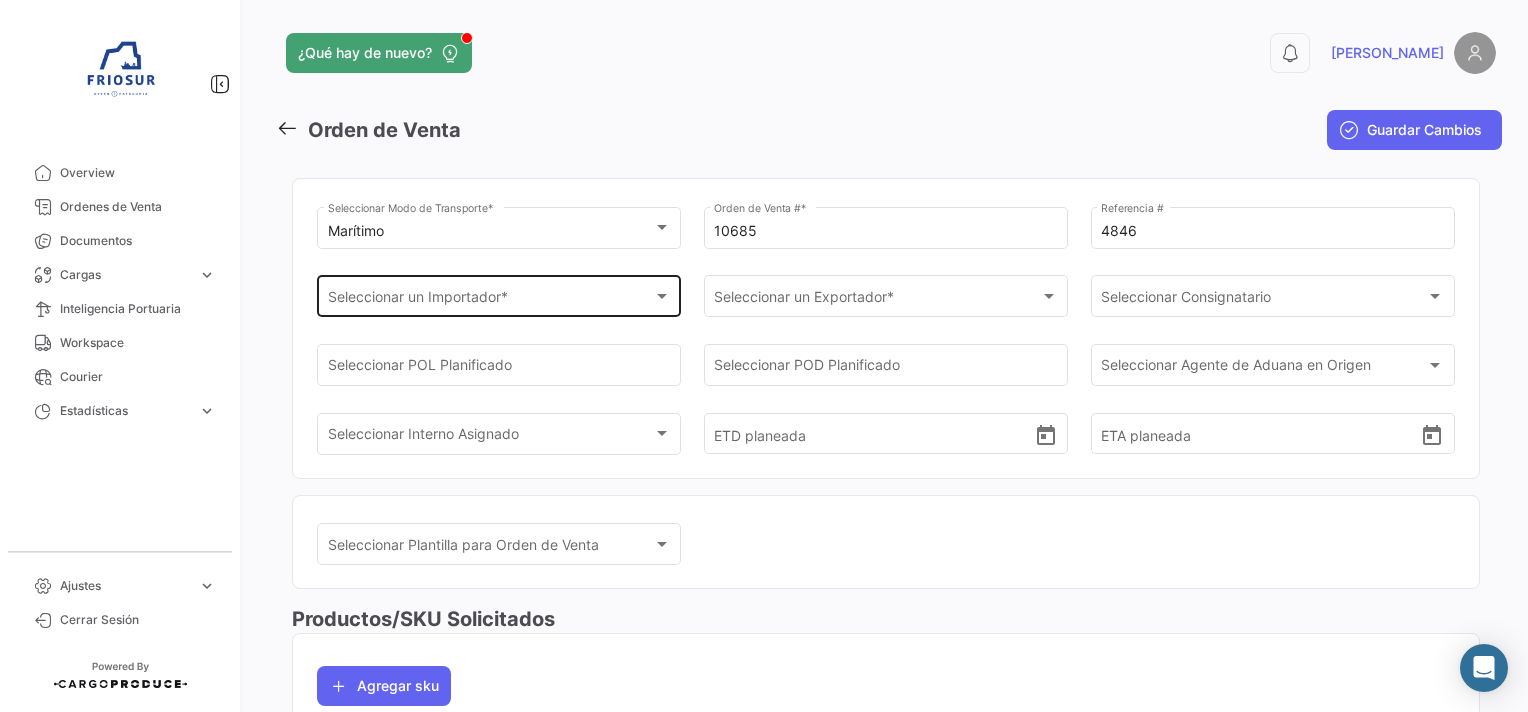 click on "Seleccionar un Importador * Seleccionar un Importador  *" 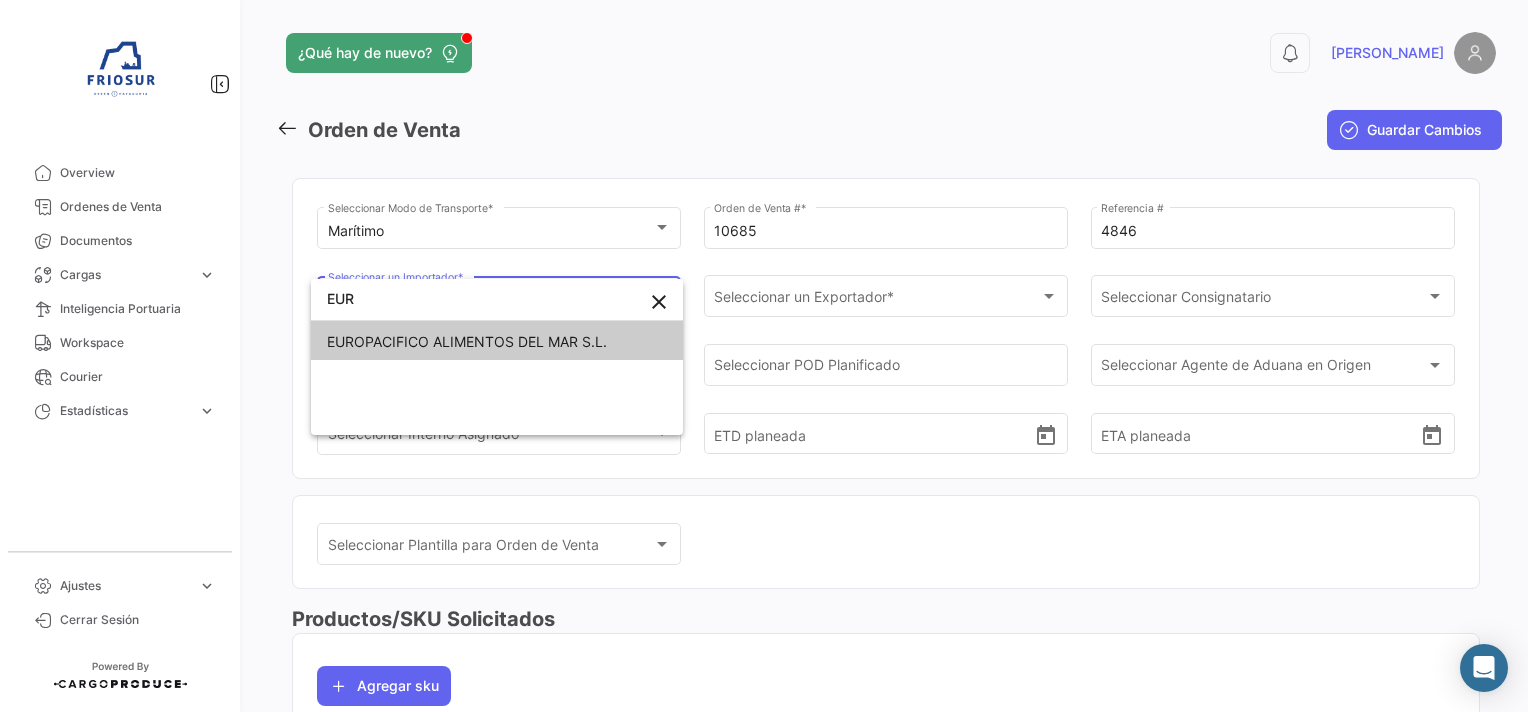 type on "EUR" 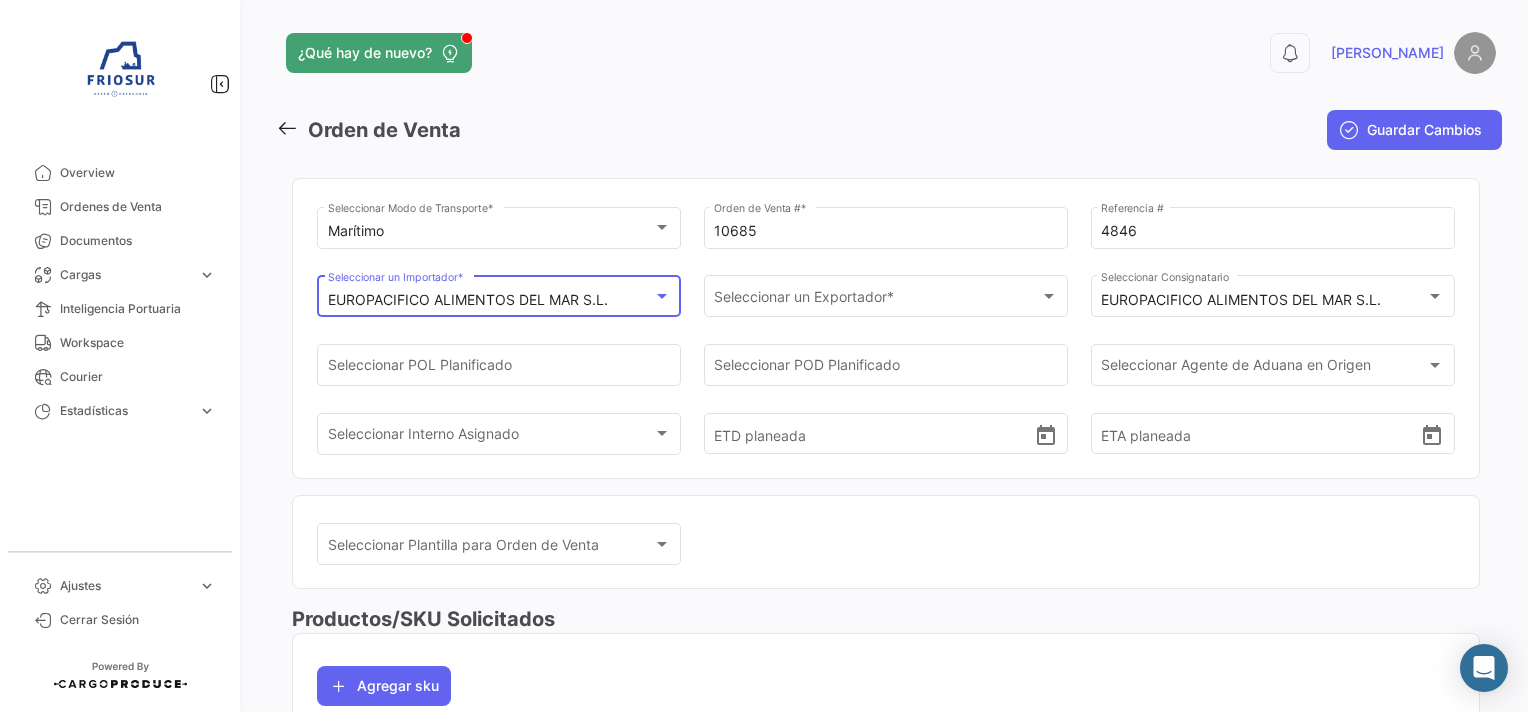 scroll, scrollTop: 0, scrollLeft: 0, axis: both 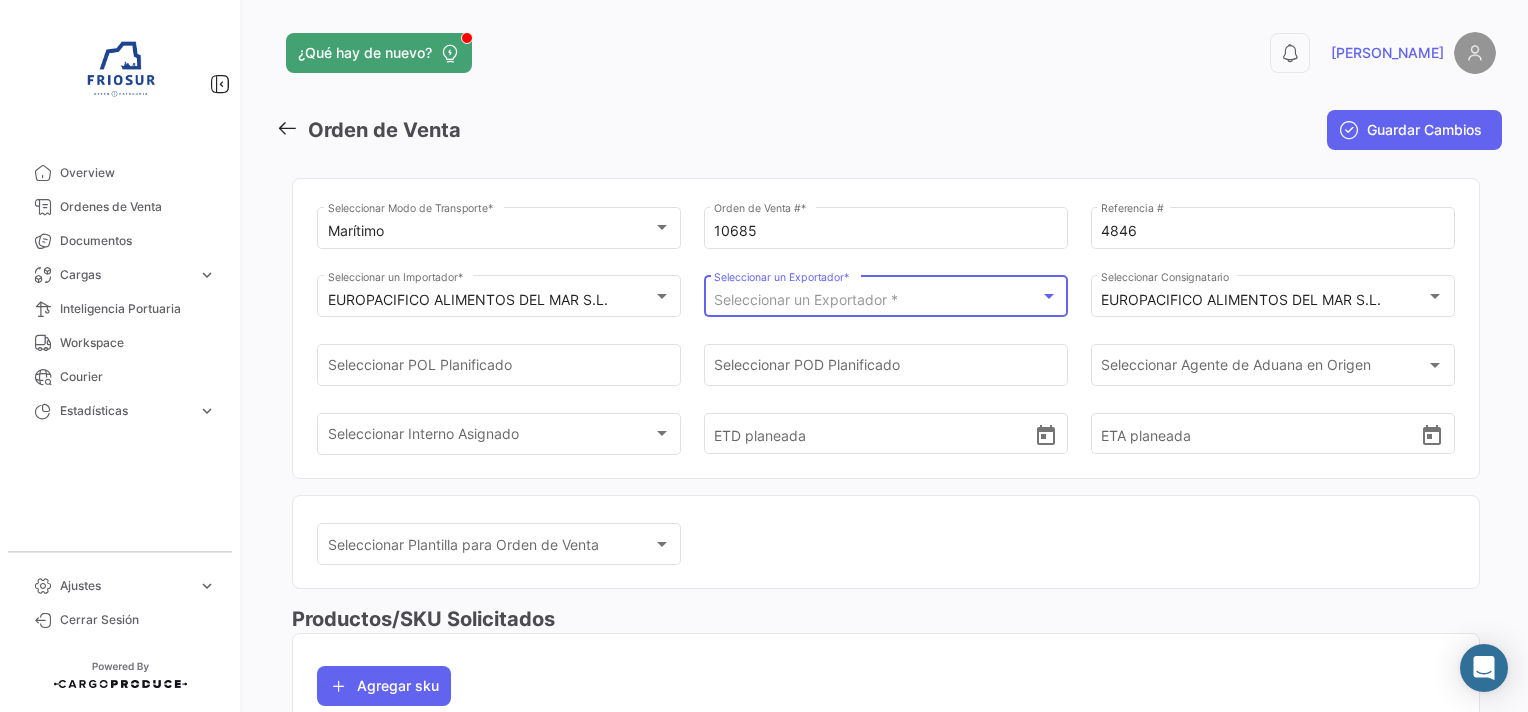 click on "Seleccionar un Exportador *" at bounding box center [806, 299] 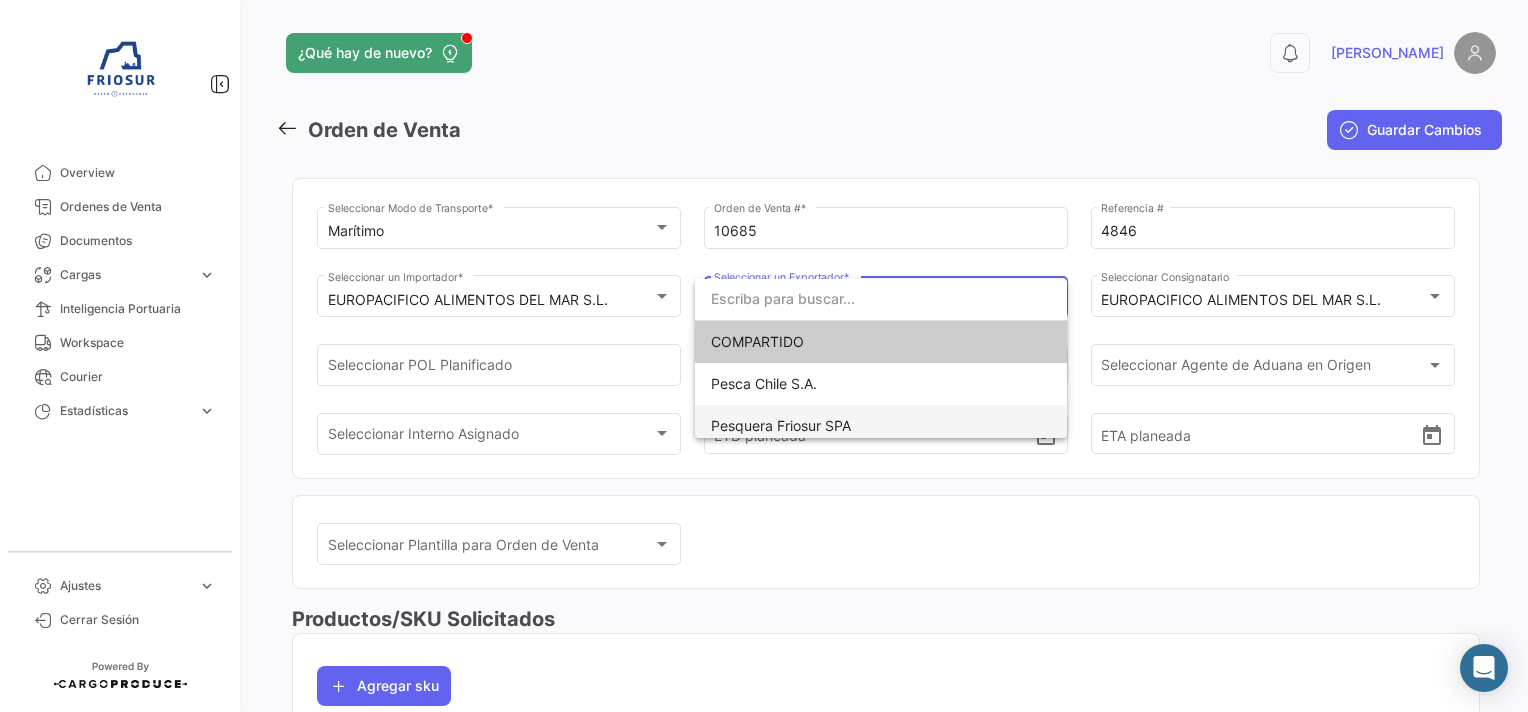 click on "Pesquera Friosur SPA" at bounding box center (781, 425) 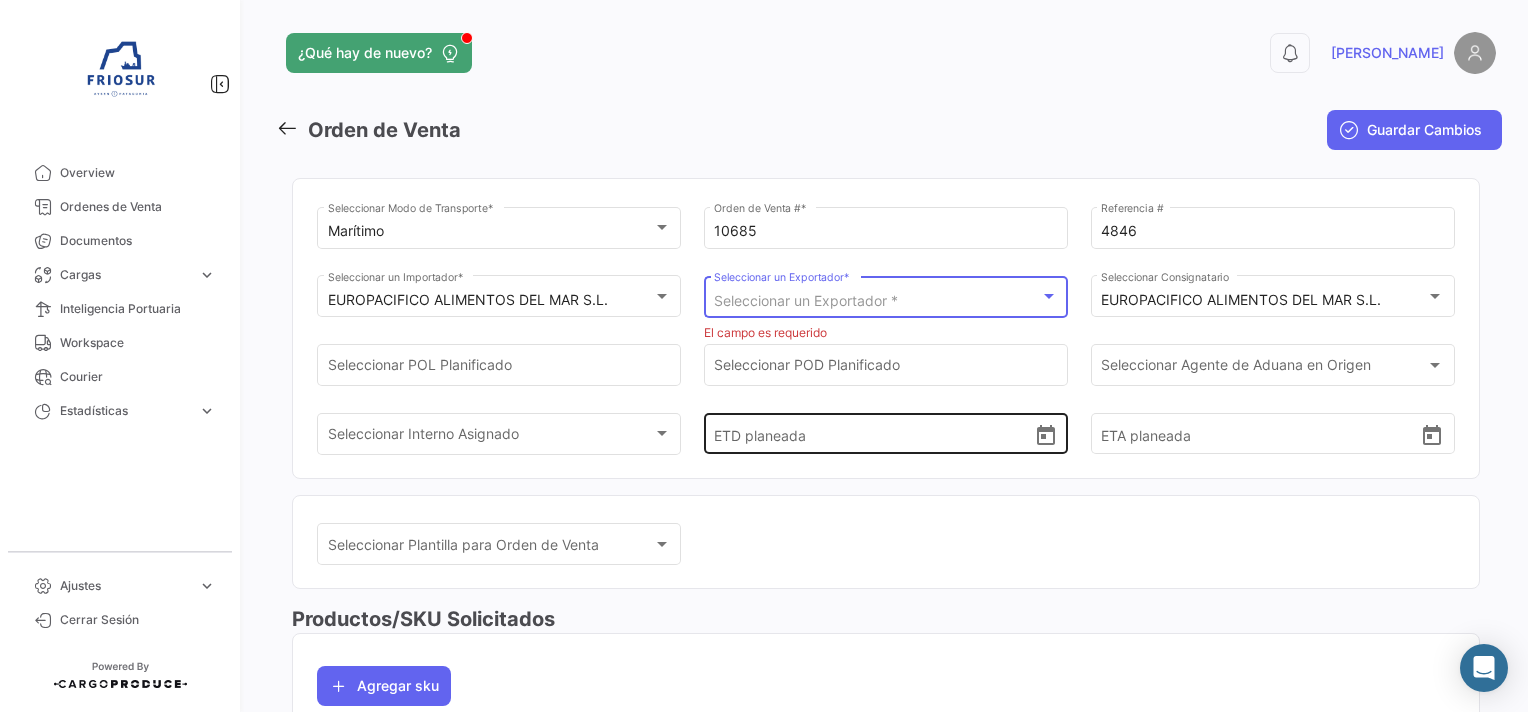 scroll, scrollTop: 0, scrollLeft: 0, axis: both 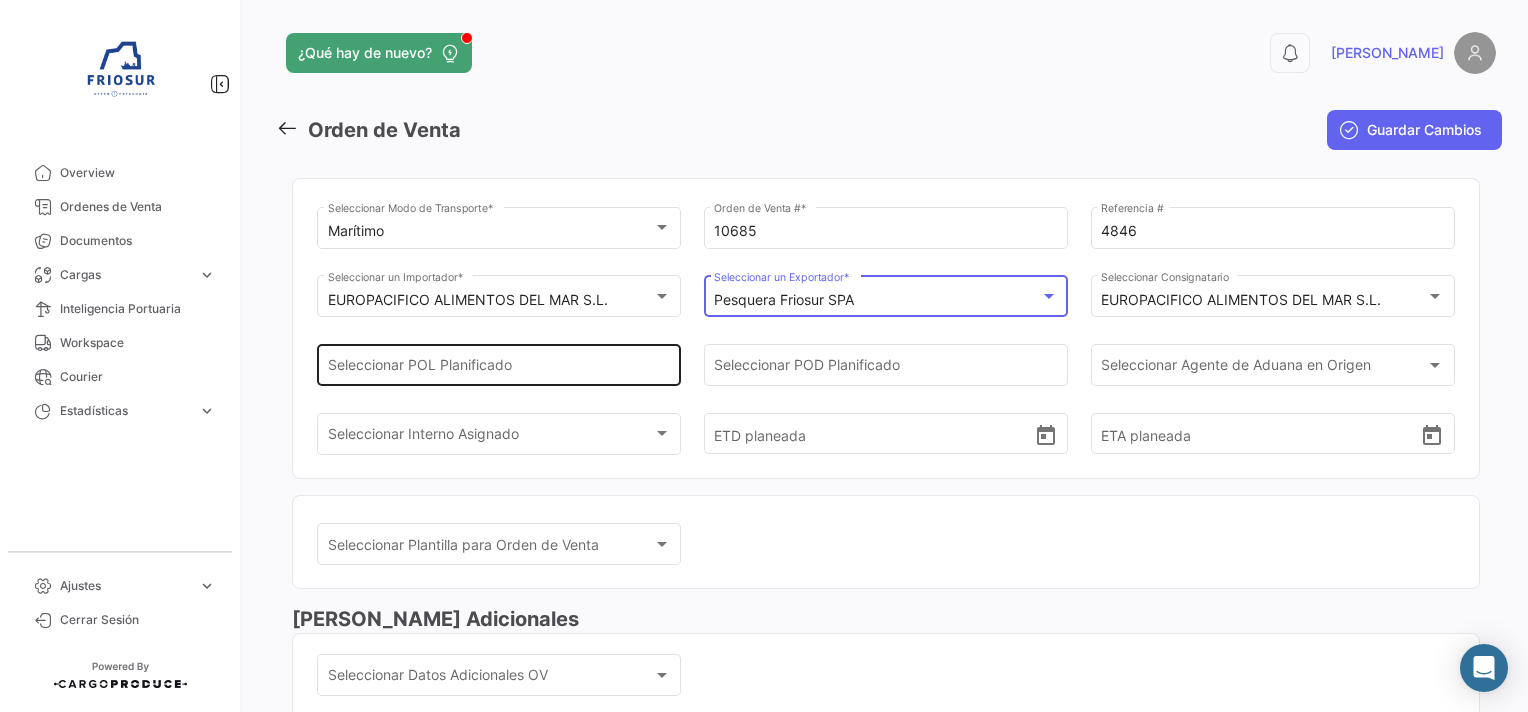 click on "Seleccionar
POL Planificado" 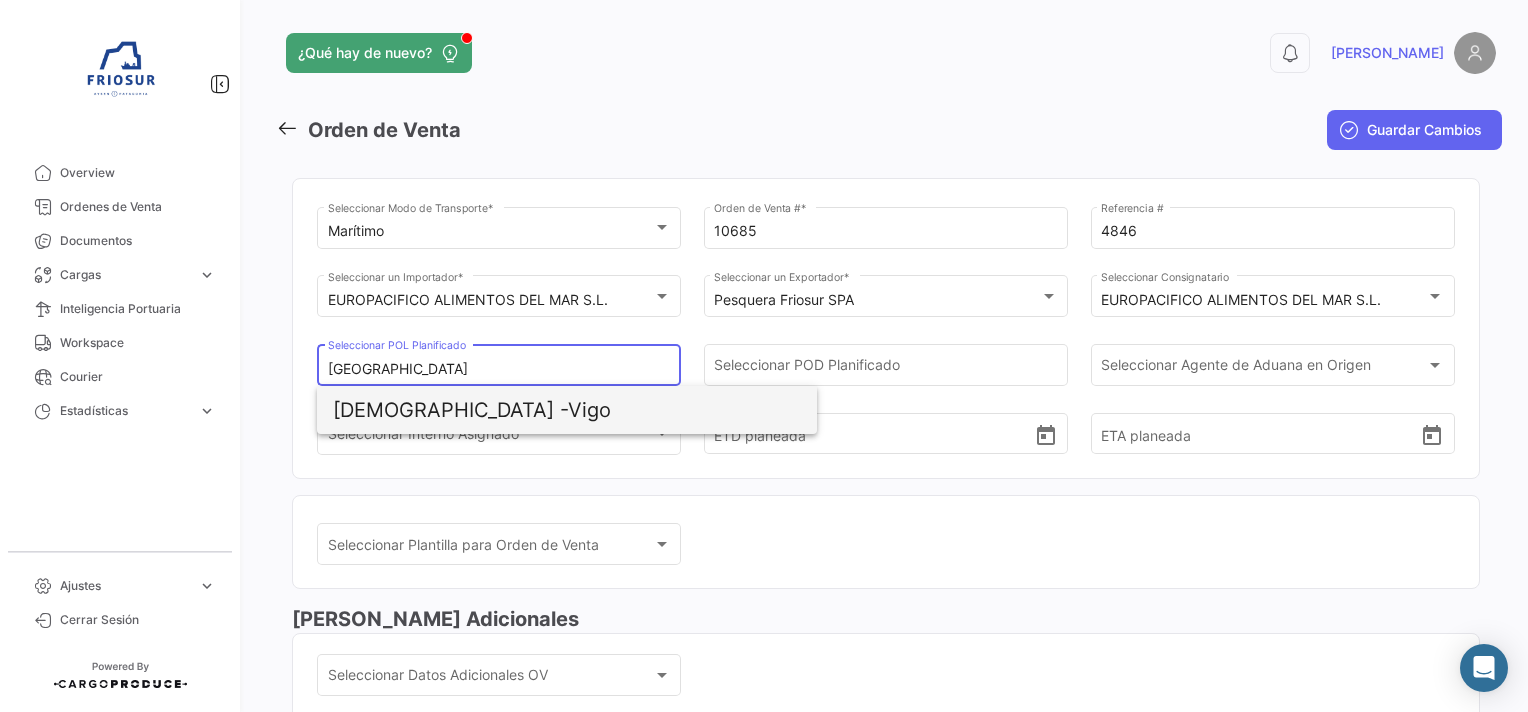 click on "ESVGO -    [GEOGRAPHIC_DATA]" at bounding box center [567, 410] 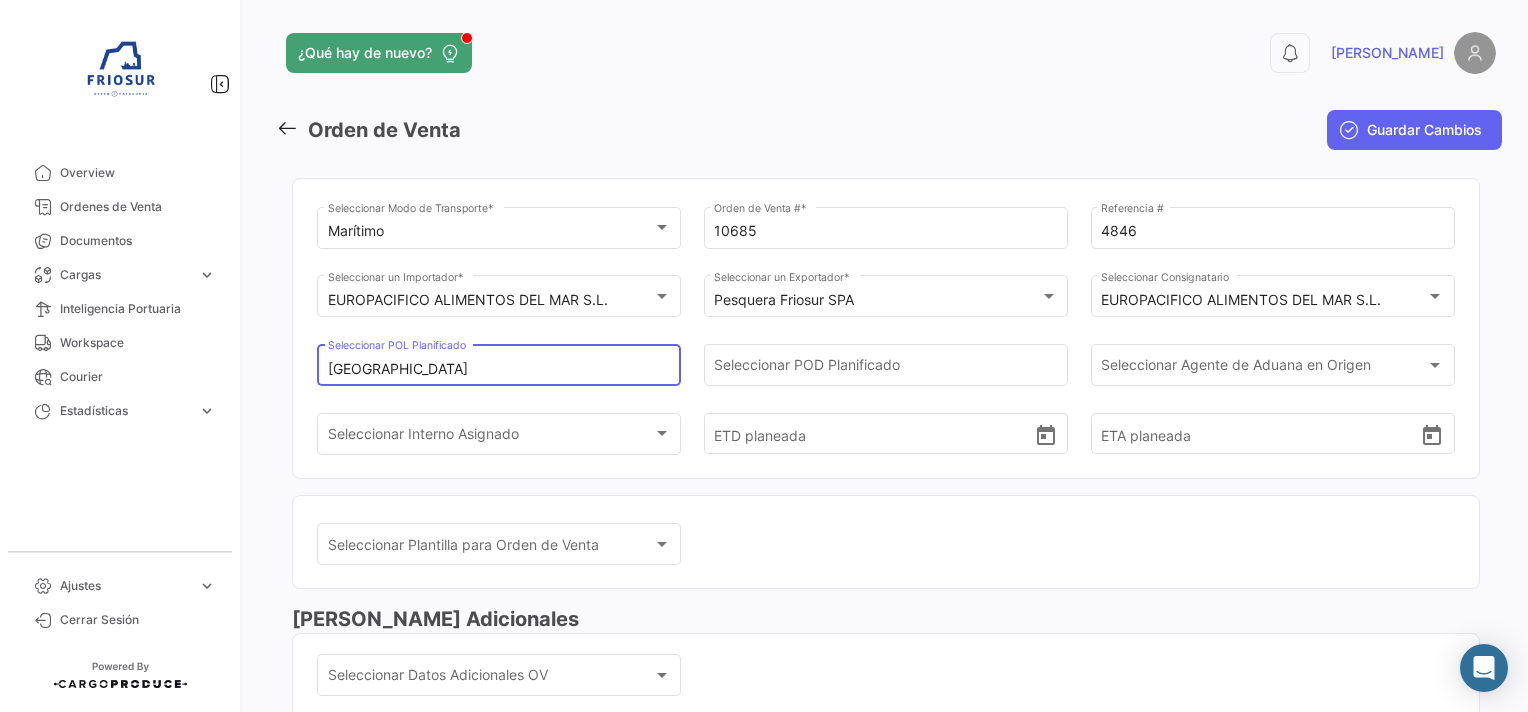 type on "Vigo" 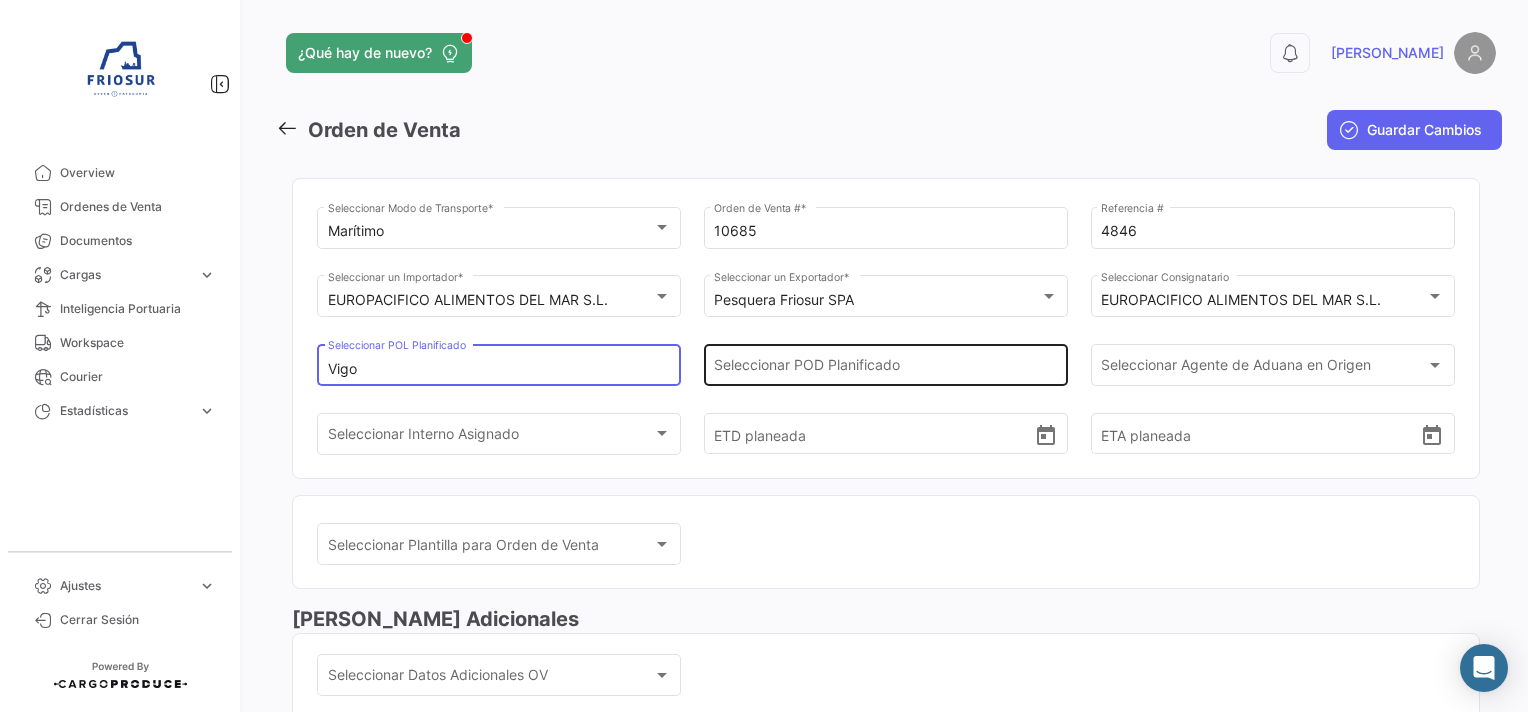 click on "Seleccionar
POD Planificado" at bounding box center [885, 369] 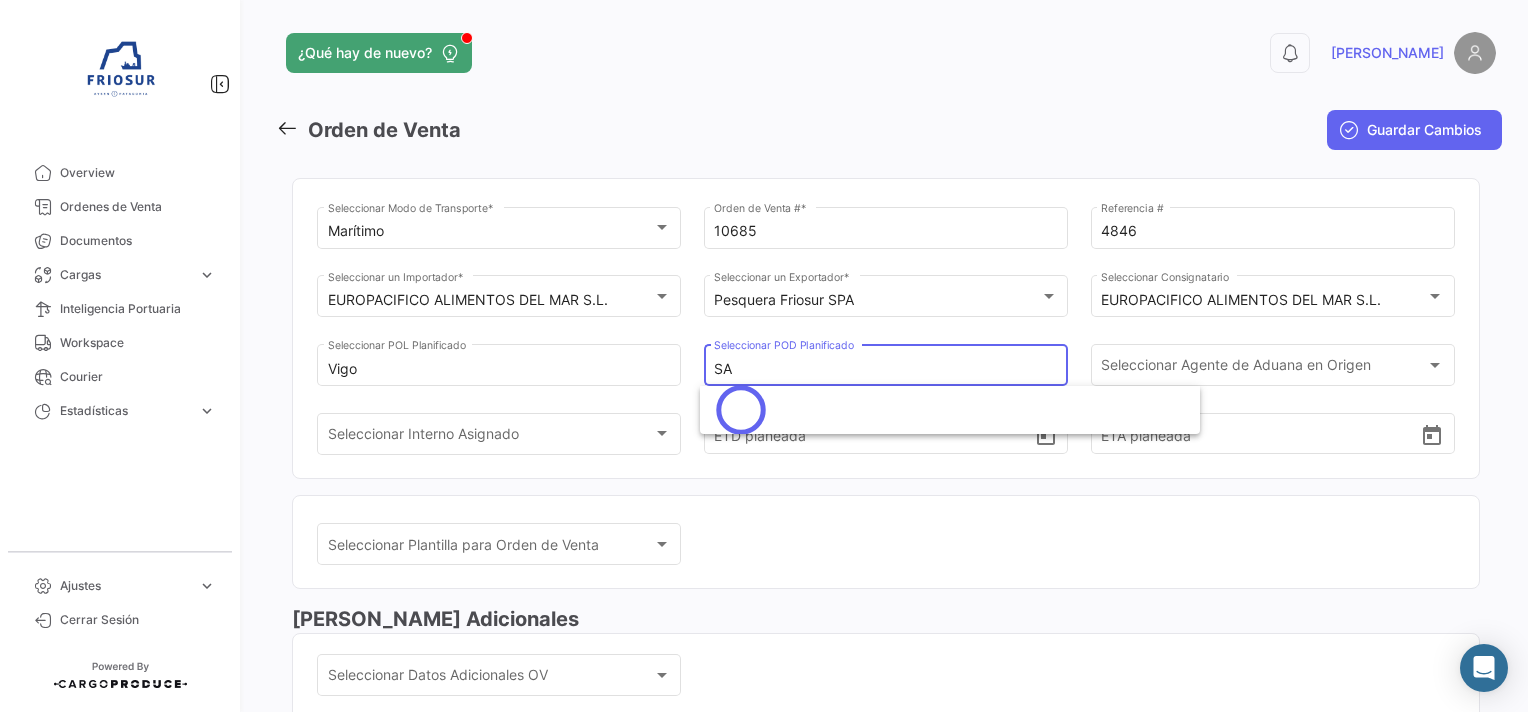 type on "S" 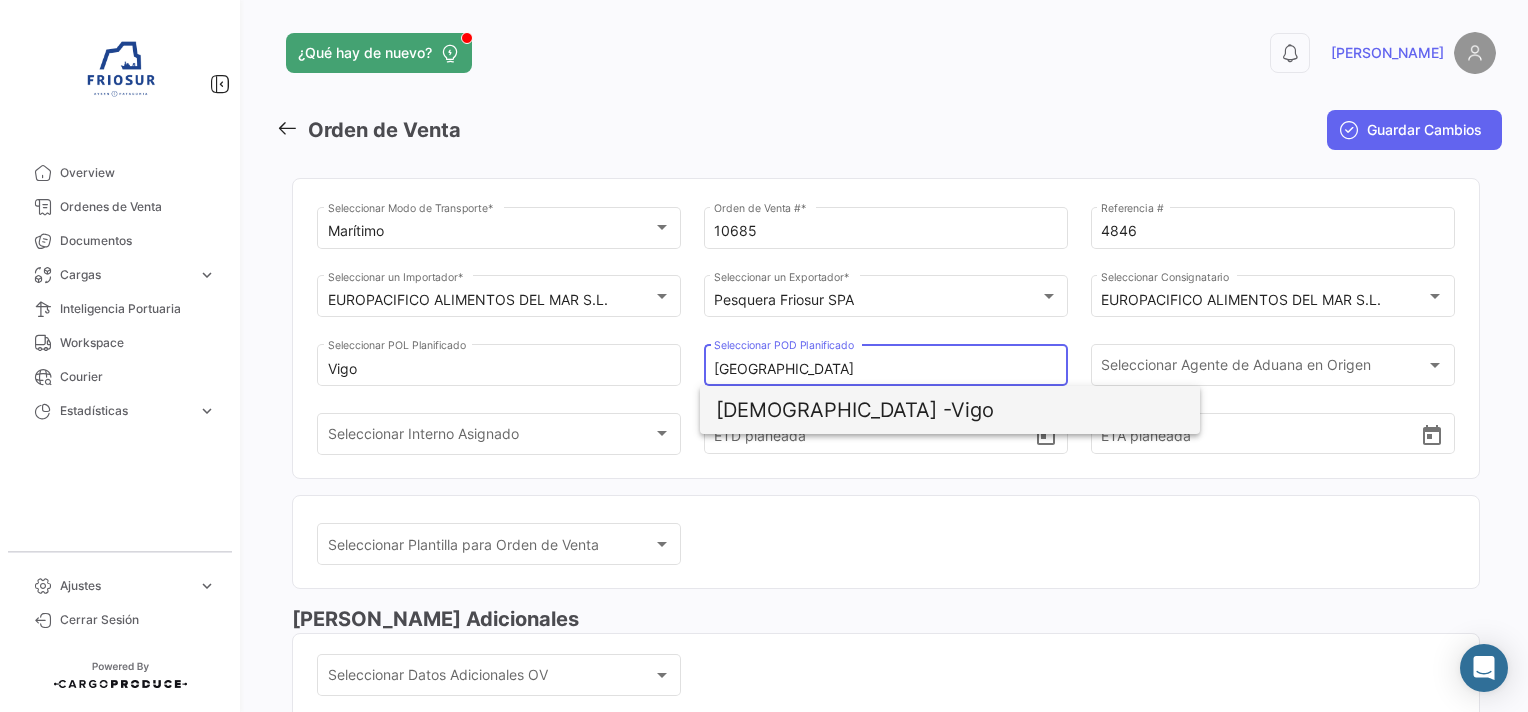 click on "ESVGO -    [GEOGRAPHIC_DATA]" at bounding box center (950, 410) 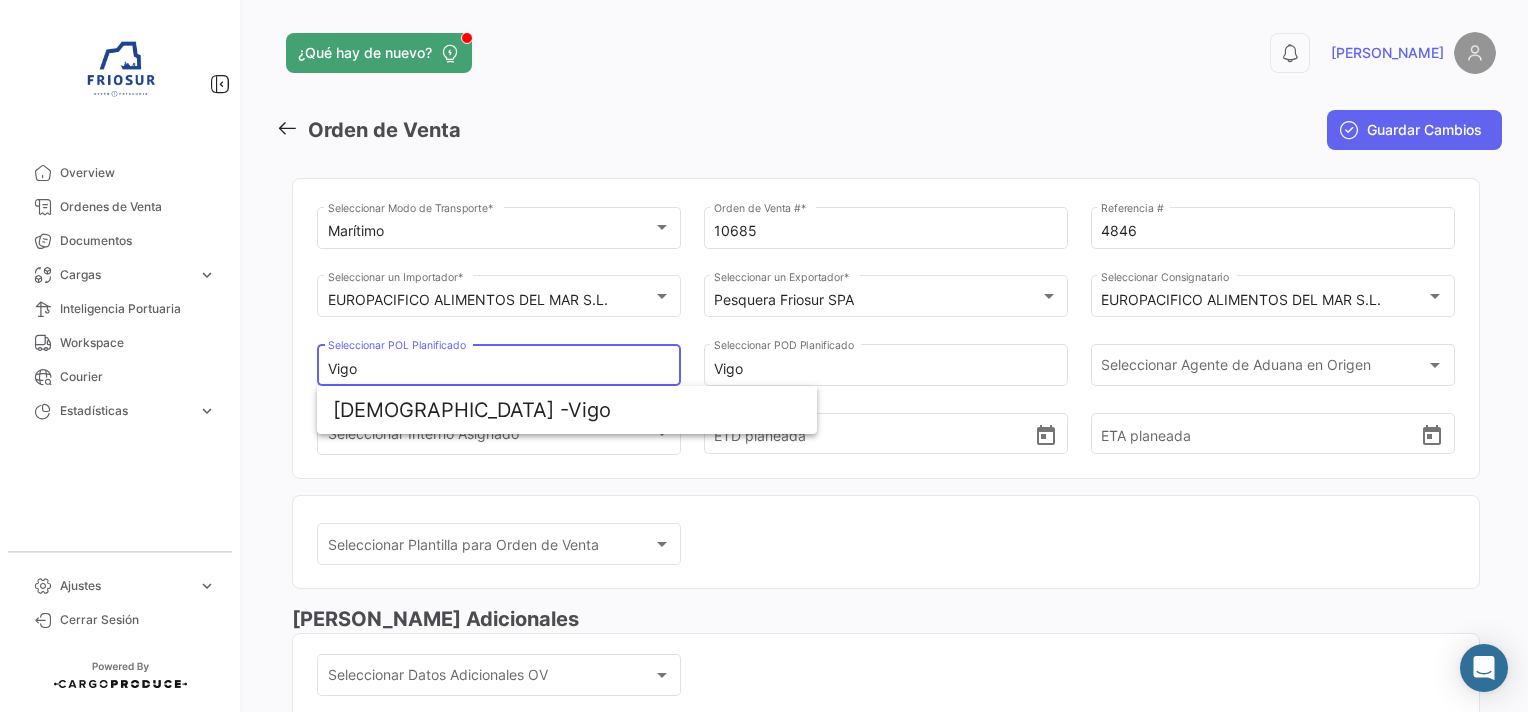 drag, startPoint x: 385, startPoint y: 378, endPoint x: 337, endPoint y: 383, distance: 48.259712 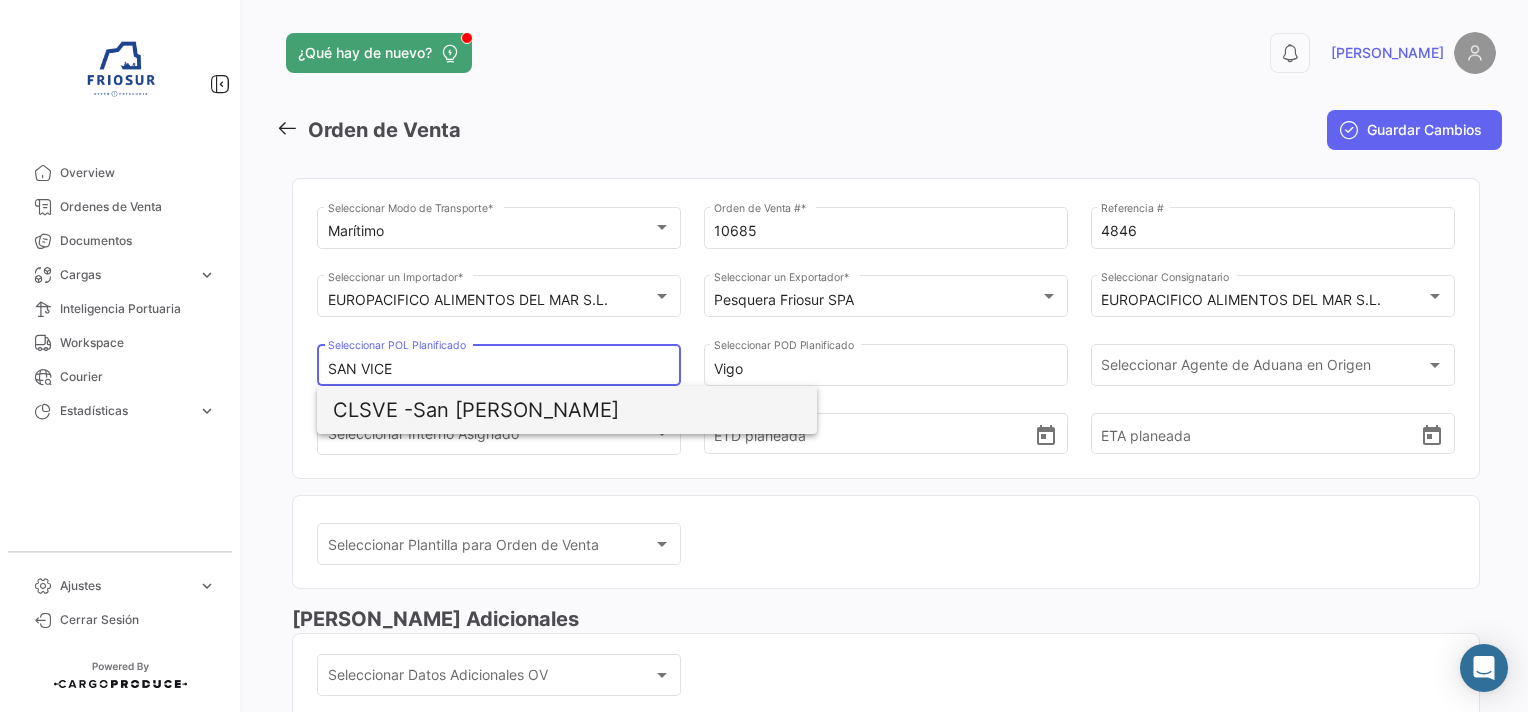click on "CLSVE -    [GEOGRAPHIC_DATA][PERSON_NAME]" at bounding box center [567, 410] 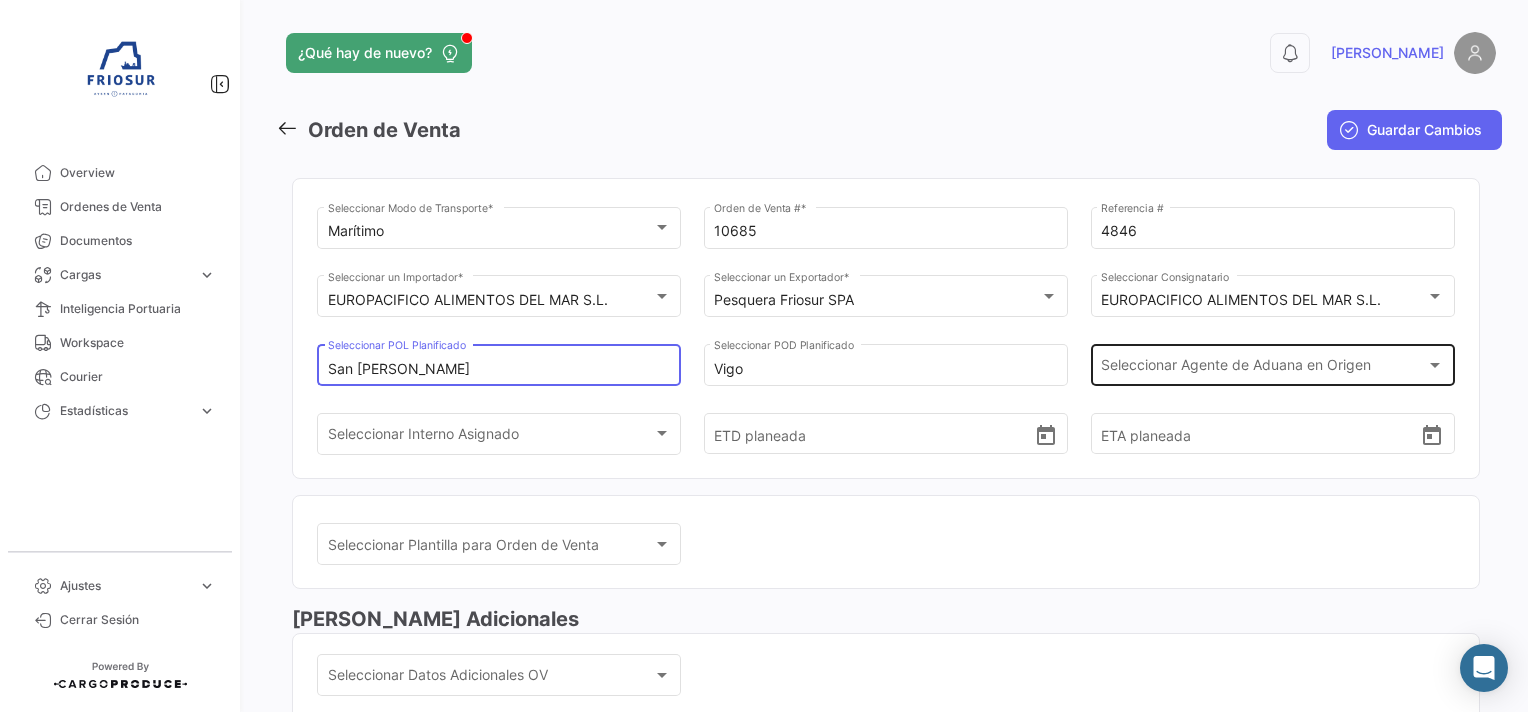 click on "Seleccionar
Agente de Aduana en Origen Seleccionar
Agente de Aduana en Origen" 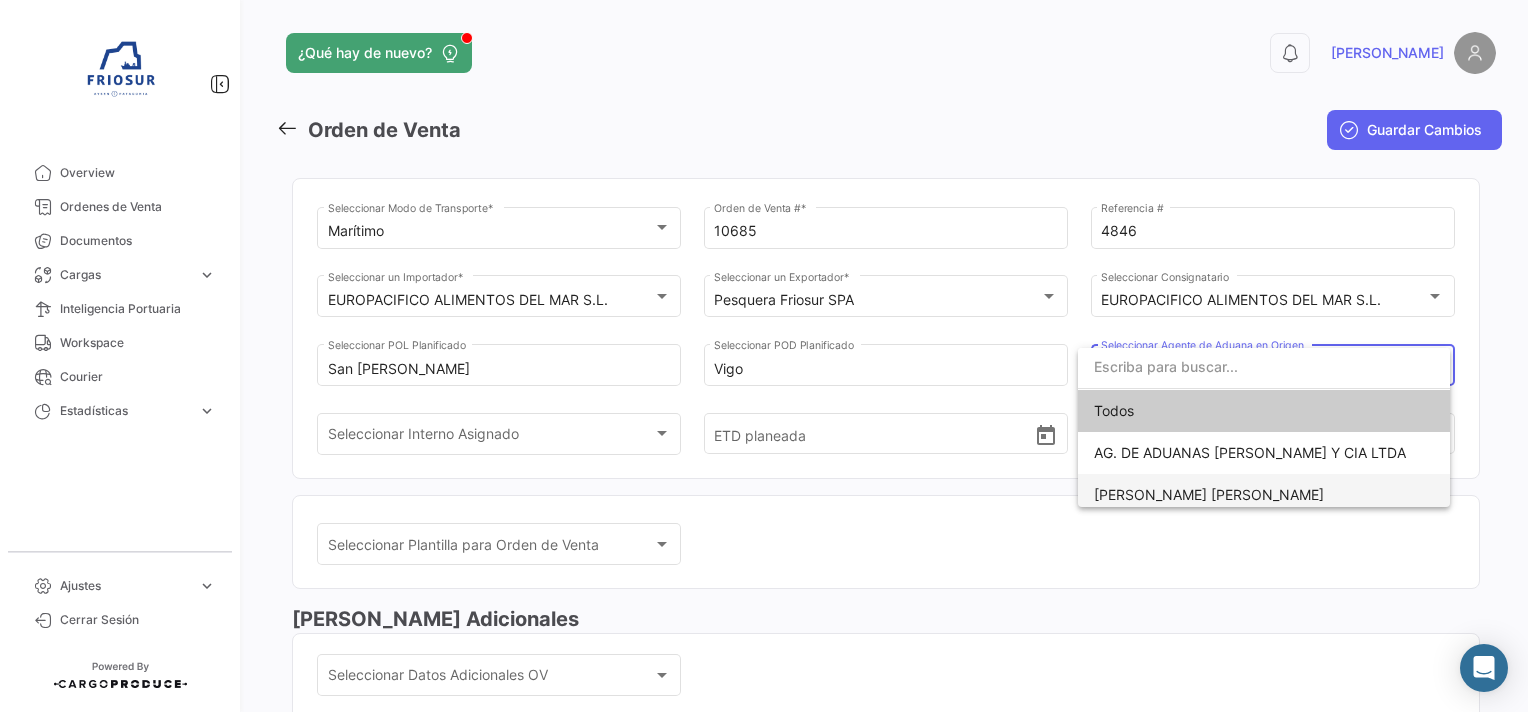 click on "[PERSON_NAME] [PERSON_NAME]" at bounding box center [1264, 495] 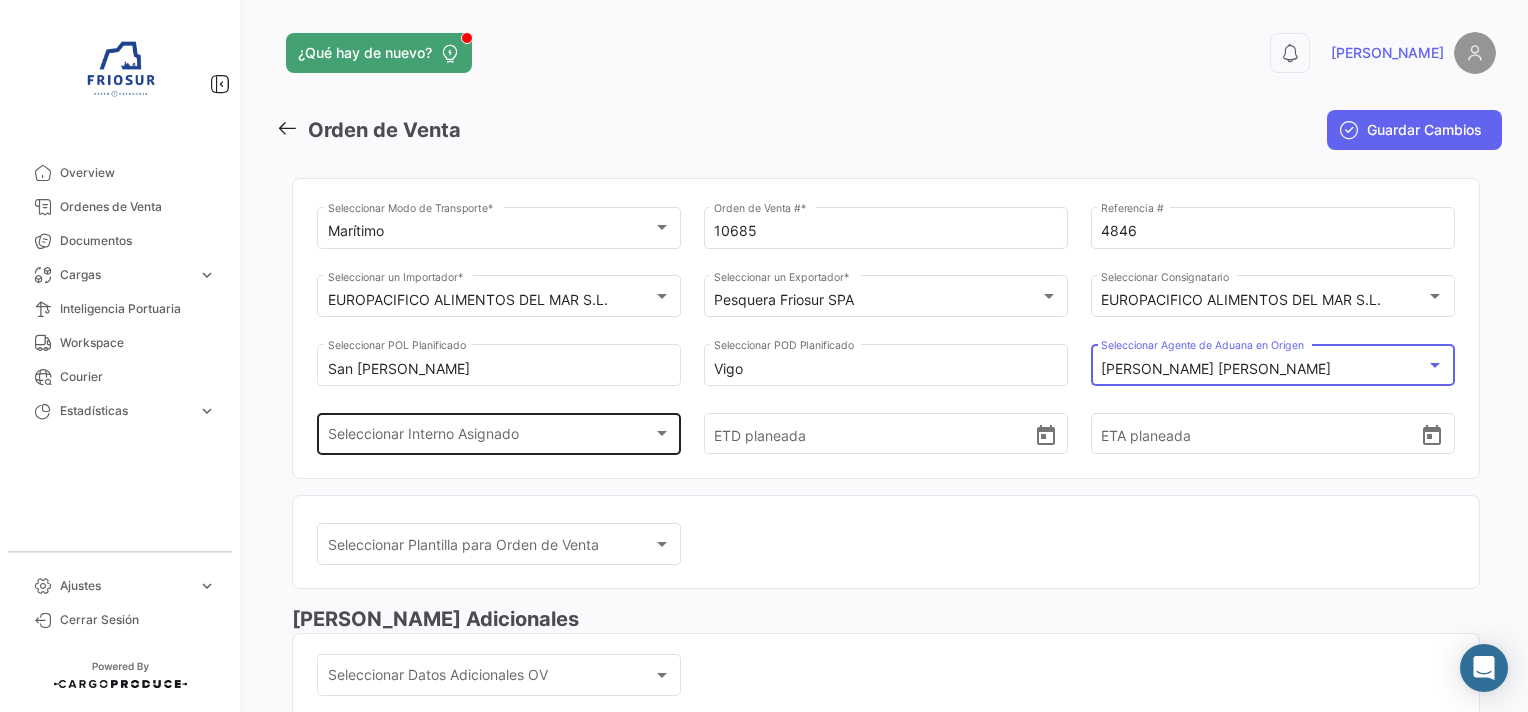 click on "Seleccionar Interno Asignado" at bounding box center (490, 437) 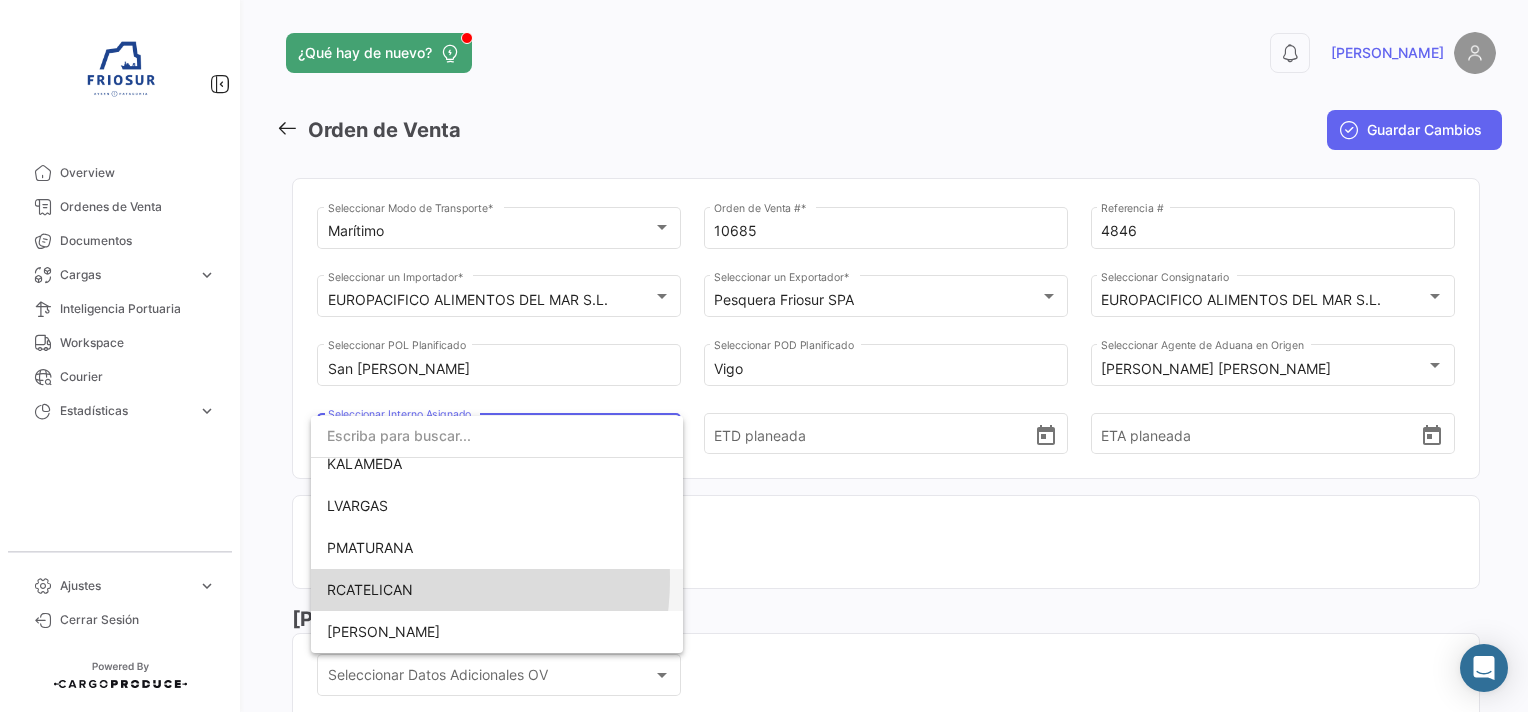 click on "RCATELICAN" at bounding box center [497, 590] 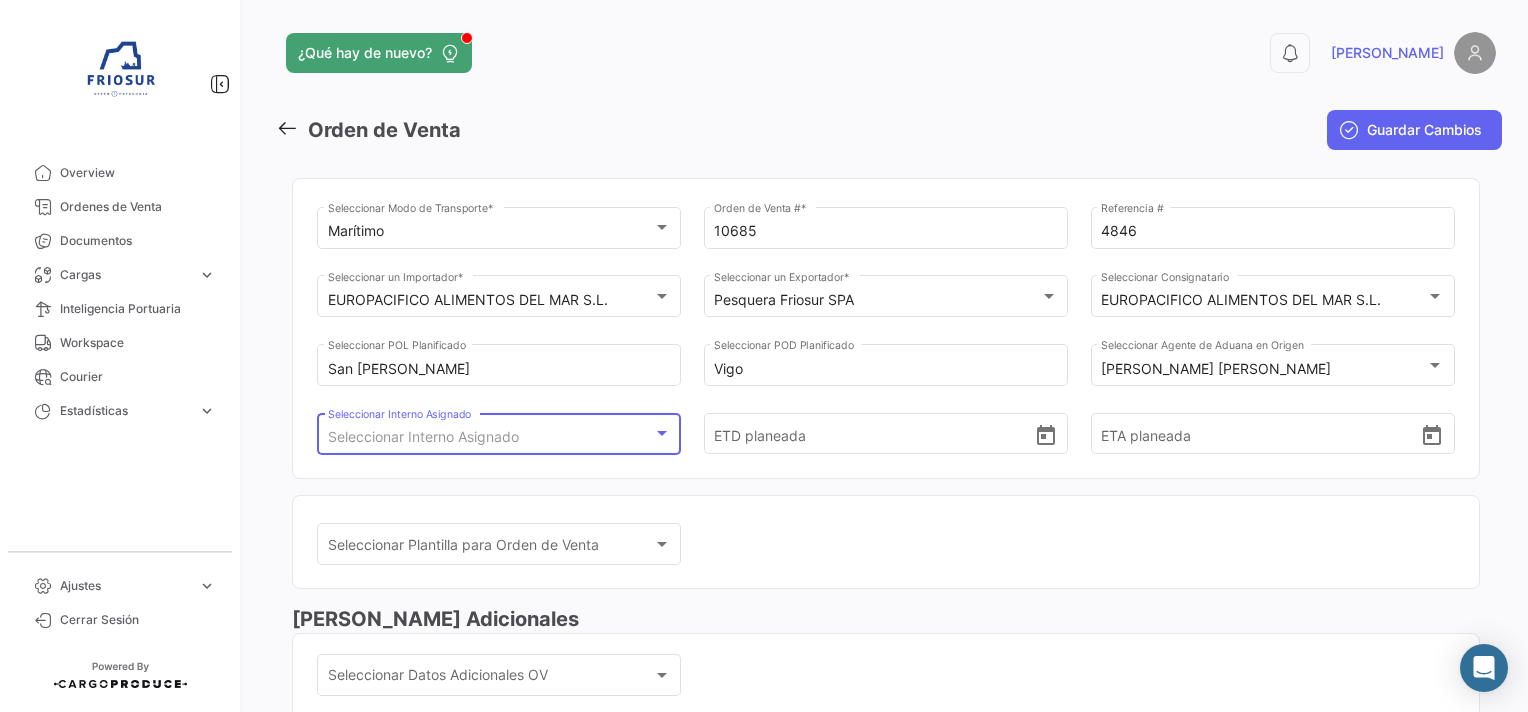 scroll, scrollTop: 99, scrollLeft: 0, axis: vertical 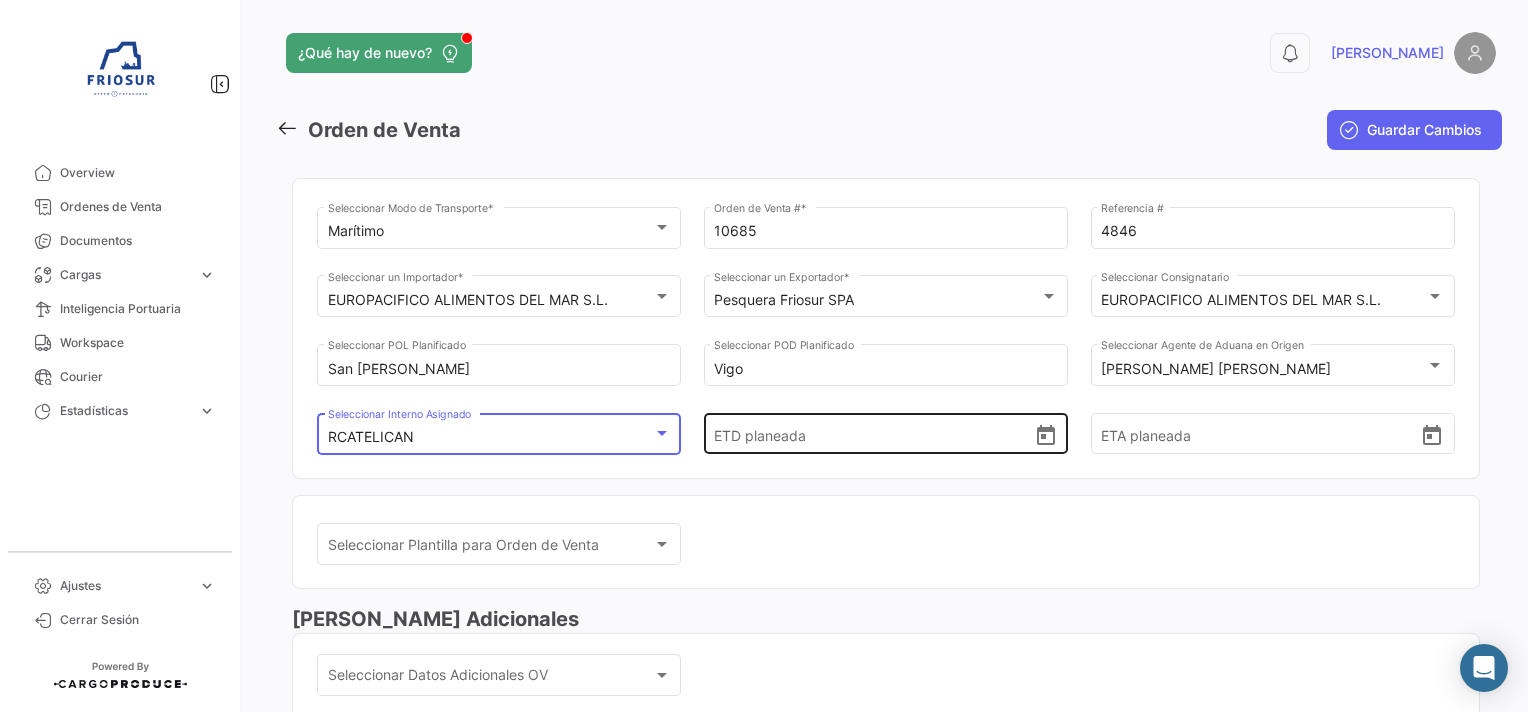 click on "ETD planeada" at bounding box center [873, 434] 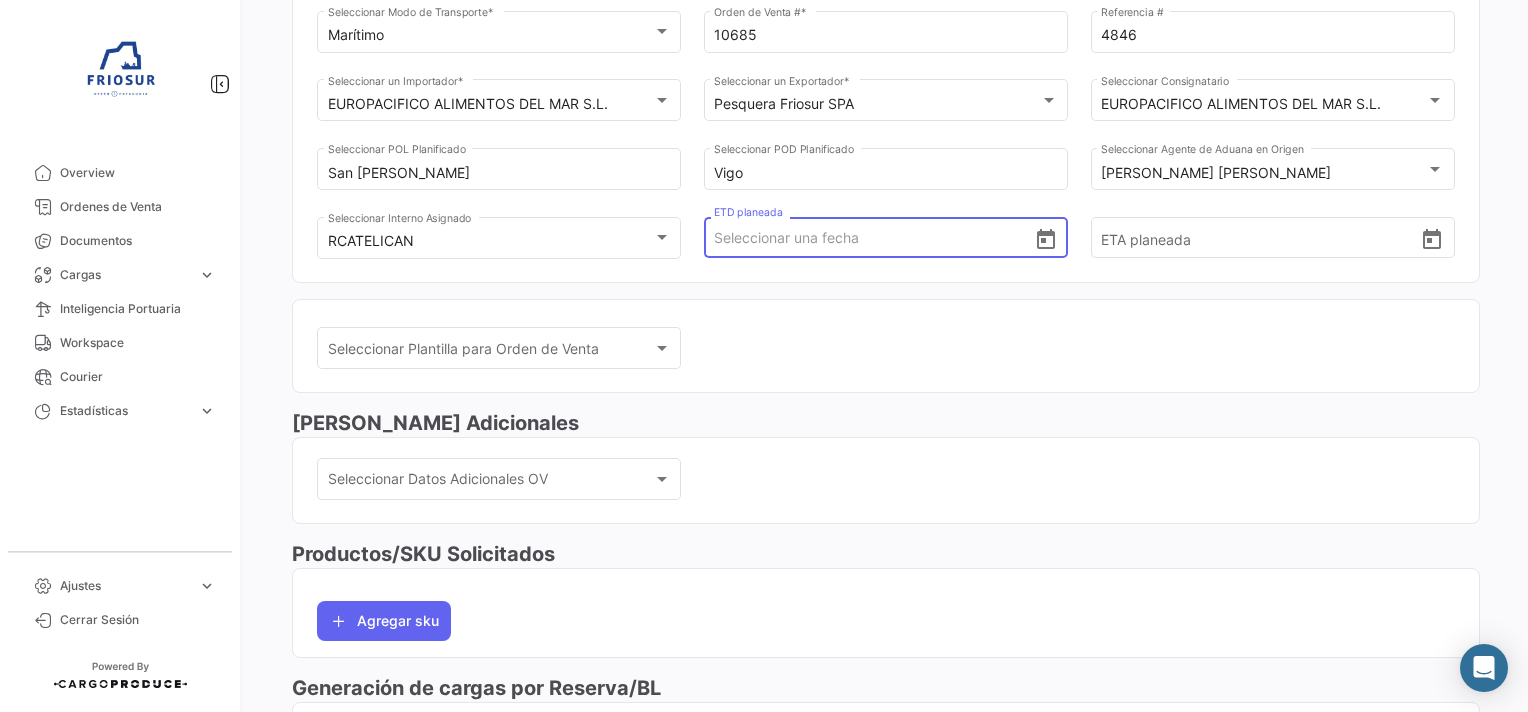 scroll, scrollTop: 200, scrollLeft: 0, axis: vertical 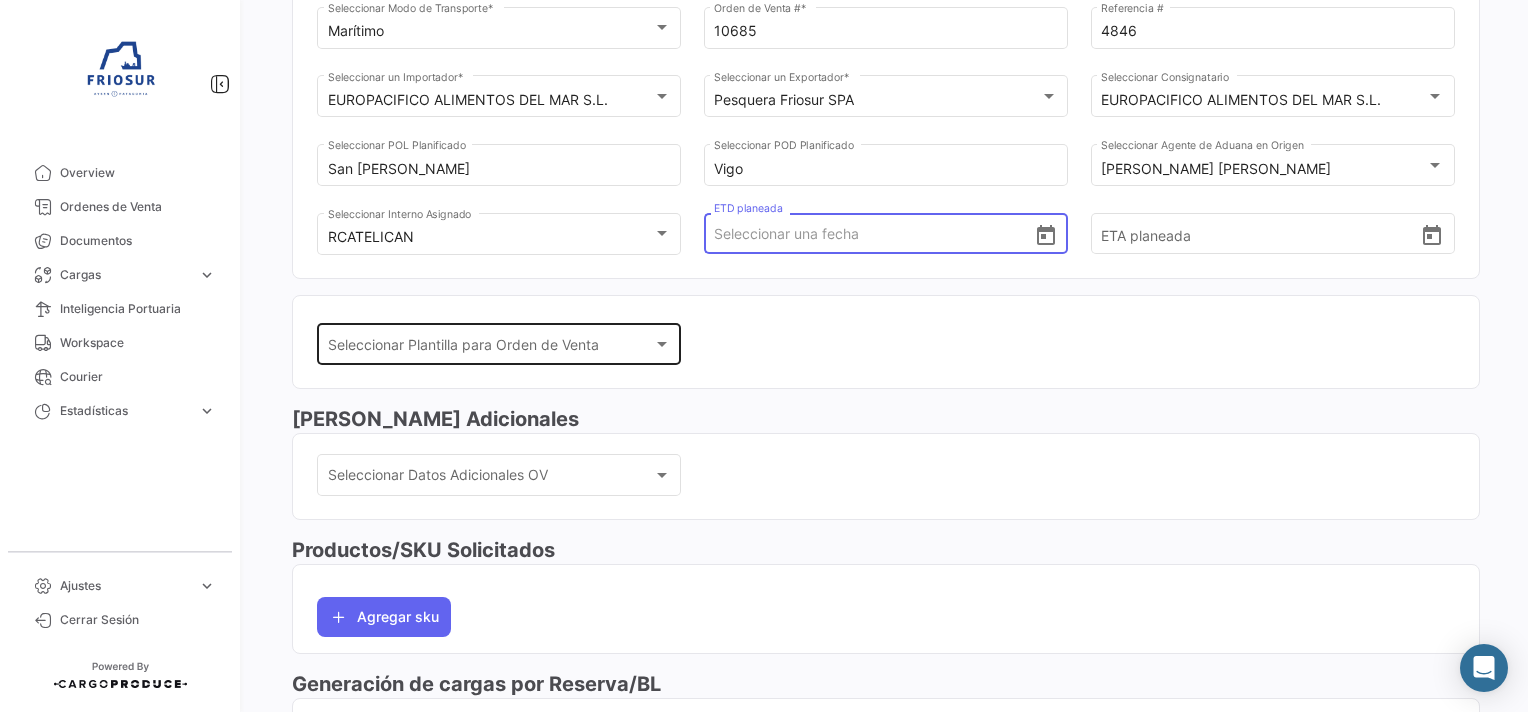 click on "Seleccionar
Plantilla para Orden de Venta" at bounding box center (490, 348) 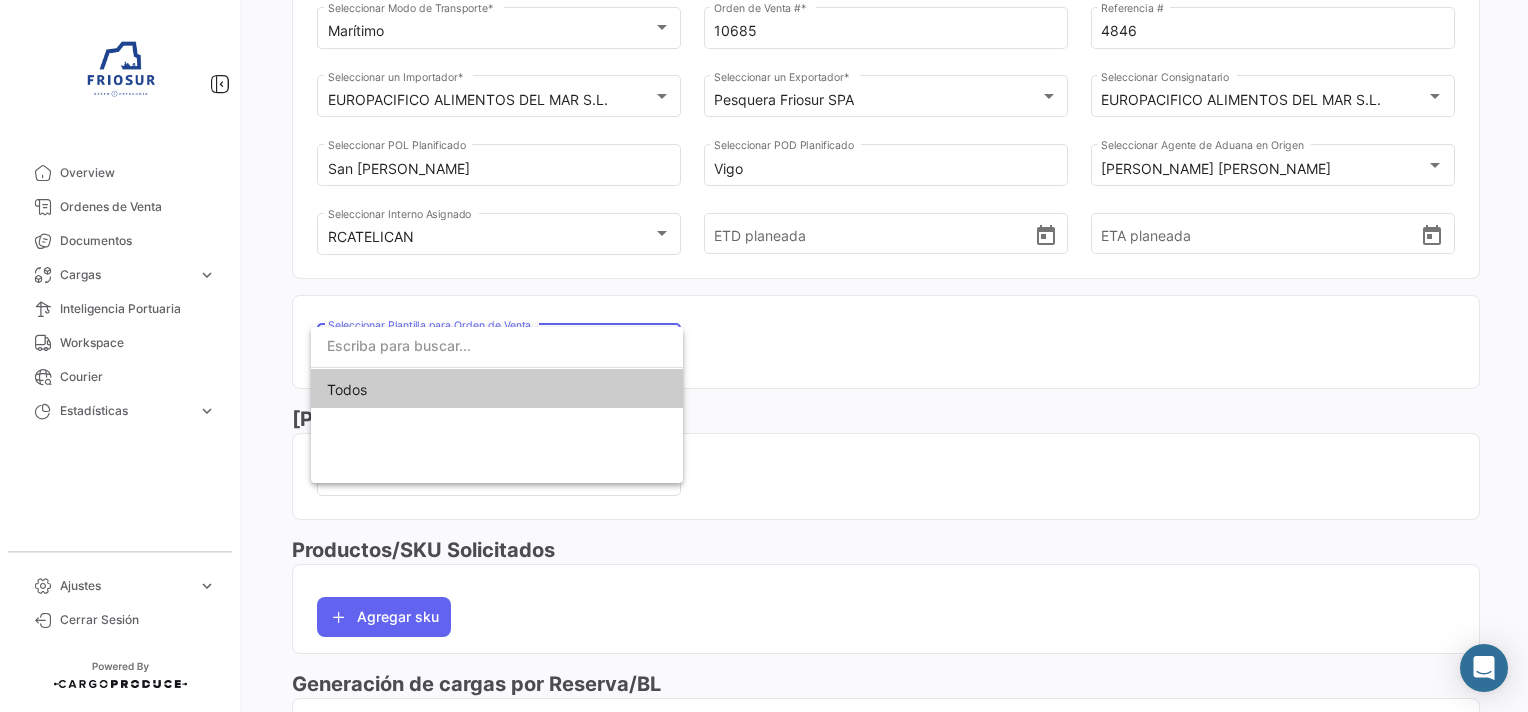 click at bounding box center (497, 346) 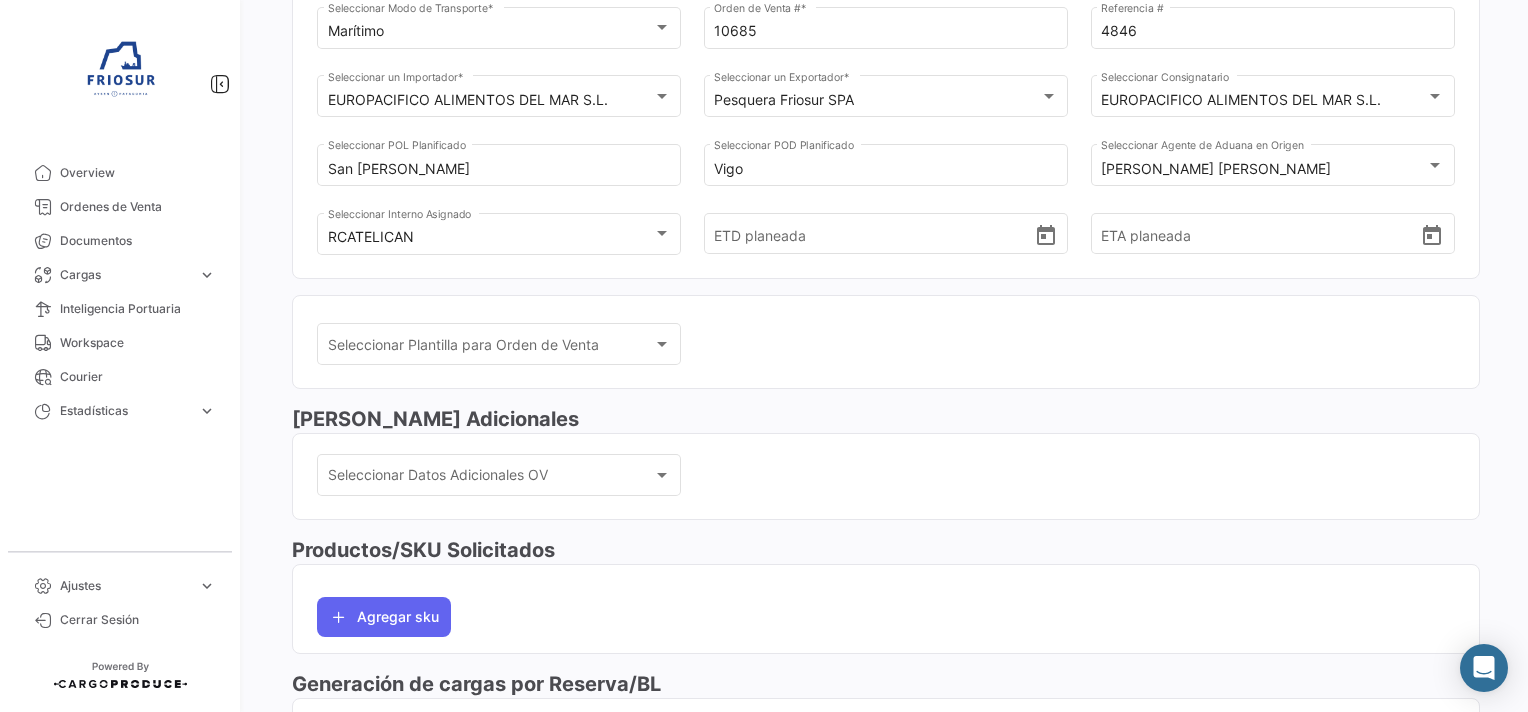 click on "Seleccionar Datos Adicionales OV Seleccionar Datos Adicionales OV" 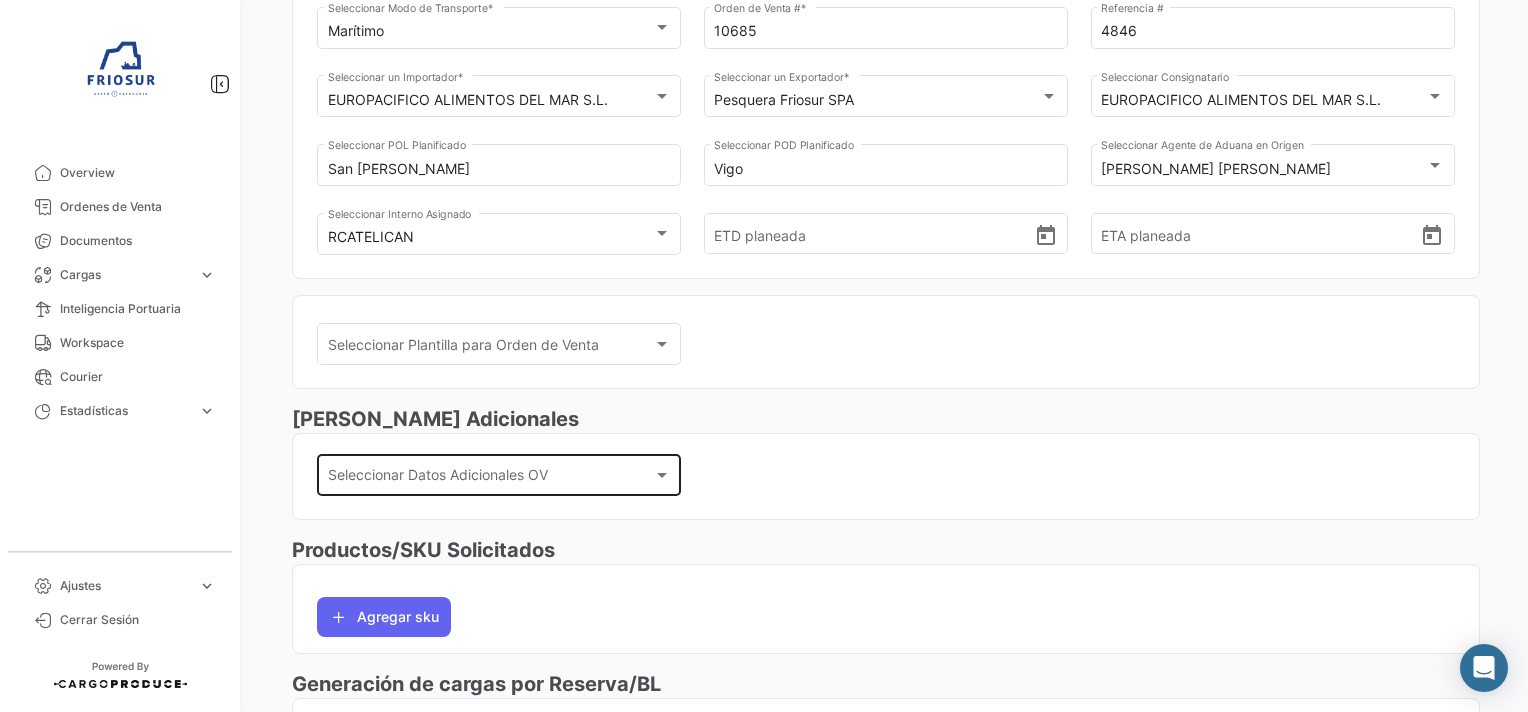 click on "Seleccionar Datos Adicionales OV" at bounding box center [490, 479] 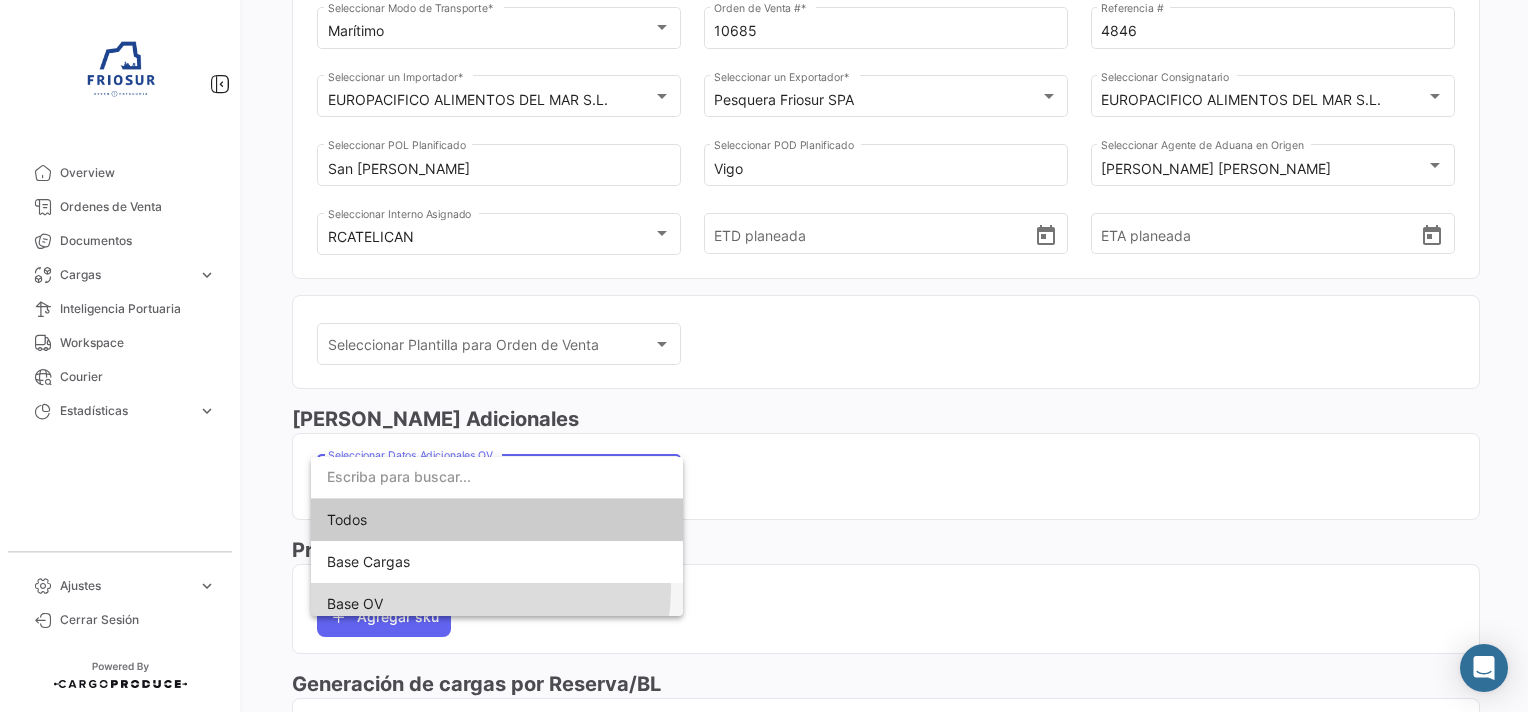 click on "Base OV" at bounding box center [497, 604] 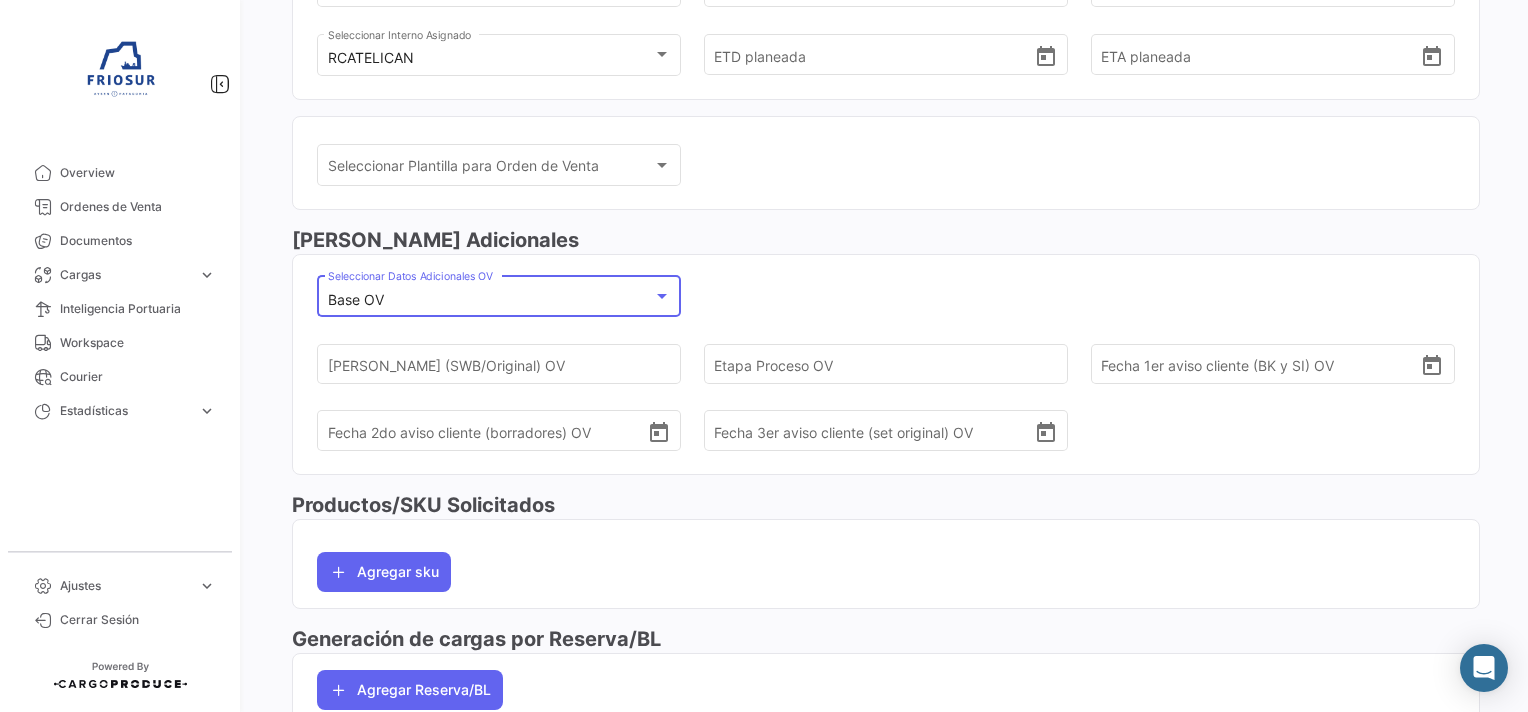 scroll, scrollTop: 400, scrollLeft: 0, axis: vertical 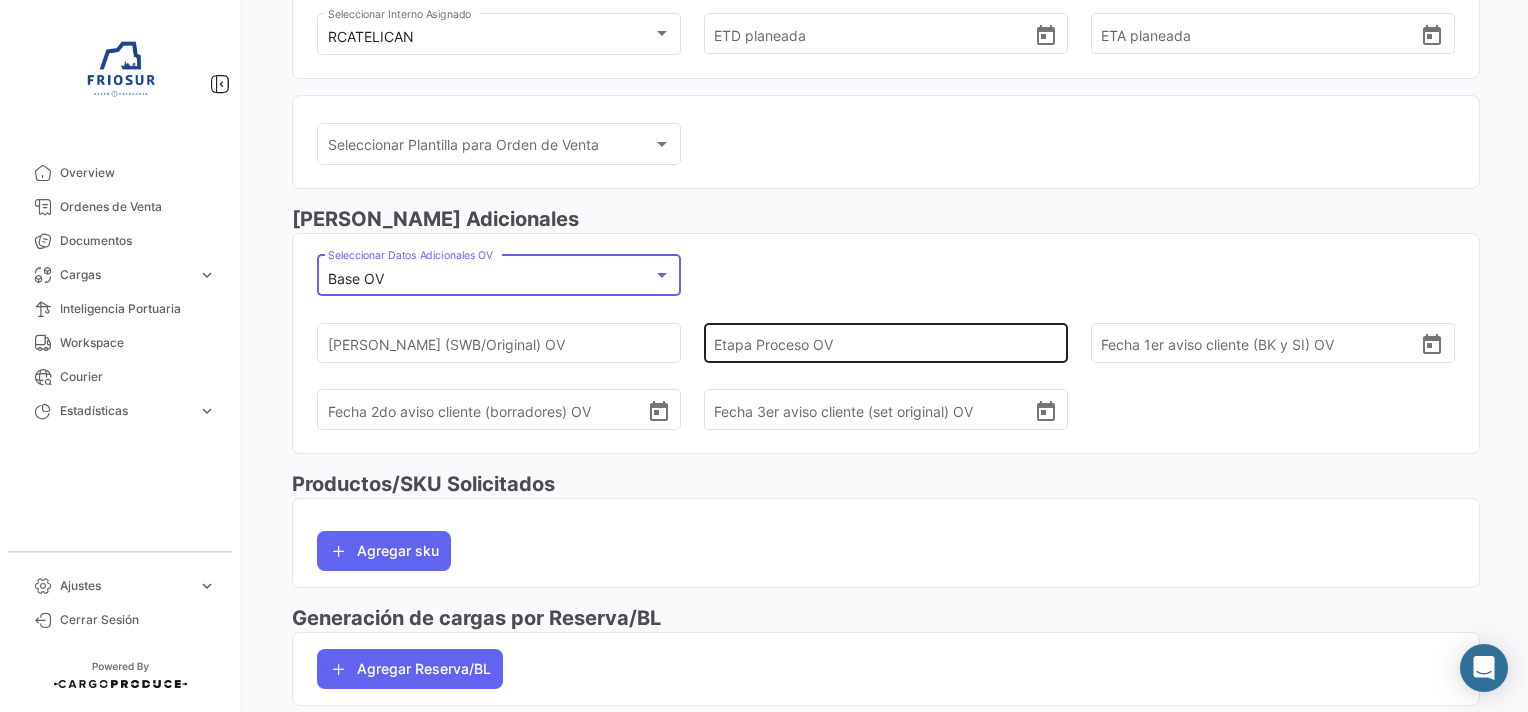 click on "Etapa Proceso OV" at bounding box center (877, 343) 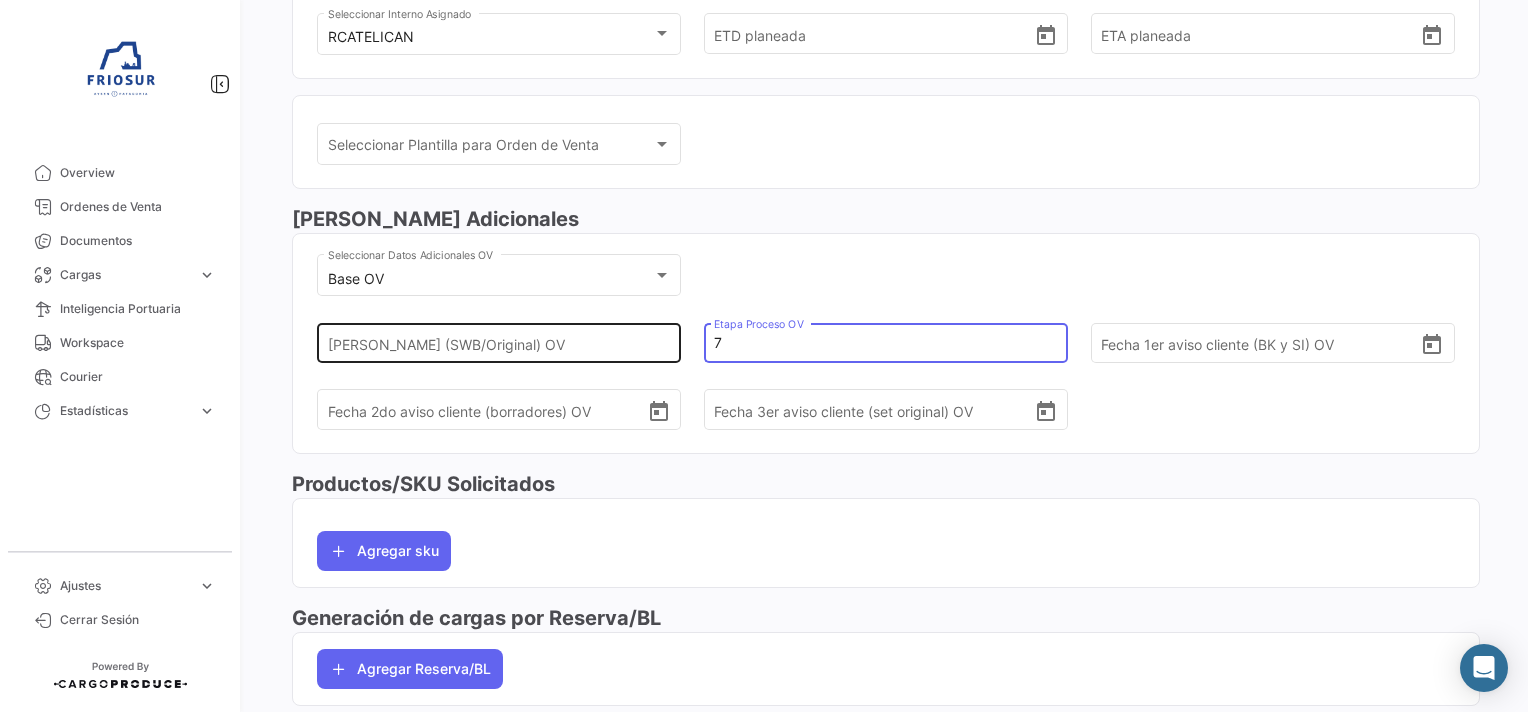 type on "7" 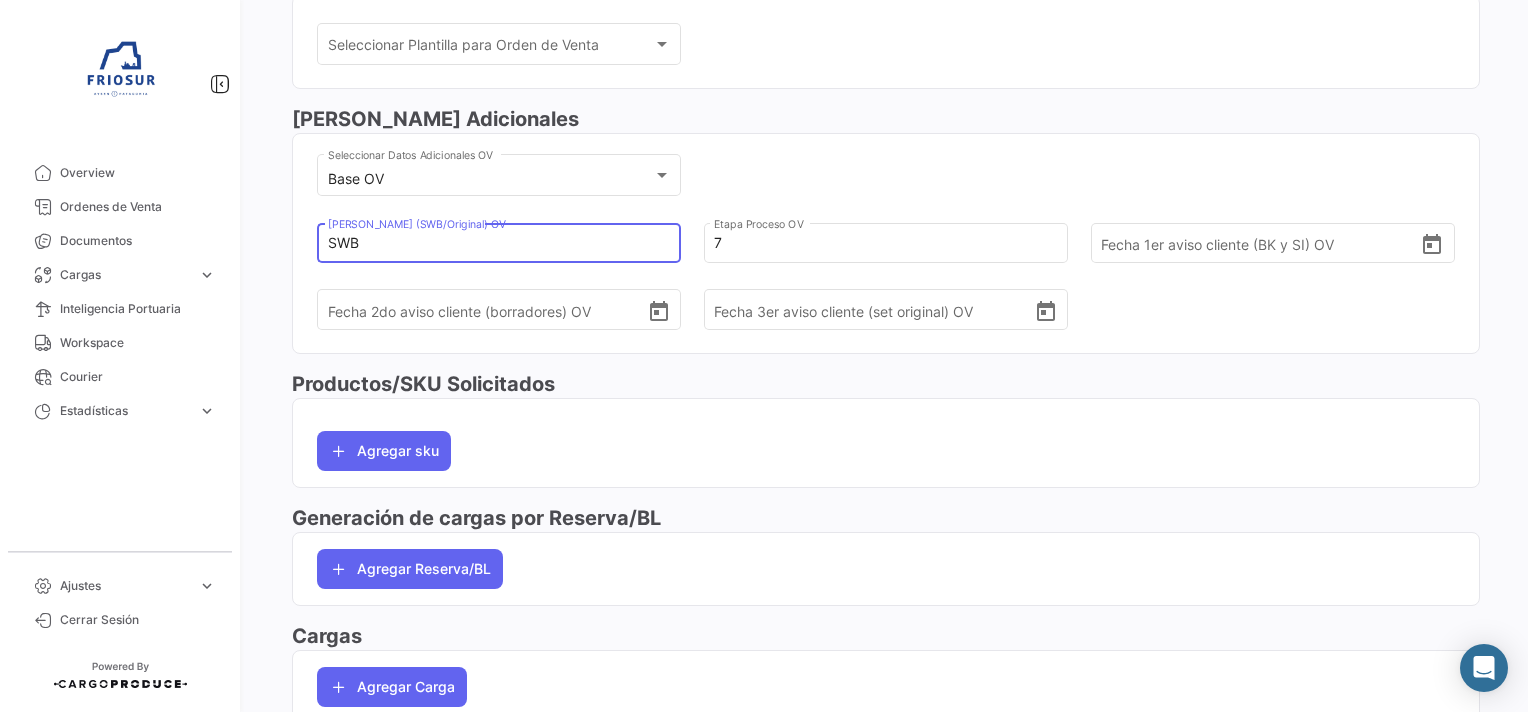 scroll, scrollTop: 600, scrollLeft: 0, axis: vertical 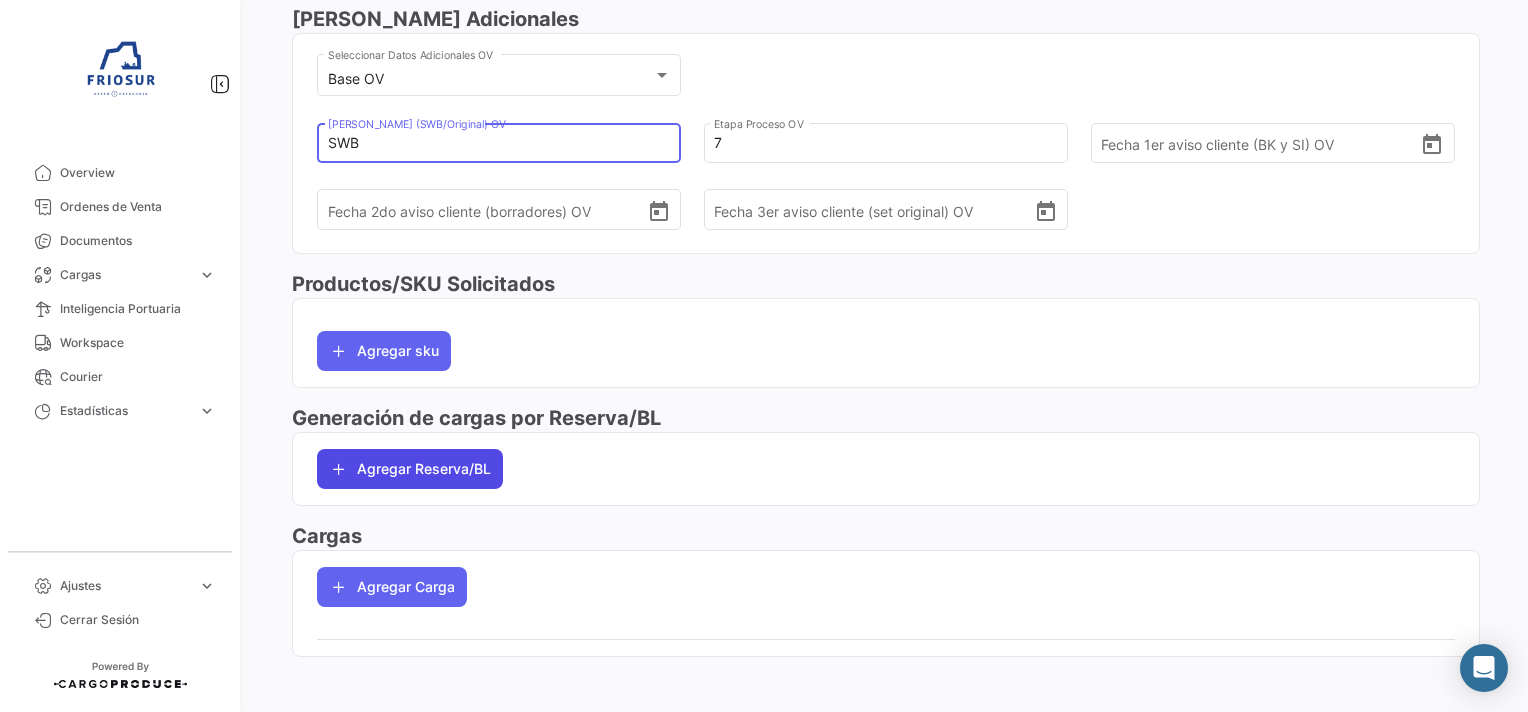 type on "SWB" 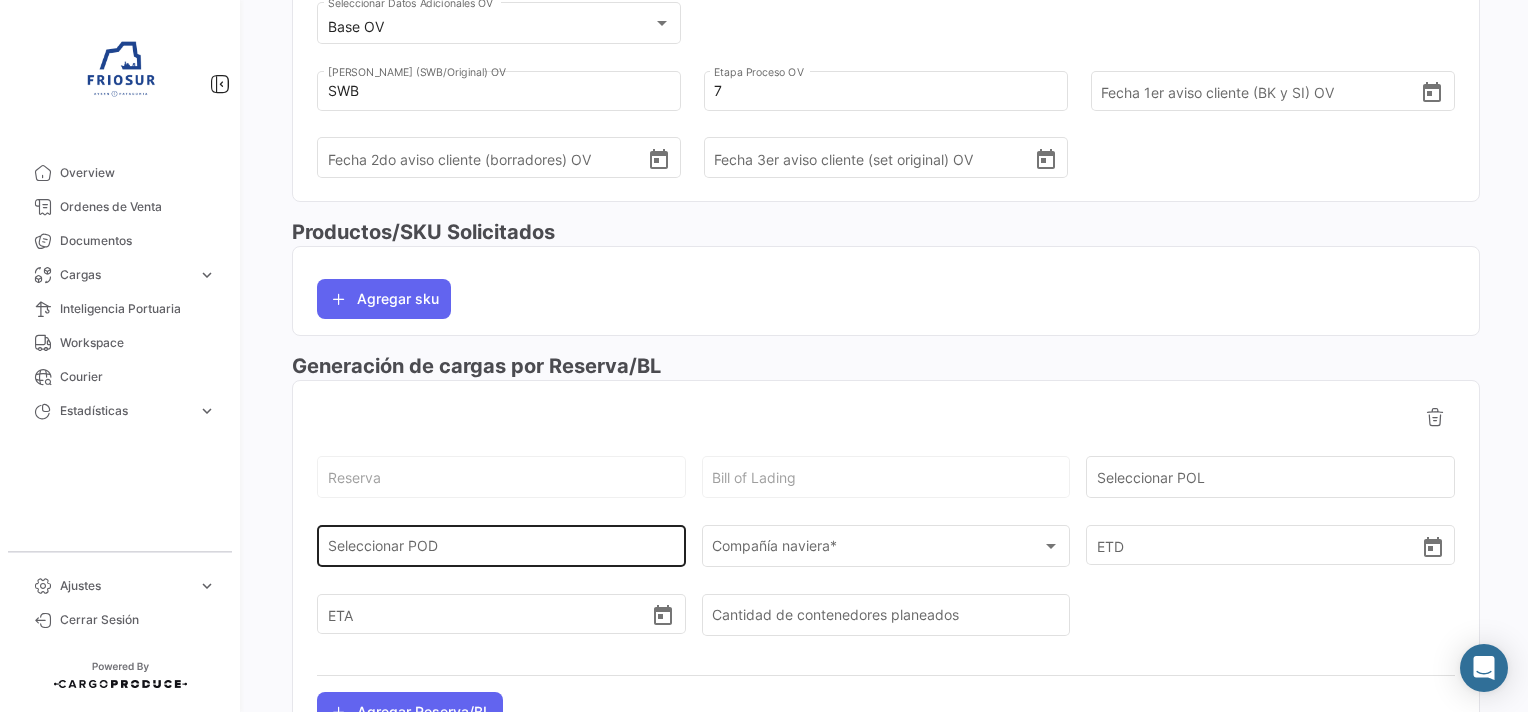 scroll, scrollTop: 700, scrollLeft: 0, axis: vertical 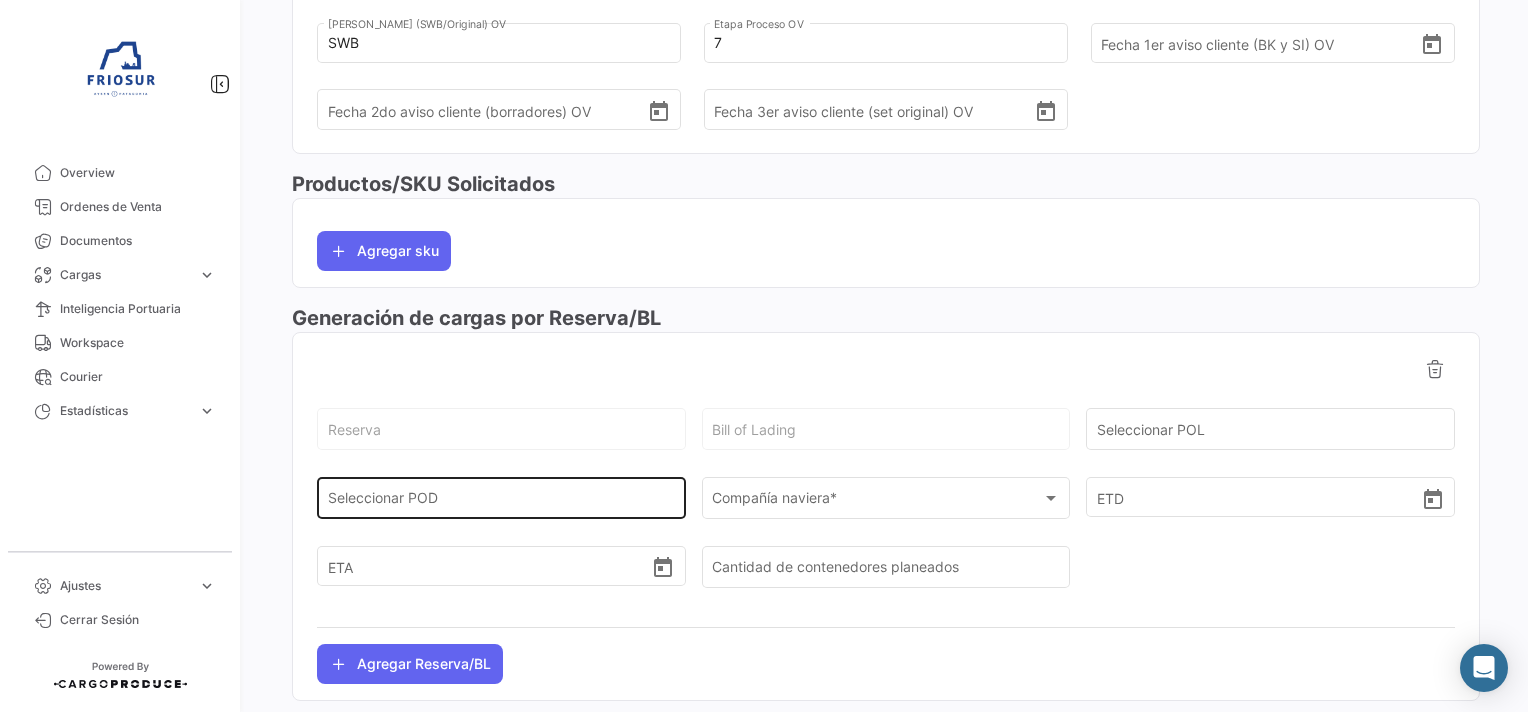 click on "Seleccionar POD" 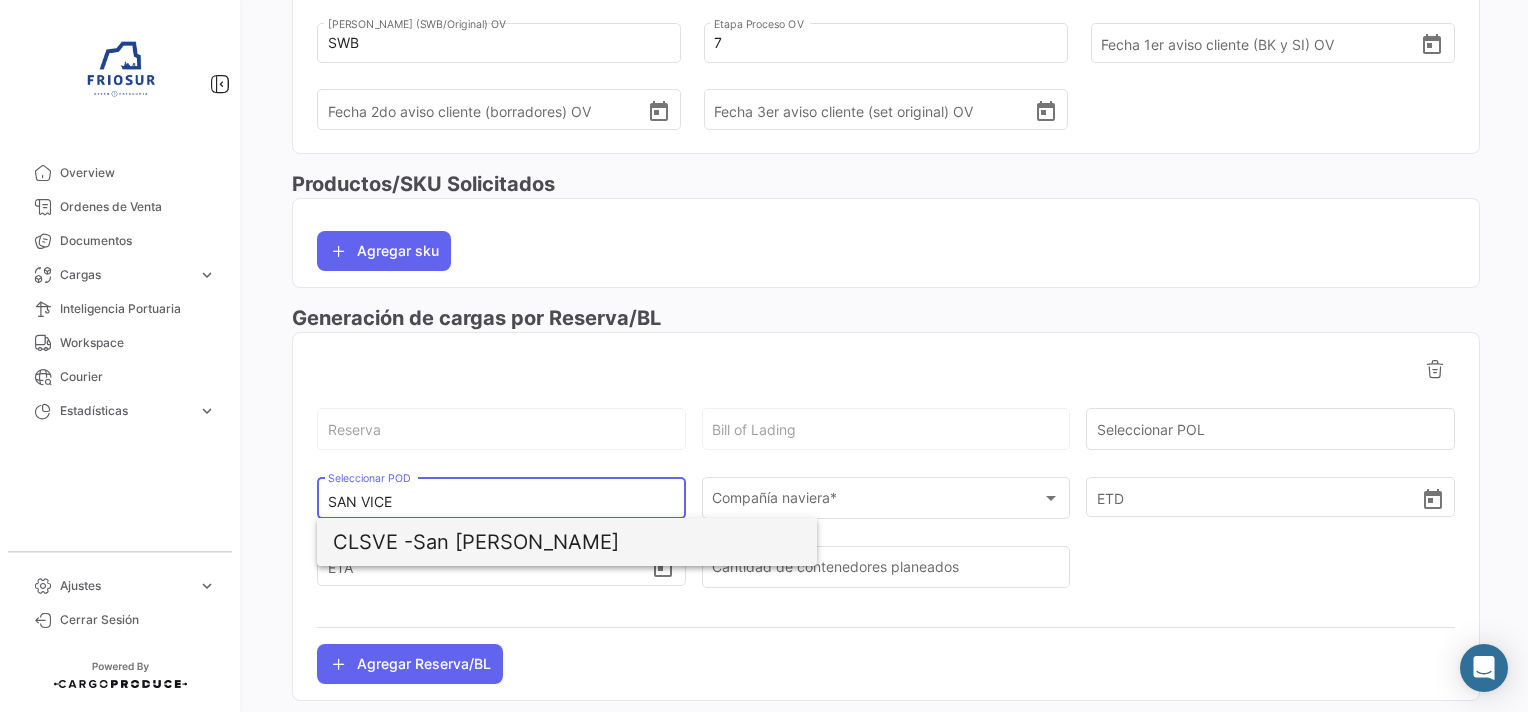 click on "CLSVE -    [GEOGRAPHIC_DATA][PERSON_NAME]" at bounding box center [567, 542] 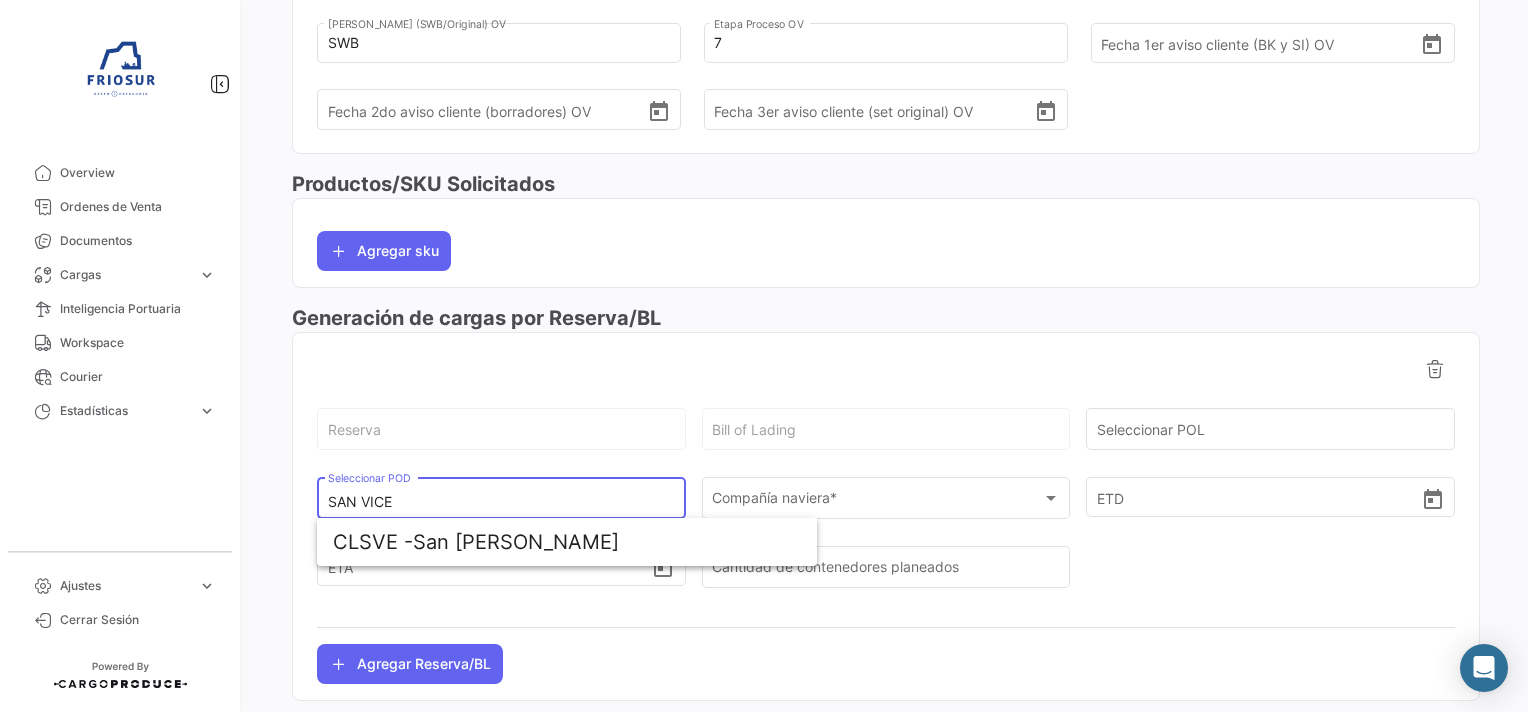 type on "San [PERSON_NAME]" 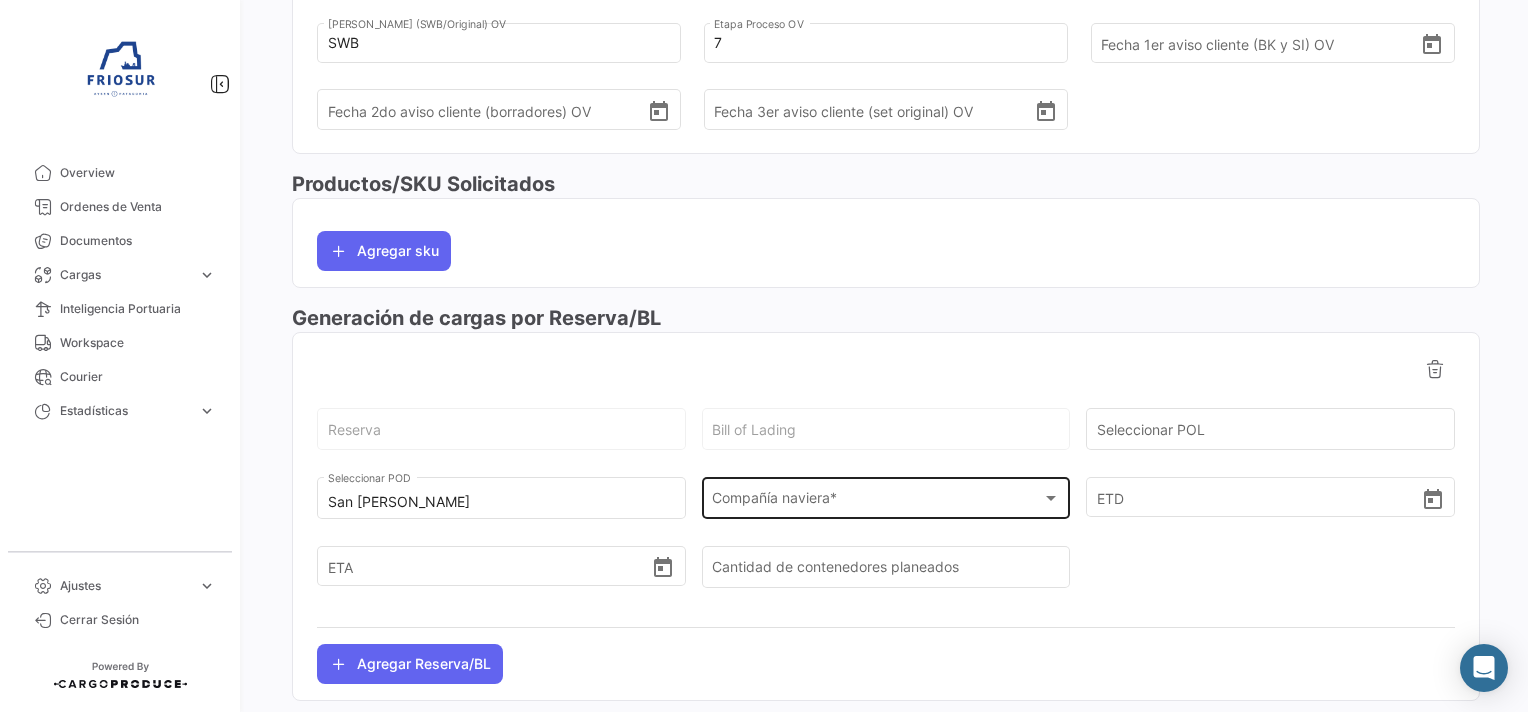 click on "Compañía naviera * Compañía naviera  *" 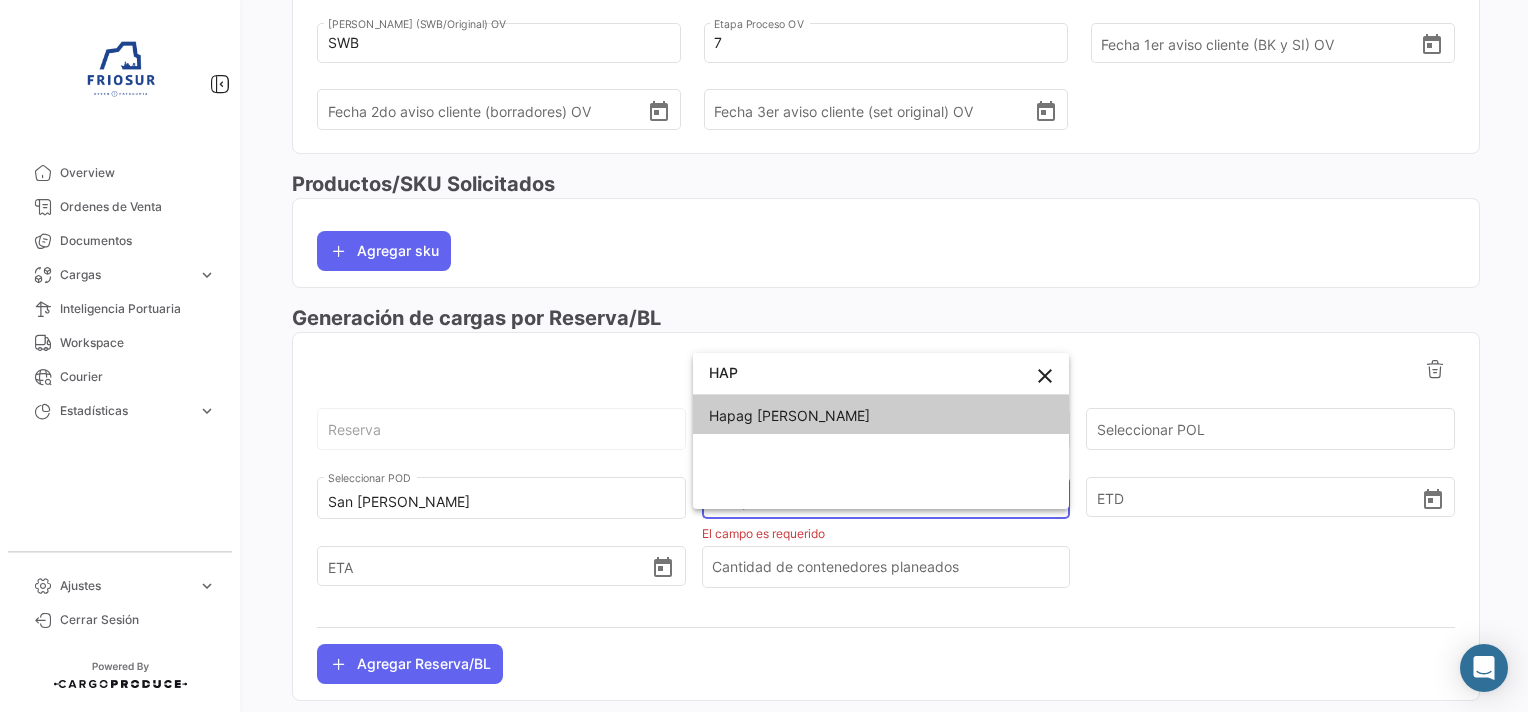 type on "HAP" 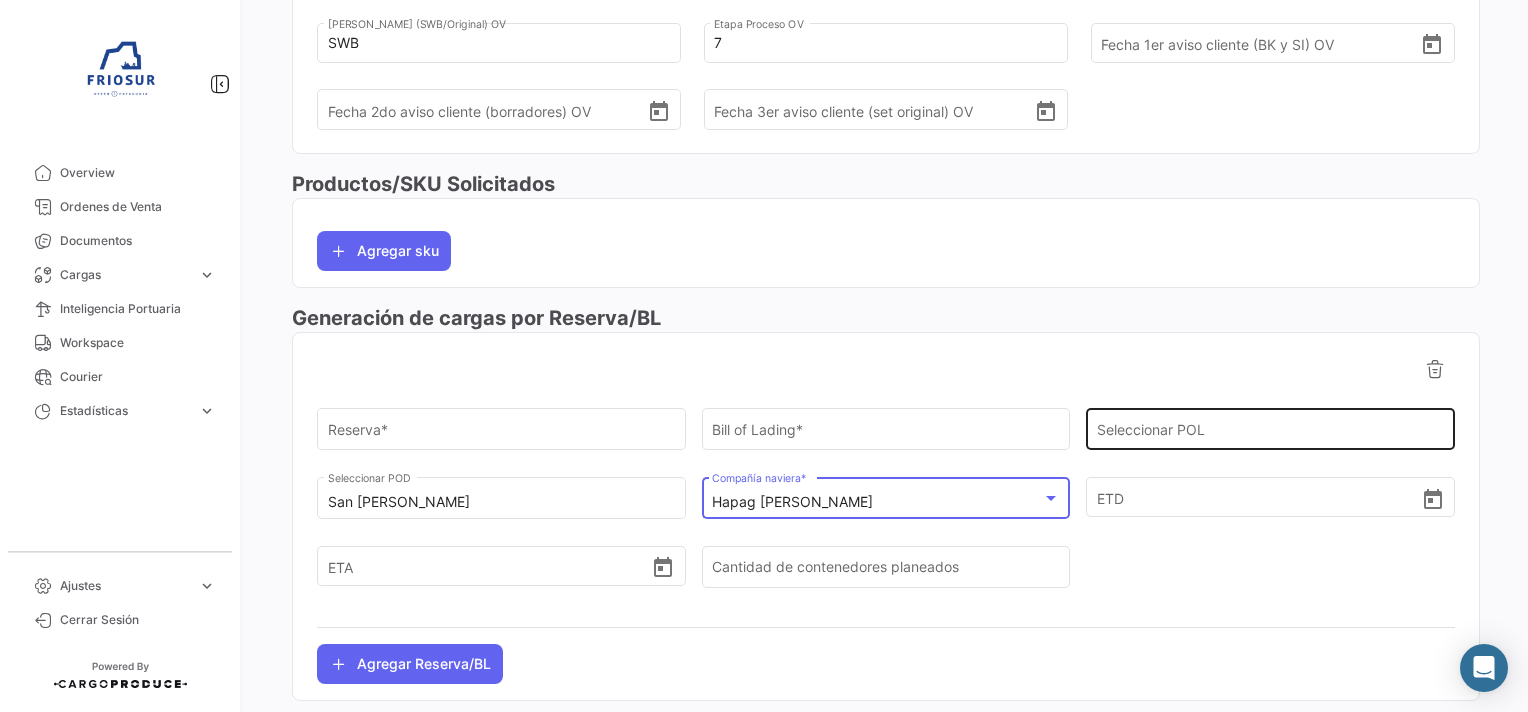 click on "Seleccionar POL" at bounding box center (1271, 433) 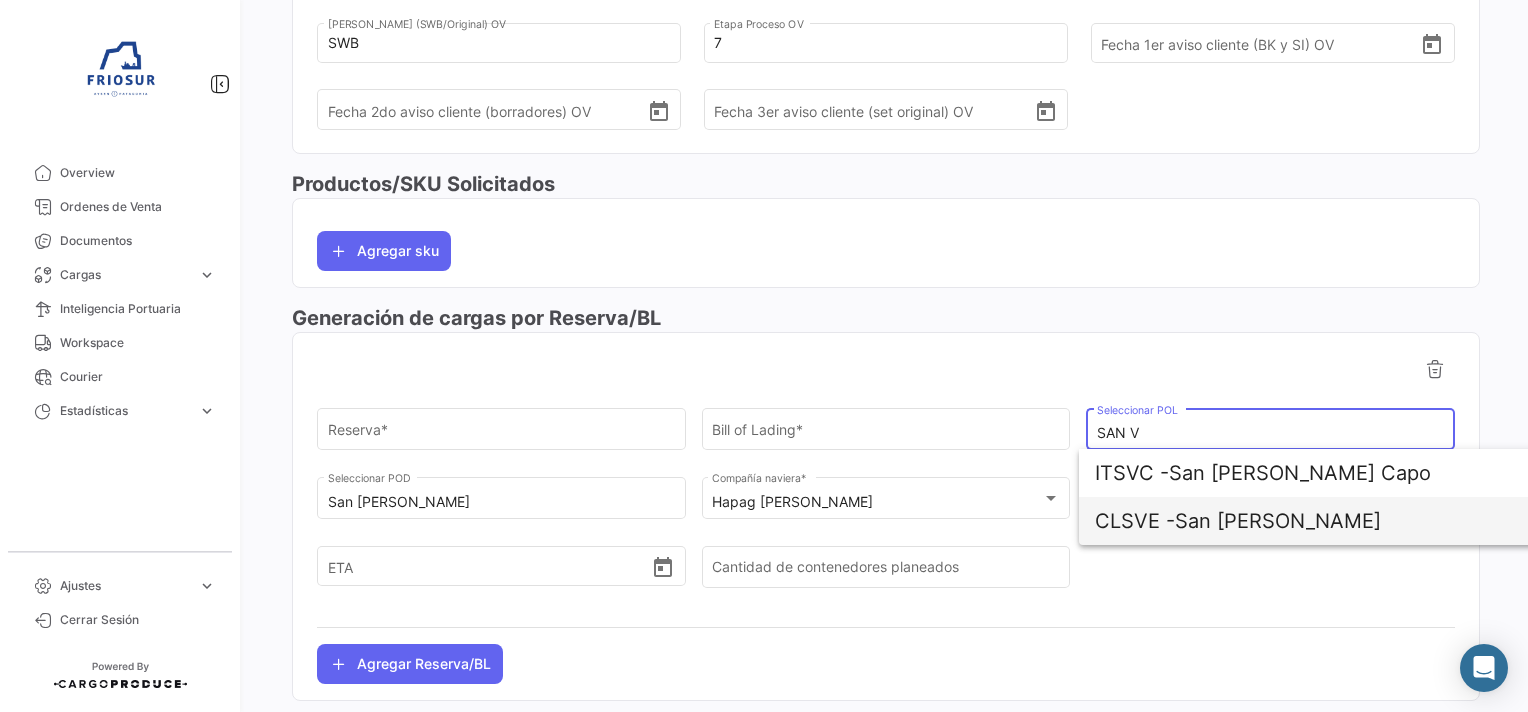 click on "CLSVE -" at bounding box center [1135, 521] 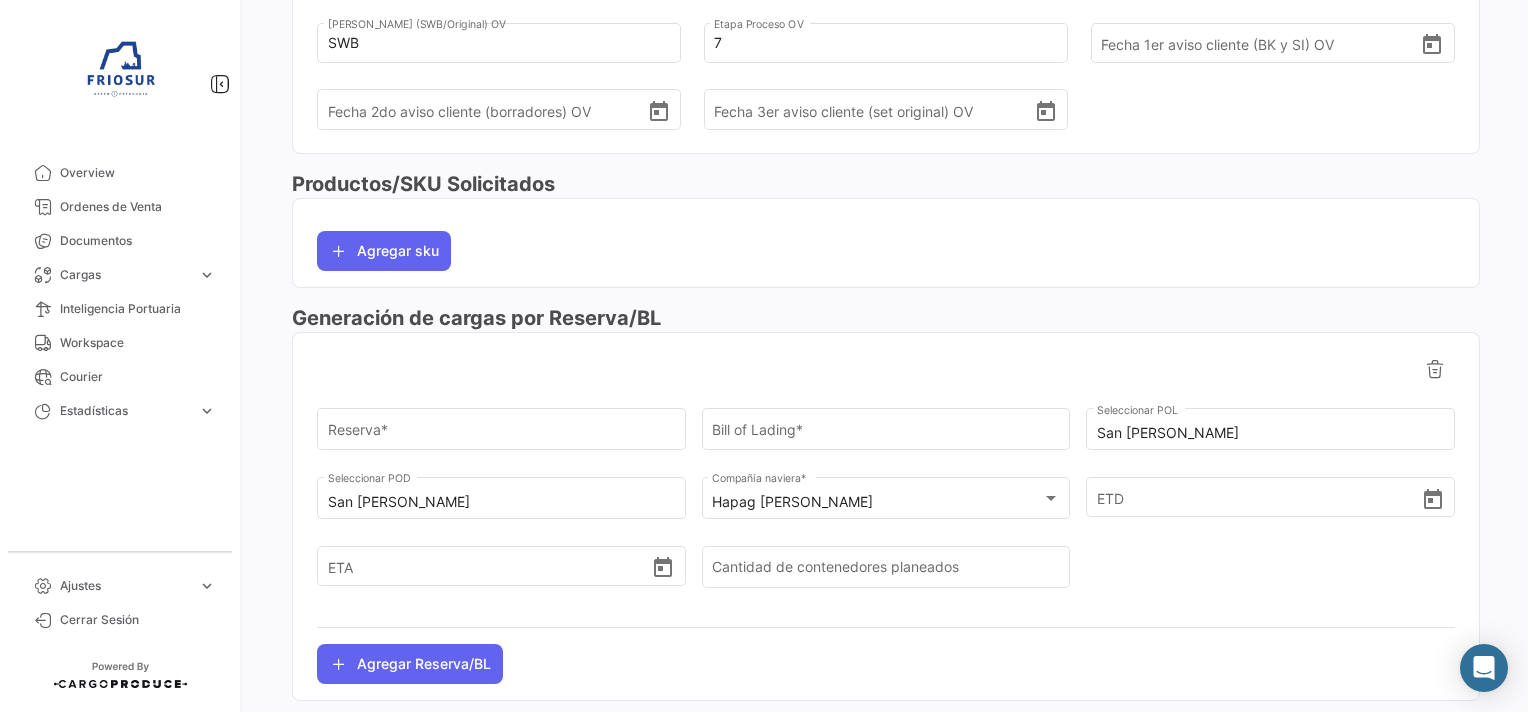 drag, startPoint x: 466, startPoint y: 487, endPoint x: 142, endPoint y: 491, distance: 324.0247 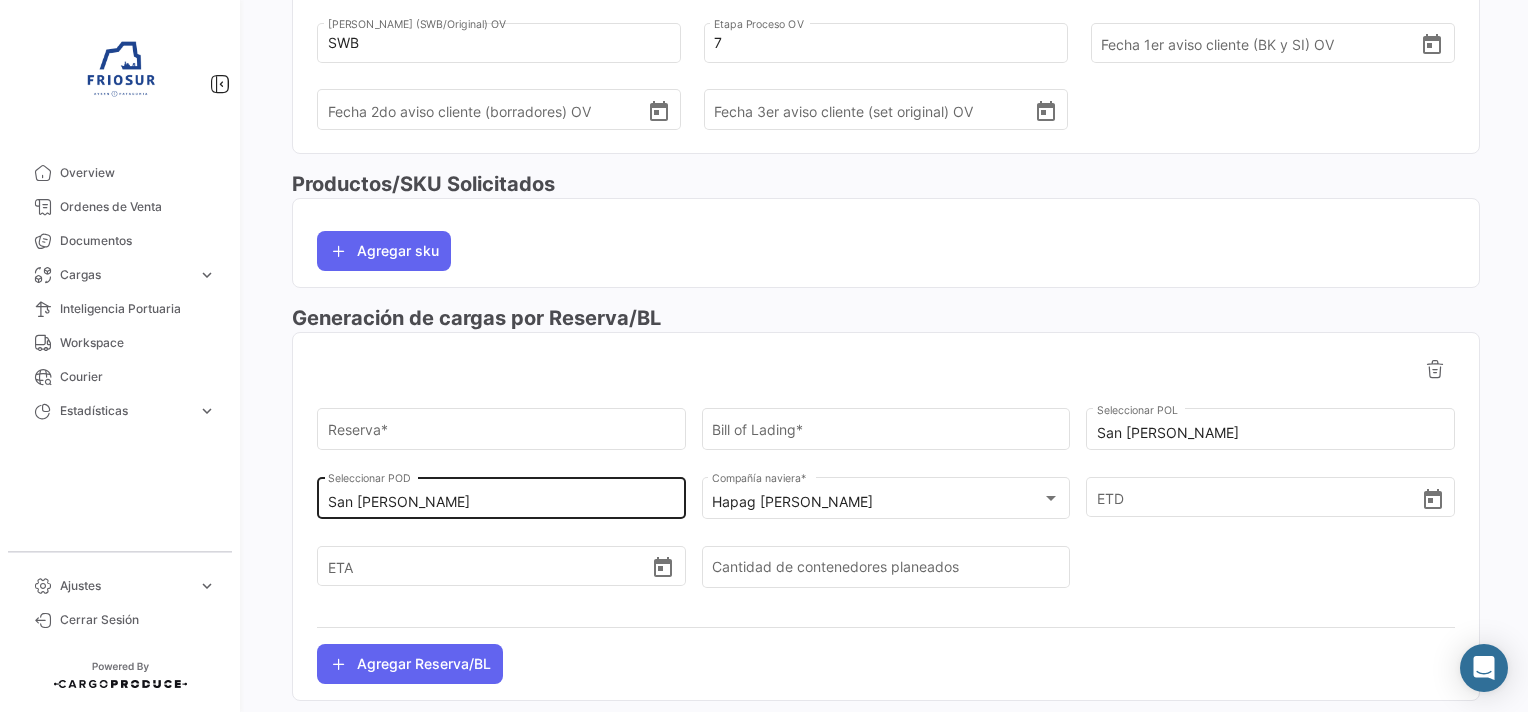 click on "San [PERSON_NAME]" at bounding box center [502, 502] 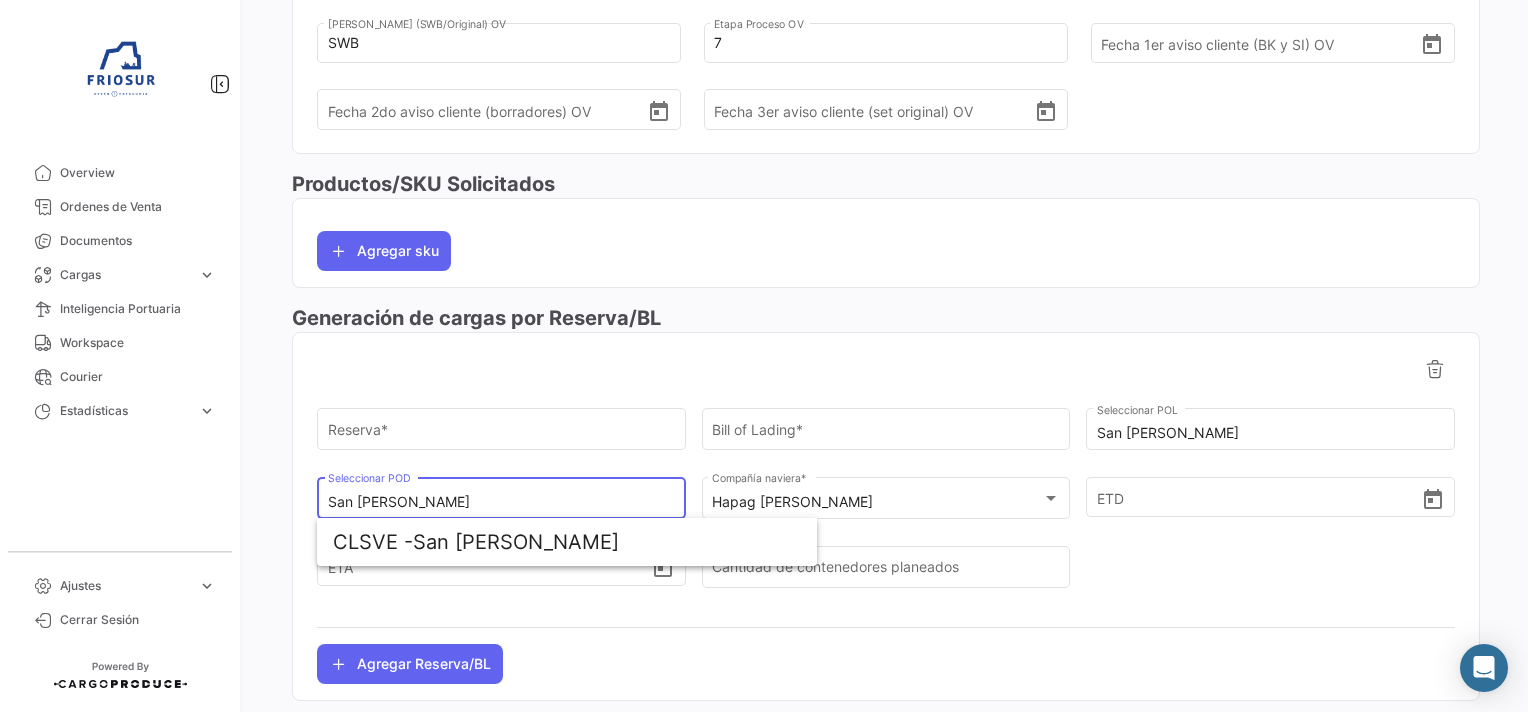 click on "San [PERSON_NAME]" at bounding box center (502, 502) 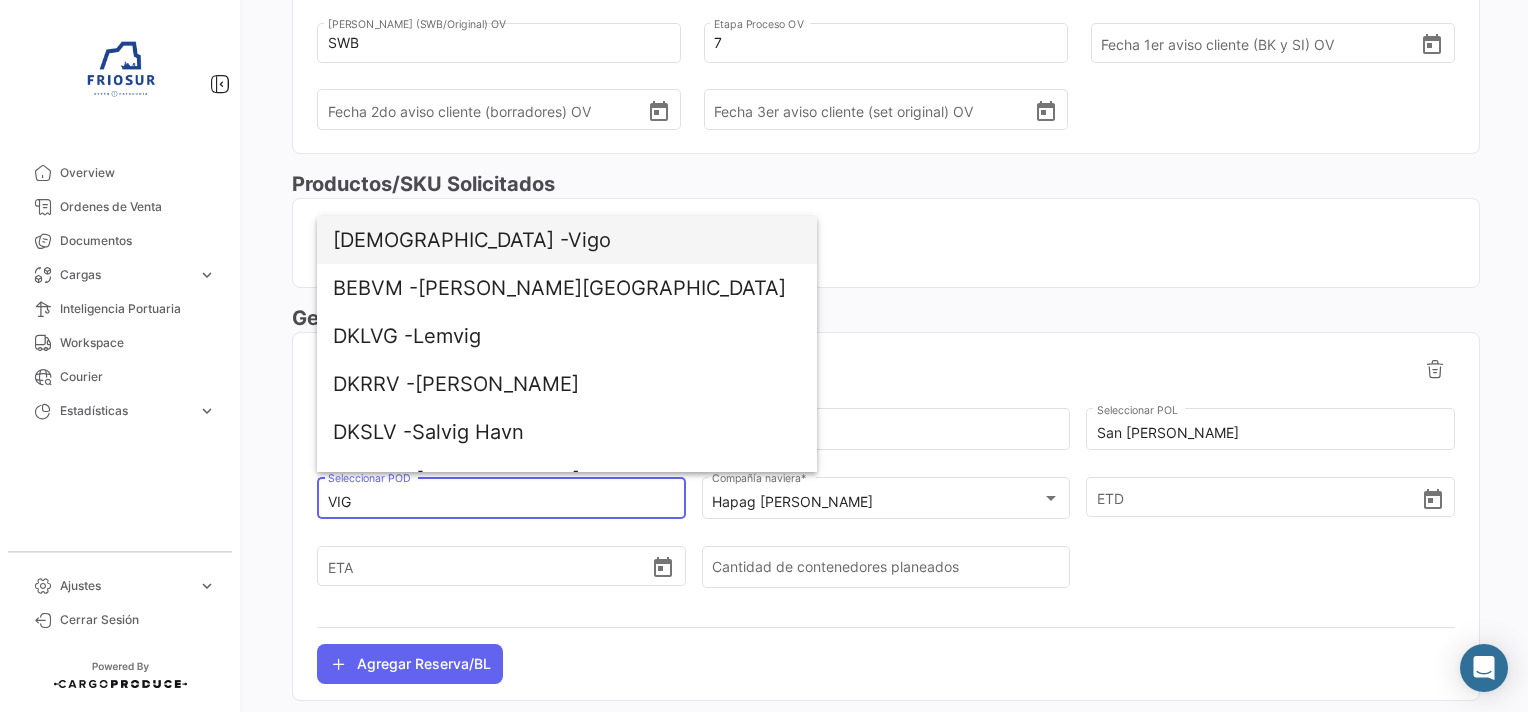click on "ESVGO -    [GEOGRAPHIC_DATA]" at bounding box center [567, 240] 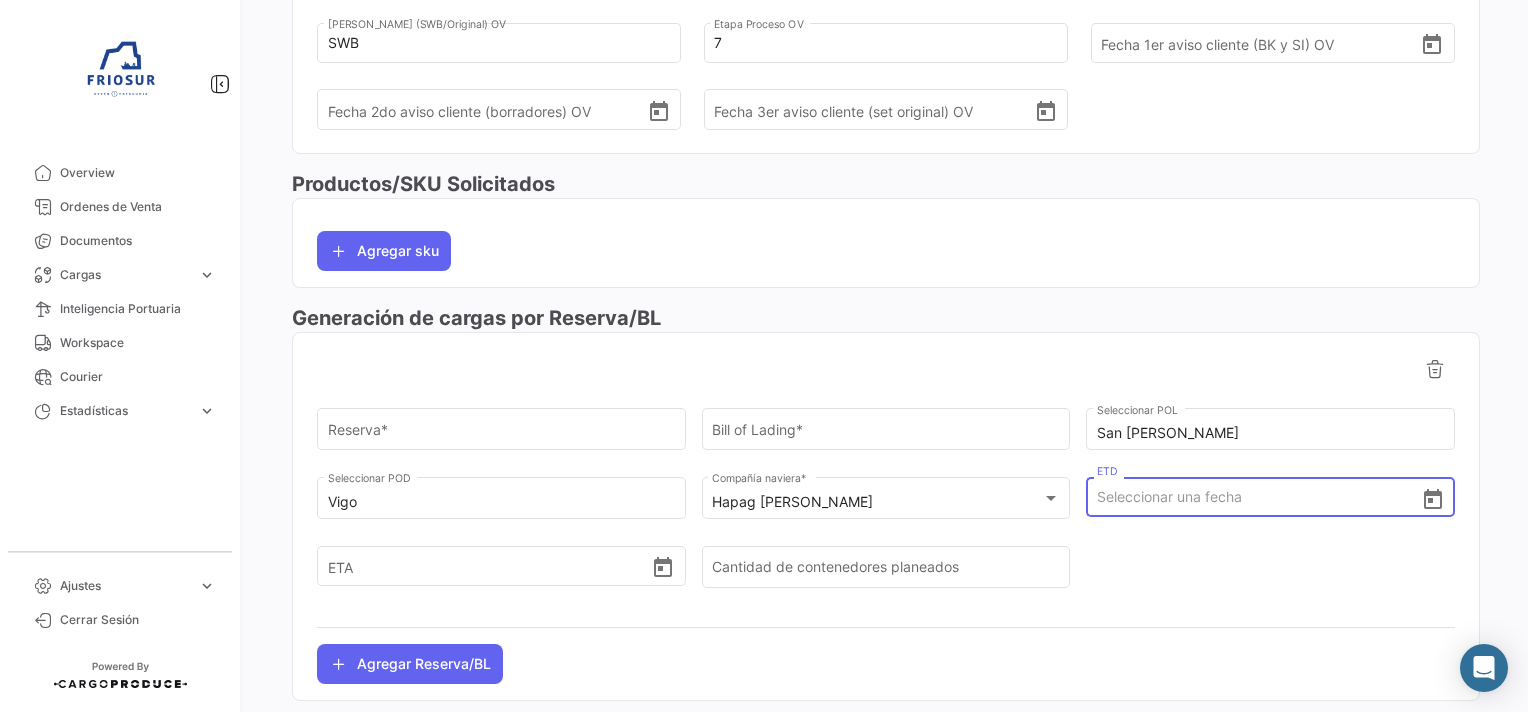 click on "ETD" at bounding box center [1259, 497] 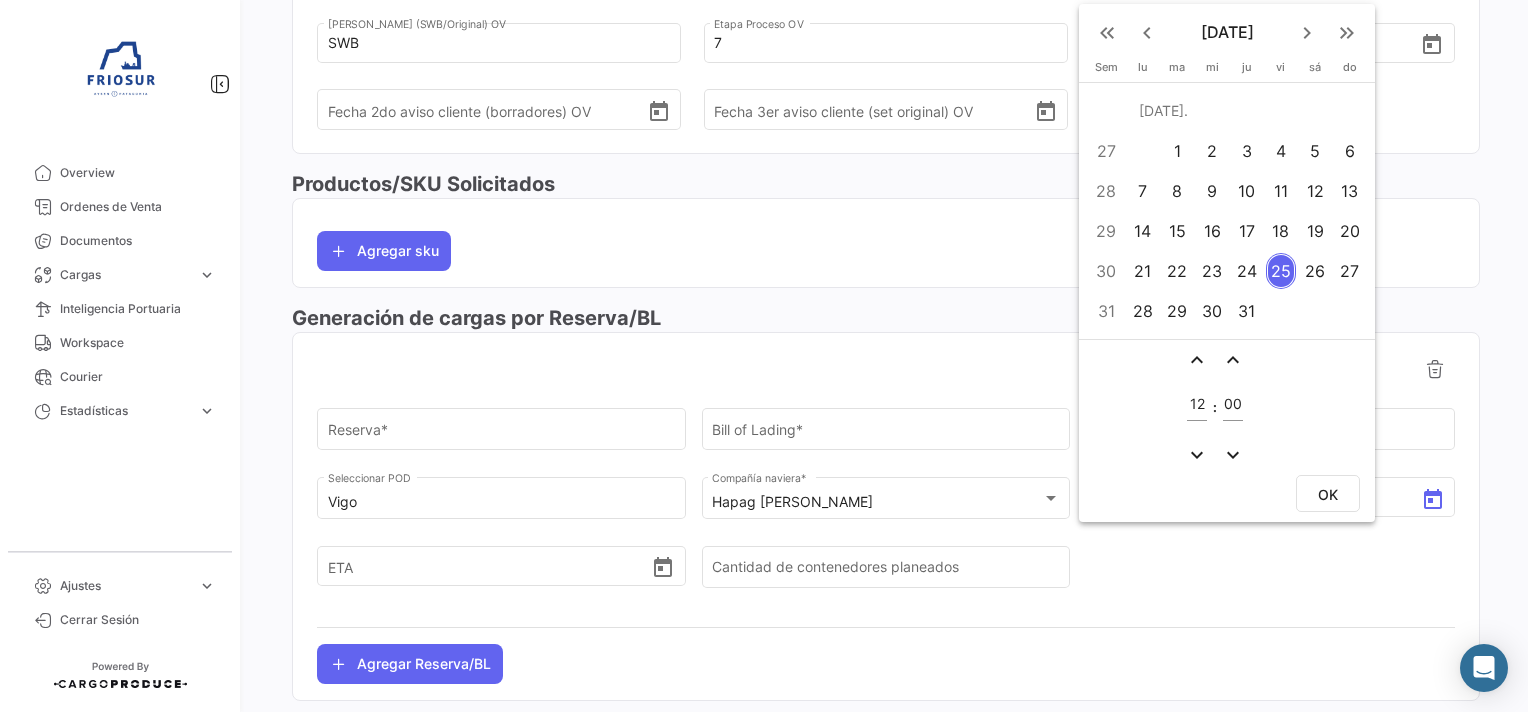 click on "7" at bounding box center (1142, 191) 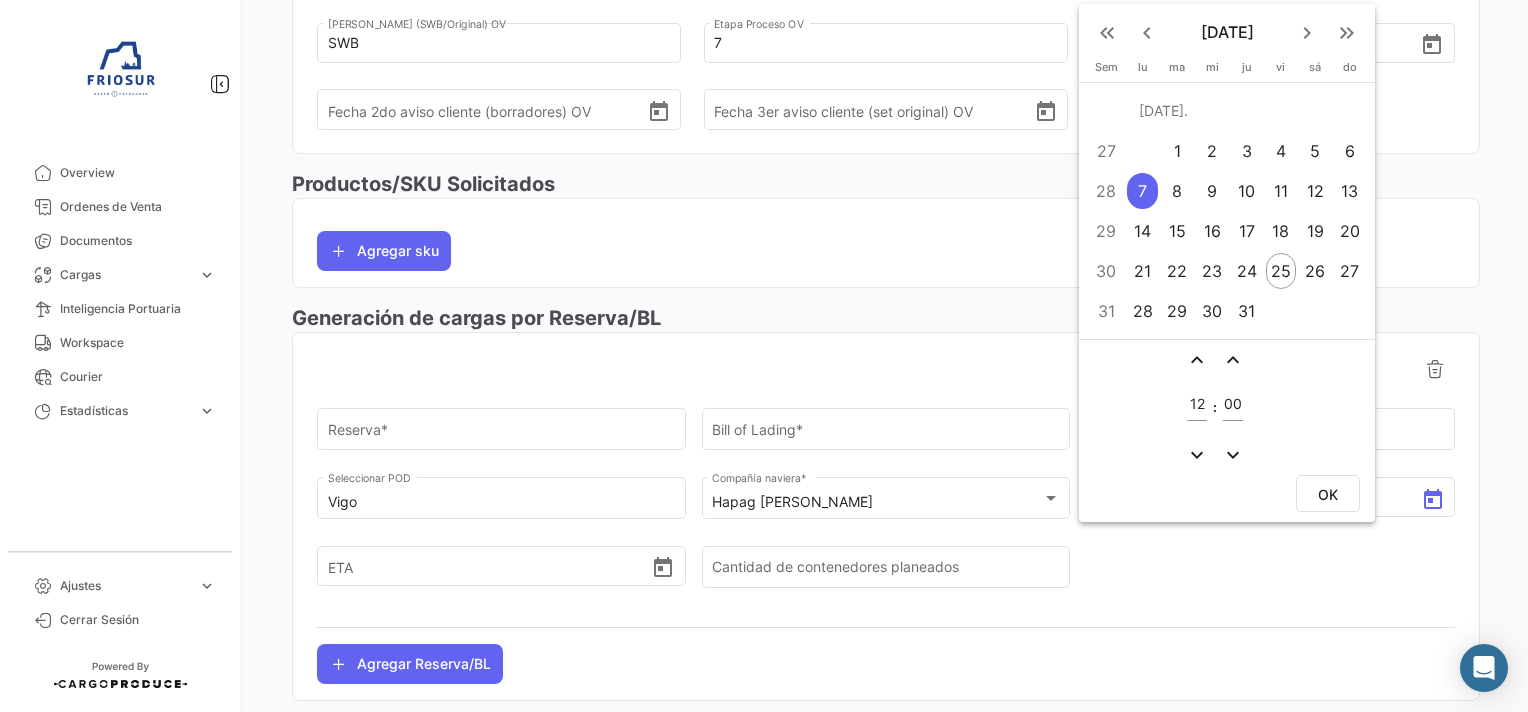 click on "OK" at bounding box center (1328, 494) 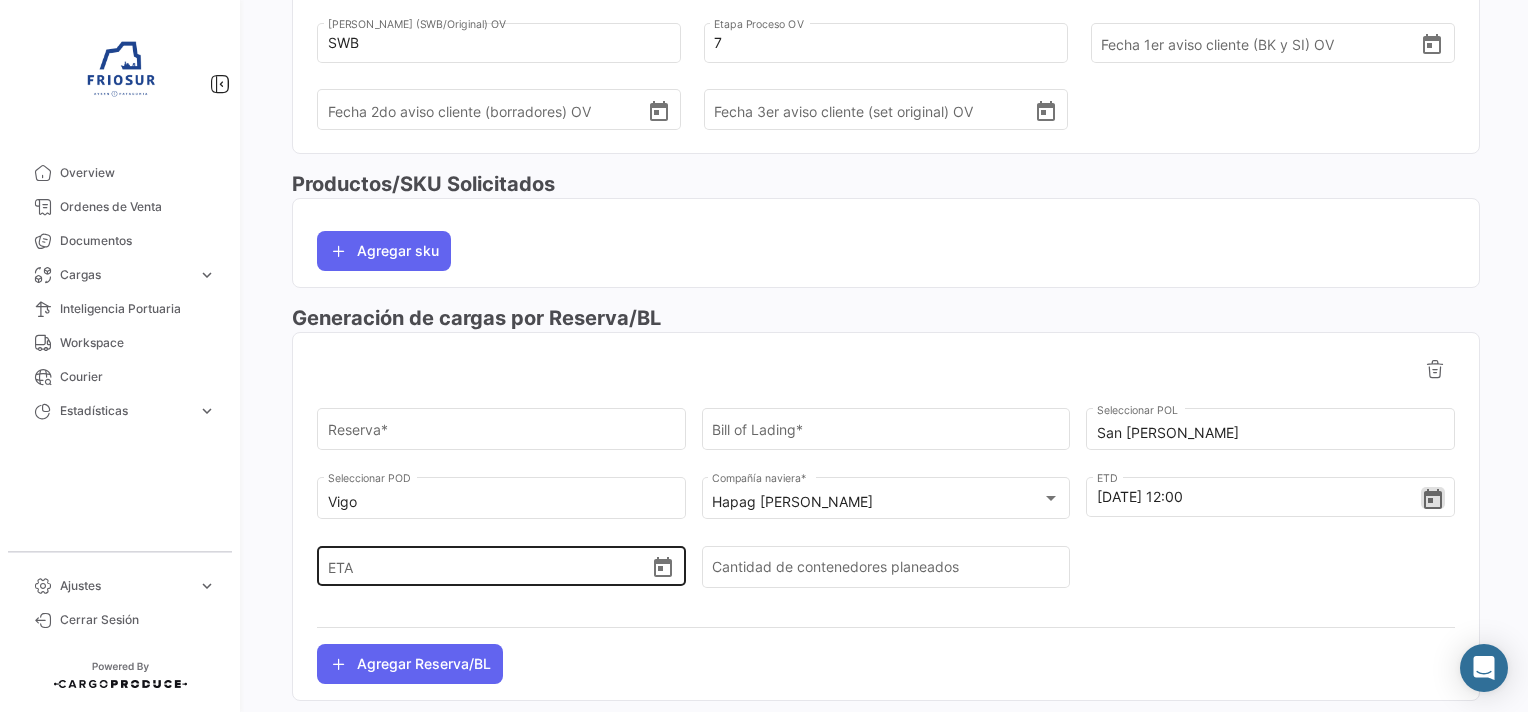 type 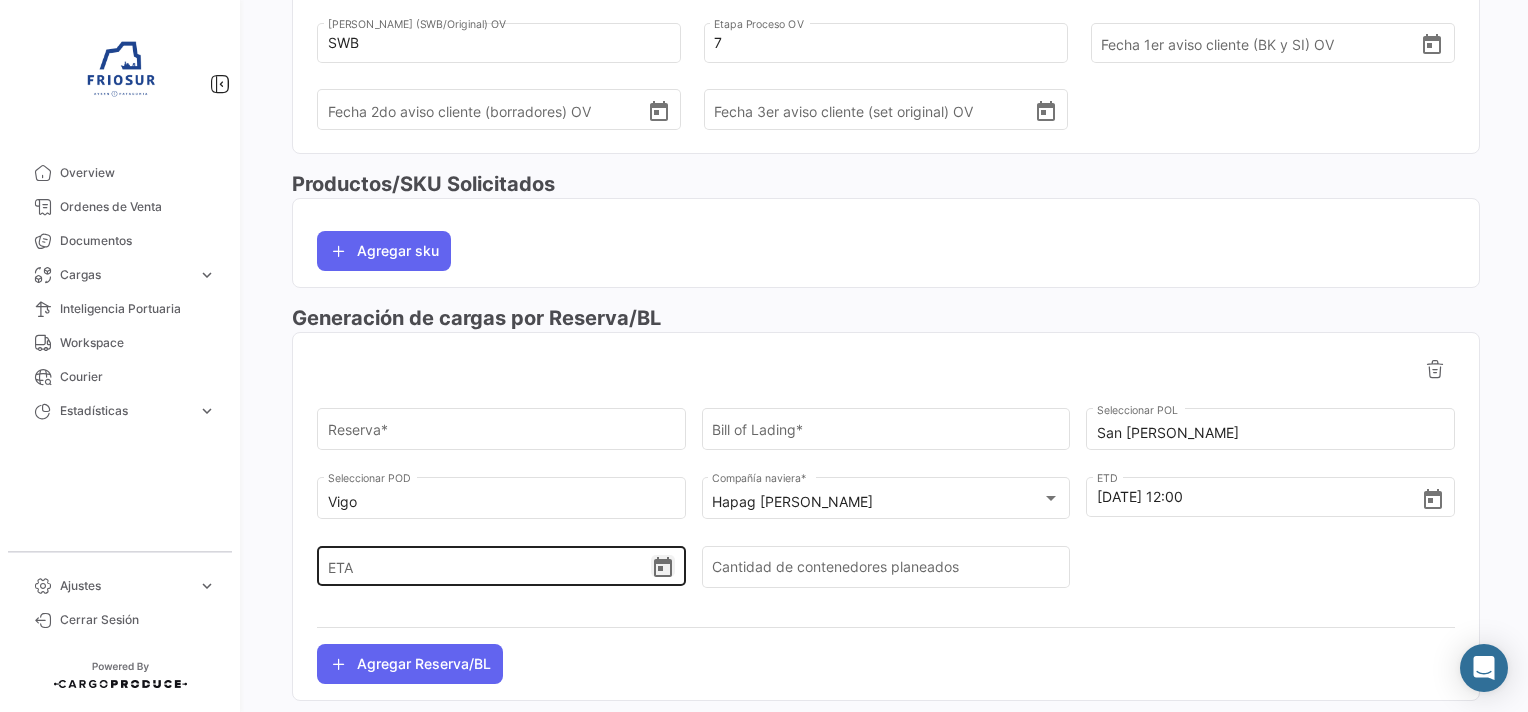 click 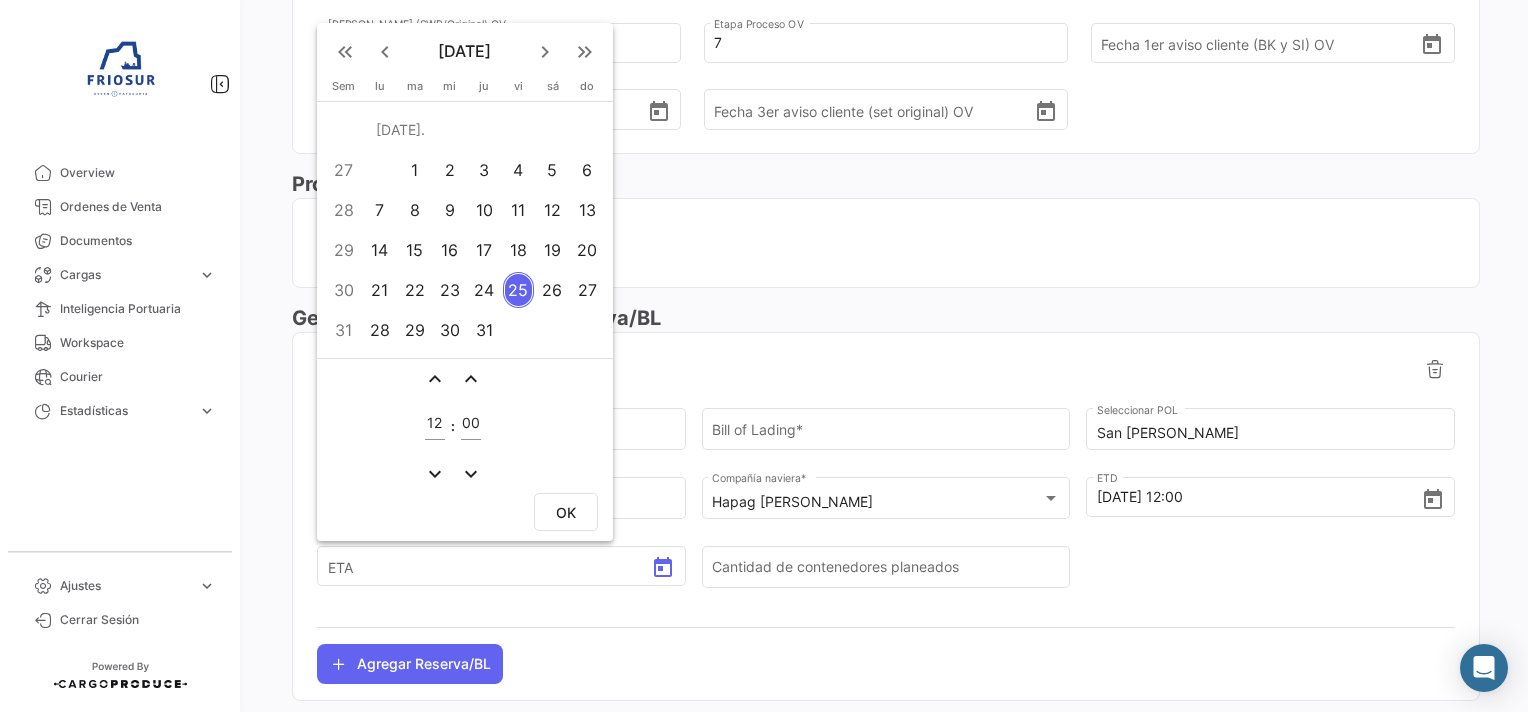 click on "keyboard_arrow_right" at bounding box center (545, 52) 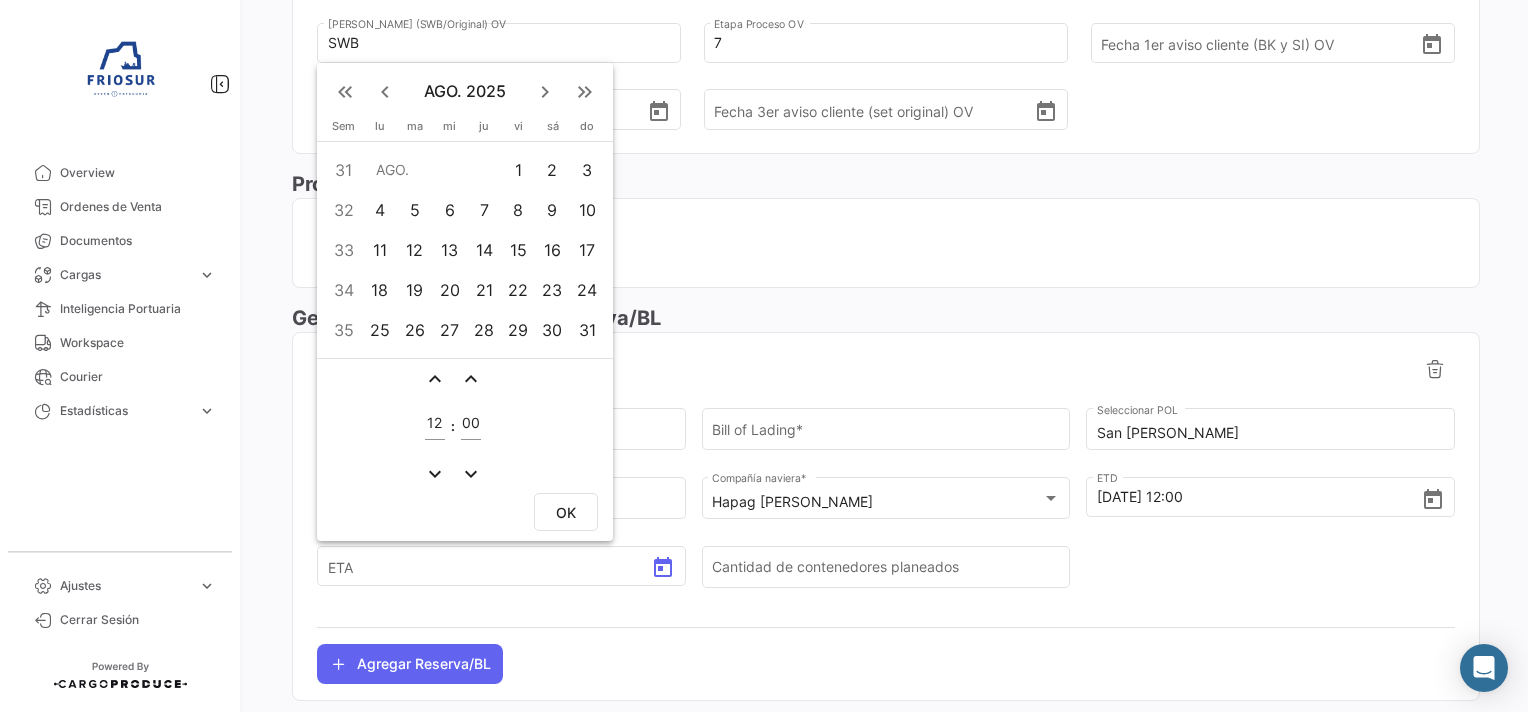 drag, startPoint x: 384, startPoint y: 253, endPoint x: 460, endPoint y: 372, distance: 141.19844 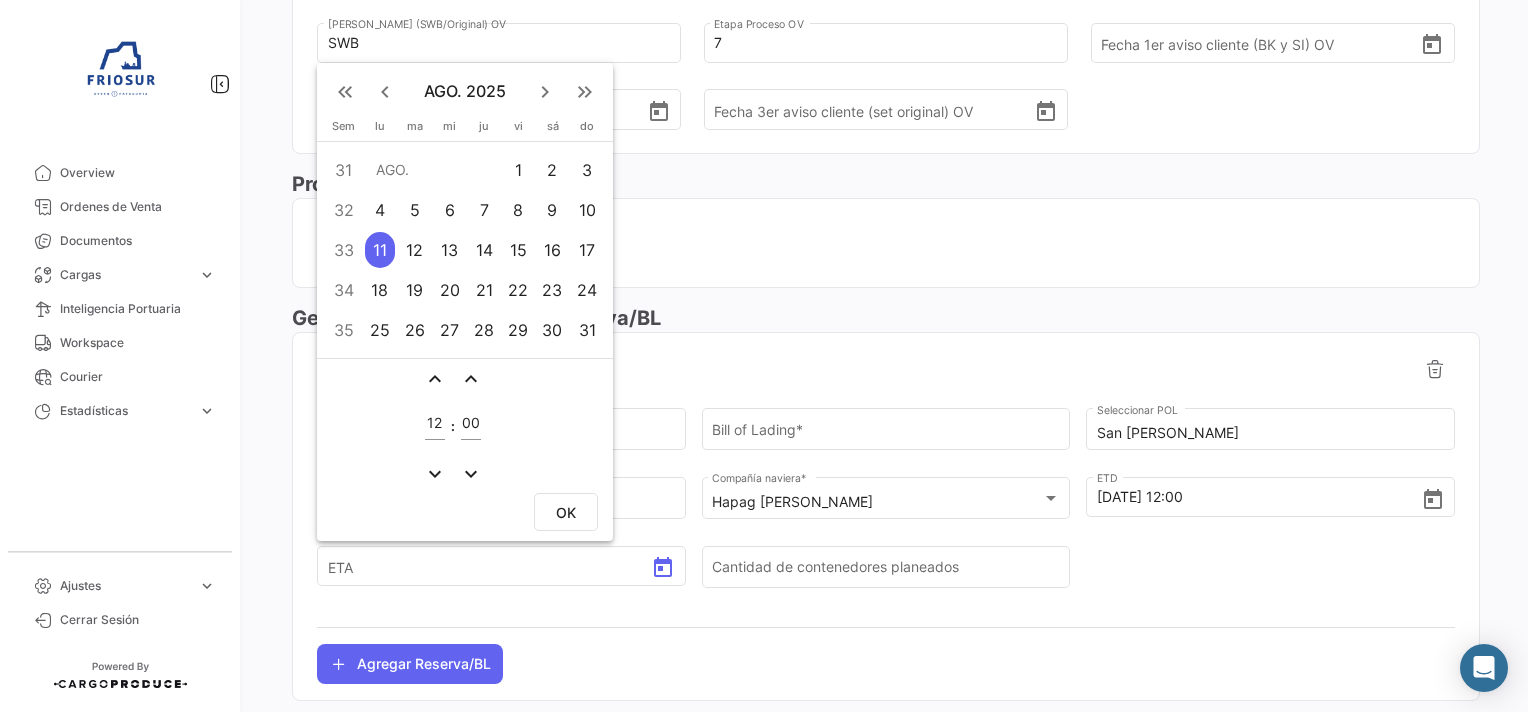 click on "OK" at bounding box center (566, 511) 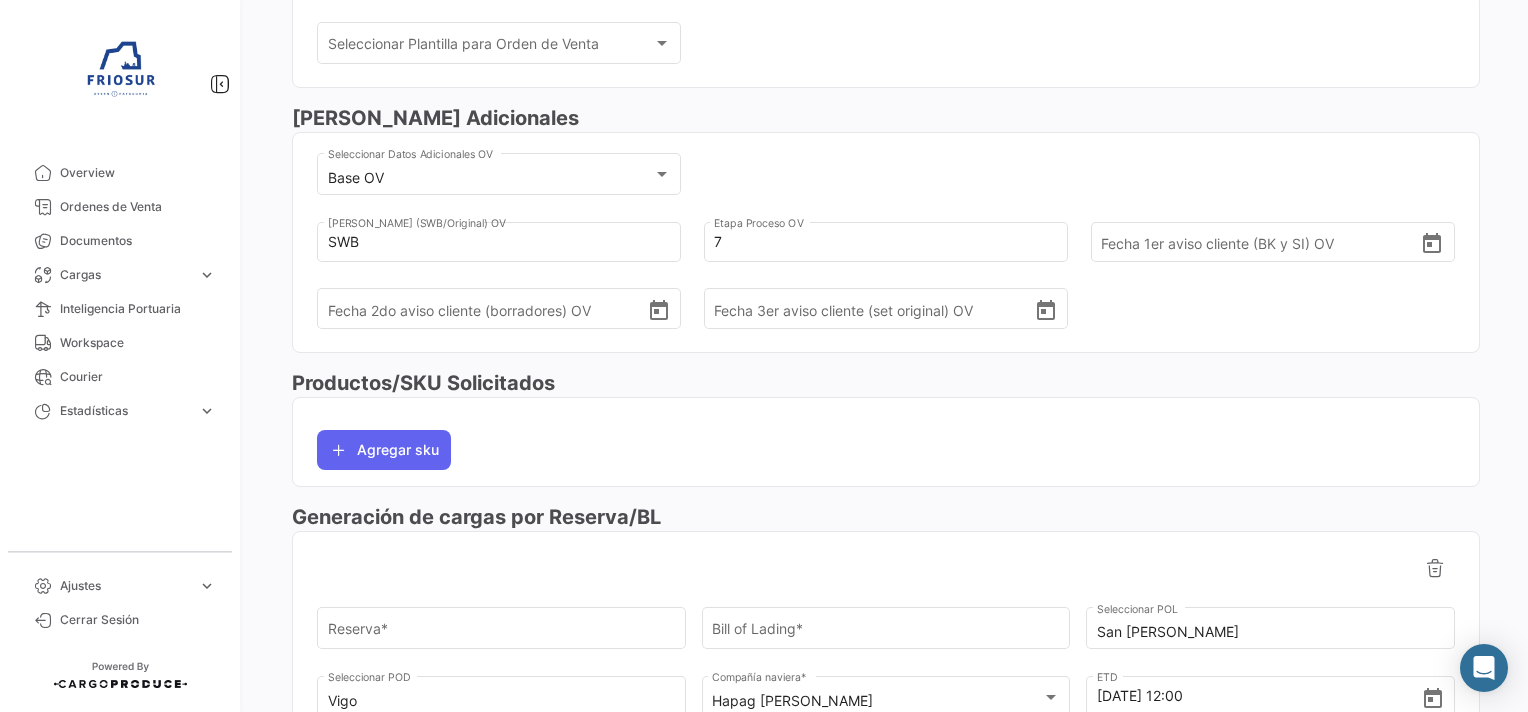 scroll, scrollTop: 0, scrollLeft: 0, axis: both 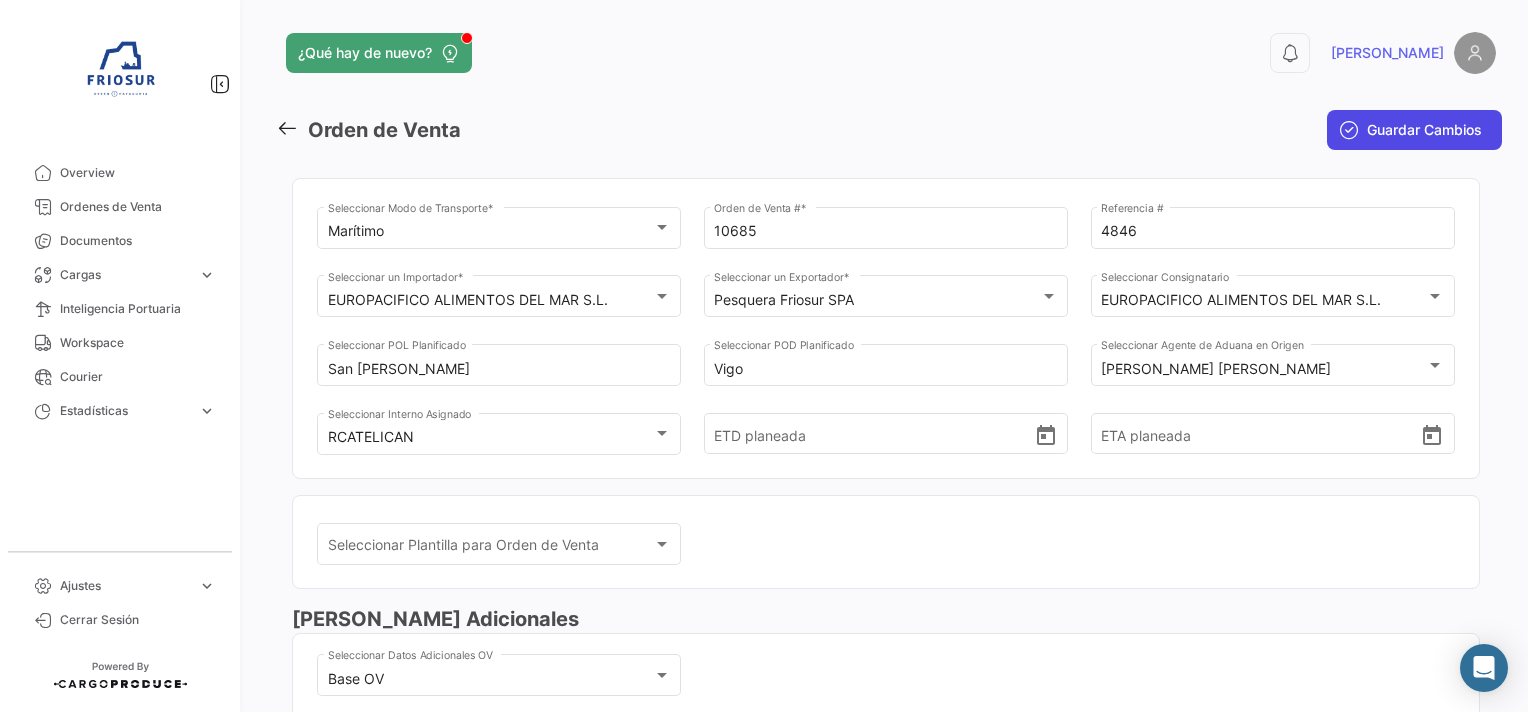 click on "Guardar Cambios" 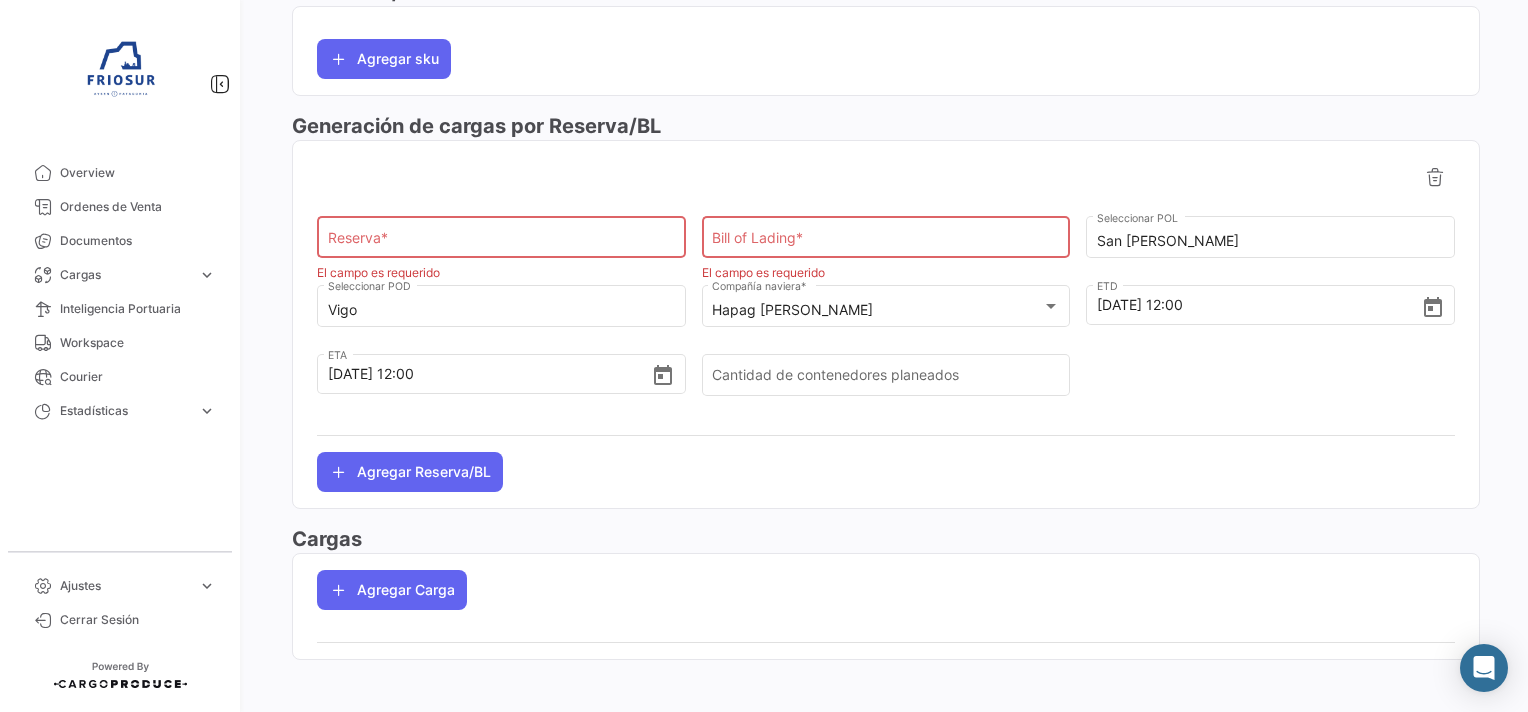 scroll, scrollTop: 900, scrollLeft: 0, axis: vertical 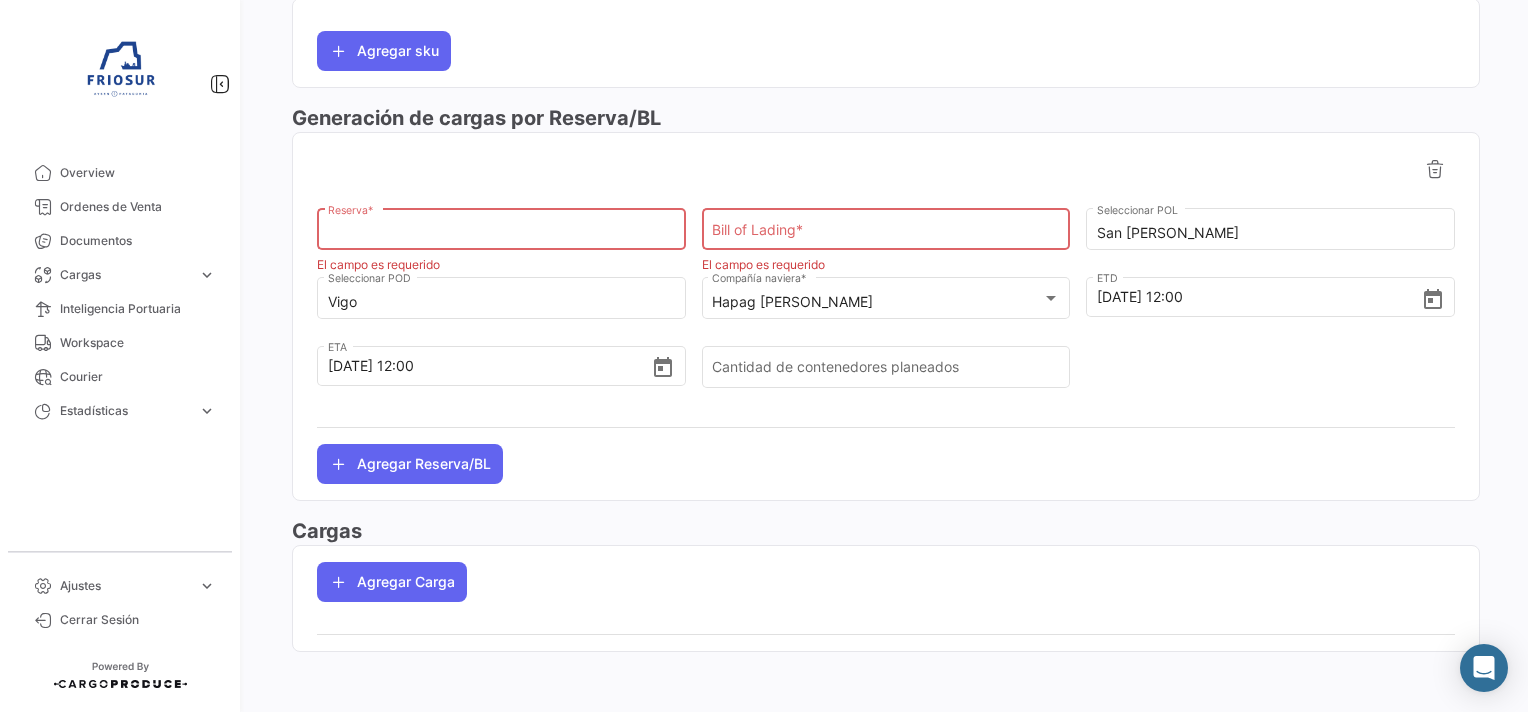 click on "Reserva  *" at bounding box center (502, 233) 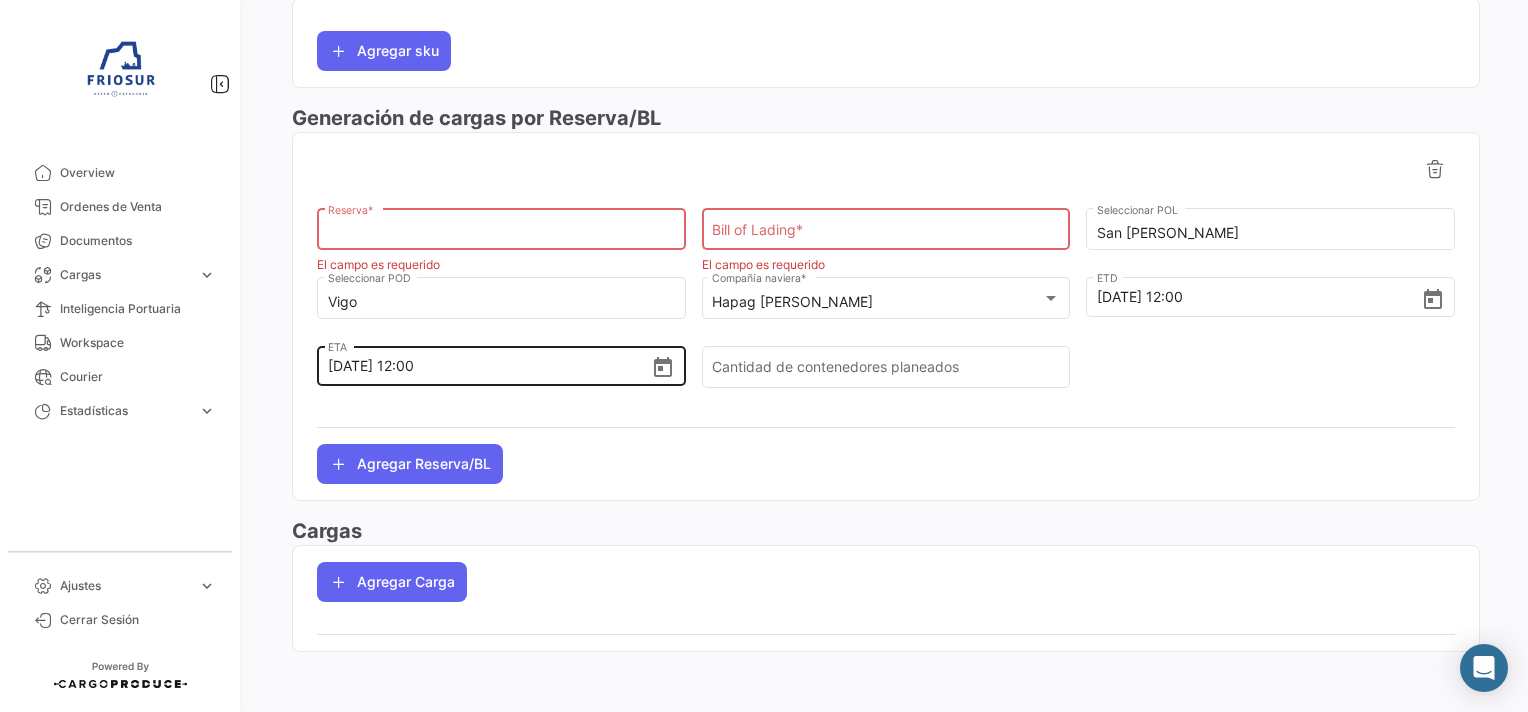 paste on "90435020" 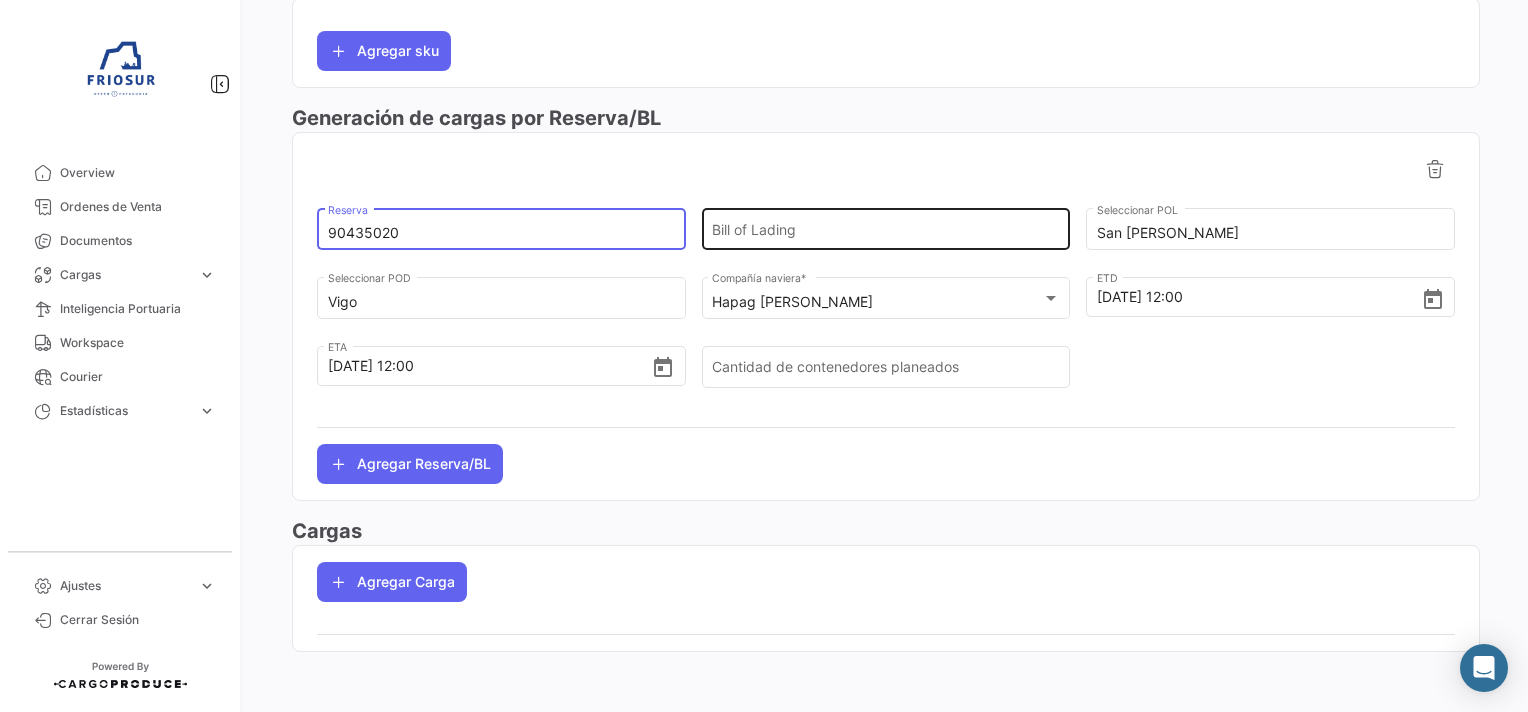type on "90435020" 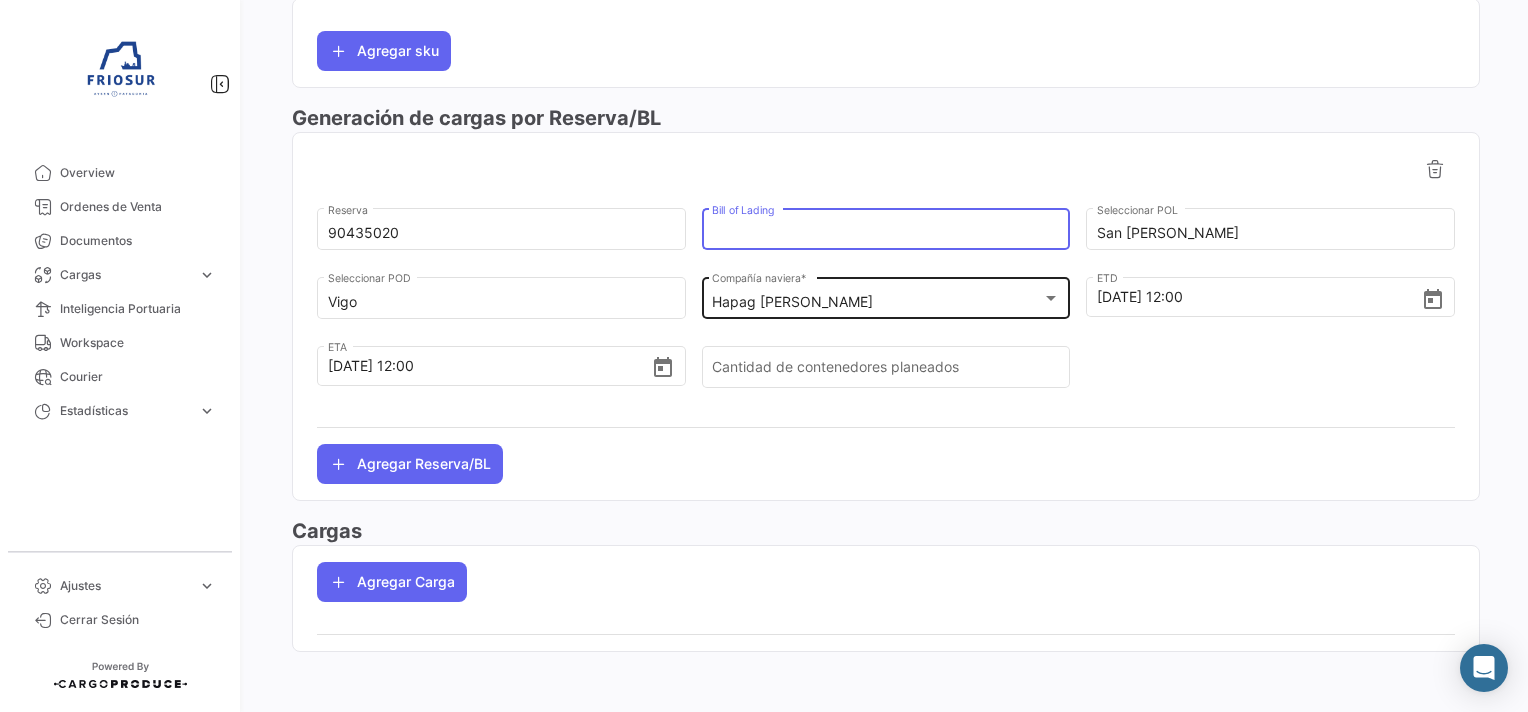 paste on "HLCUSCL250707517" 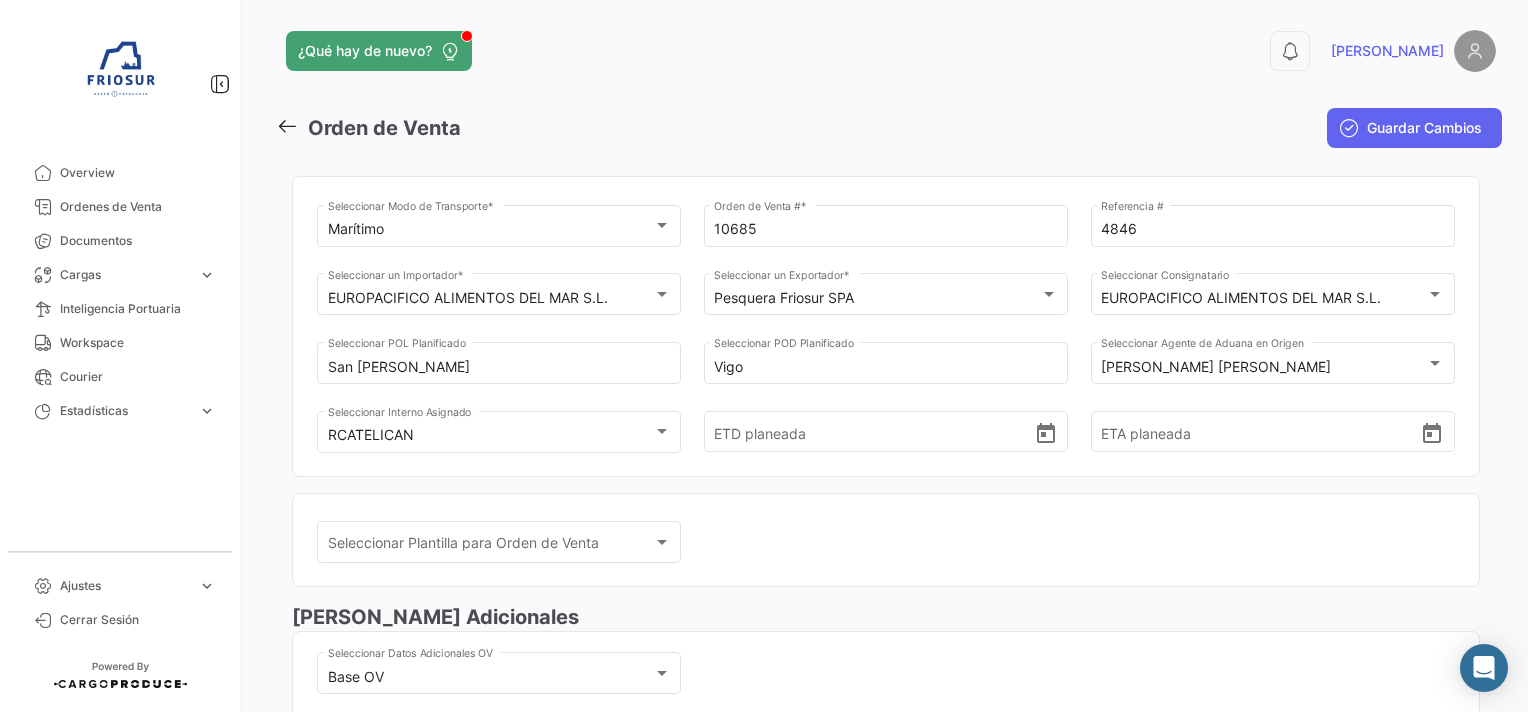 scroll, scrollTop: 0, scrollLeft: 0, axis: both 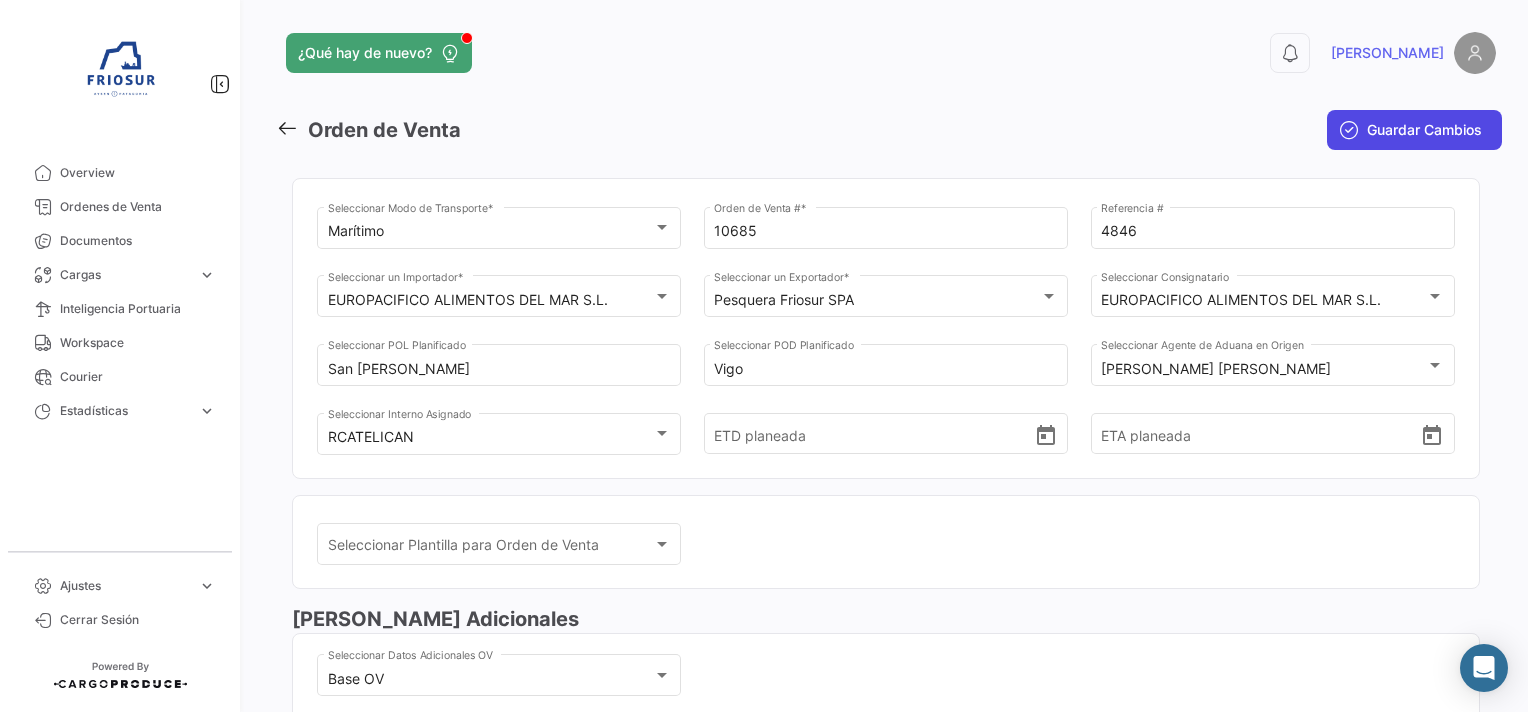 type on "HLCUSCL250707517" 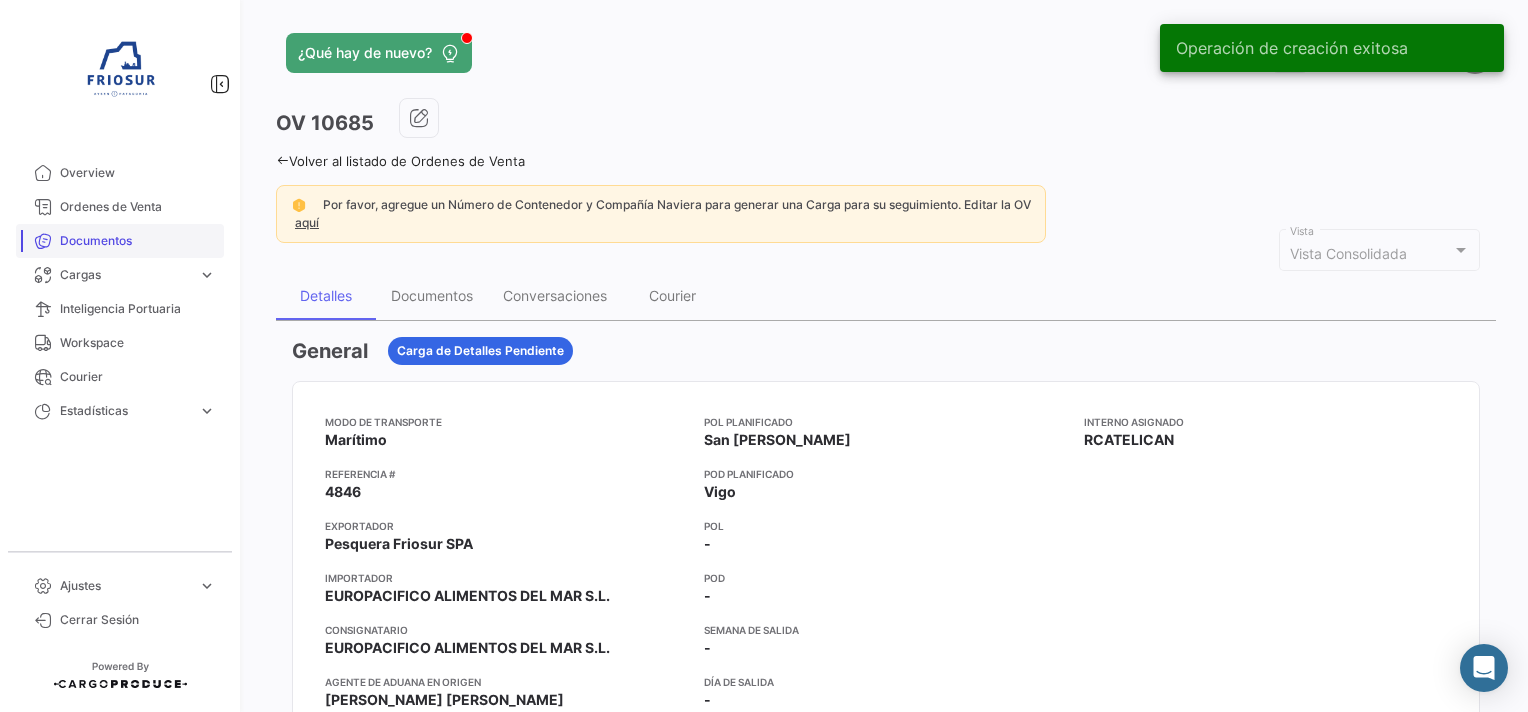 click on "Documentos" at bounding box center (138, 241) 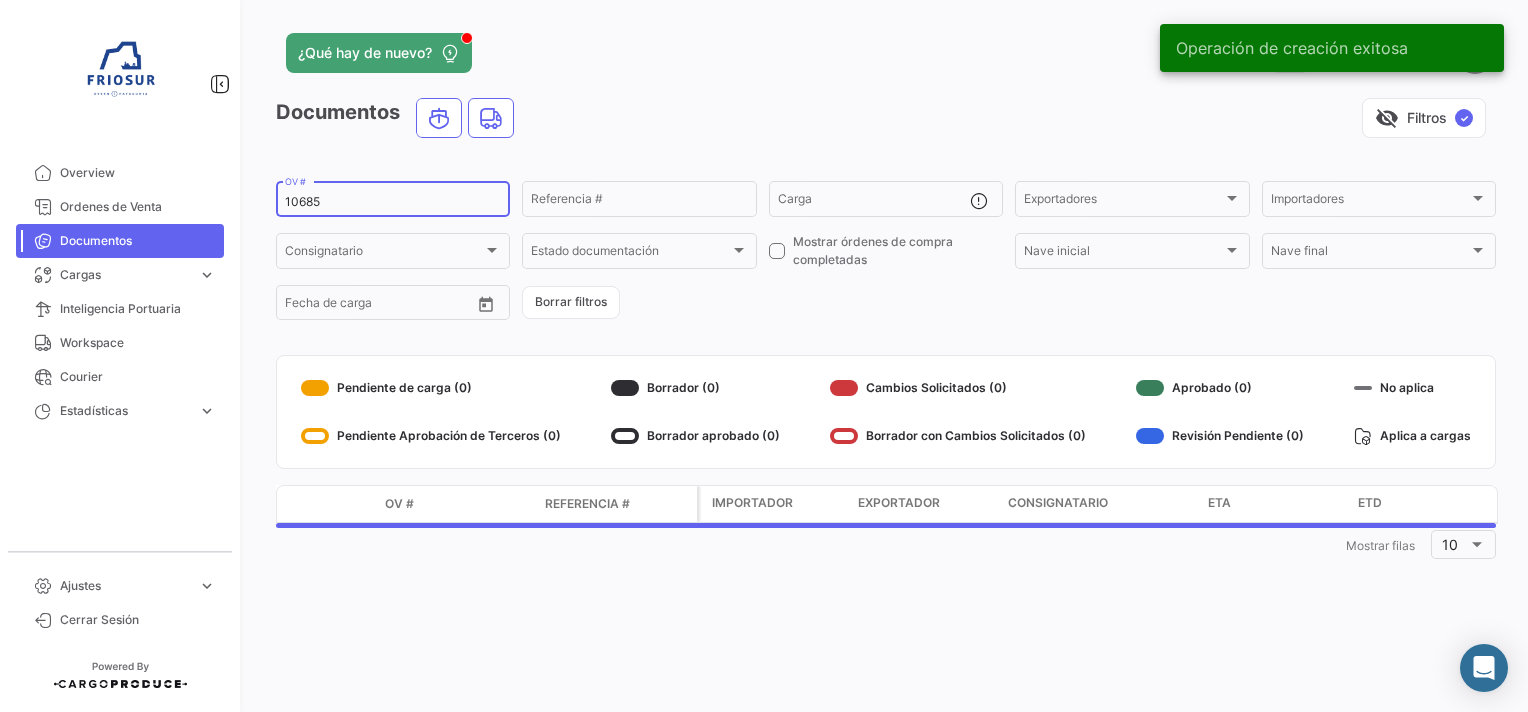 click on "10685" at bounding box center [393, 202] 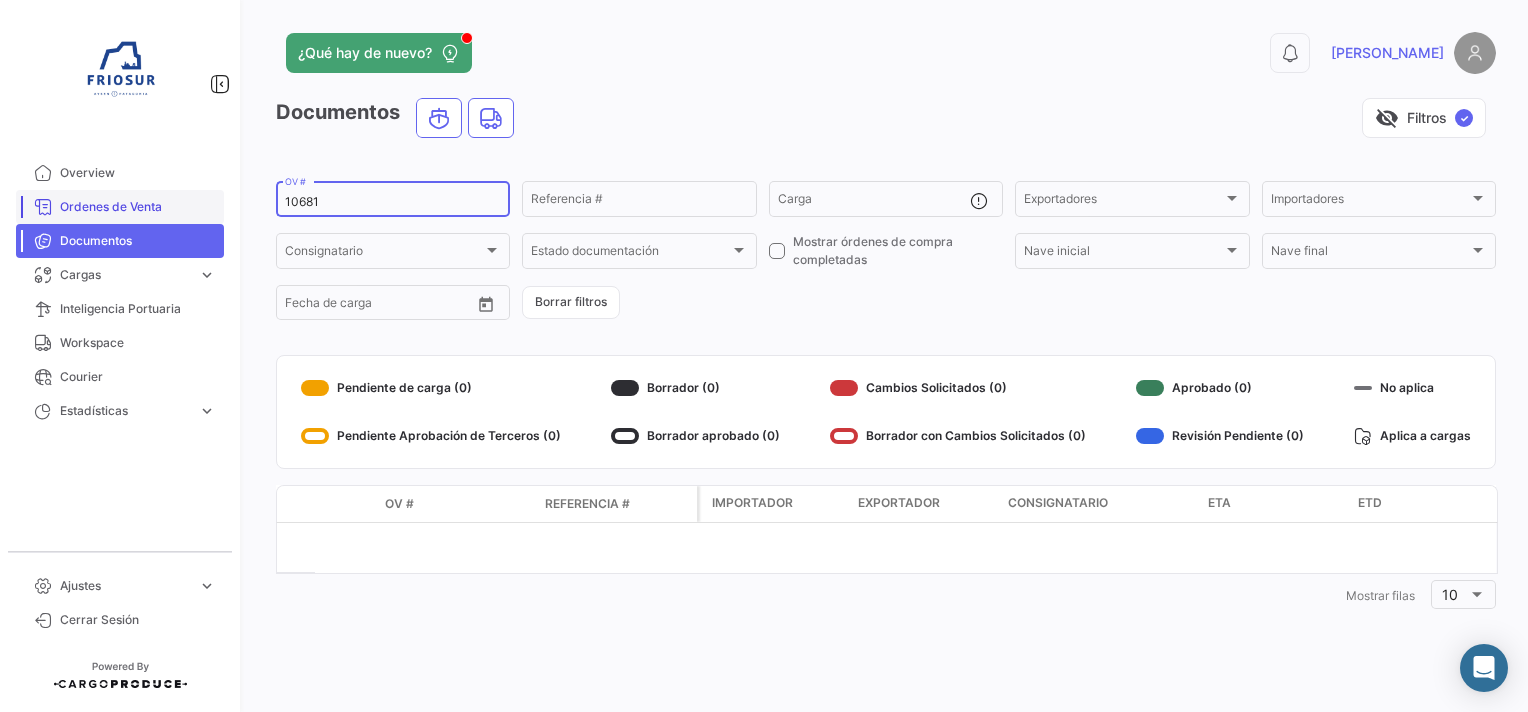 type on "10681" 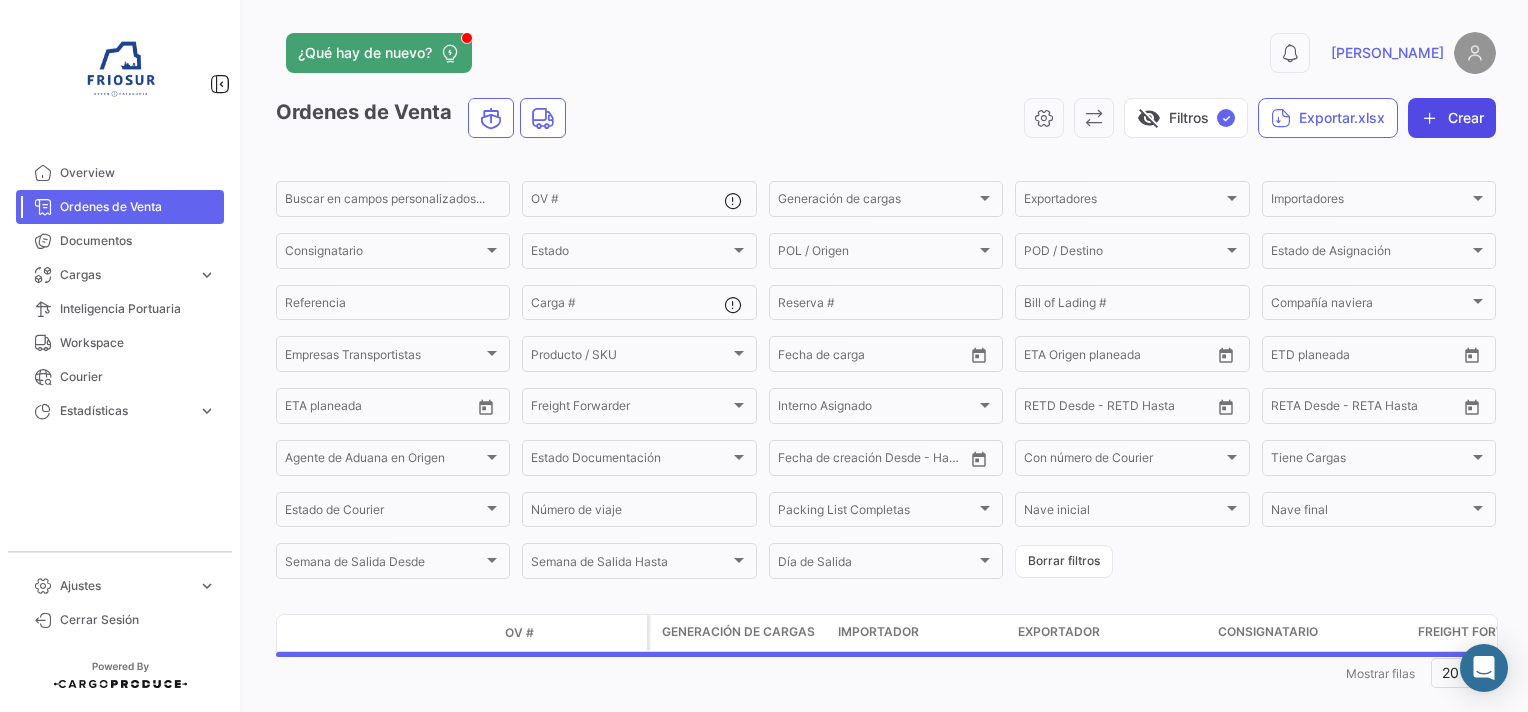 click 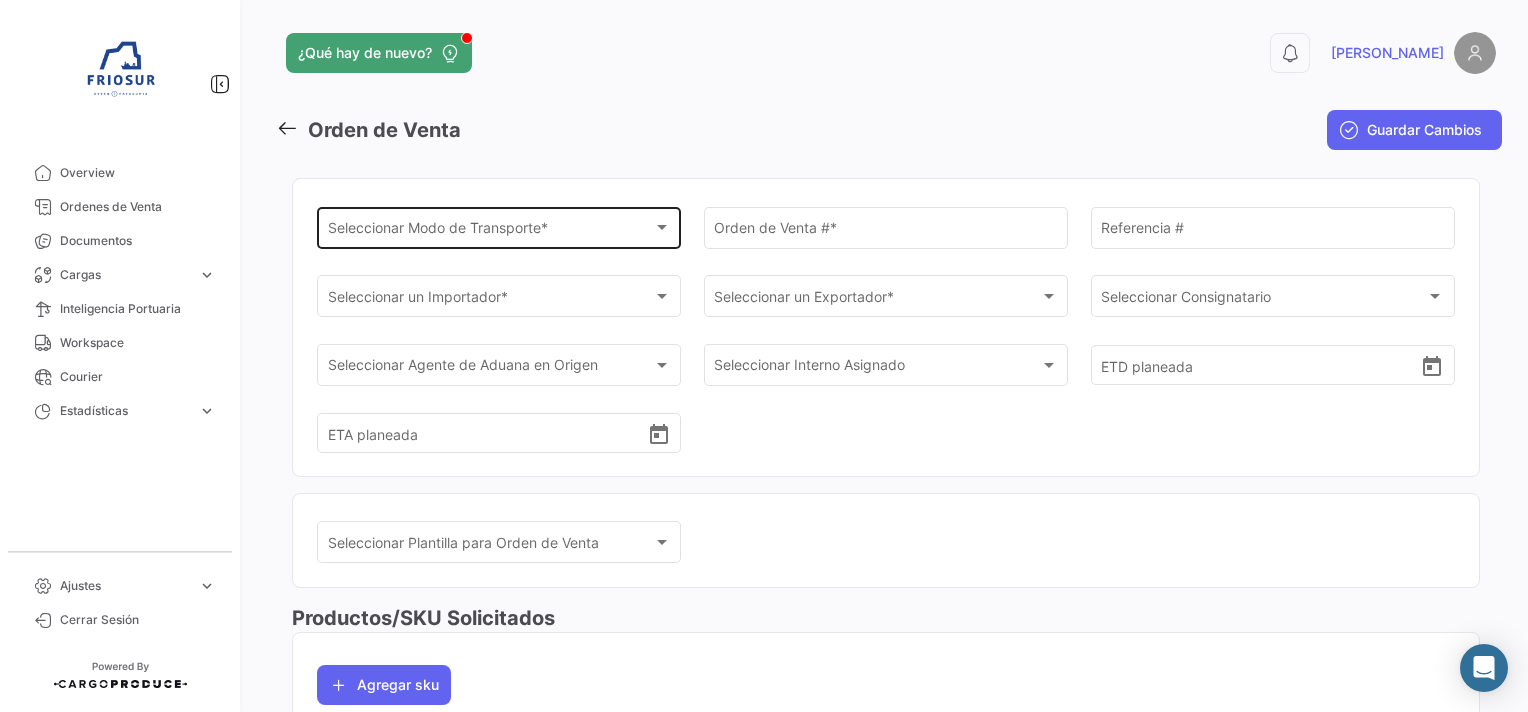 click on "Seleccionar
Modo de Transporte *" at bounding box center [490, 231] 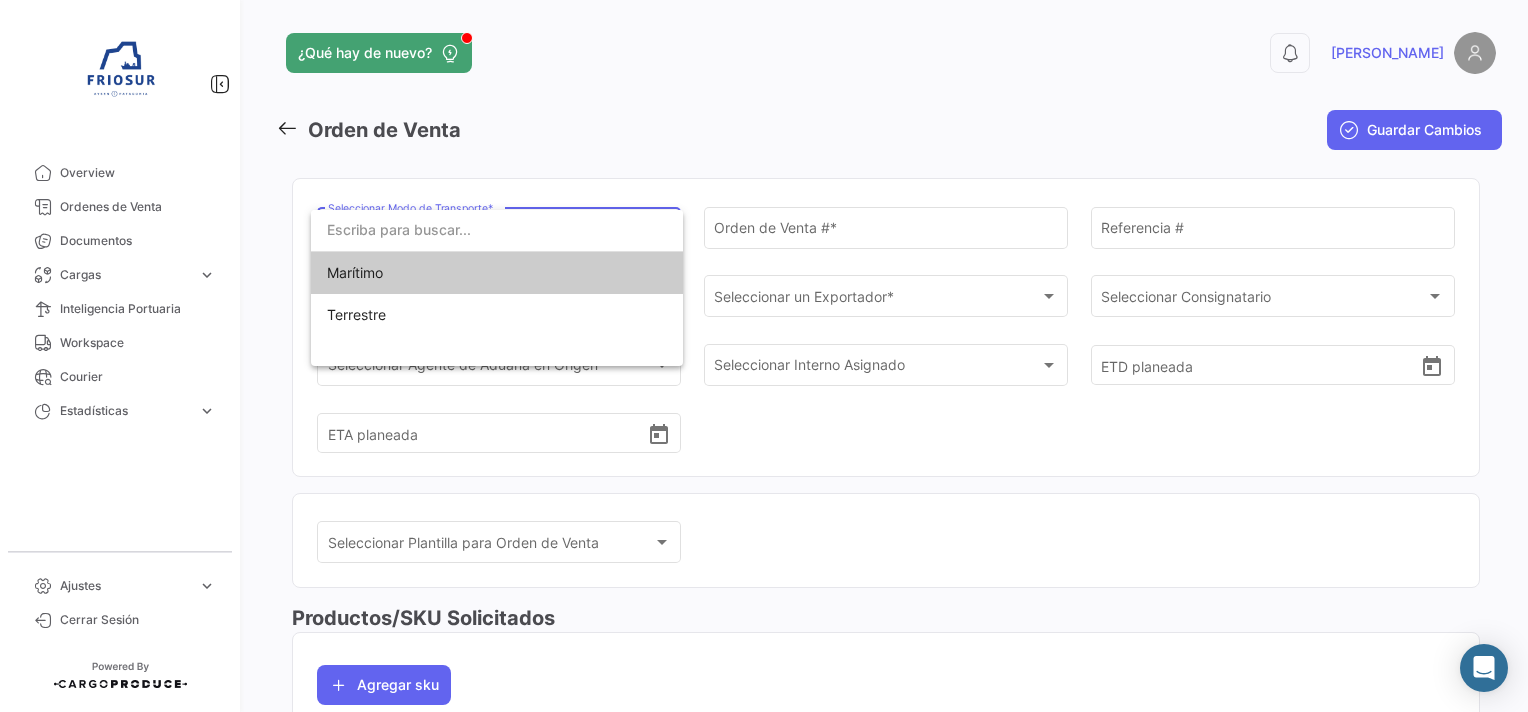 click on "Marítimo" at bounding box center [355, 272] 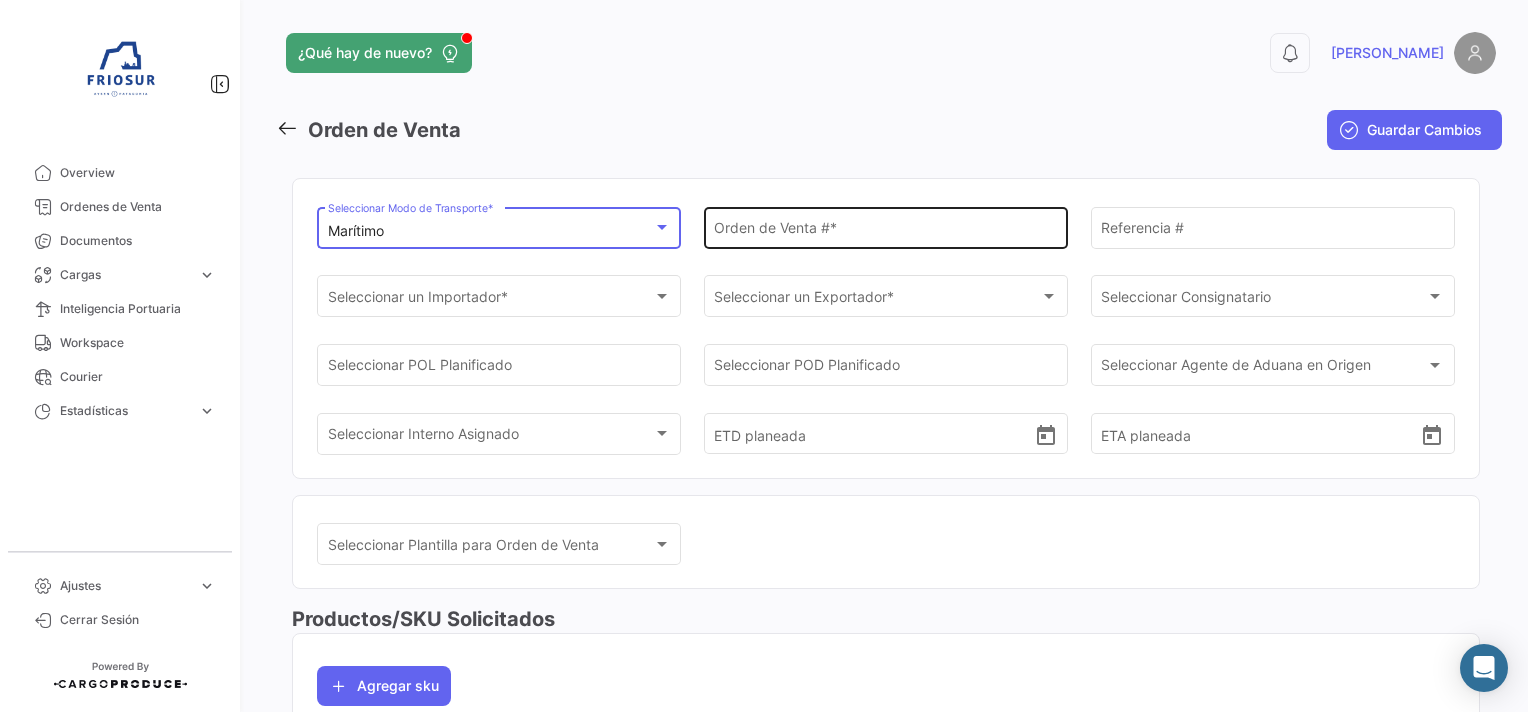 click on "Orden de Venta #  *" at bounding box center (885, 231) 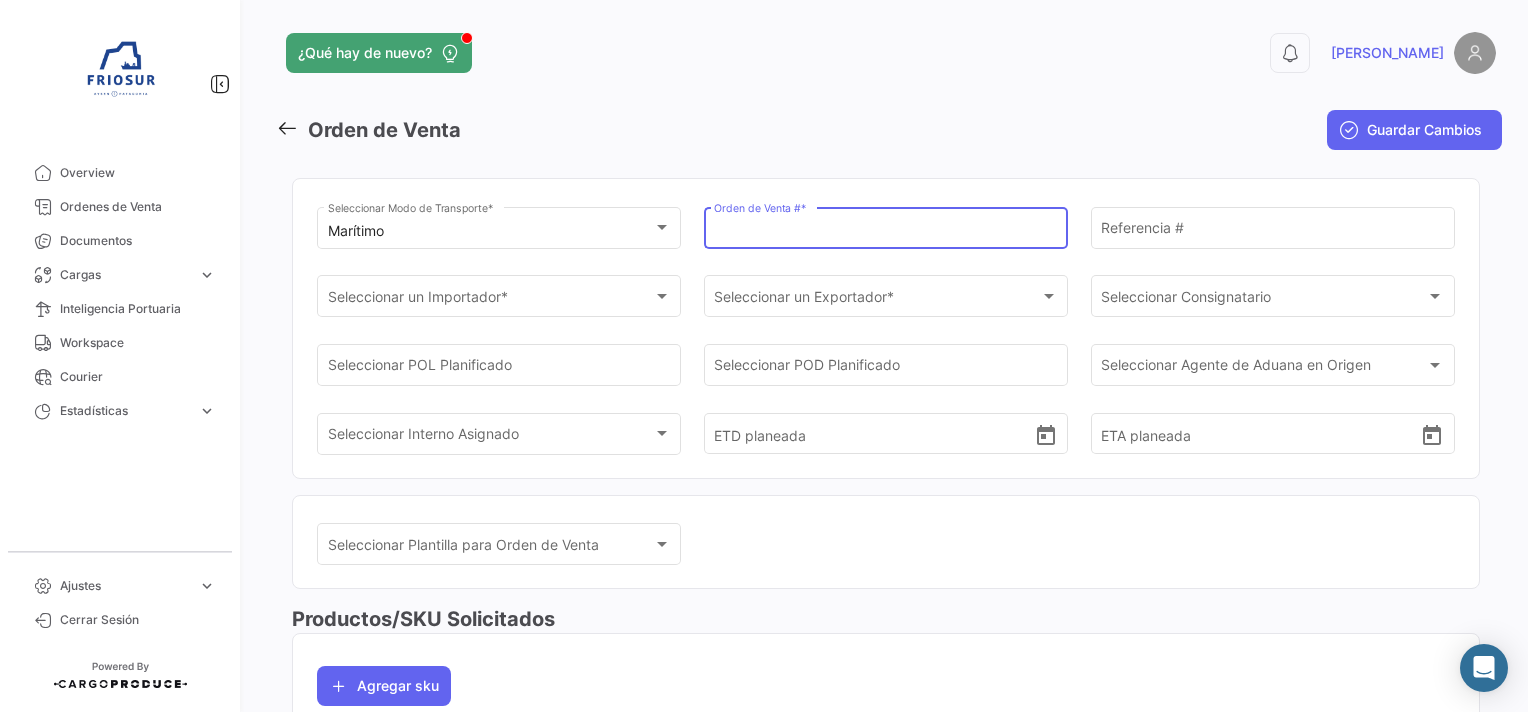 paste on "10681" 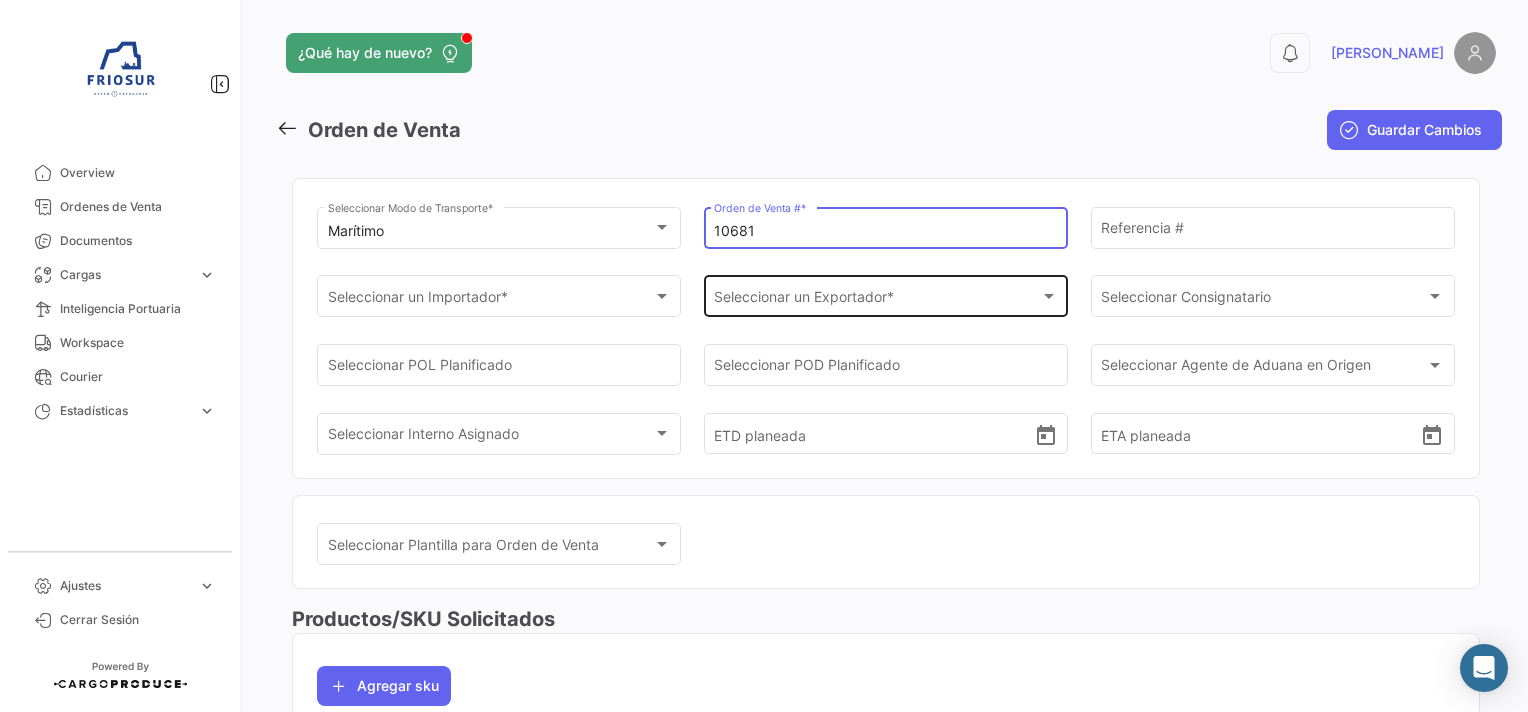 type on "10681" 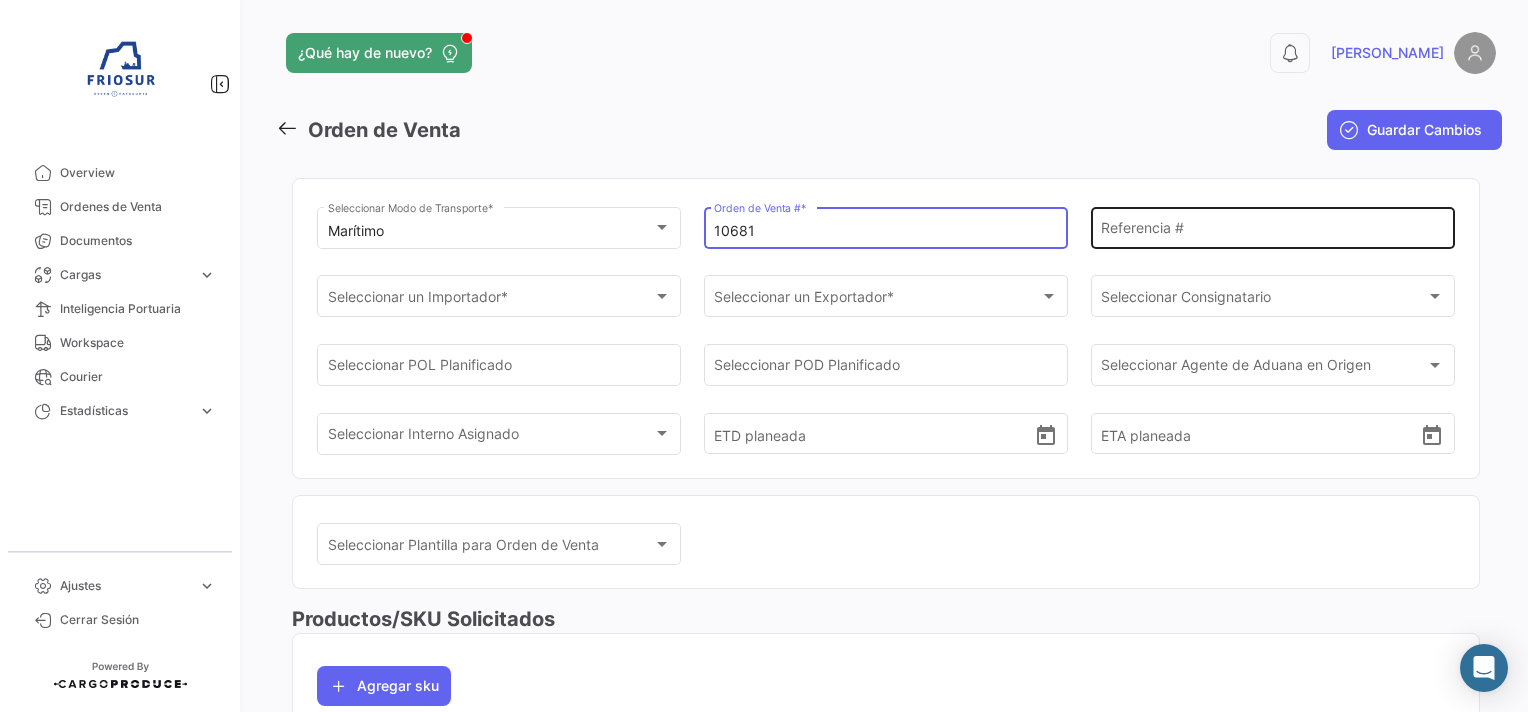 click on "Referencia #" at bounding box center [1272, 231] 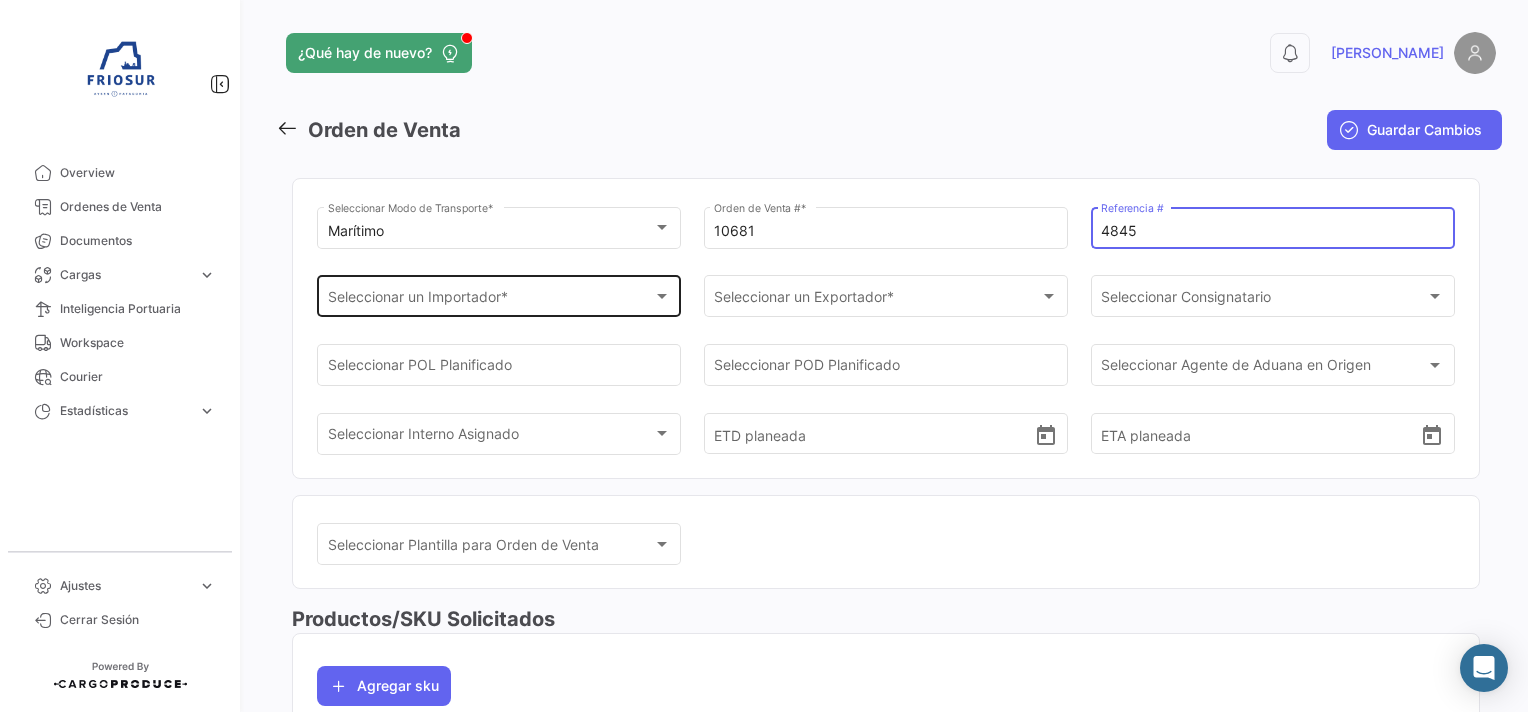 type on "4845" 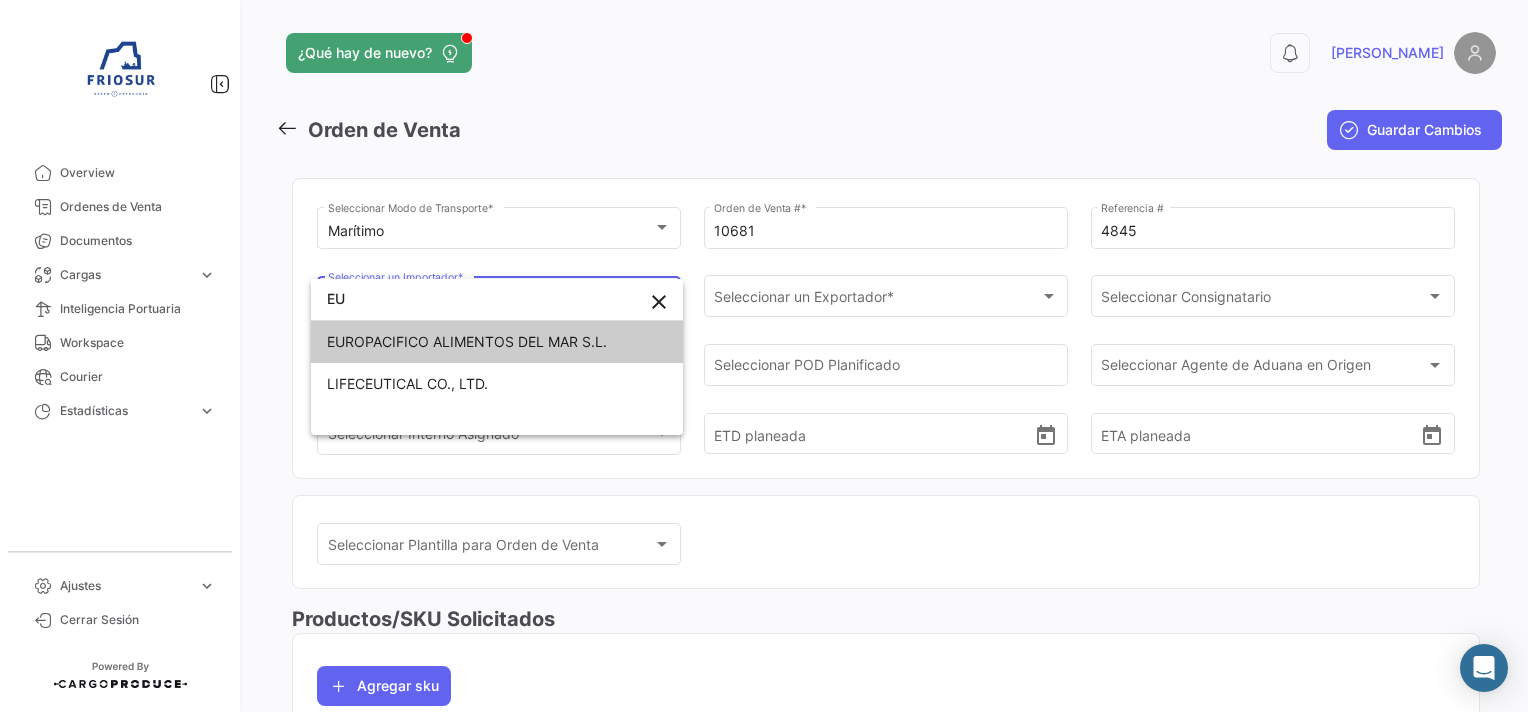type on "EU" 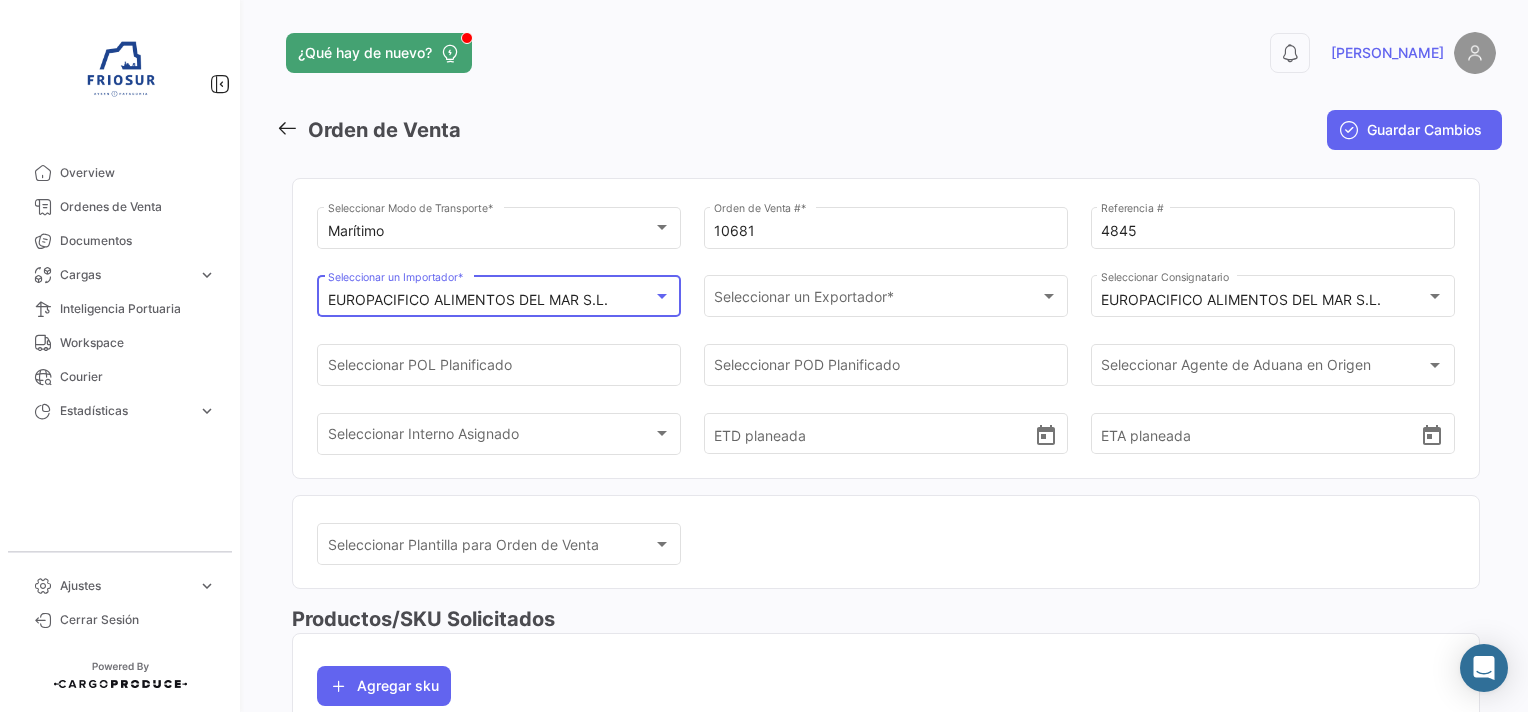 scroll, scrollTop: 0, scrollLeft: 0, axis: both 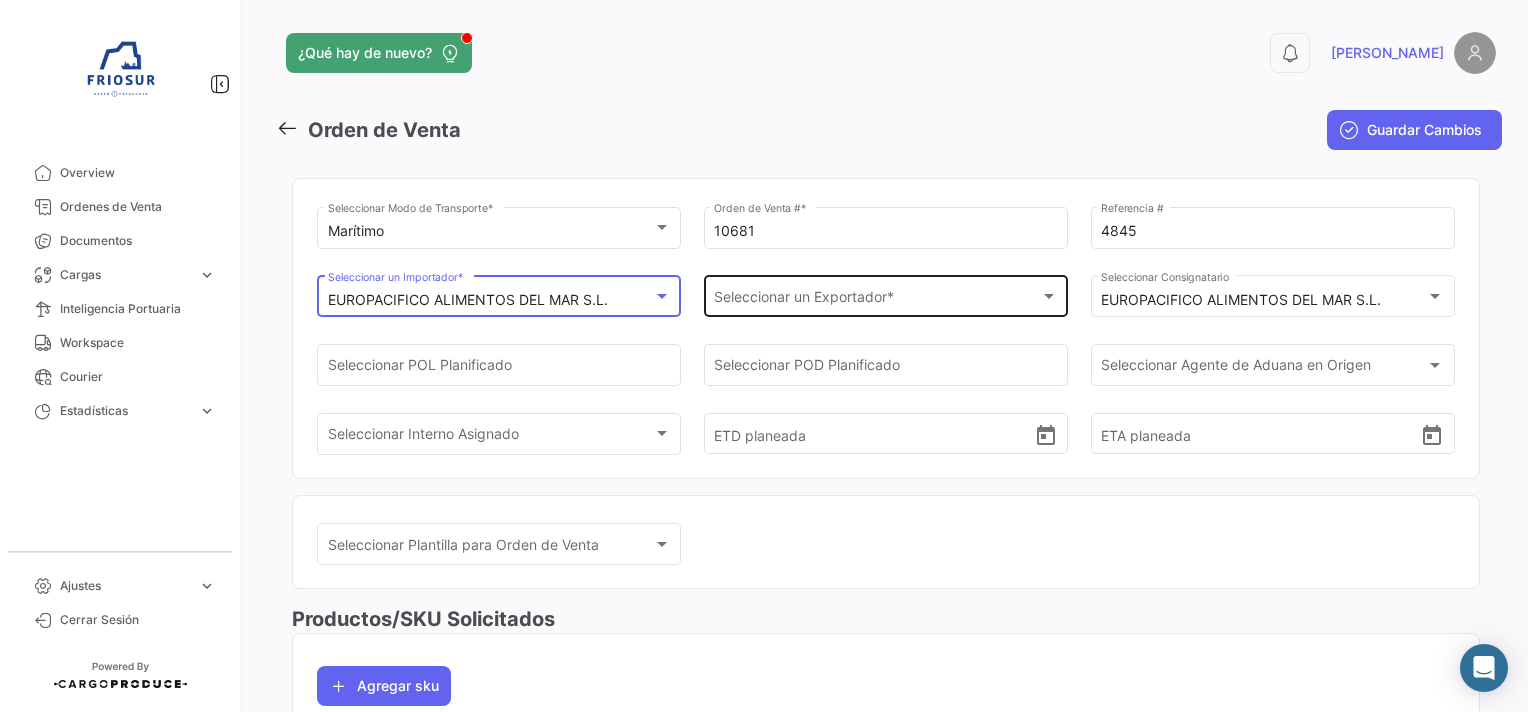 click on "Seleccionar un Exportador *" at bounding box center (876, 300) 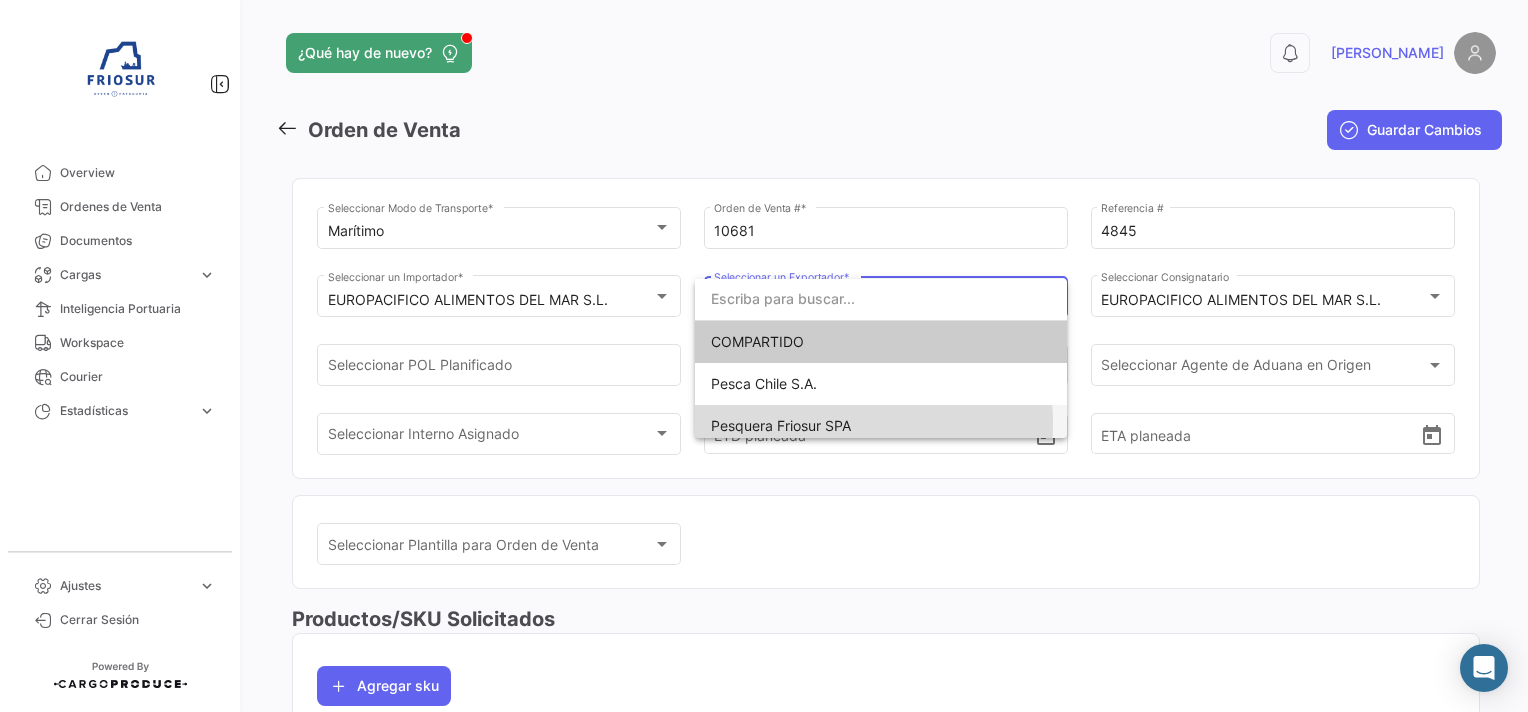 click on "Pesquera Friosur SPA" at bounding box center (781, 425) 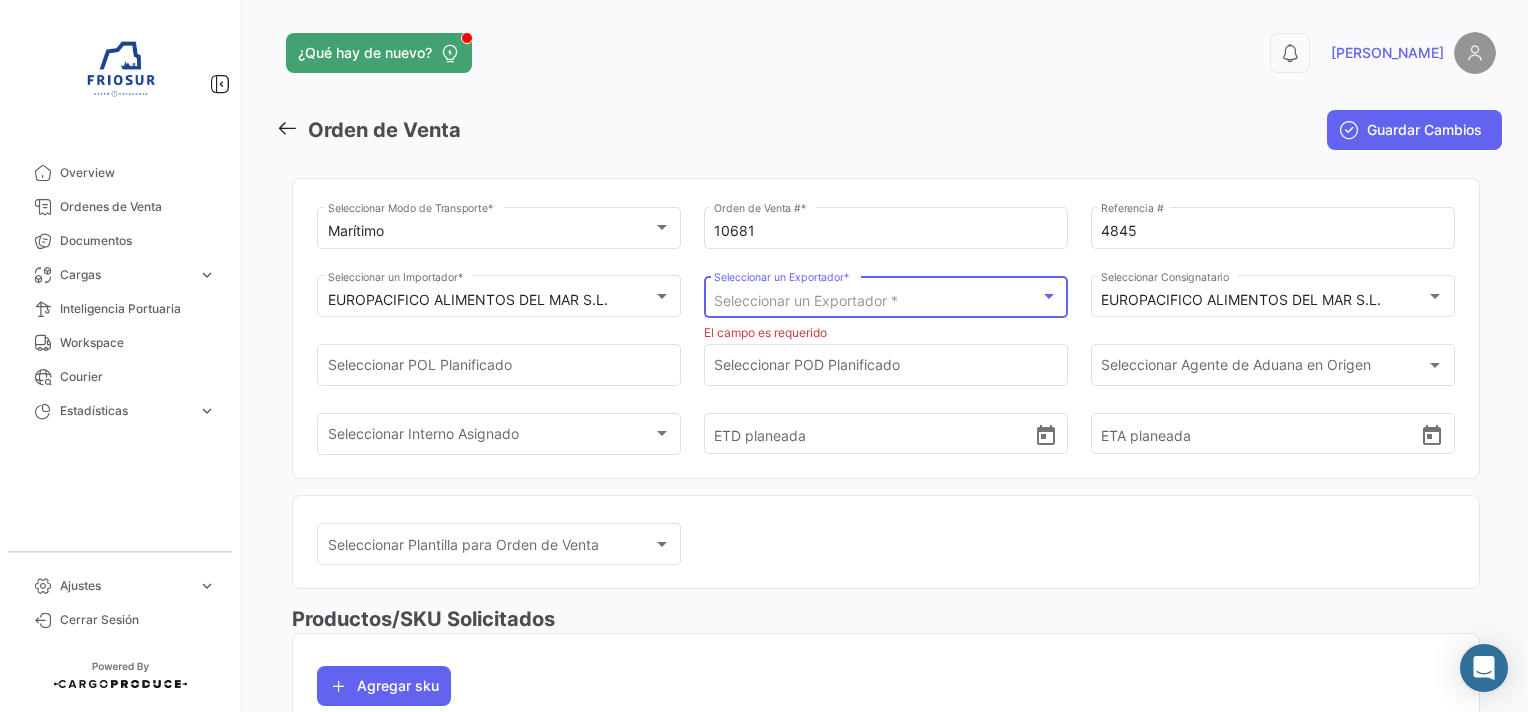 scroll, scrollTop: 0, scrollLeft: 0, axis: both 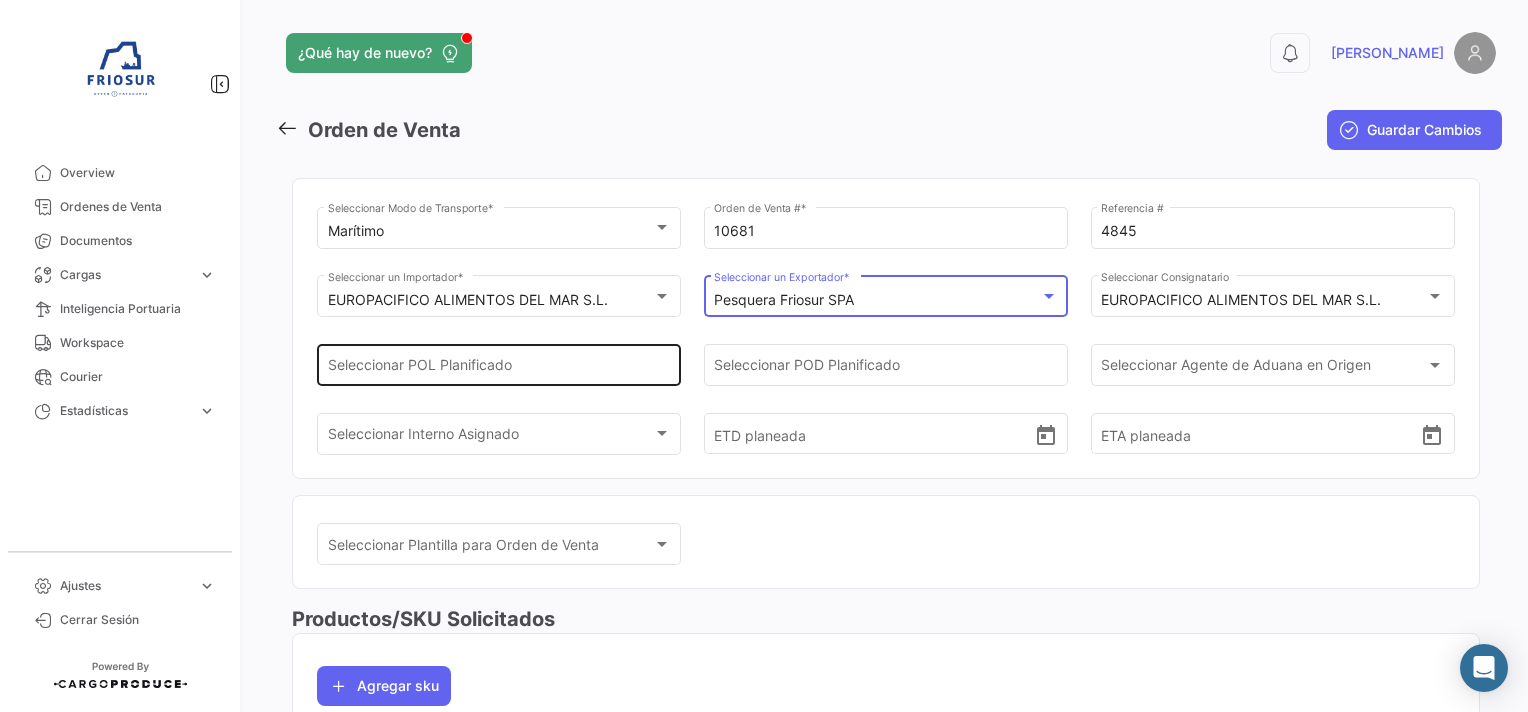 click on "Seleccionar
POL Planificado" 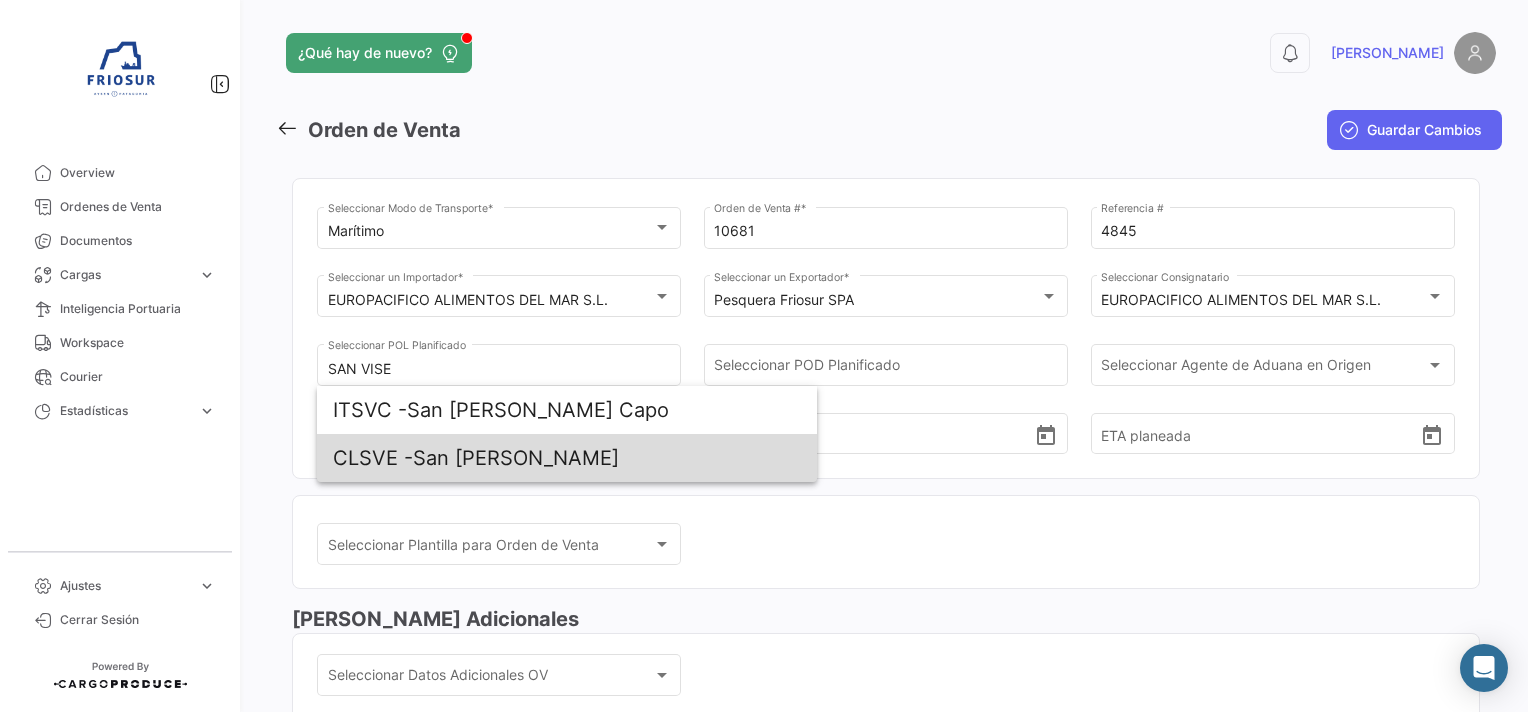 drag, startPoint x: 466, startPoint y: 459, endPoint x: 651, endPoint y: 384, distance: 199.62465 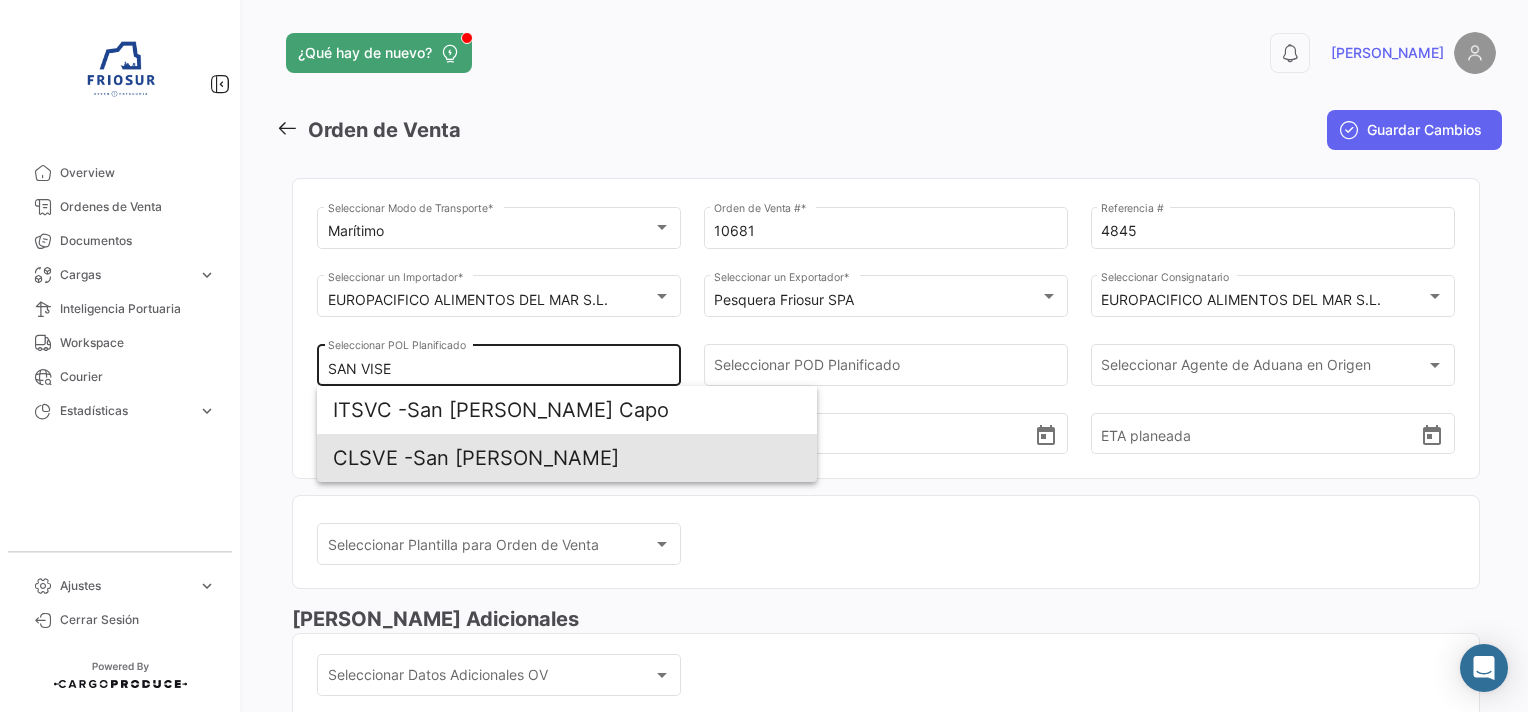 type on "San [PERSON_NAME]" 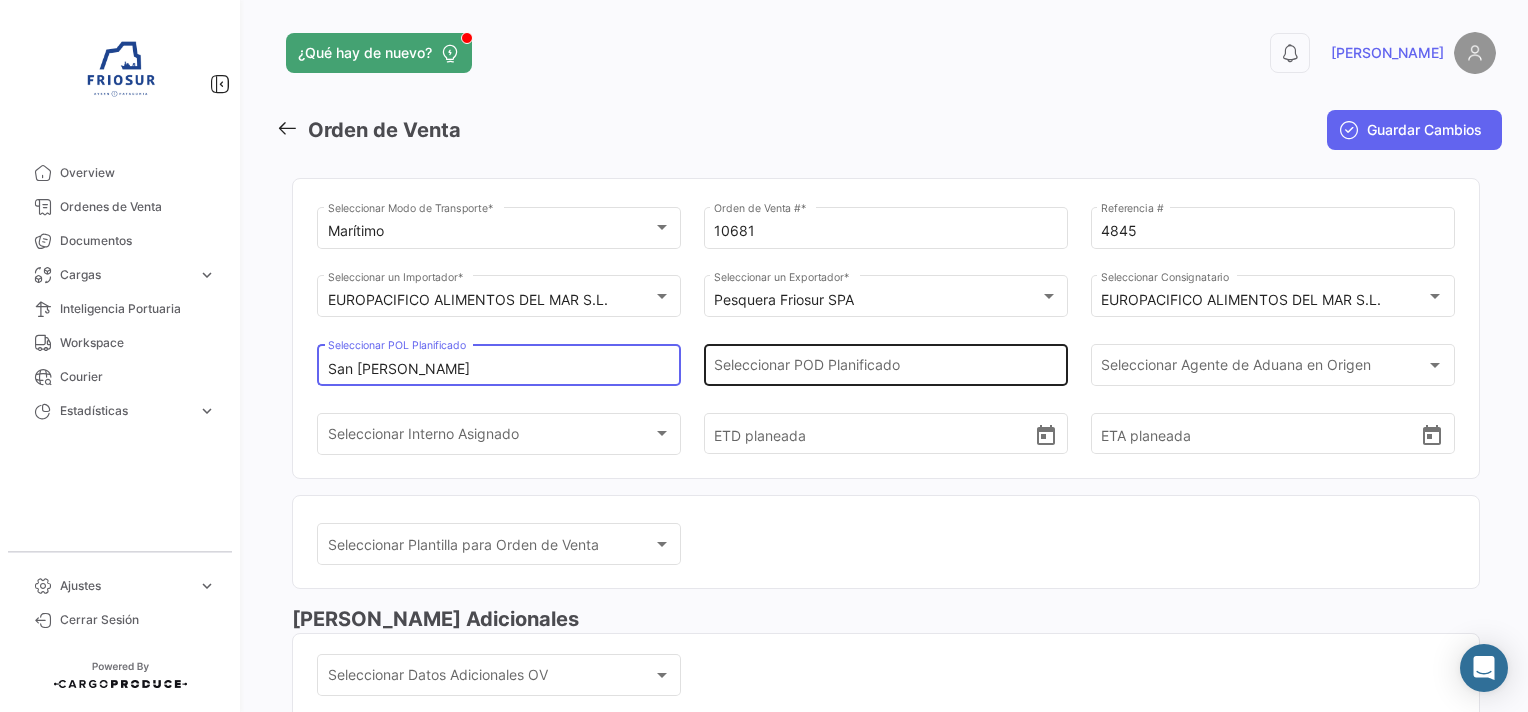 click on "Seleccionar
POD Planificado" 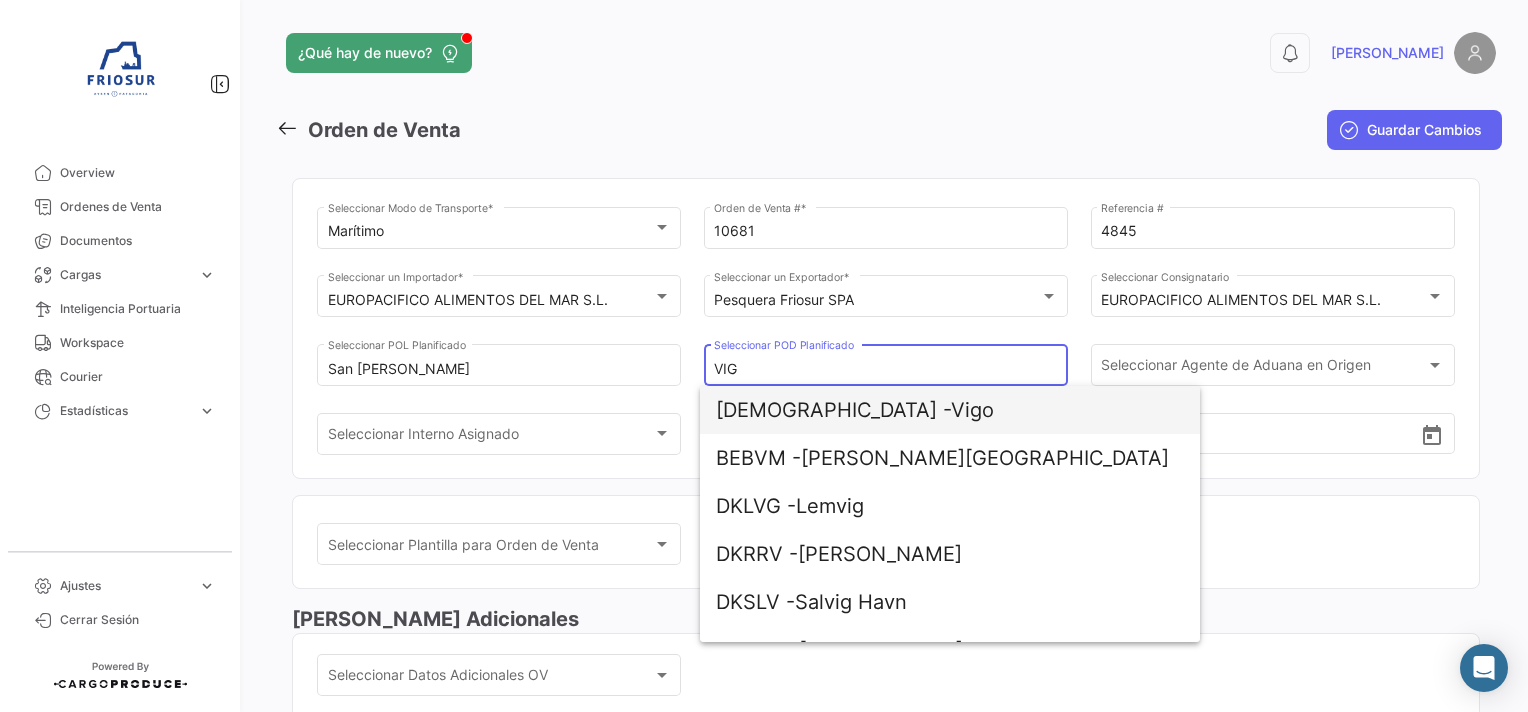 click on "[DEMOGRAPHIC_DATA] -" at bounding box center (833, 410) 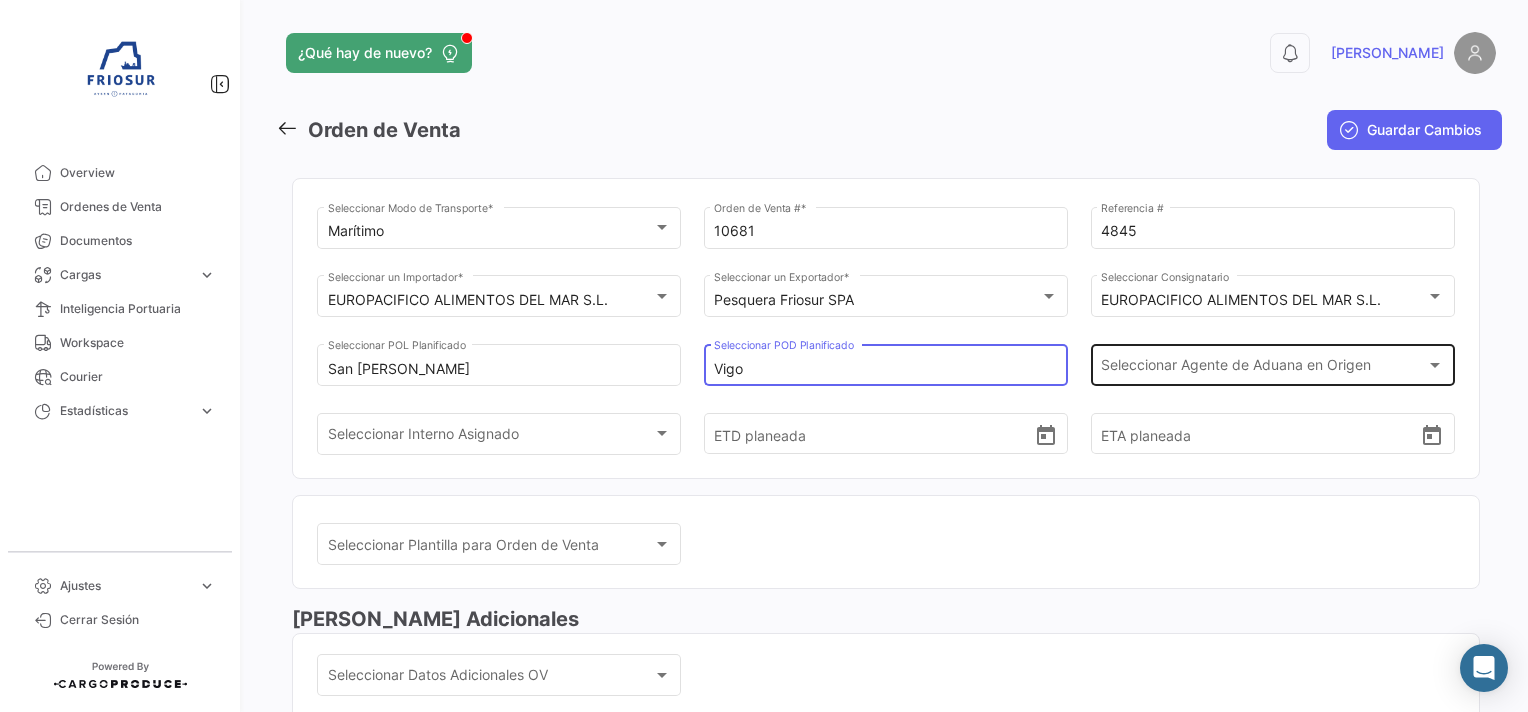 click on "Seleccionar
Agente de Aduana en Origen" at bounding box center (1263, 369) 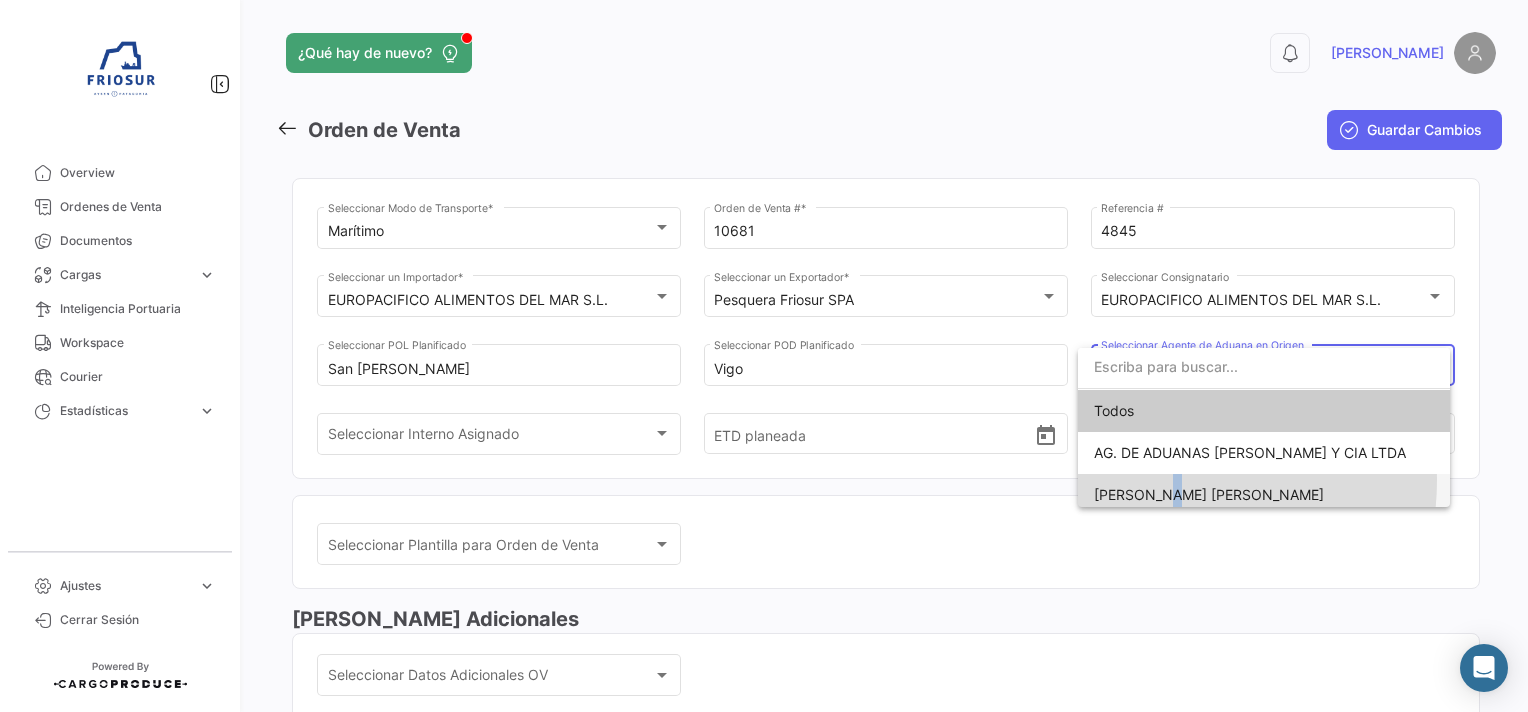 click on "[PERSON_NAME] [PERSON_NAME]" at bounding box center [1264, 495] 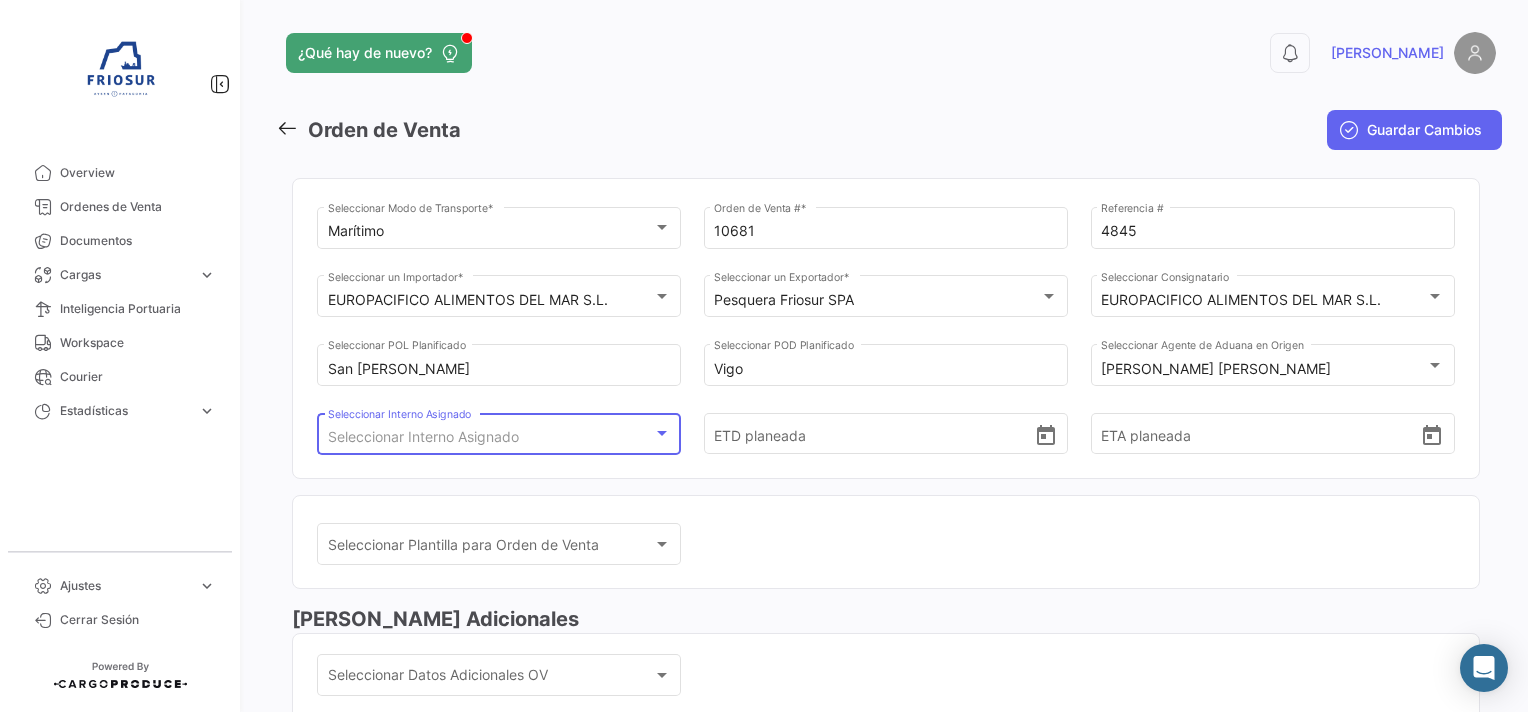 click on "Seleccionar Interno Asignado" at bounding box center [490, 437] 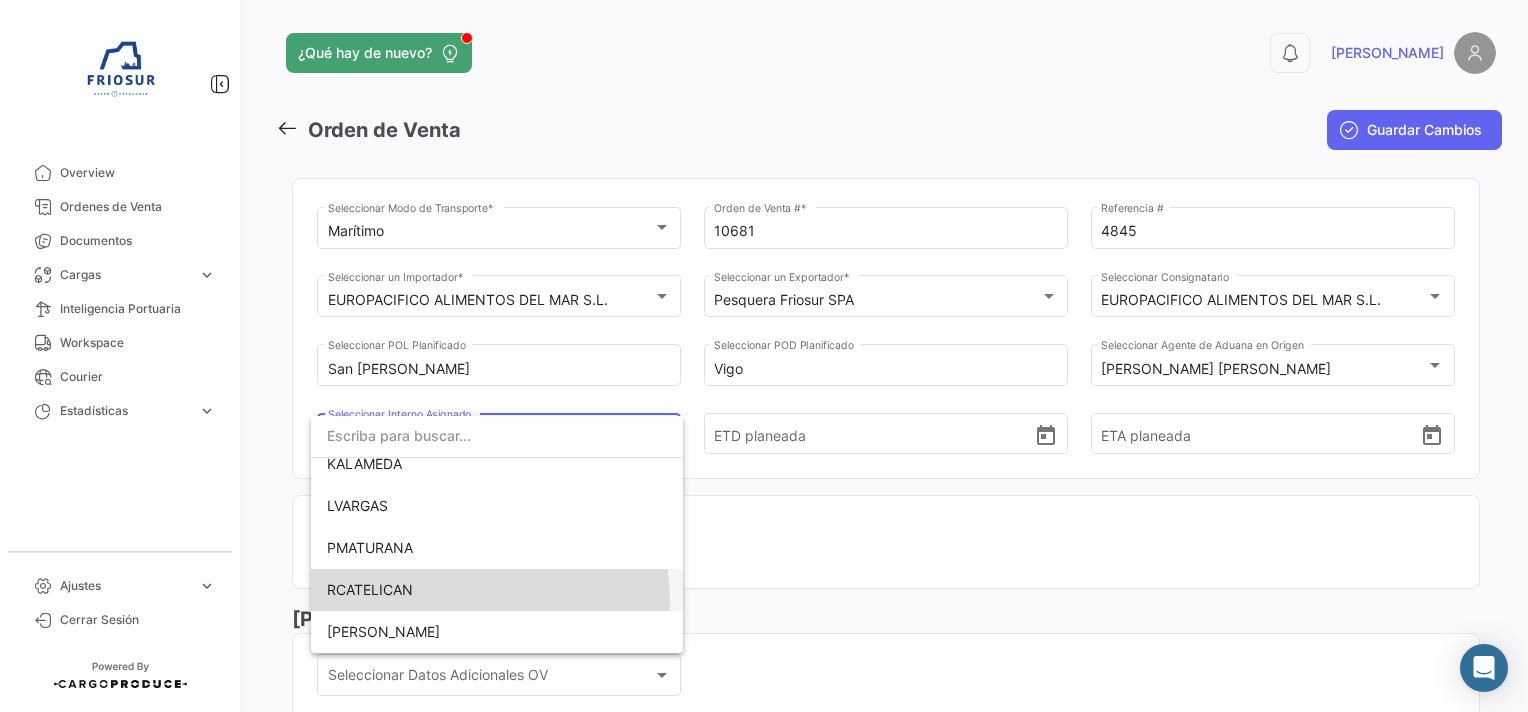 click on "RCATELICAN" at bounding box center [497, 590] 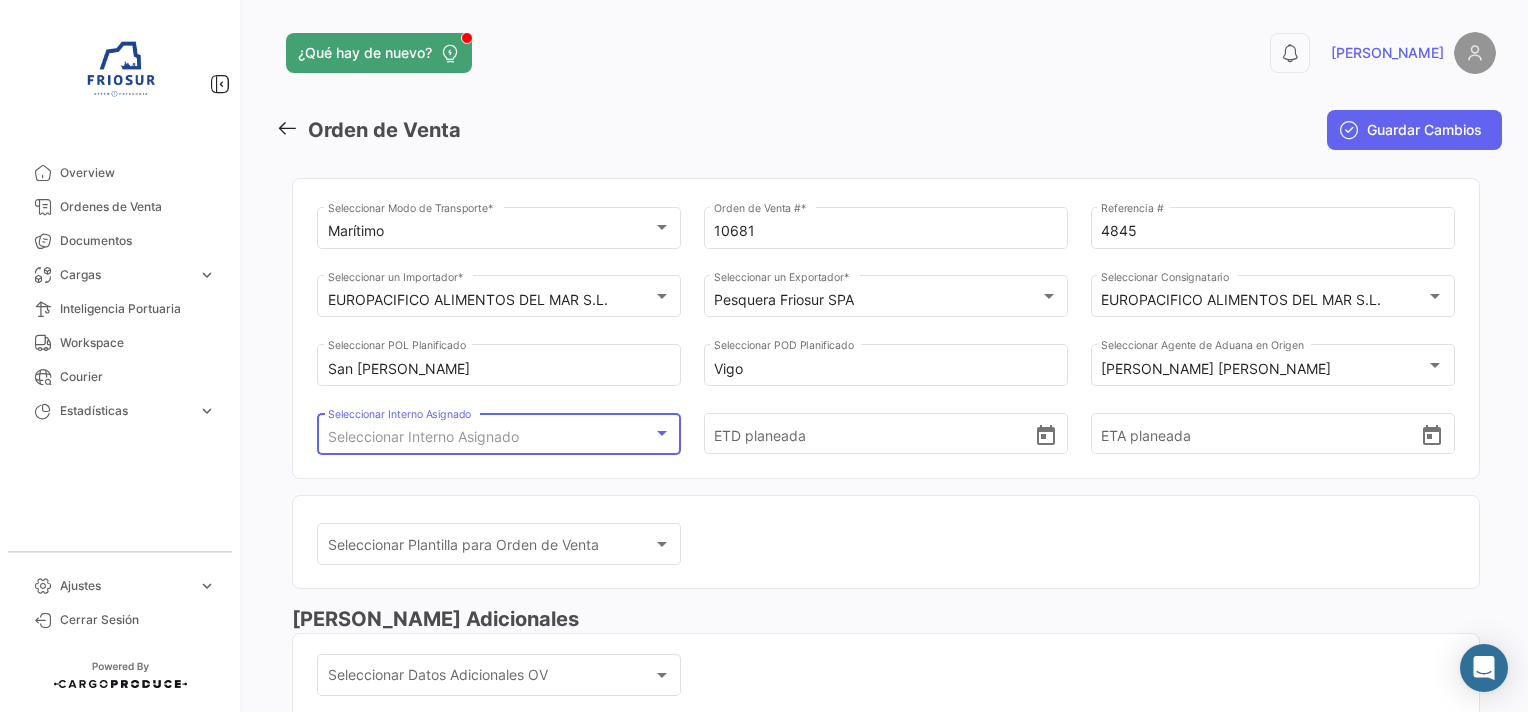 scroll, scrollTop: 99, scrollLeft: 0, axis: vertical 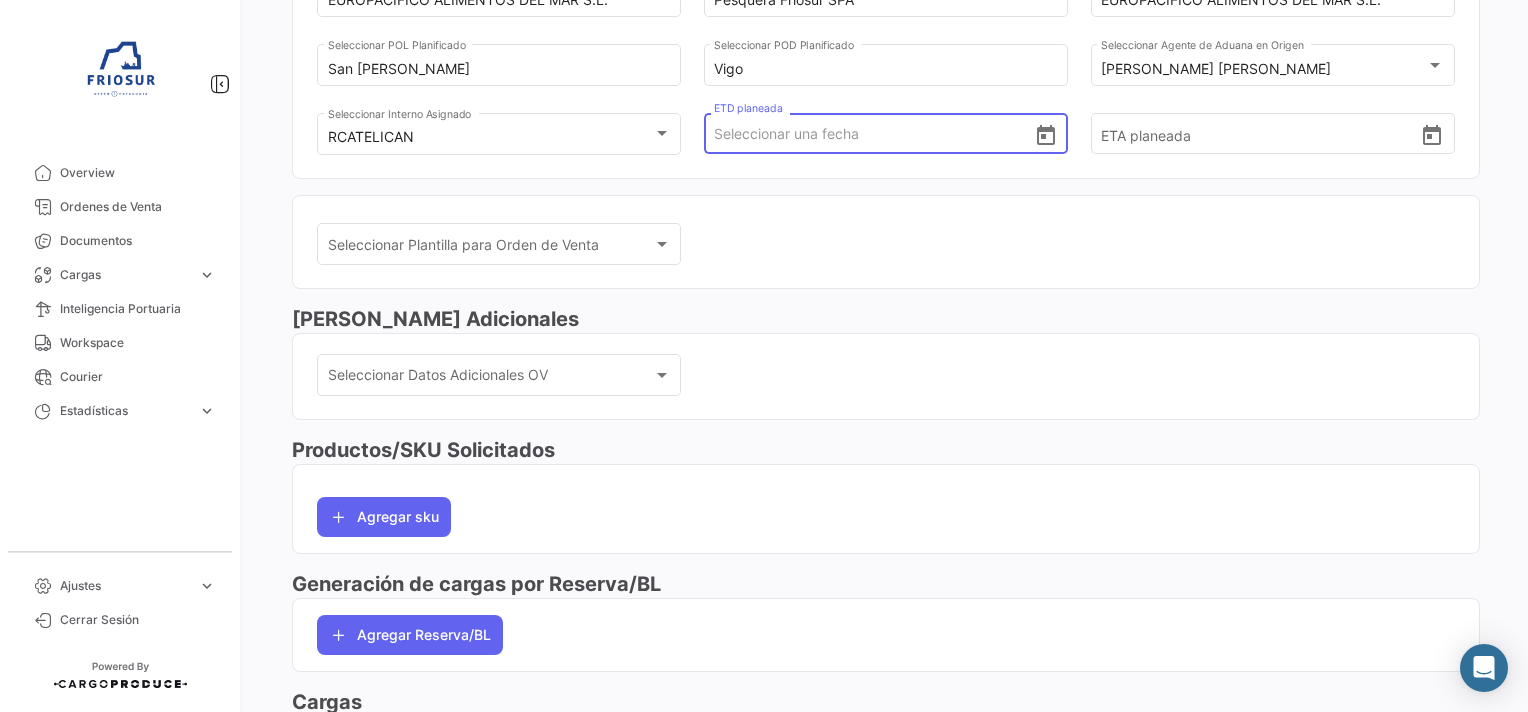 drag, startPoint x: 1005, startPoint y: 140, endPoint x: 1051, endPoint y: 140, distance: 46 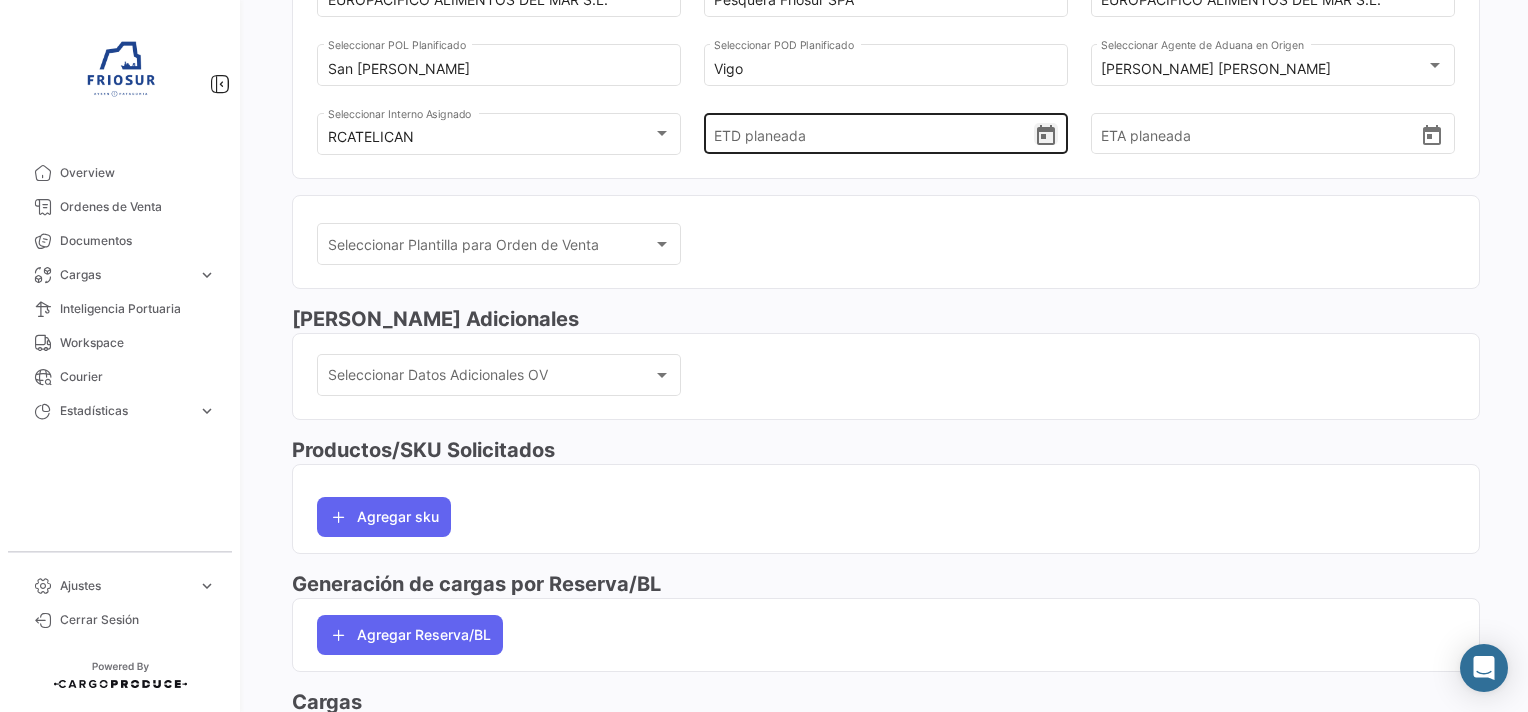 click 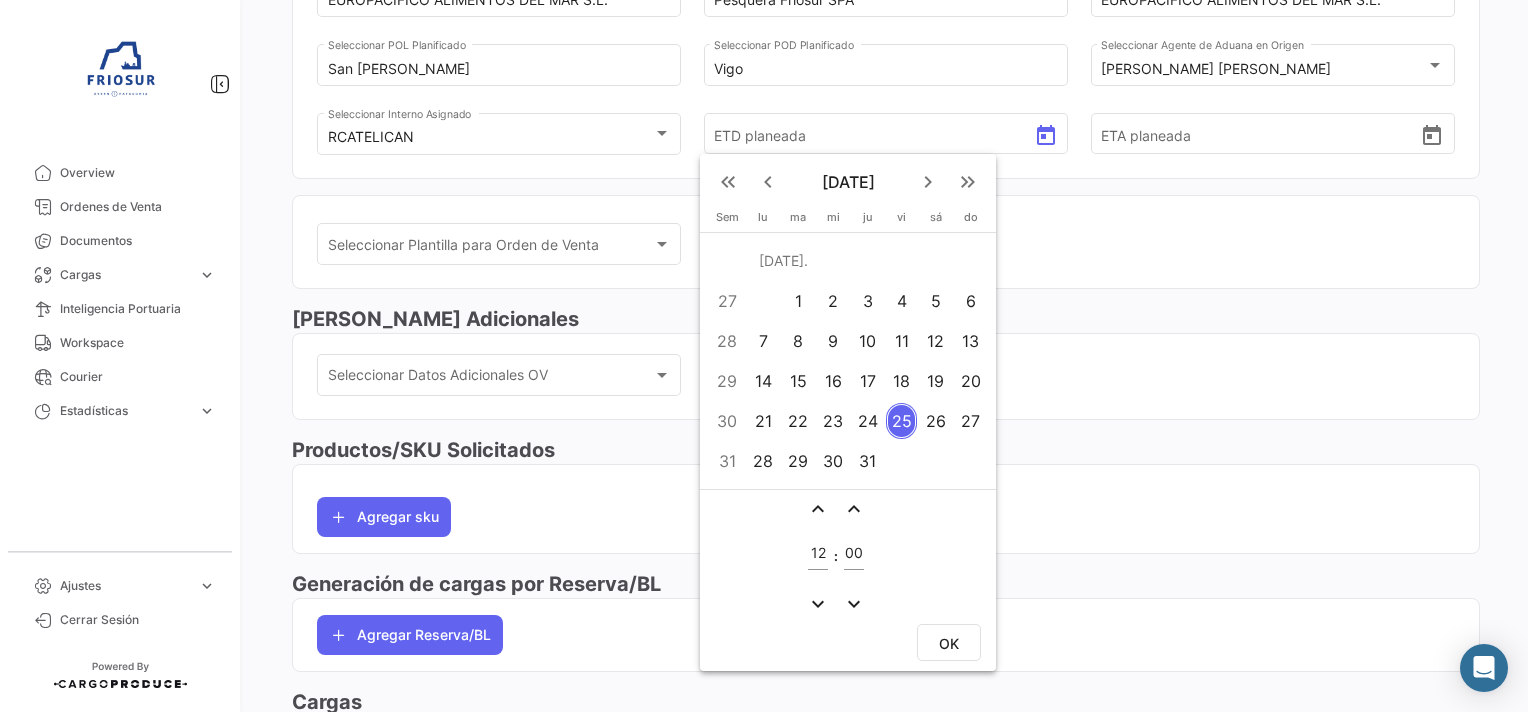 type 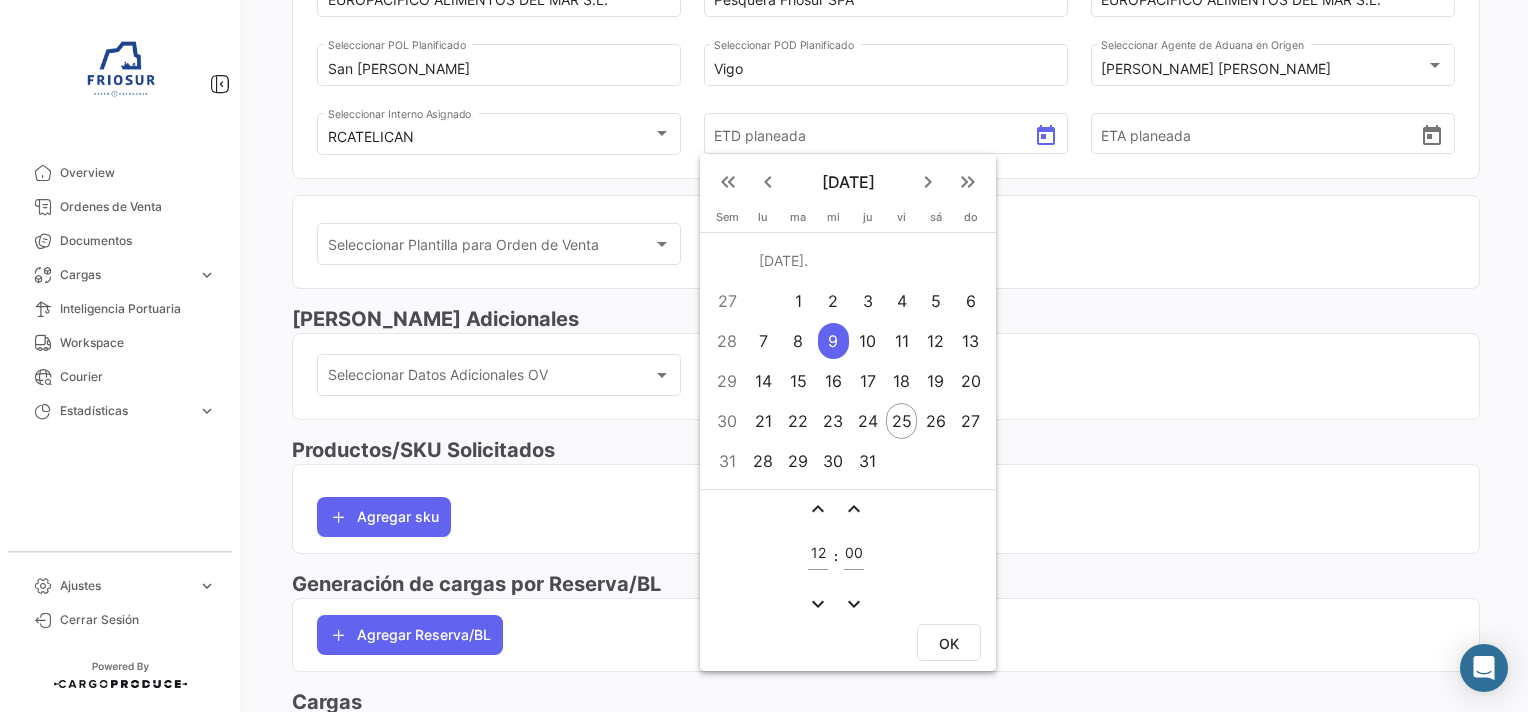 click on "OK" at bounding box center [949, 643] 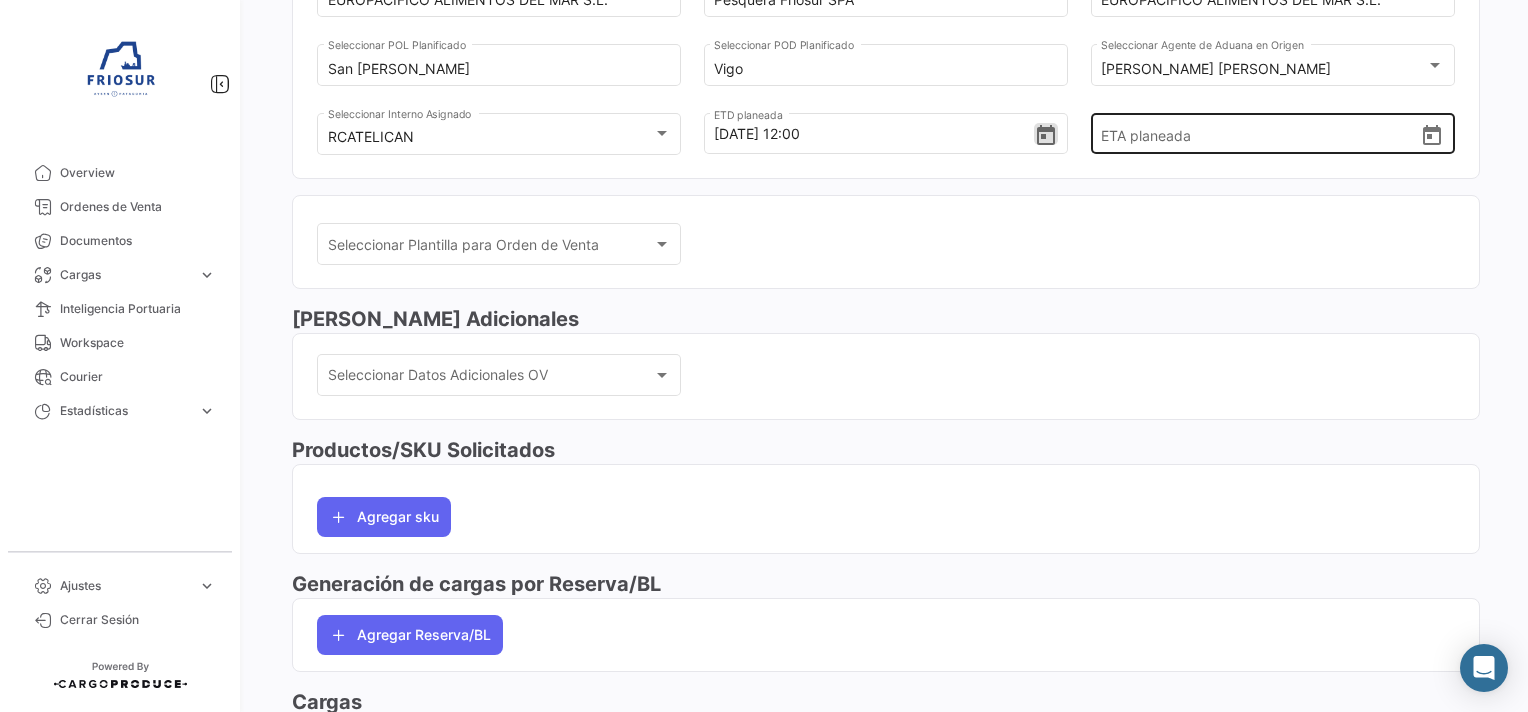 click 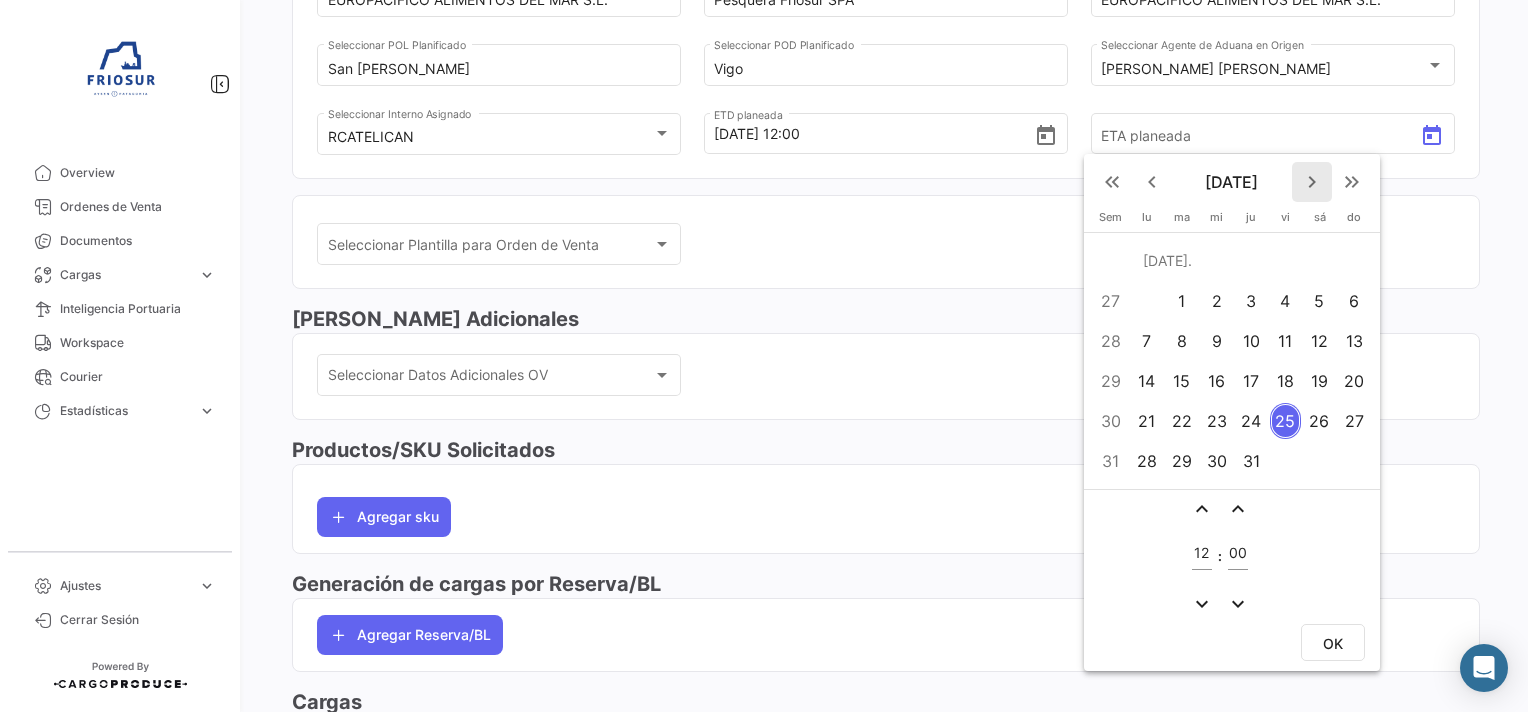 click on "keyboard_arrow_right" at bounding box center (1312, 182) 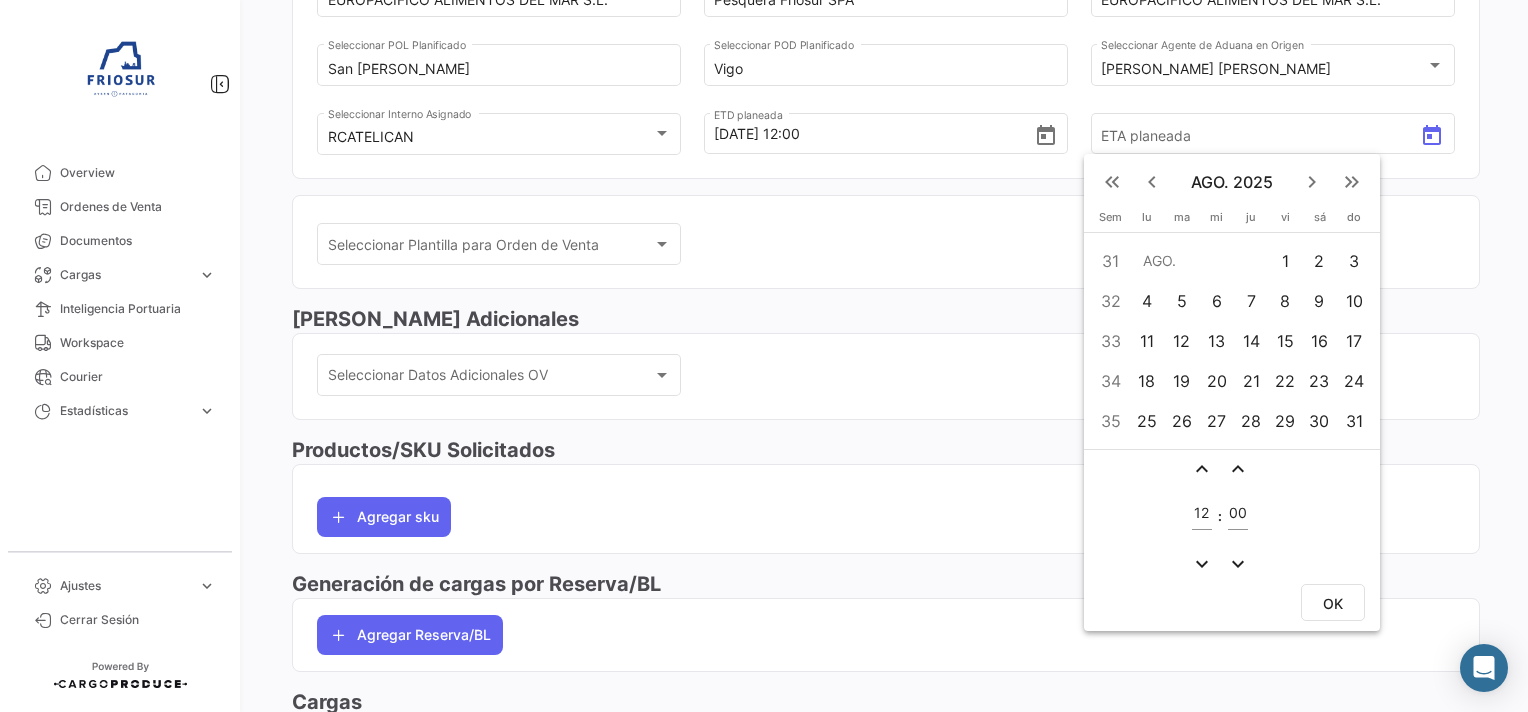 click on "11" at bounding box center [1147, 341] 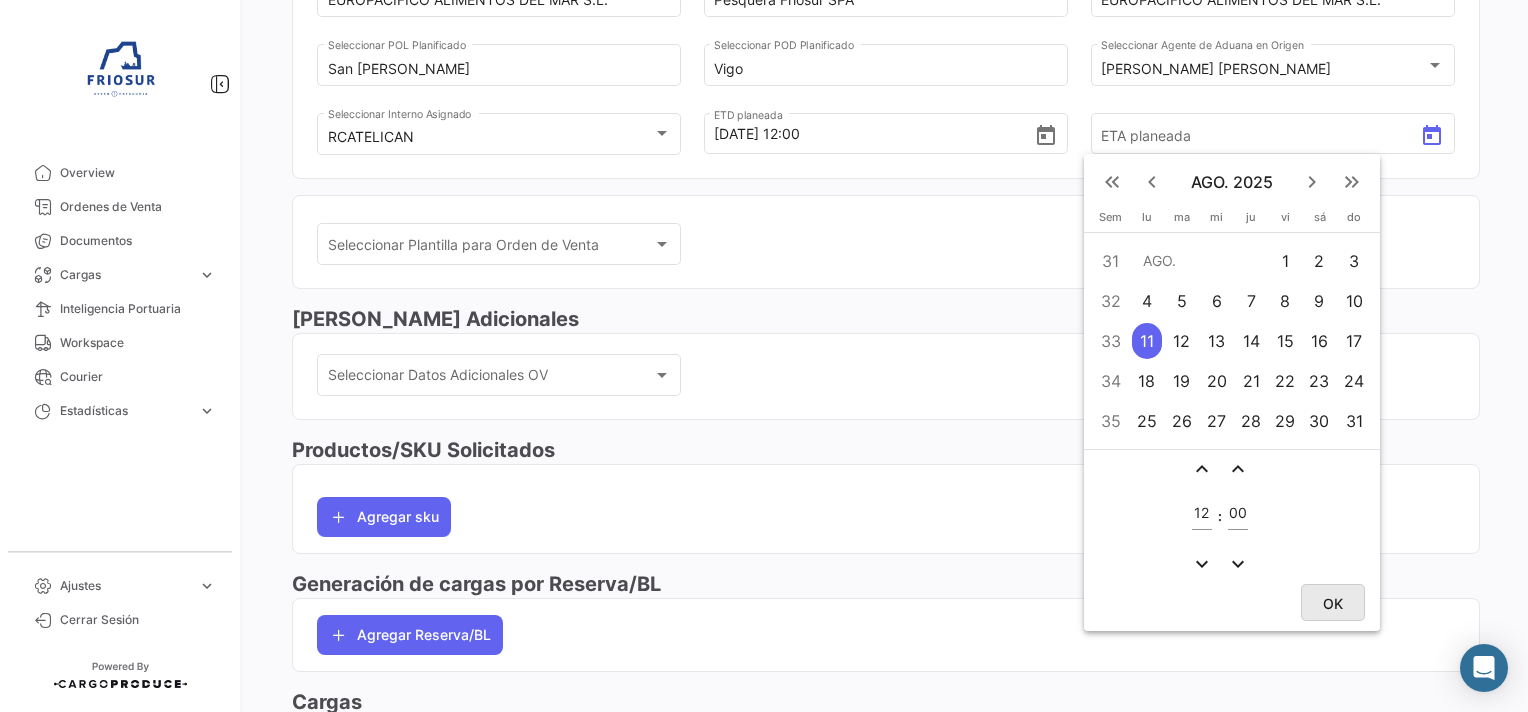 click on "OK" at bounding box center (1333, 603) 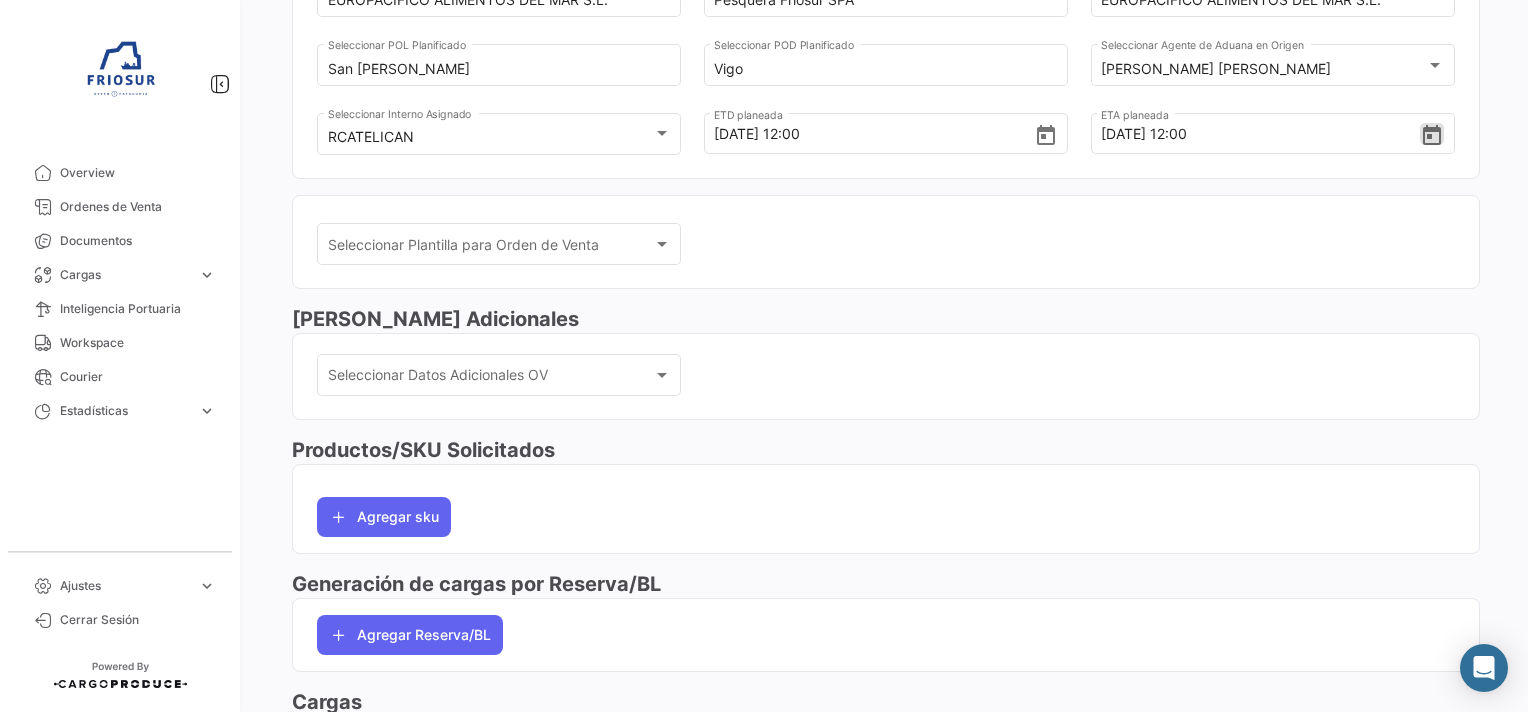 type 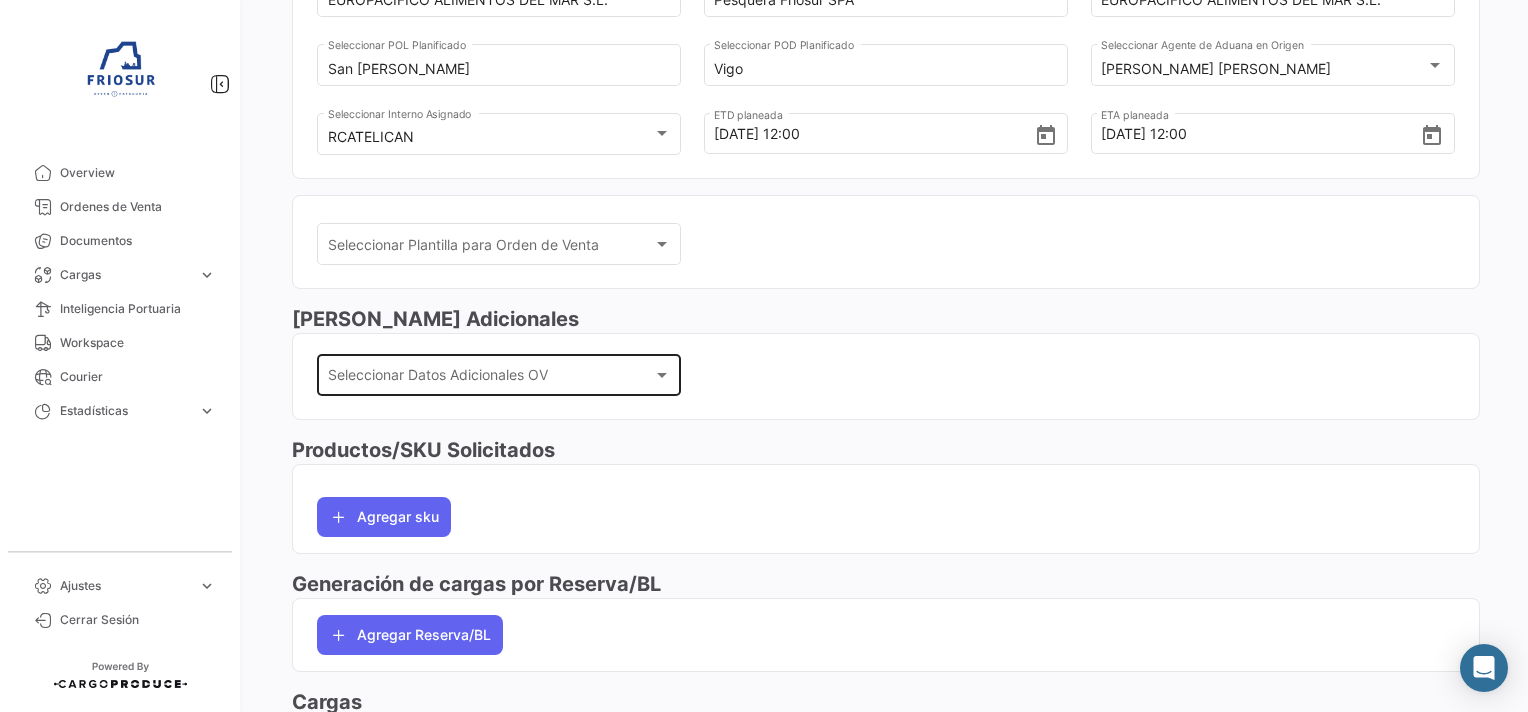 click on "Seleccionar Datos Adicionales OV Seleccionar Datos Adicionales OV" 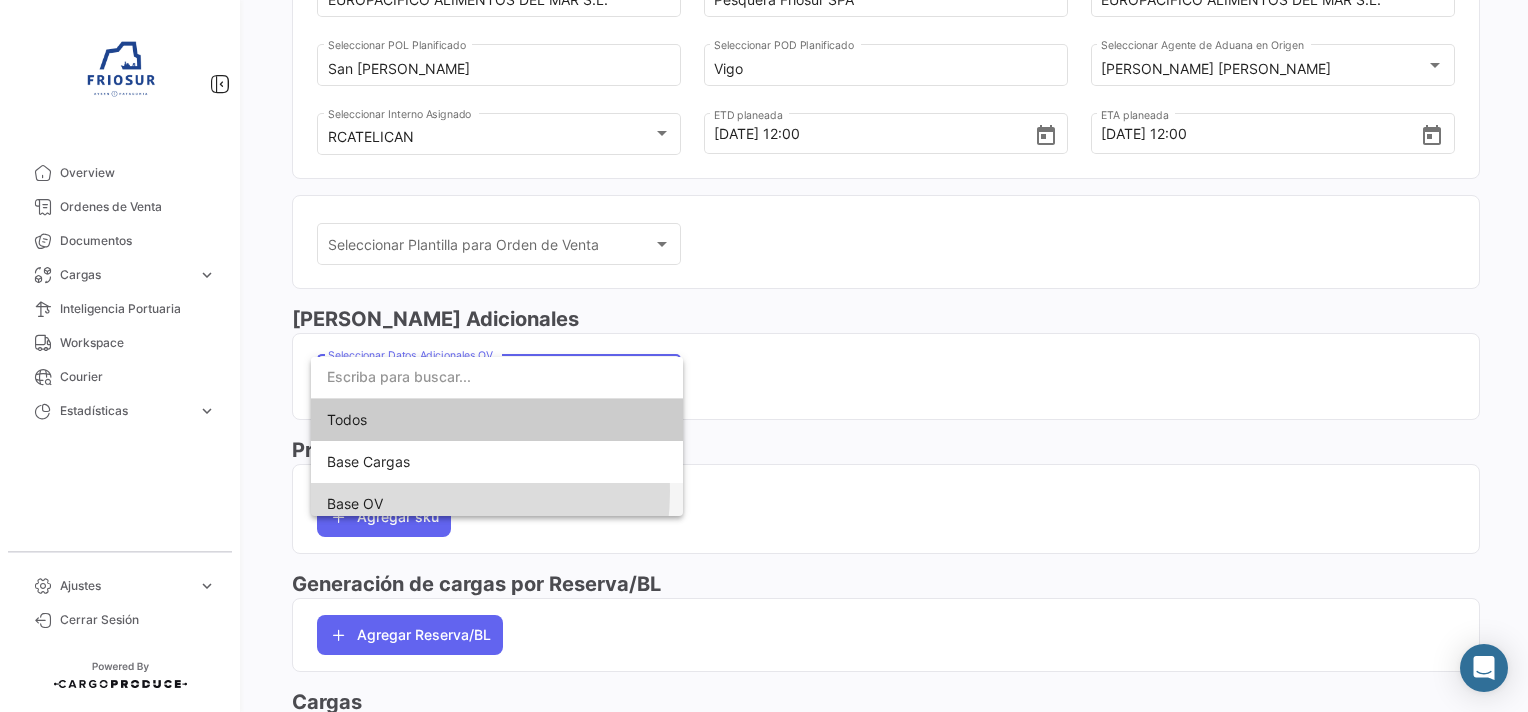 click on "Base OV" at bounding box center (497, 504) 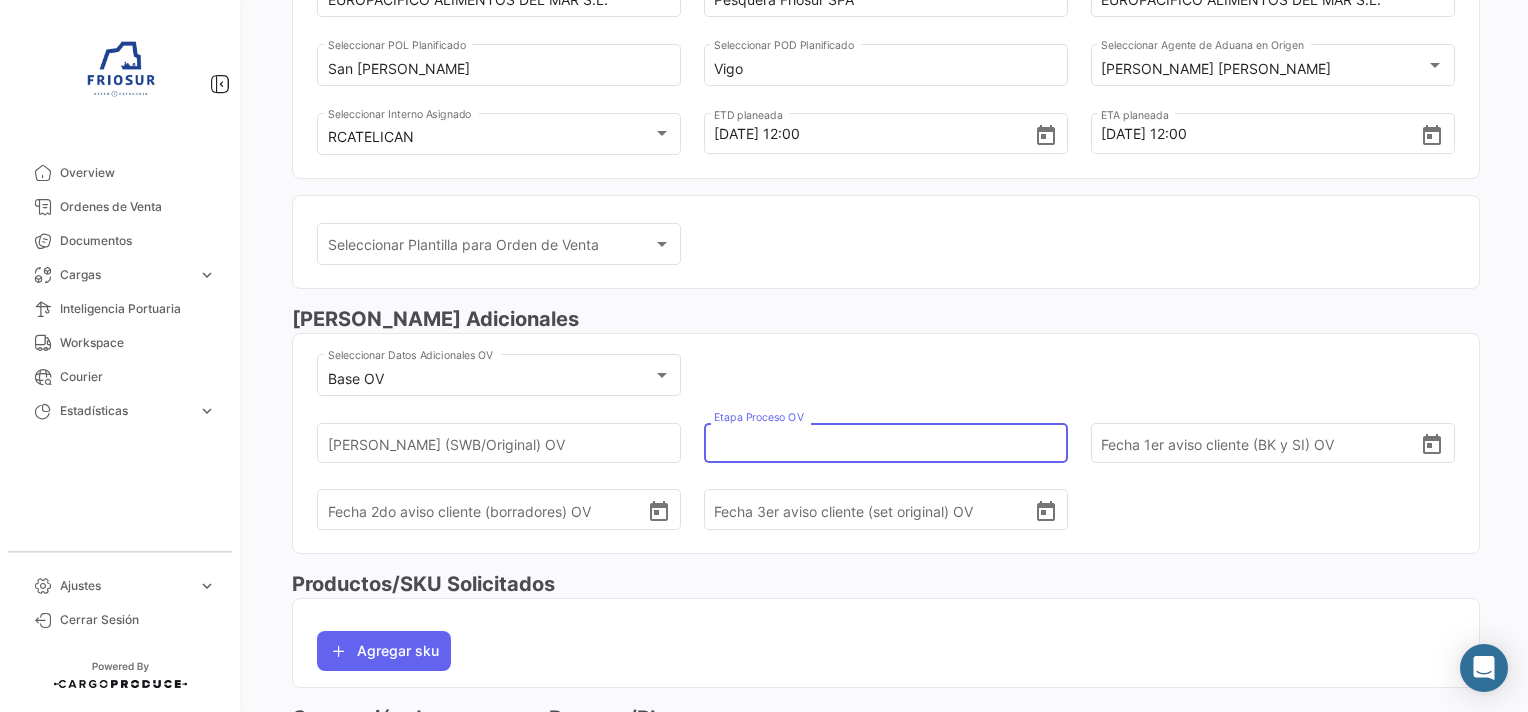 click on "Etapa Proceso OV" at bounding box center [877, 443] 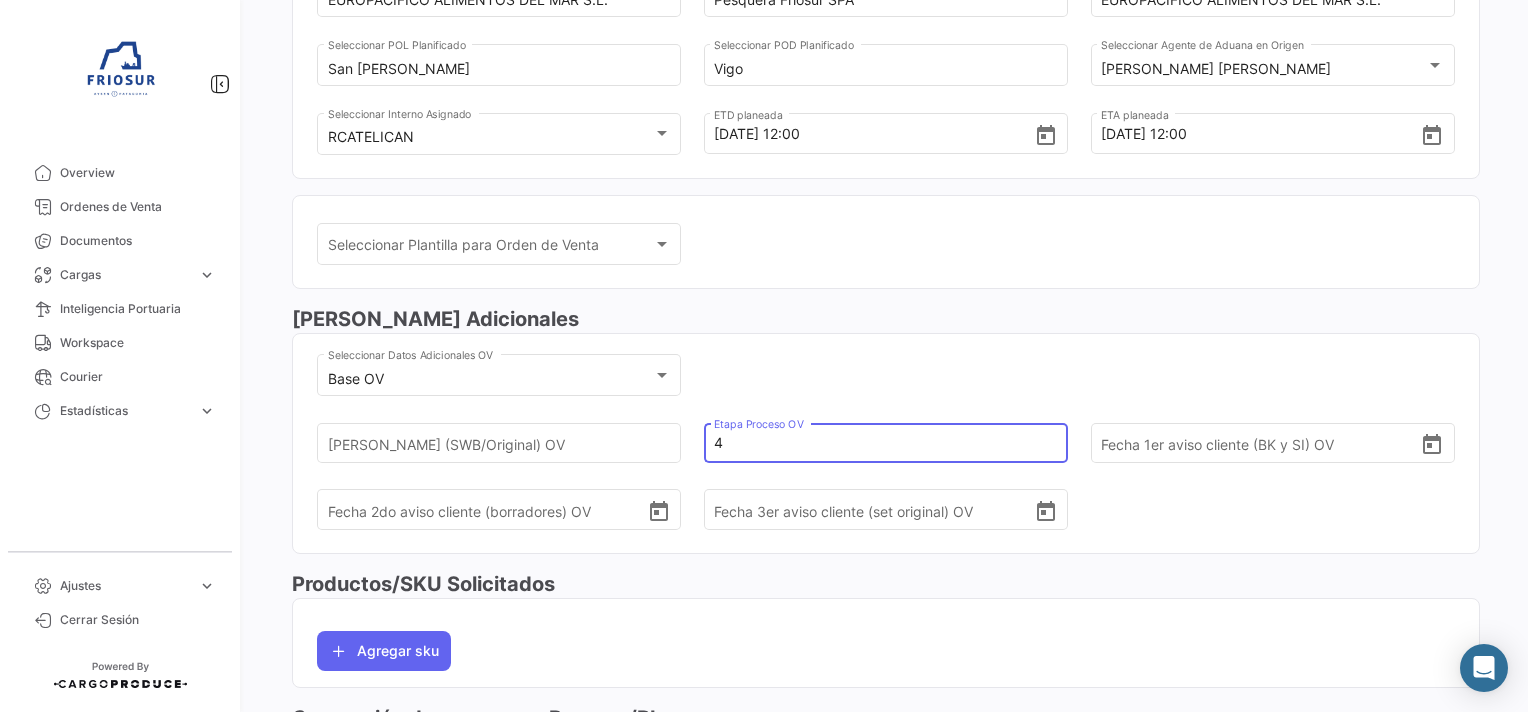 type on "4" 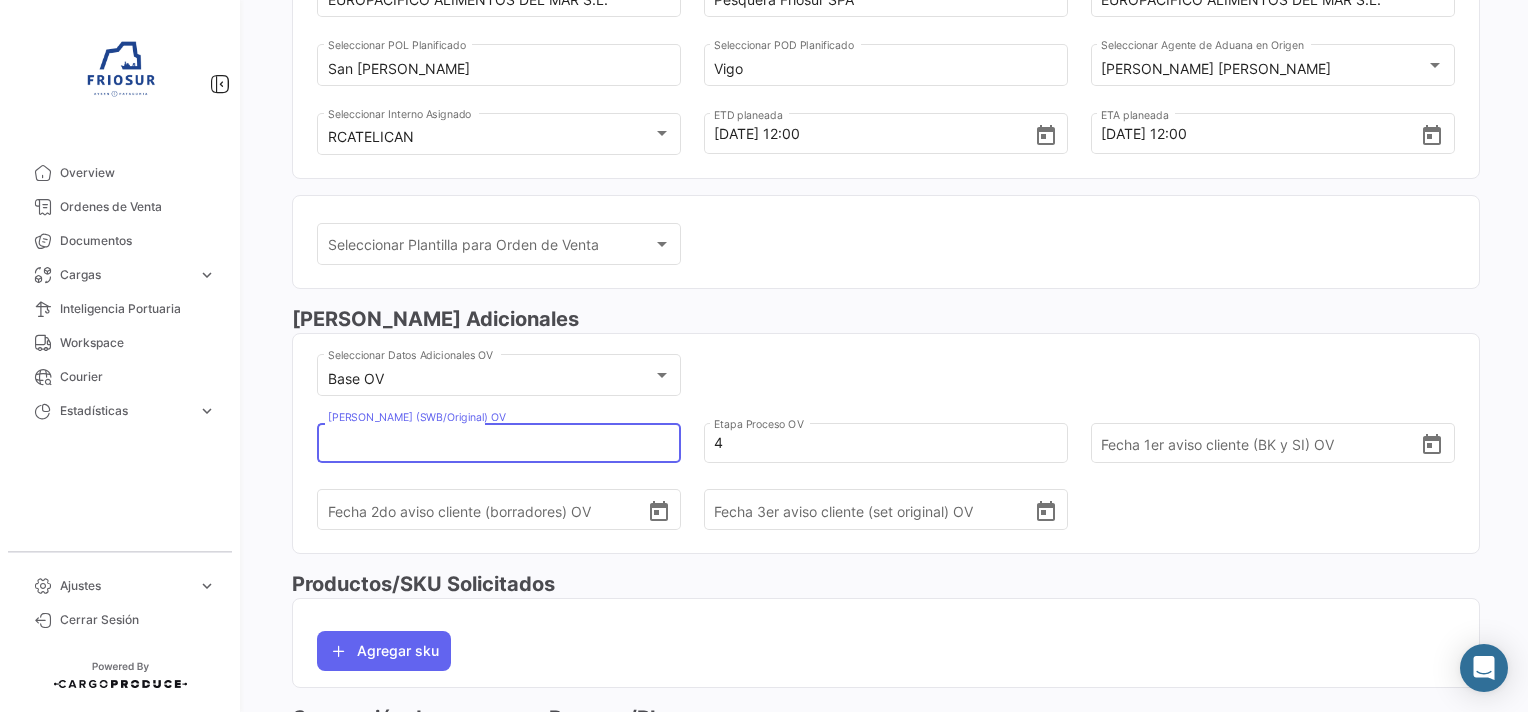 click on "[PERSON_NAME] (SWB/Original) OV" at bounding box center (491, 443) 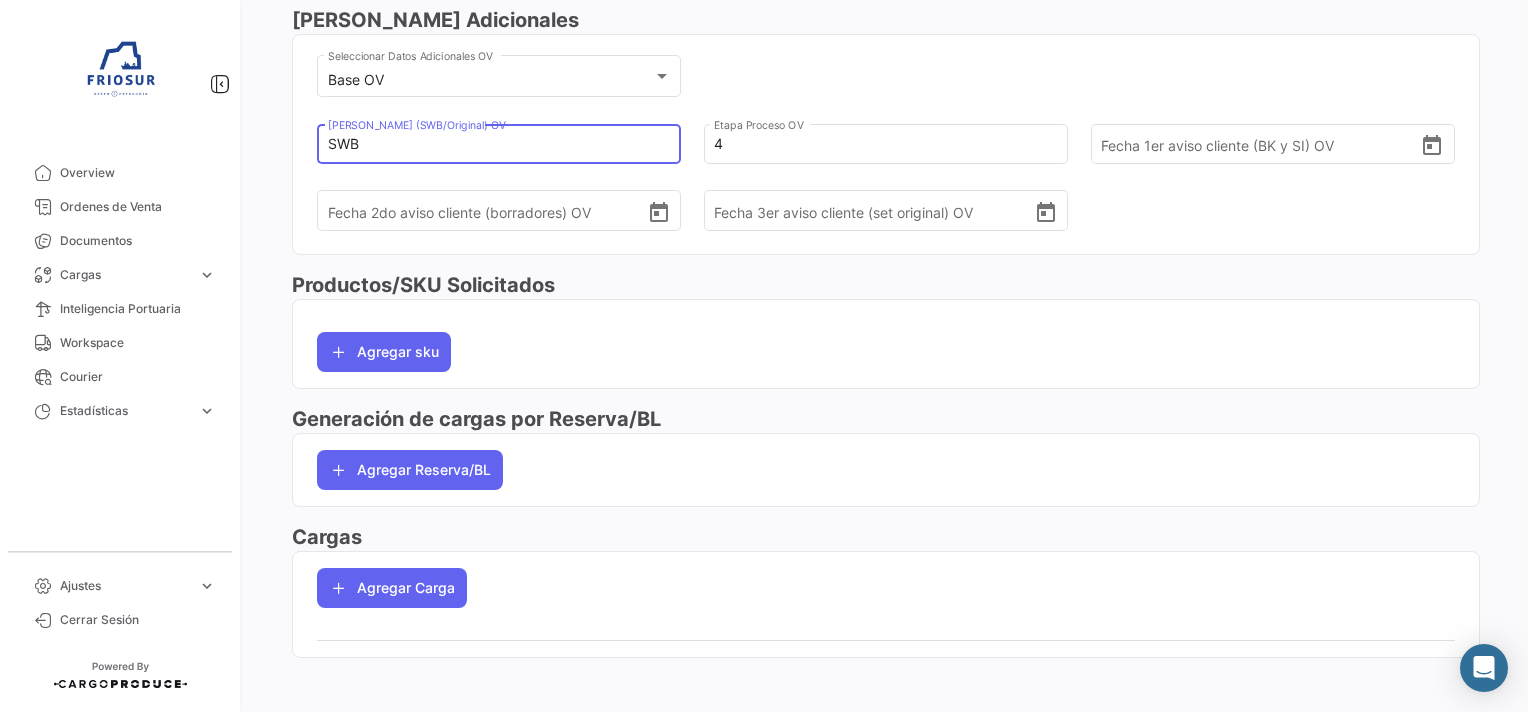 scroll, scrollTop: 600, scrollLeft: 0, axis: vertical 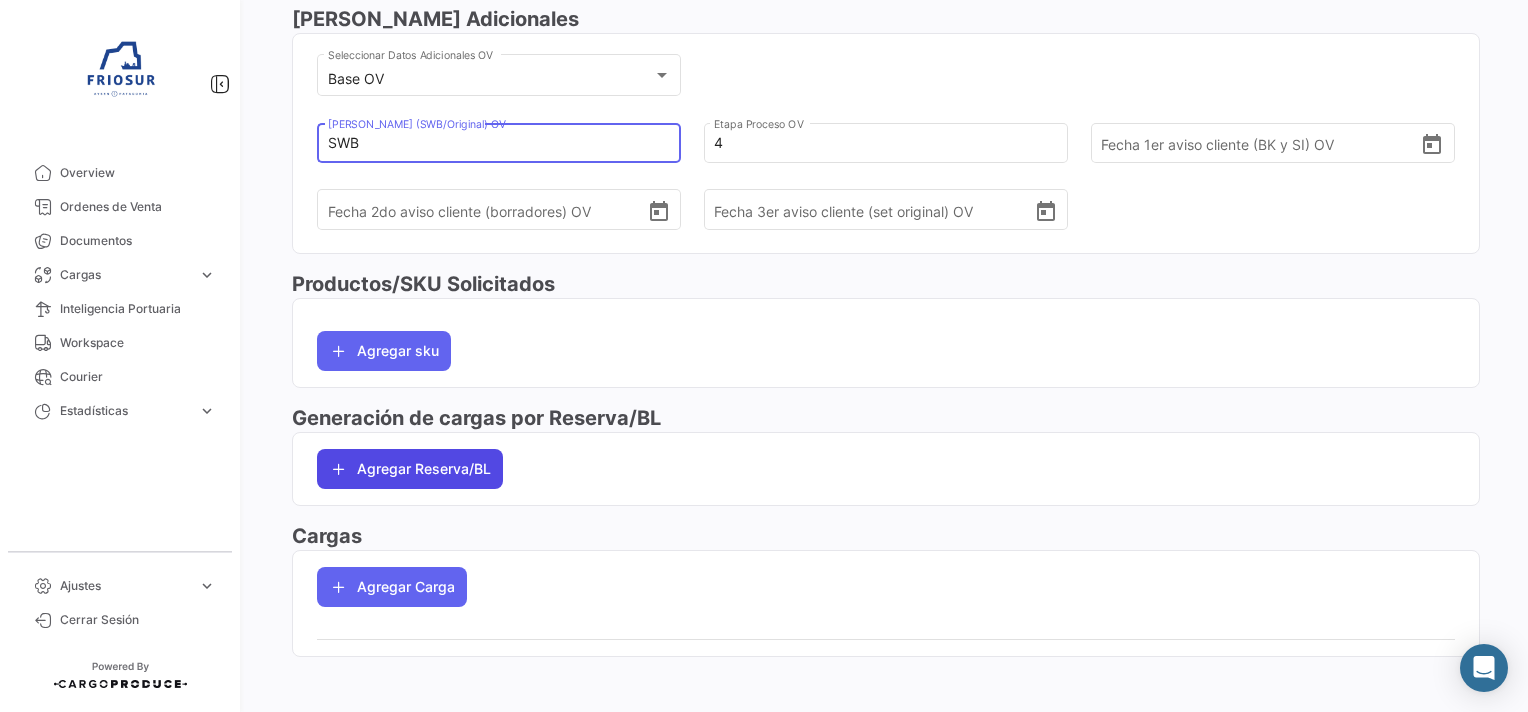 type on "SWB" 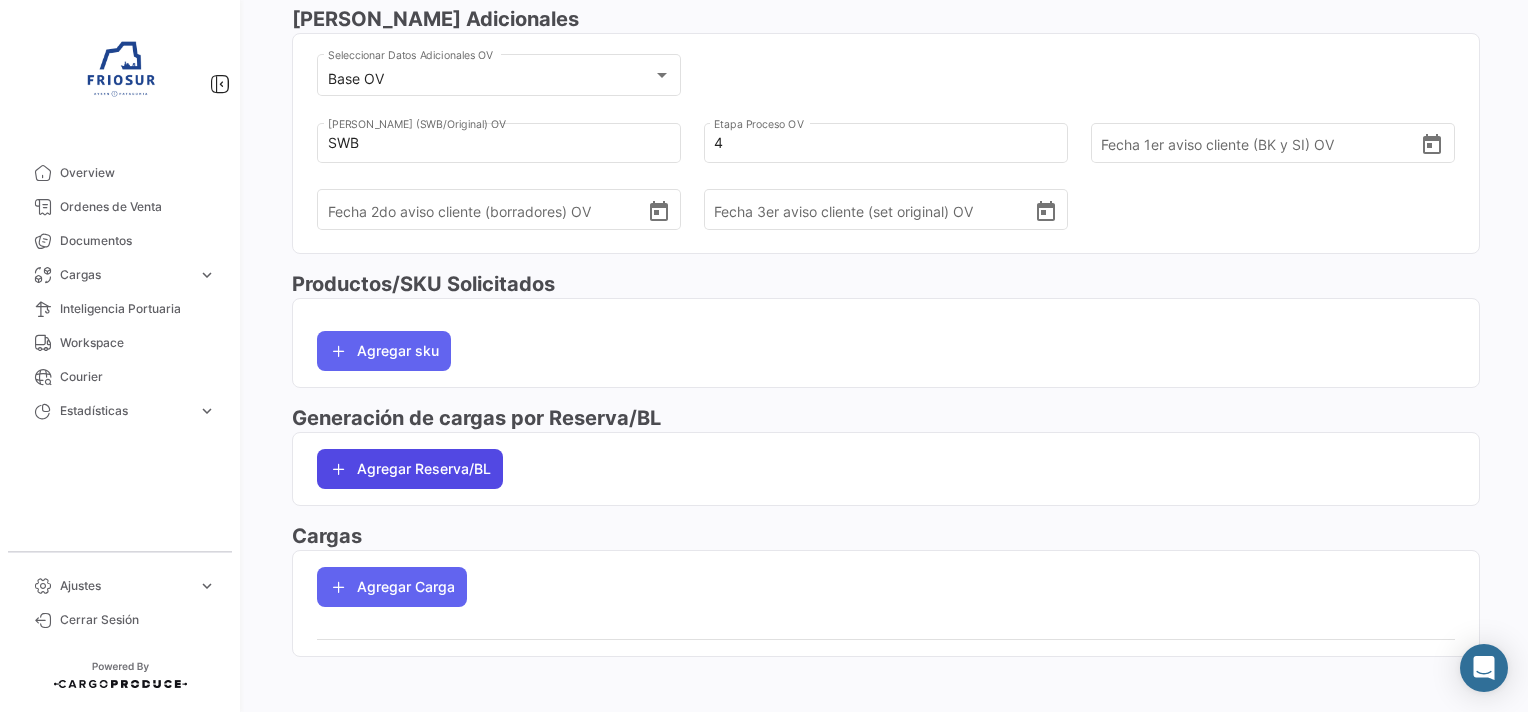 click on "Agregar Reserva/BL" 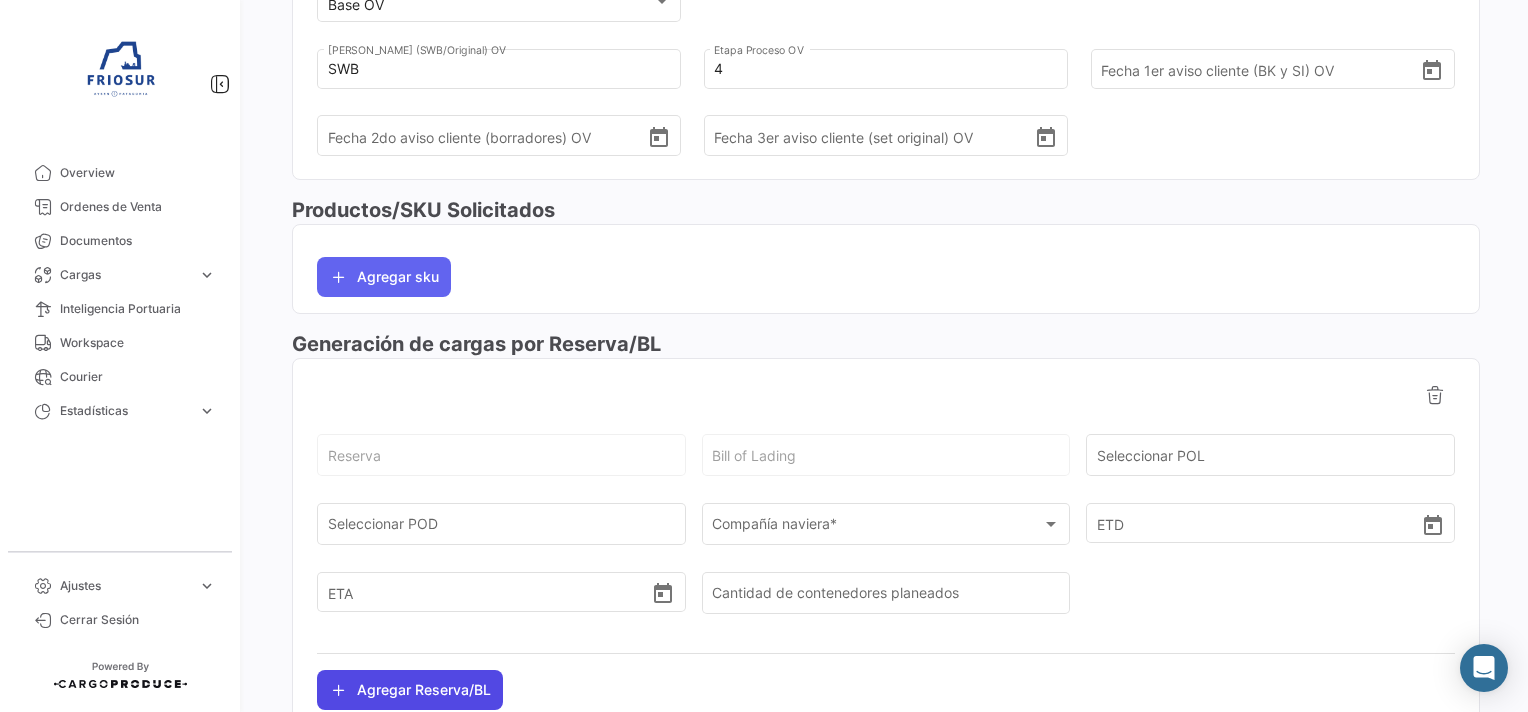 scroll, scrollTop: 700, scrollLeft: 0, axis: vertical 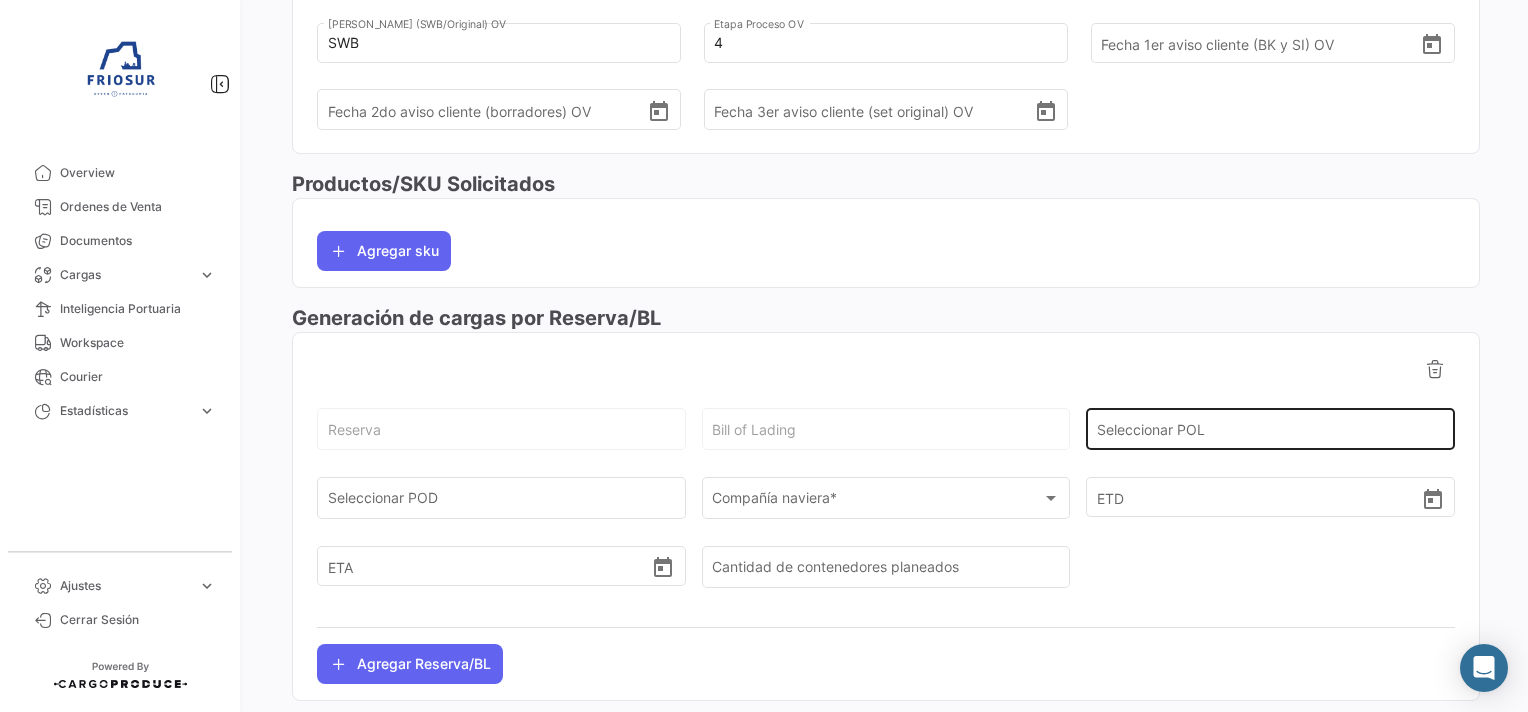 click on "Seleccionar POL" at bounding box center [1271, 433] 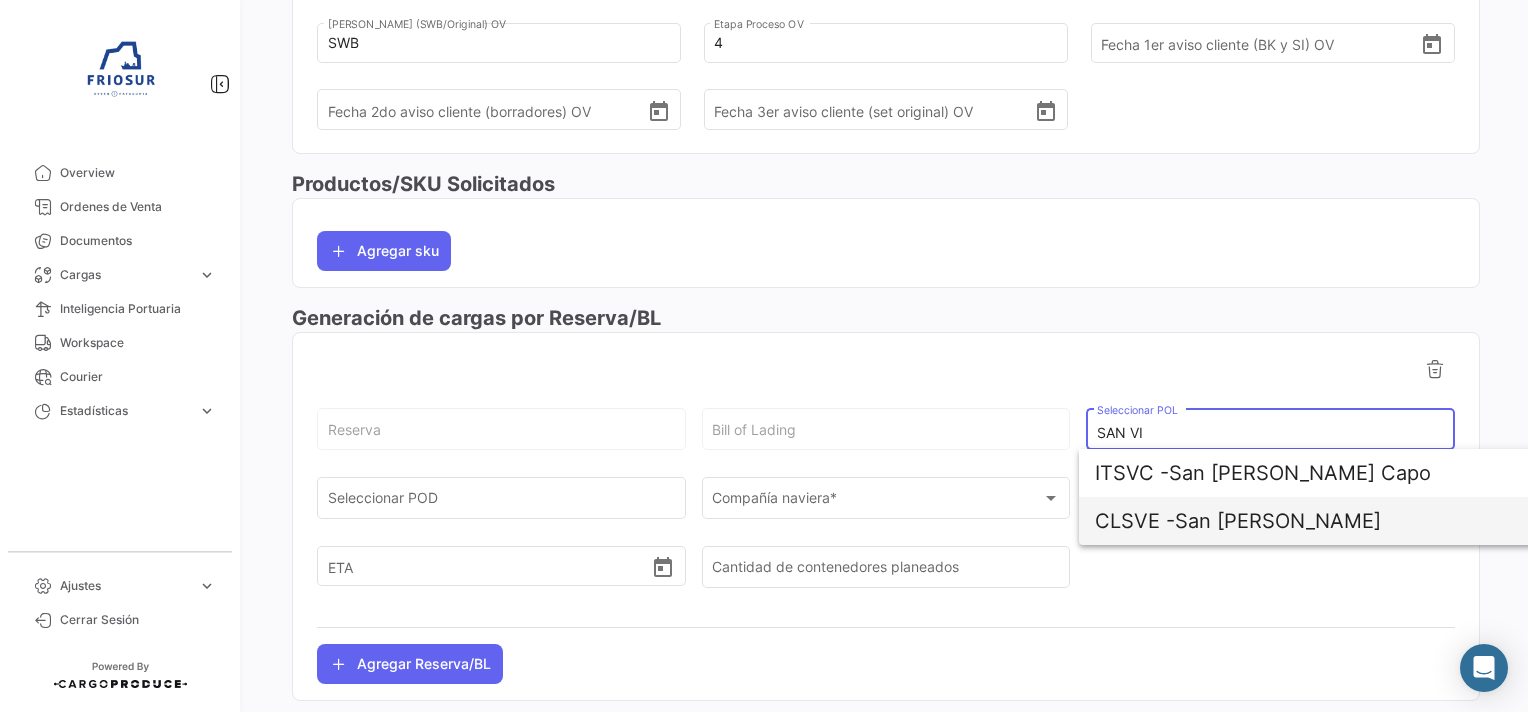 click on "CLSVE -" at bounding box center [1135, 521] 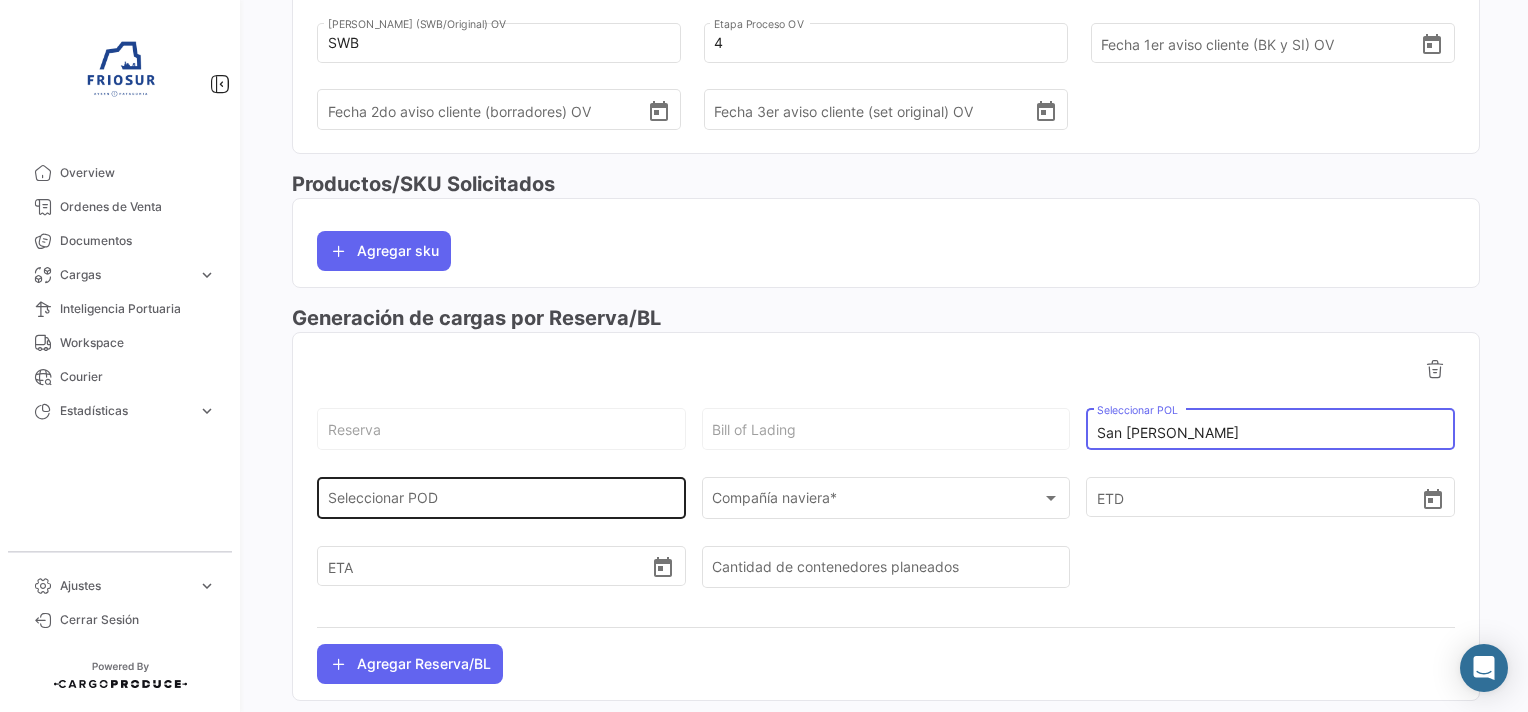 click on "Seleccionar POD" at bounding box center (502, 502) 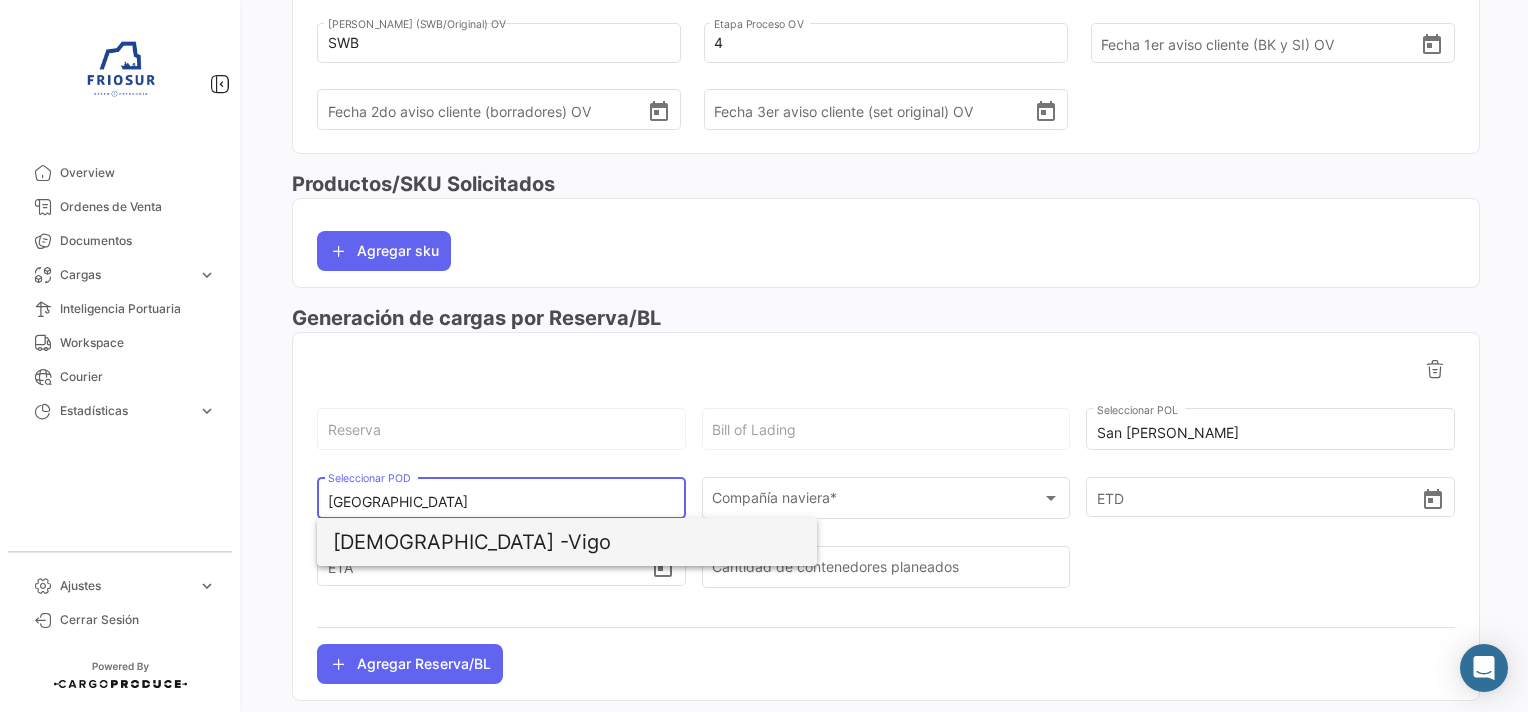click on "ESVGO -    [GEOGRAPHIC_DATA]" at bounding box center [567, 542] 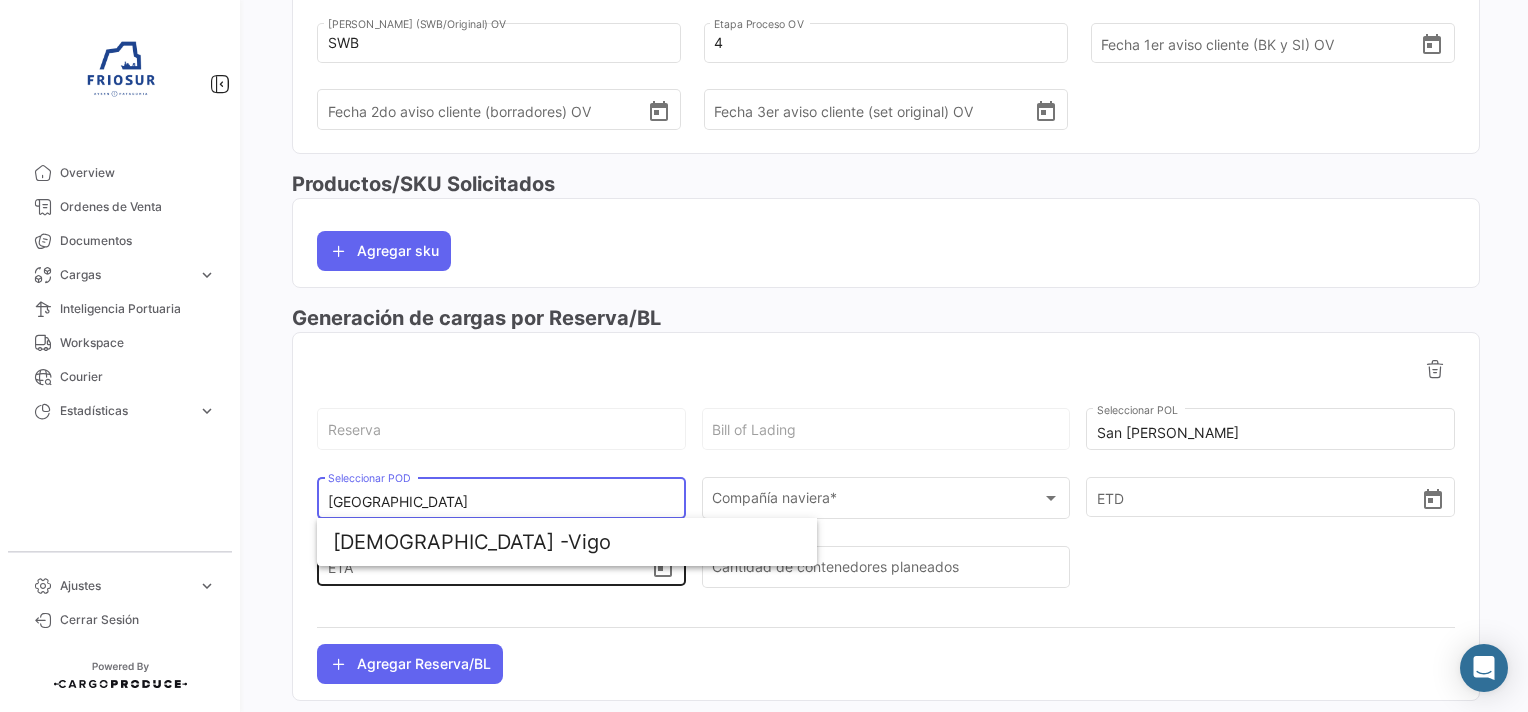 type on "Vigo" 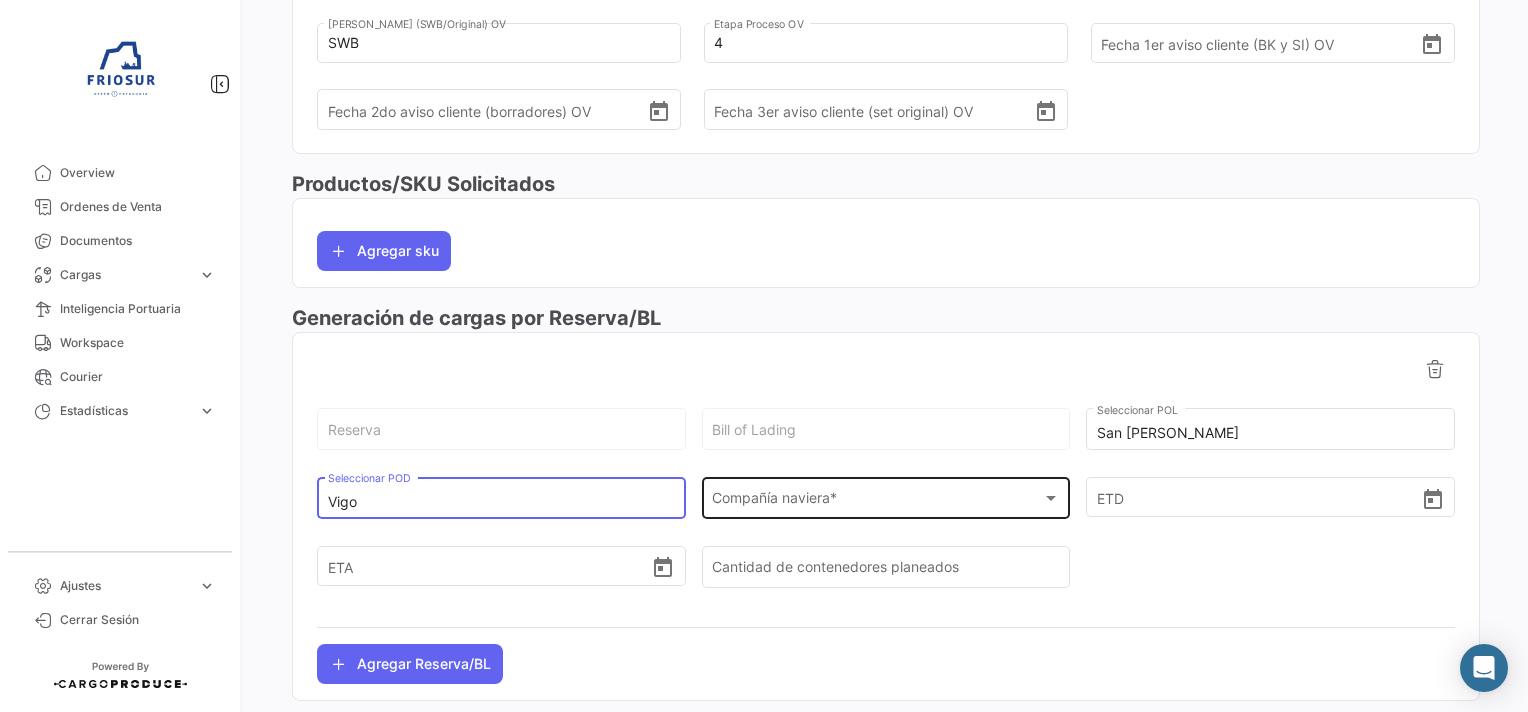 click on "Compañía naviera *" at bounding box center (877, 502) 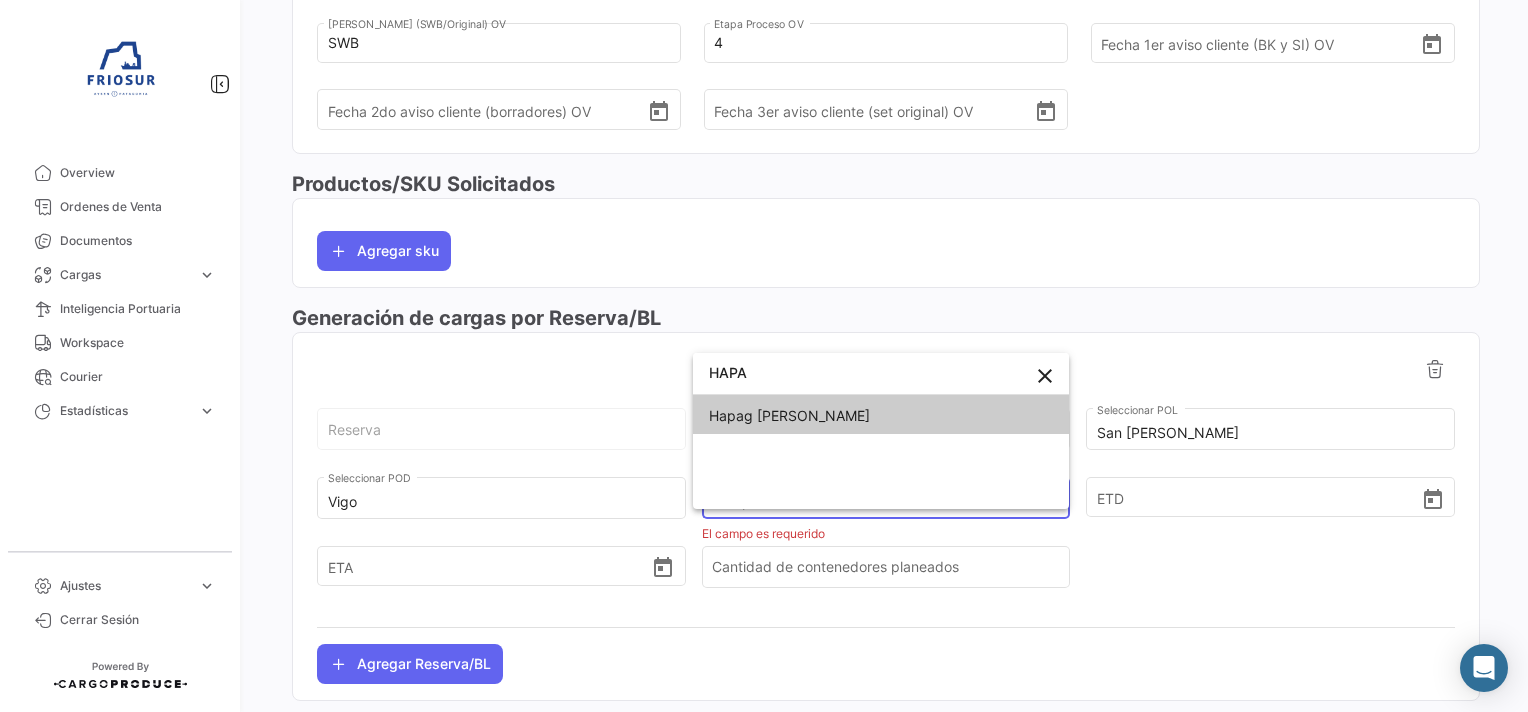 type on "HAPA" 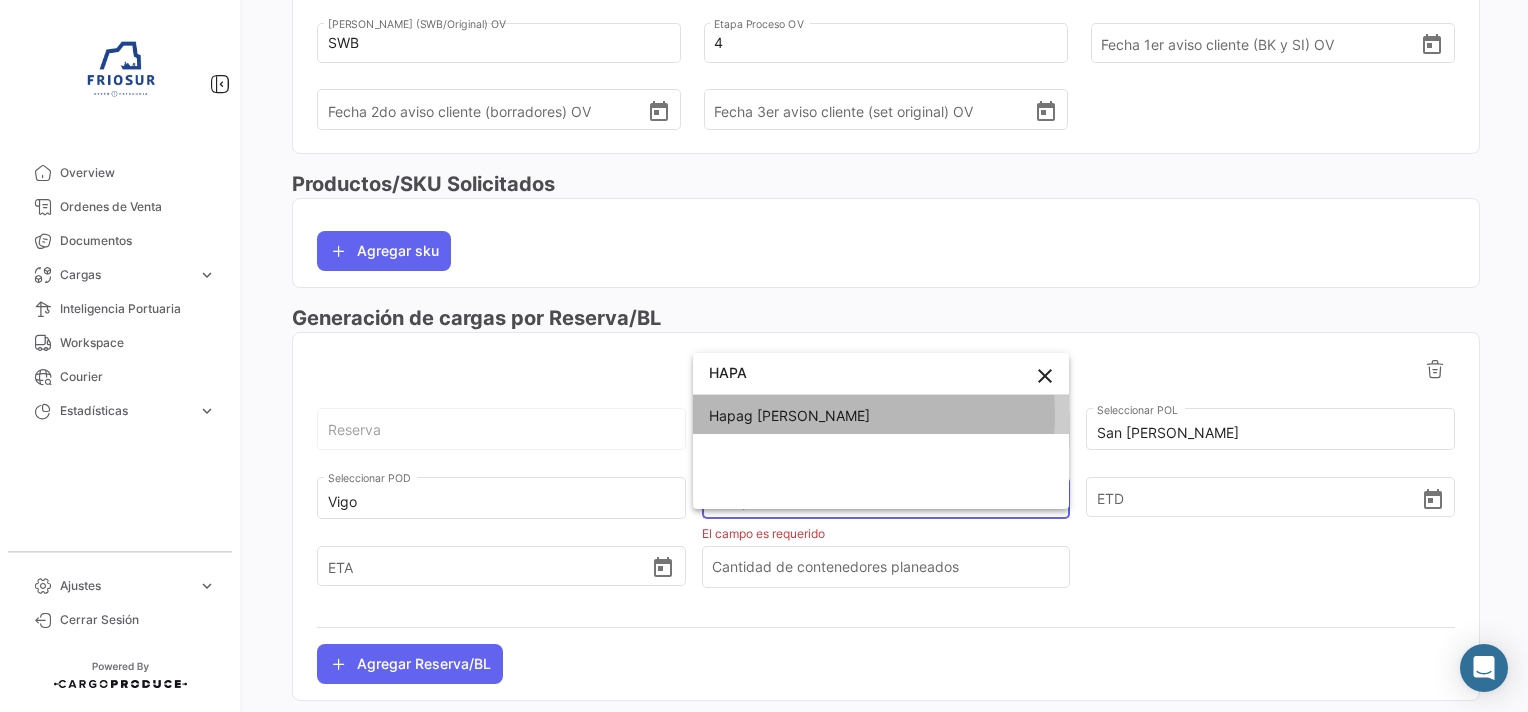 click on "Hapag [PERSON_NAME]" at bounding box center [881, 416] 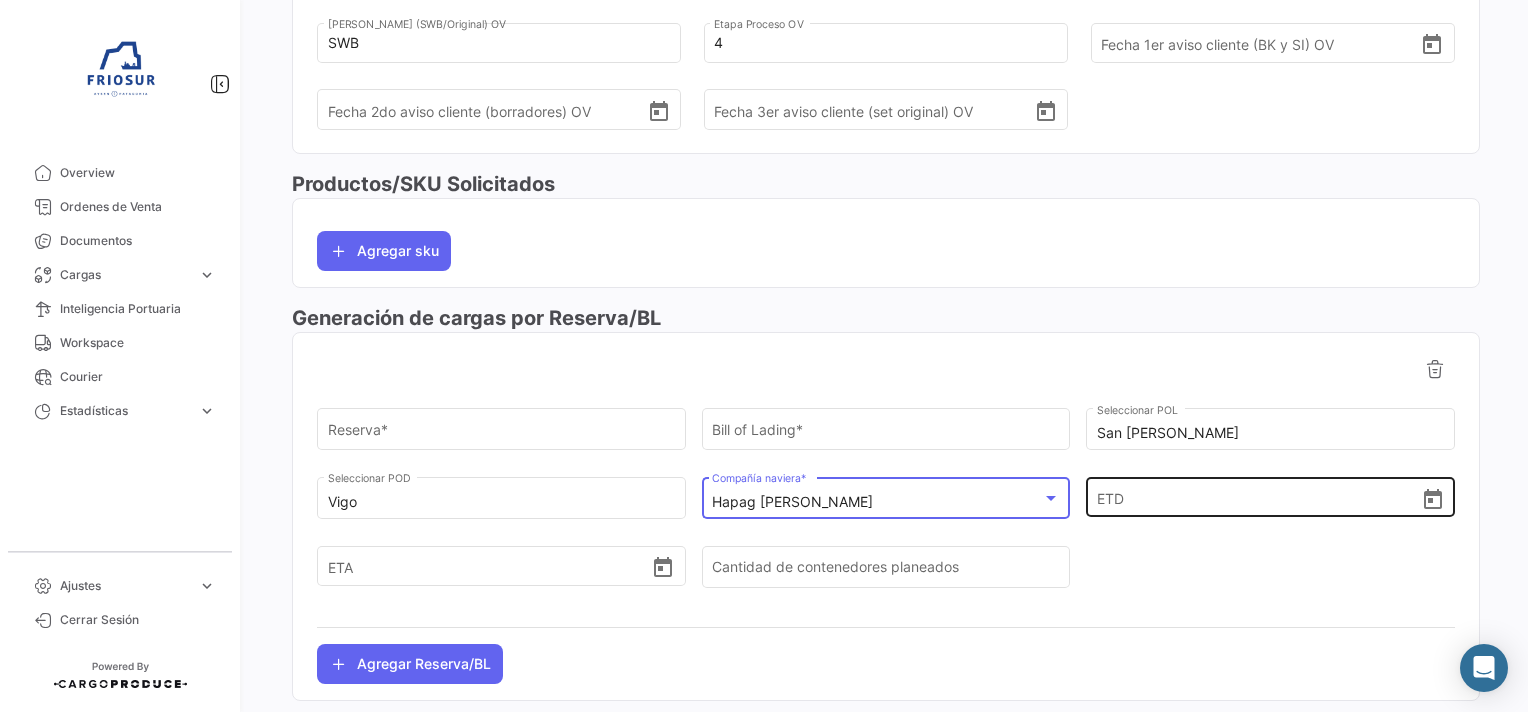 click on "ETD" at bounding box center (1259, 497) 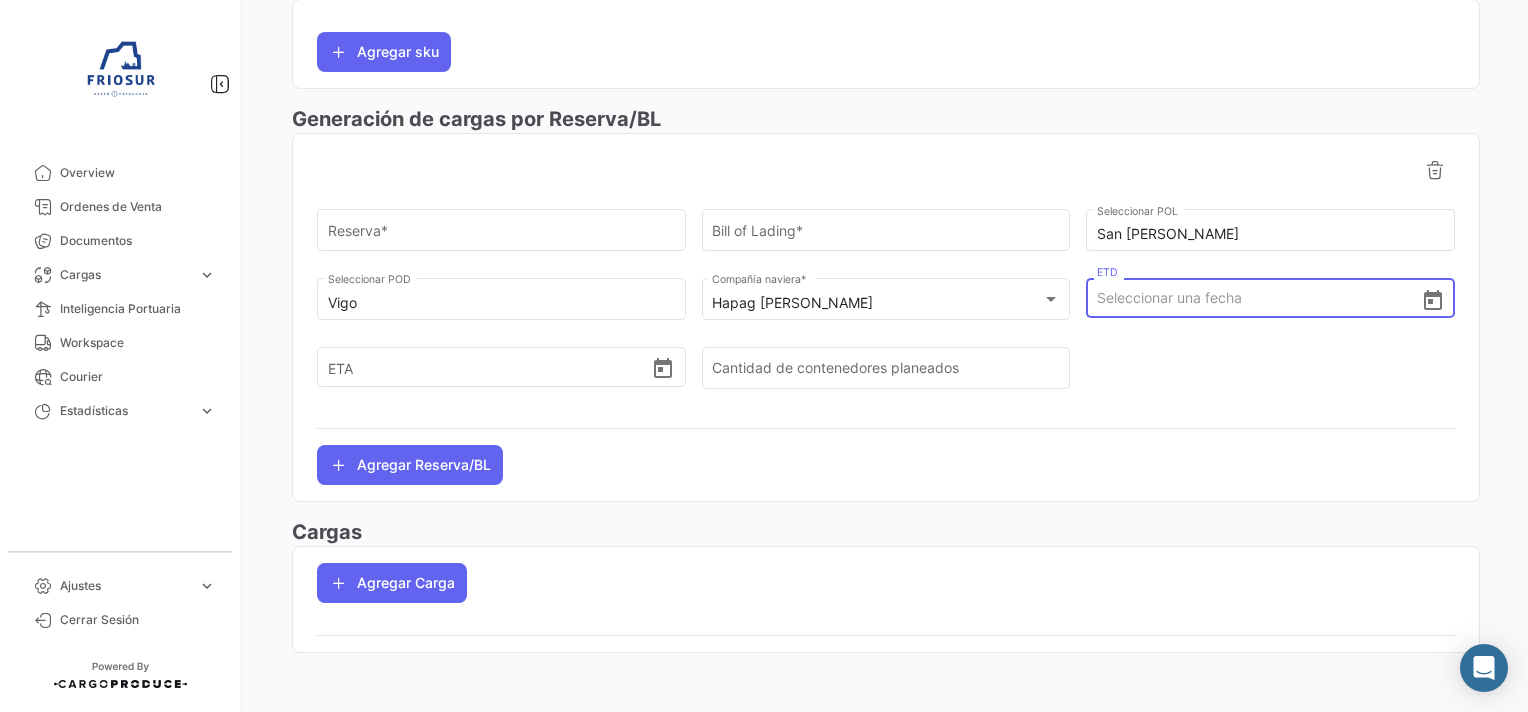 scroll, scrollTop: 900, scrollLeft: 0, axis: vertical 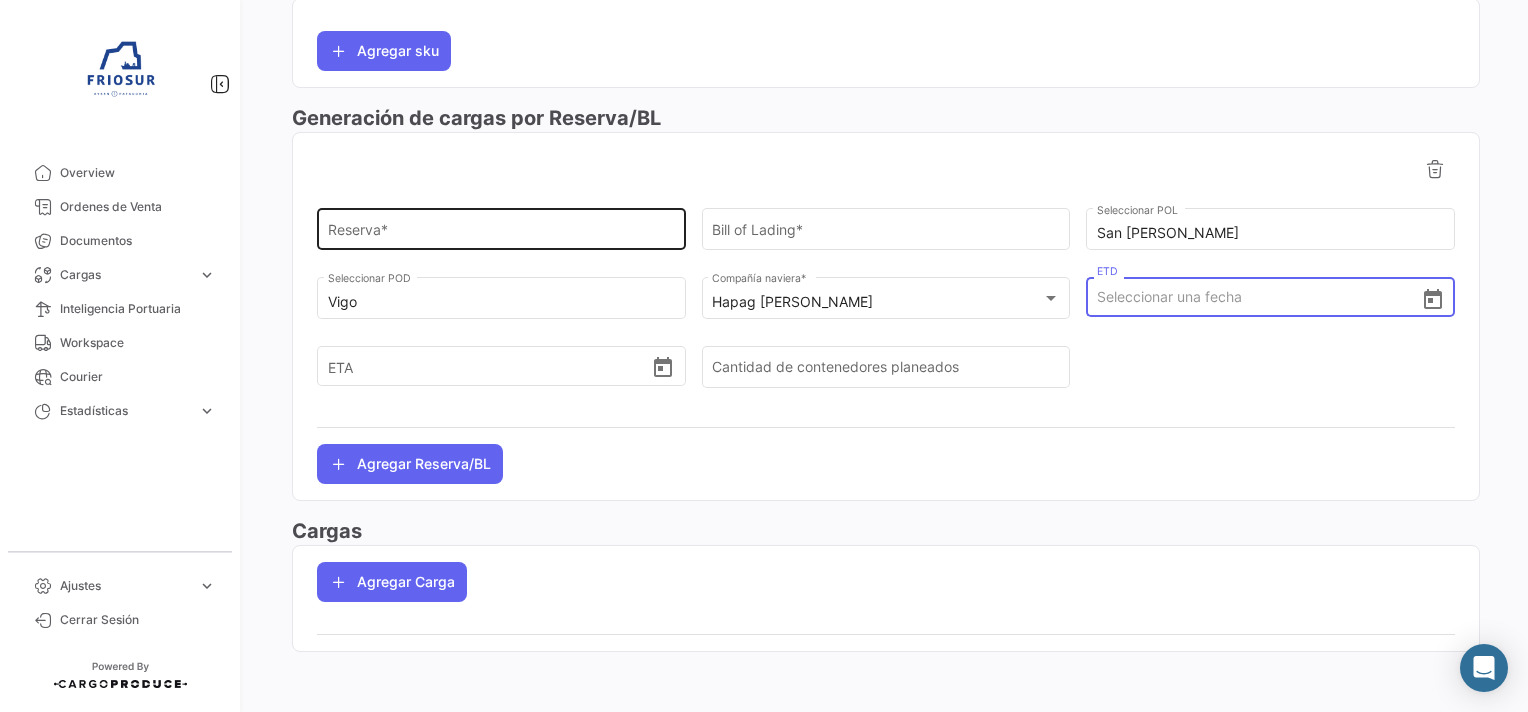 click on "Reserva  *" 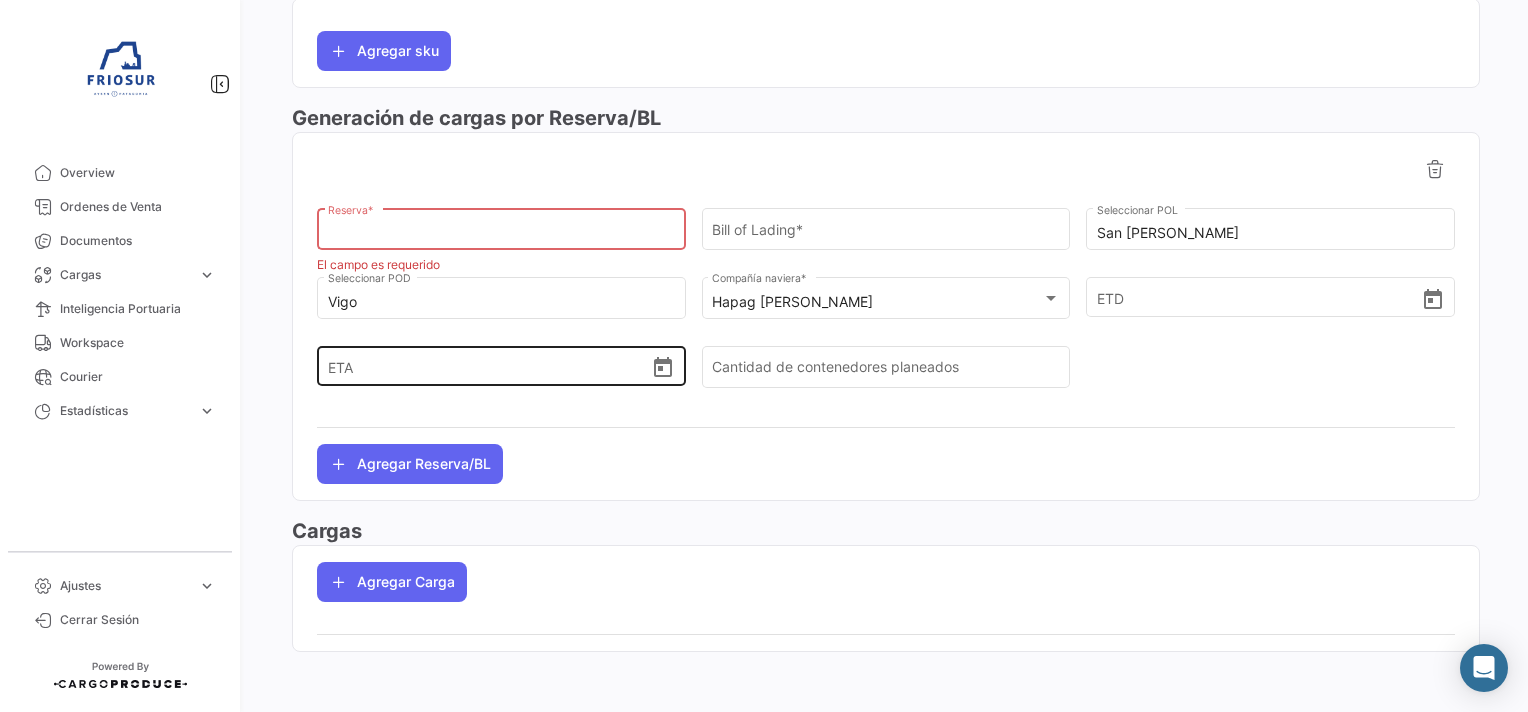 paste on "90435020" 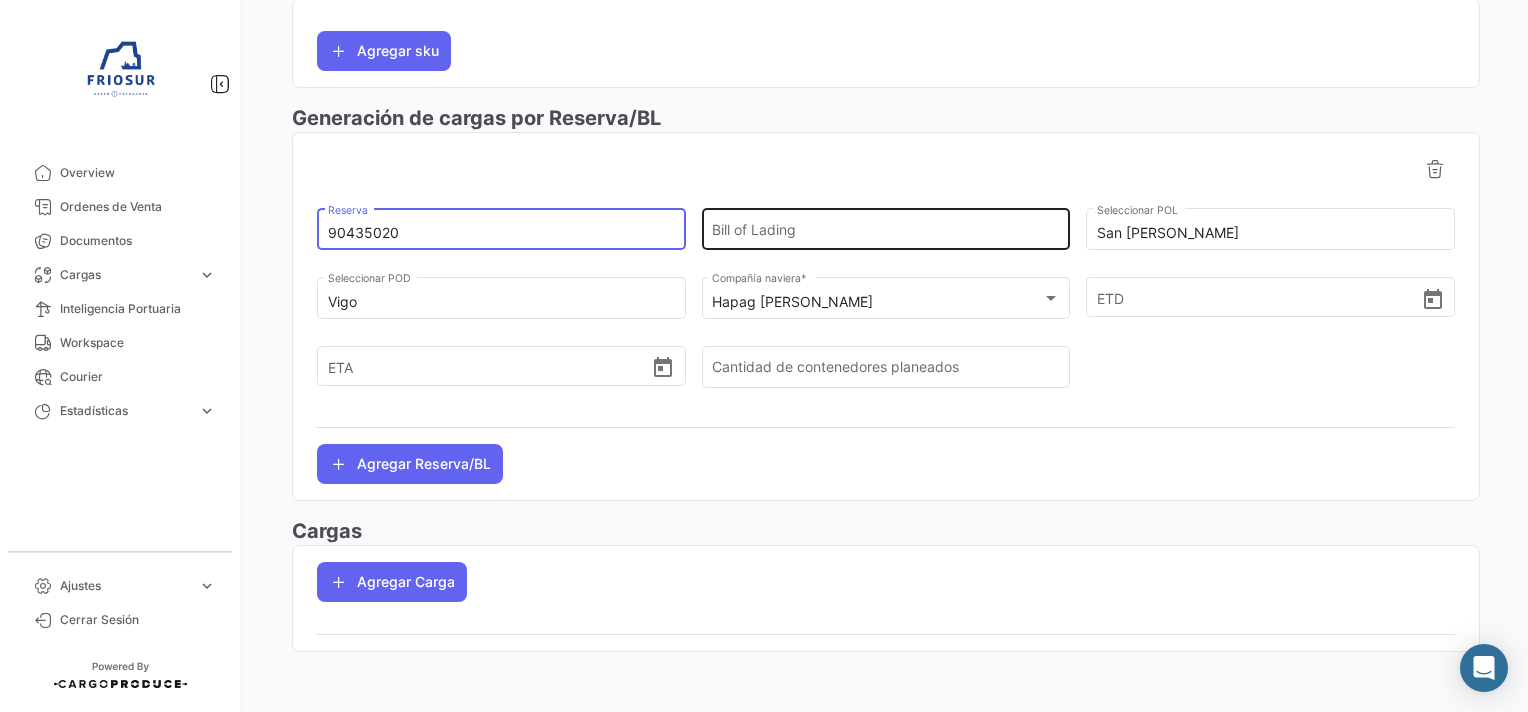 type on "90435020" 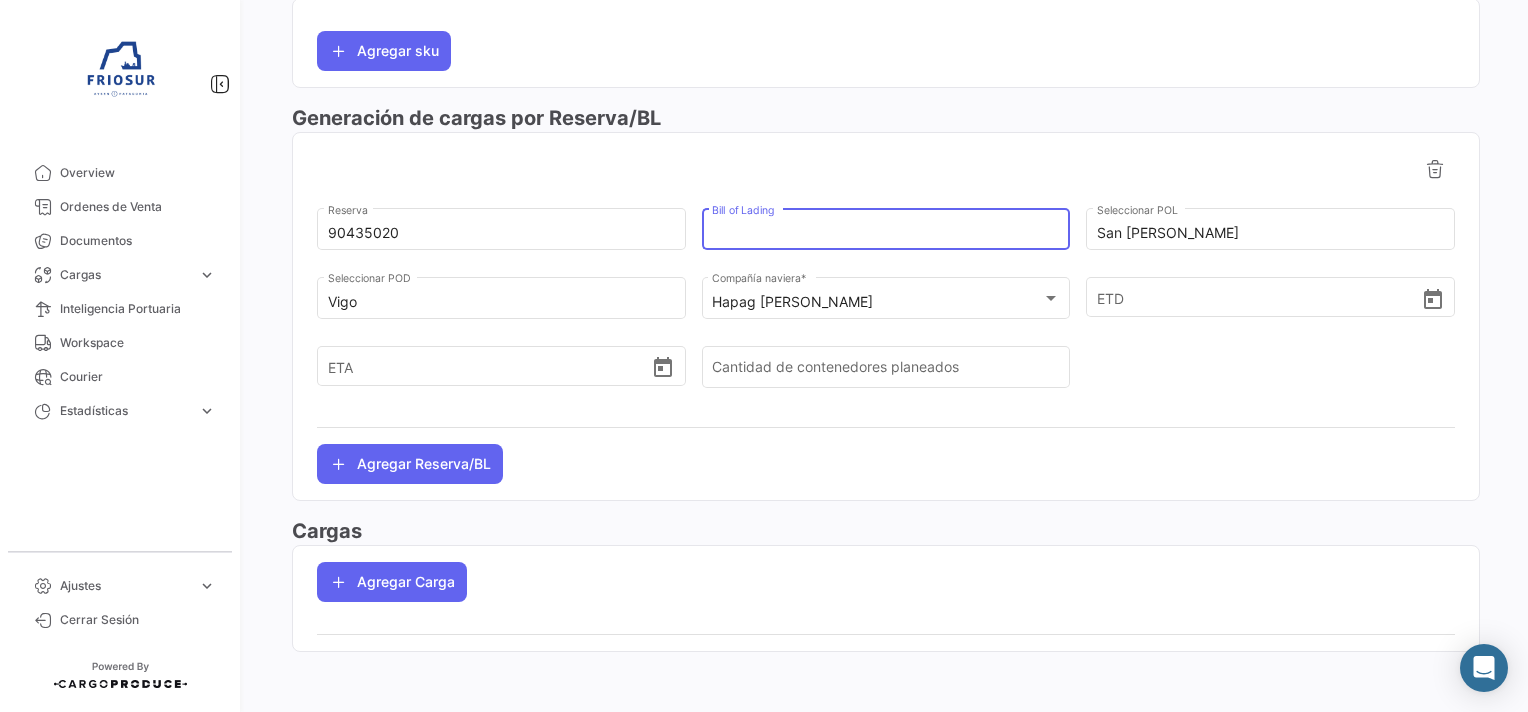 paste on "HLCUSCL250704150" 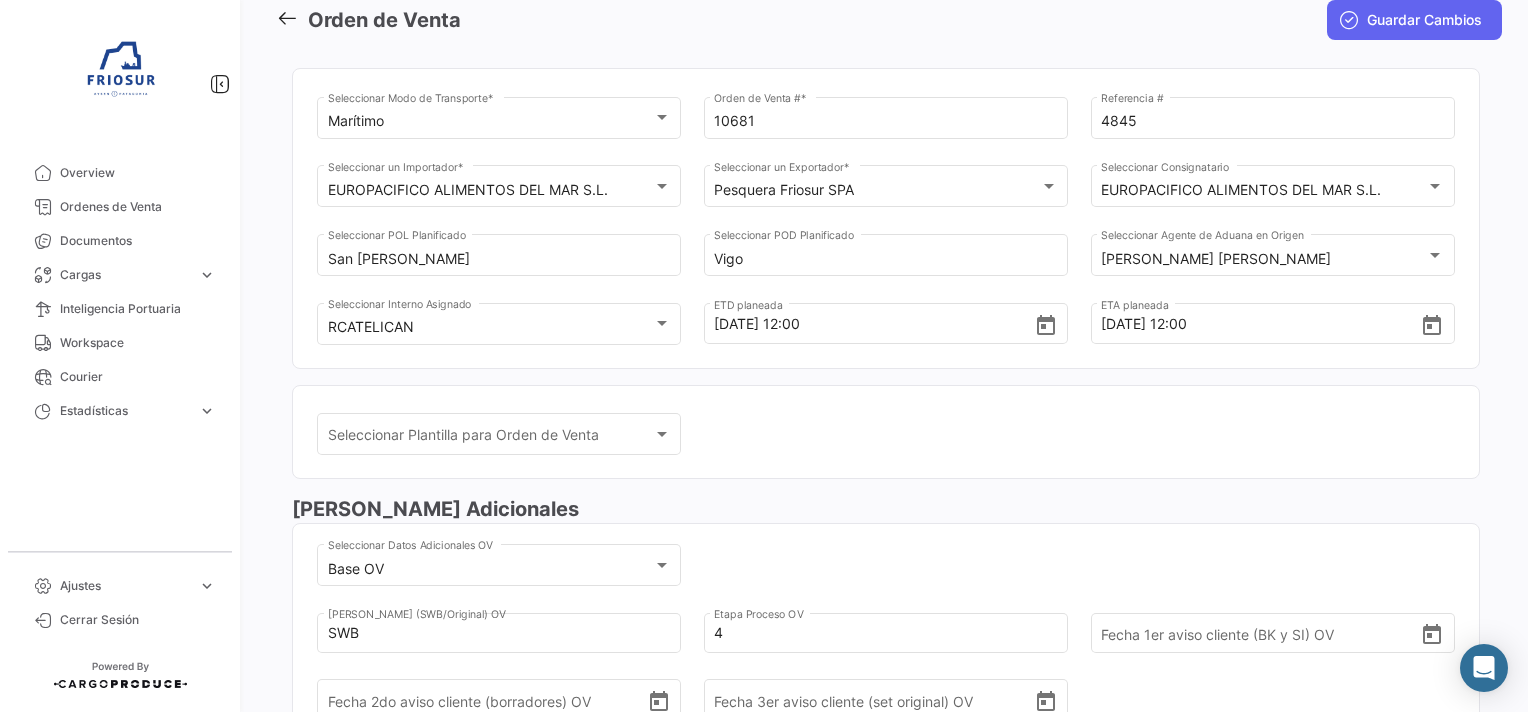 scroll, scrollTop: 0, scrollLeft: 0, axis: both 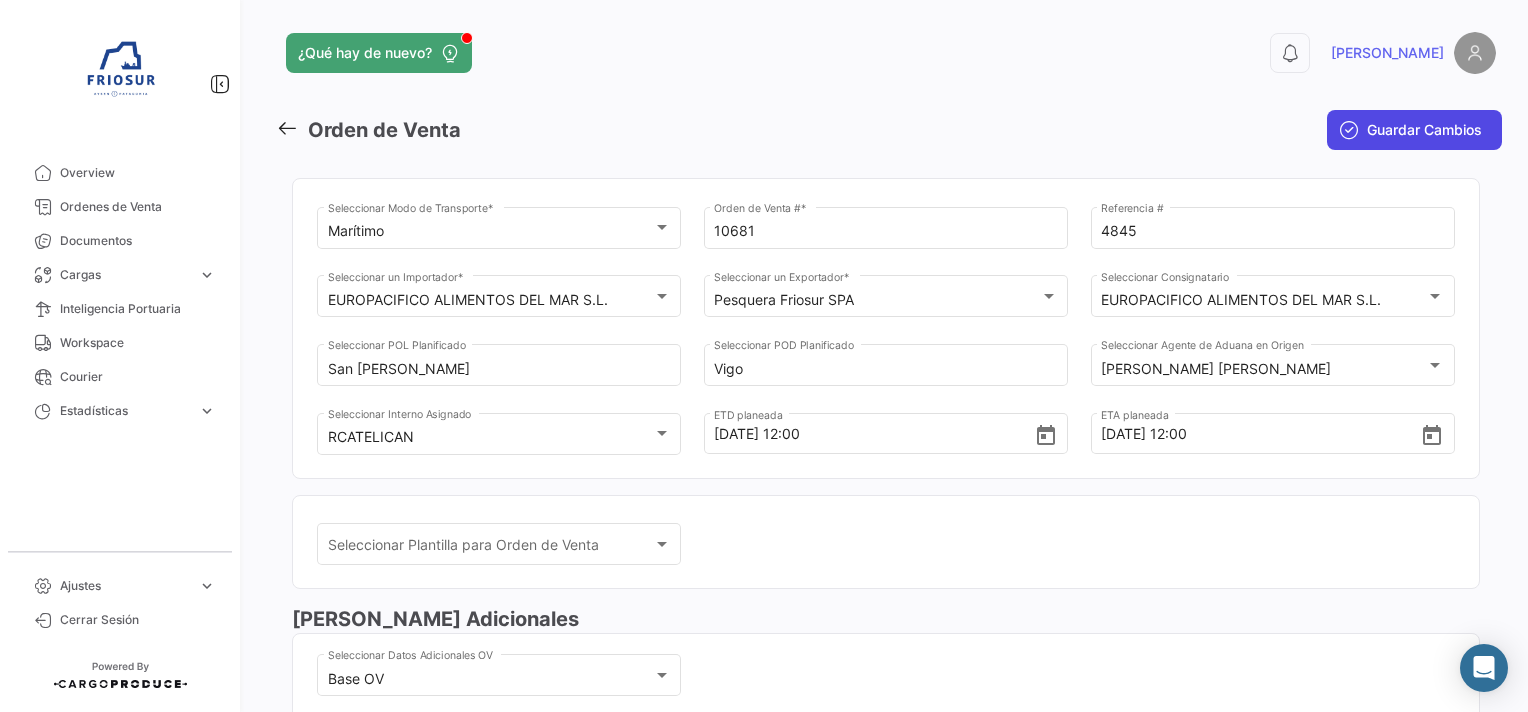 type on "HLCUSCL250704150" 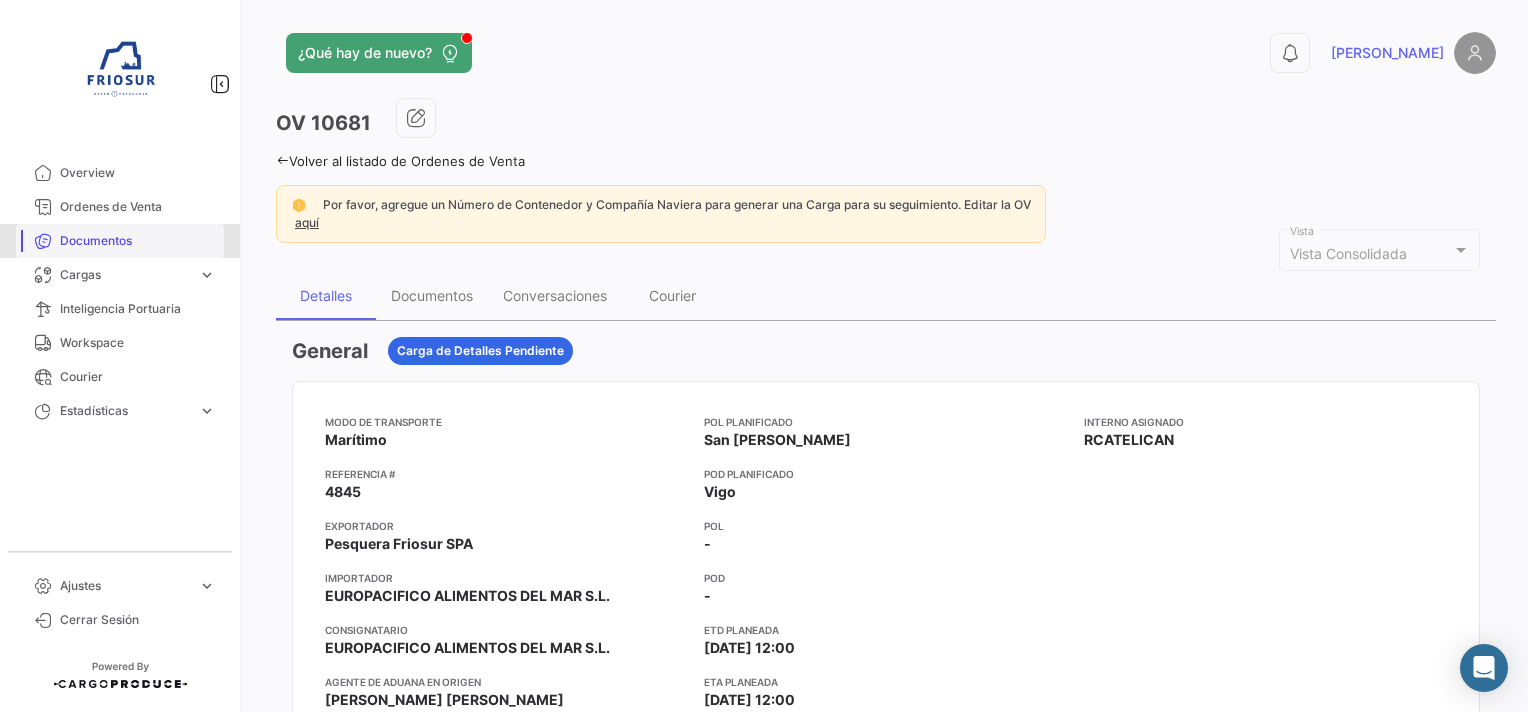 click on "Documentos" at bounding box center [120, 241] 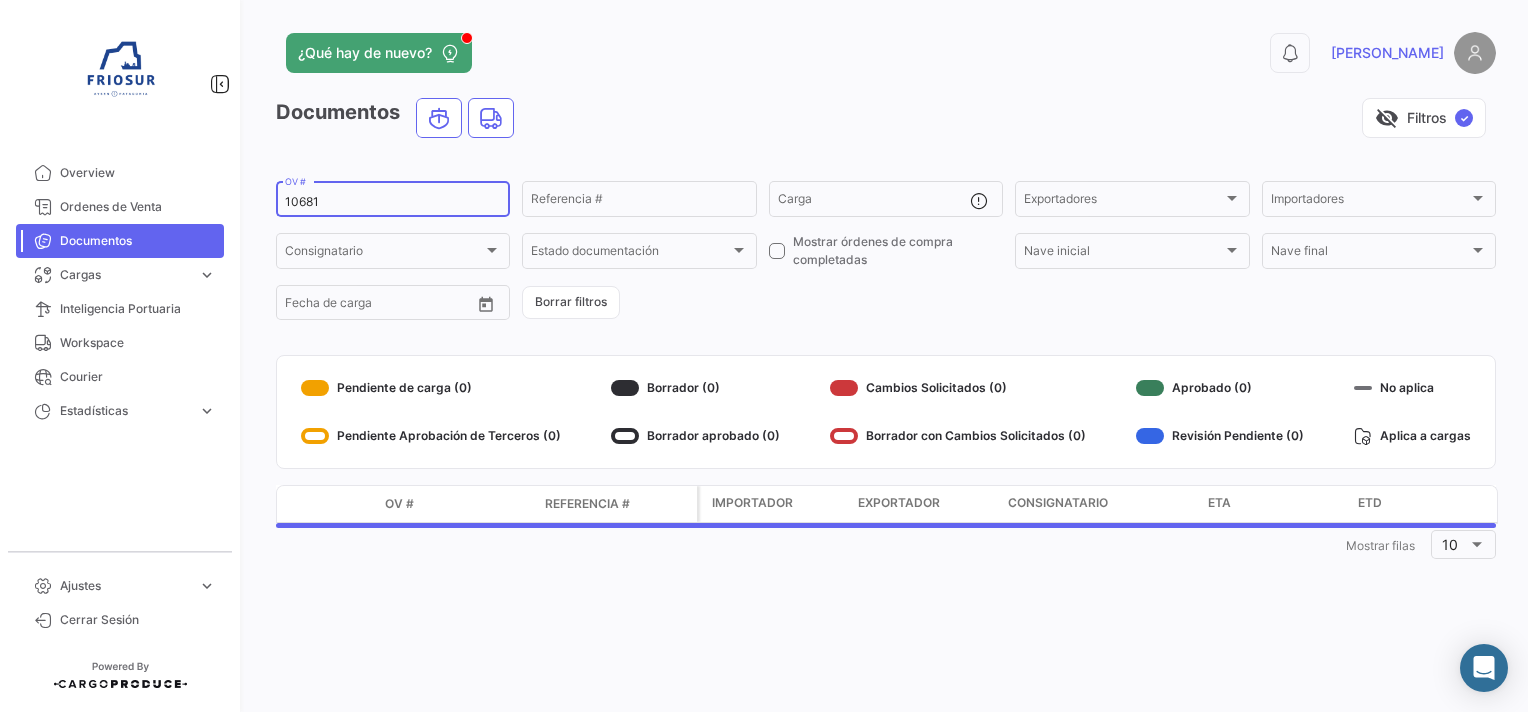drag, startPoint x: 386, startPoint y: 192, endPoint x: 321, endPoint y: 196, distance: 65.12296 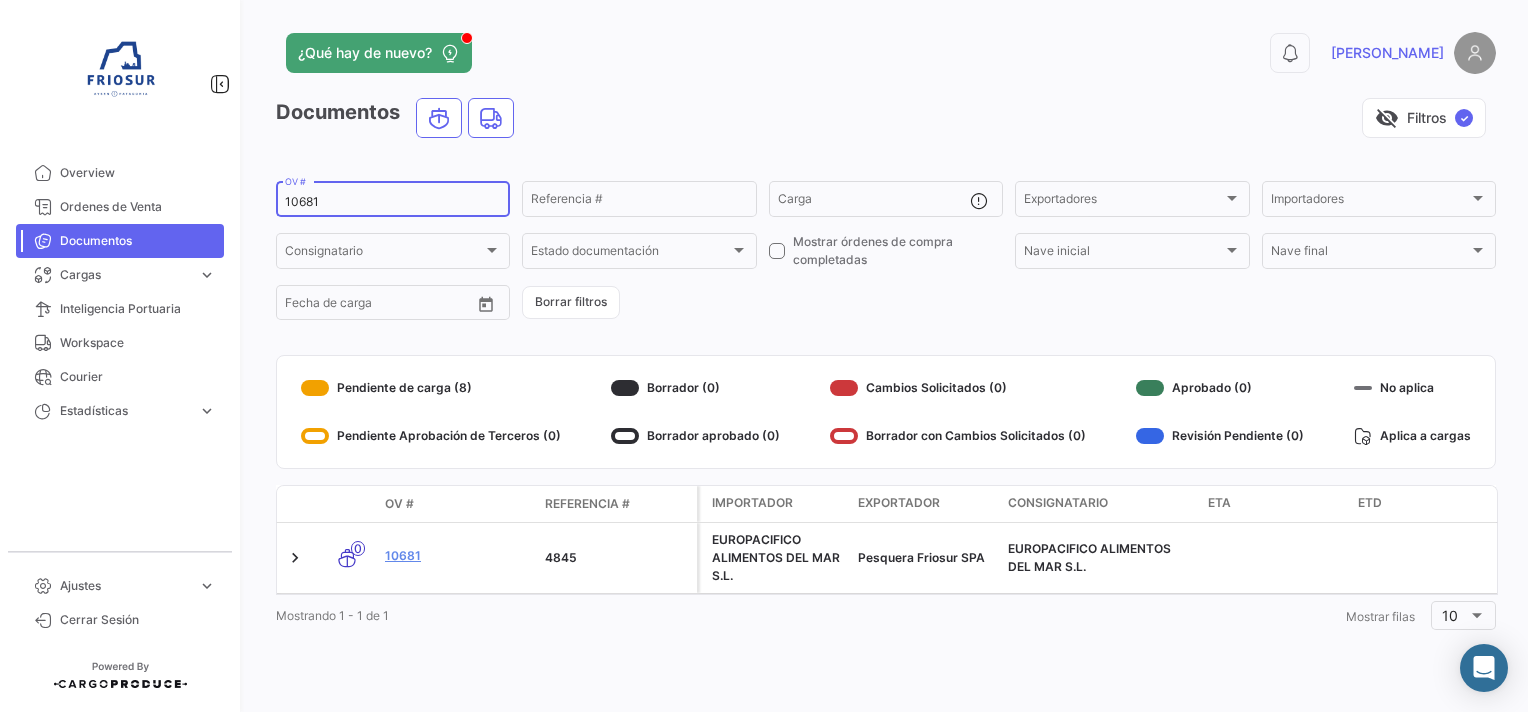 click on "10681" at bounding box center (393, 202) 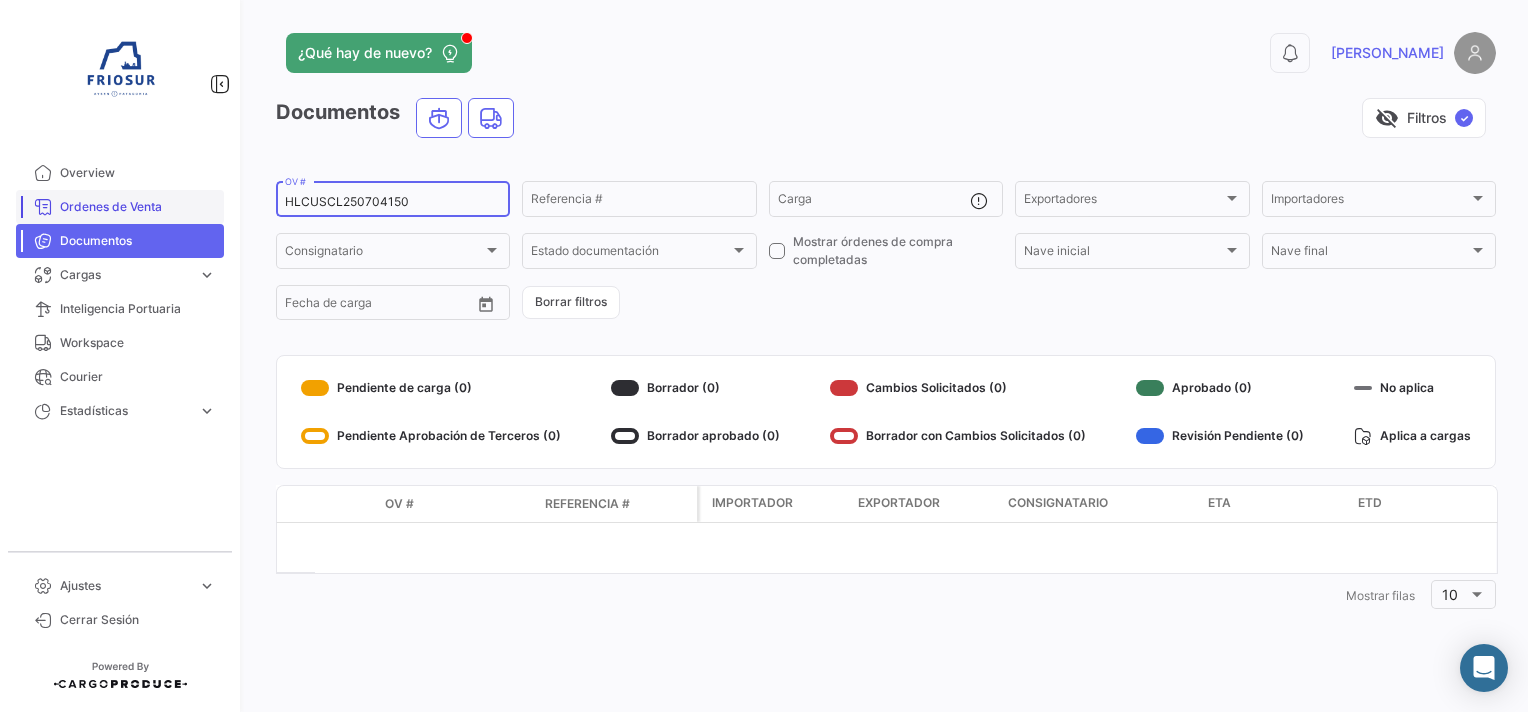 drag, startPoint x: 432, startPoint y: 200, endPoint x: 112, endPoint y: 219, distance: 320.56357 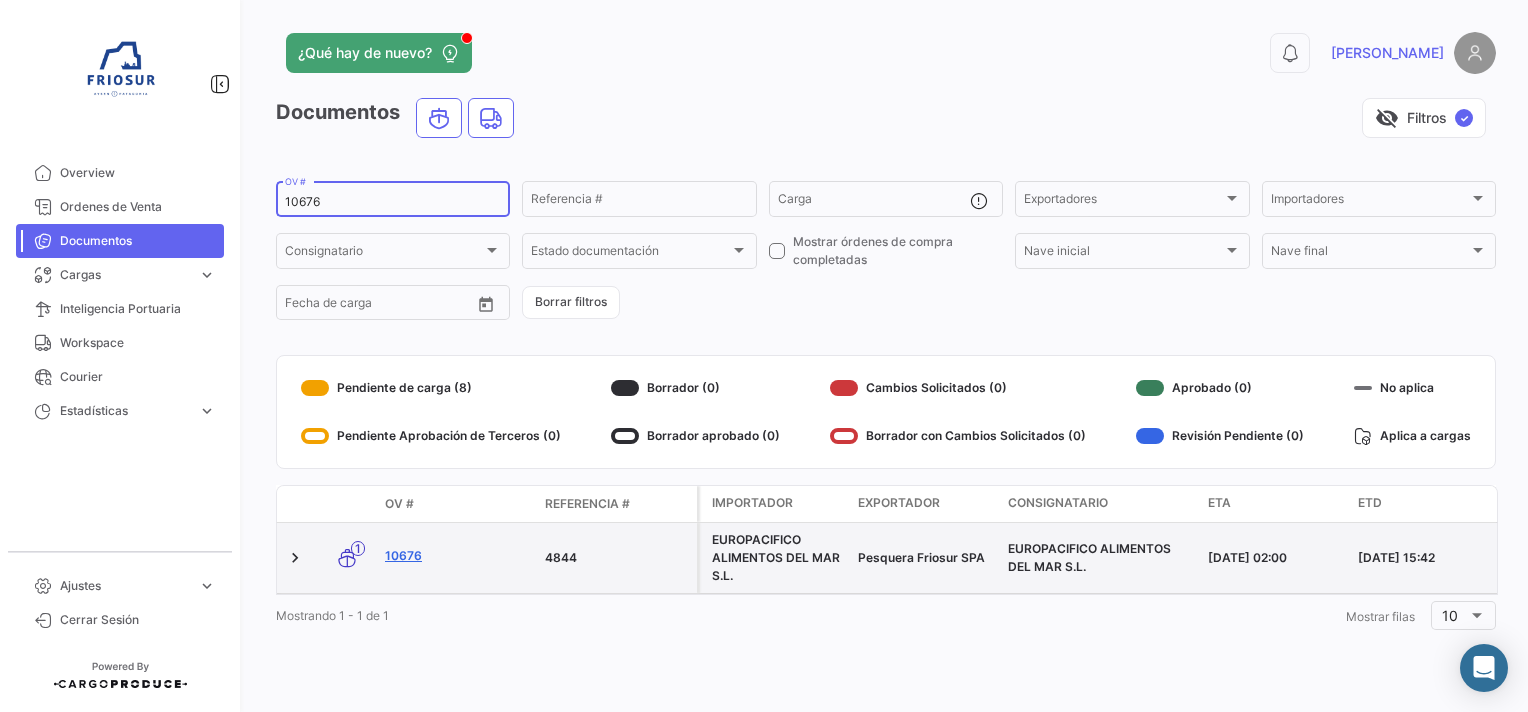 type on "10676" 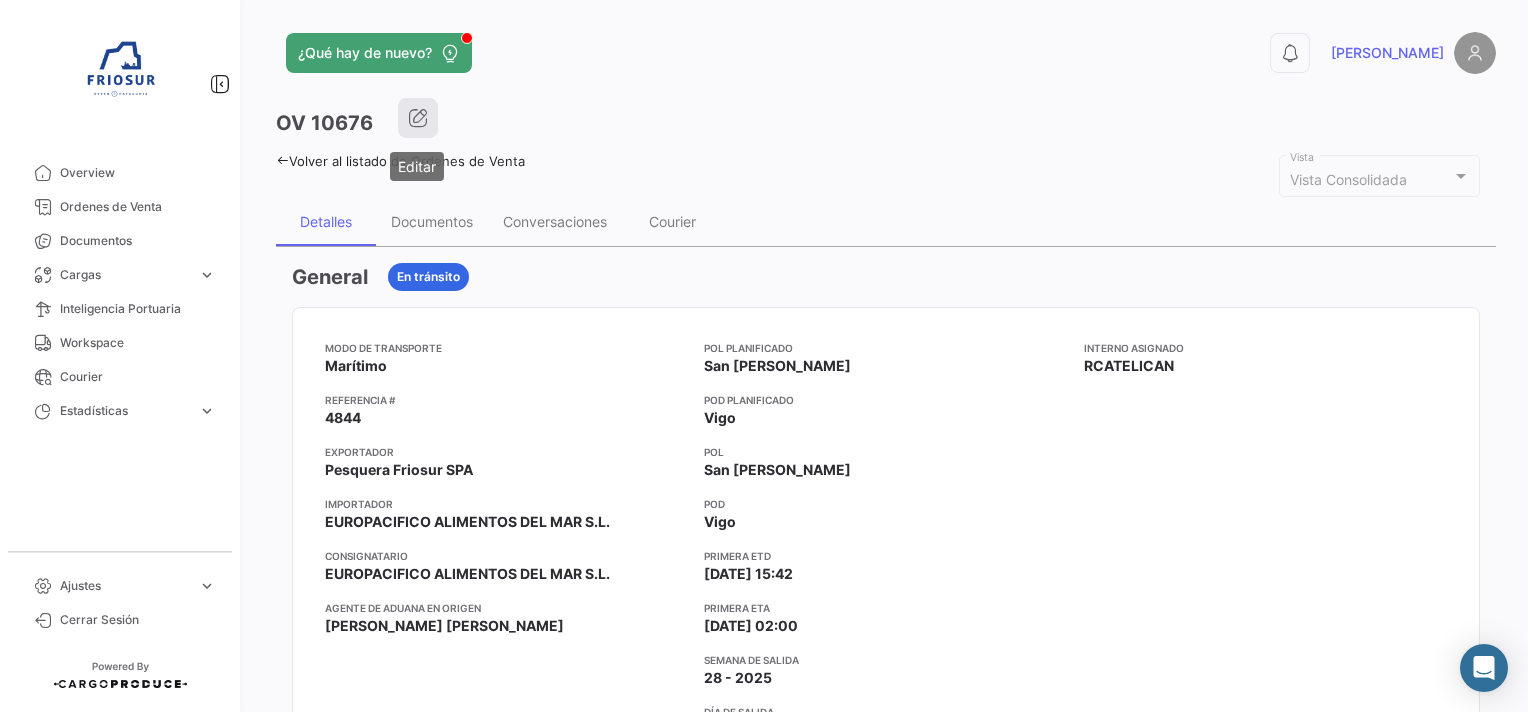 click 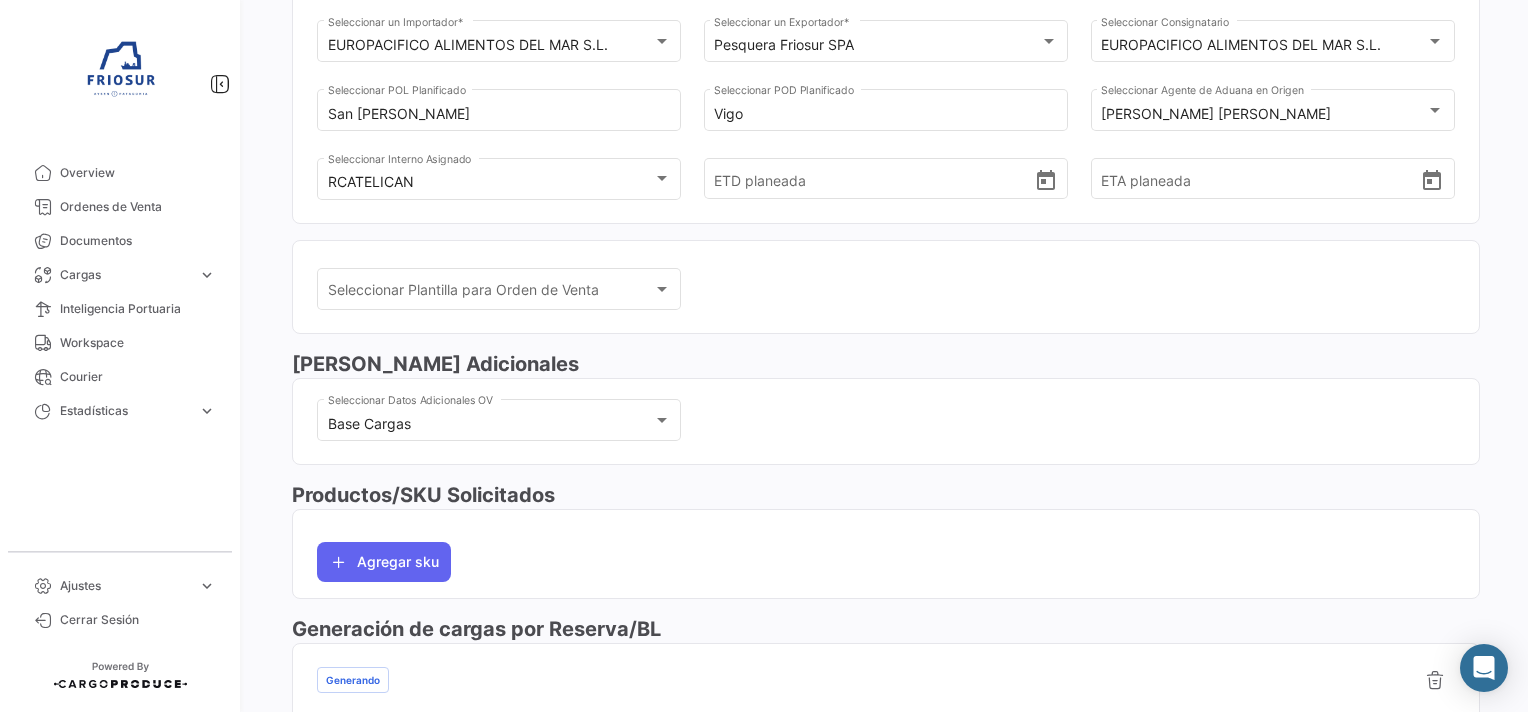 scroll, scrollTop: 300, scrollLeft: 0, axis: vertical 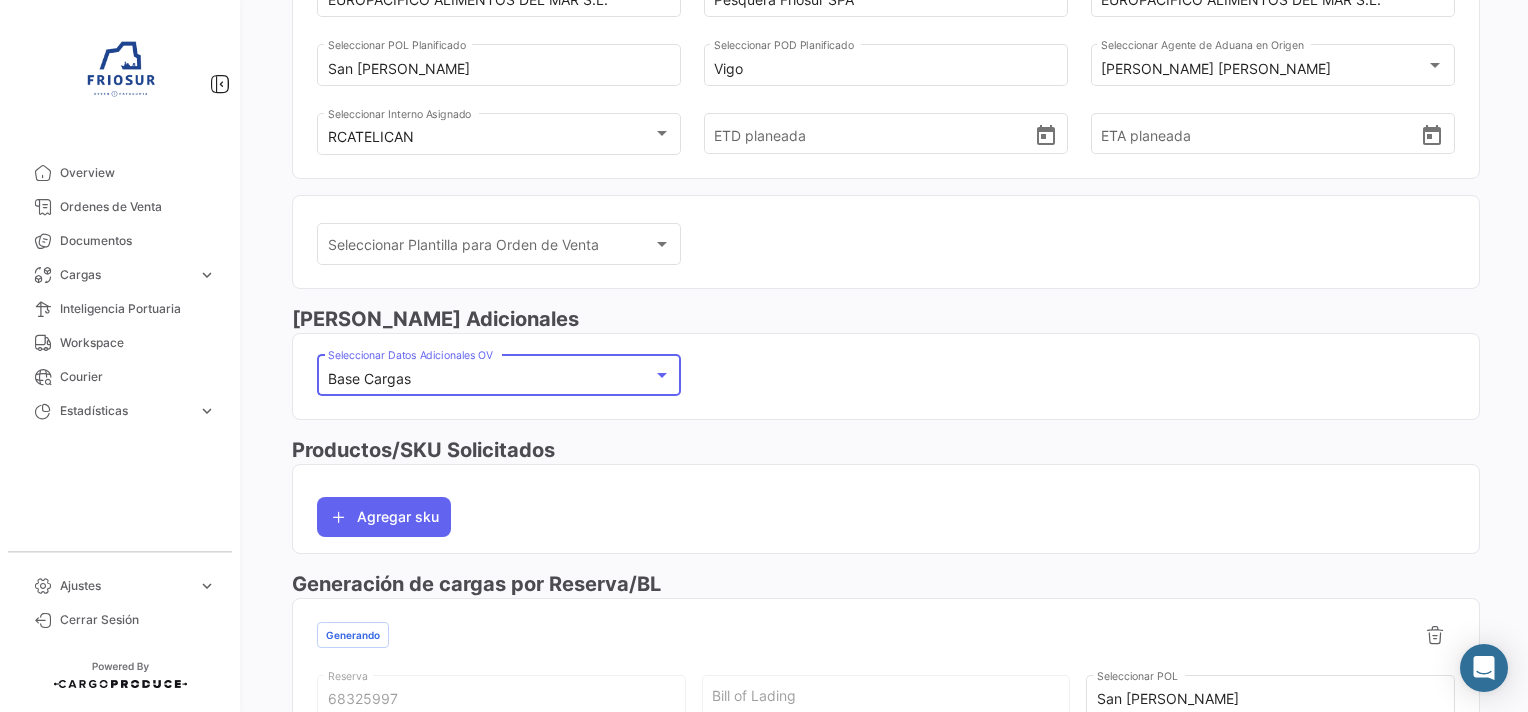 click on "Base Cargas" at bounding box center (490, 379) 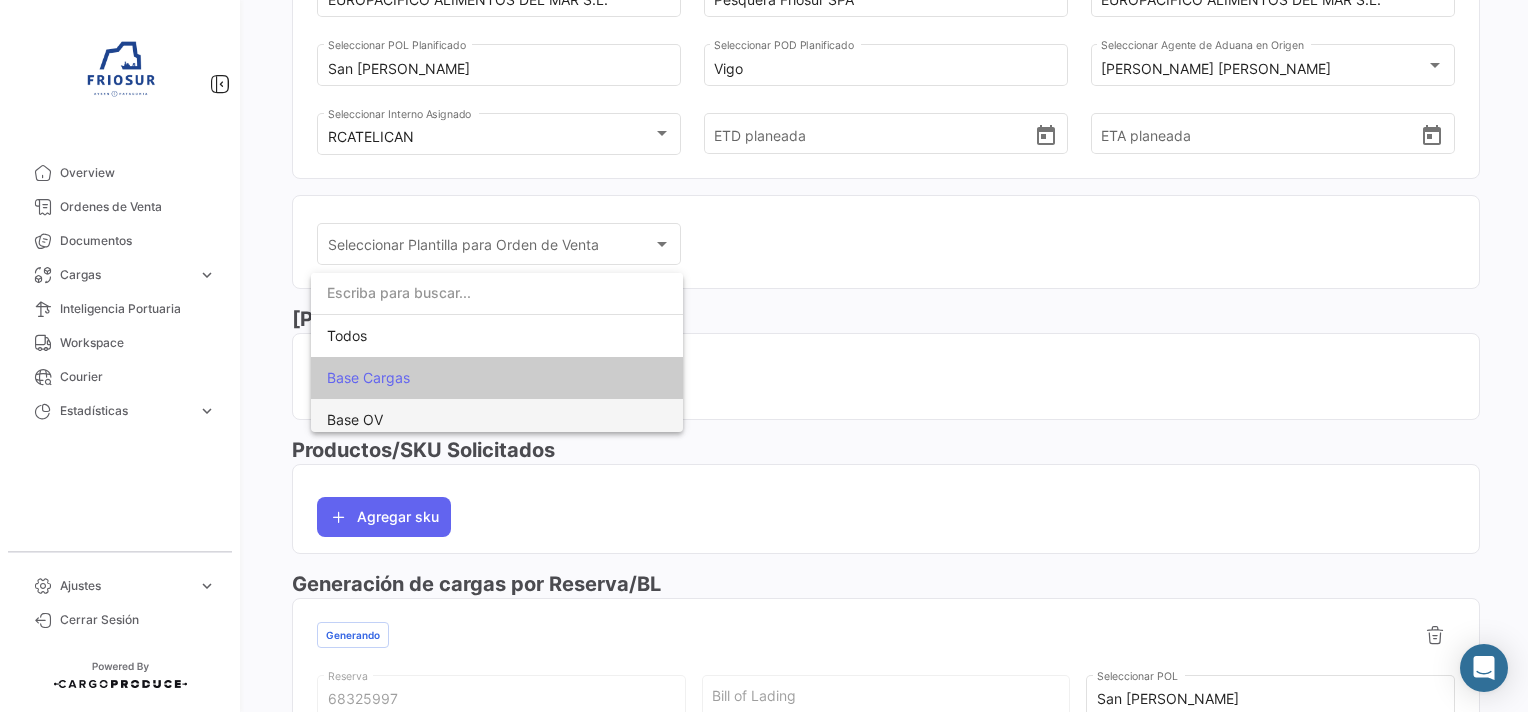 click on "Base OV" at bounding box center [497, 420] 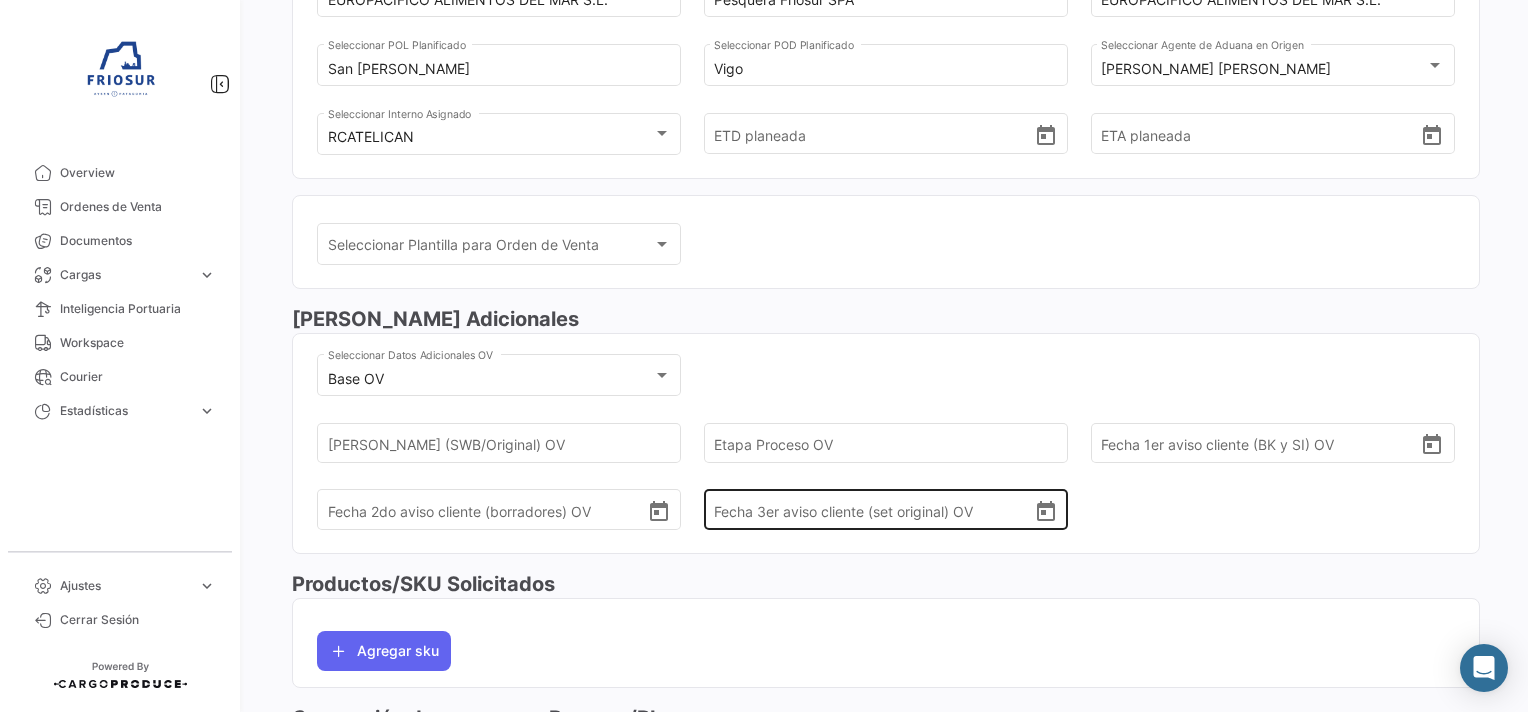 click on "Fecha 3er aviso cliente (set original) OV" 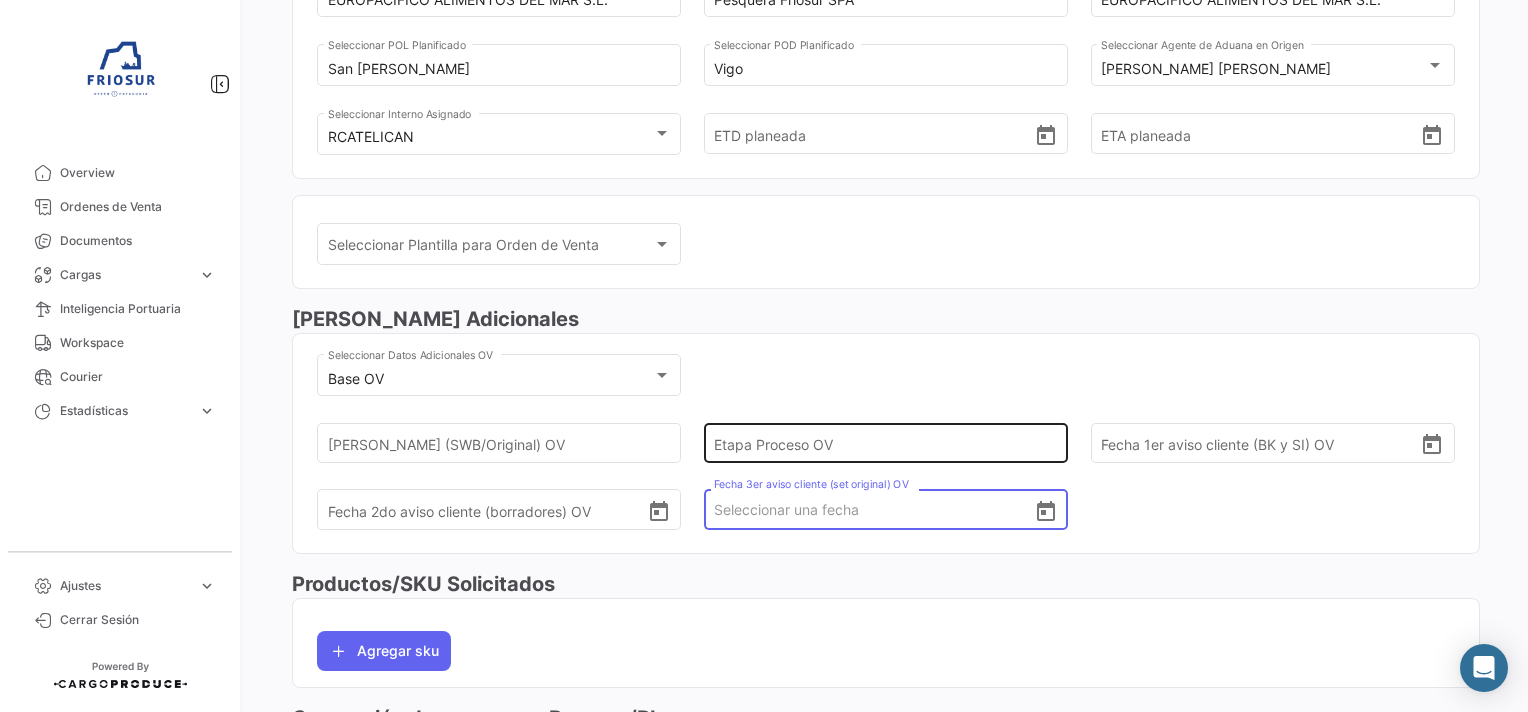 click on "Etapa Proceso OV" at bounding box center [877, 443] 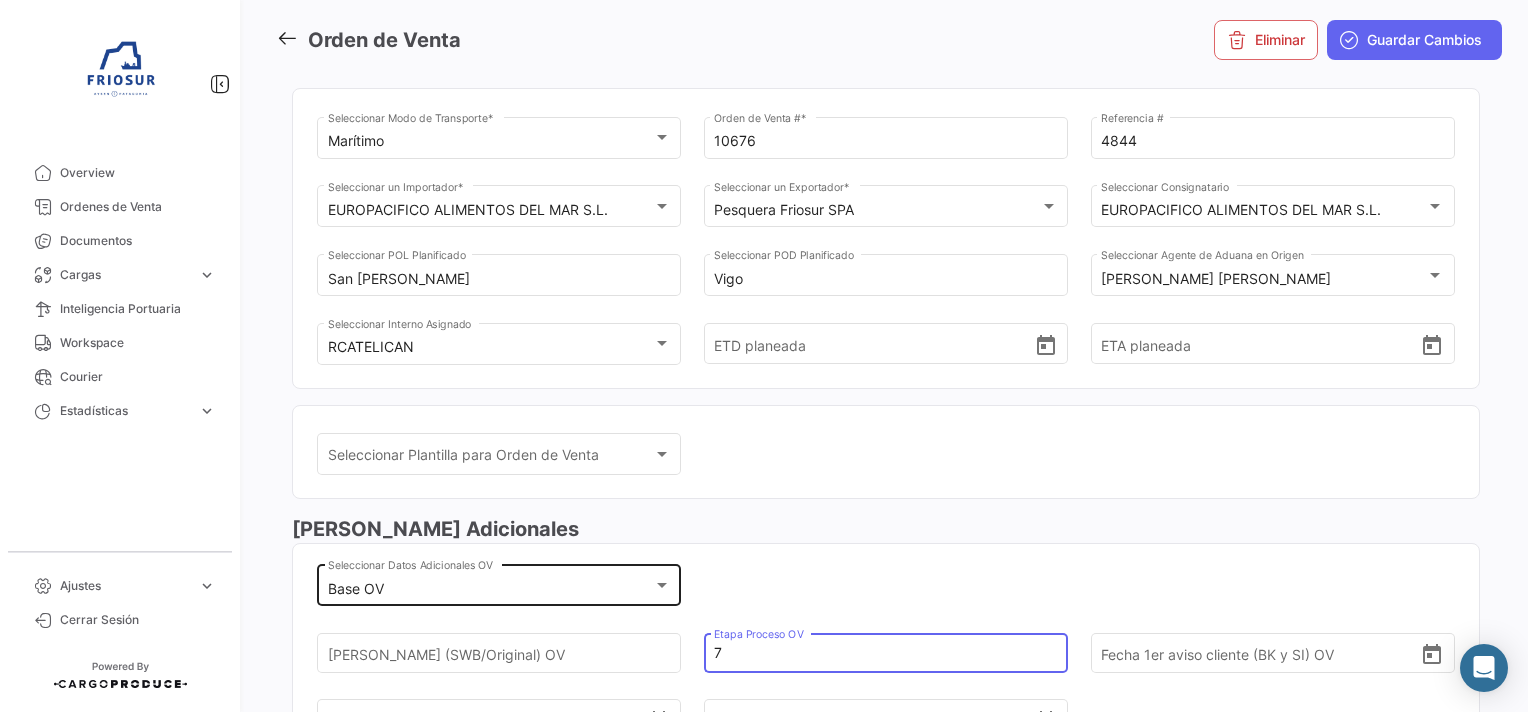 scroll, scrollTop: 0, scrollLeft: 0, axis: both 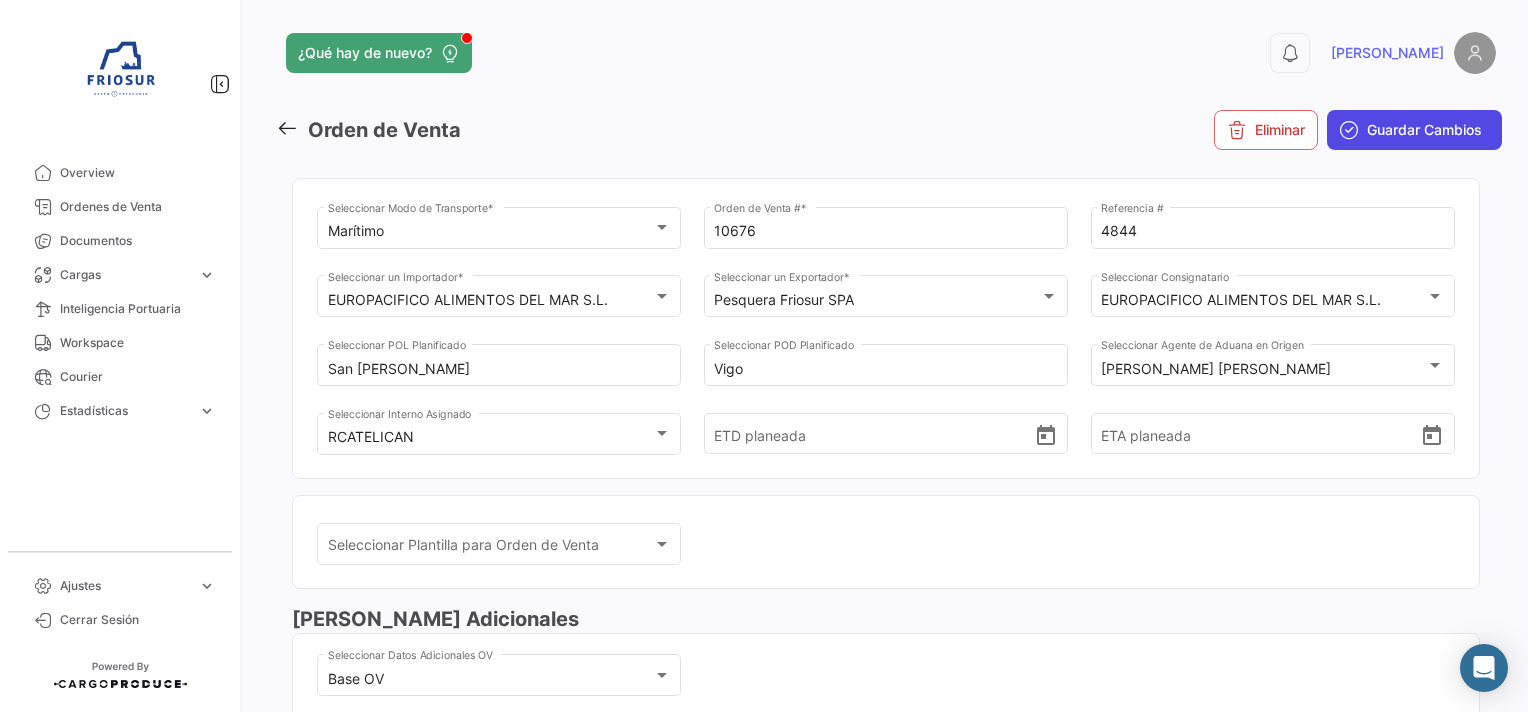 type on "7" 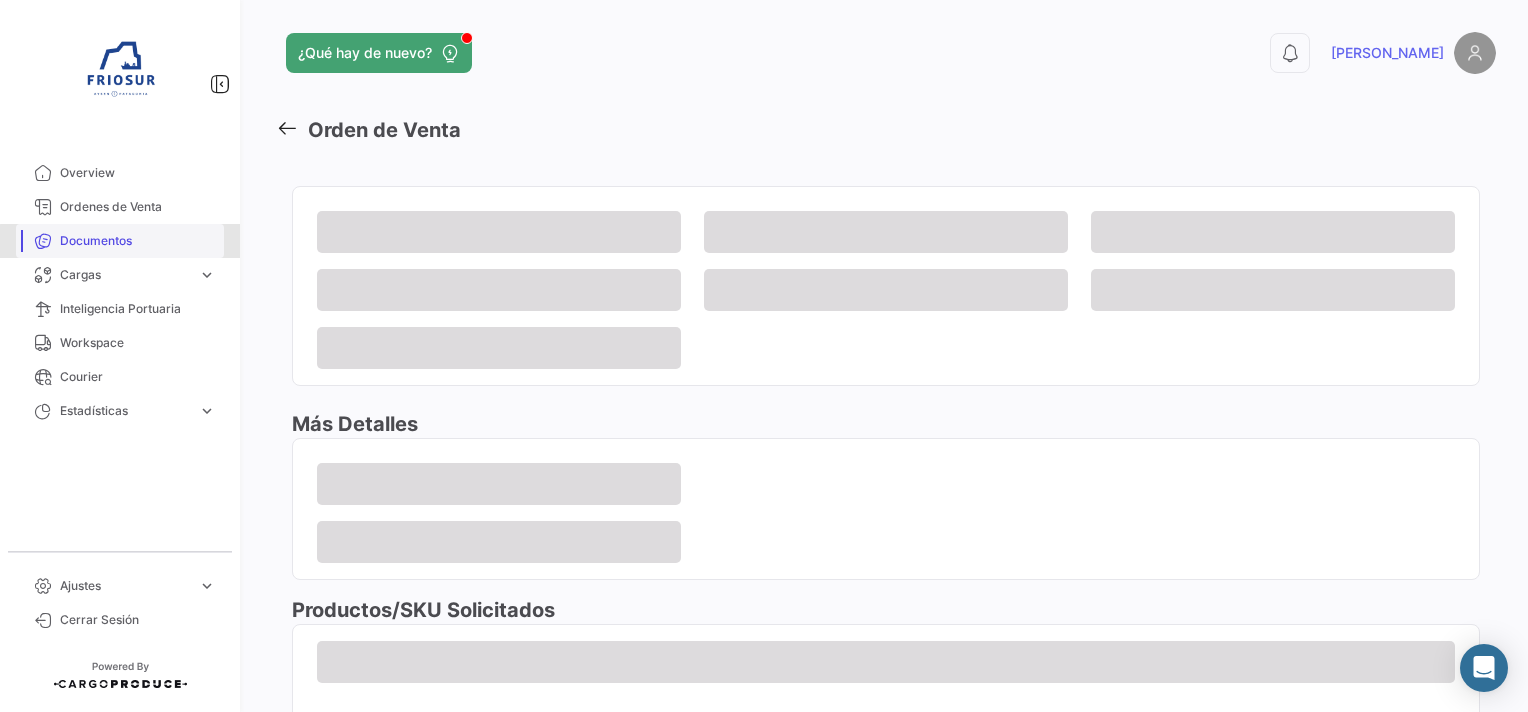 click on "Documentos" at bounding box center (138, 241) 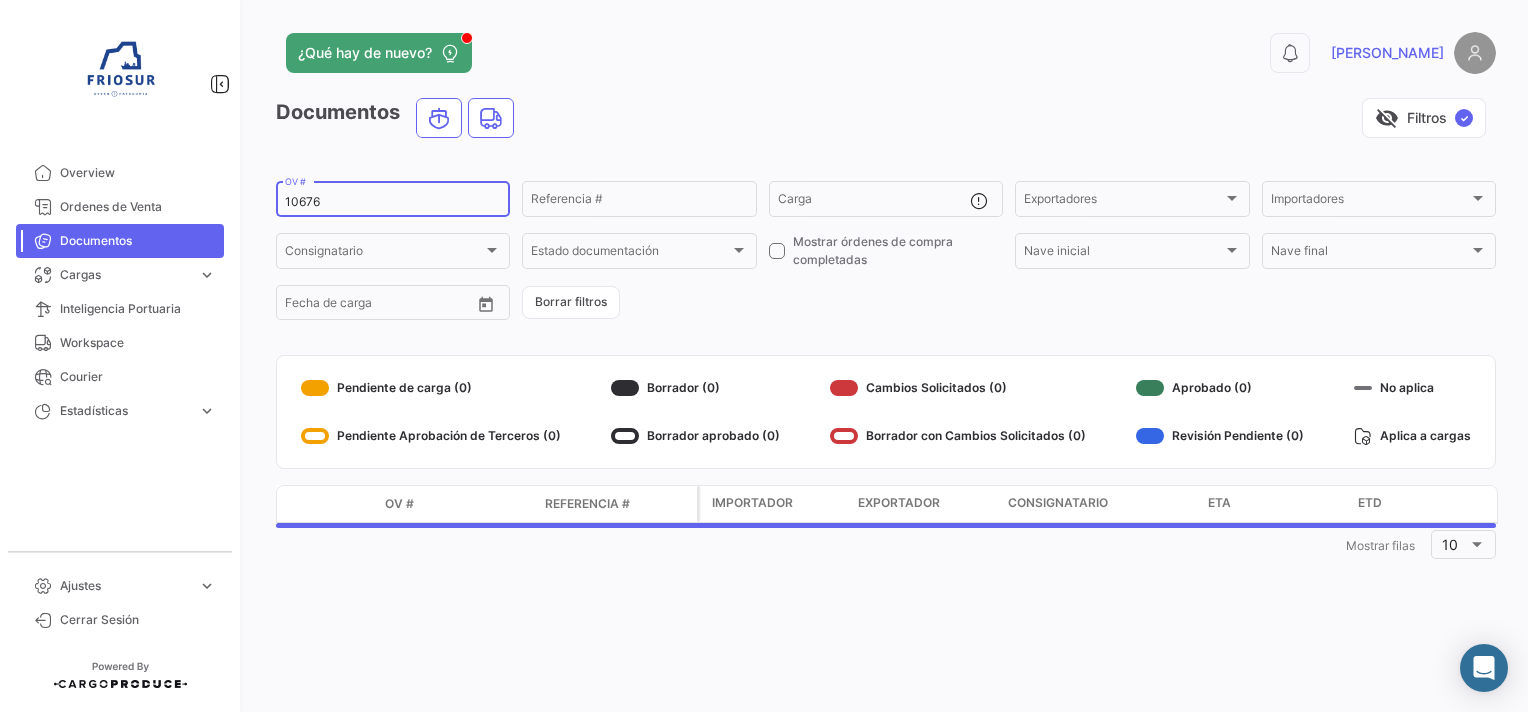 click on "10676" at bounding box center (393, 202) 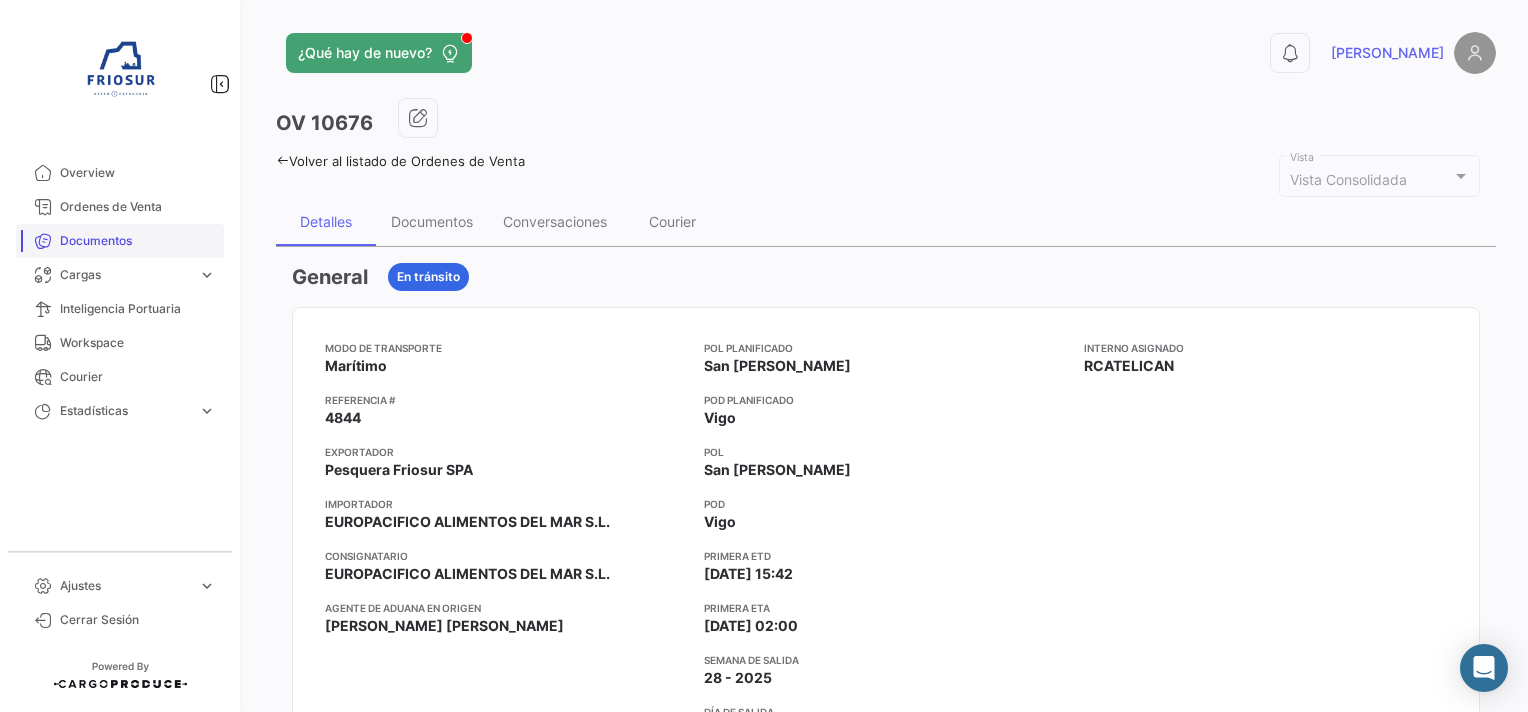 click on "Documentos" at bounding box center [138, 241] 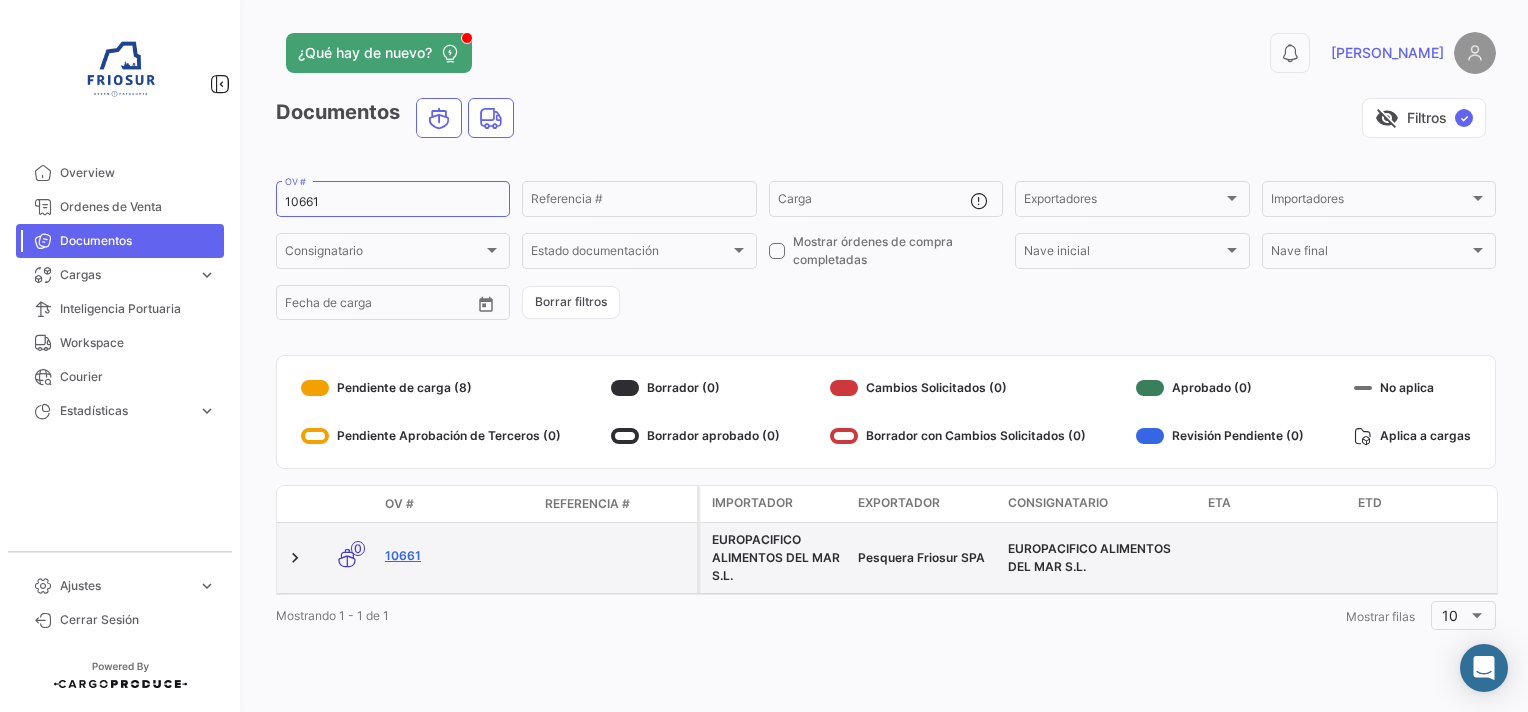 click on "10661" 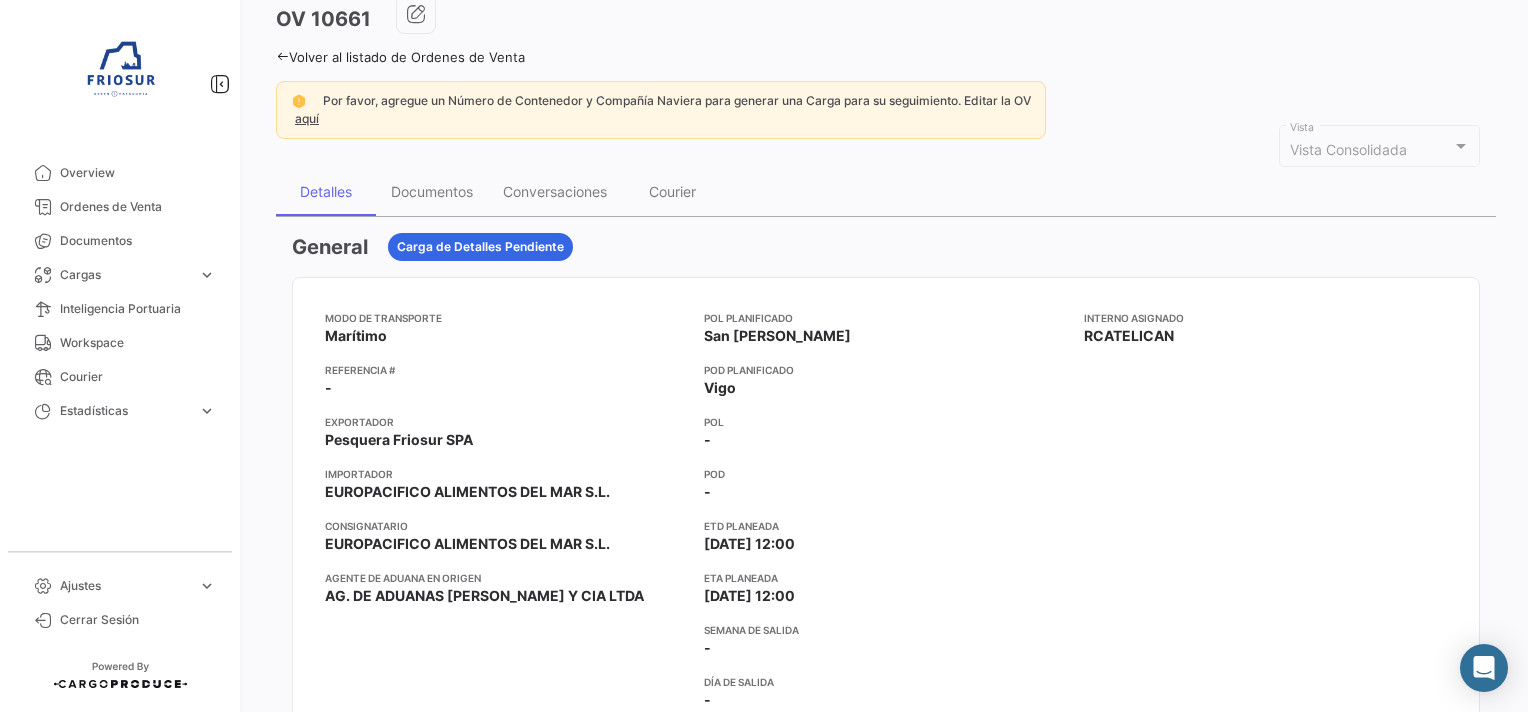 scroll, scrollTop: 100, scrollLeft: 0, axis: vertical 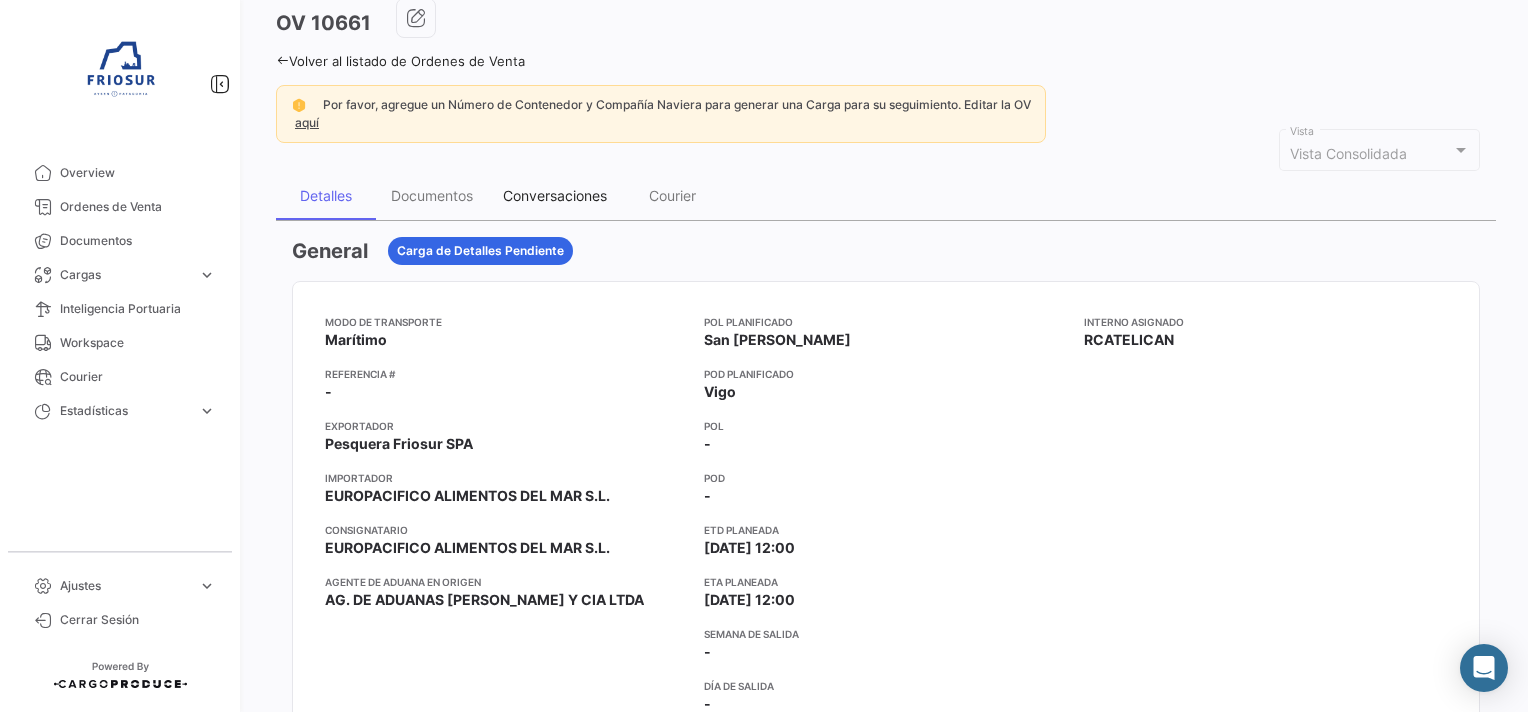 click on "Conversaciones" at bounding box center [555, 195] 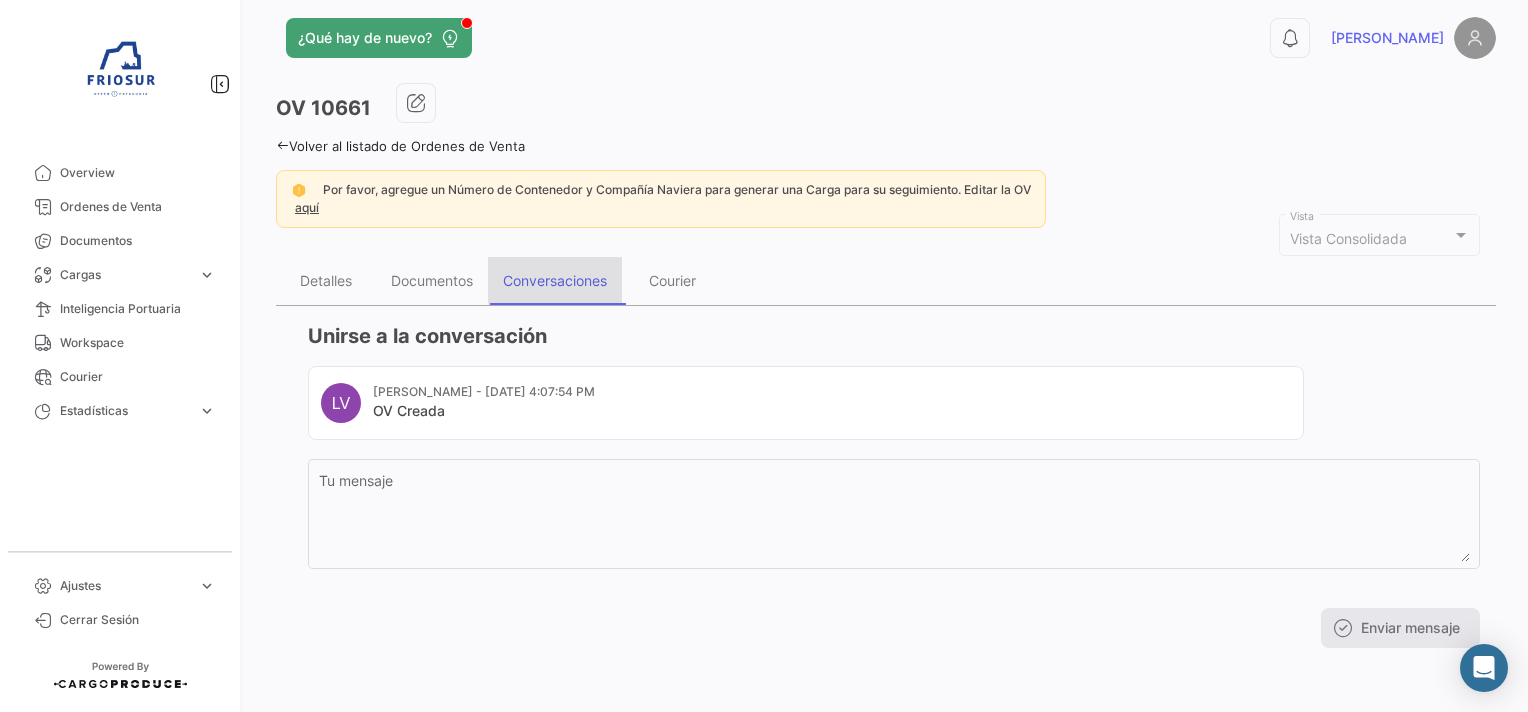 scroll, scrollTop: 0, scrollLeft: 0, axis: both 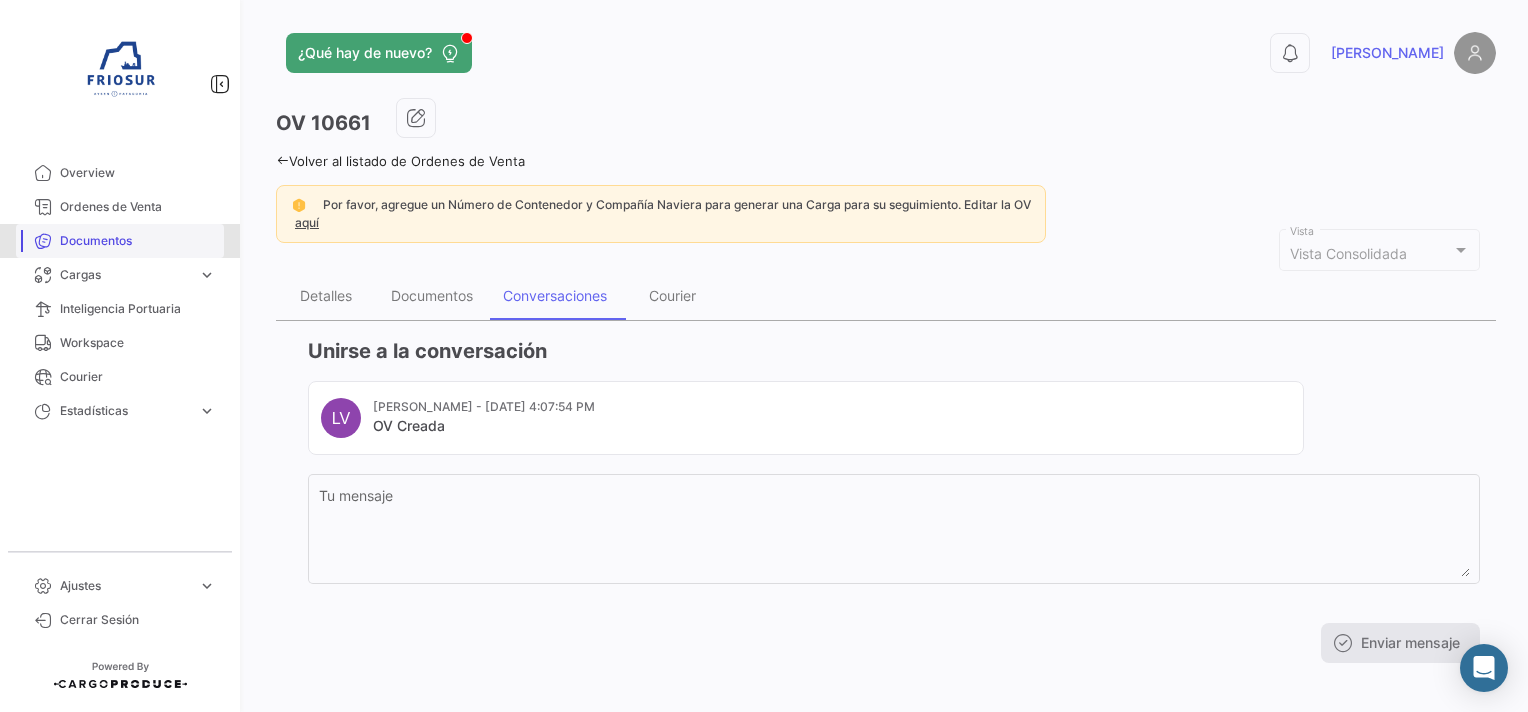 click on "Documentos" at bounding box center [120, 241] 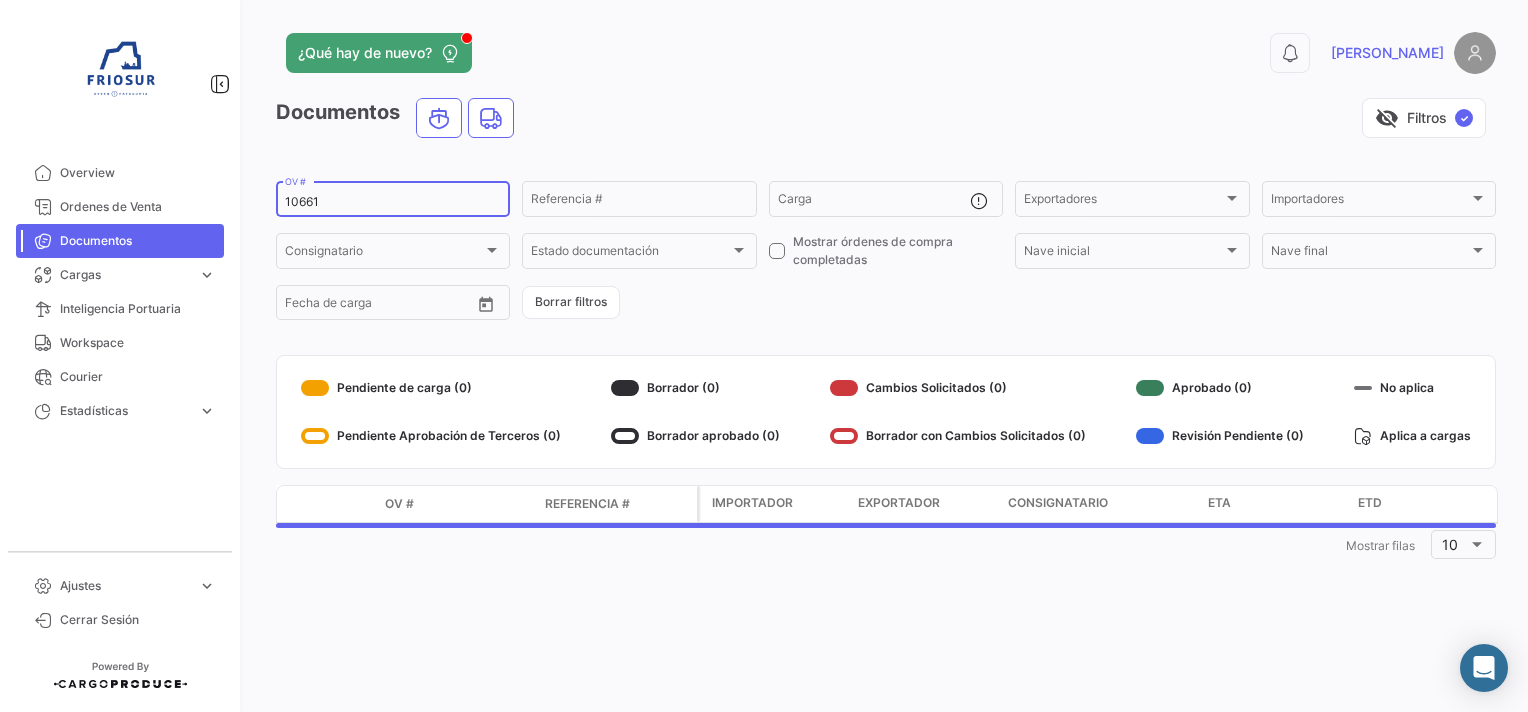 drag, startPoint x: 320, startPoint y: 202, endPoint x: 260, endPoint y: 203, distance: 60.00833 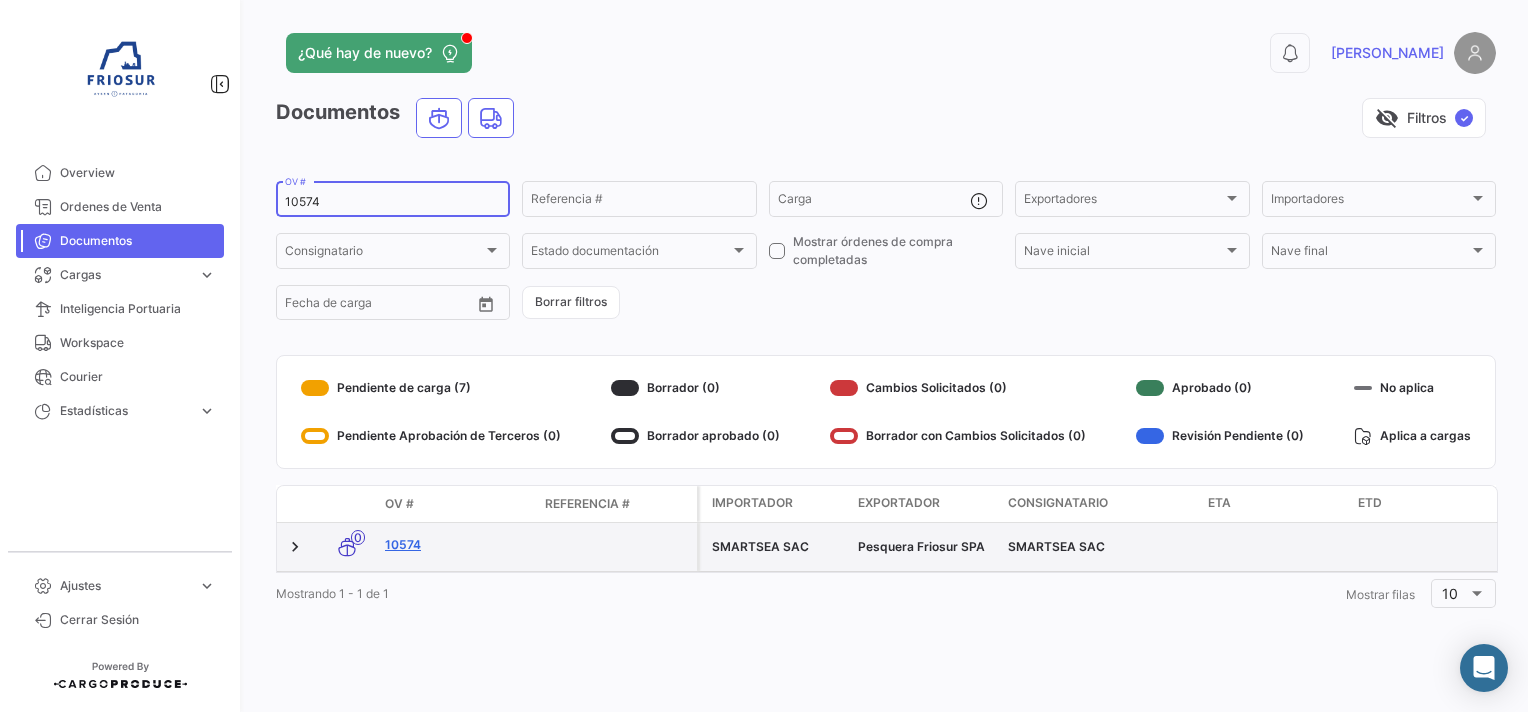type on "10574" 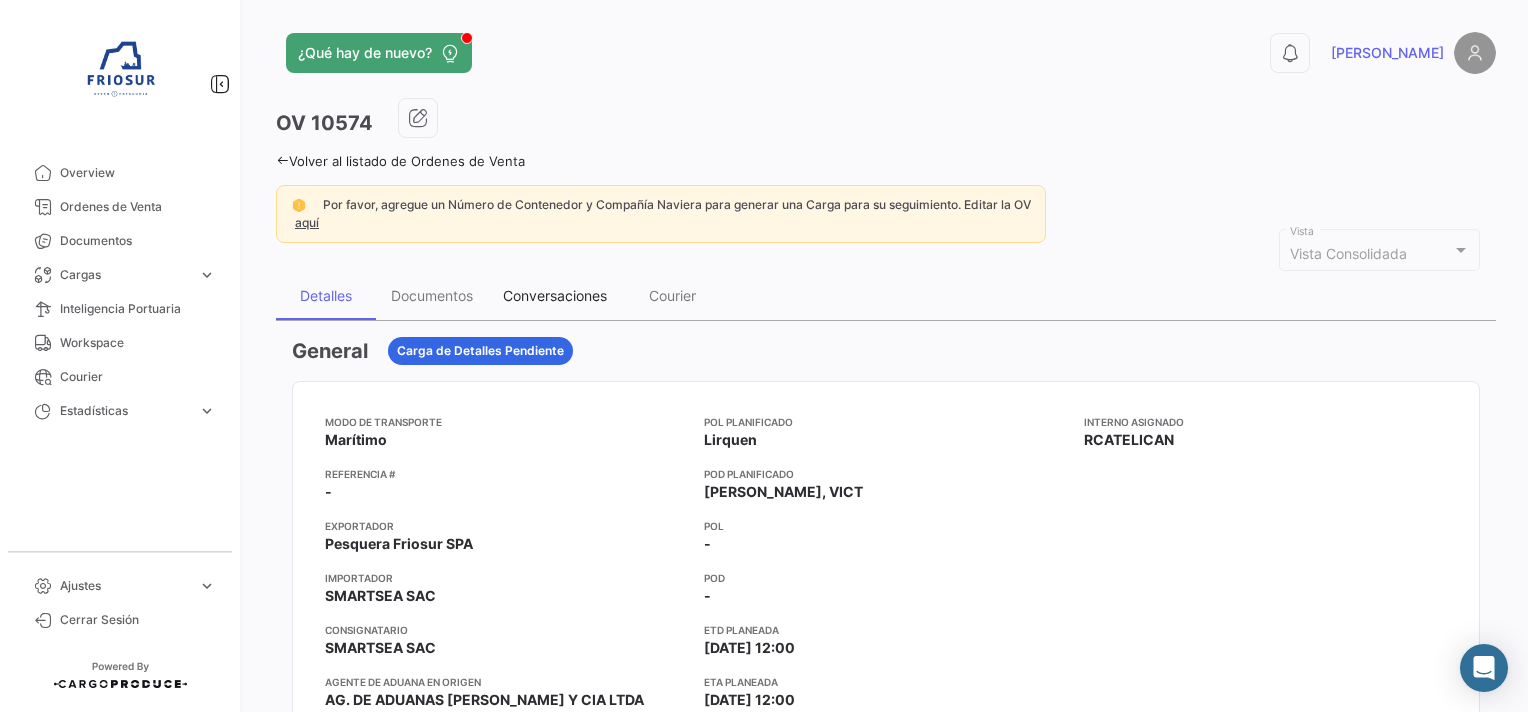 click on "Conversaciones" at bounding box center (555, 295) 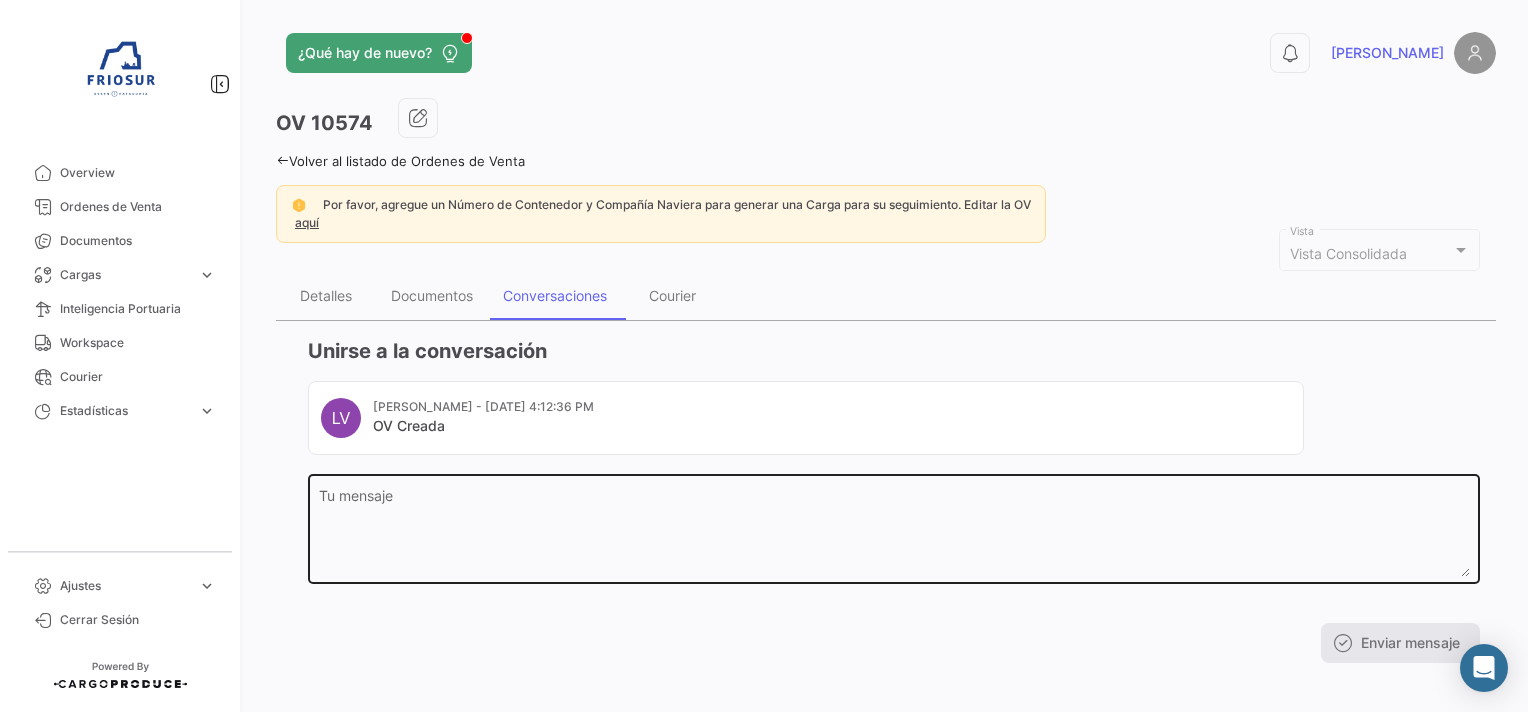 click on "Tu mensaje" at bounding box center (894, 527) 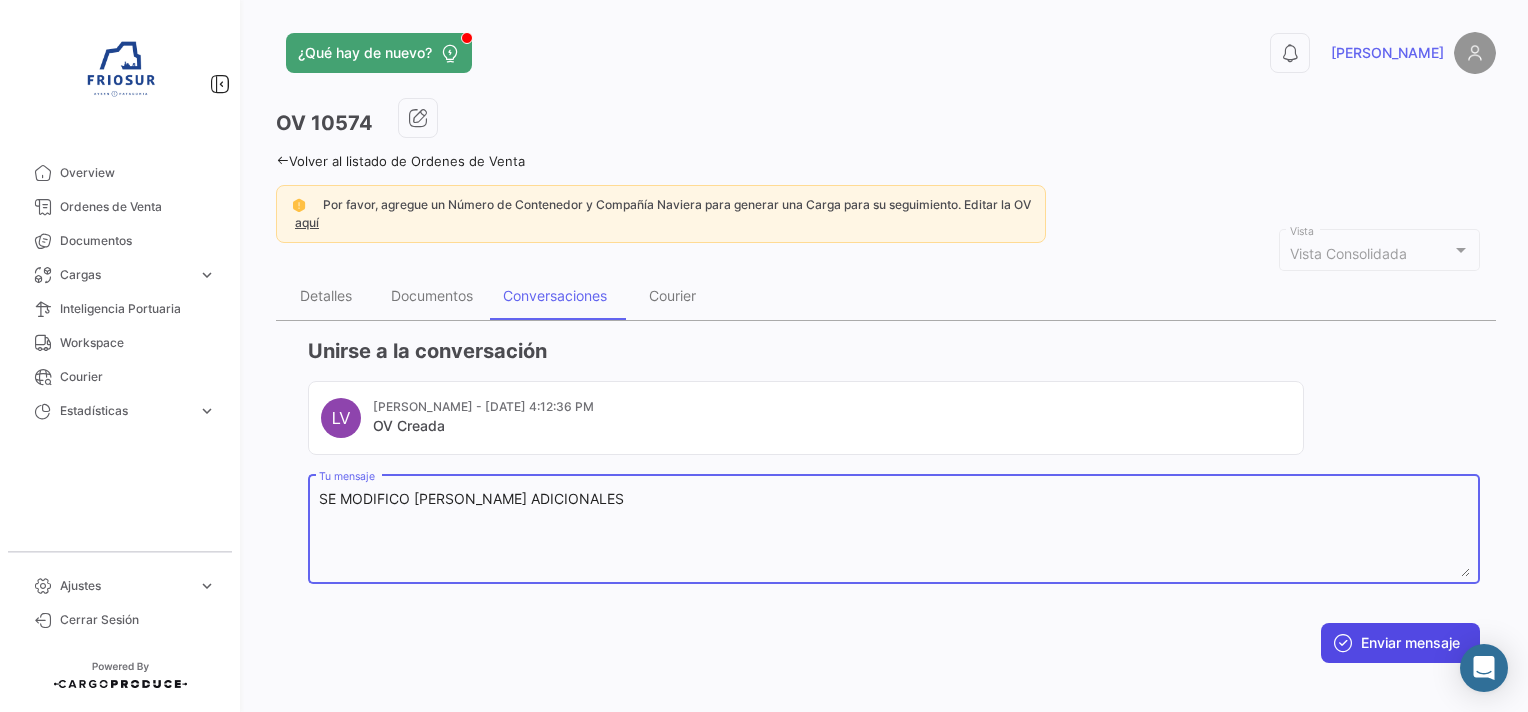 type on "SE MODIFICO [PERSON_NAME] ADICIONALES" 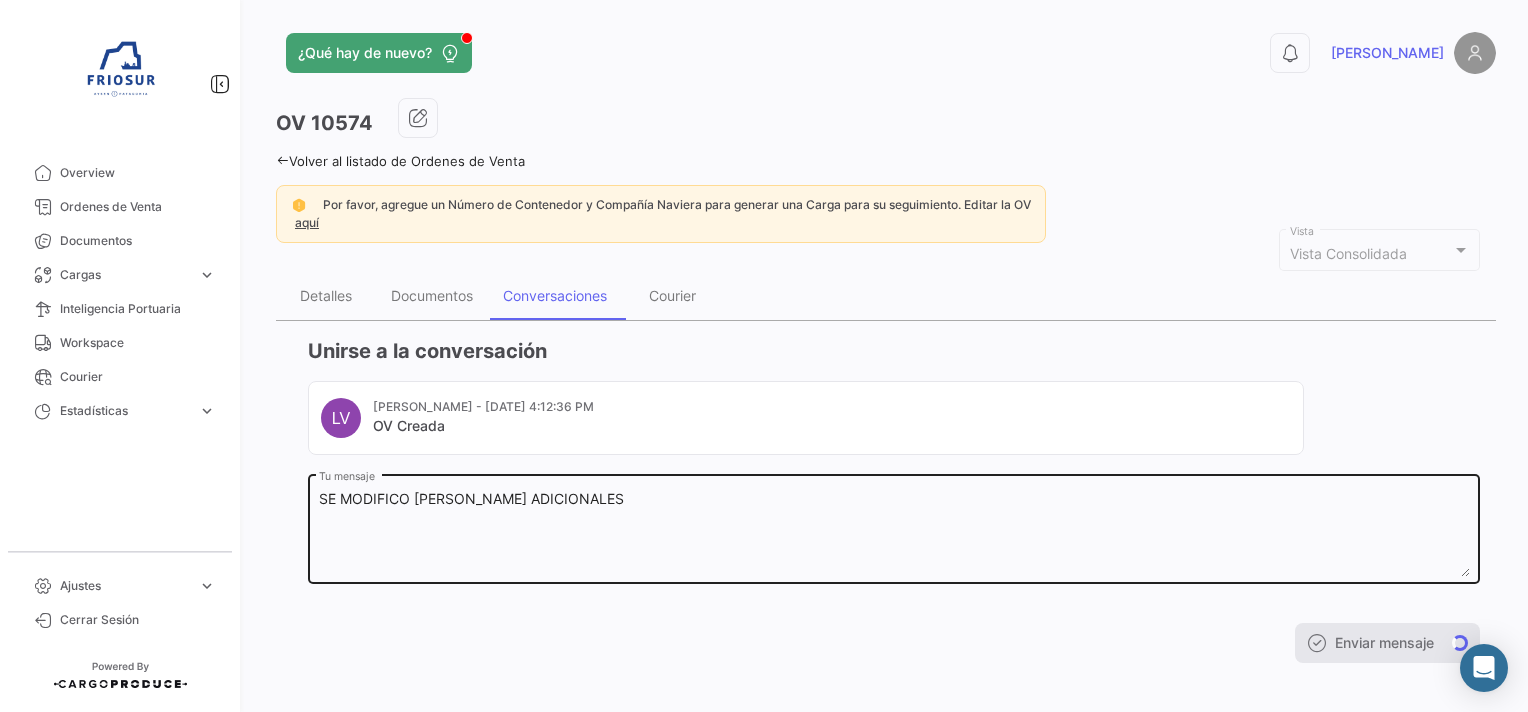 type 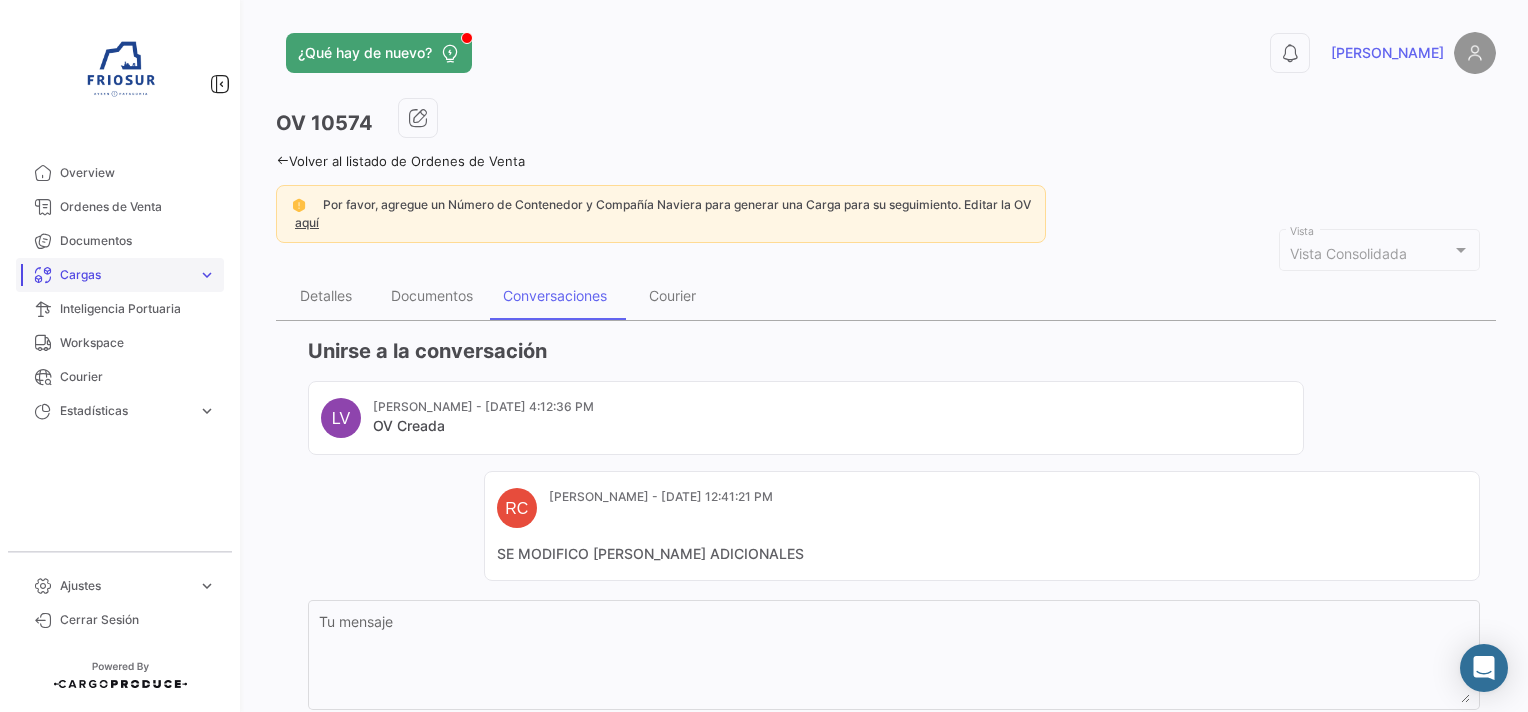 click on "Cargas   expand_more" at bounding box center (120, 275) 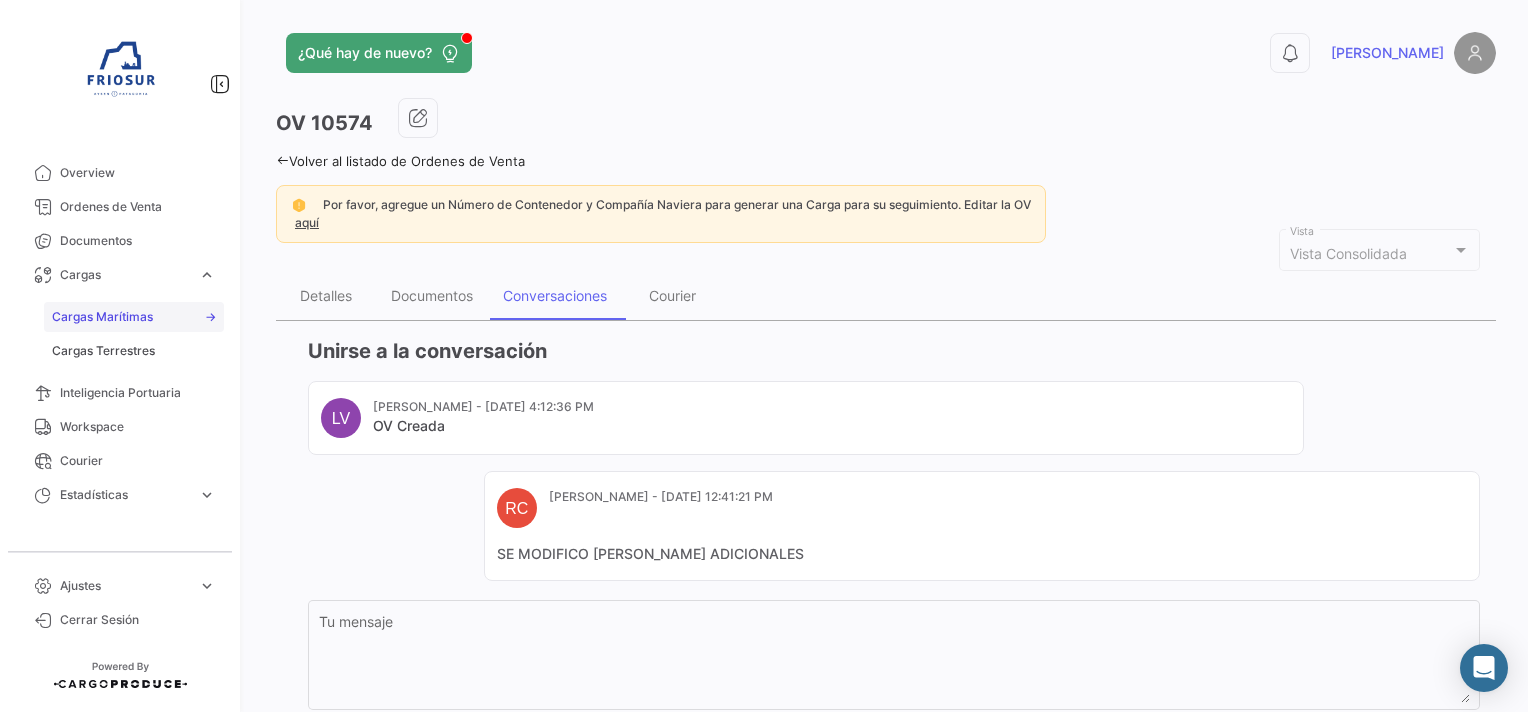 click on "Cargas Marítimas" at bounding box center (102, 317) 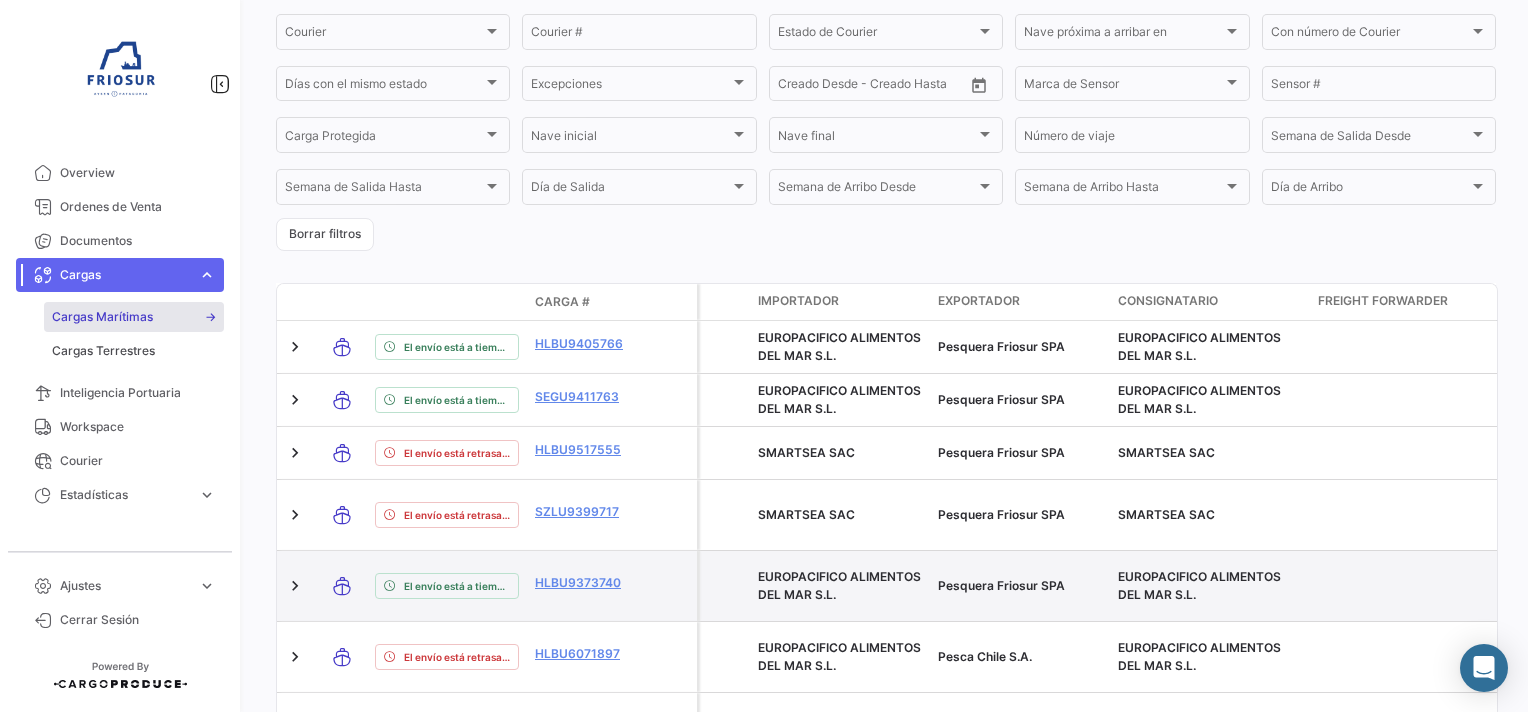 scroll, scrollTop: 0, scrollLeft: 0, axis: both 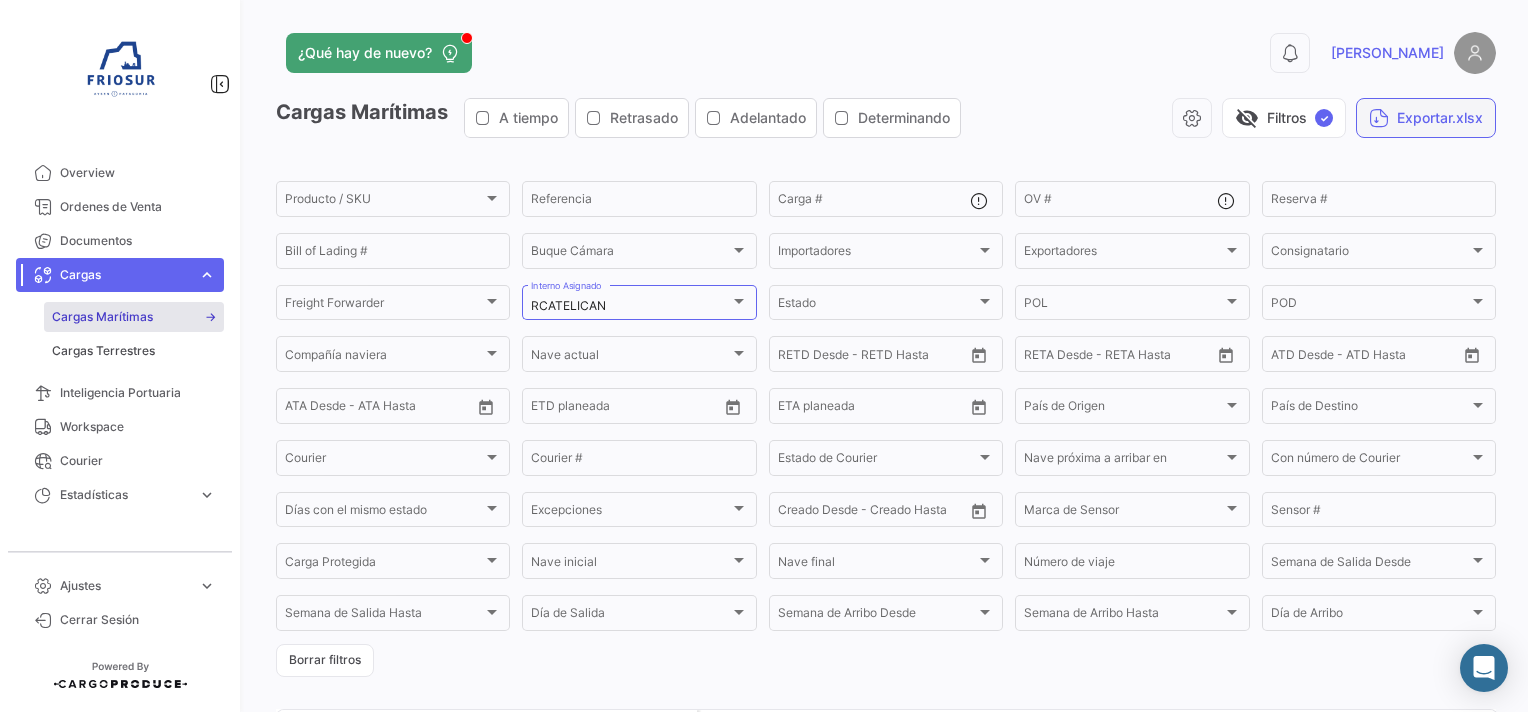 click on "Exportar.xlsx" 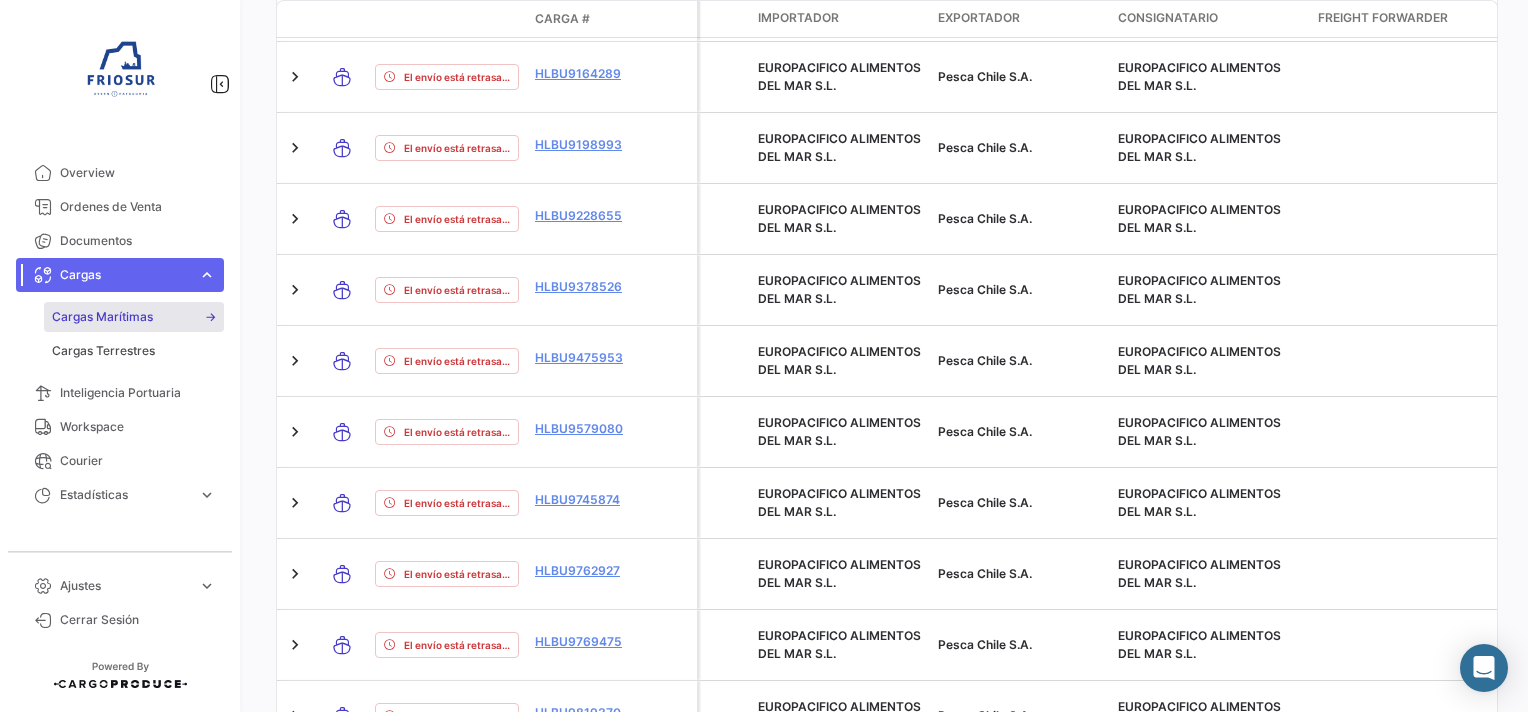scroll, scrollTop: 1226, scrollLeft: 0, axis: vertical 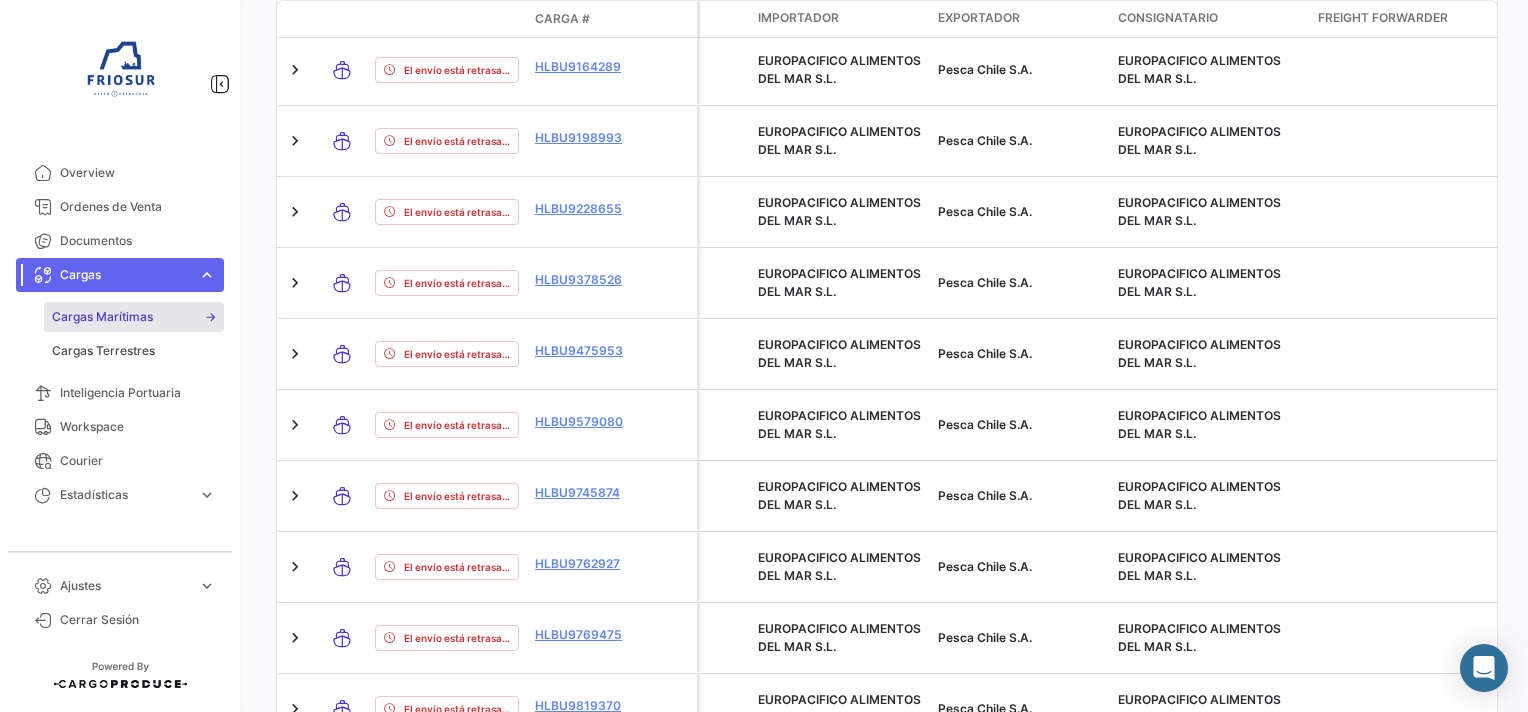 click on "2" 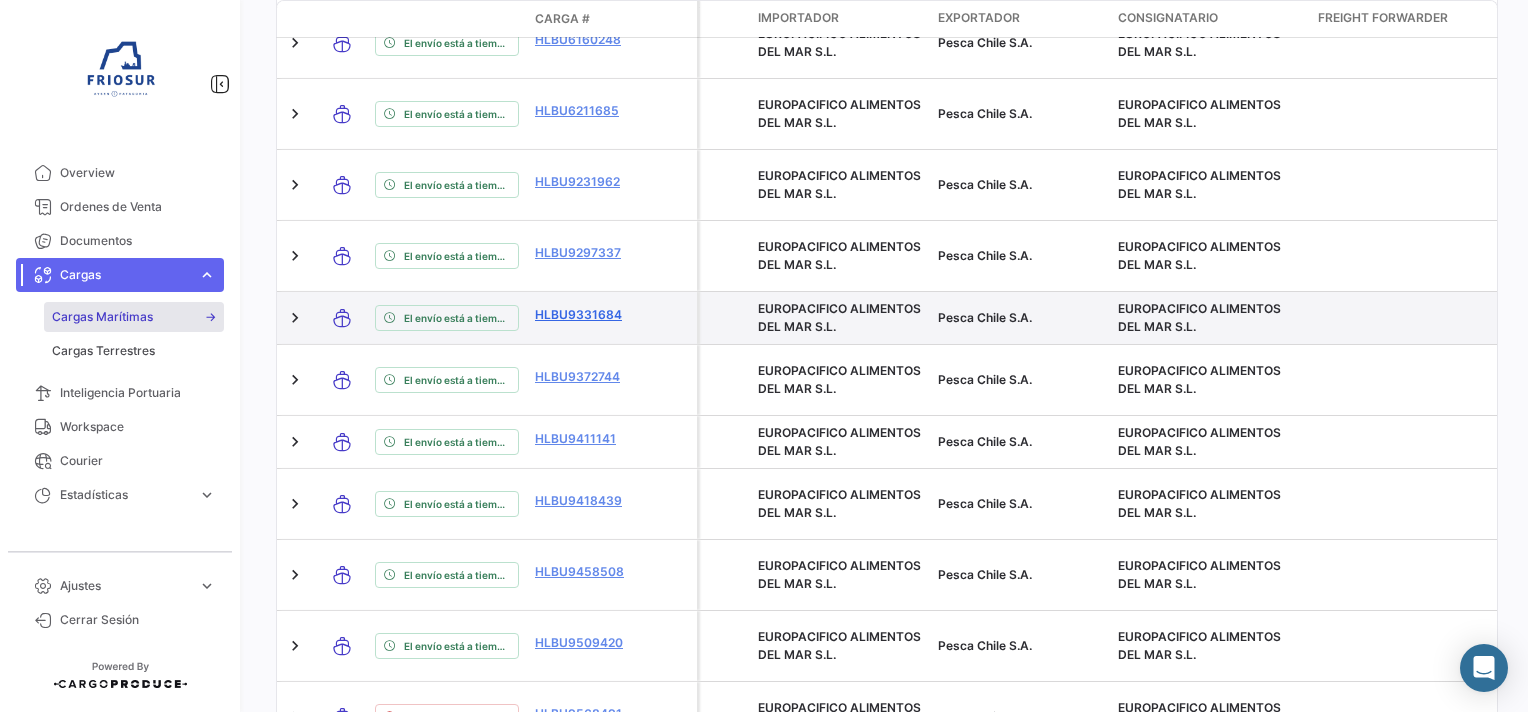 scroll, scrollTop: 1198, scrollLeft: 0, axis: vertical 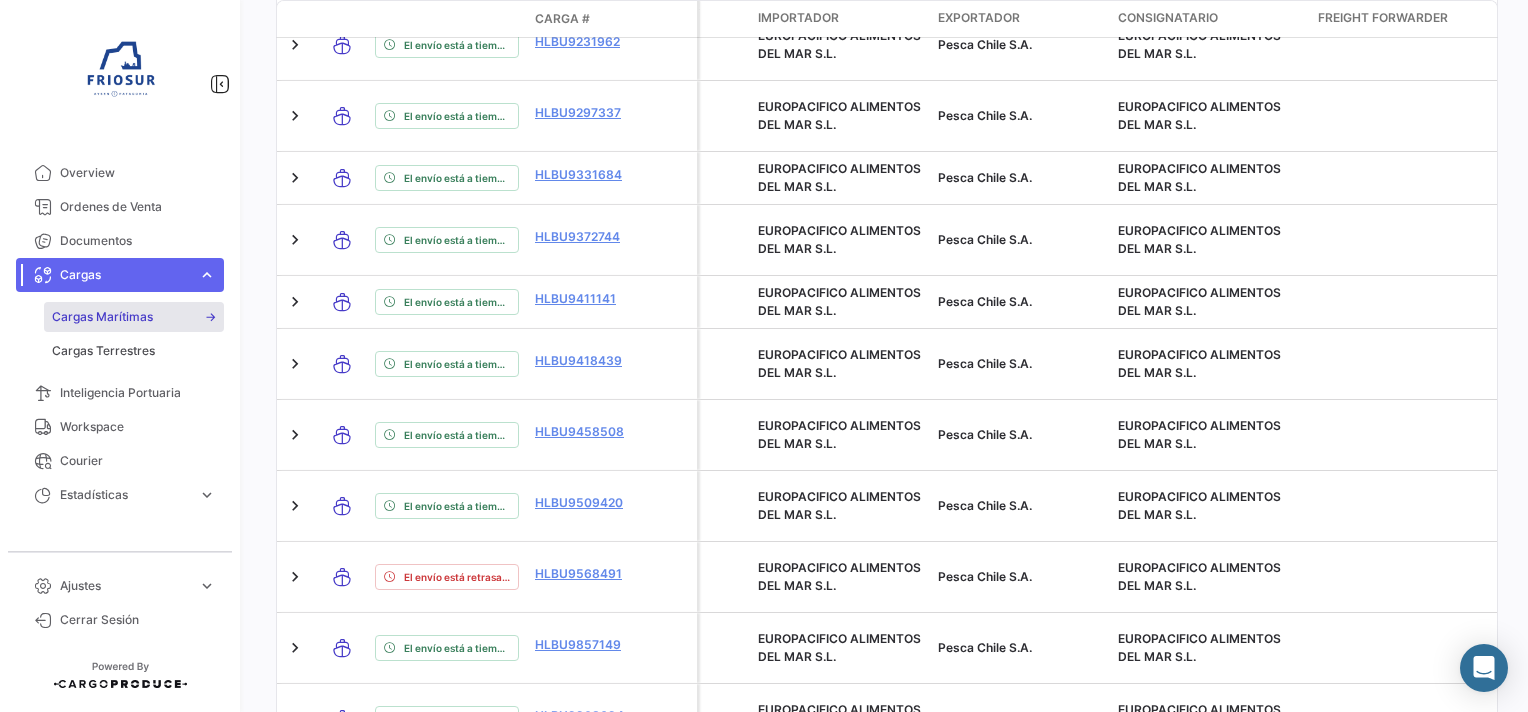 click on "1" 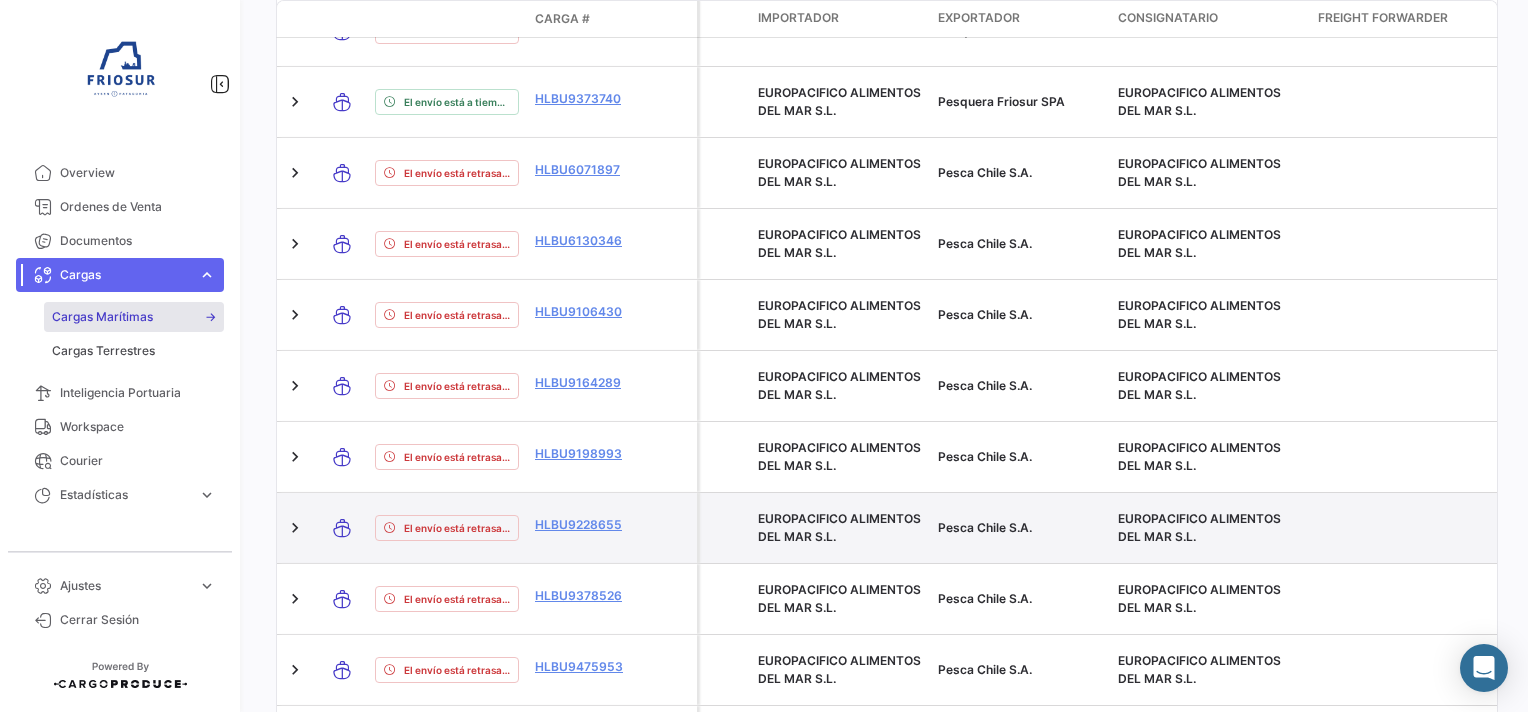scroll, scrollTop: 1008, scrollLeft: 0, axis: vertical 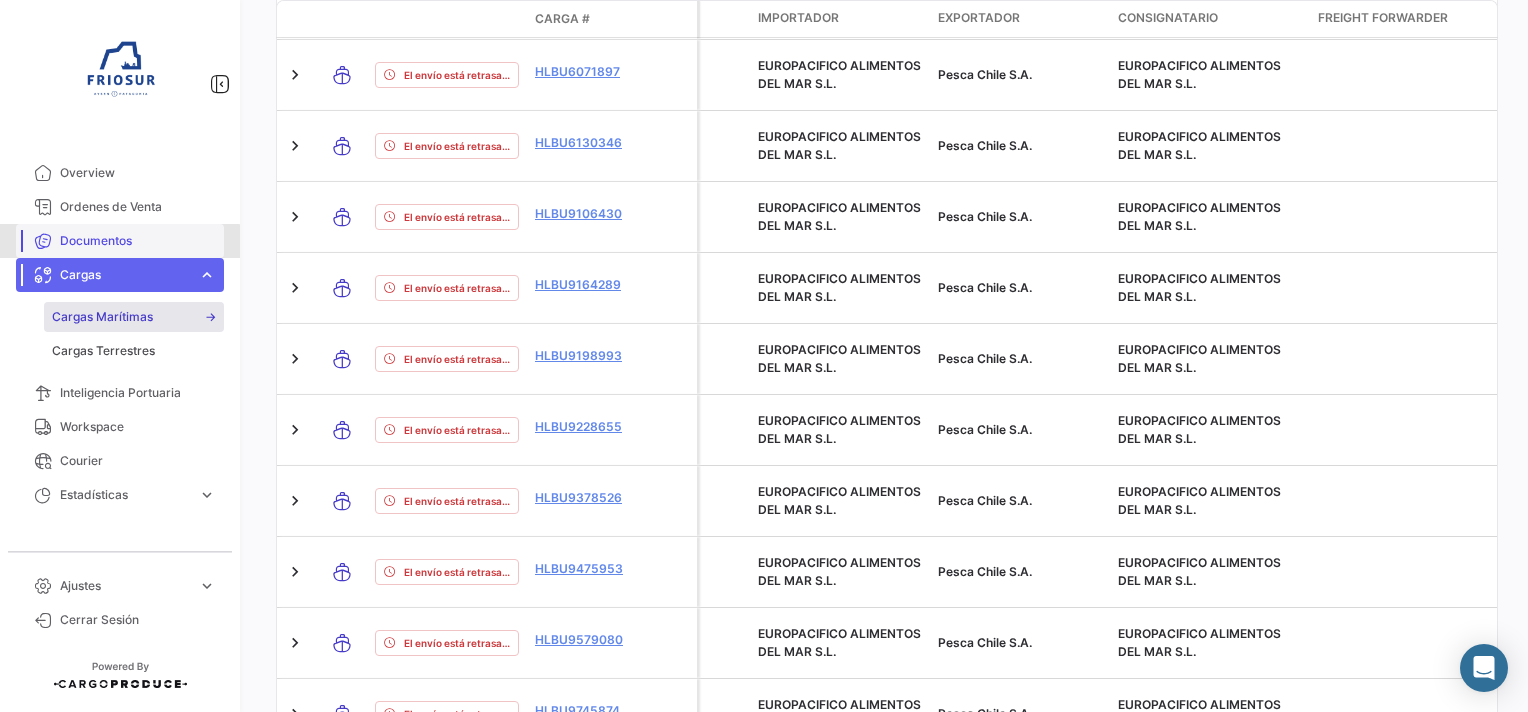 click on "Documentos" at bounding box center (120, 241) 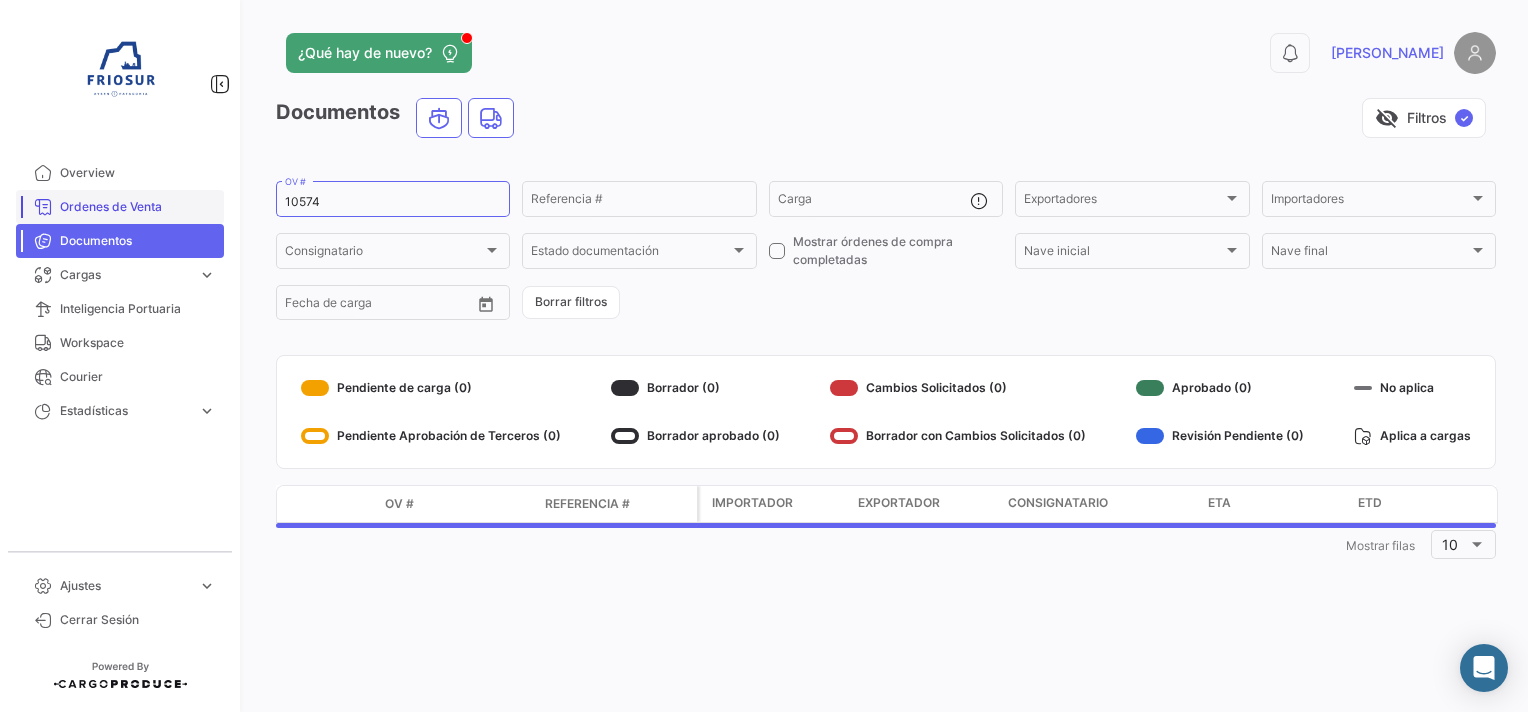 scroll, scrollTop: 0, scrollLeft: 0, axis: both 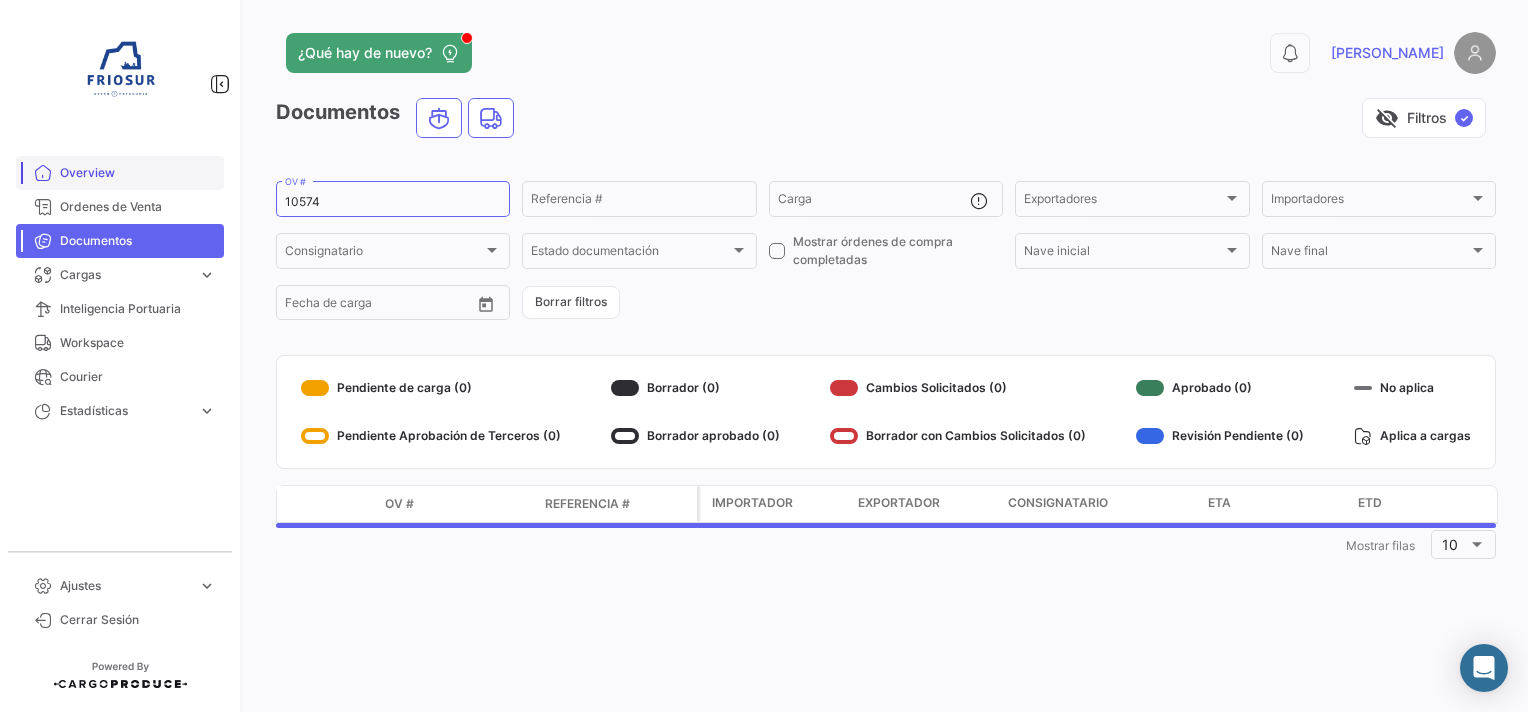 click on "Ordenes de Venta" at bounding box center (120, 207) 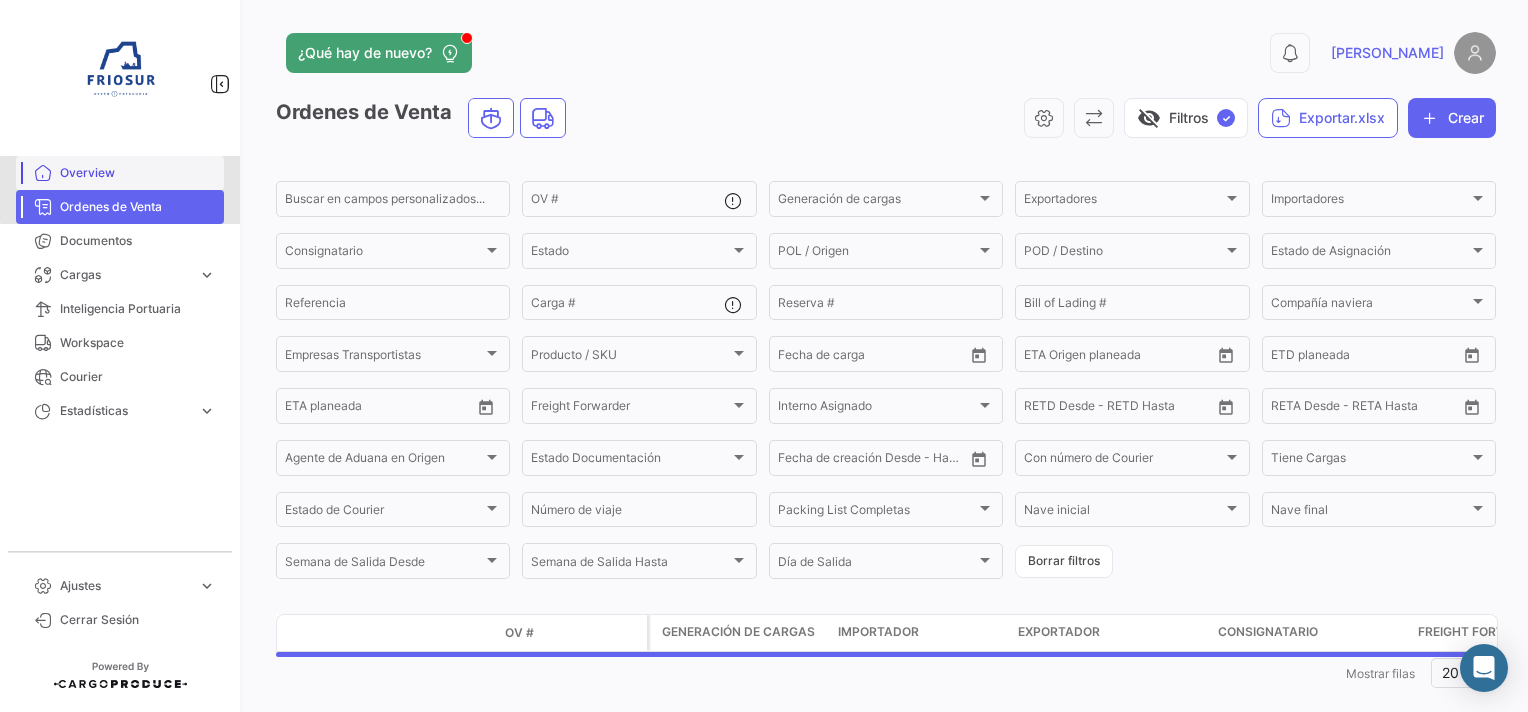 click on "Overview" at bounding box center [138, 173] 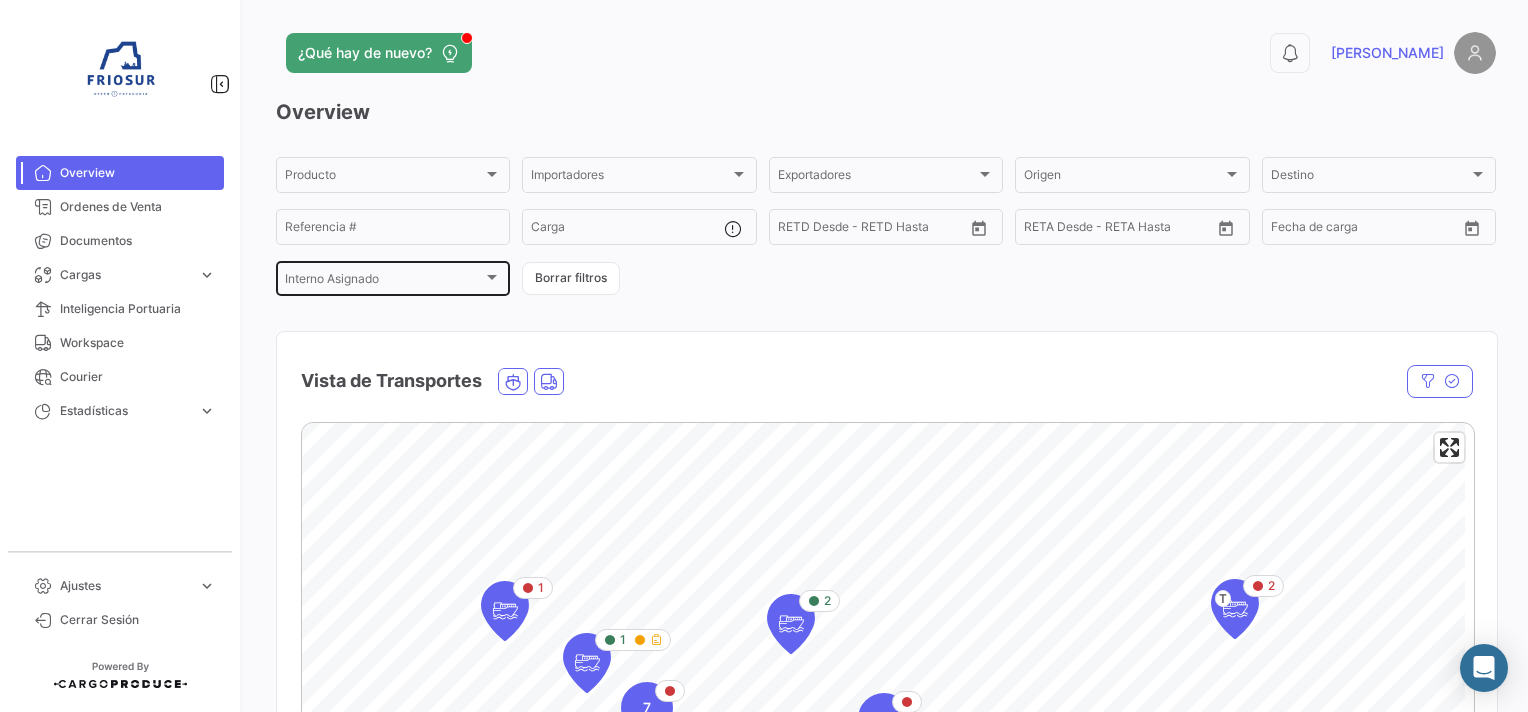 click on "Interno Asignado" at bounding box center [384, 282] 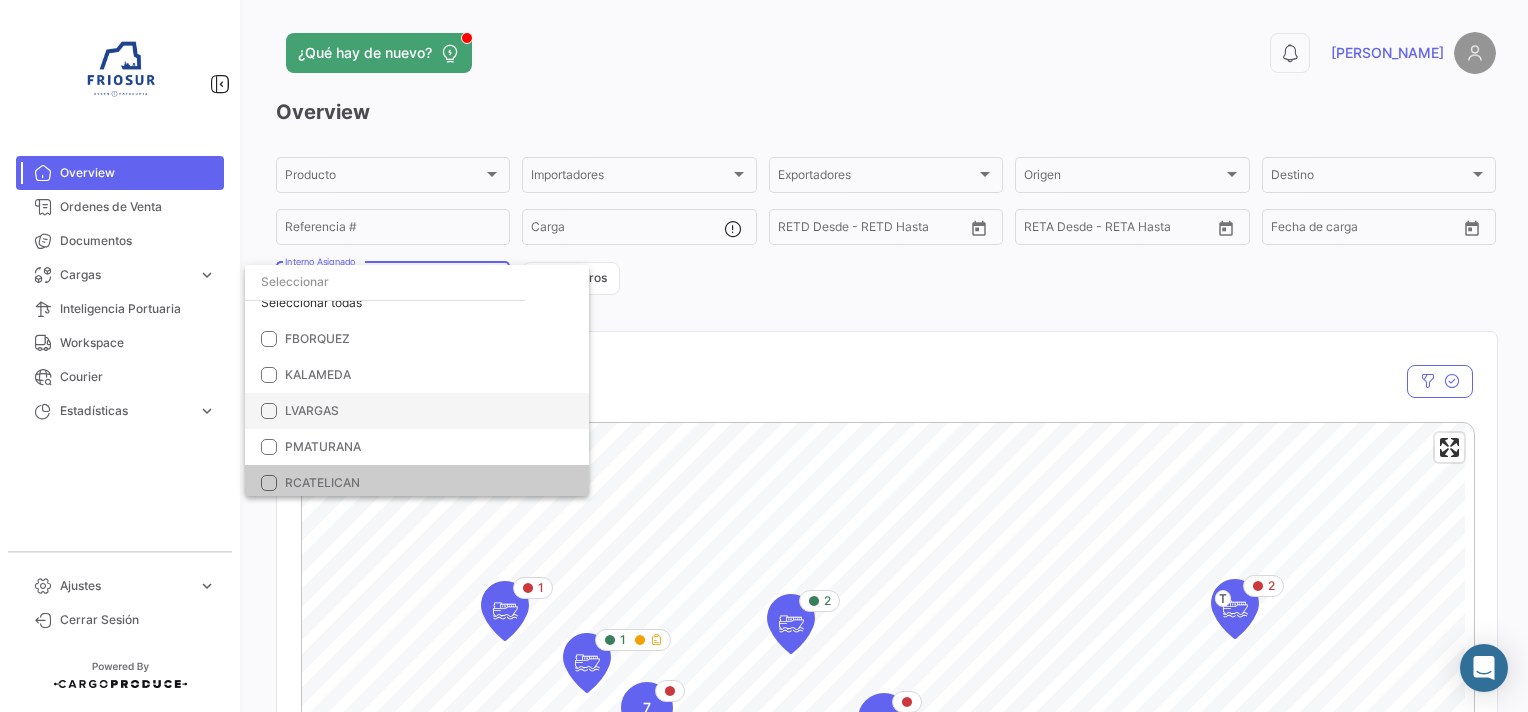 scroll, scrollTop: 20, scrollLeft: 0, axis: vertical 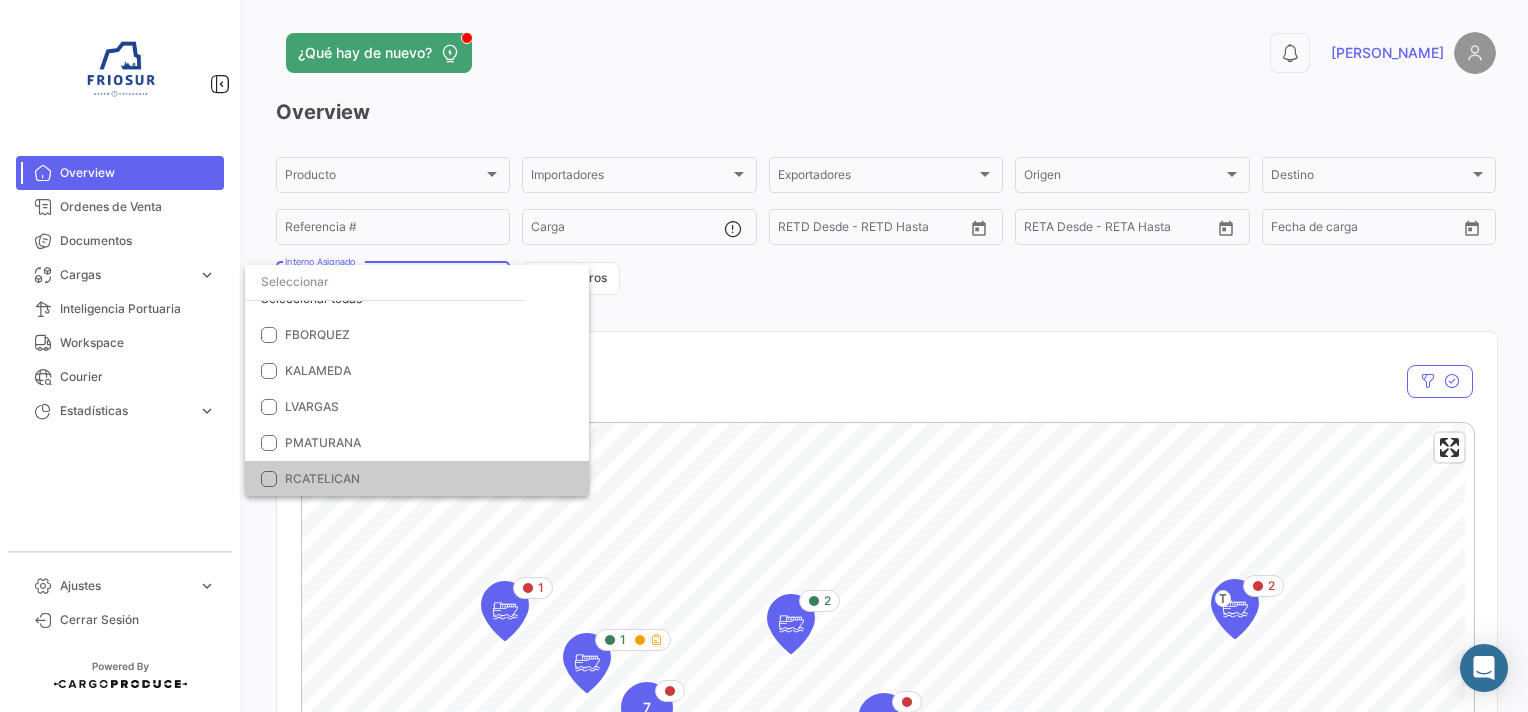 click at bounding box center (269, 479) 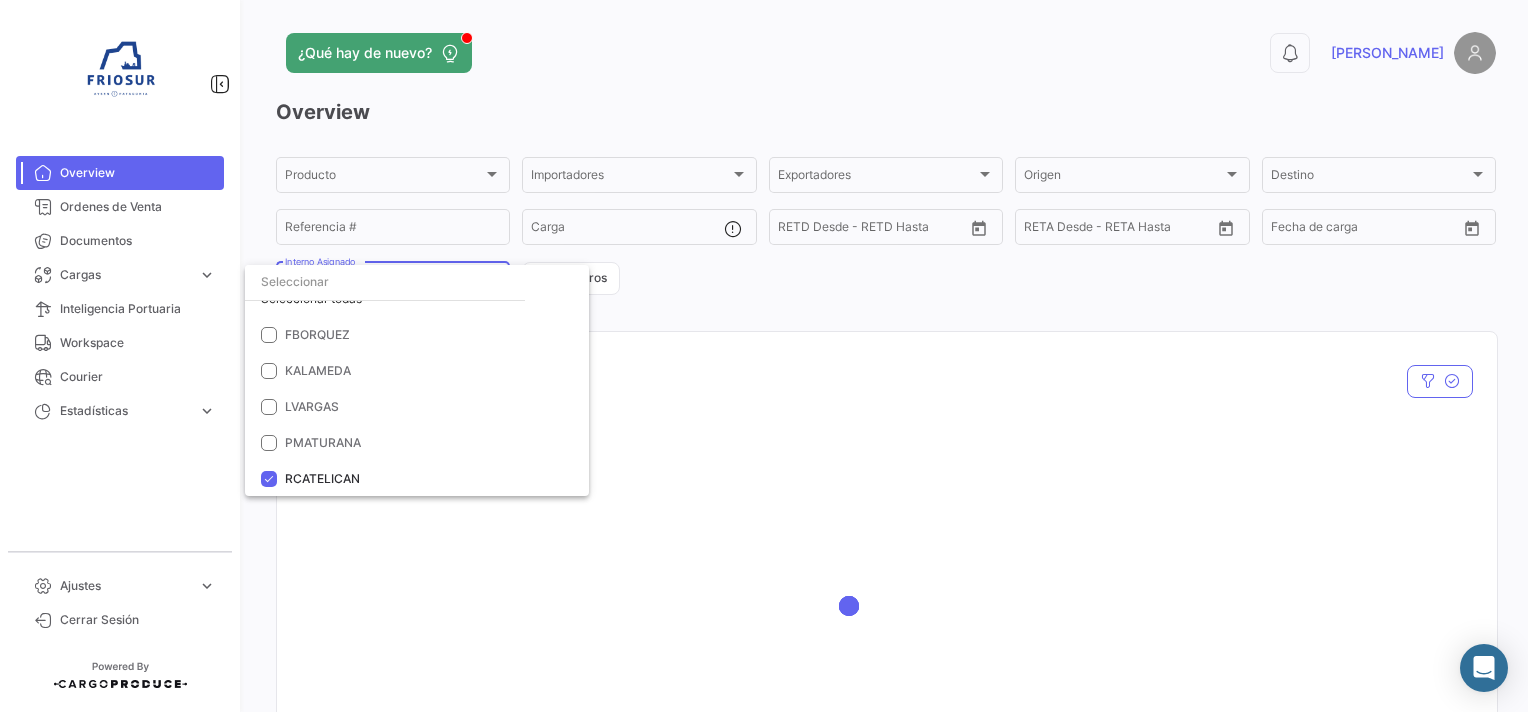 click at bounding box center [764, 356] 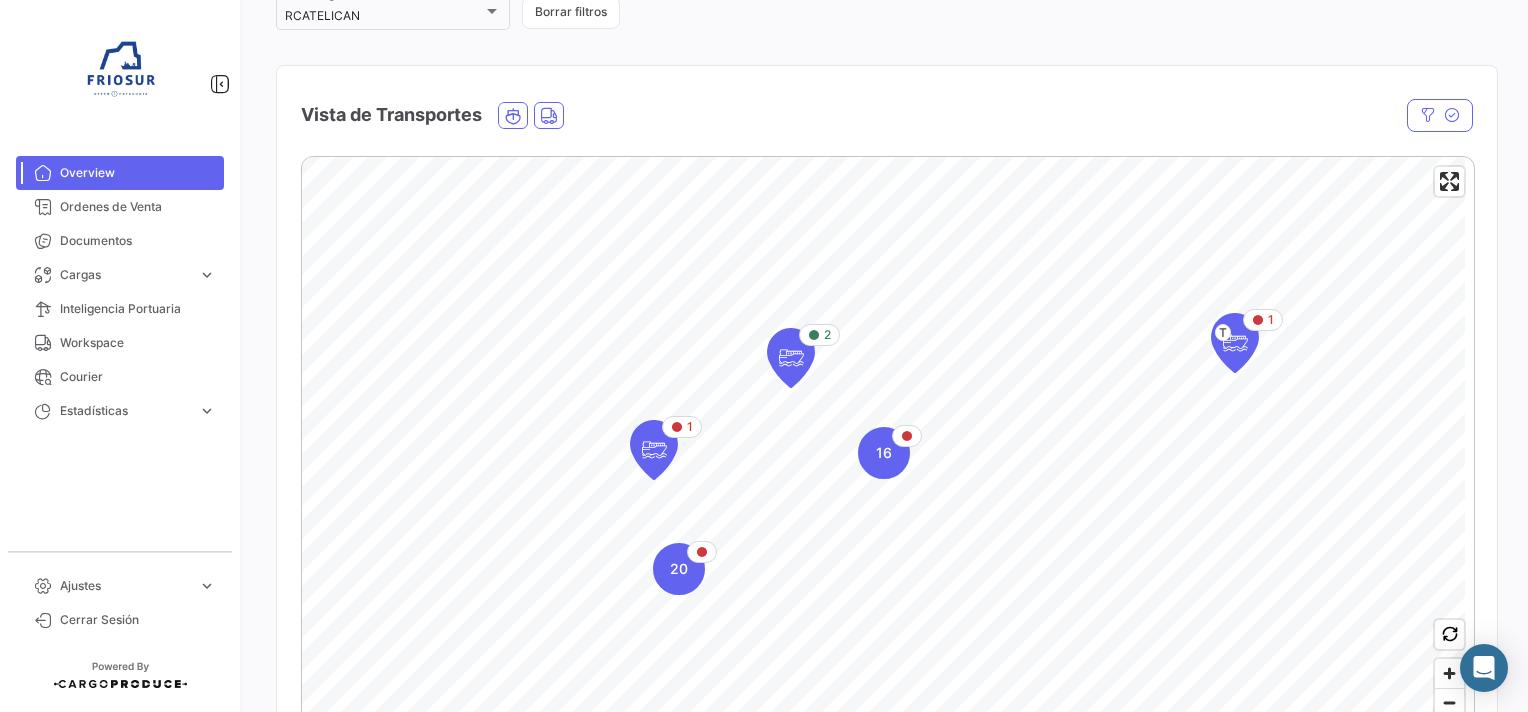 scroll, scrollTop: 300, scrollLeft: 0, axis: vertical 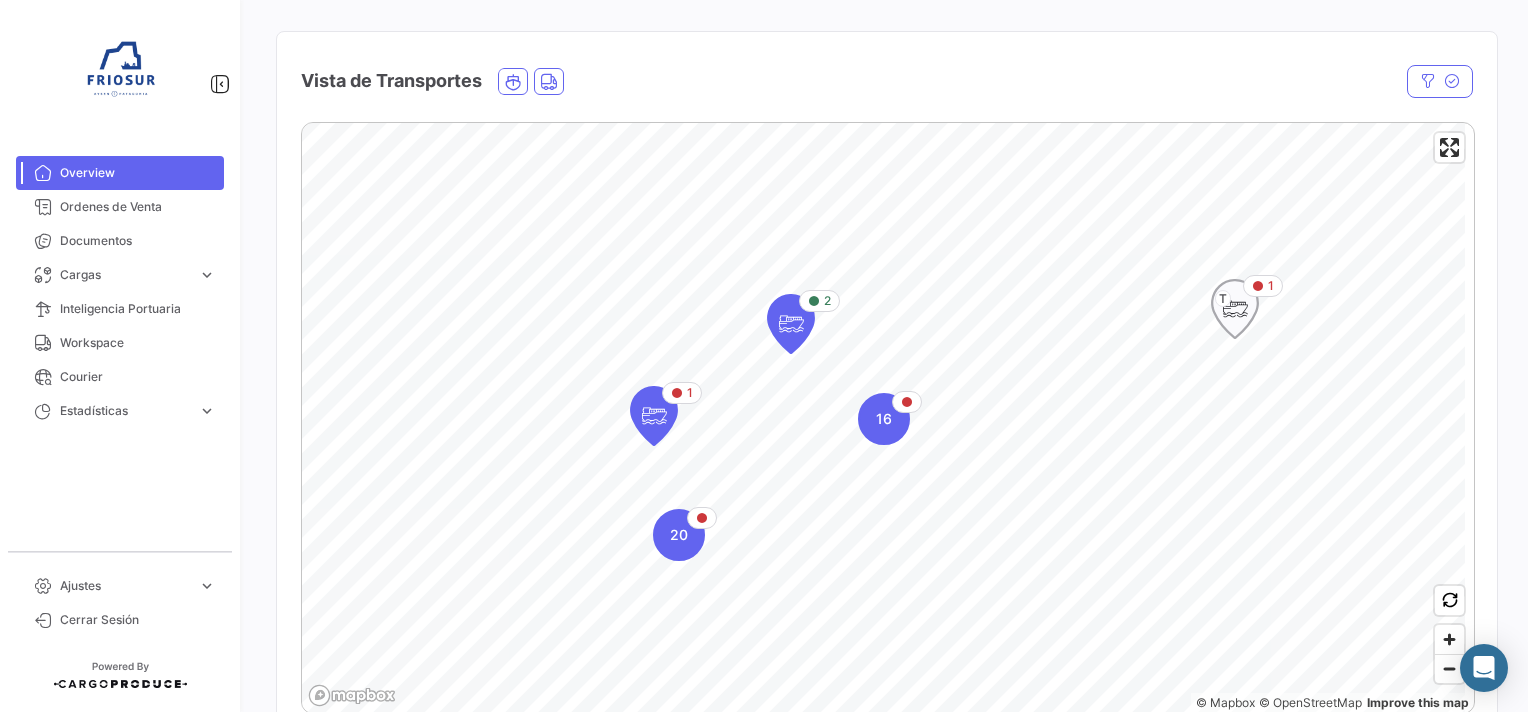 click 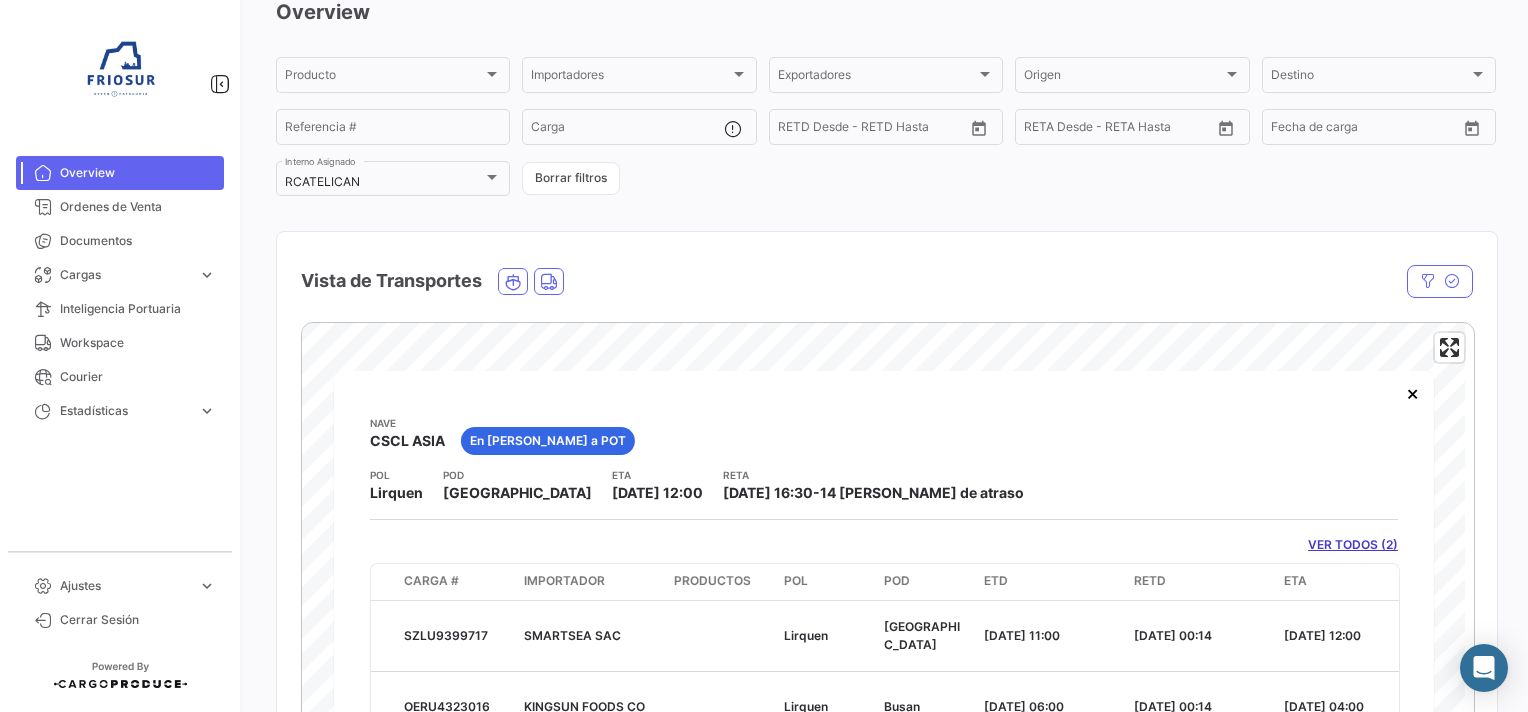 scroll, scrollTop: 200, scrollLeft: 0, axis: vertical 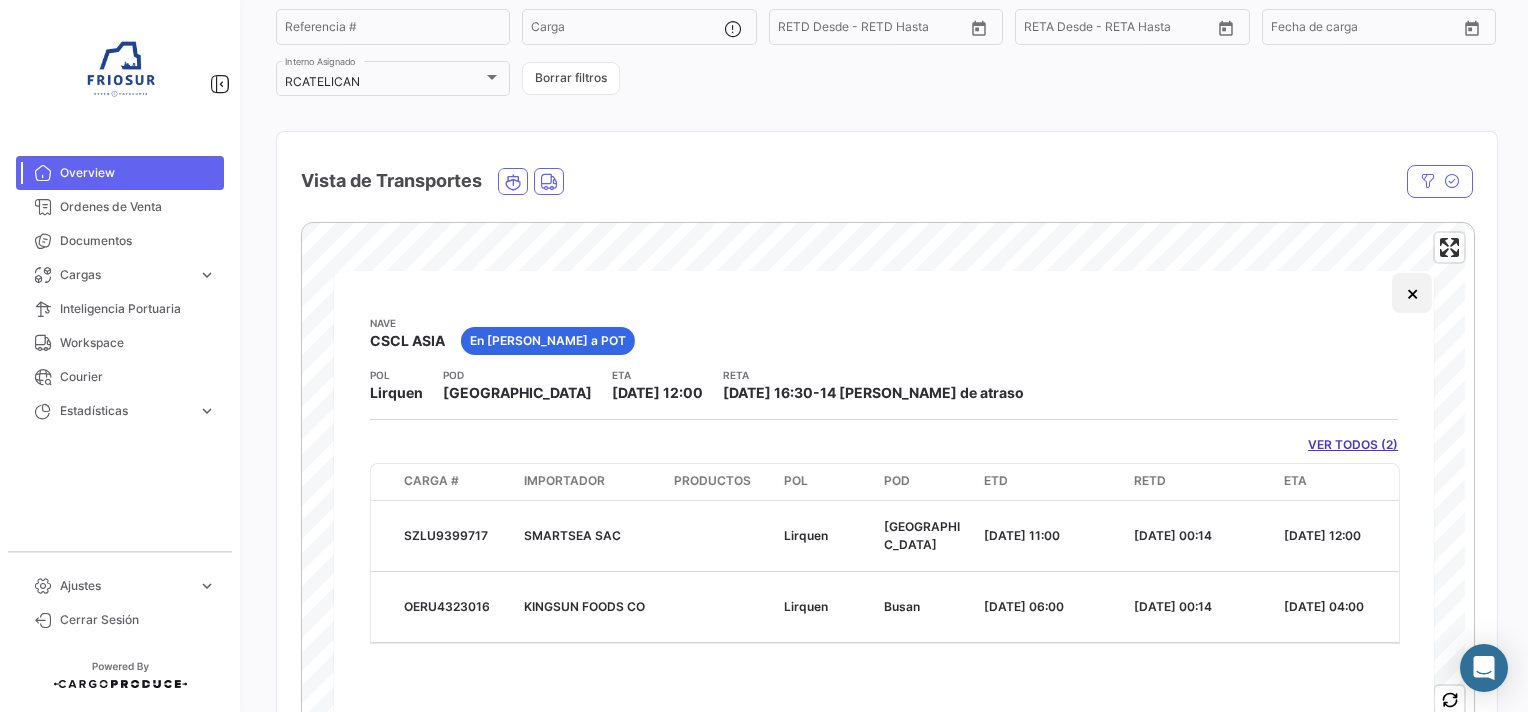 click on "×" 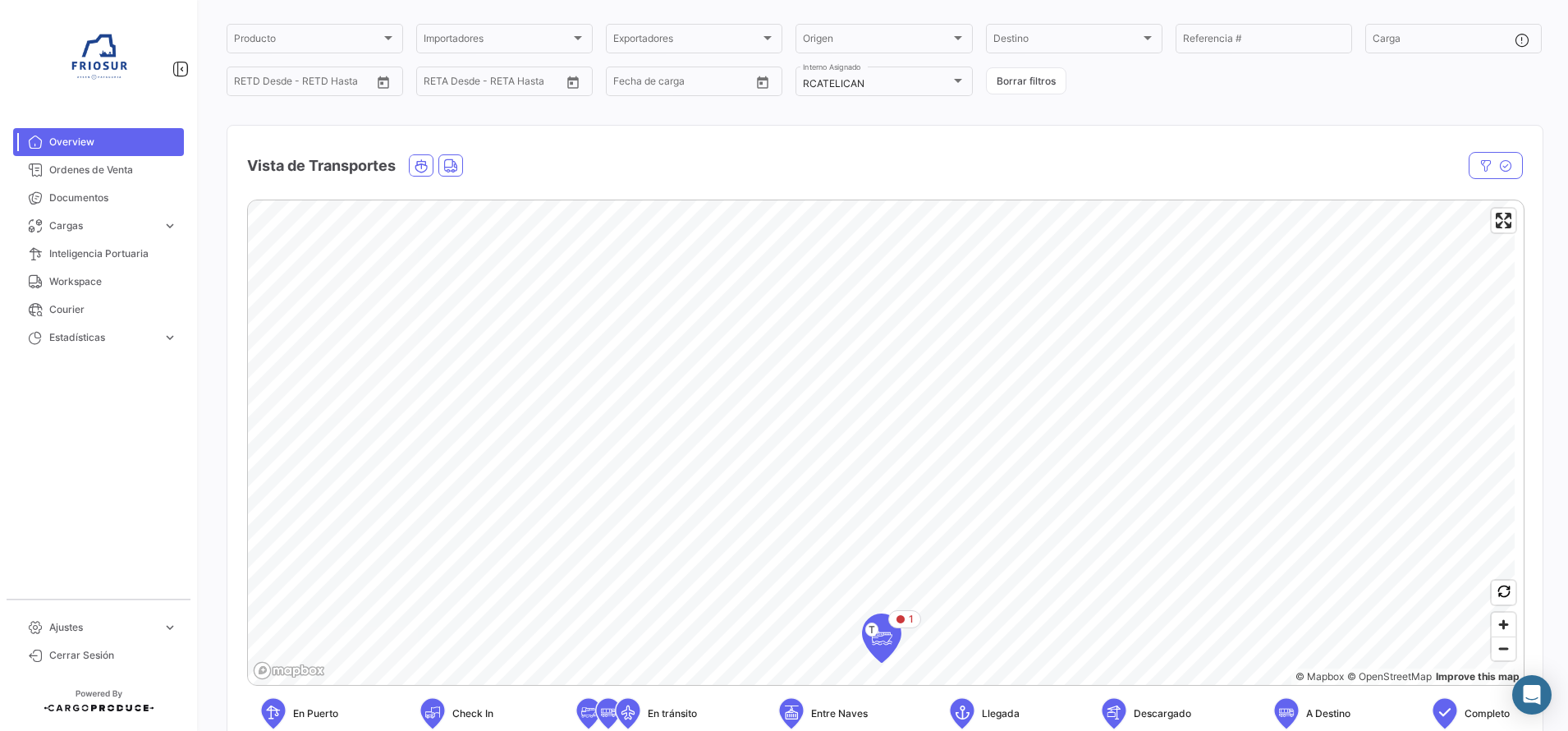 scroll, scrollTop: 103, scrollLeft: 0, axis: vertical 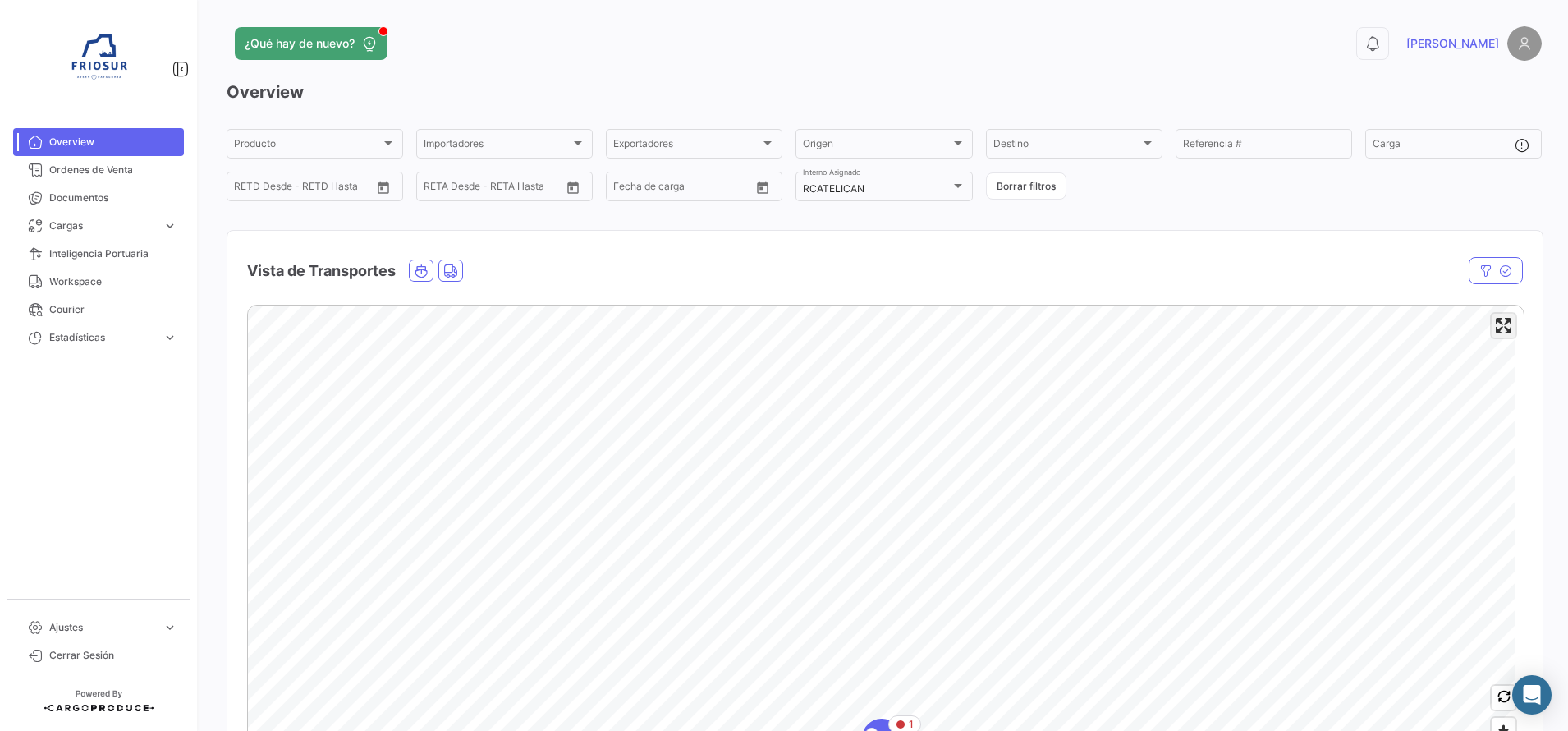 click 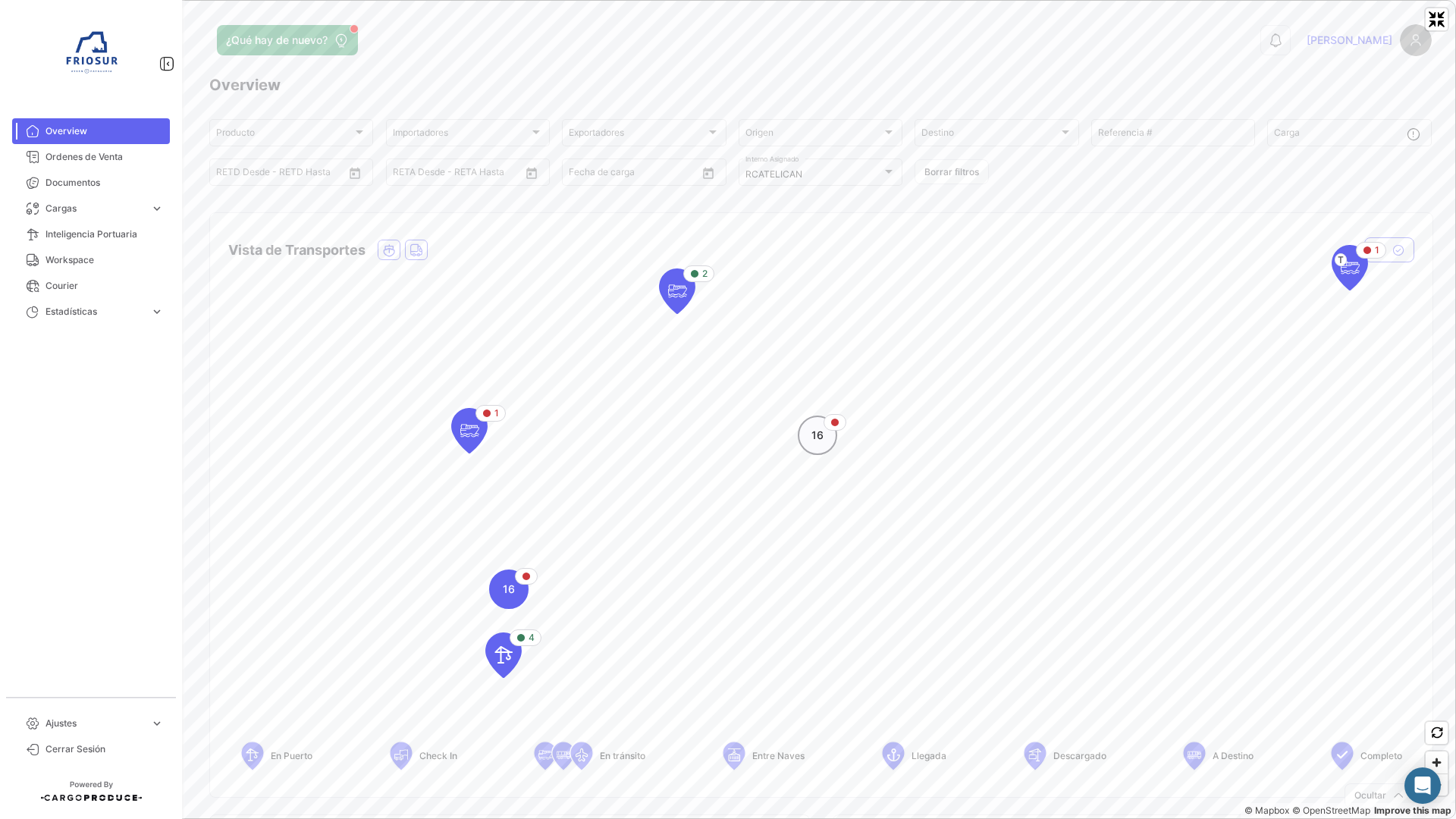 click on "16" 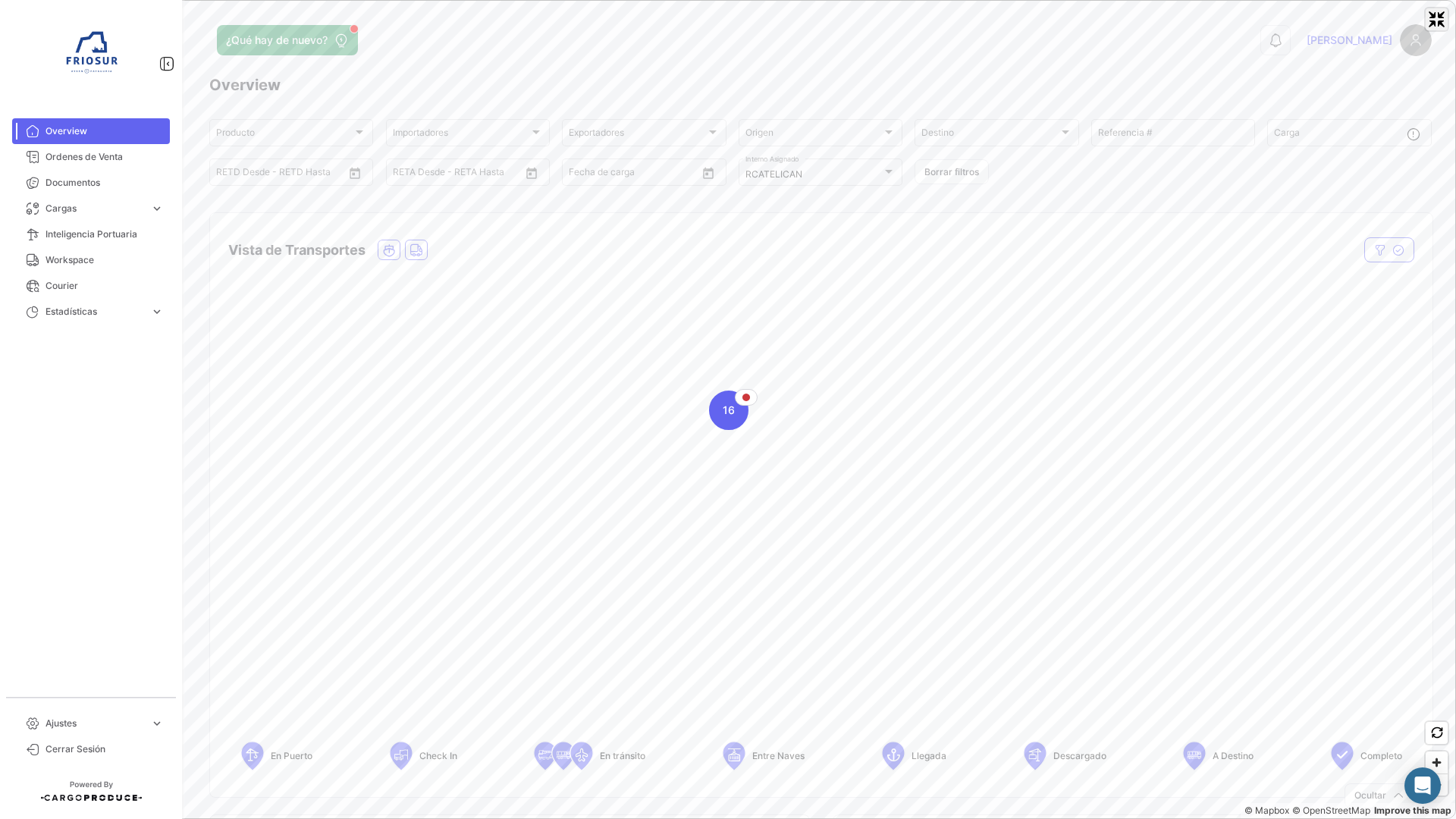 click 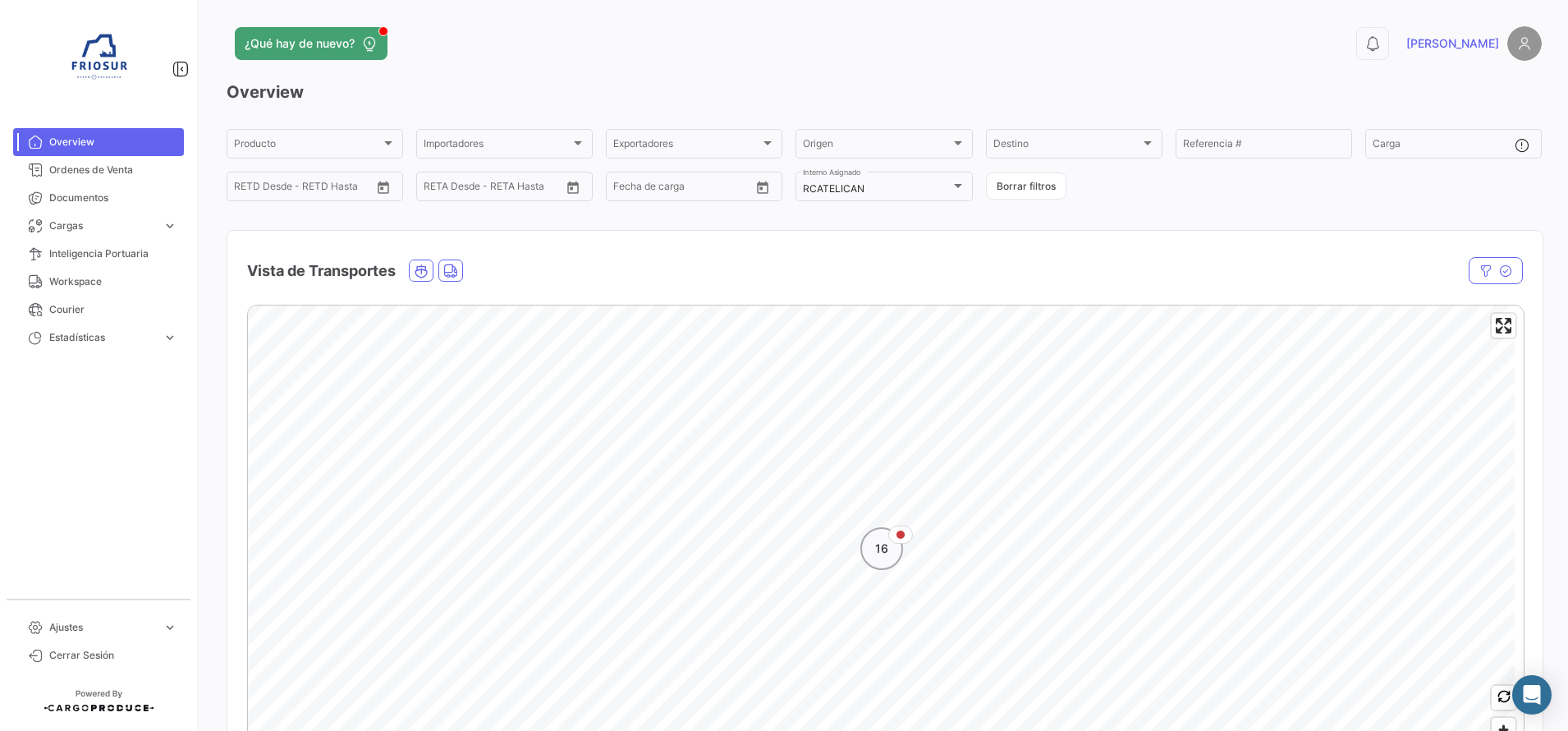 click on "16" 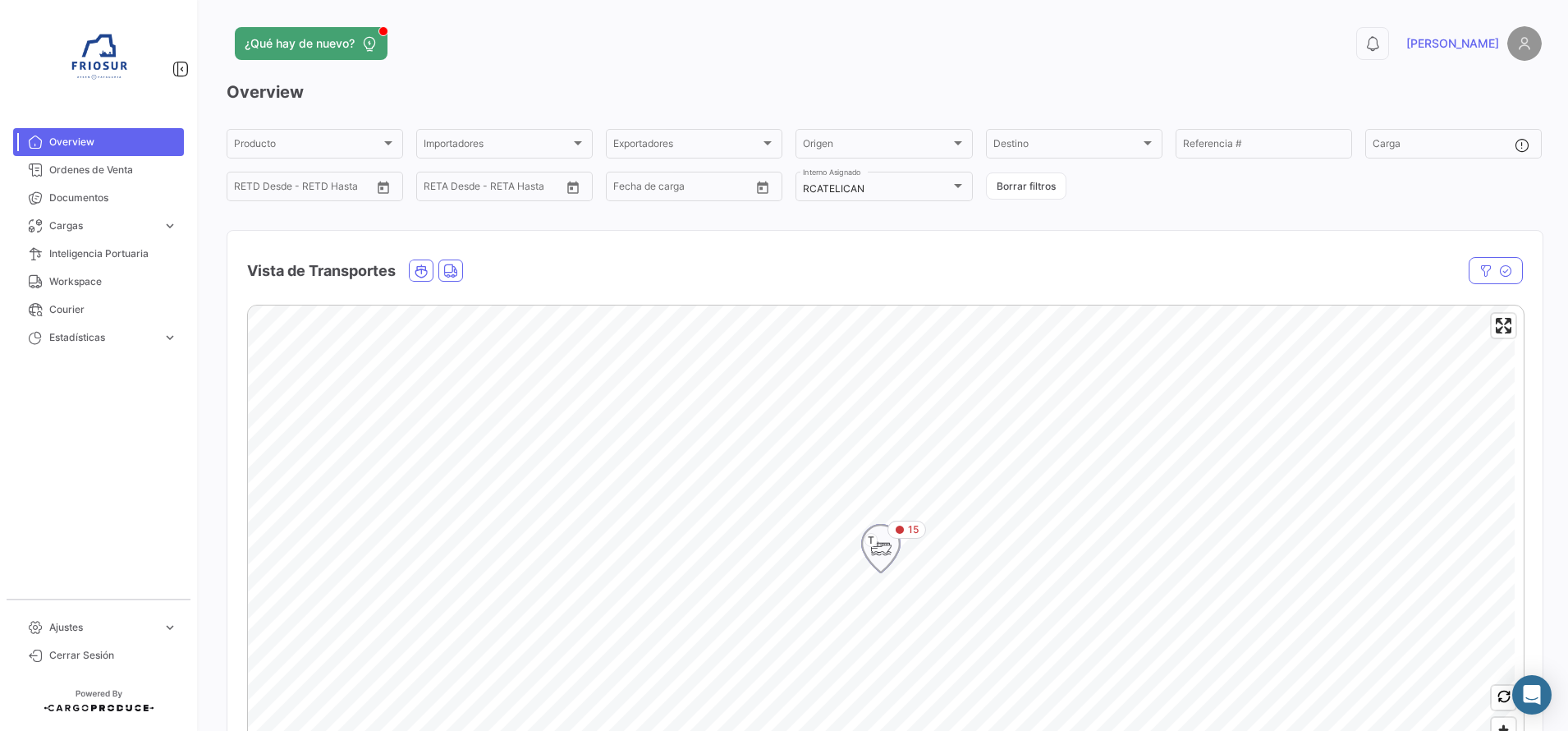 click 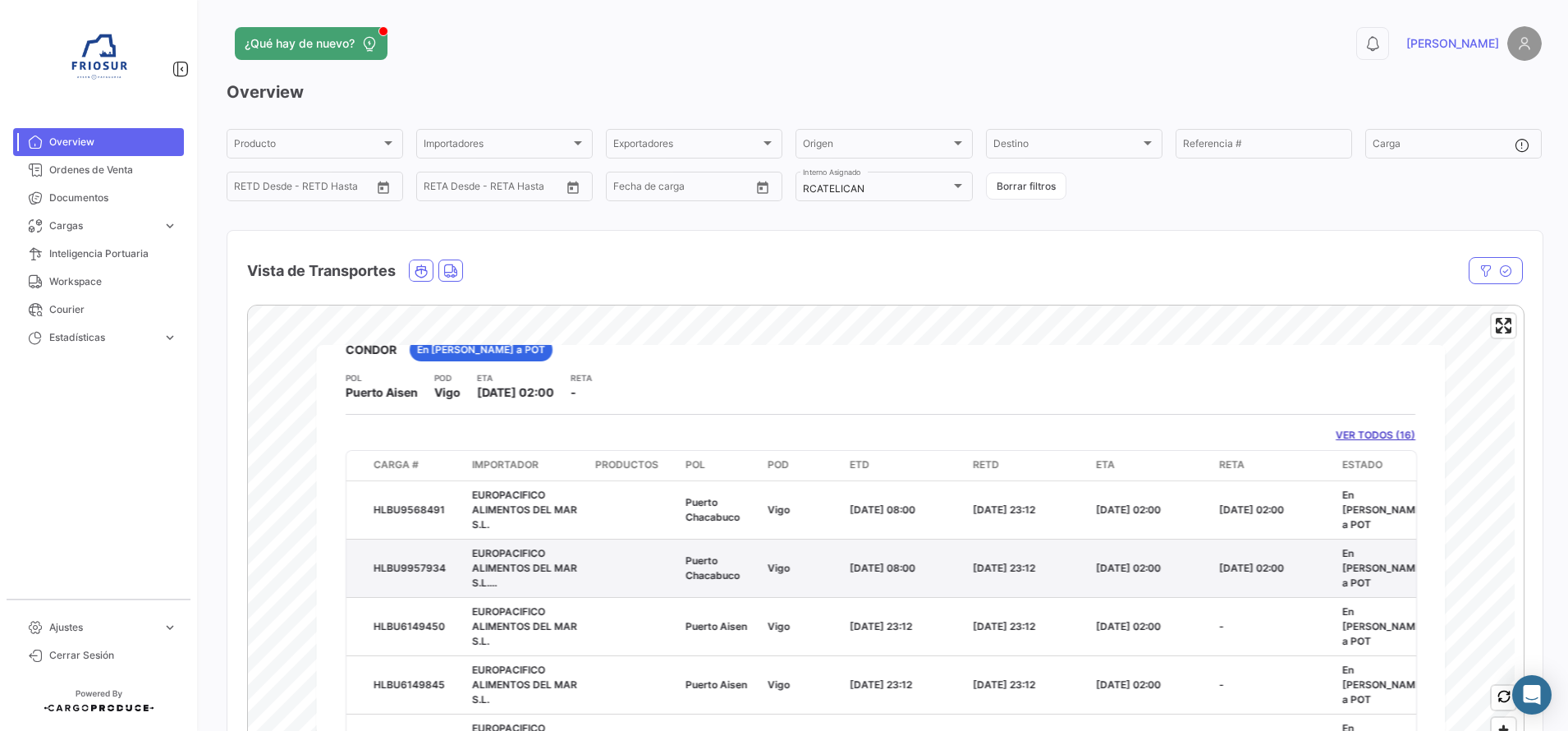 scroll, scrollTop: 0, scrollLeft: 0, axis: both 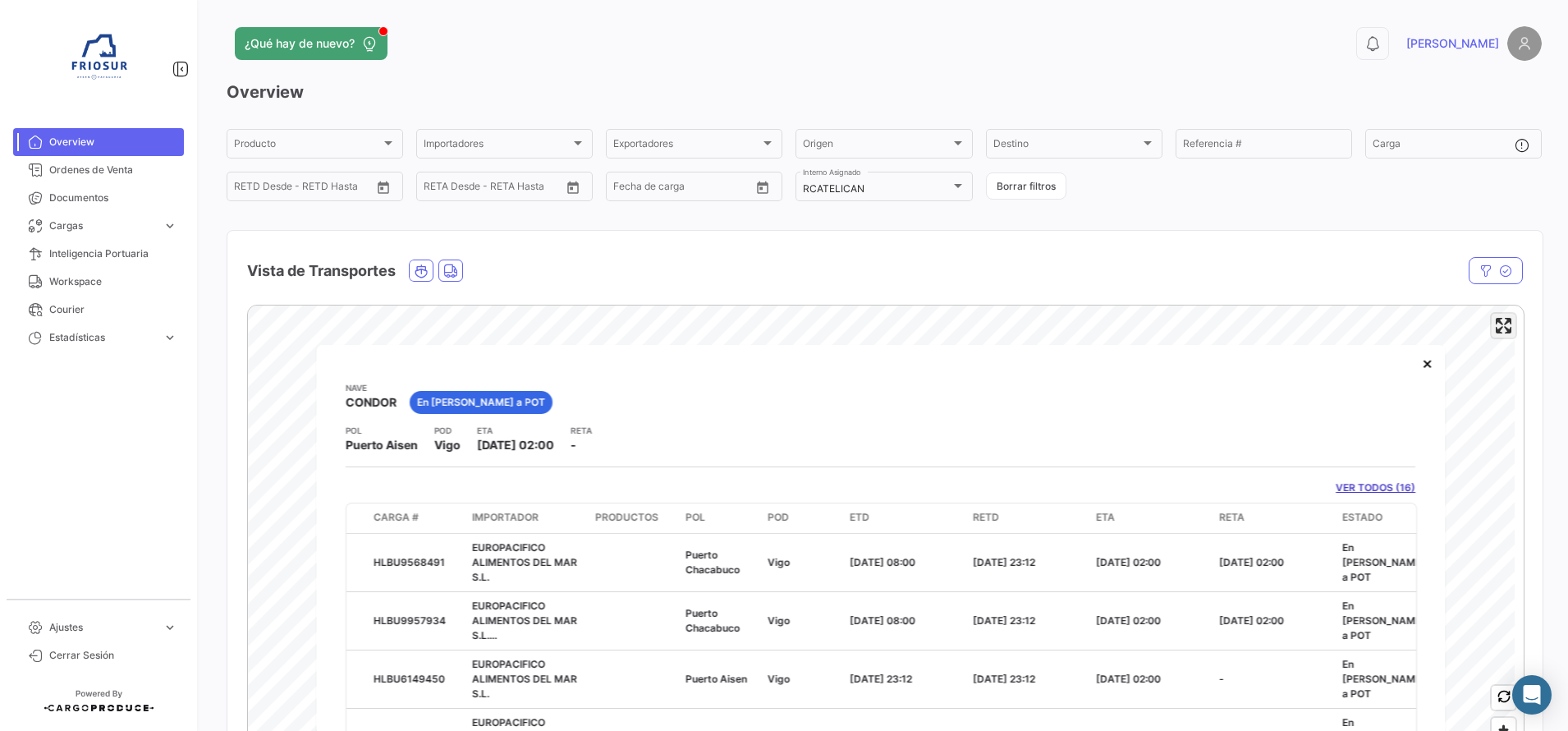 click 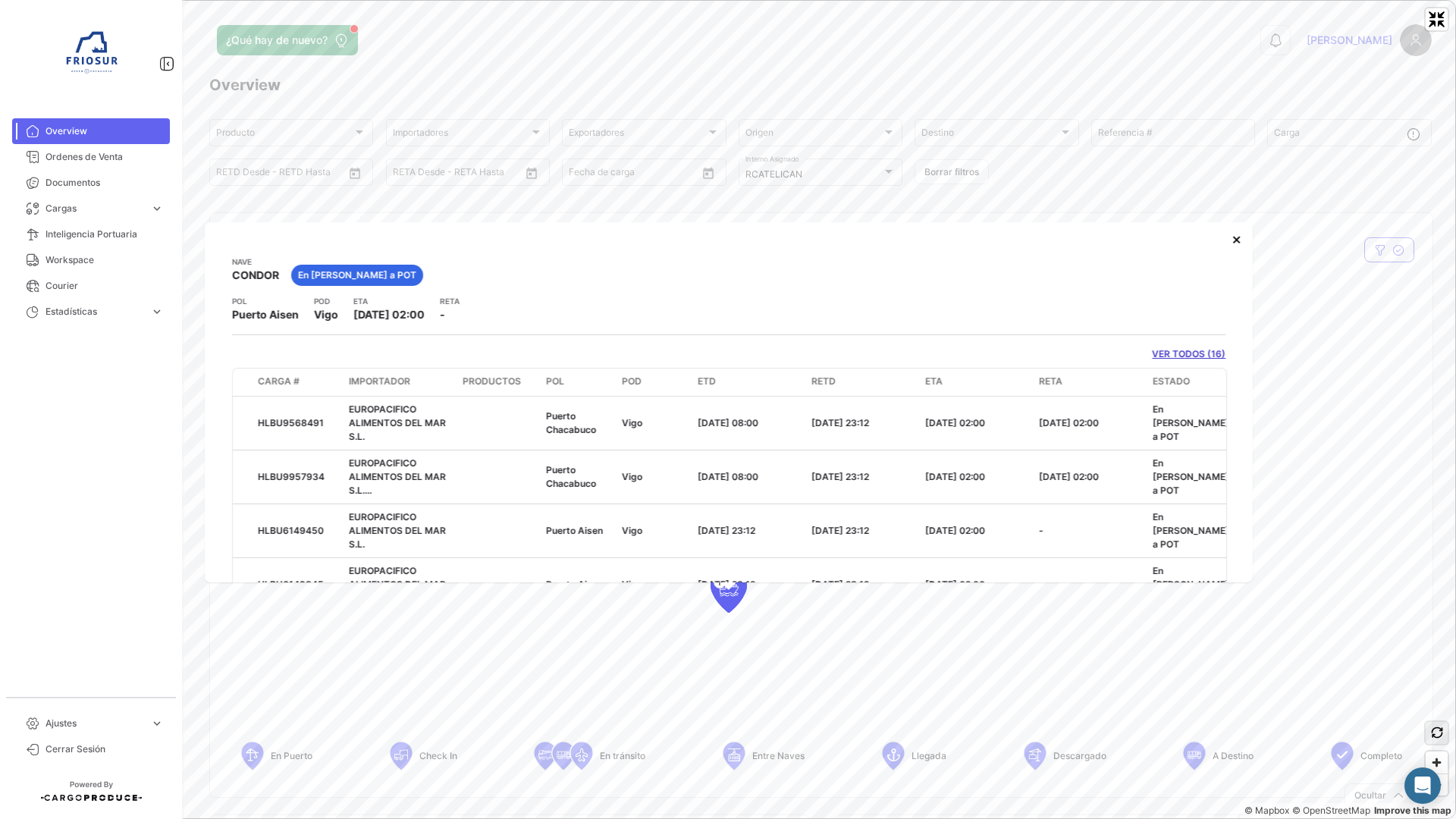 click 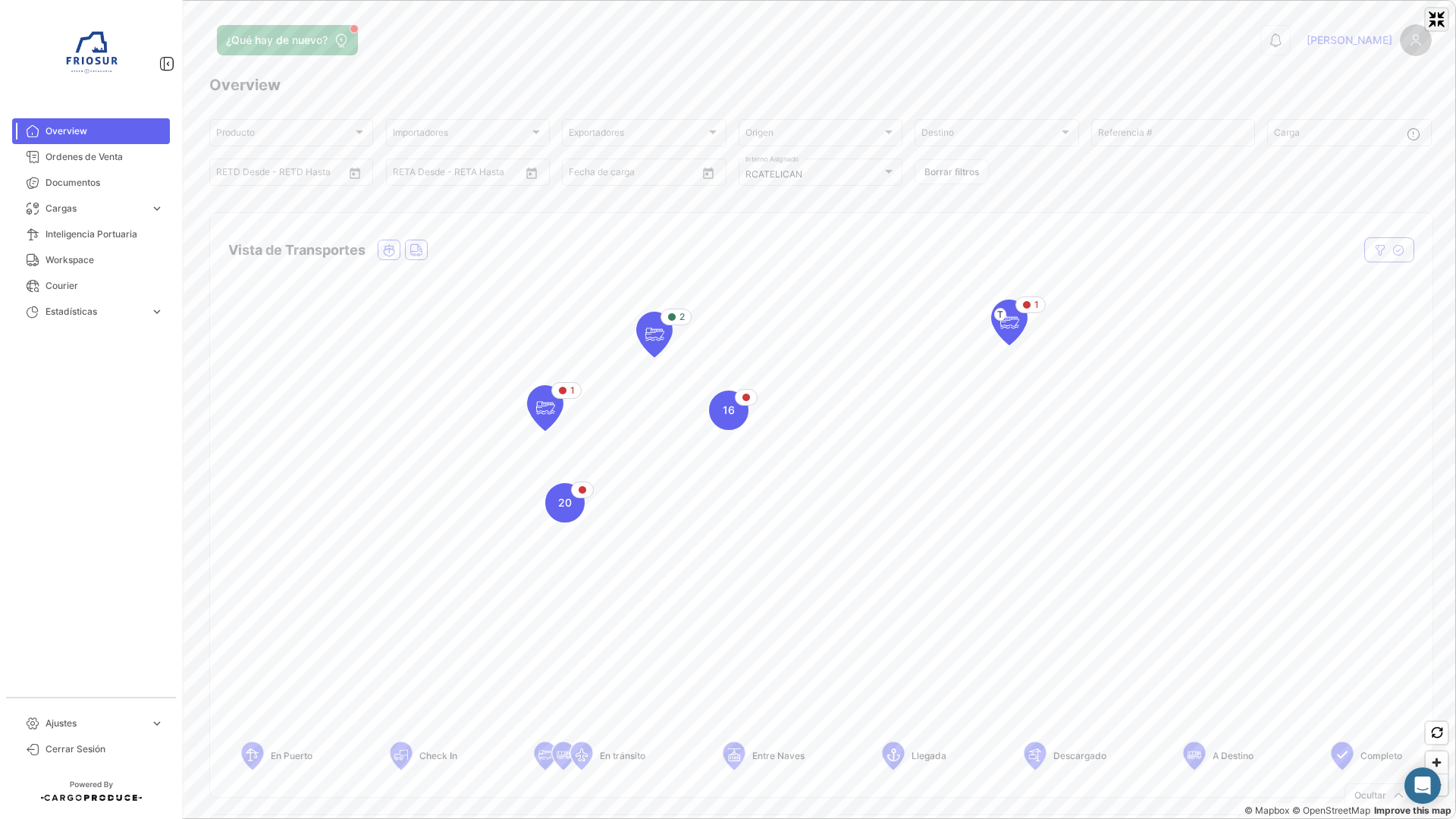click 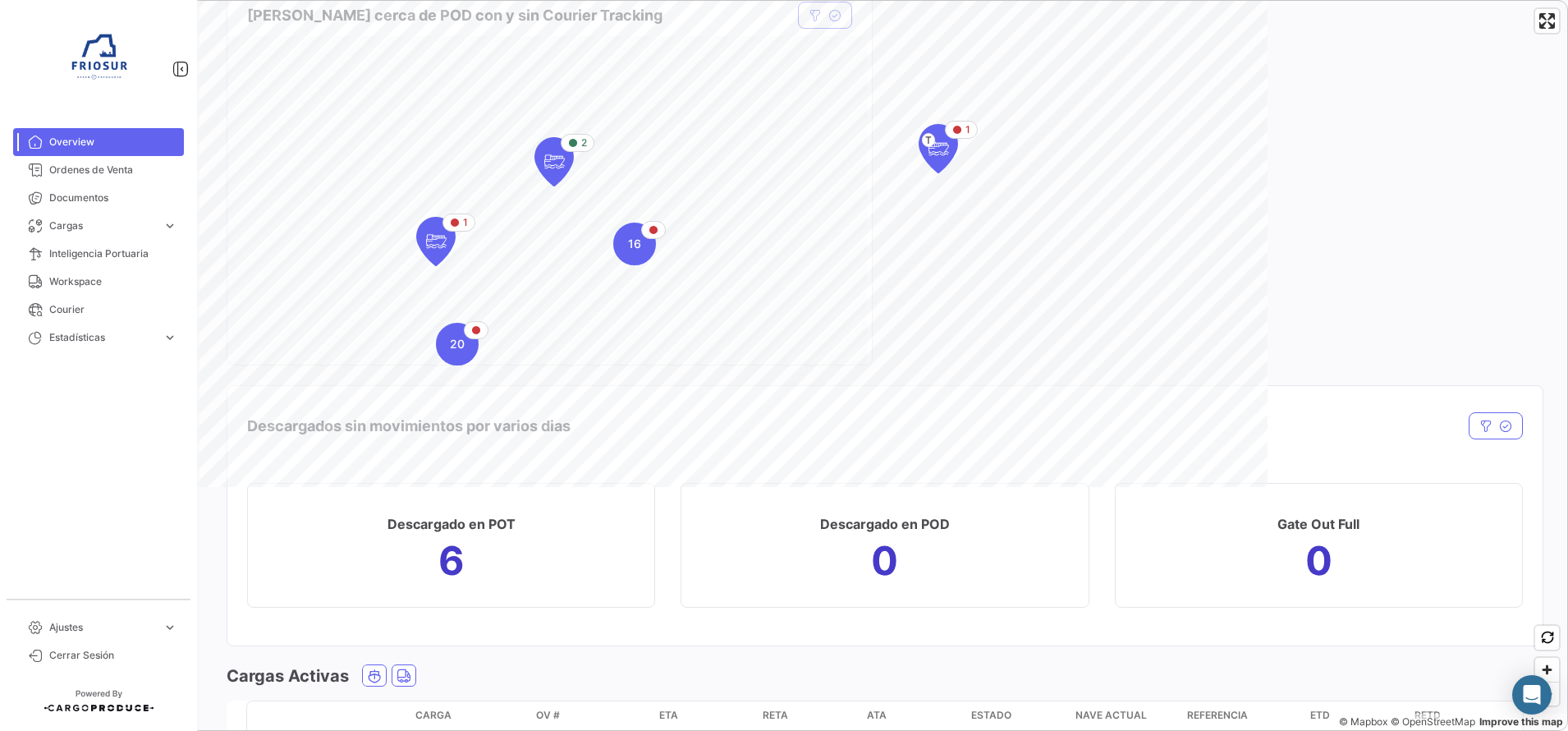 scroll, scrollTop: 1934, scrollLeft: 0, axis: vertical 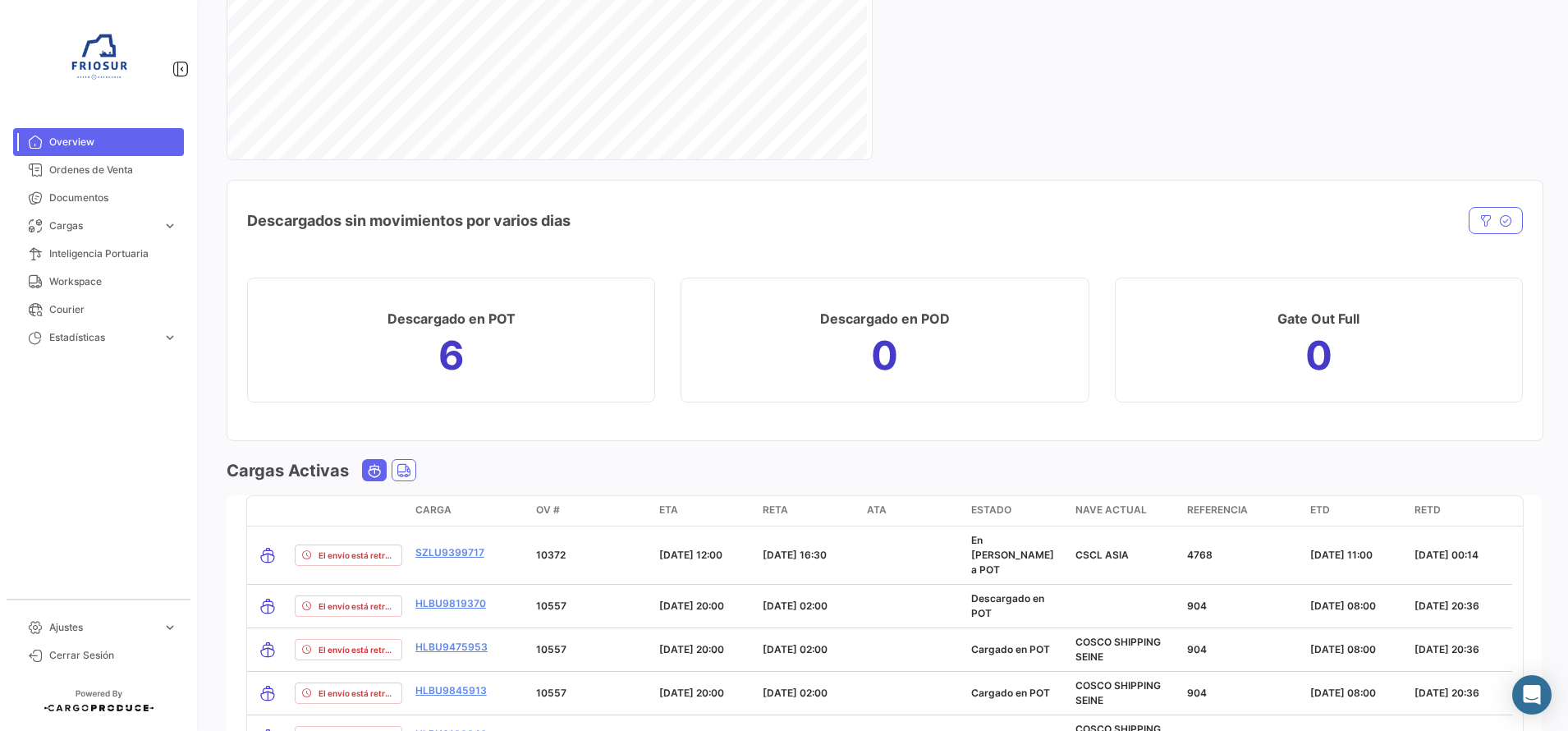 click at bounding box center [374, 470] 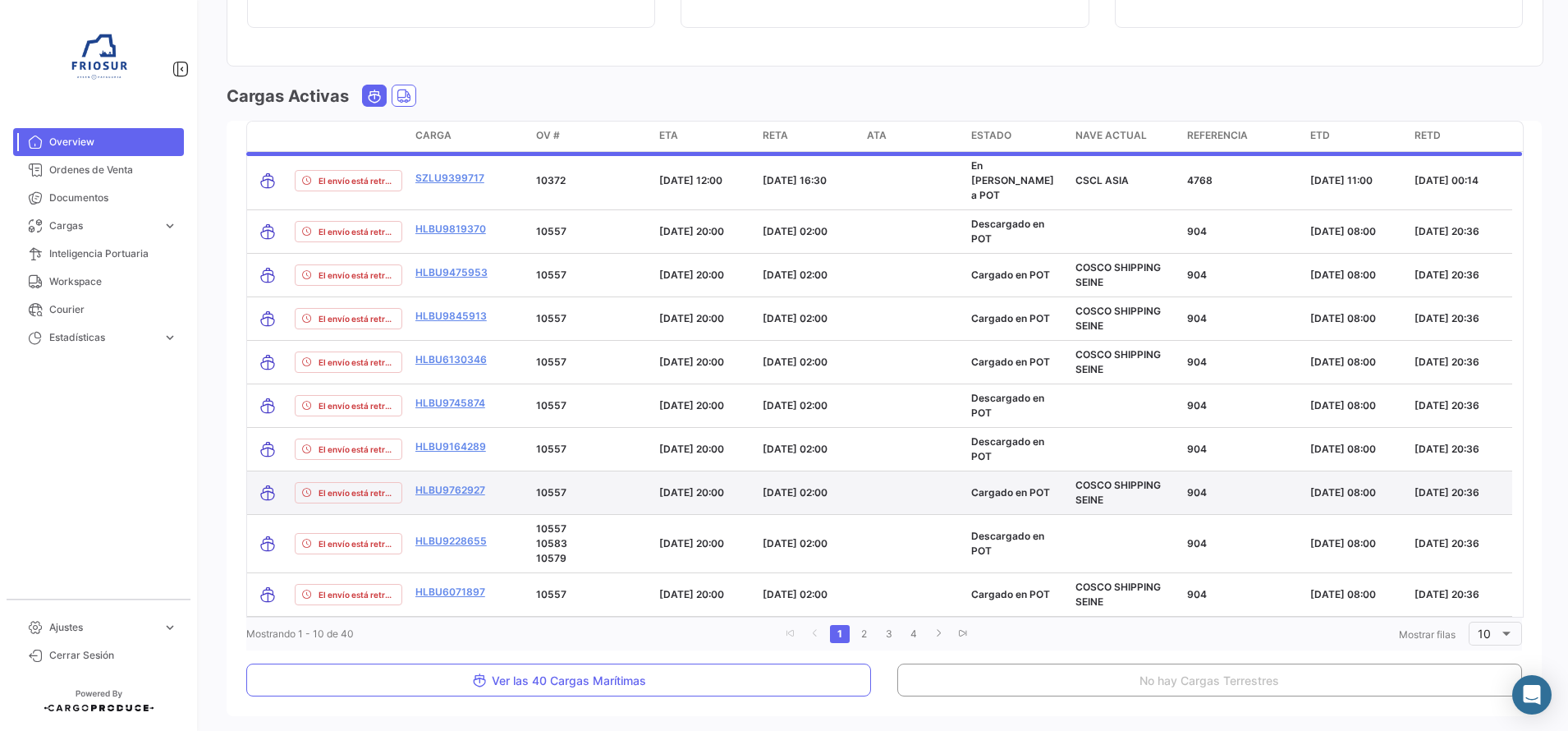 scroll, scrollTop: 2345, scrollLeft: 0, axis: vertical 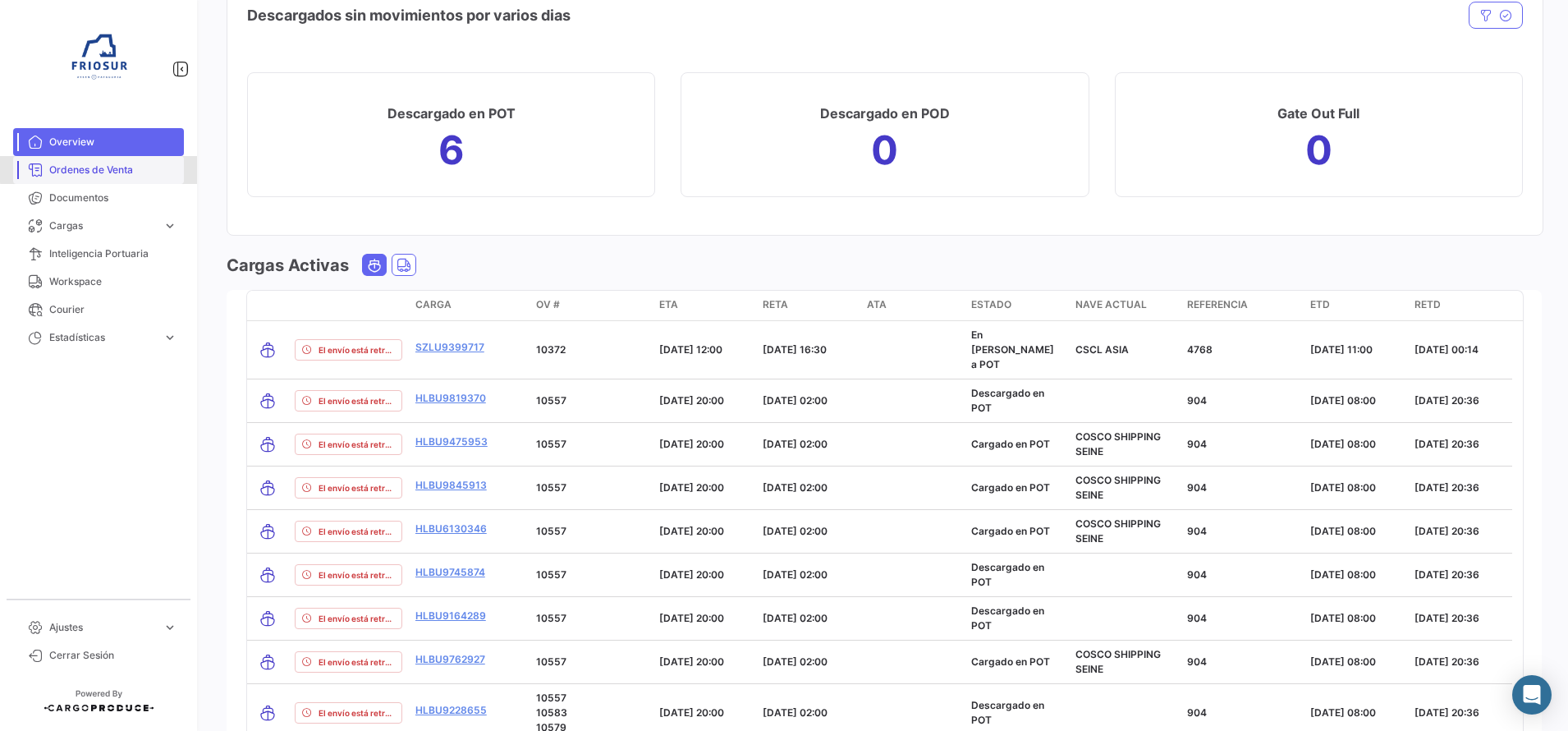click on "Ordenes de Venta" at bounding box center [113, 170] 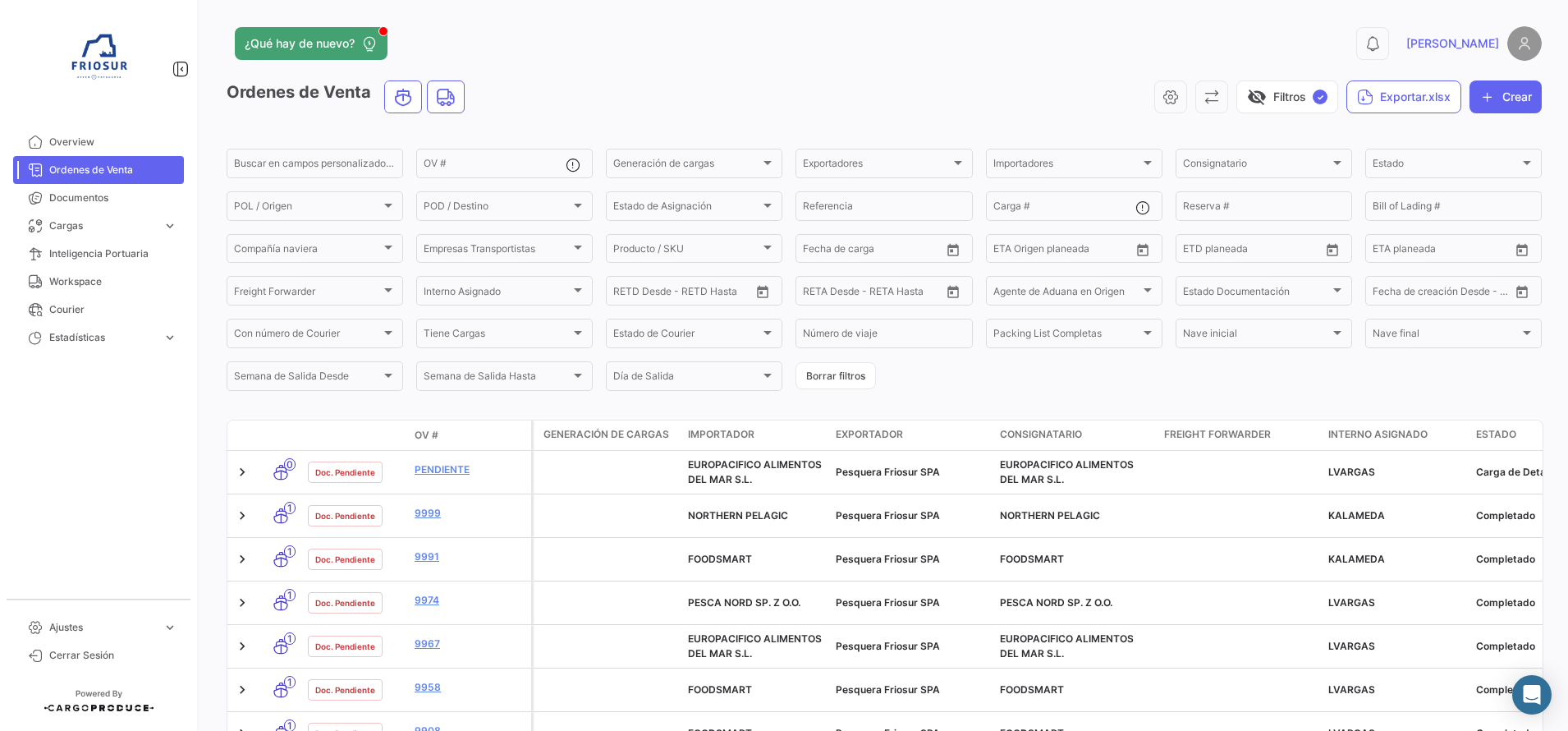 scroll, scrollTop: 103, scrollLeft: 0, axis: vertical 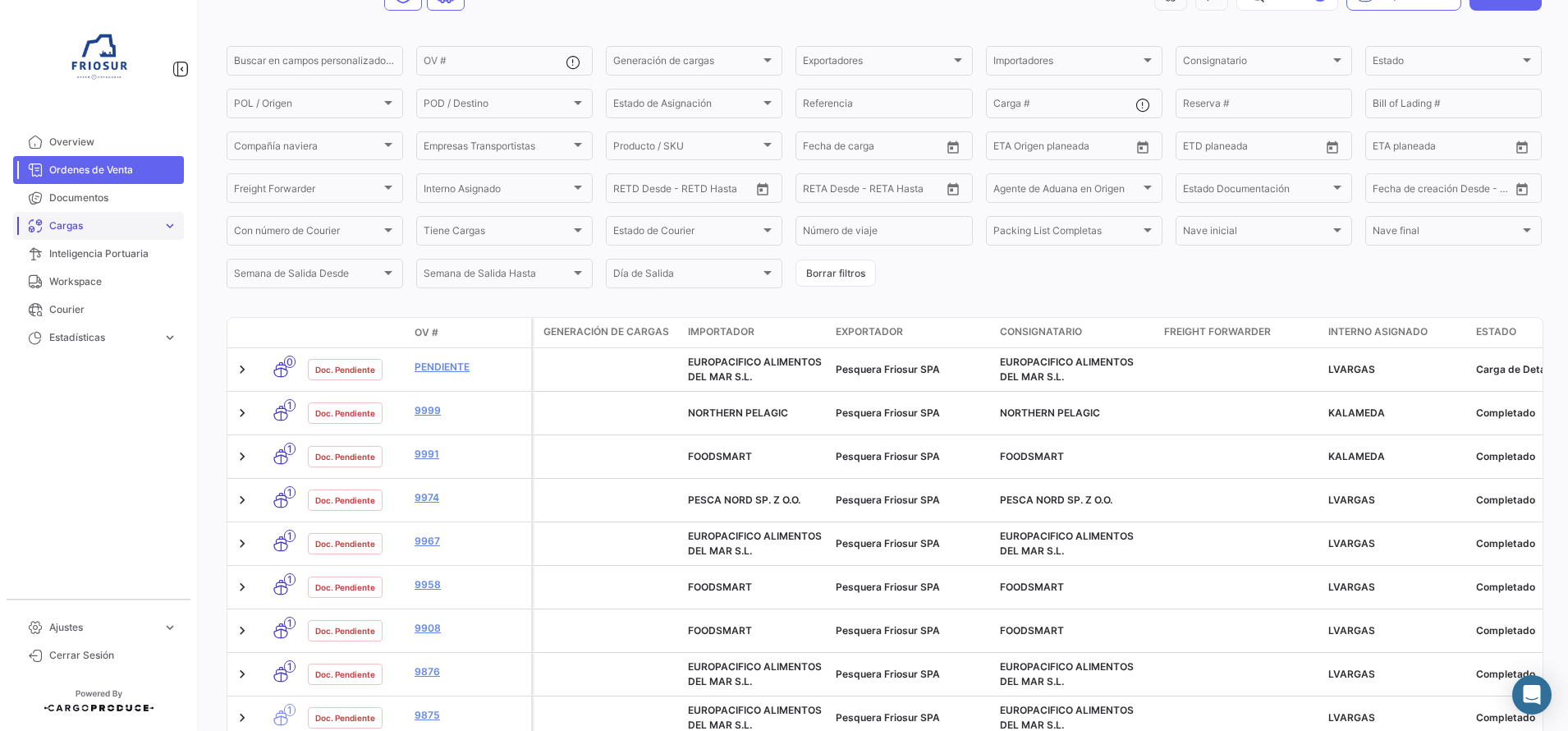 click on "Cargas" at bounding box center [103, 226] 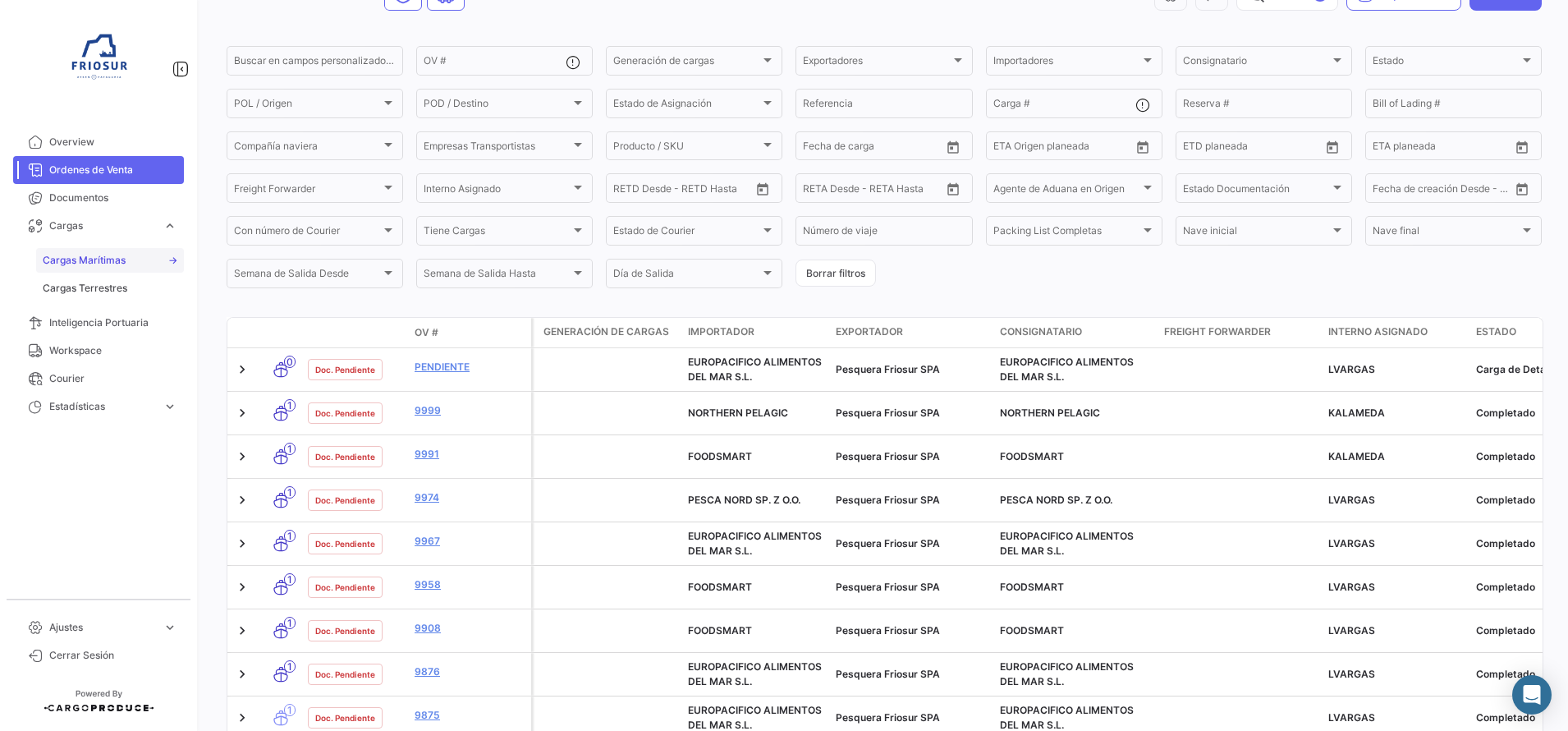 click on "Cargas Marítimas" at bounding box center [84, 260] 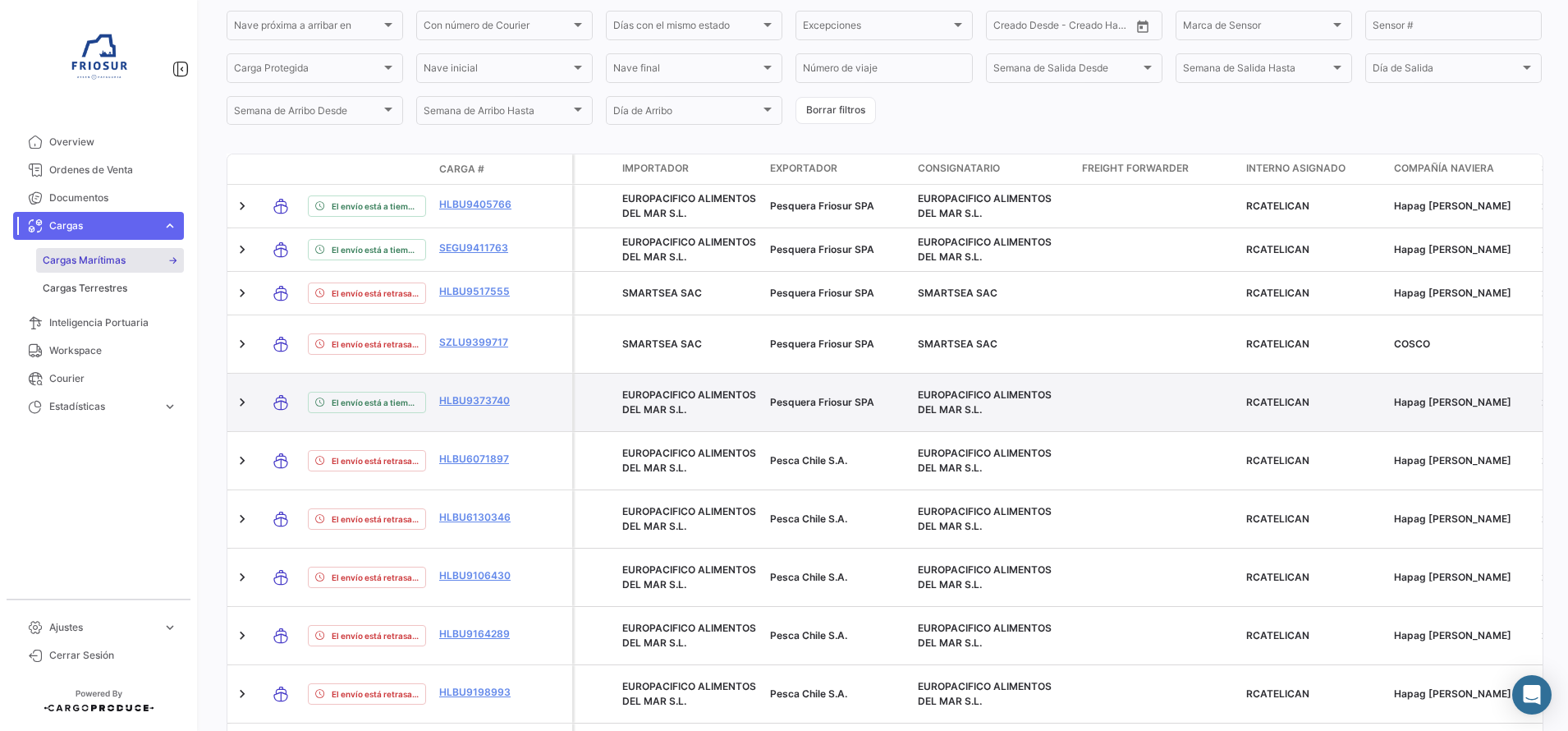 scroll, scrollTop: 0, scrollLeft: 0, axis: both 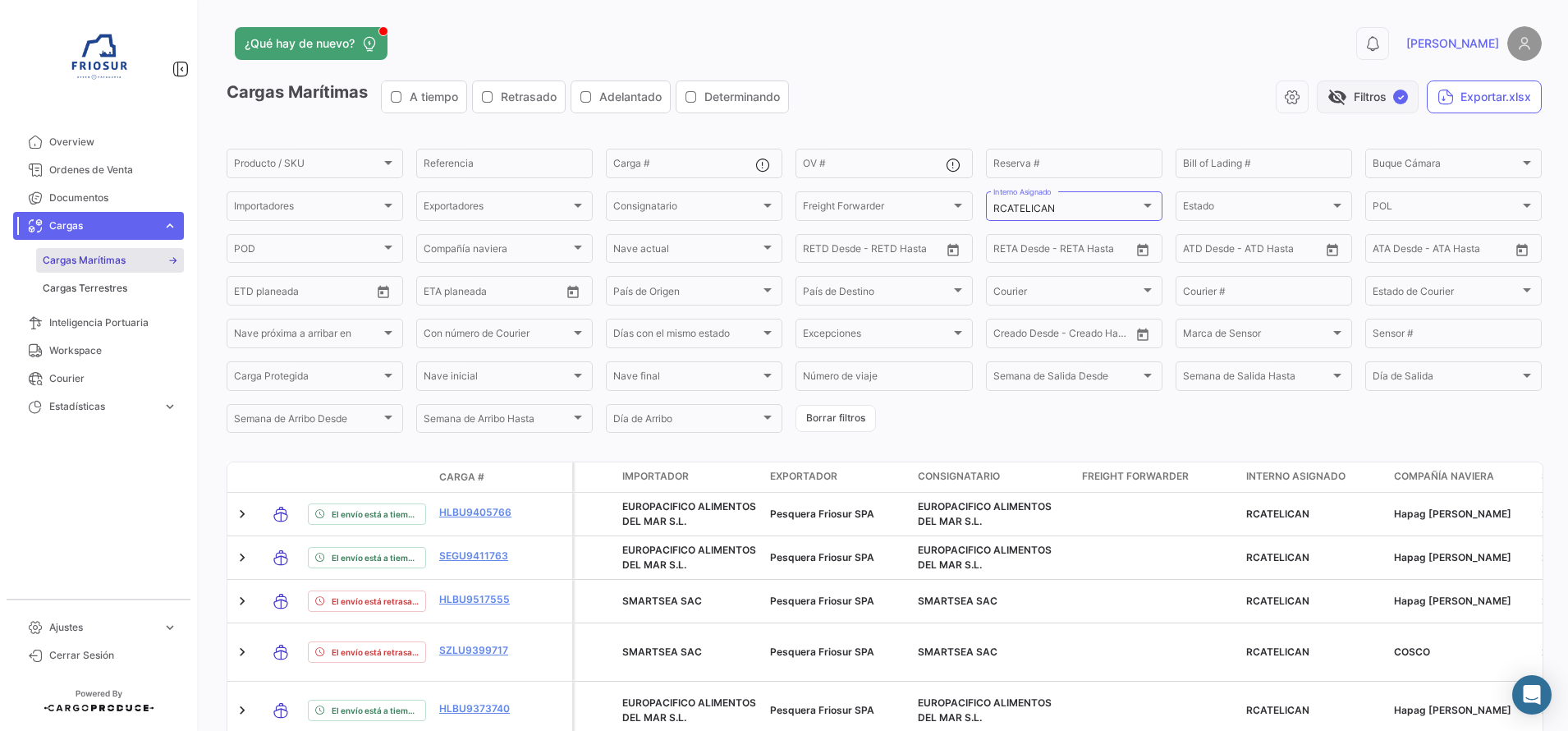click on "visibility_off   Filtros  ✓" 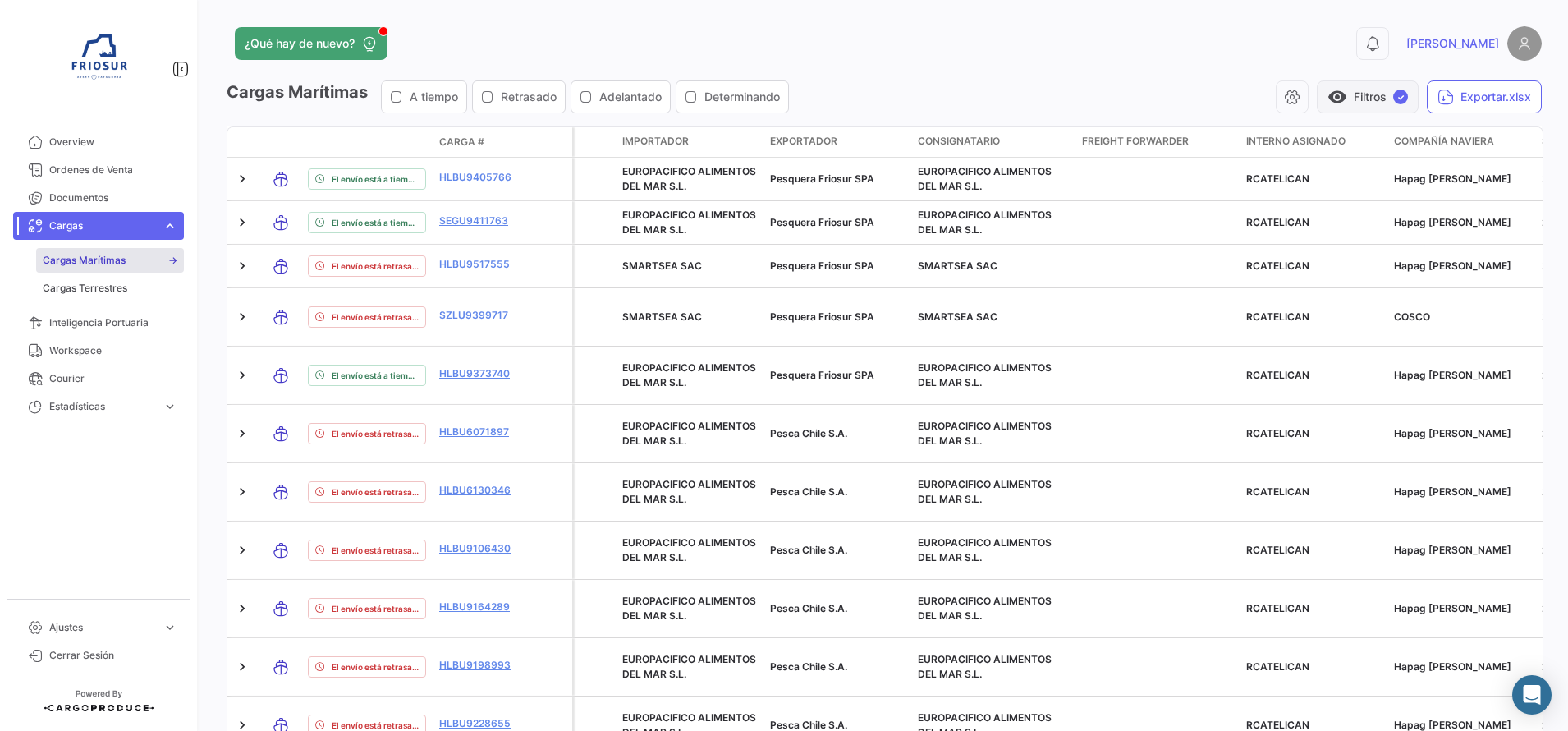 click on "visibility   Filtros  ✓" 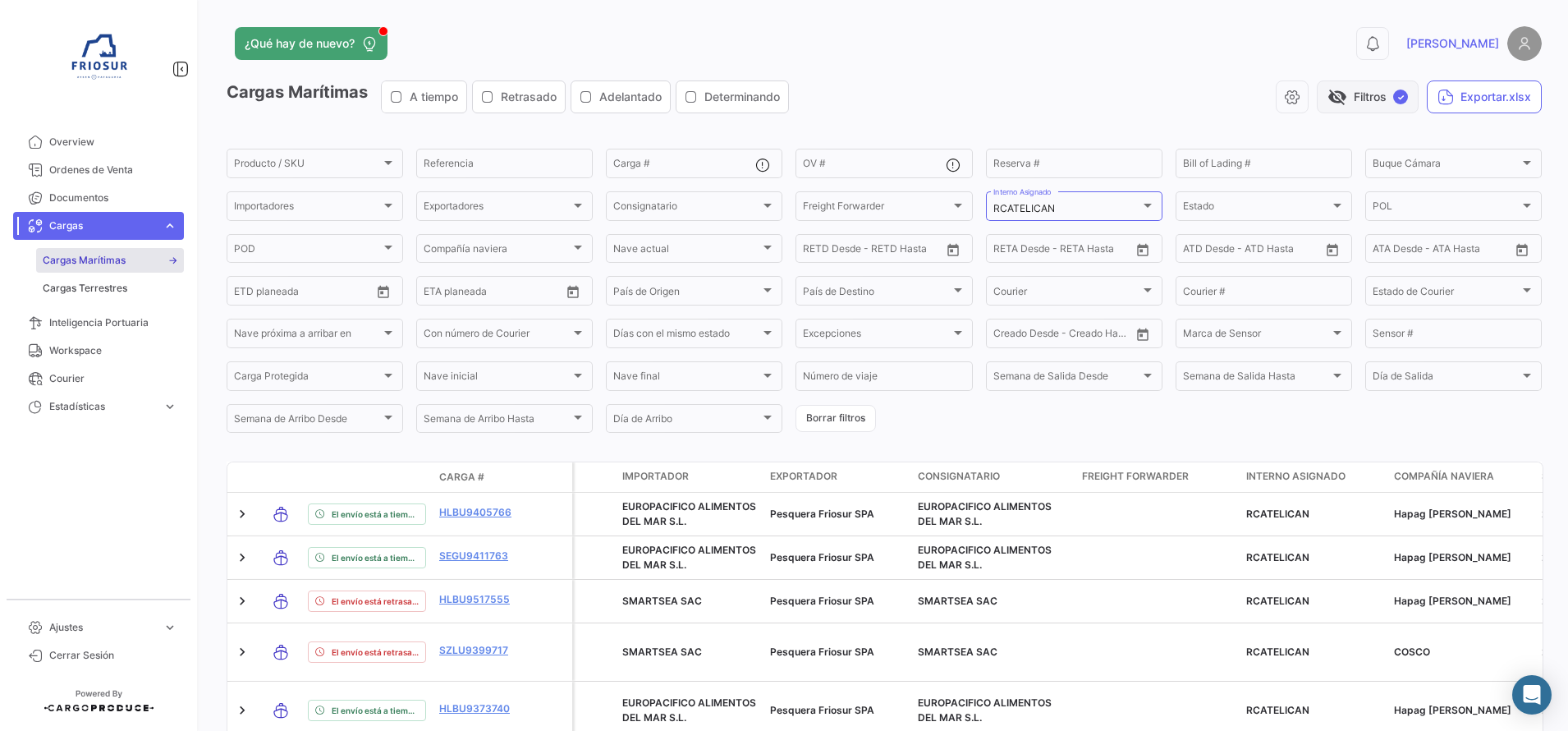 click on "visibility_off   Filtros  ✓" 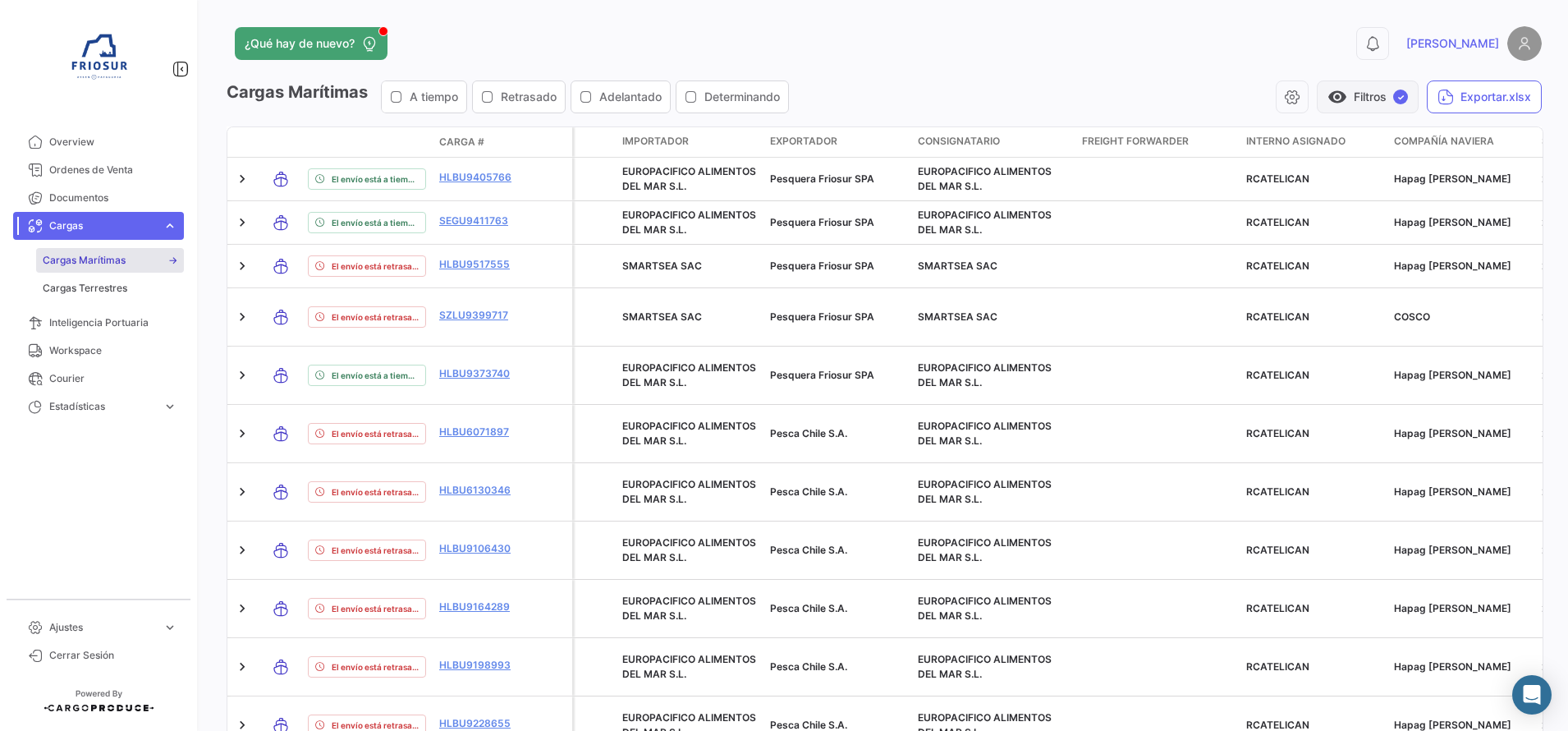 click on "visibility   Filtros  ✓" 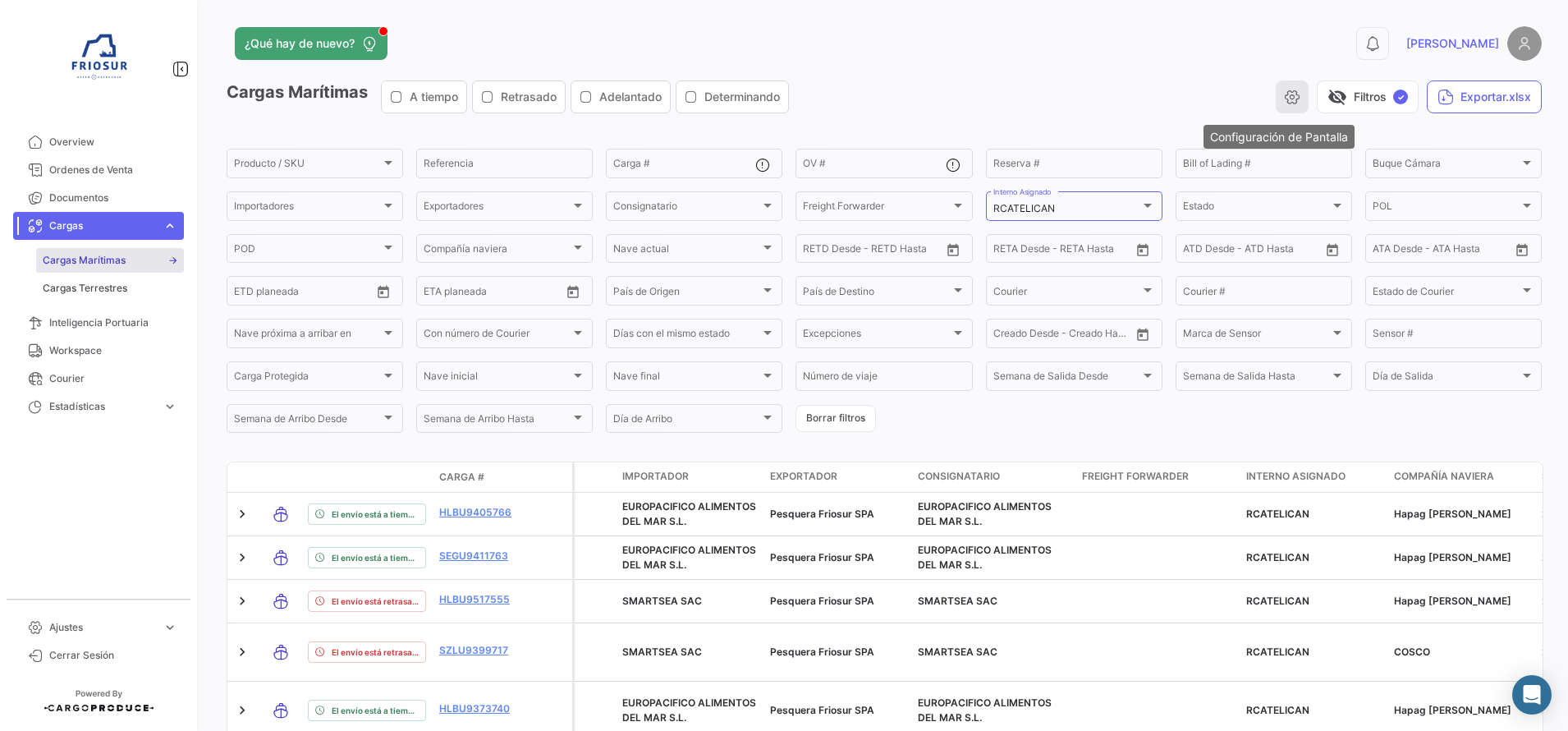 click 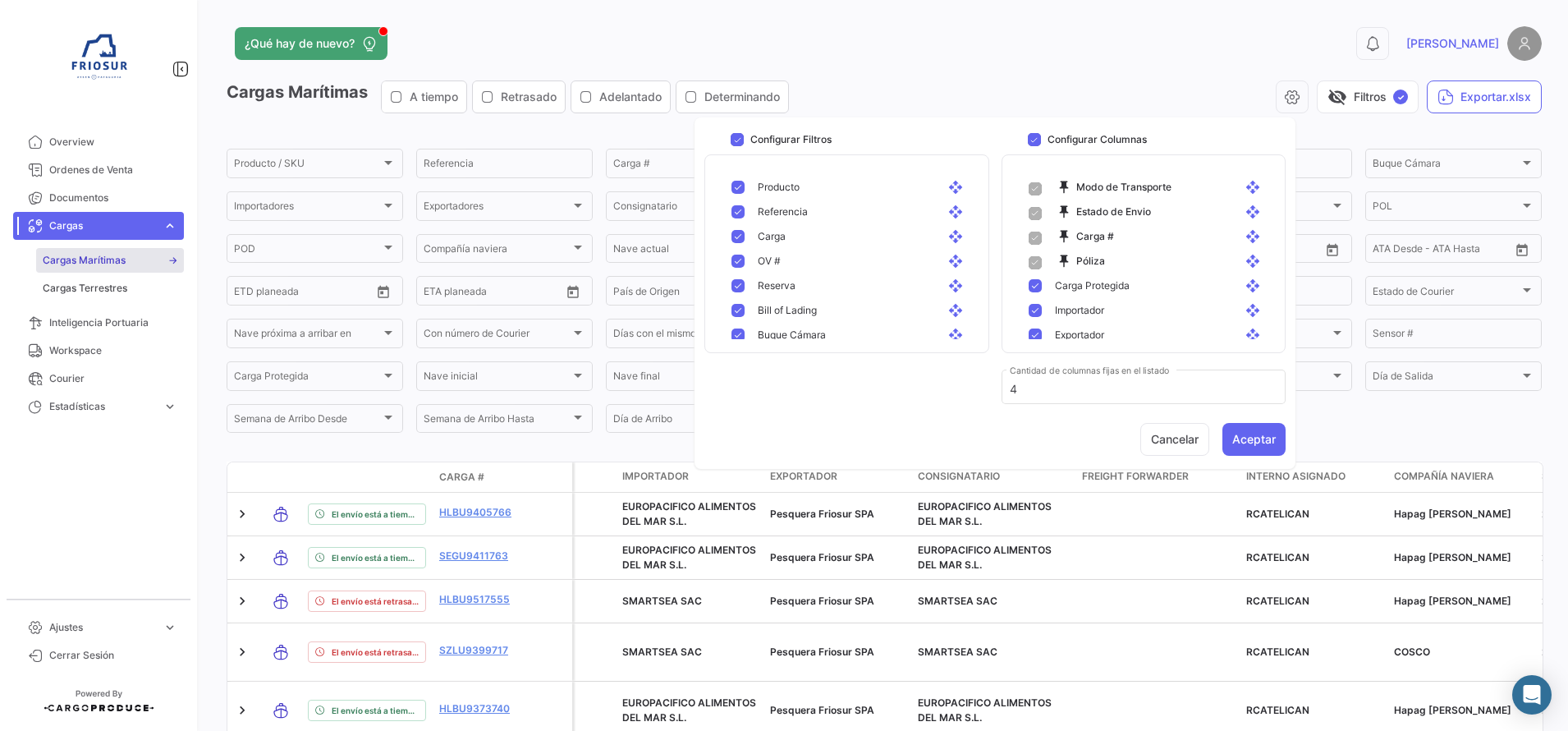 click at bounding box center (738, 187) 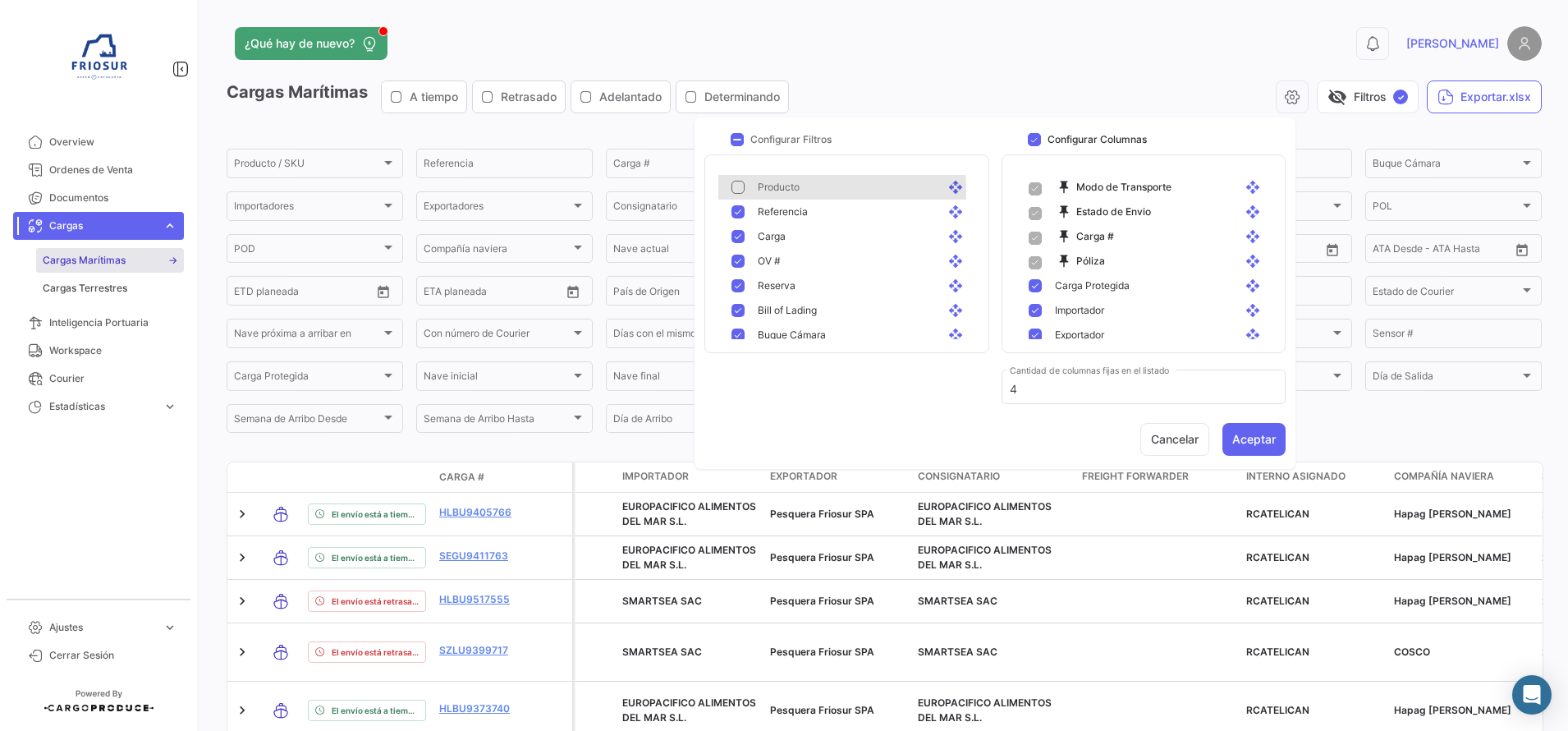 click at bounding box center (738, 187) 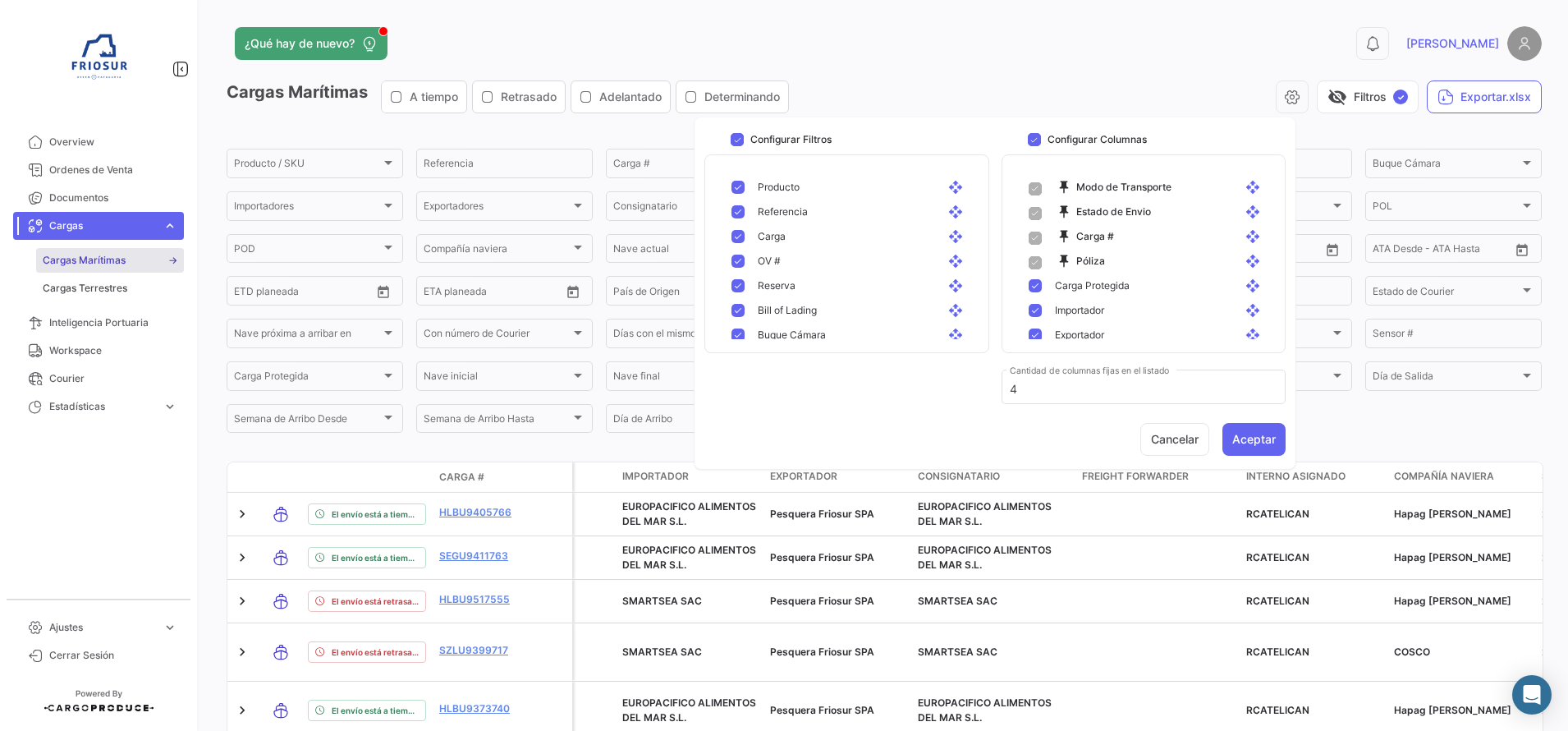 click at bounding box center [738, 187] 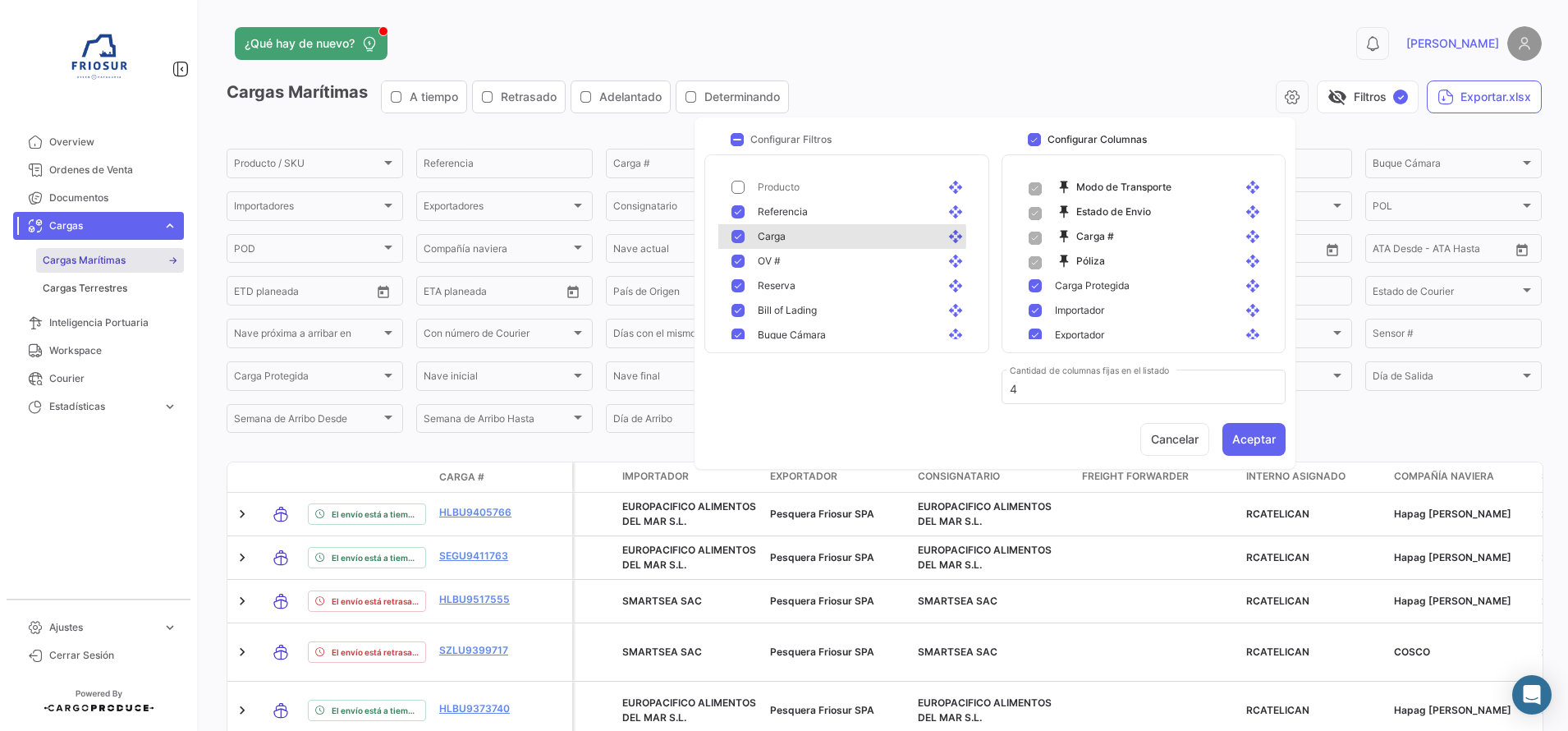 click at bounding box center (738, 237) 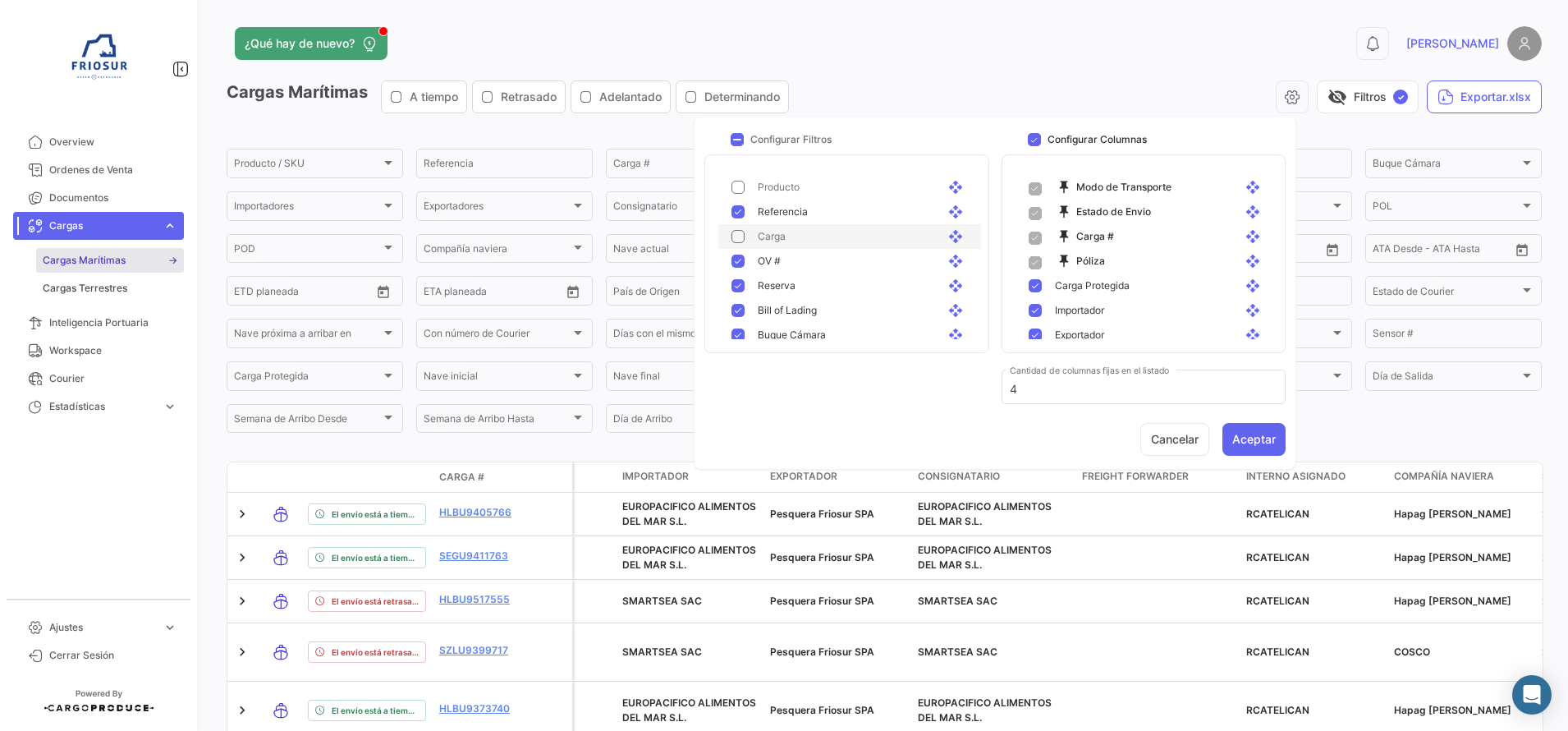 scroll, scrollTop: 103, scrollLeft: 0, axis: vertical 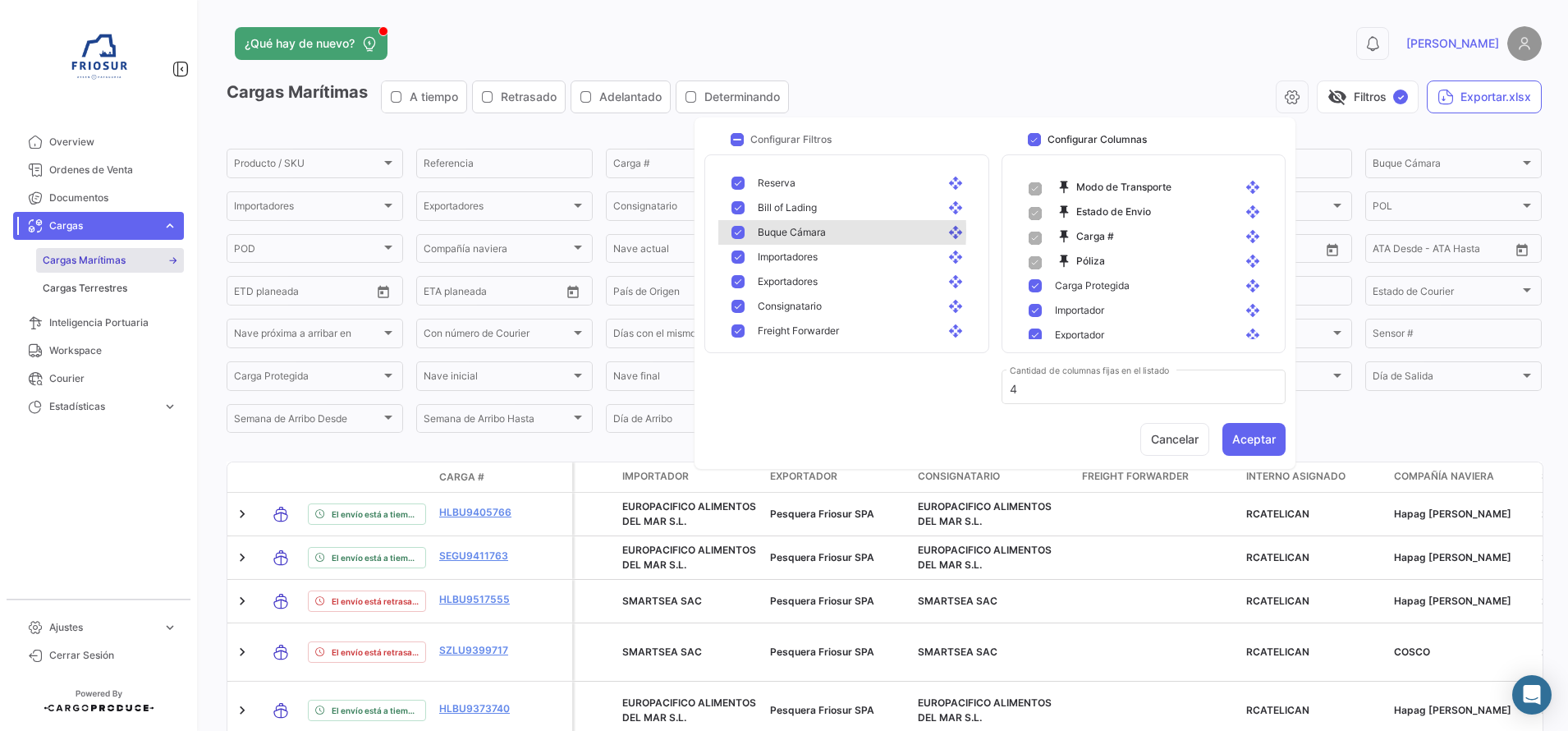 click at bounding box center (738, 232) 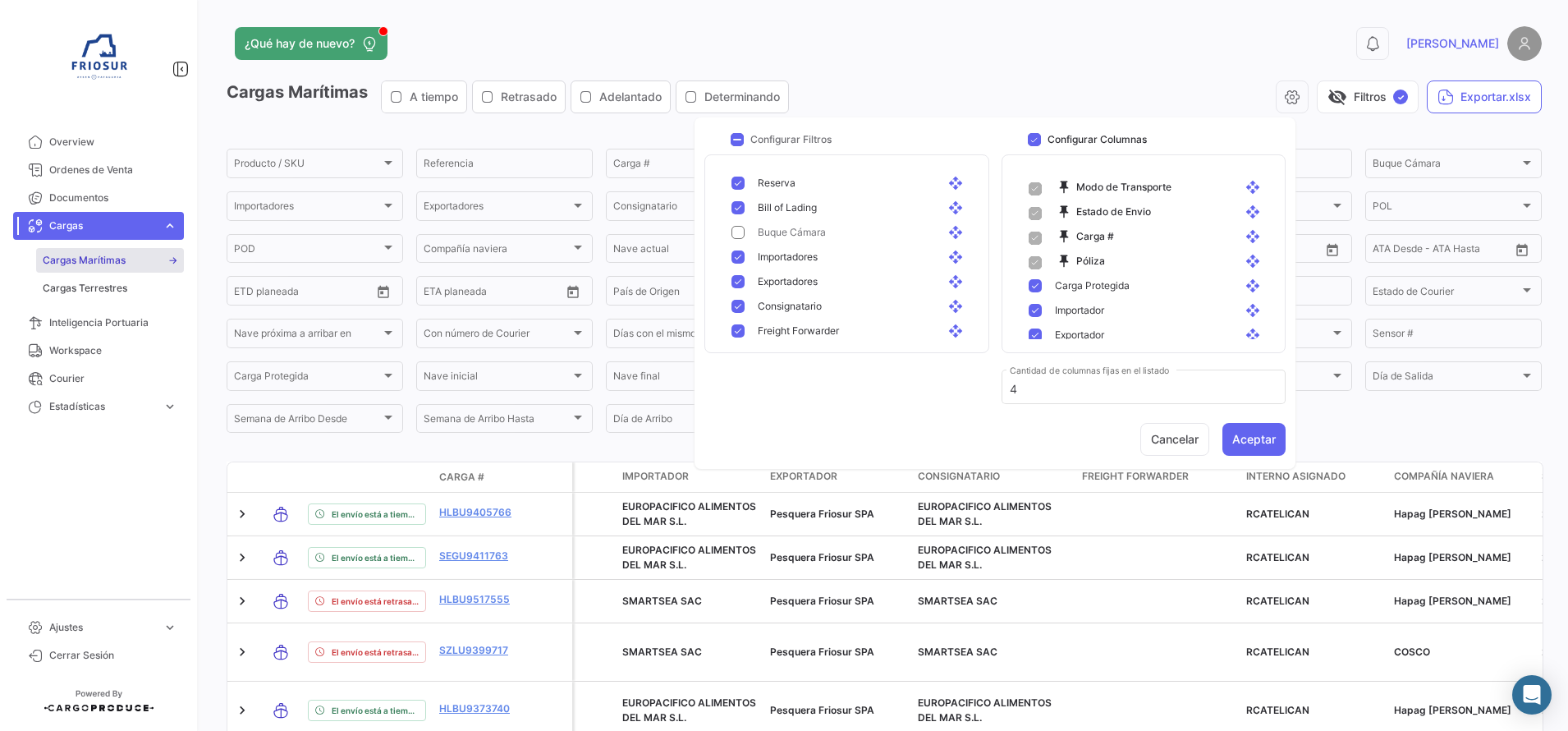 click on "Importadores  open_with" at bounding box center [850, 257] 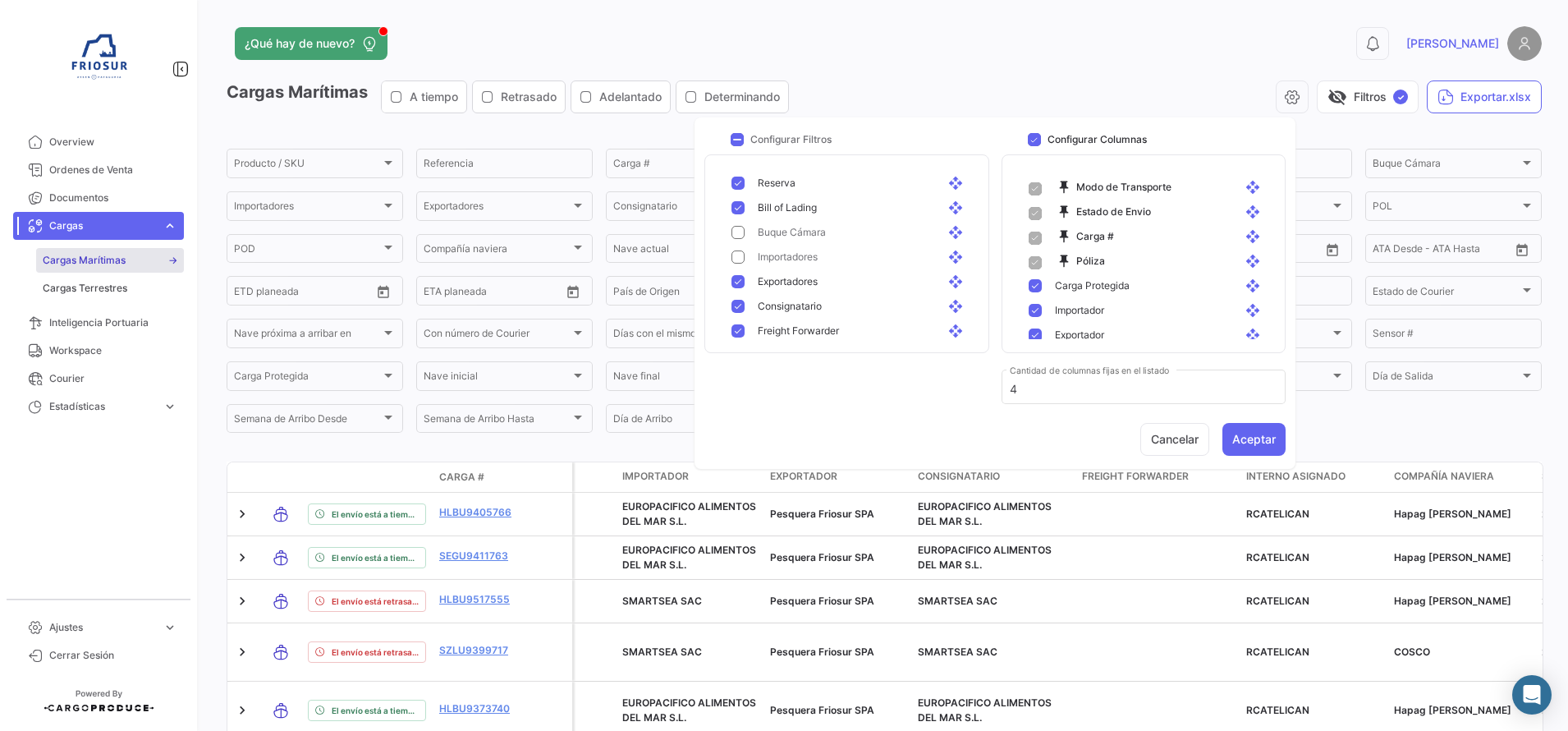 click on "Exportadores  open_with" at bounding box center (850, 282) 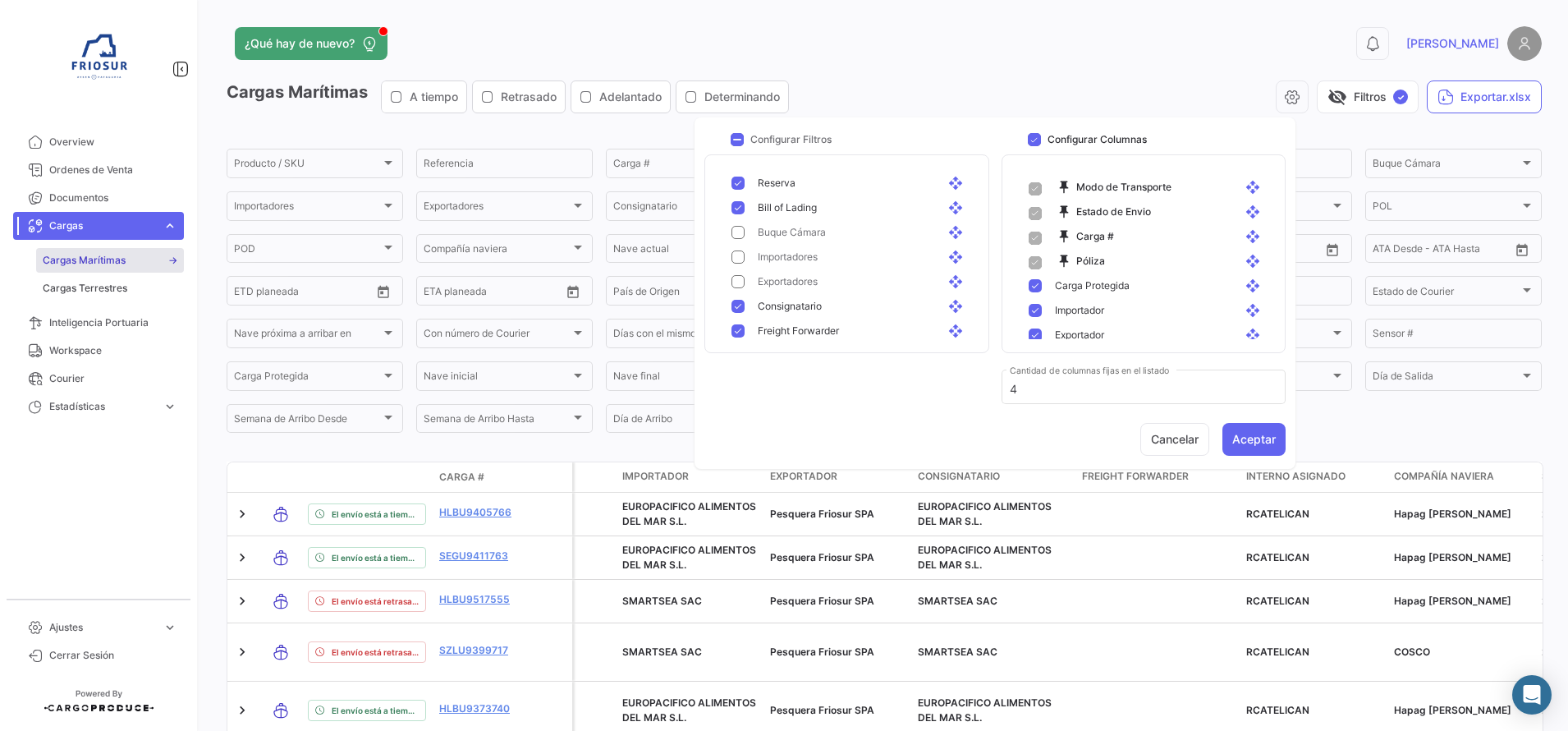 scroll, scrollTop: 205, scrollLeft: 0, axis: vertical 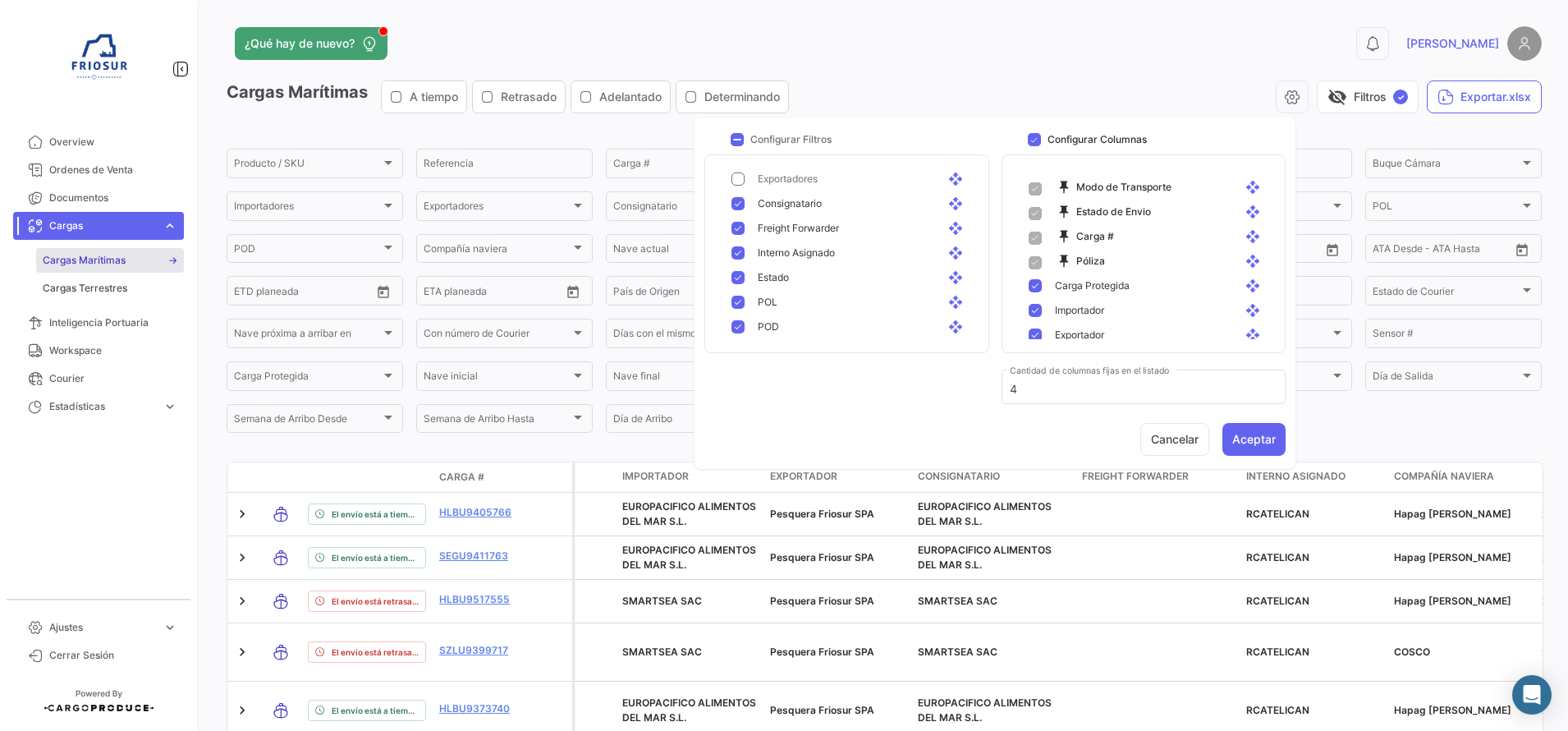 click on "Freight Forwarder  open_with" at bounding box center [850, 228] 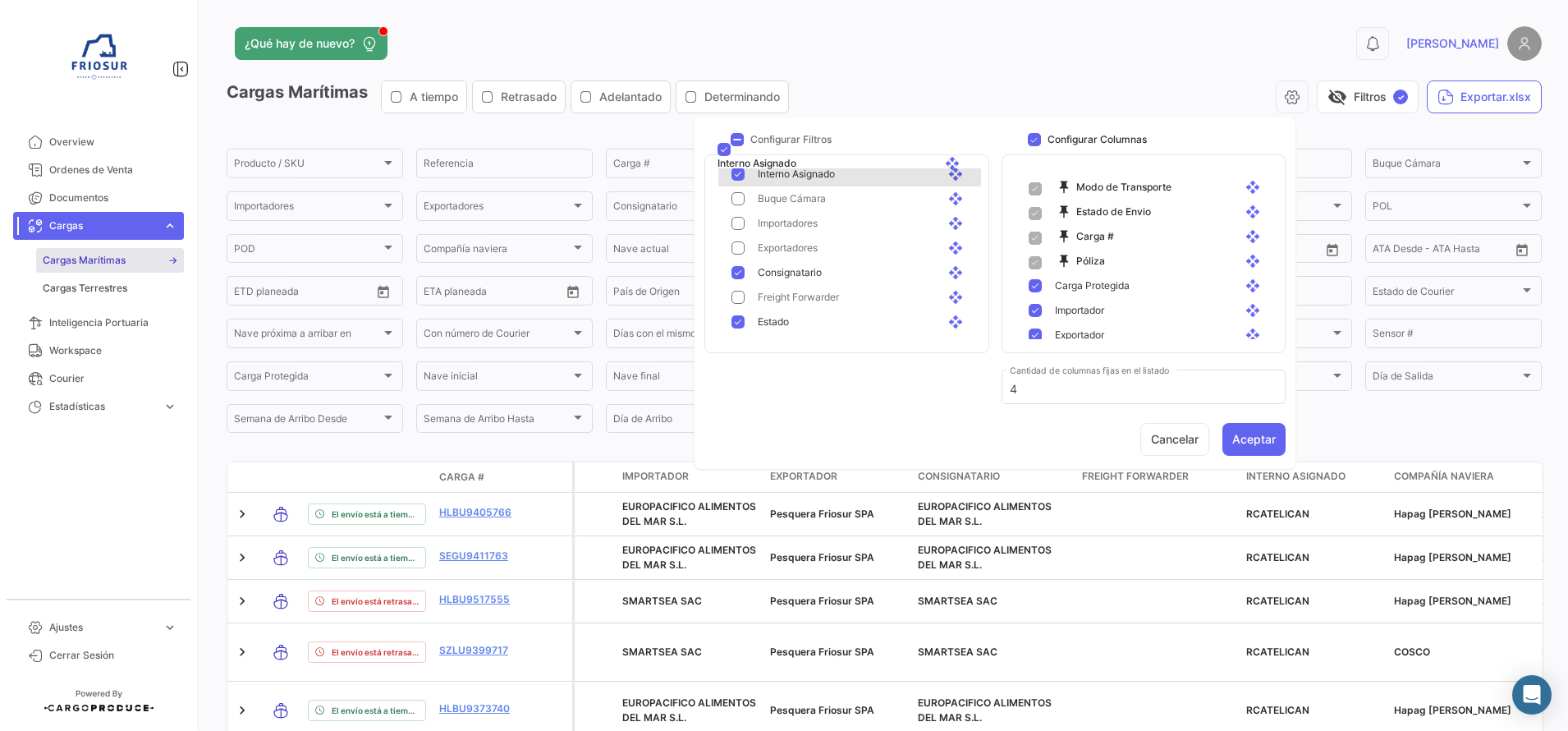 scroll, scrollTop: 161, scrollLeft: 0, axis: vertical 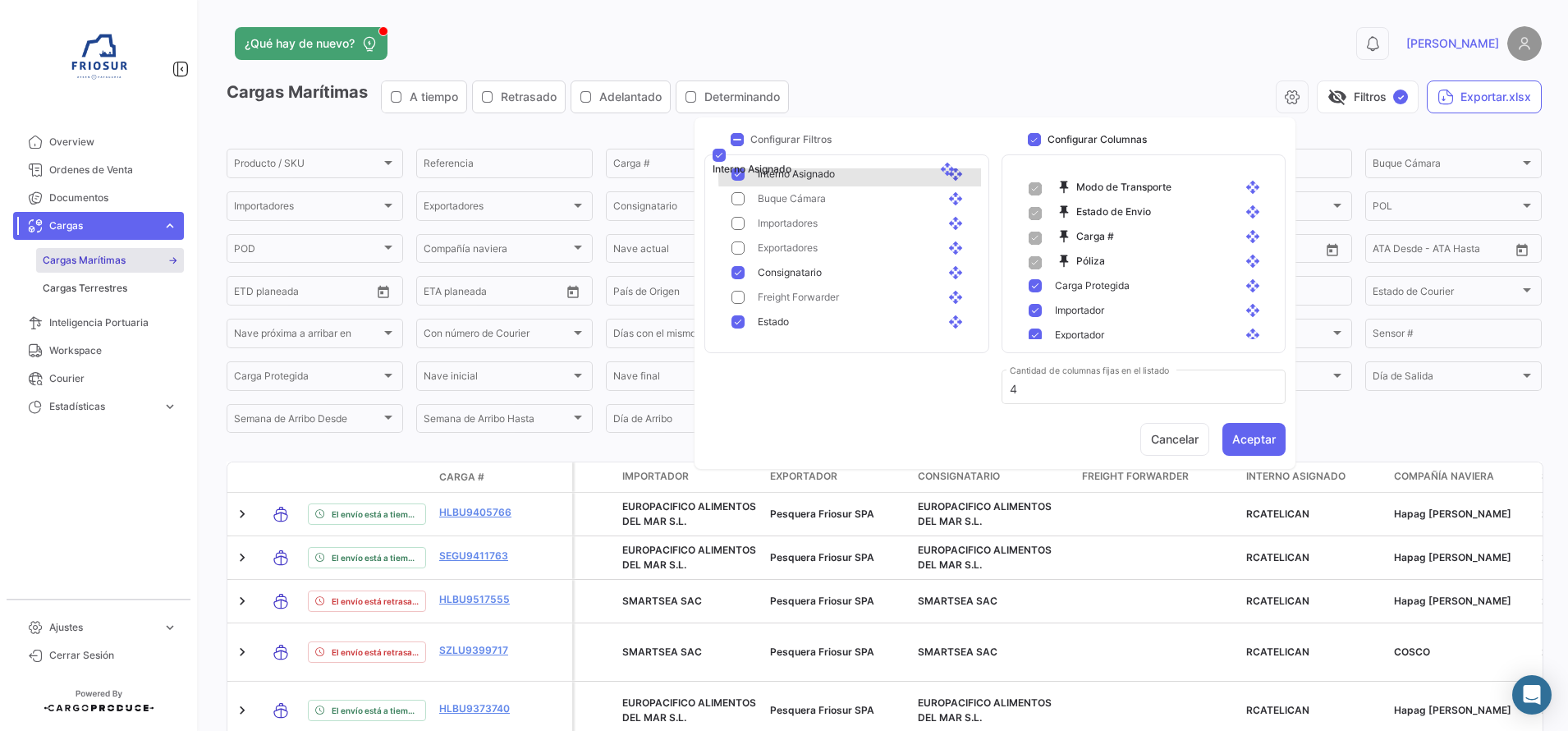 drag, startPoint x: 942, startPoint y: 255, endPoint x: 936, endPoint y: 159, distance: 96.18732 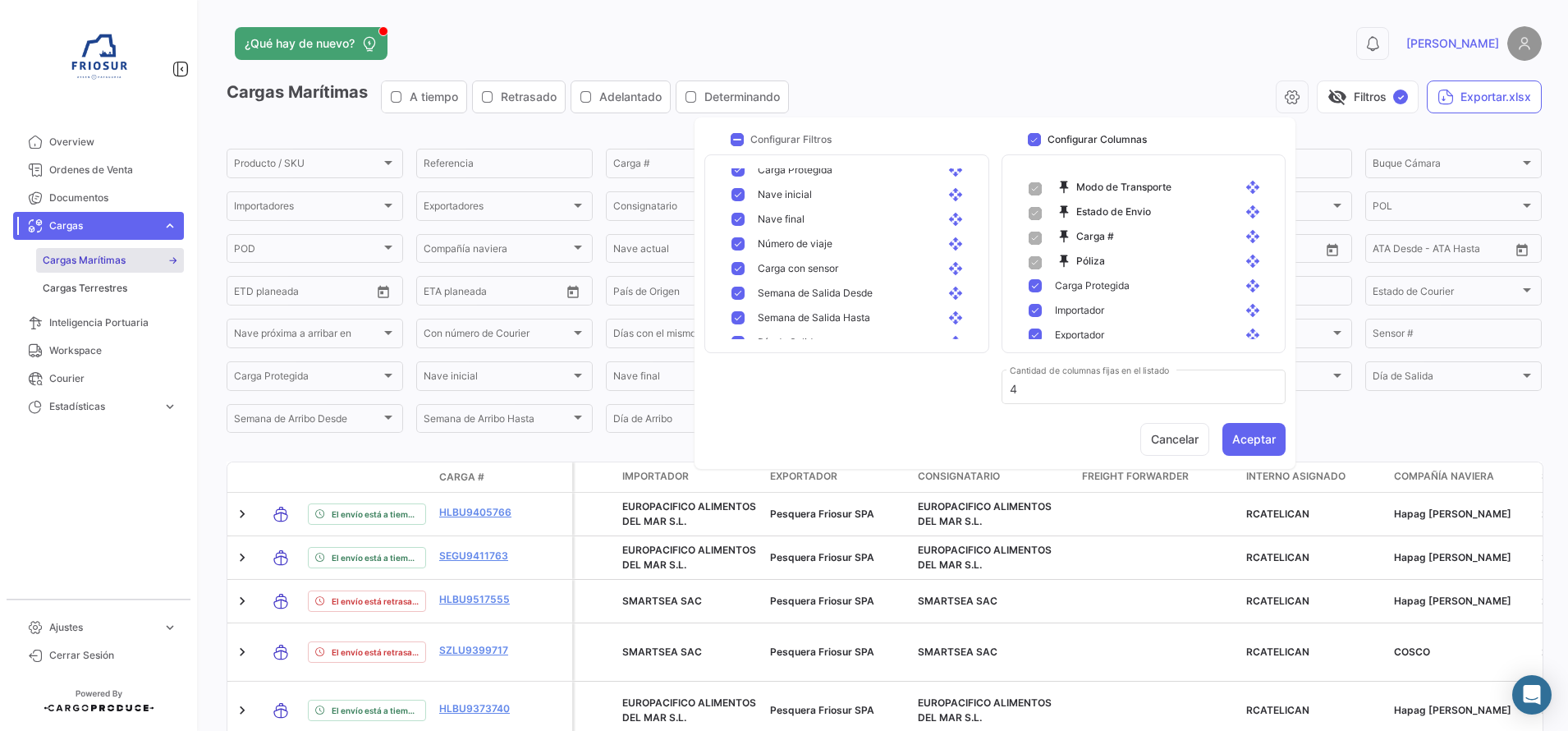 scroll, scrollTop: 969, scrollLeft: 0, axis: vertical 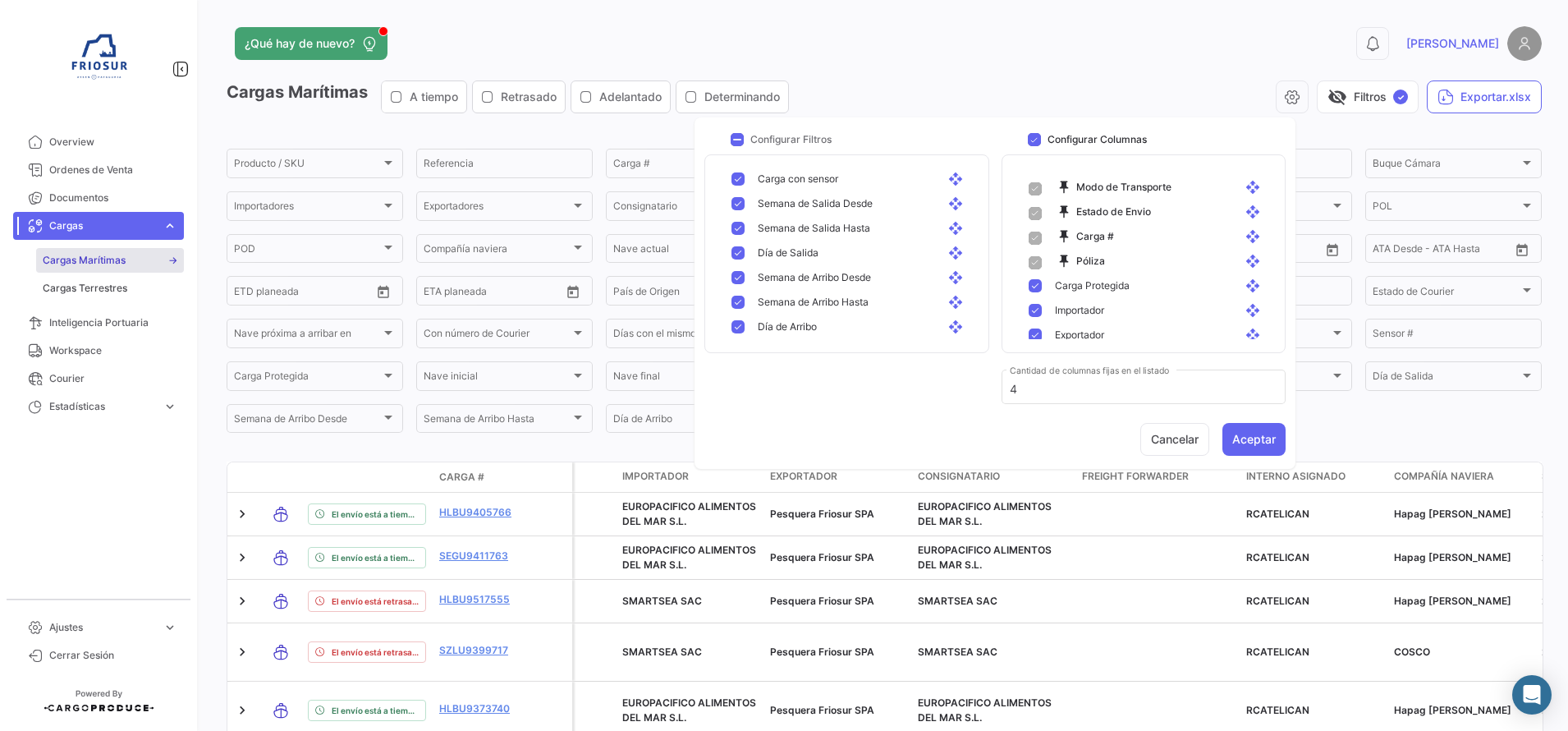 click at bounding box center (738, 327) 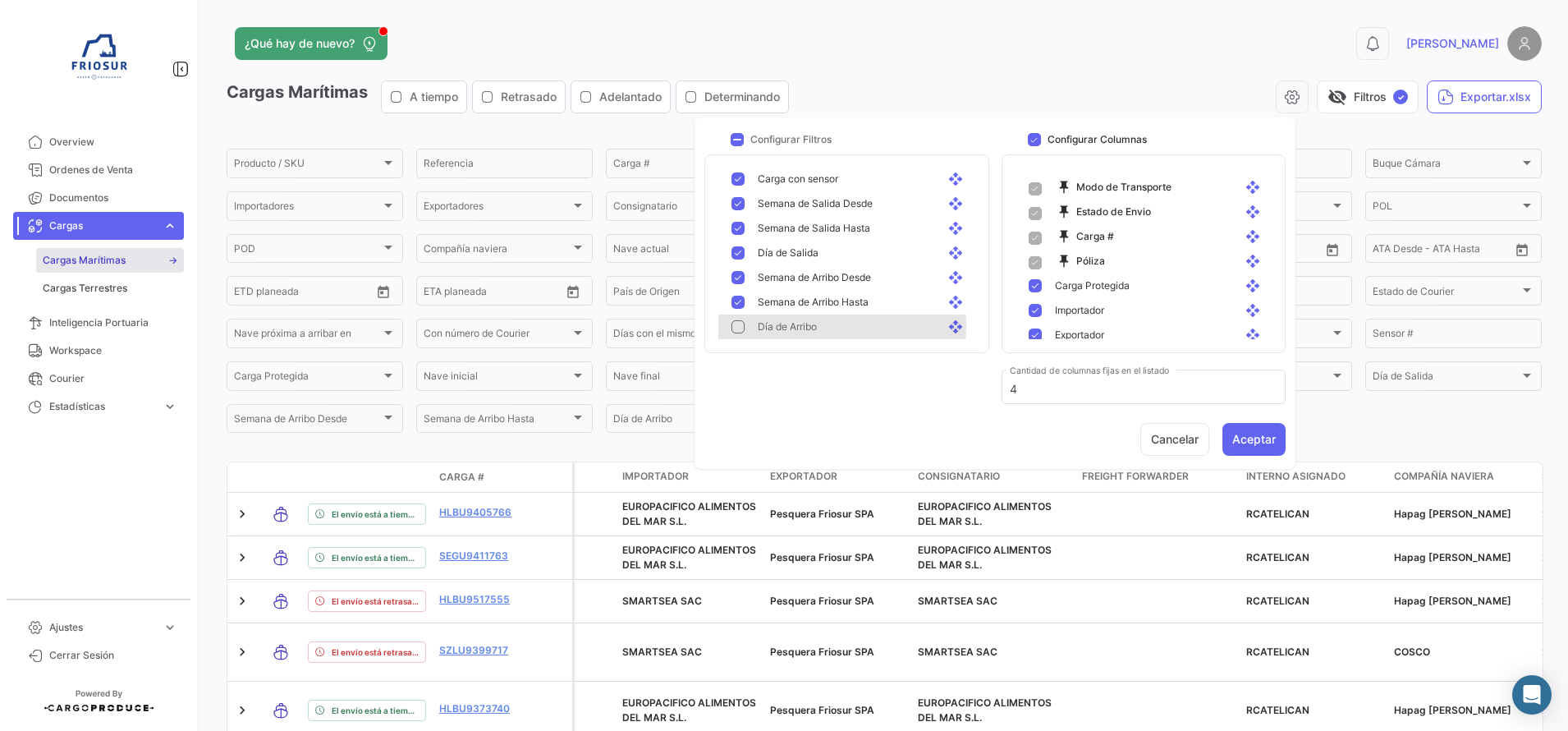 click at bounding box center [738, 327] 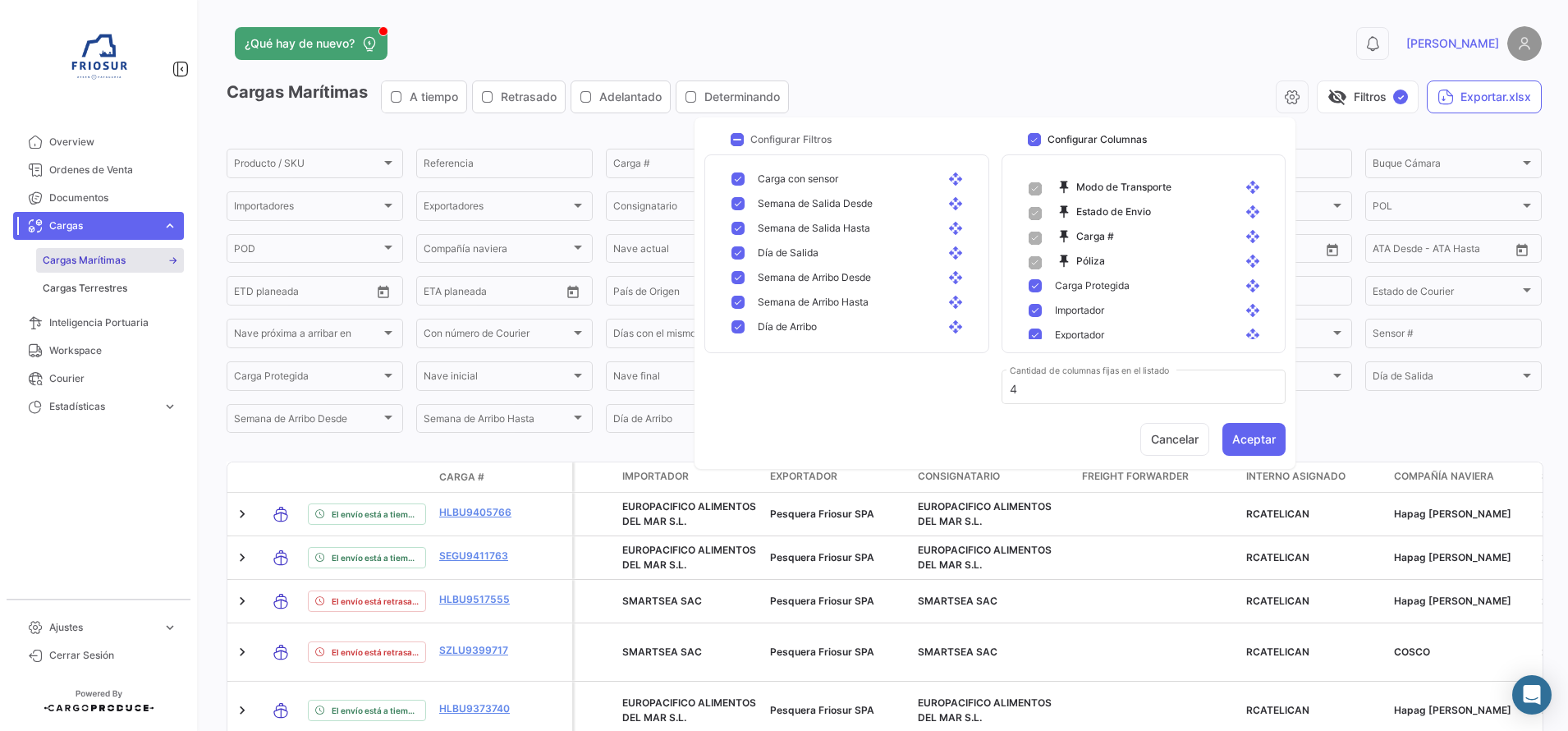click at bounding box center [738, 302] 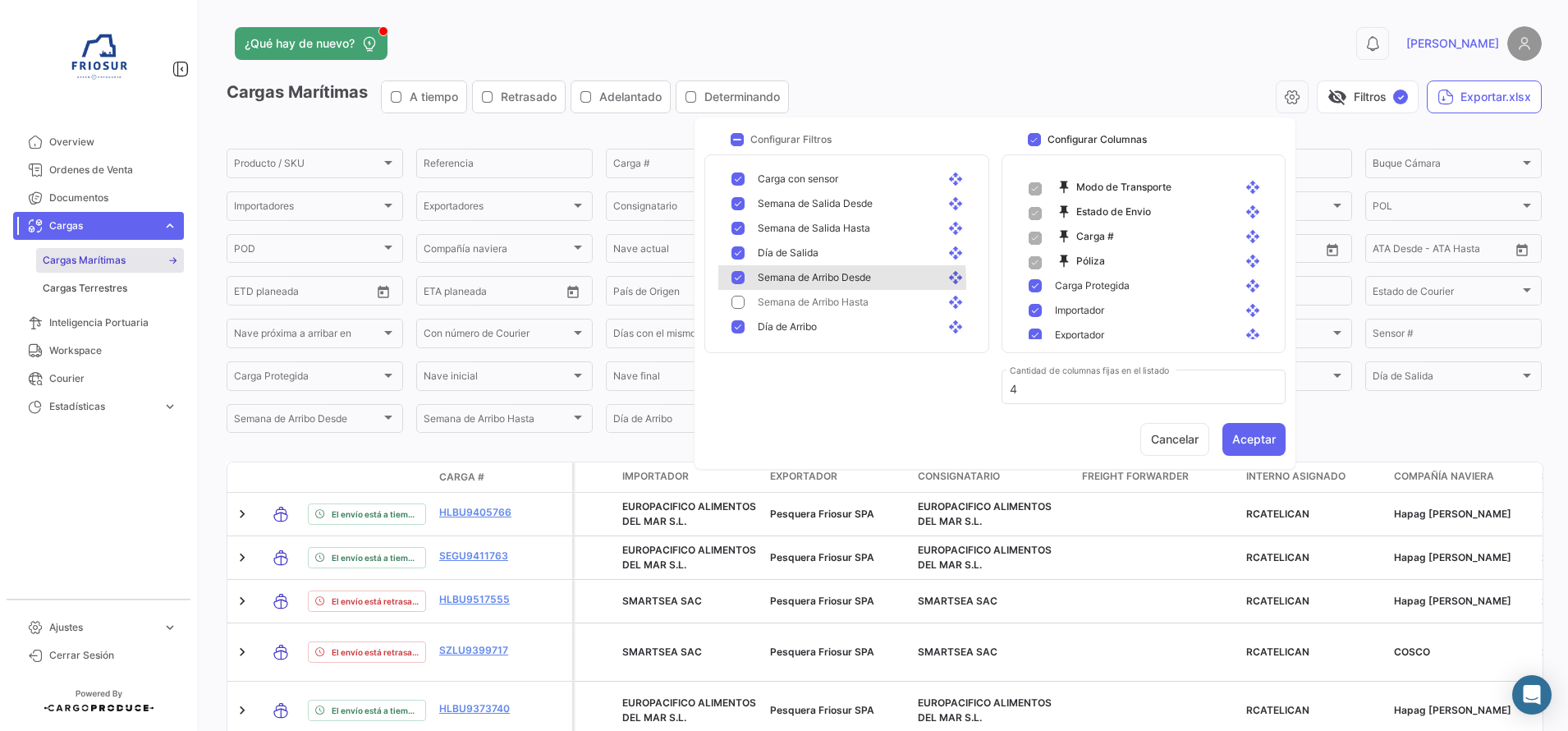 click on "Semana de Arribo
Desde  open_with" at bounding box center [850, 278] 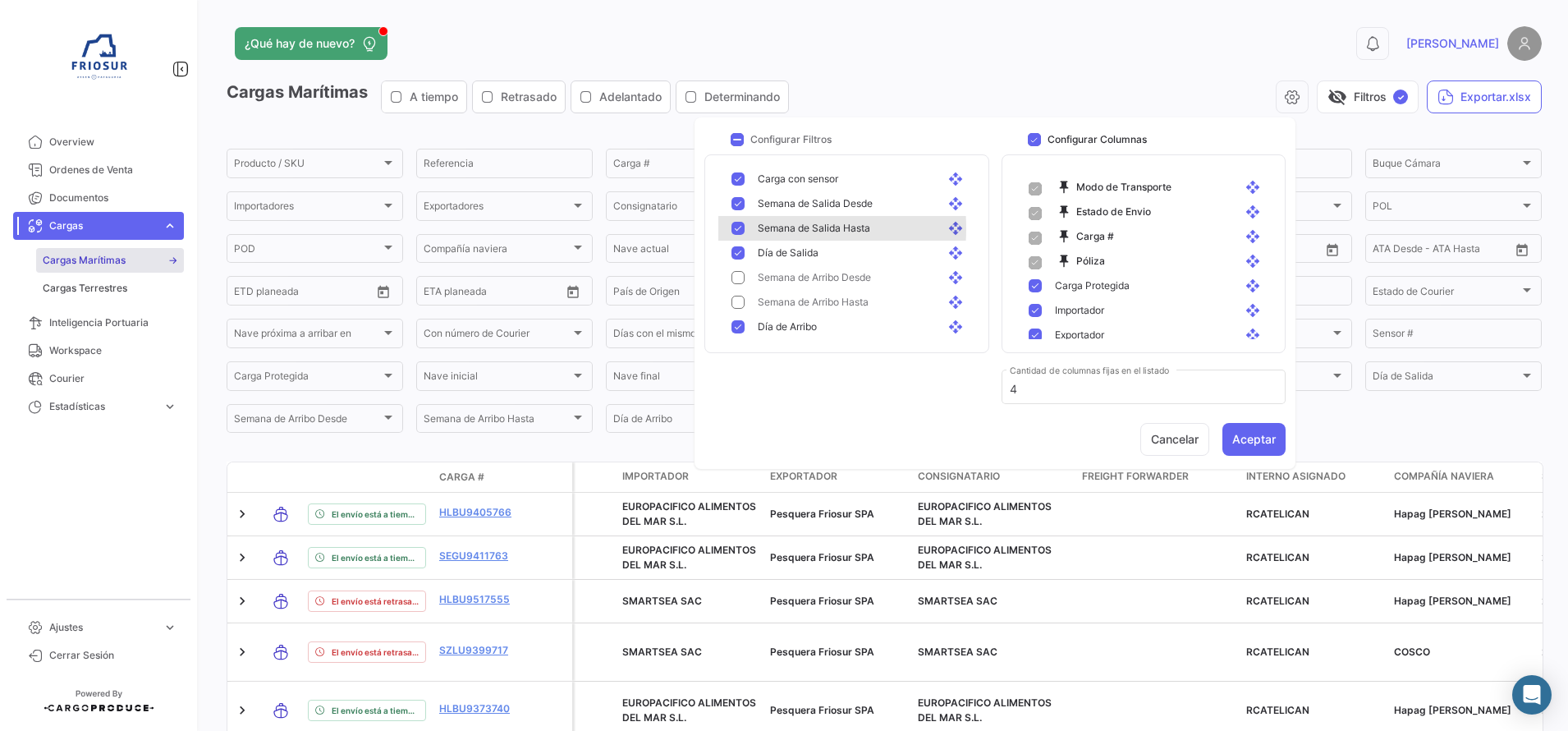 click at bounding box center (738, 228) 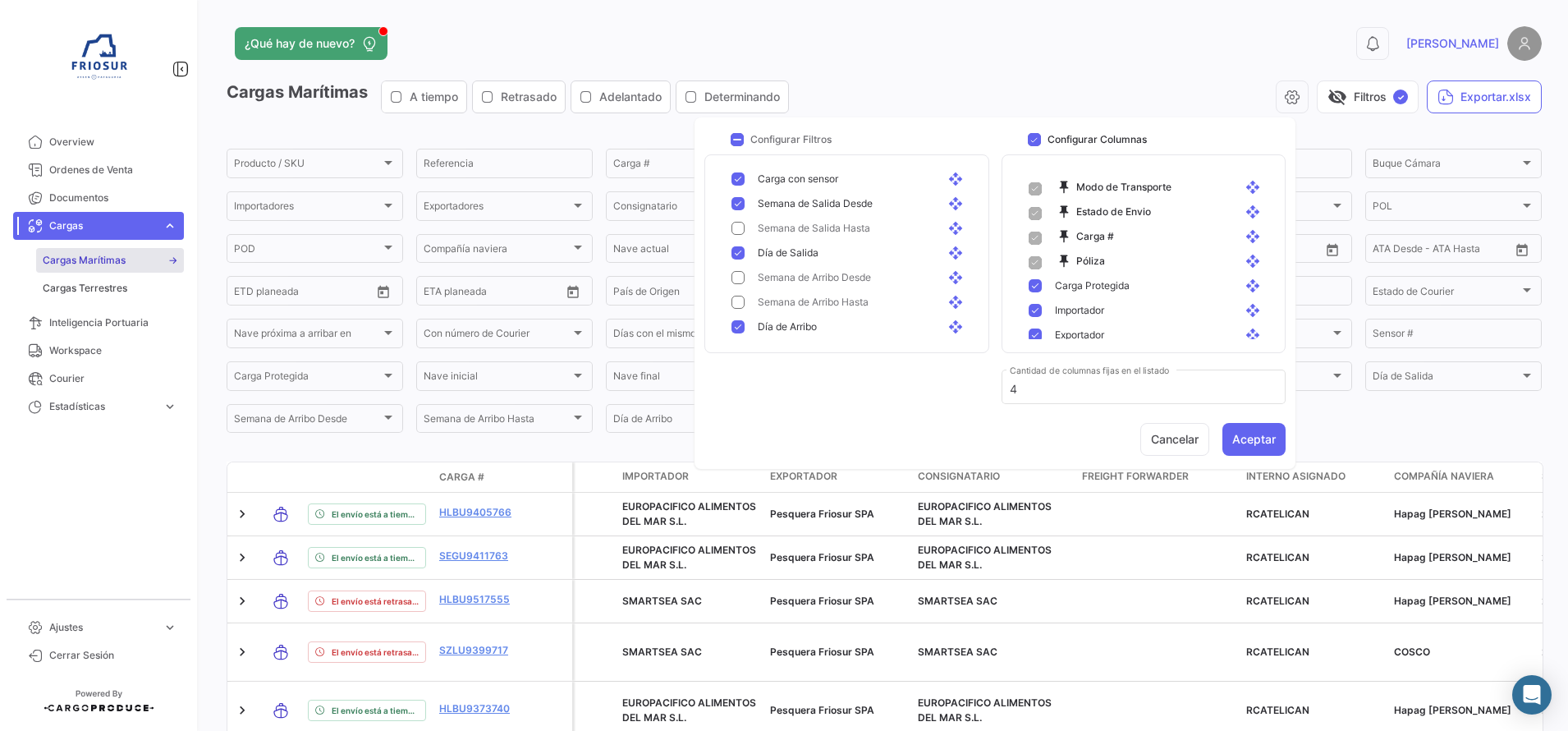 click on "Semana de Salida
Desde  open_with" at bounding box center (850, 204) 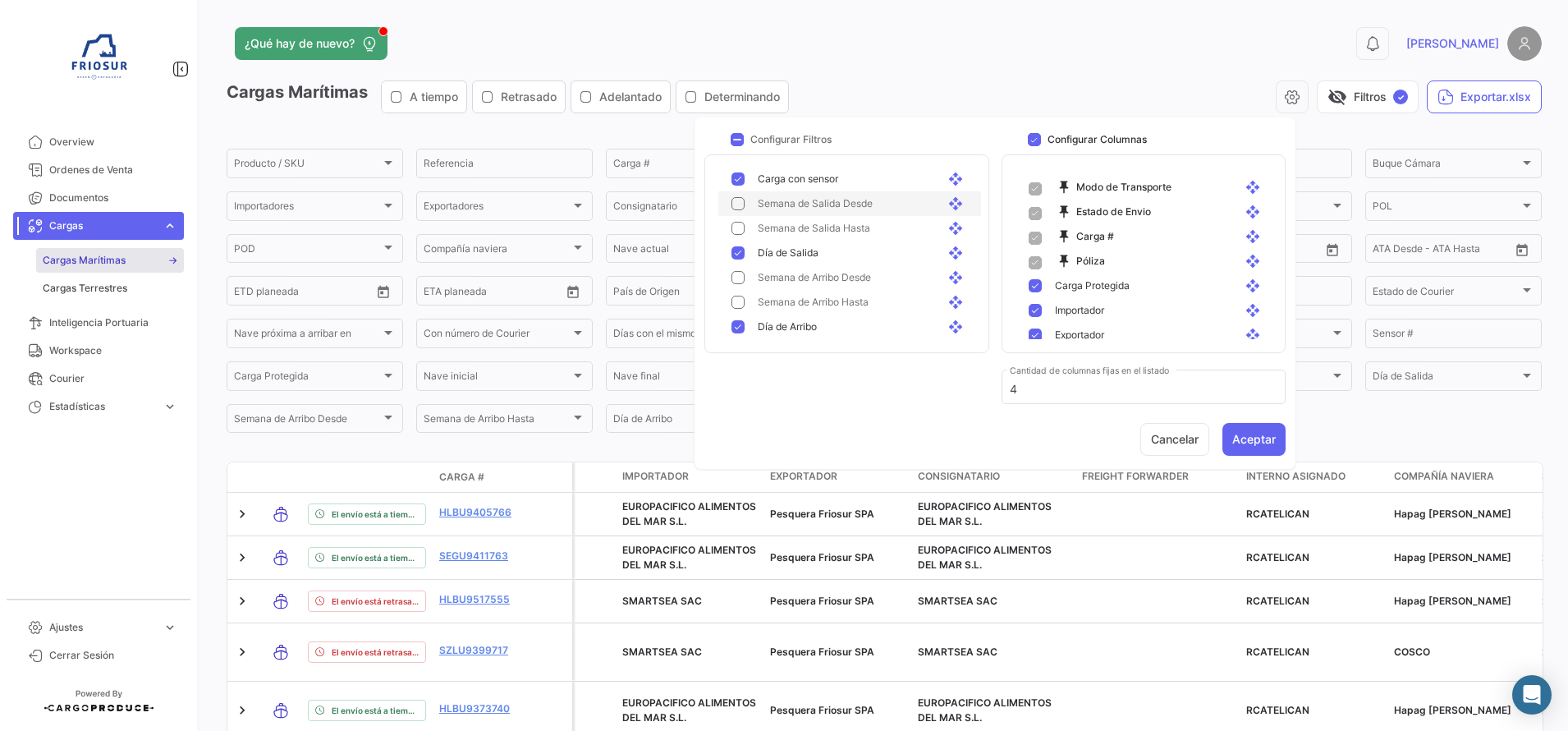 scroll, scrollTop: 867, scrollLeft: 0, axis: vertical 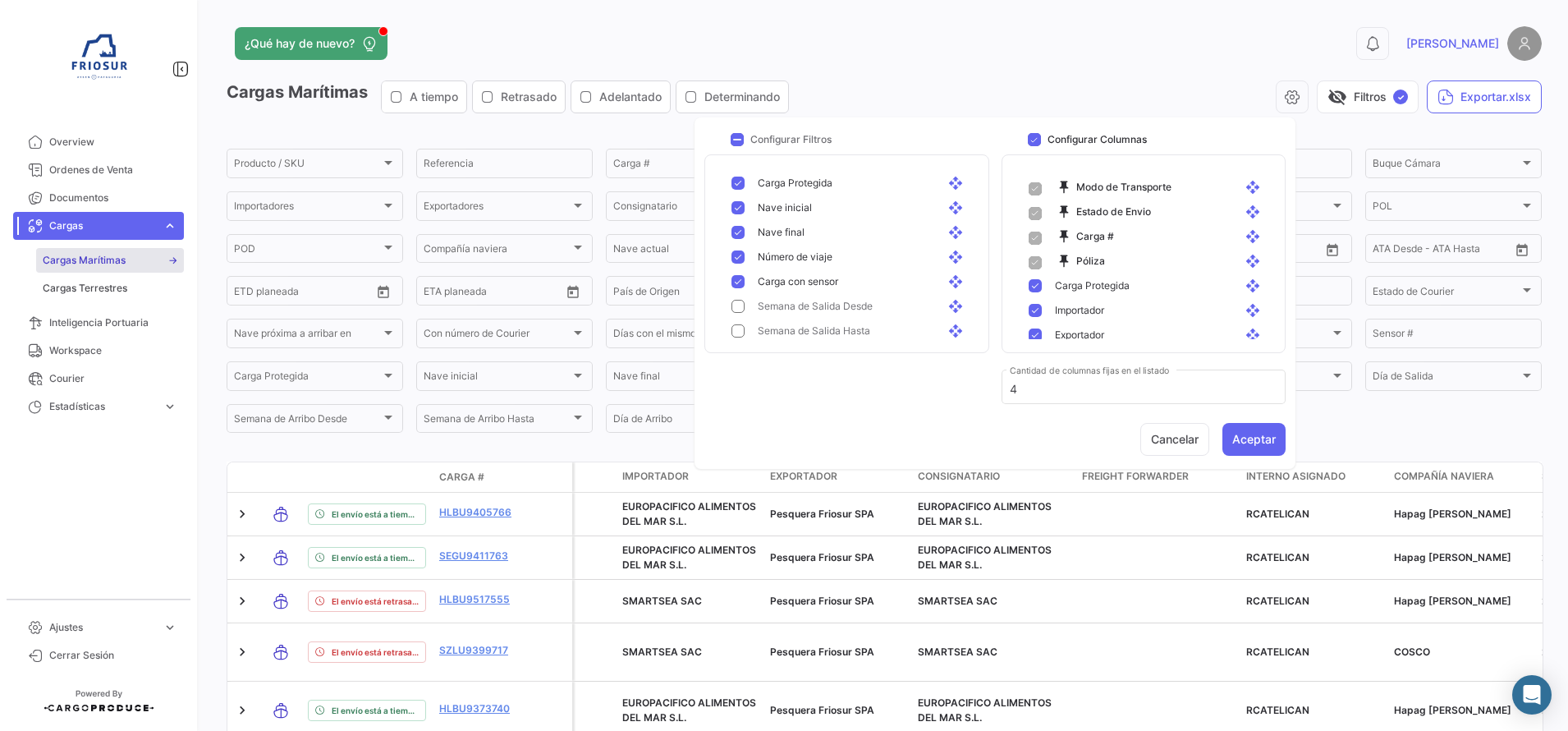 click at bounding box center (738, 282) 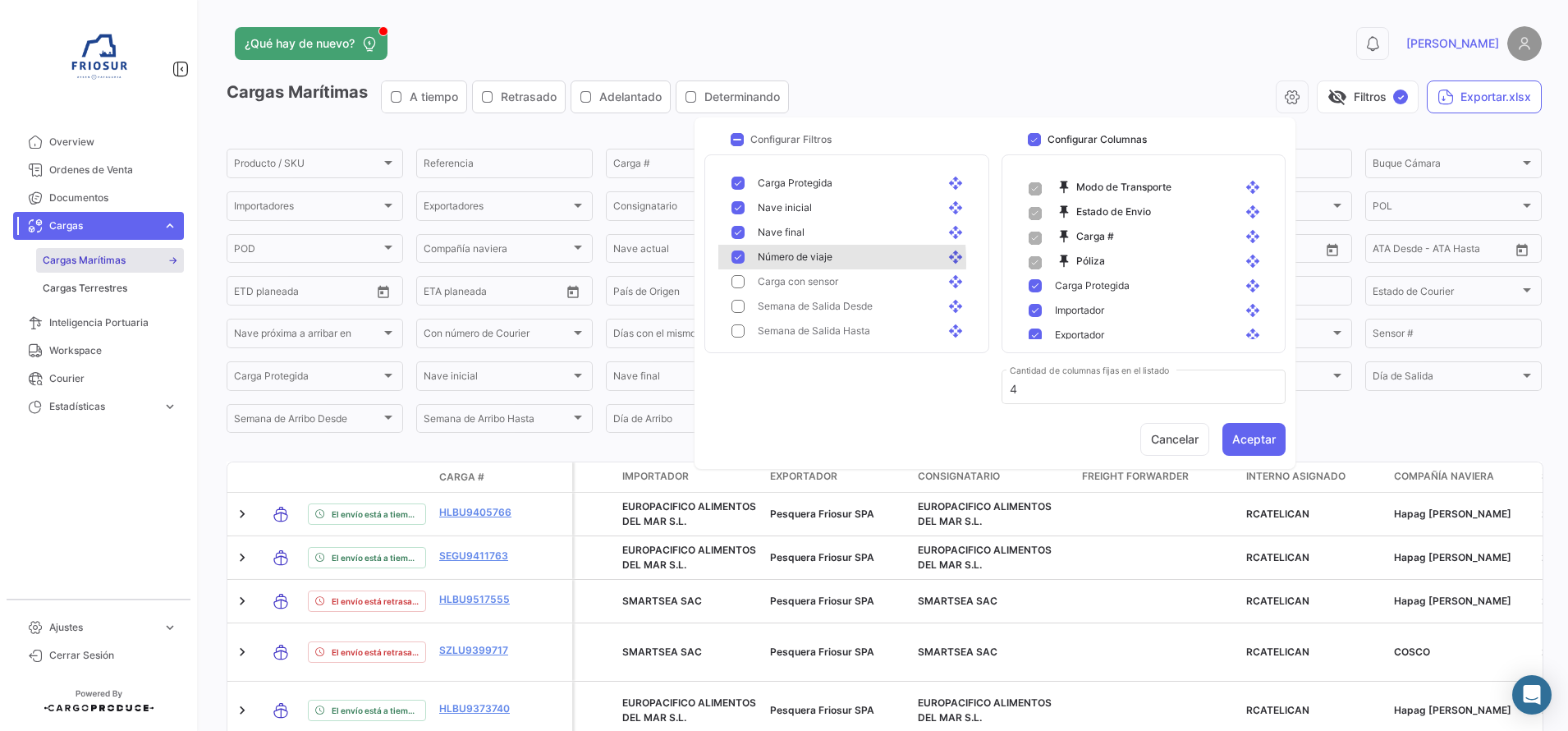 click at bounding box center (738, 257) 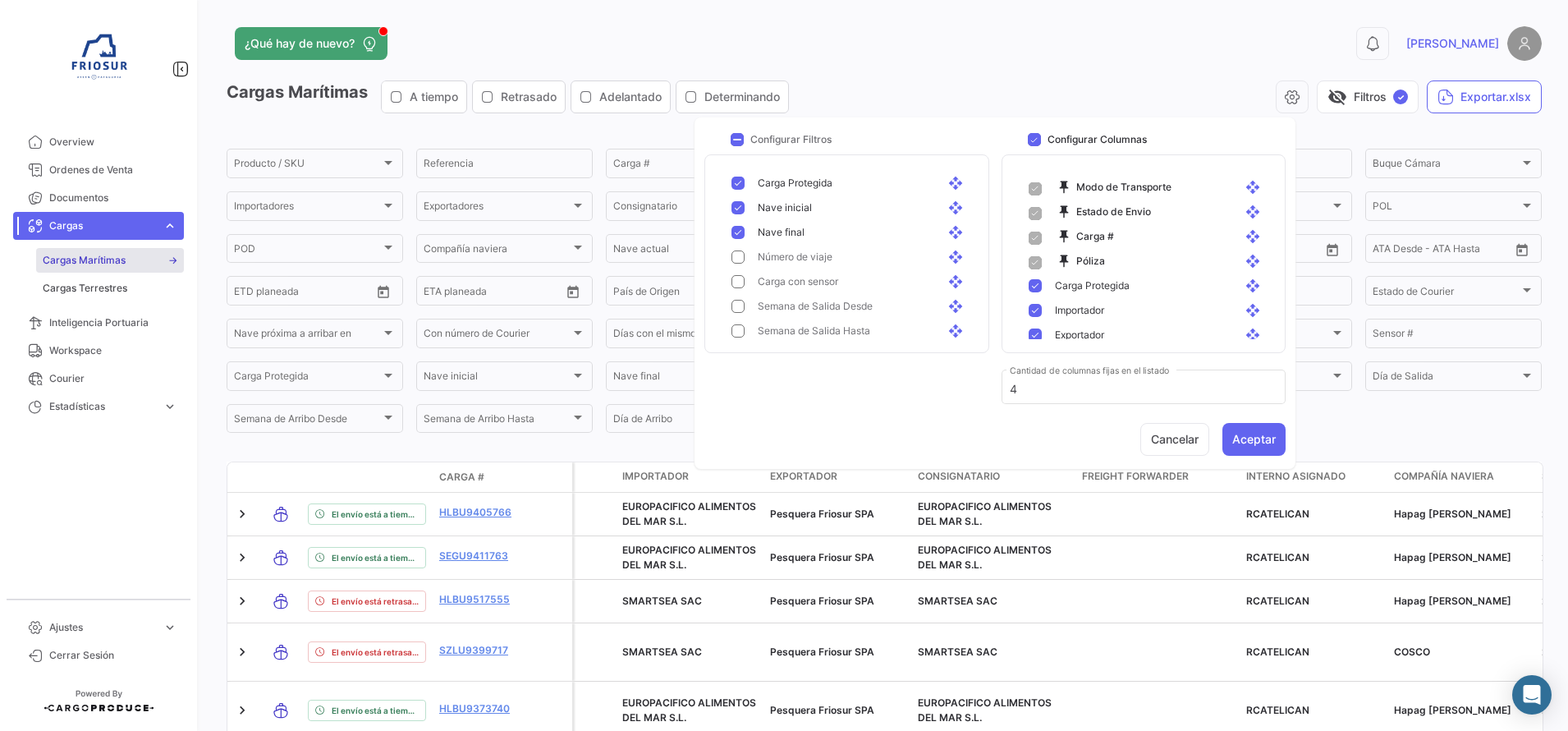 click on "[PERSON_NAME] final  open_with" at bounding box center [850, 232] 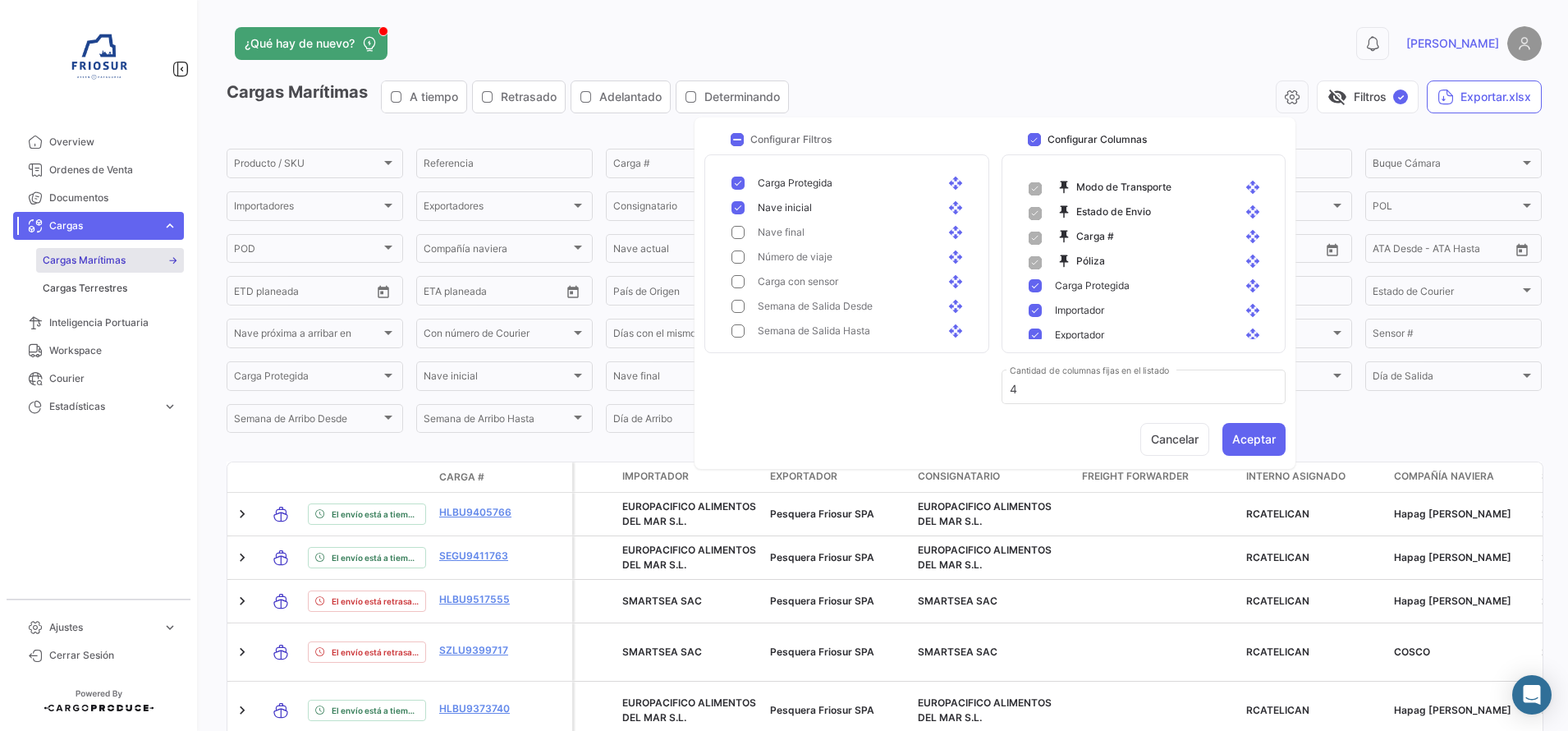 click on "[PERSON_NAME] inicial  open_with" at bounding box center [850, 208] 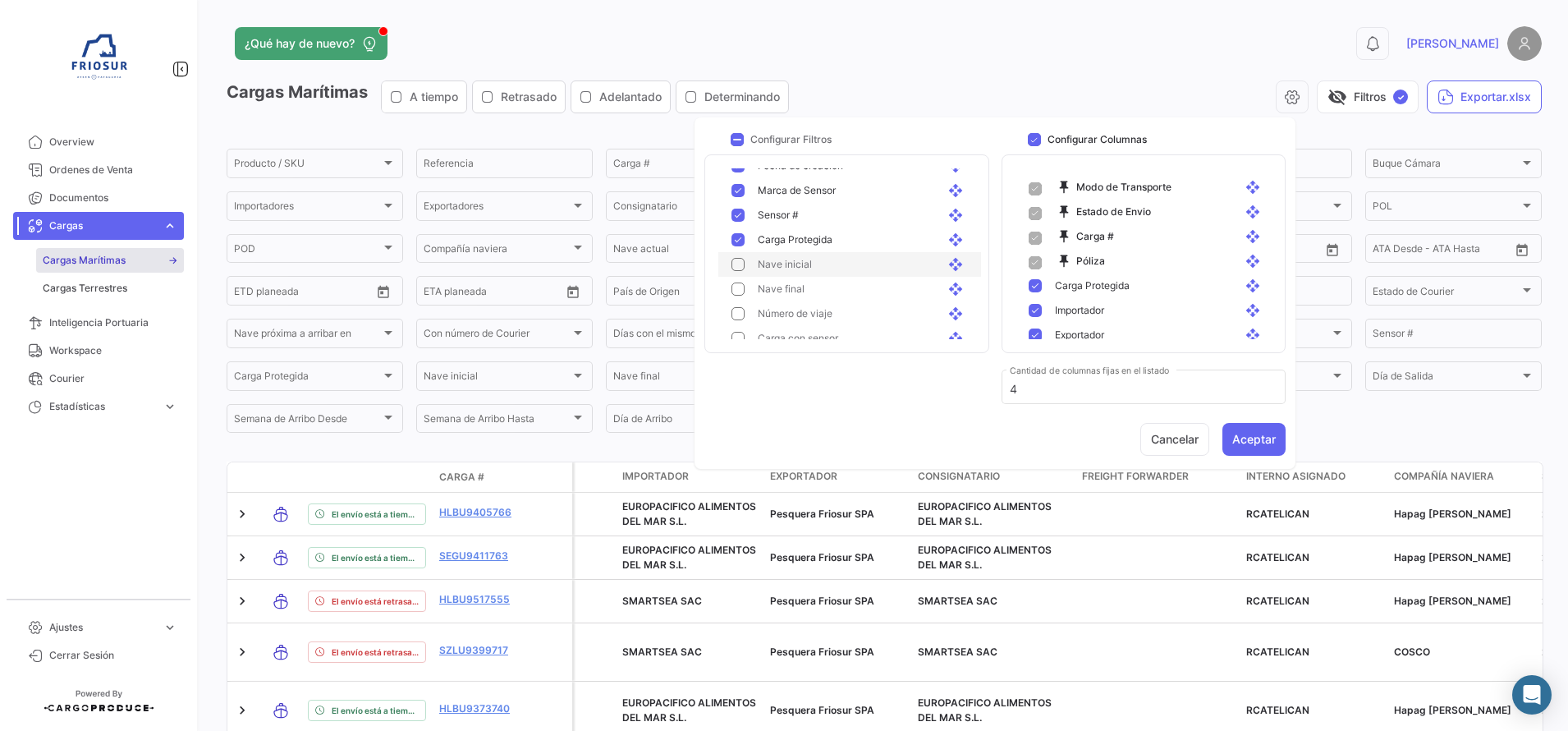 scroll, scrollTop: 764, scrollLeft: 0, axis: vertical 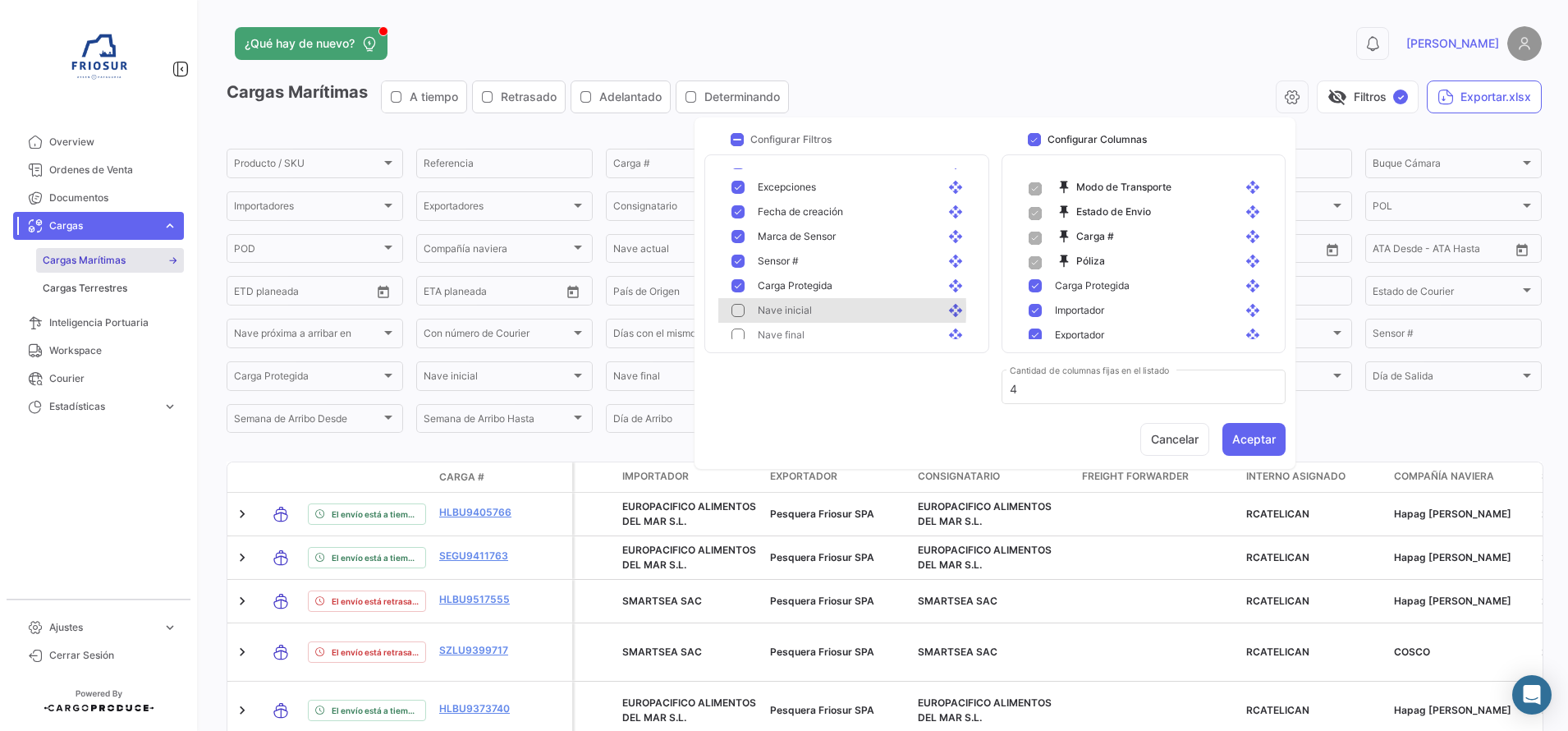 click at bounding box center [738, 310] 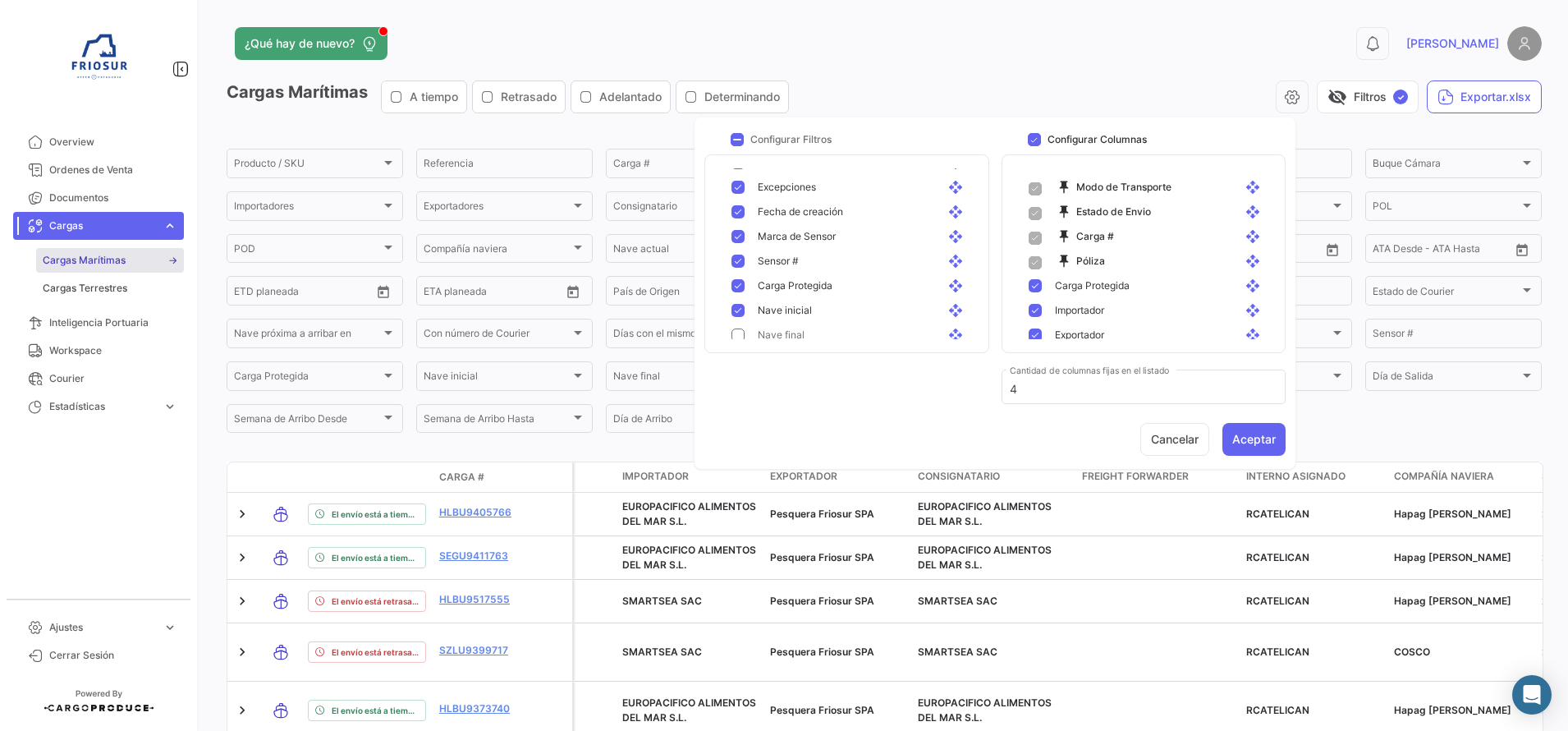 click on "Carga Protegida  open_with" at bounding box center [850, 286] 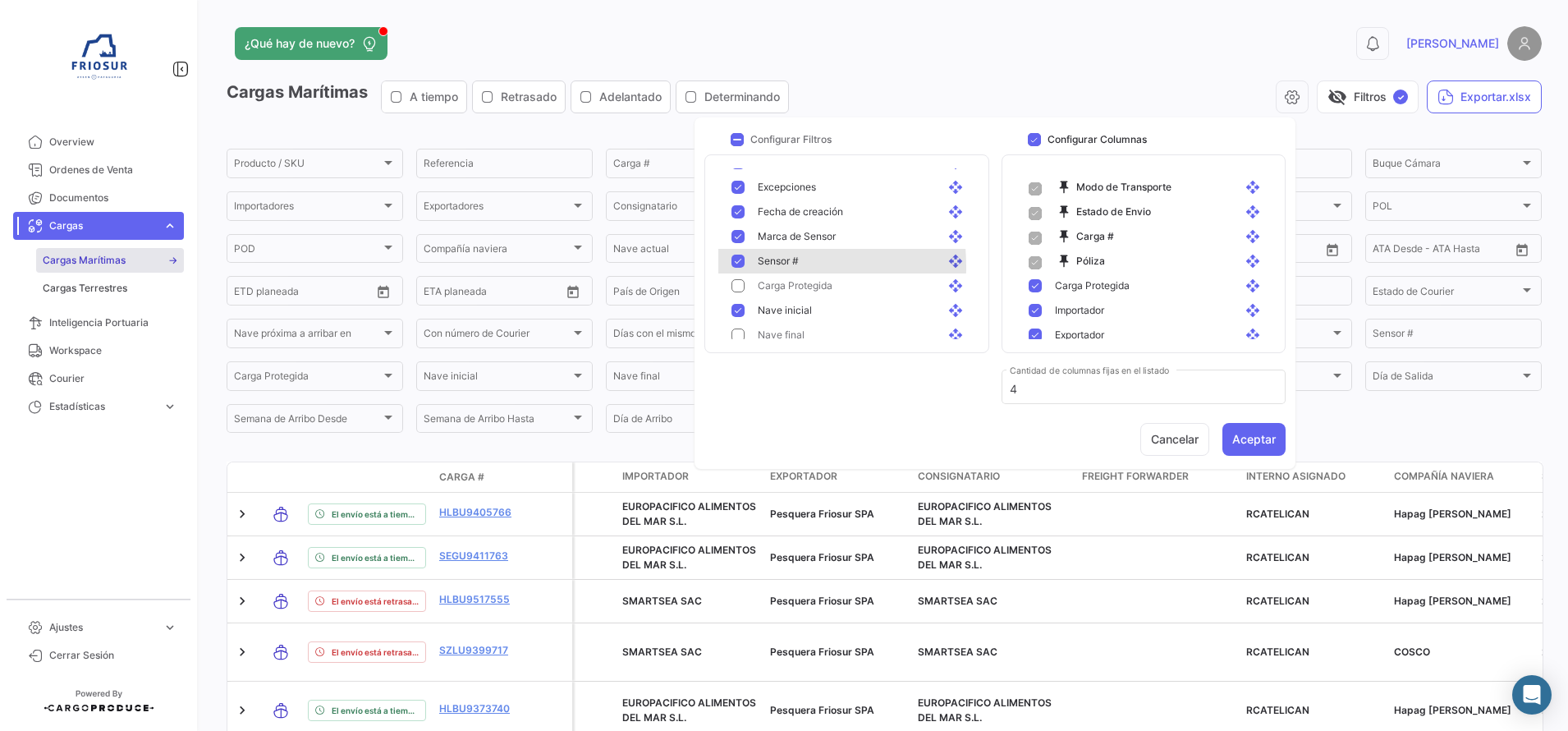 click at bounding box center (738, 261) 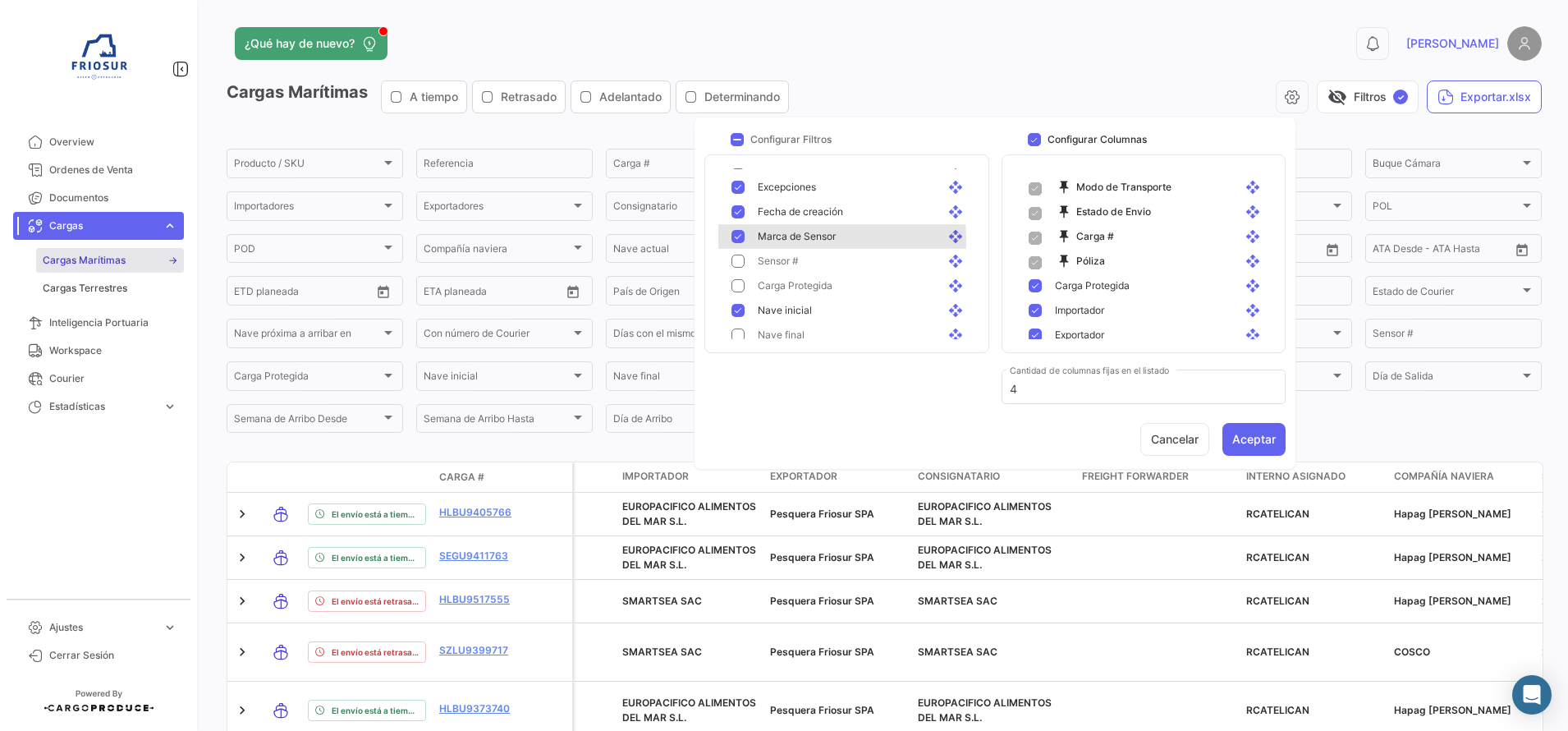 click at bounding box center [738, 237] 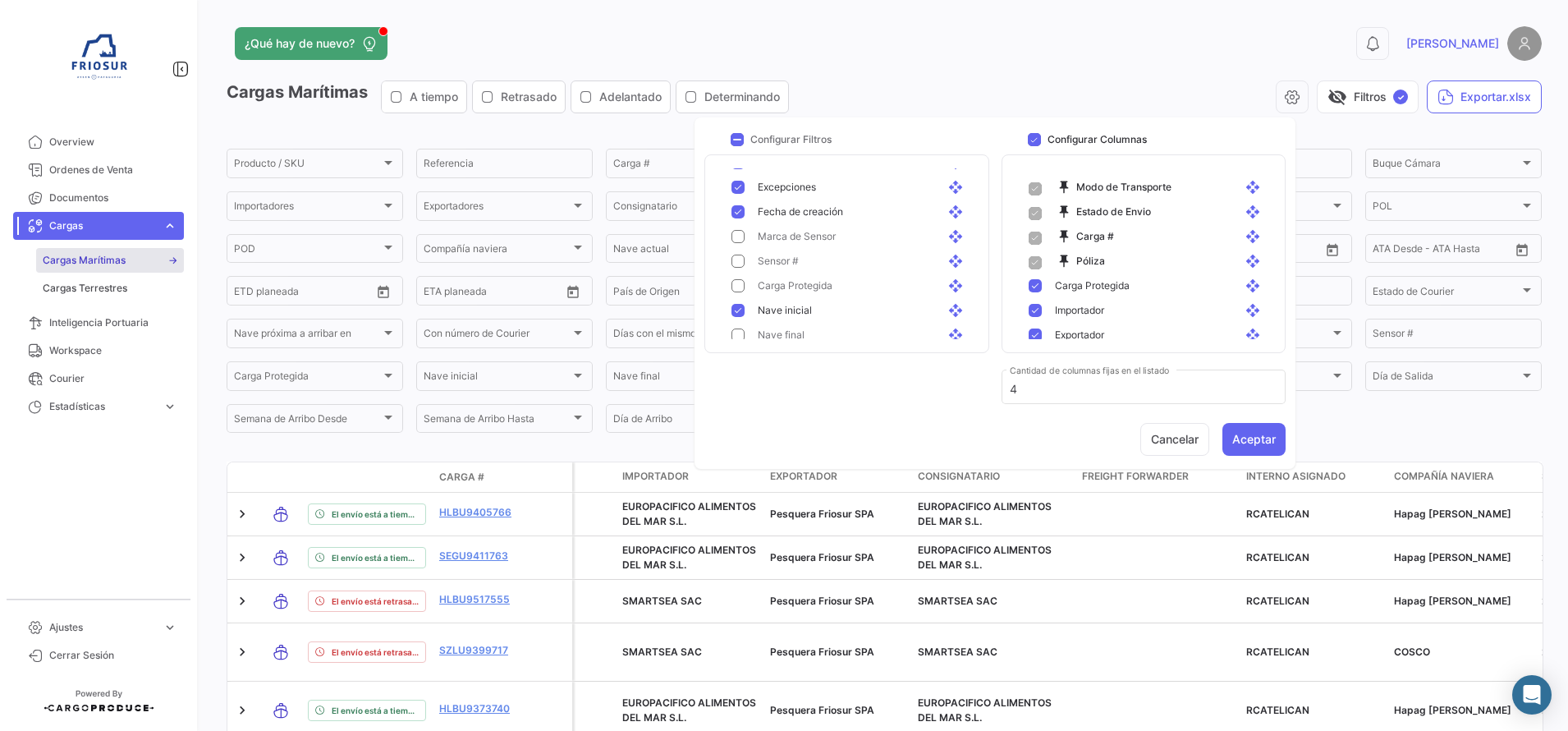 click on "Fecha de creación  open_with" at bounding box center (850, 212) 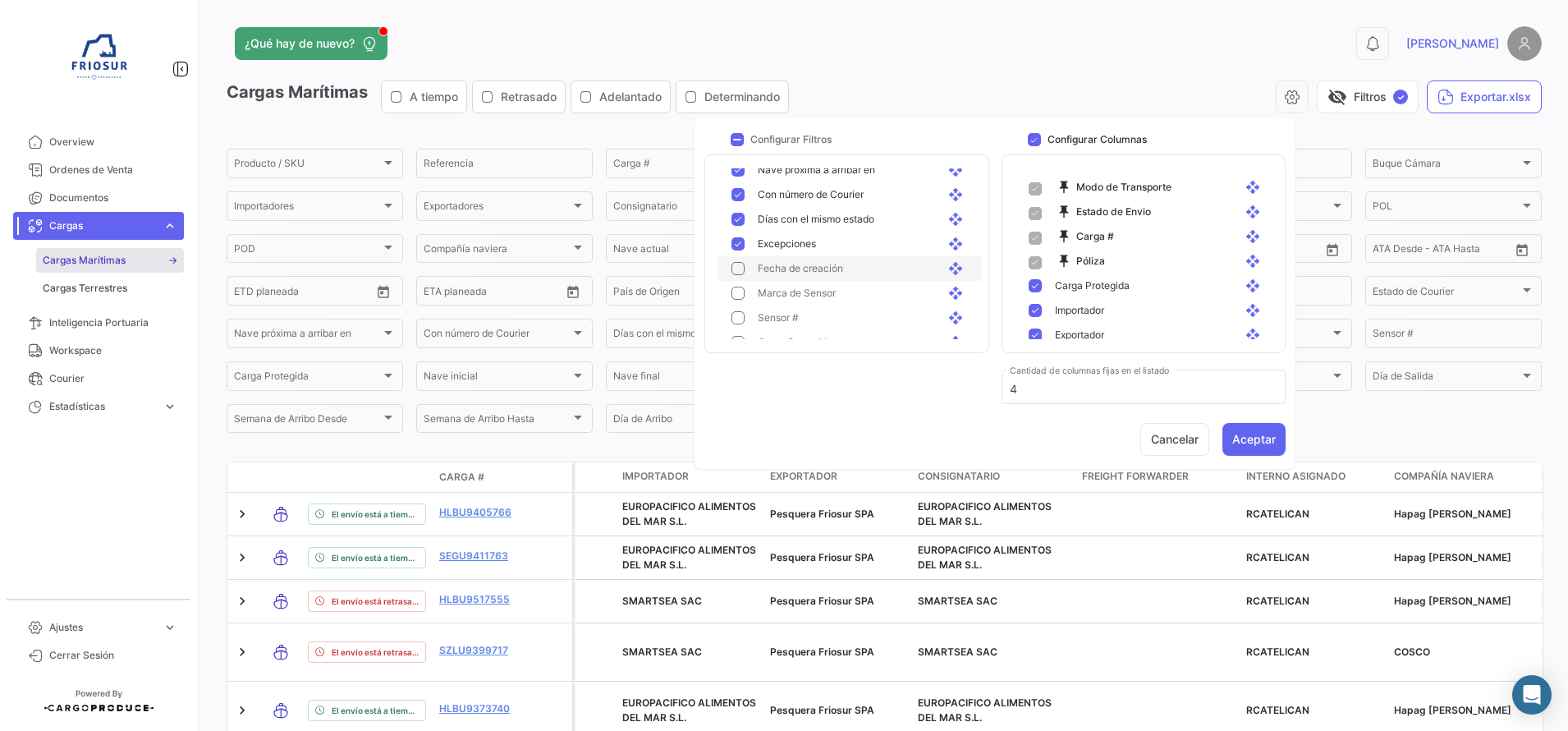scroll, scrollTop: 661, scrollLeft: 0, axis: vertical 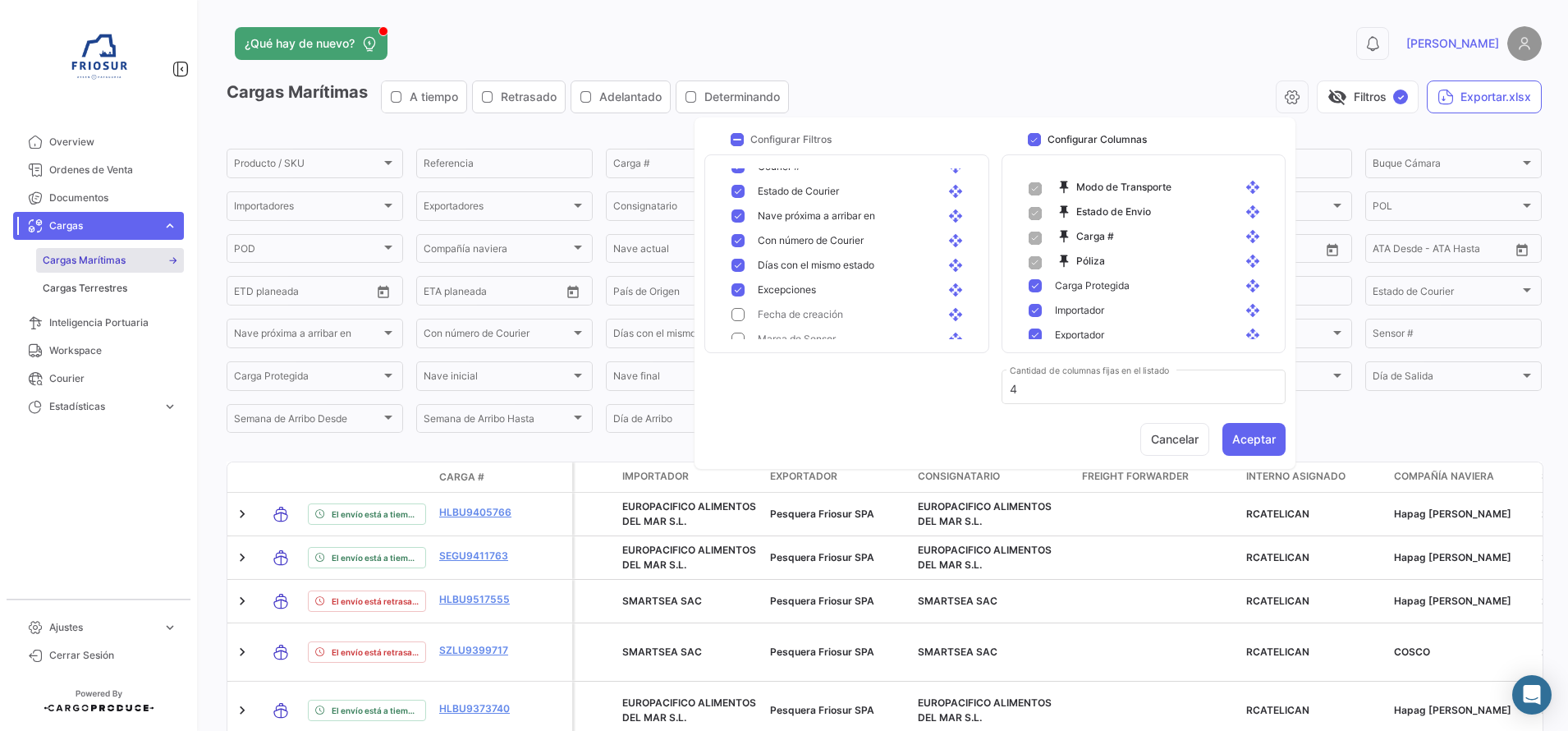 click at bounding box center (738, 290) 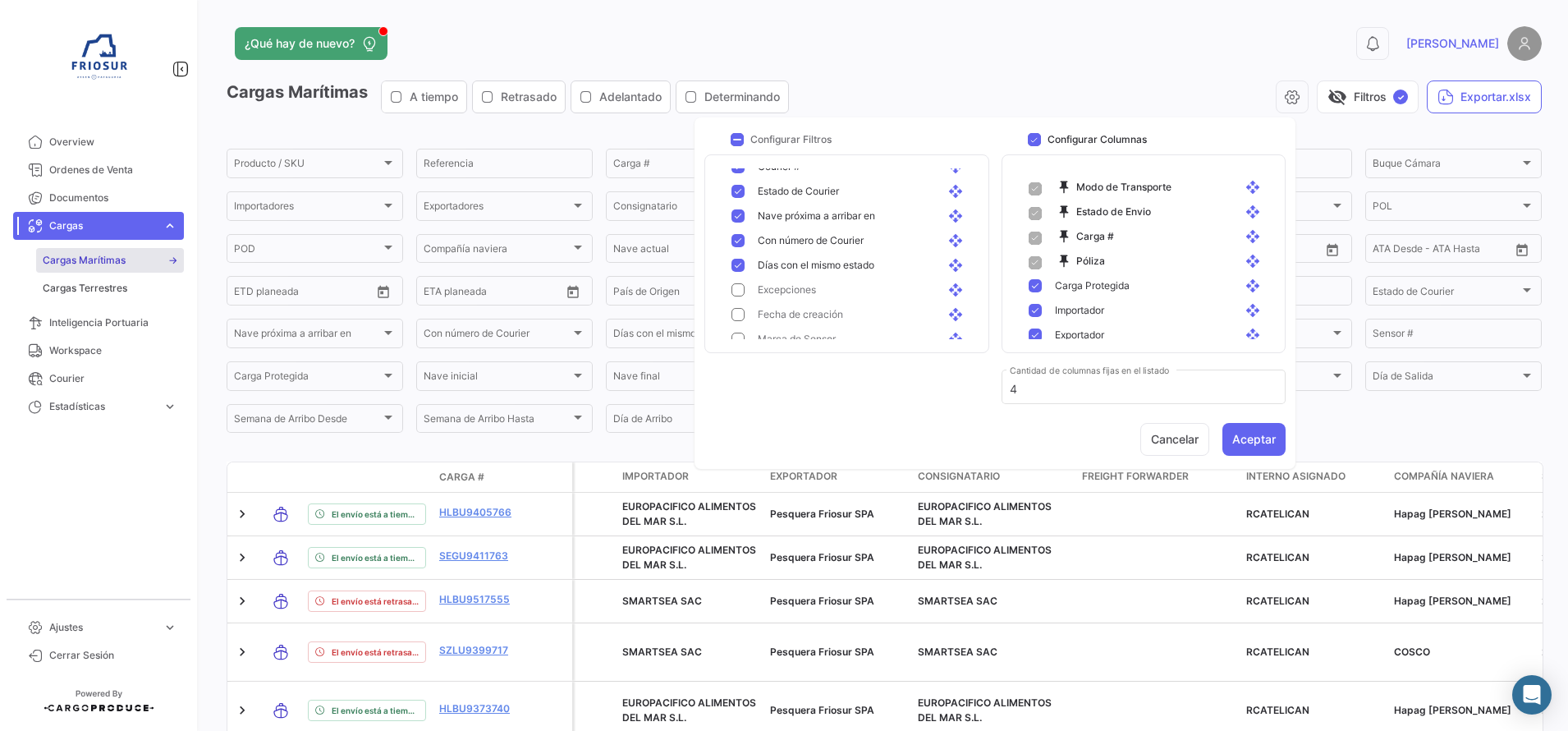 click at bounding box center [738, 265] 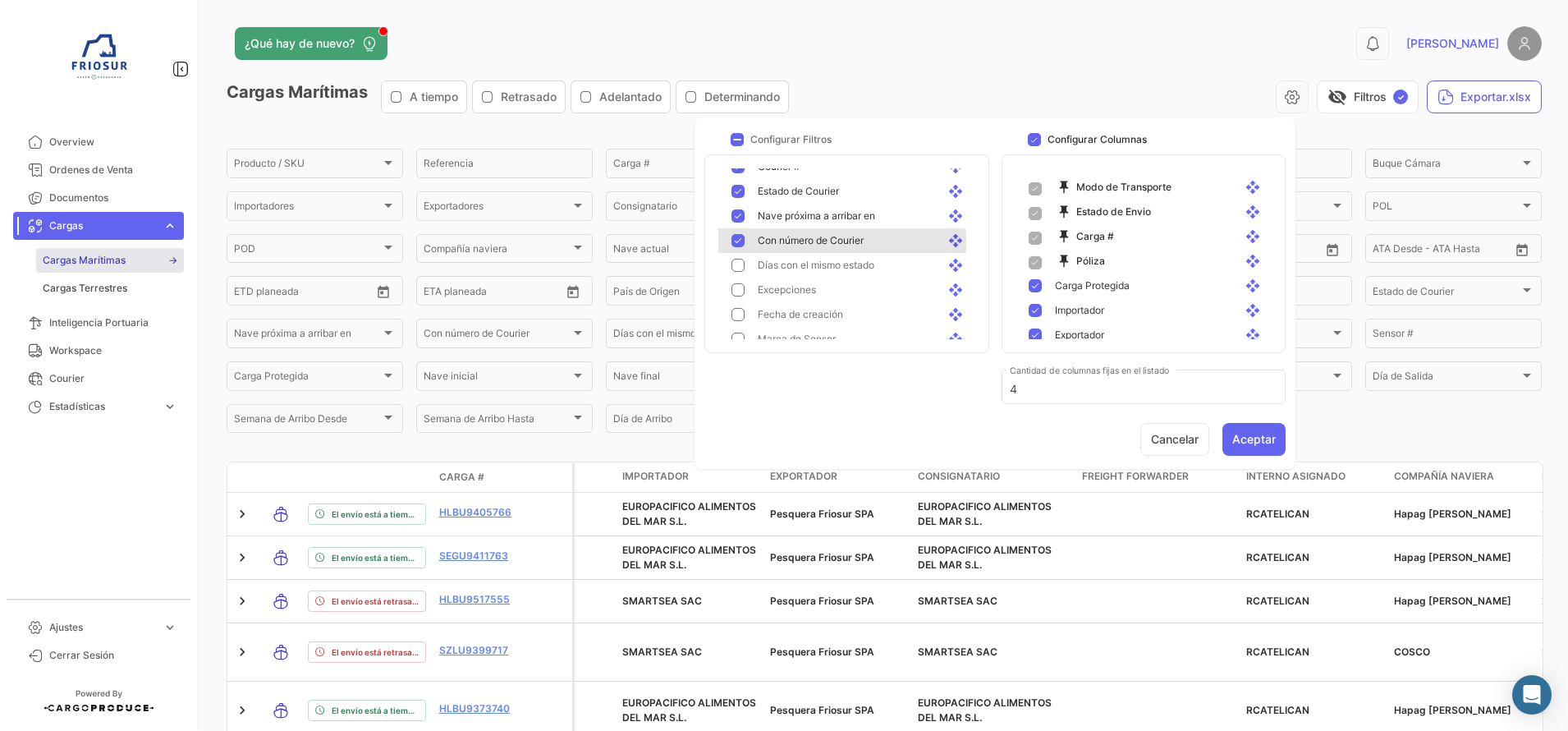 click at bounding box center [738, 241] 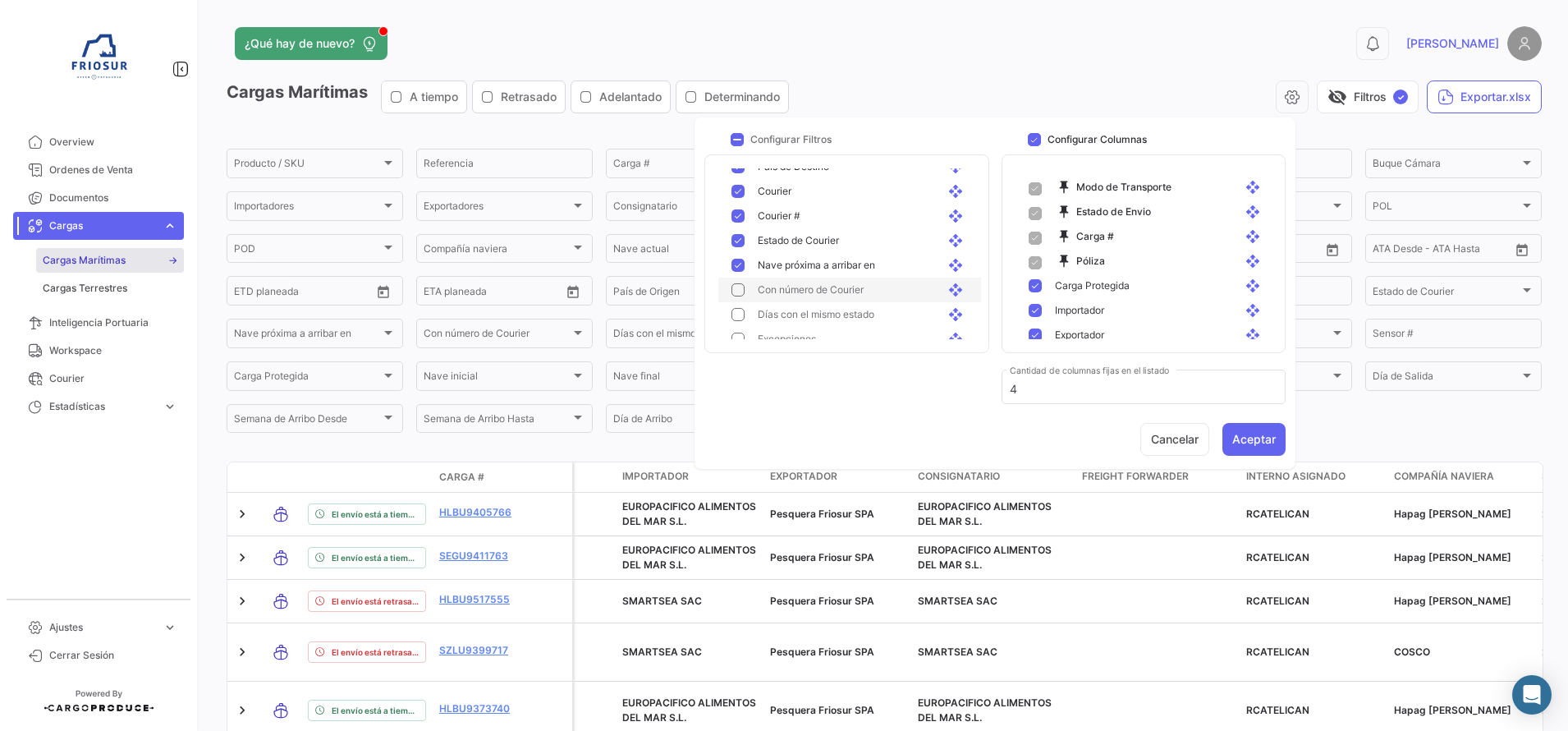 scroll, scrollTop: 661, scrollLeft: 0, axis: vertical 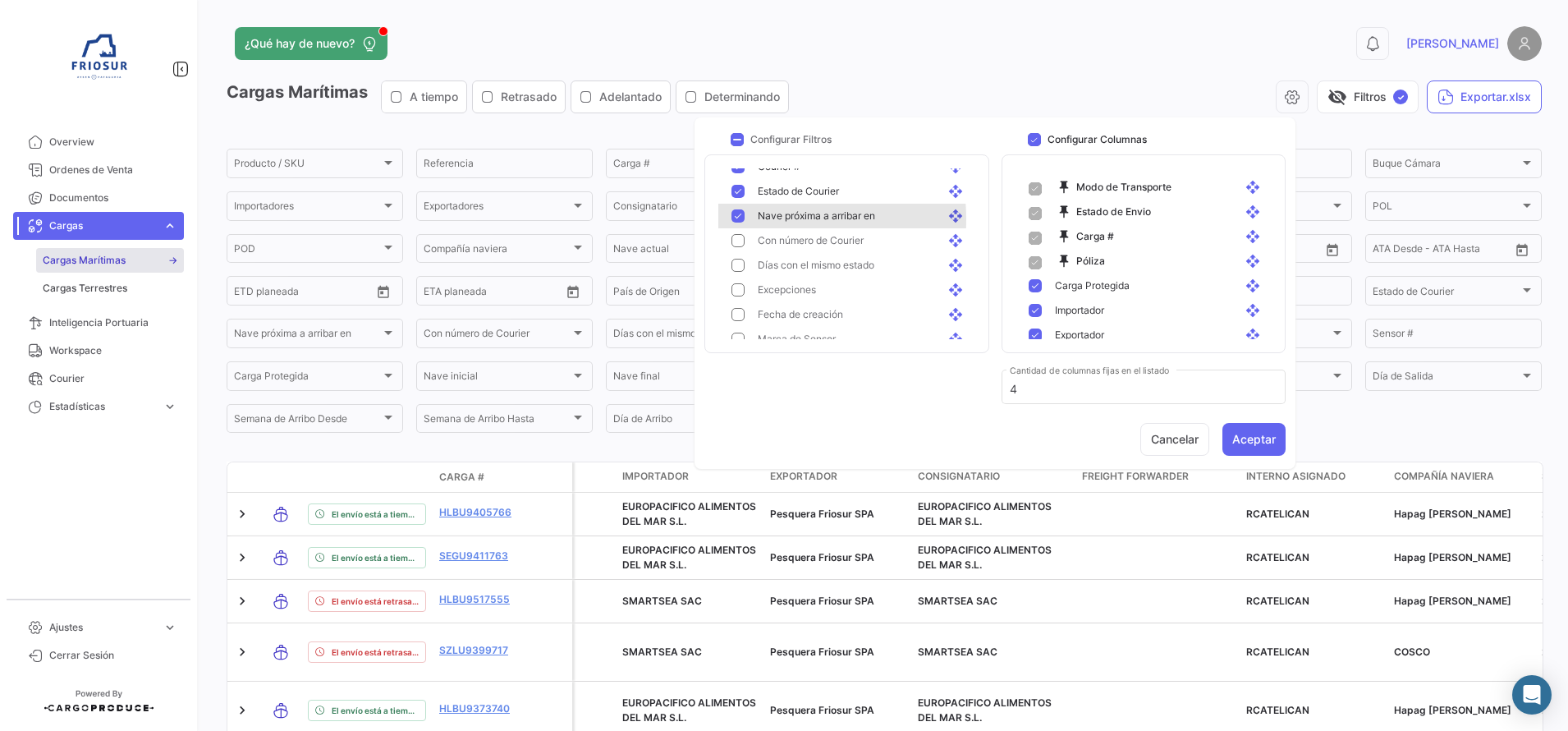 click at bounding box center (738, 216) 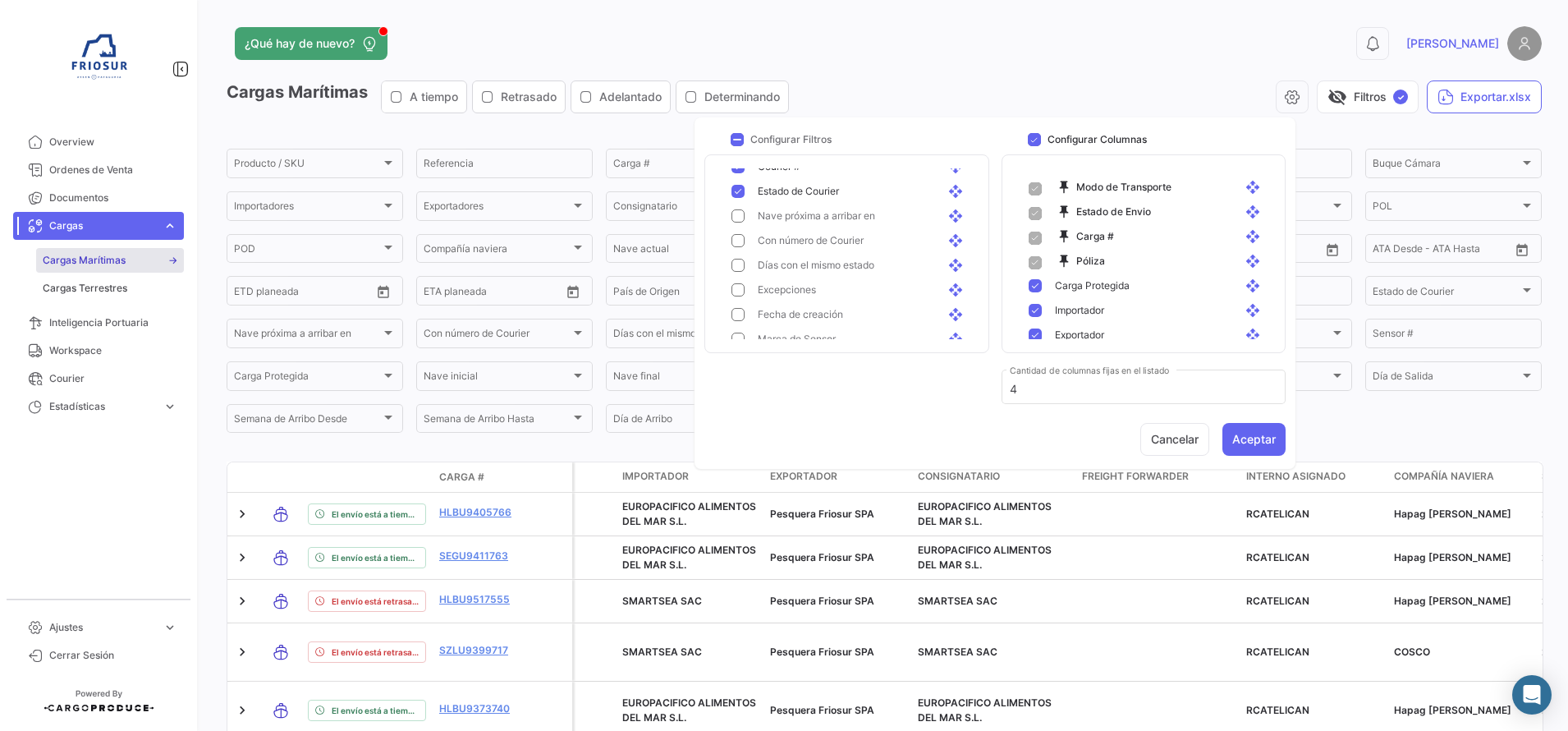 scroll, scrollTop: 559, scrollLeft: 0, axis: vertical 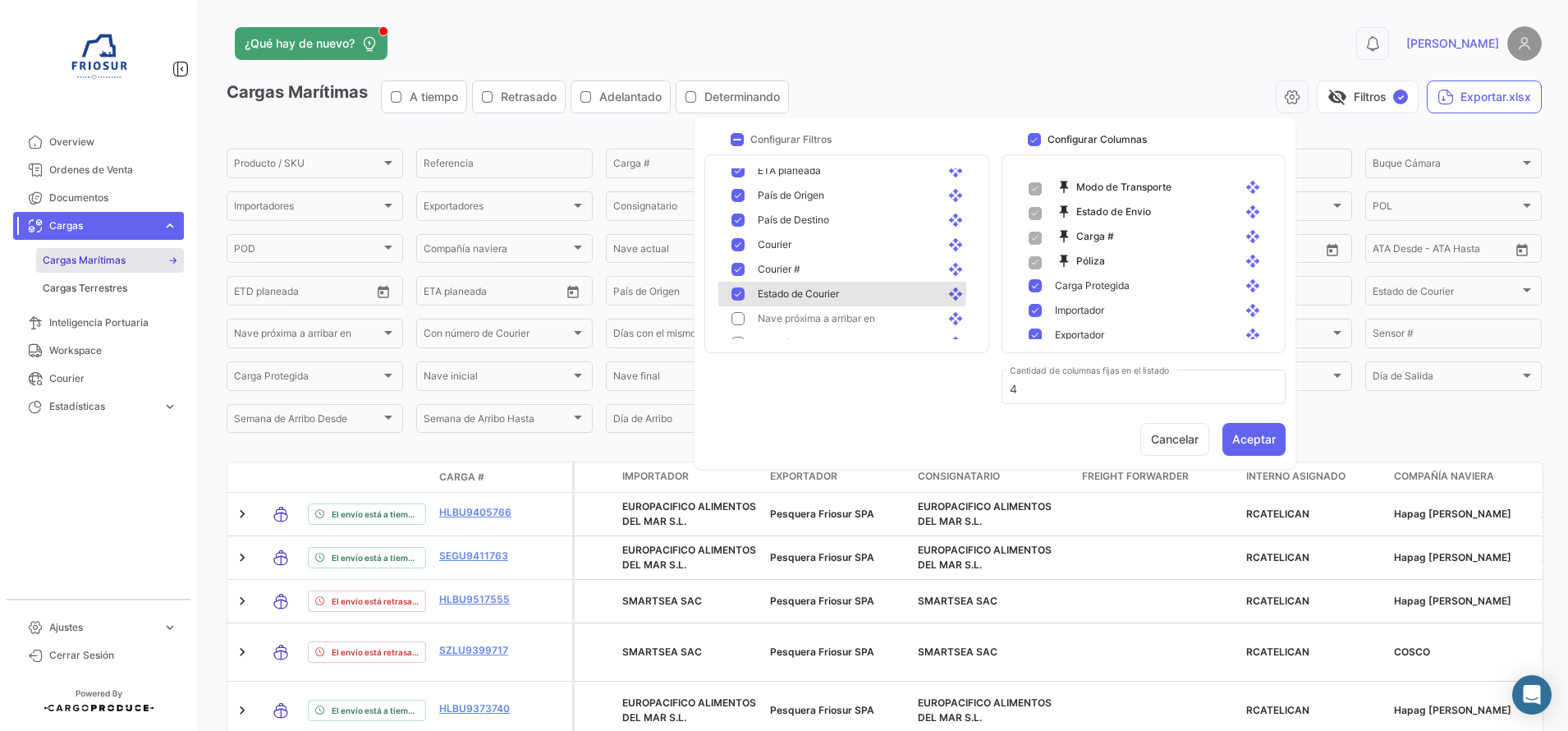 click at bounding box center (738, 294) 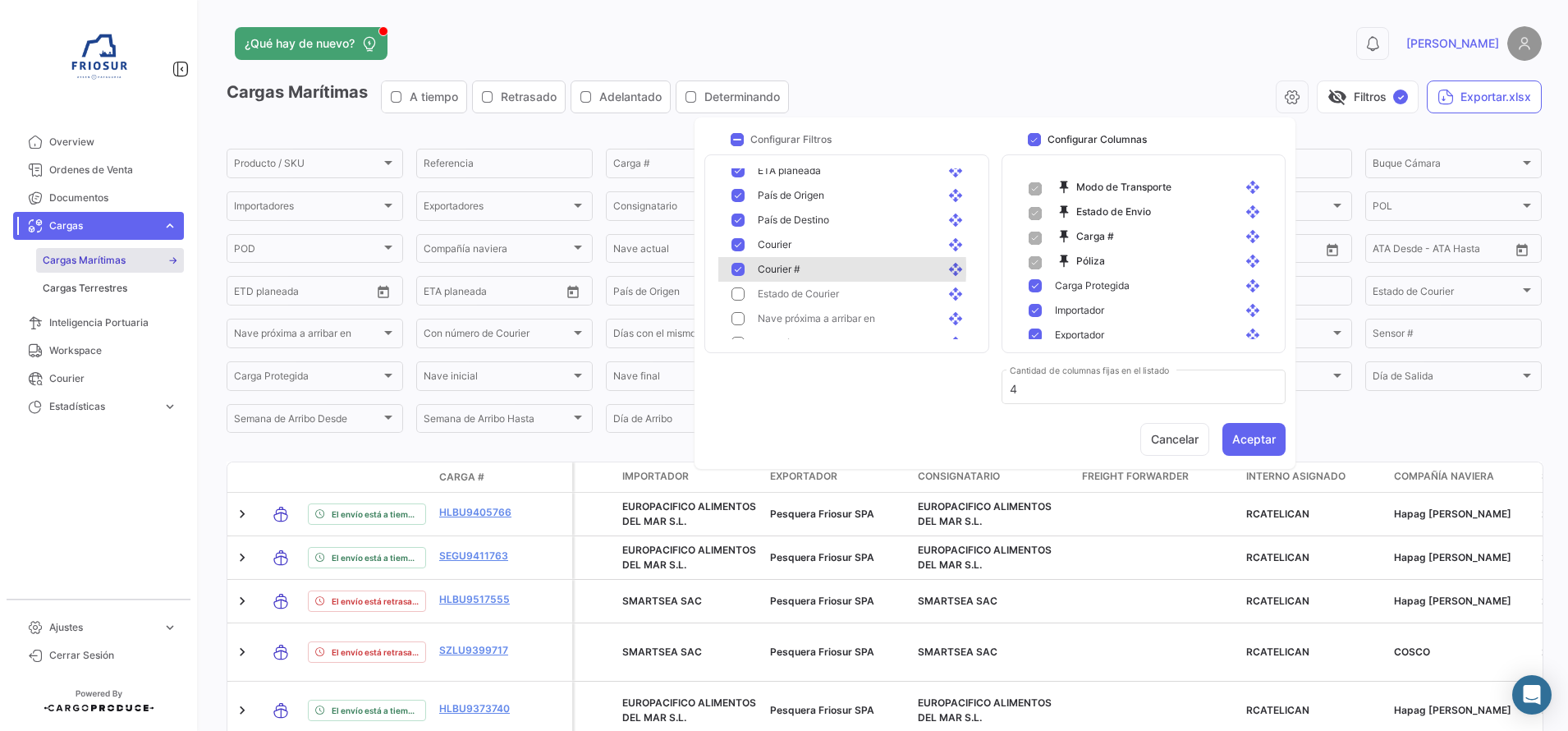 click at bounding box center [738, 269] 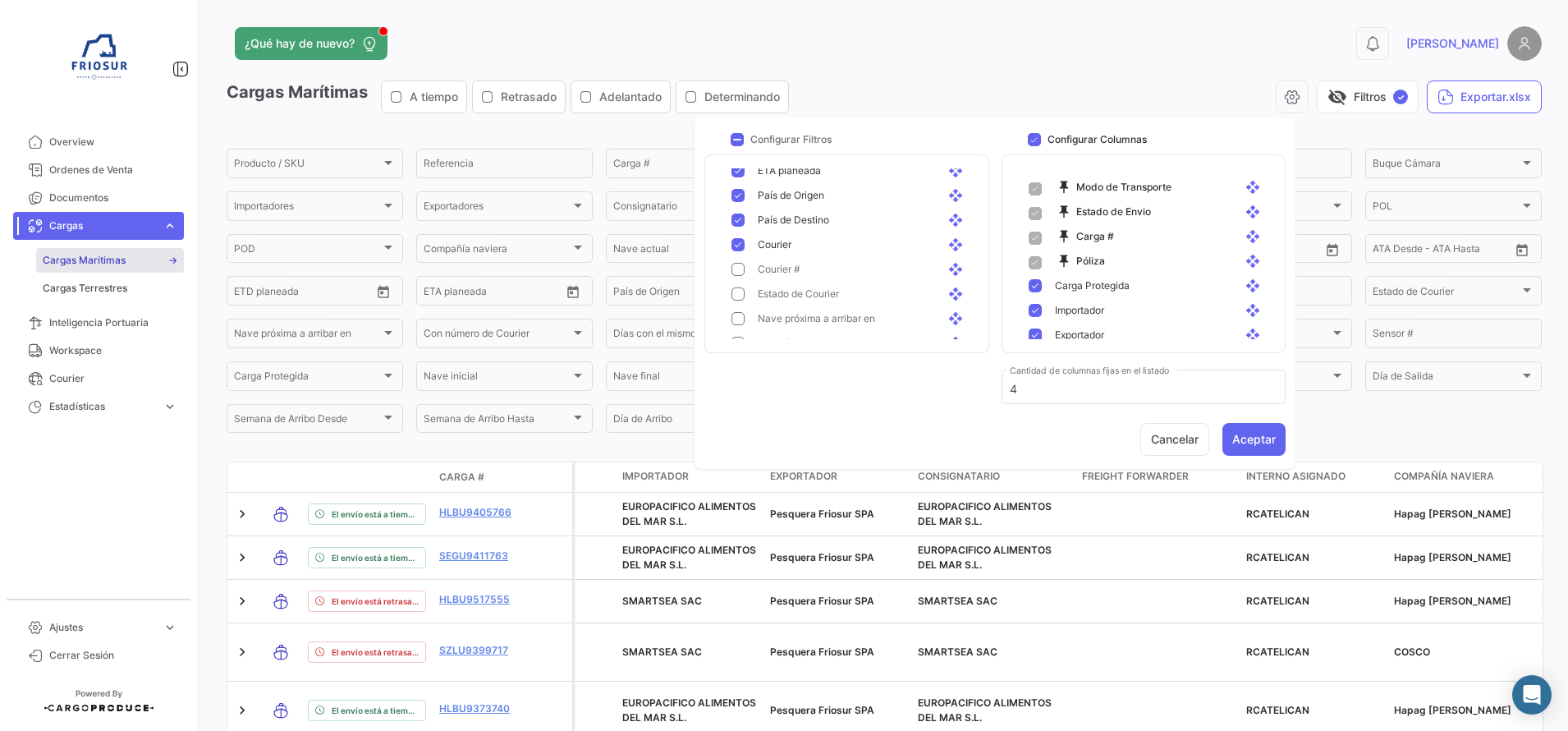 click on "Courier  open_with" at bounding box center (850, 245) 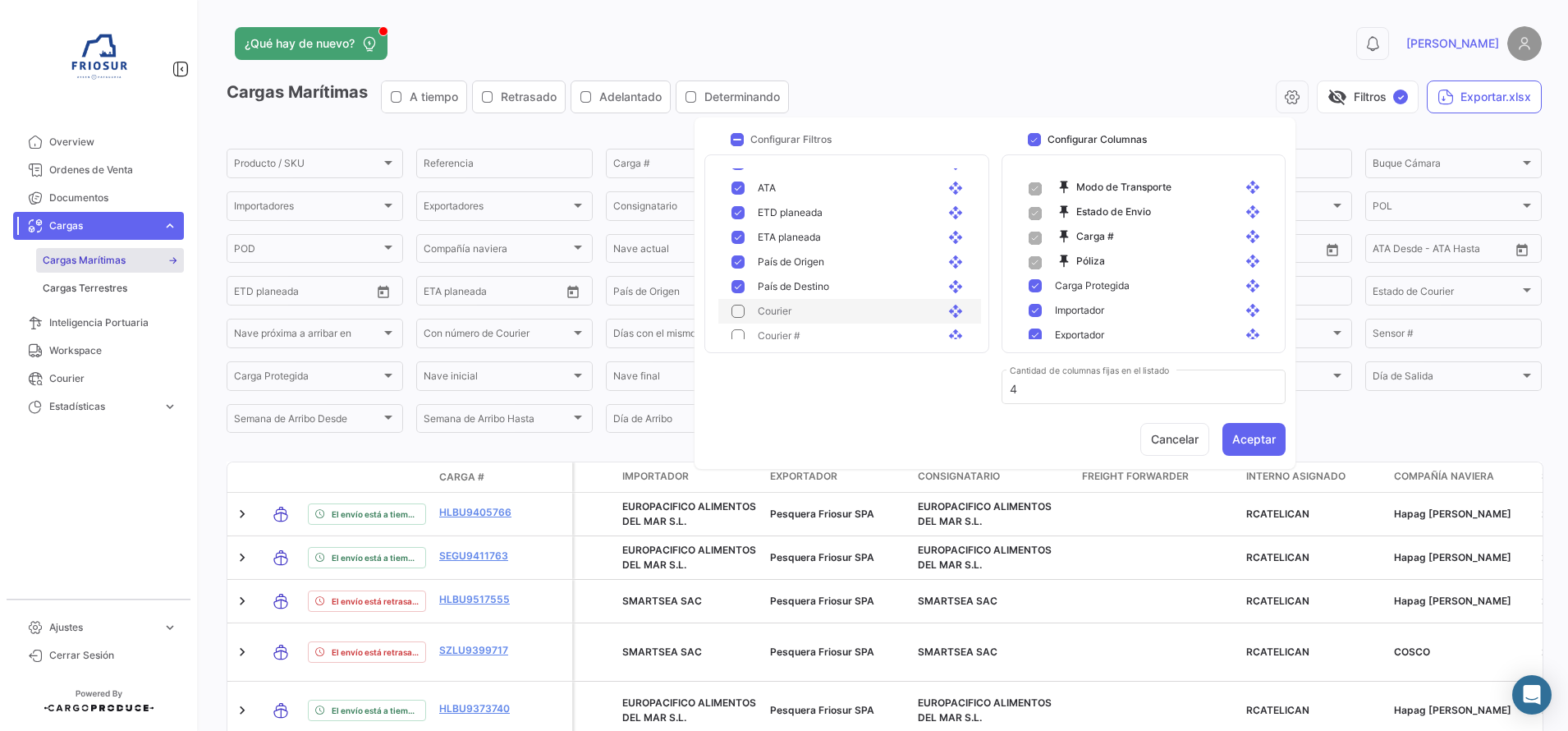 scroll, scrollTop: 456, scrollLeft: 0, axis: vertical 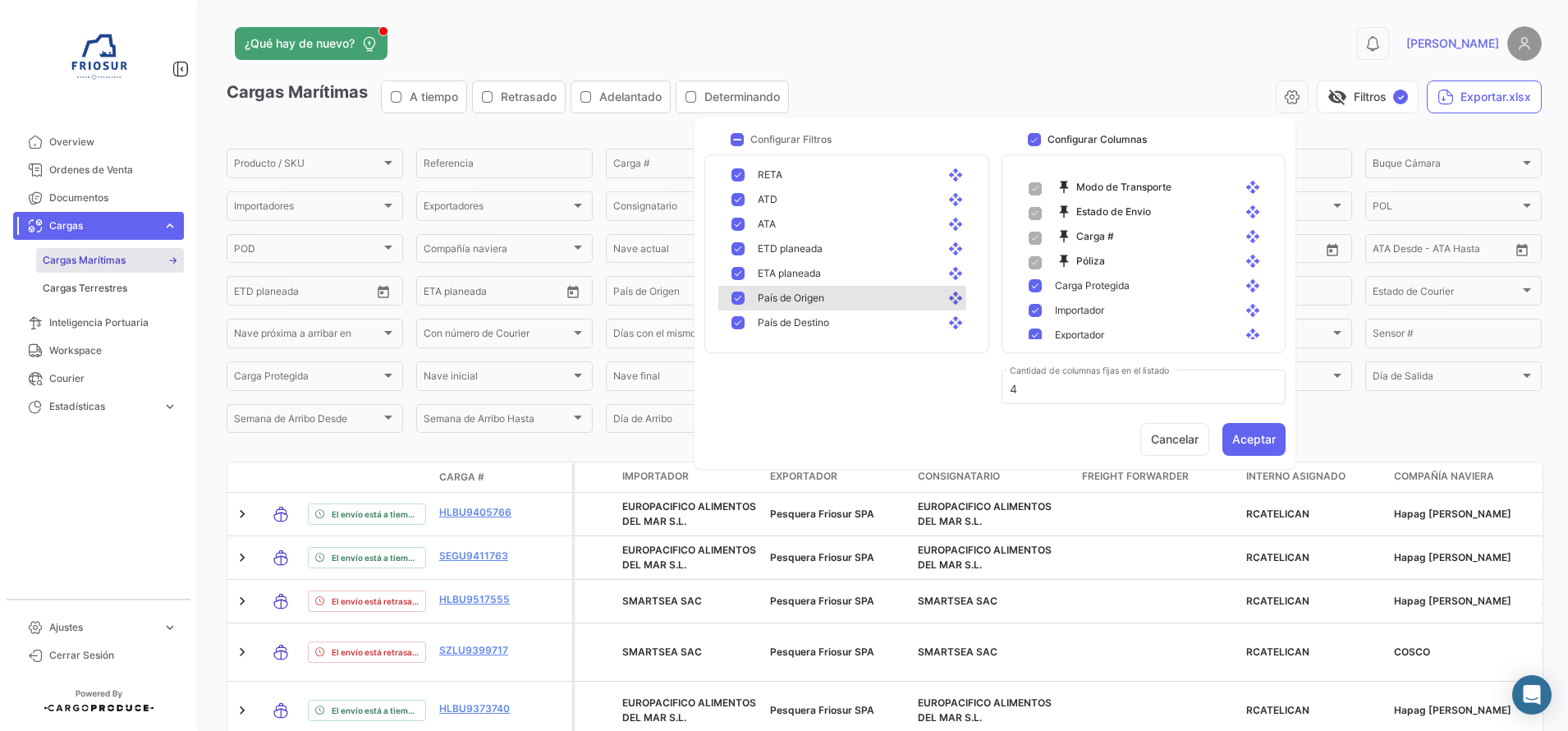 click at bounding box center [738, 298] 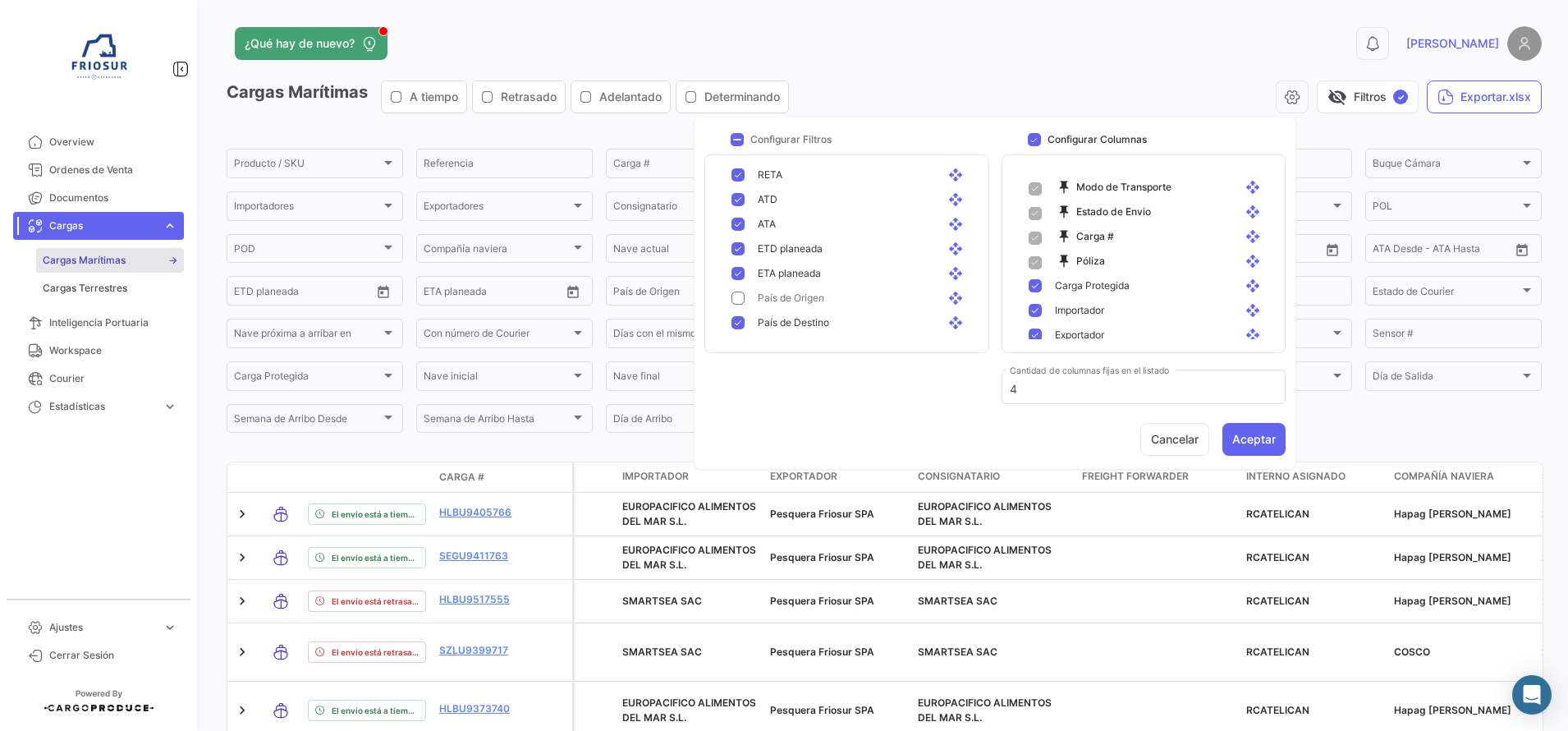click at bounding box center [738, 224] 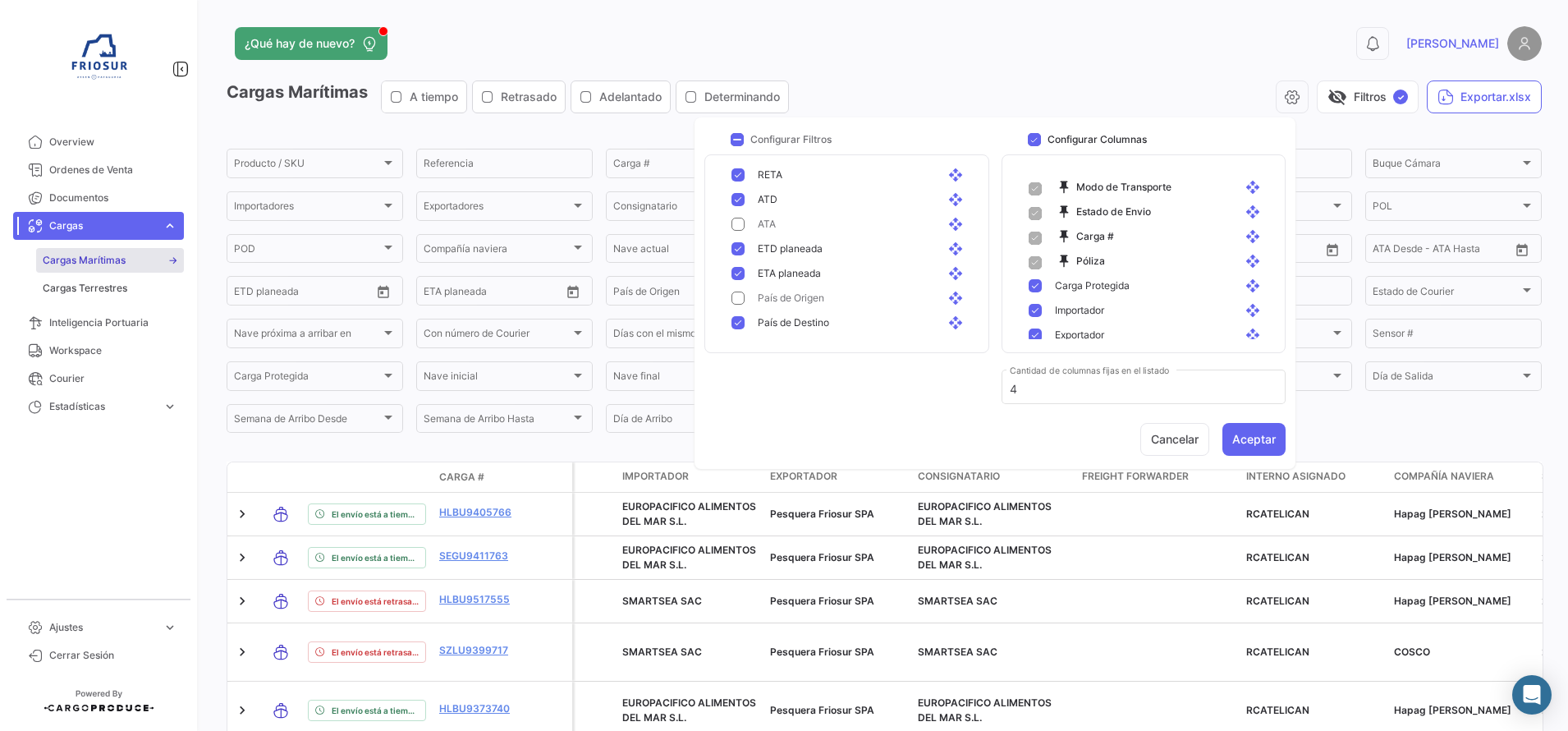 click at bounding box center [738, 200] 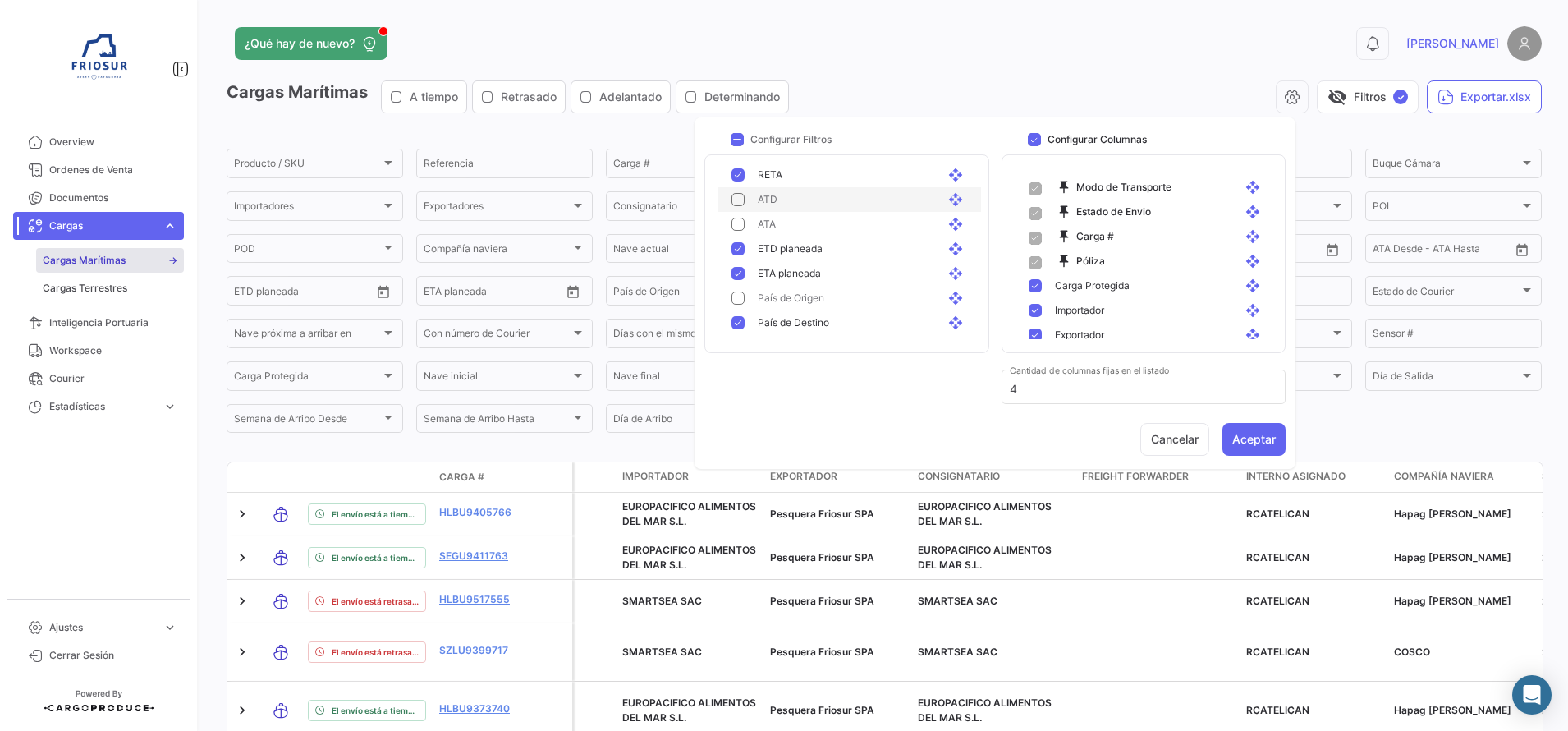 scroll, scrollTop: 353, scrollLeft: 0, axis: vertical 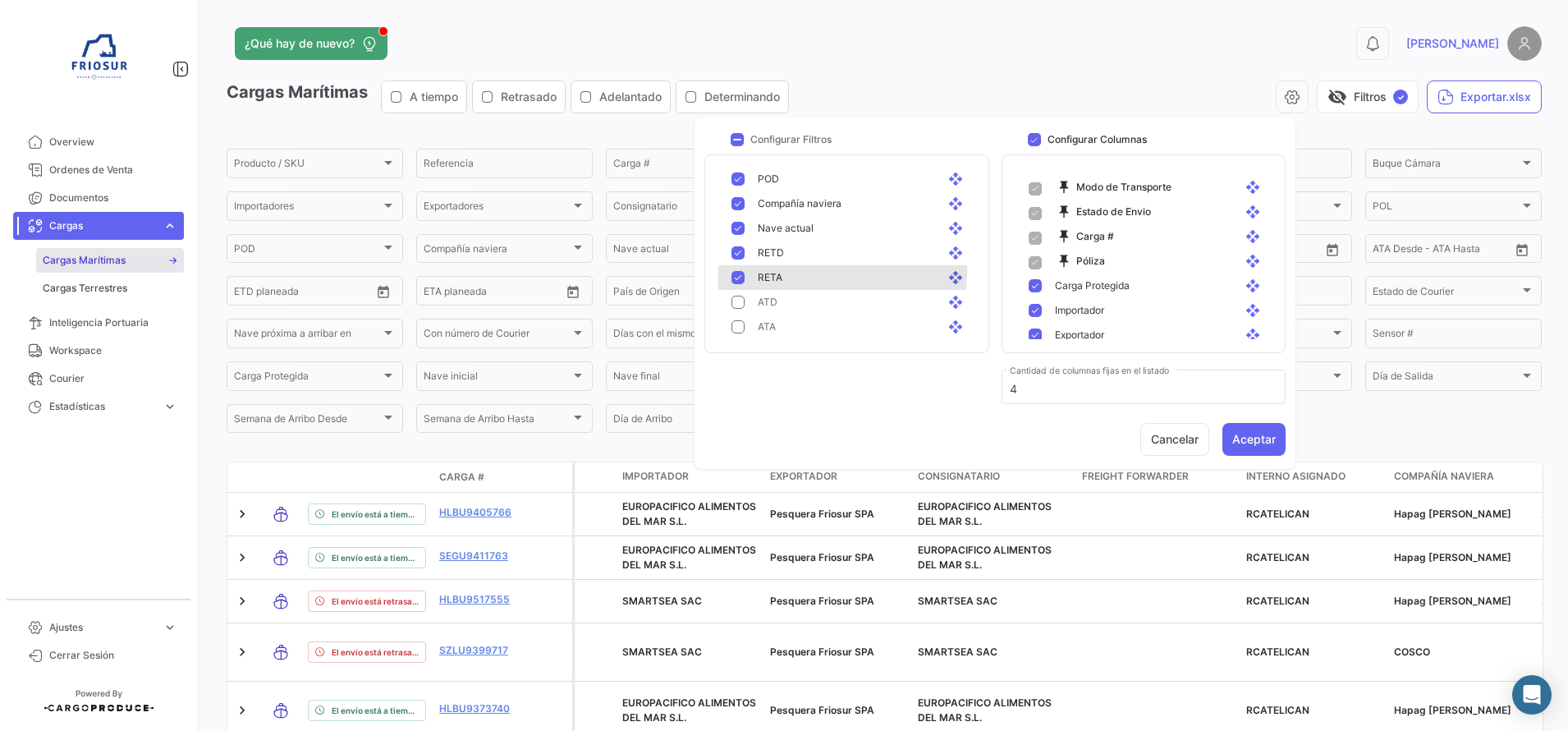 click on "[PERSON_NAME]  open_with" at bounding box center (850, 278) 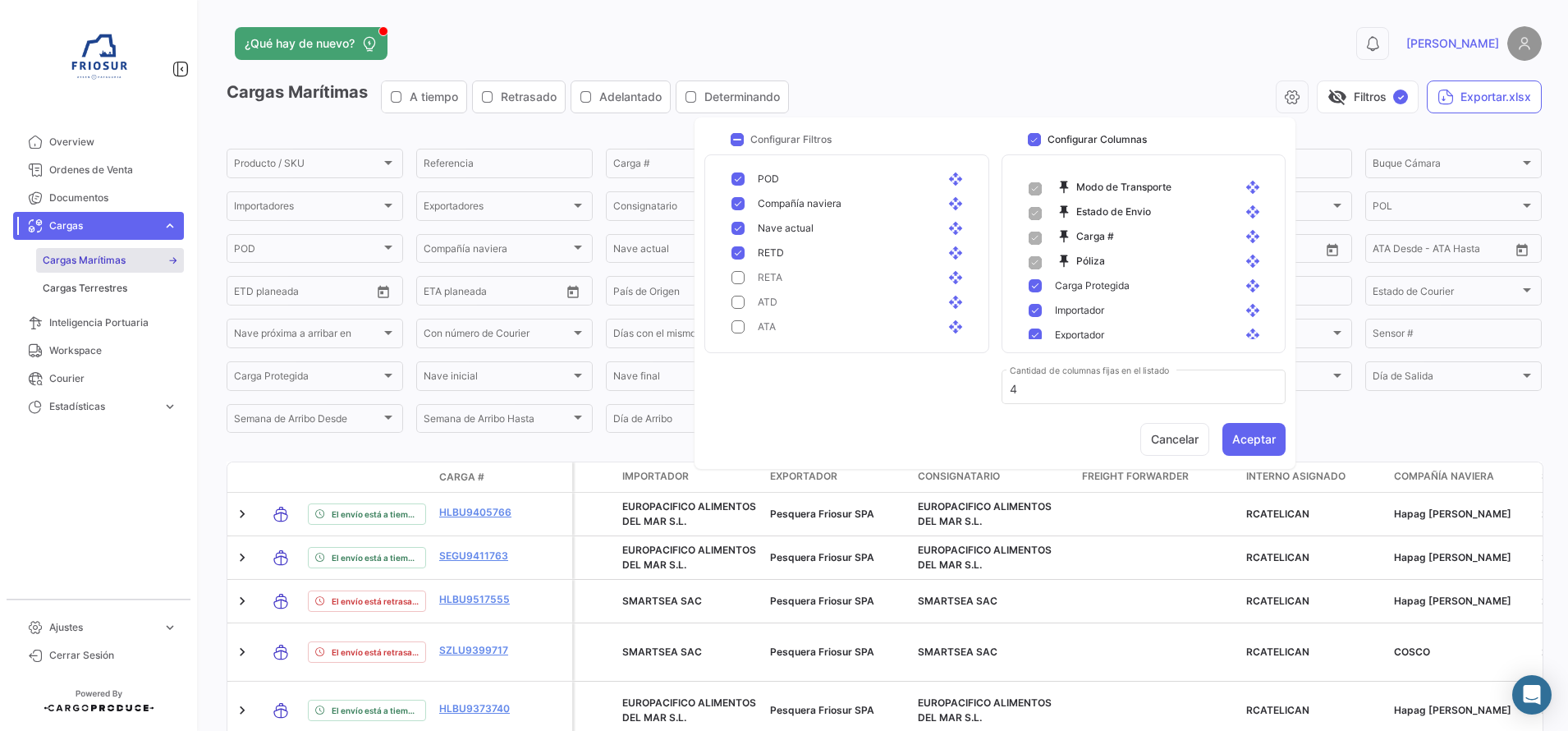 click at bounding box center [738, 253] 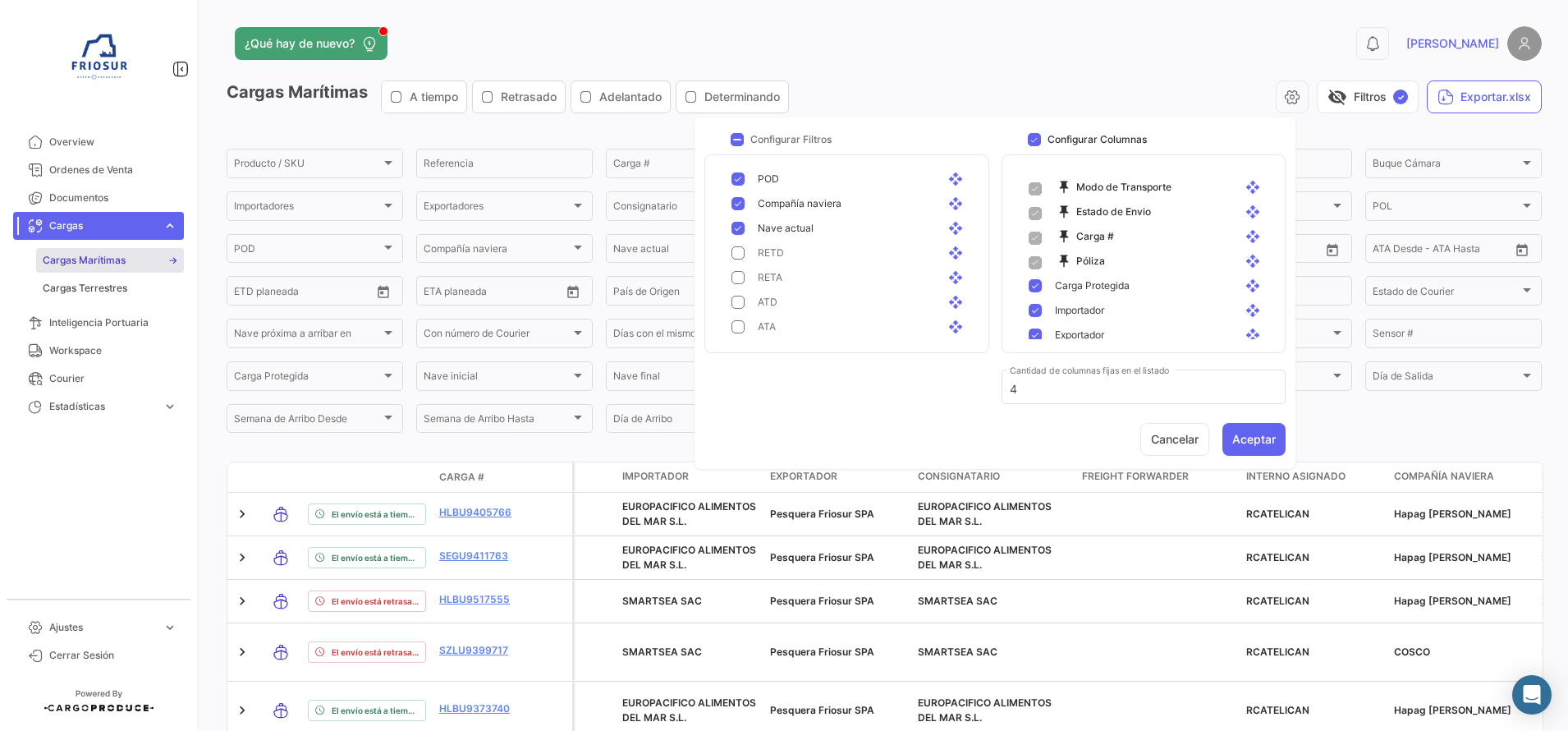 click on "[PERSON_NAME] actual  open_with" at bounding box center (850, 228) 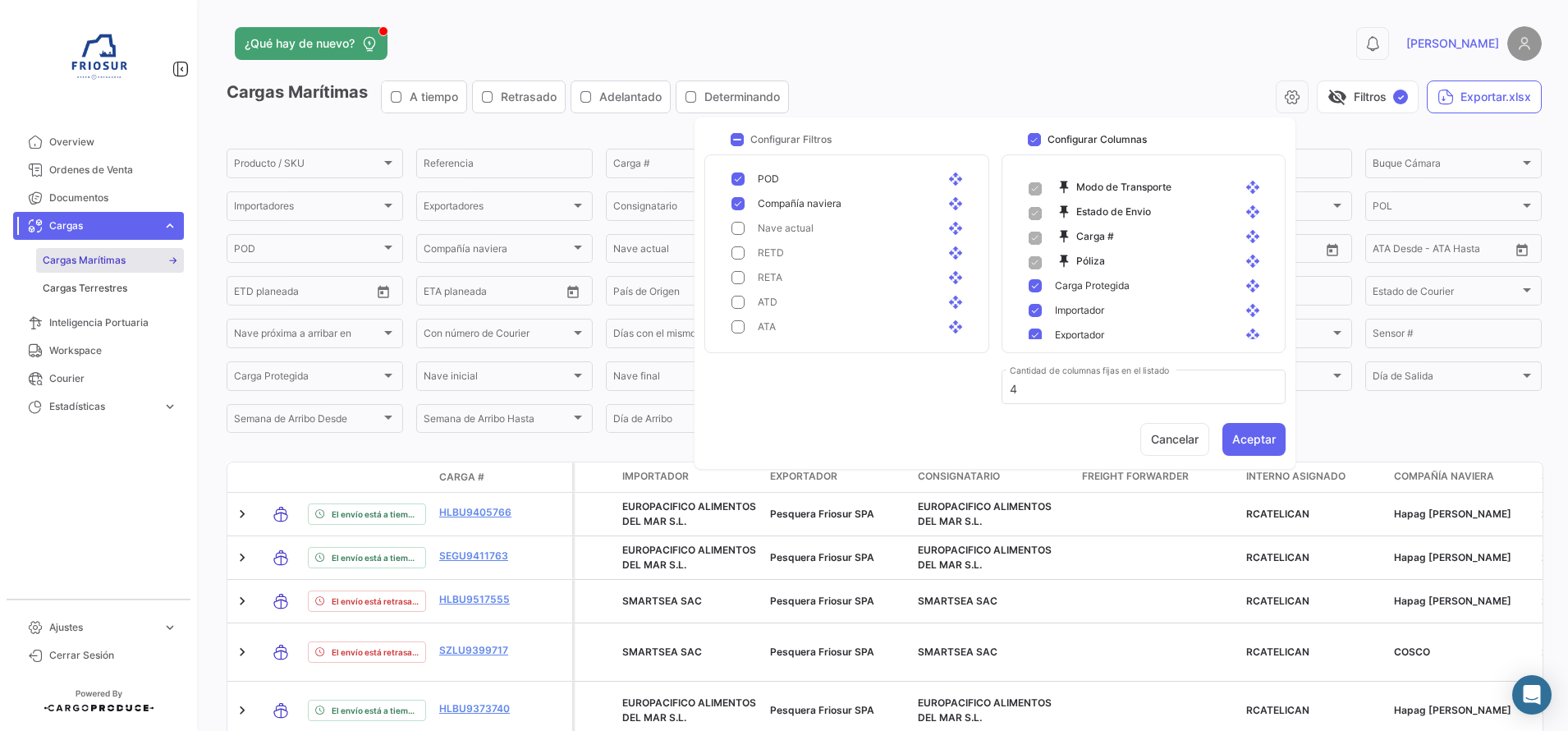 scroll, scrollTop: 251, scrollLeft: 0, axis: vertical 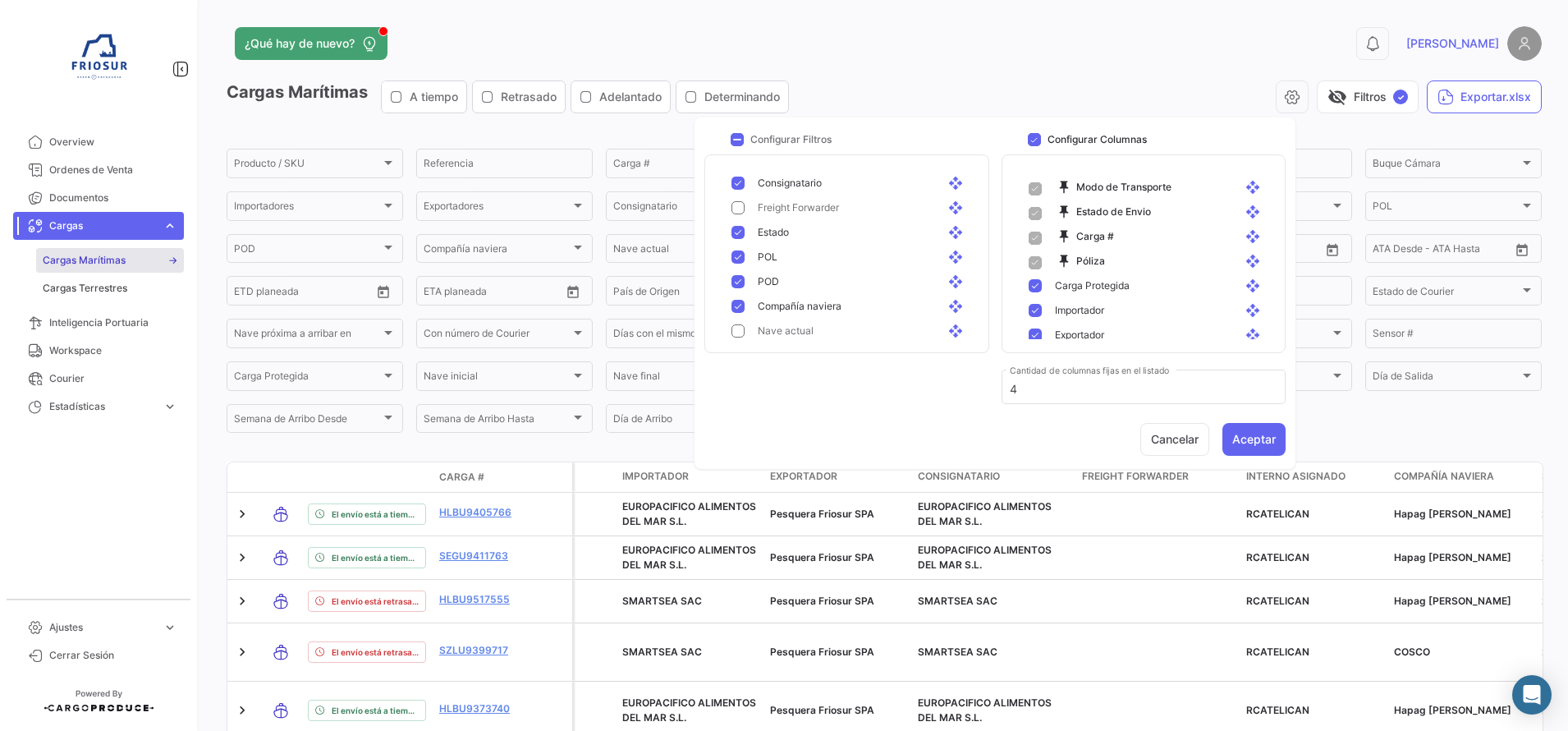 click at bounding box center [738, 306] 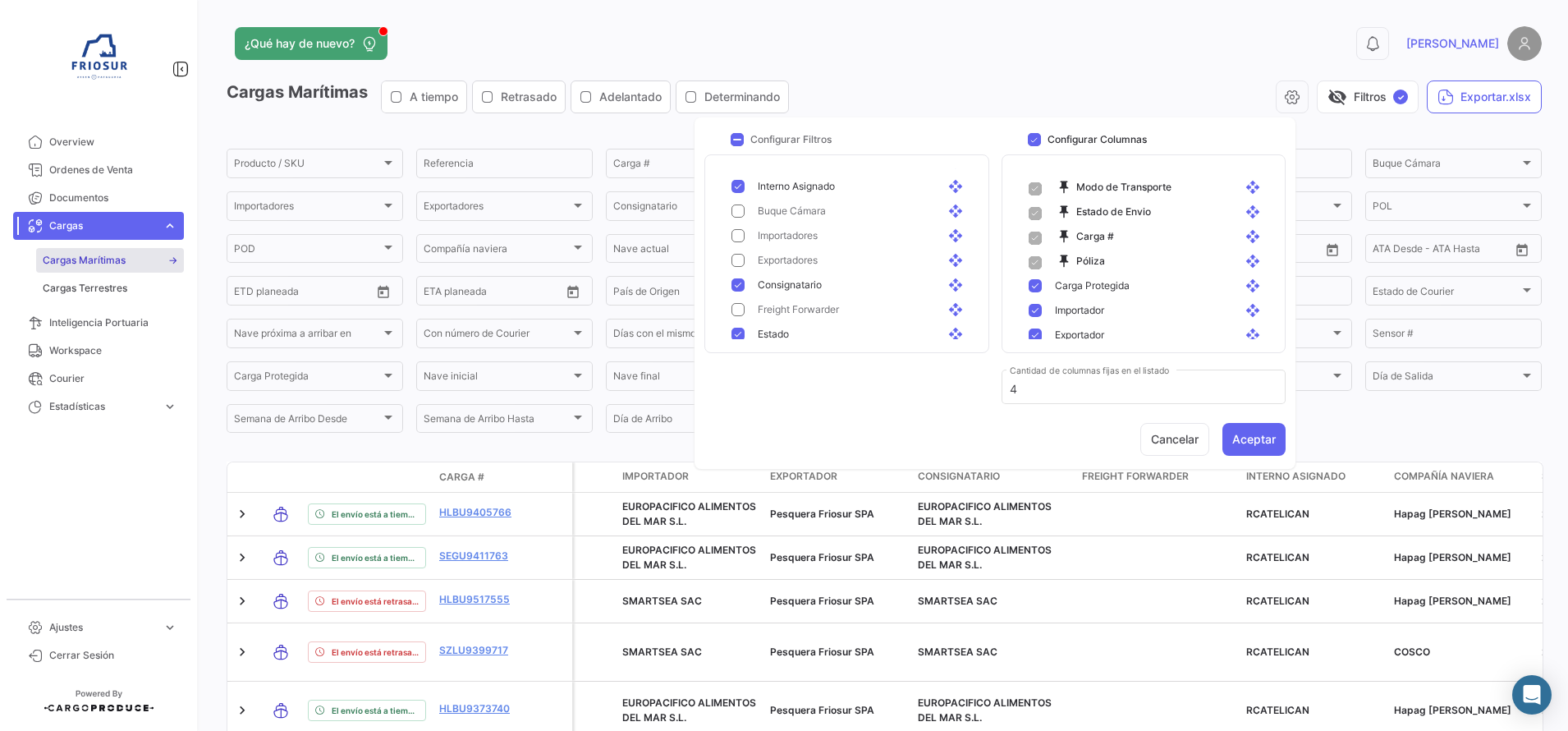 scroll, scrollTop: 148, scrollLeft: 0, axis: vertical 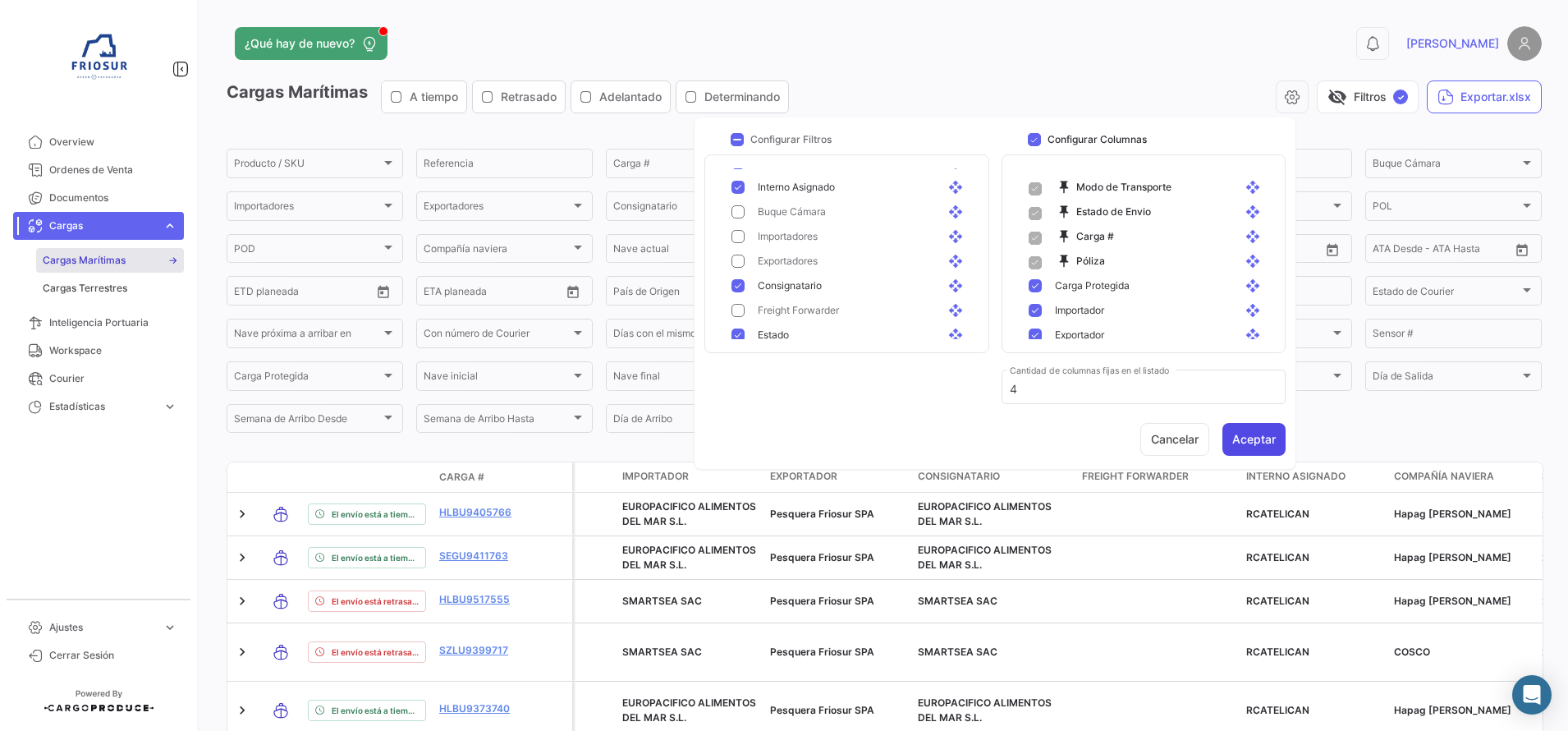click on "Aceptar" at bounding box center (1254, 439) 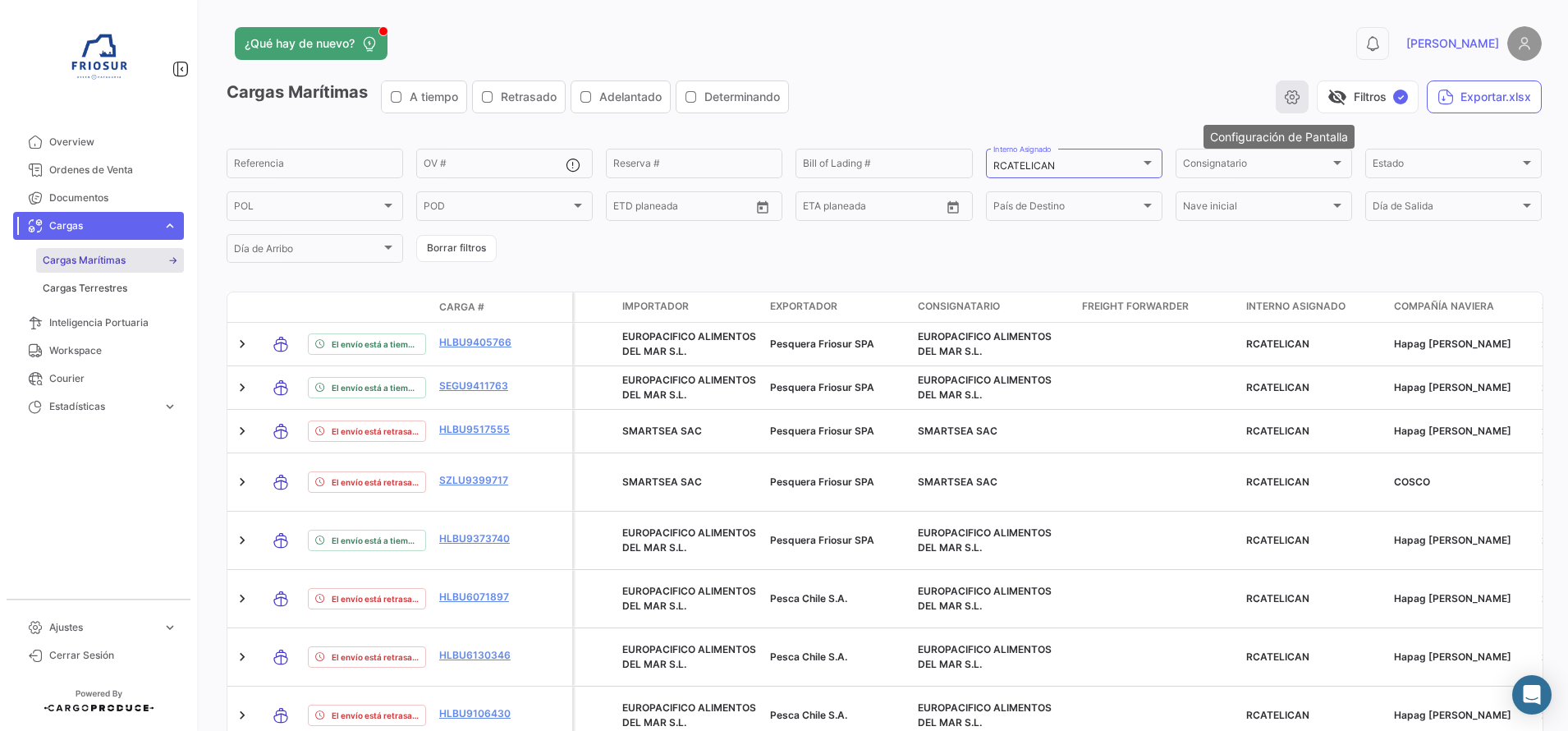 click 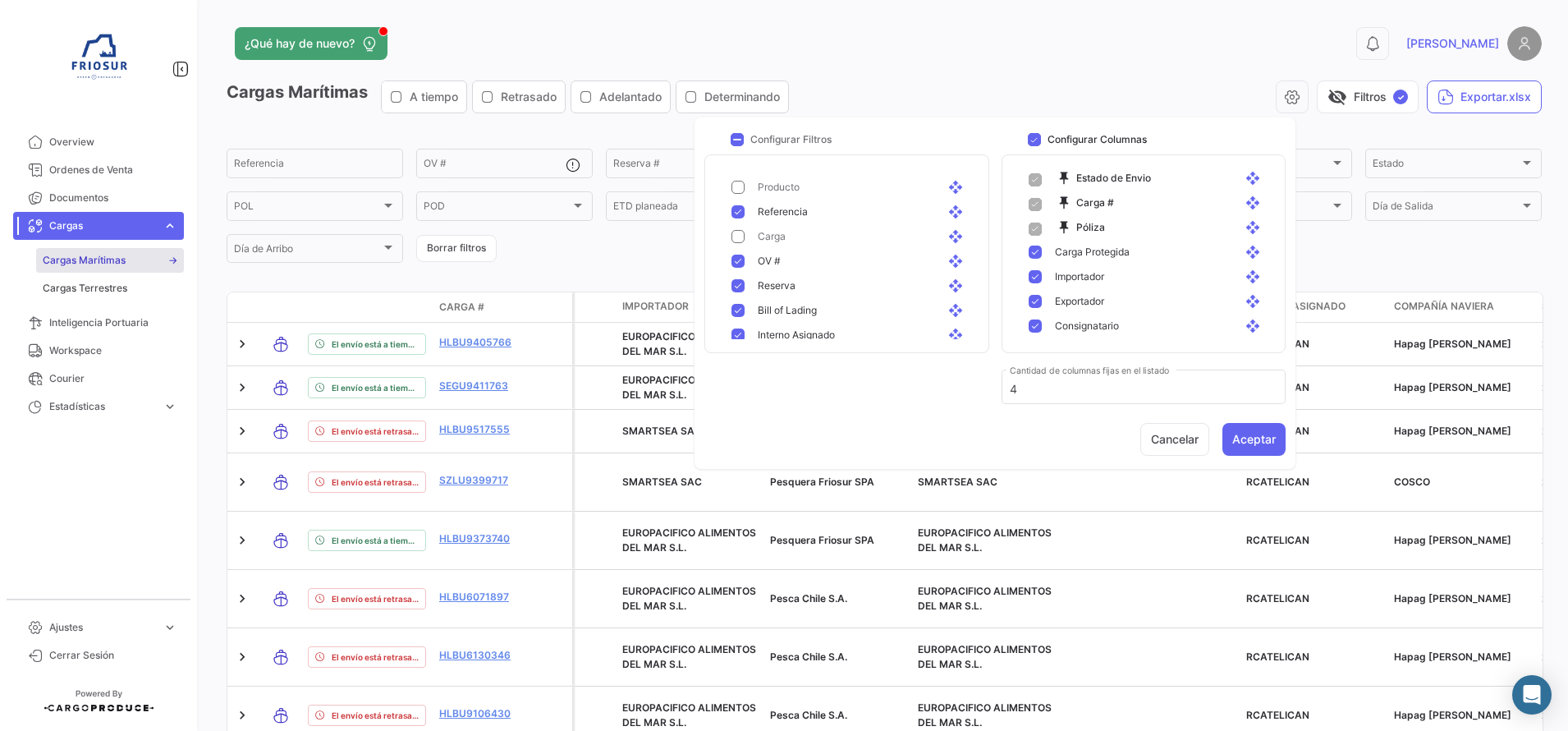 scroll, scrollTop: 0, scrollLeft: 0, axis: both 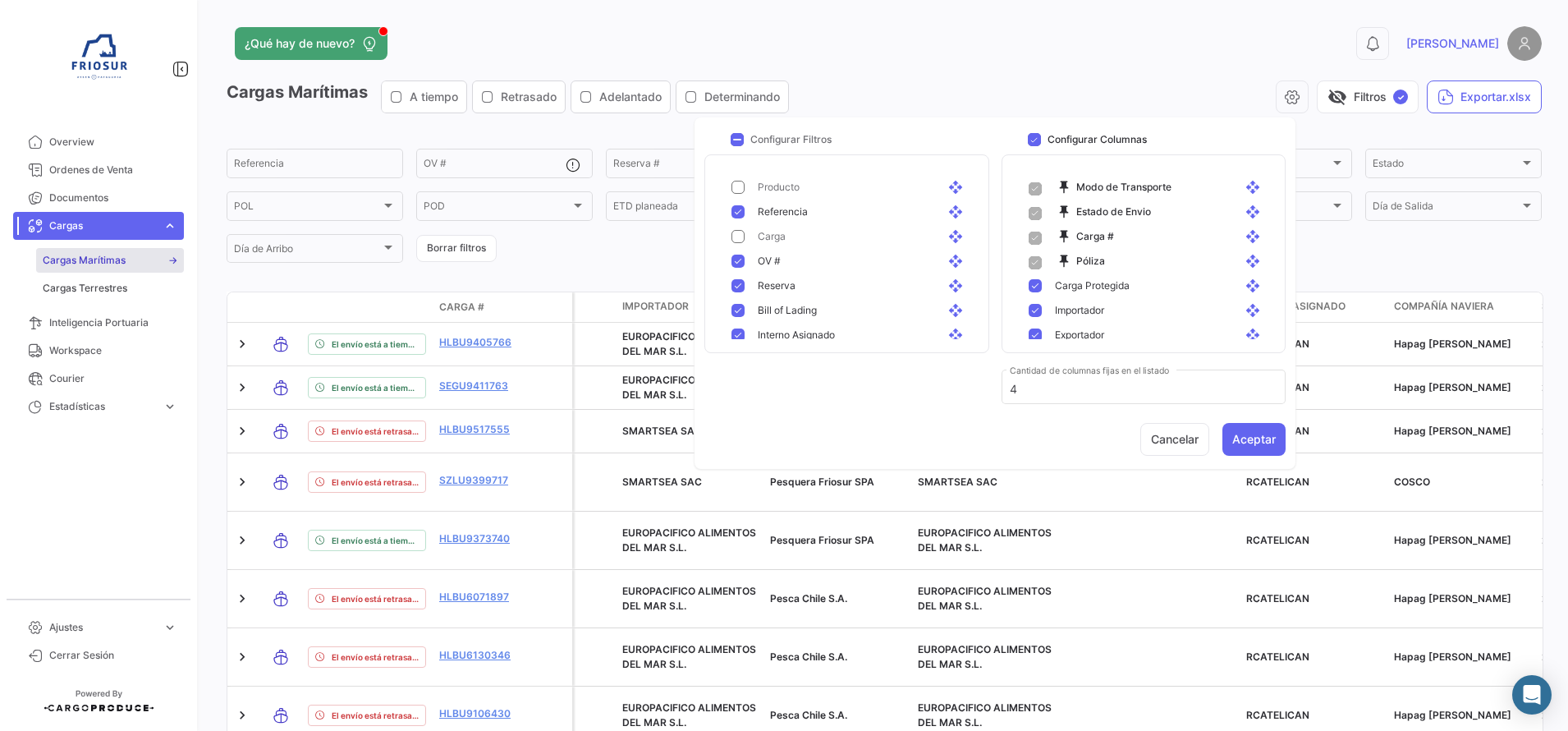 click at bounding box center [1035, 384] 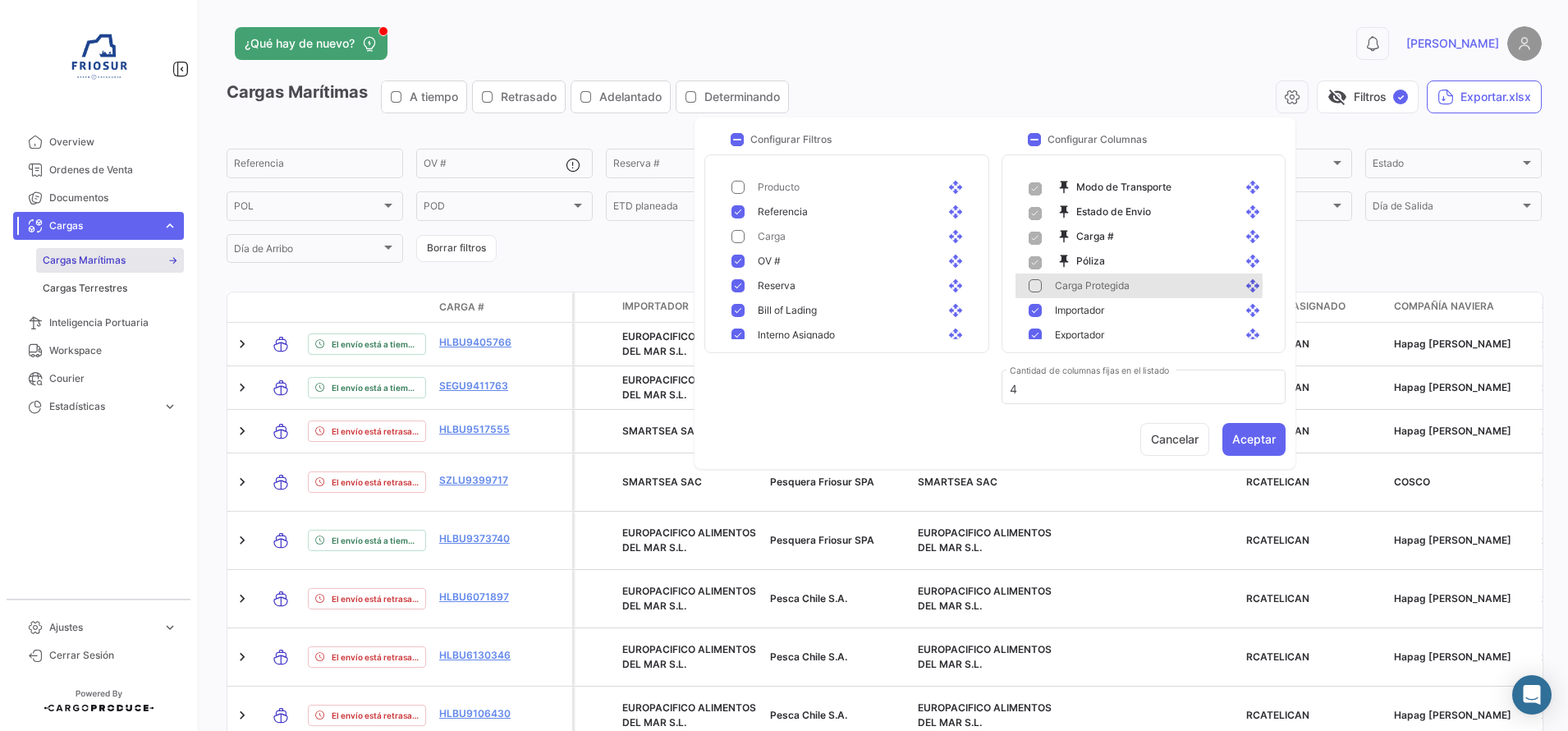 checkbox on "false" 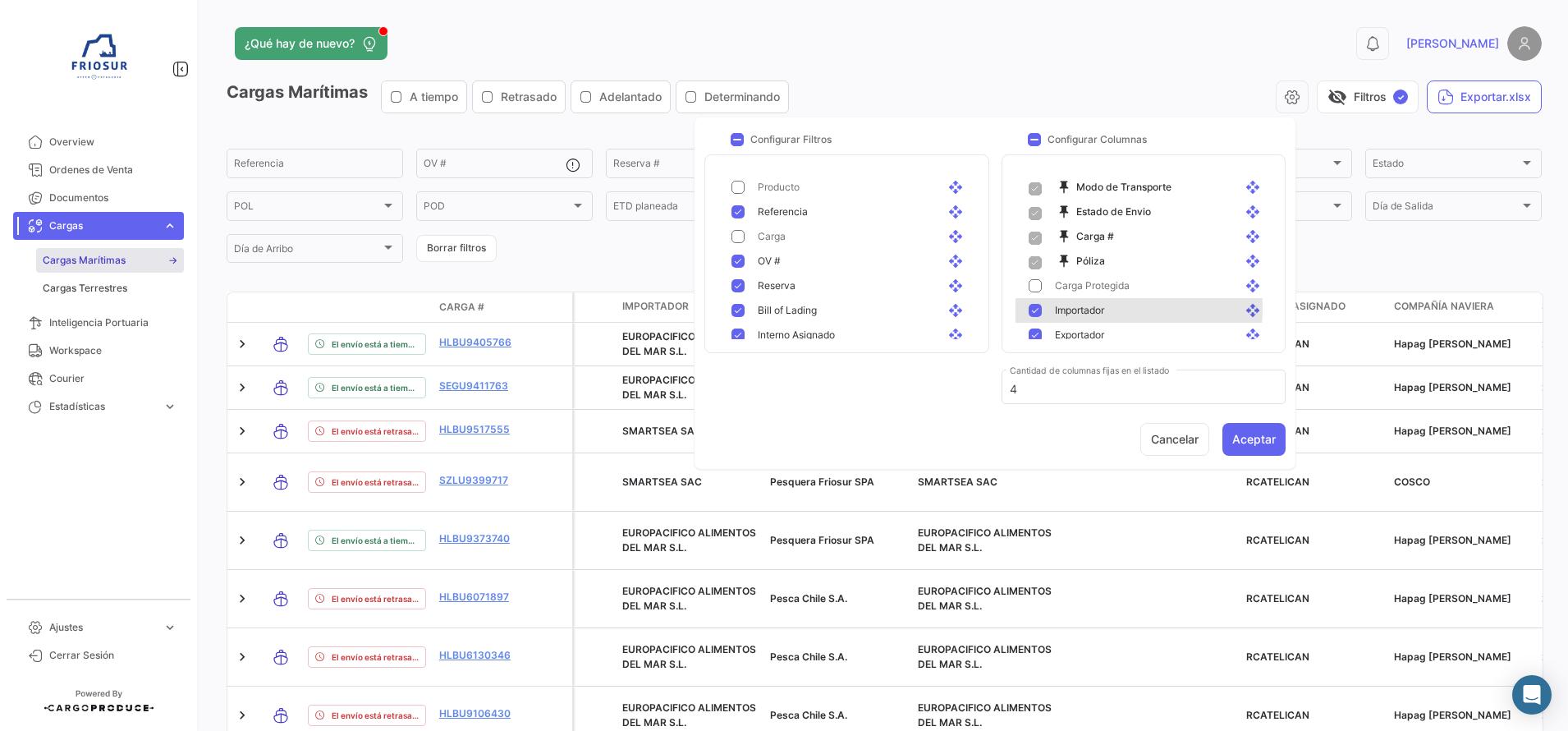 click at bounding box center (1035, 409) 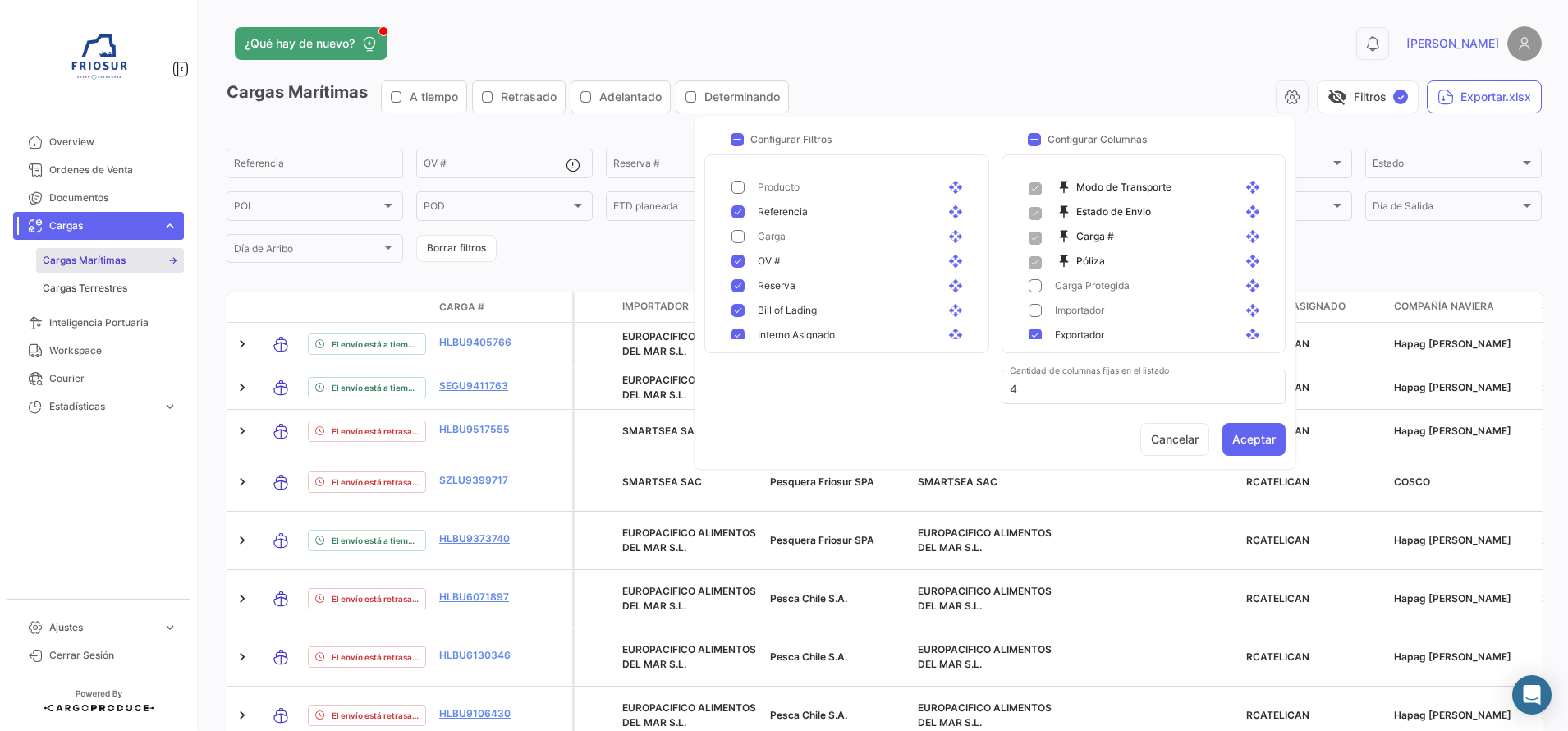 click at bounding box center (1035, 434) 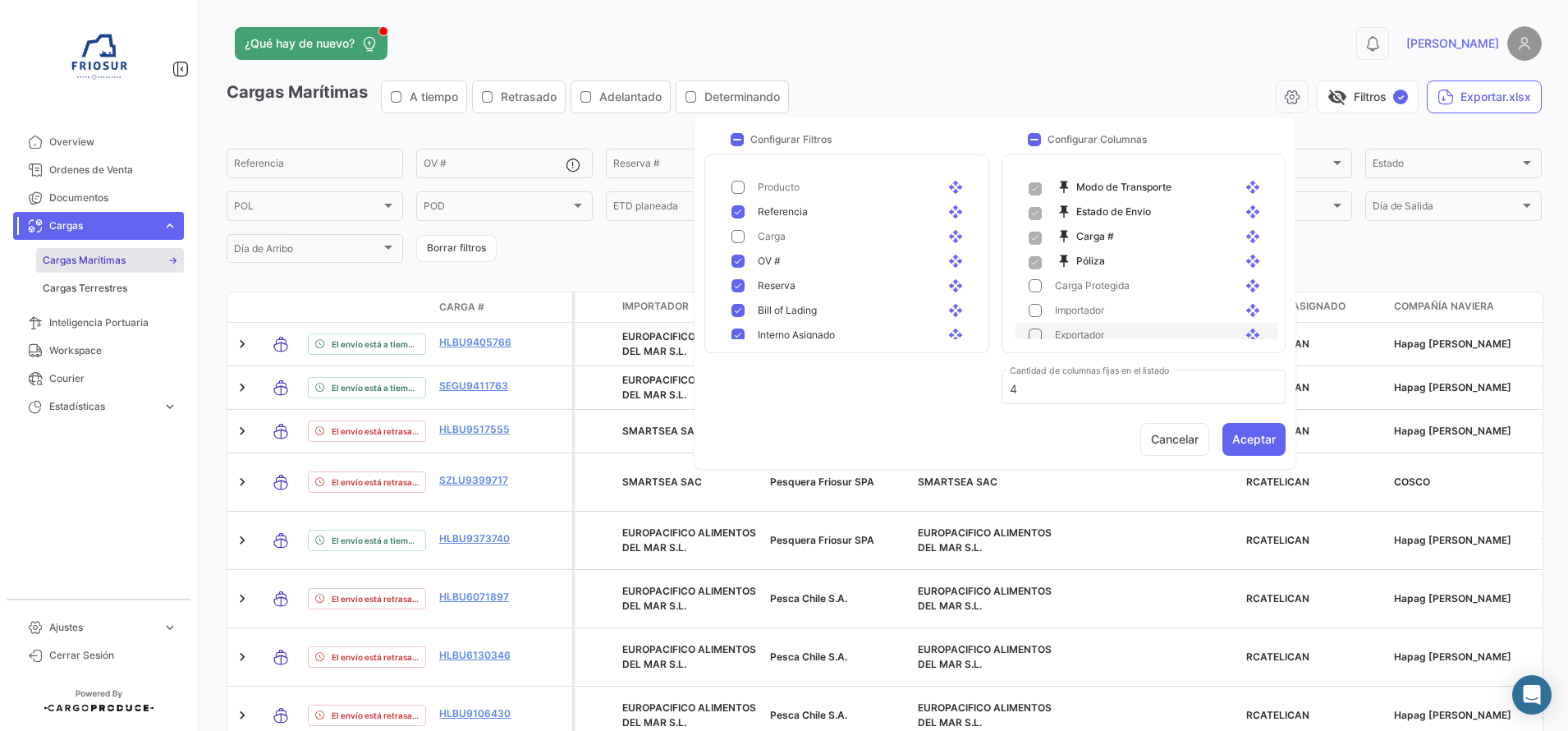 scroll, scrollTop: 103, scrollLeft: 0, axis: vertical 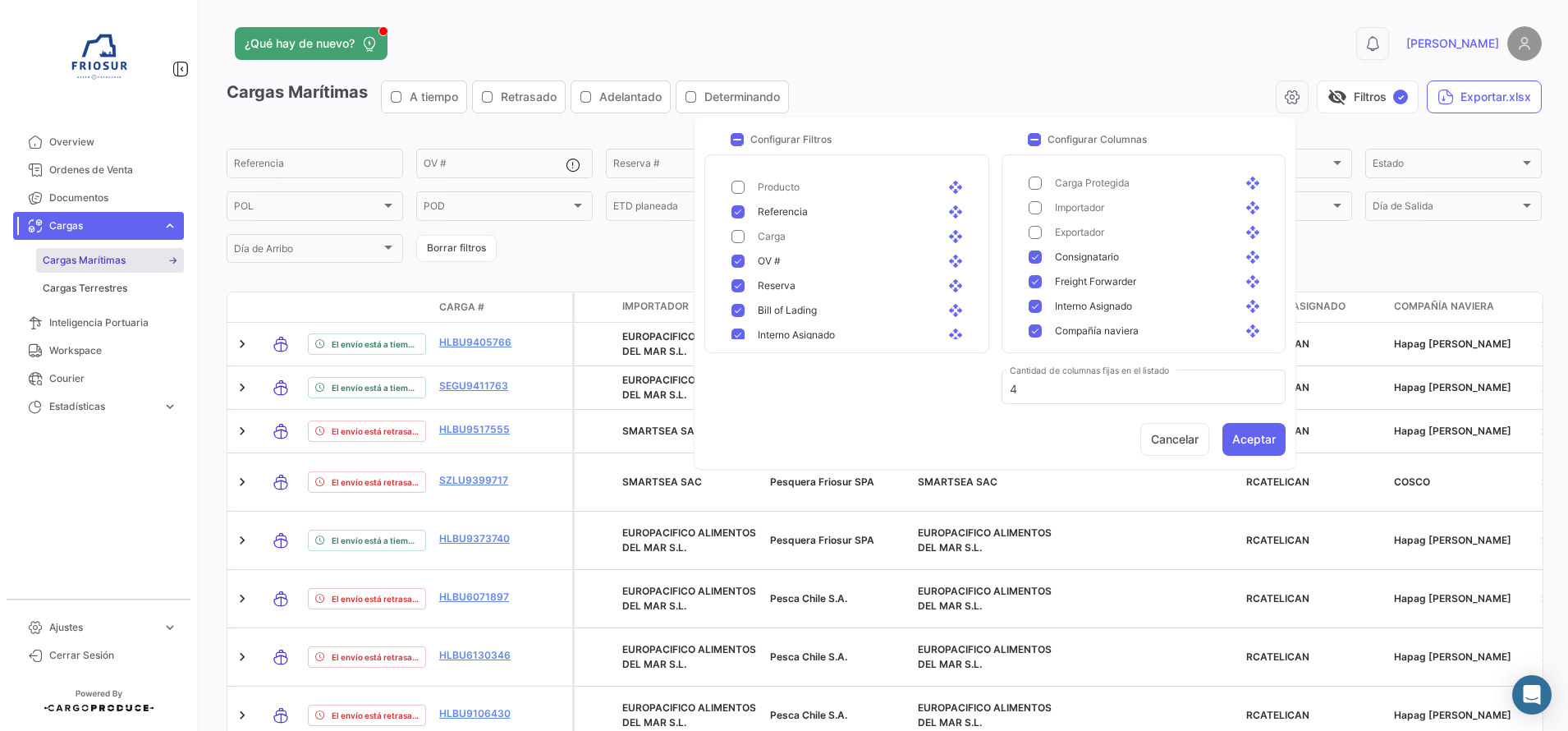 click at bounding box center [1035, 380] 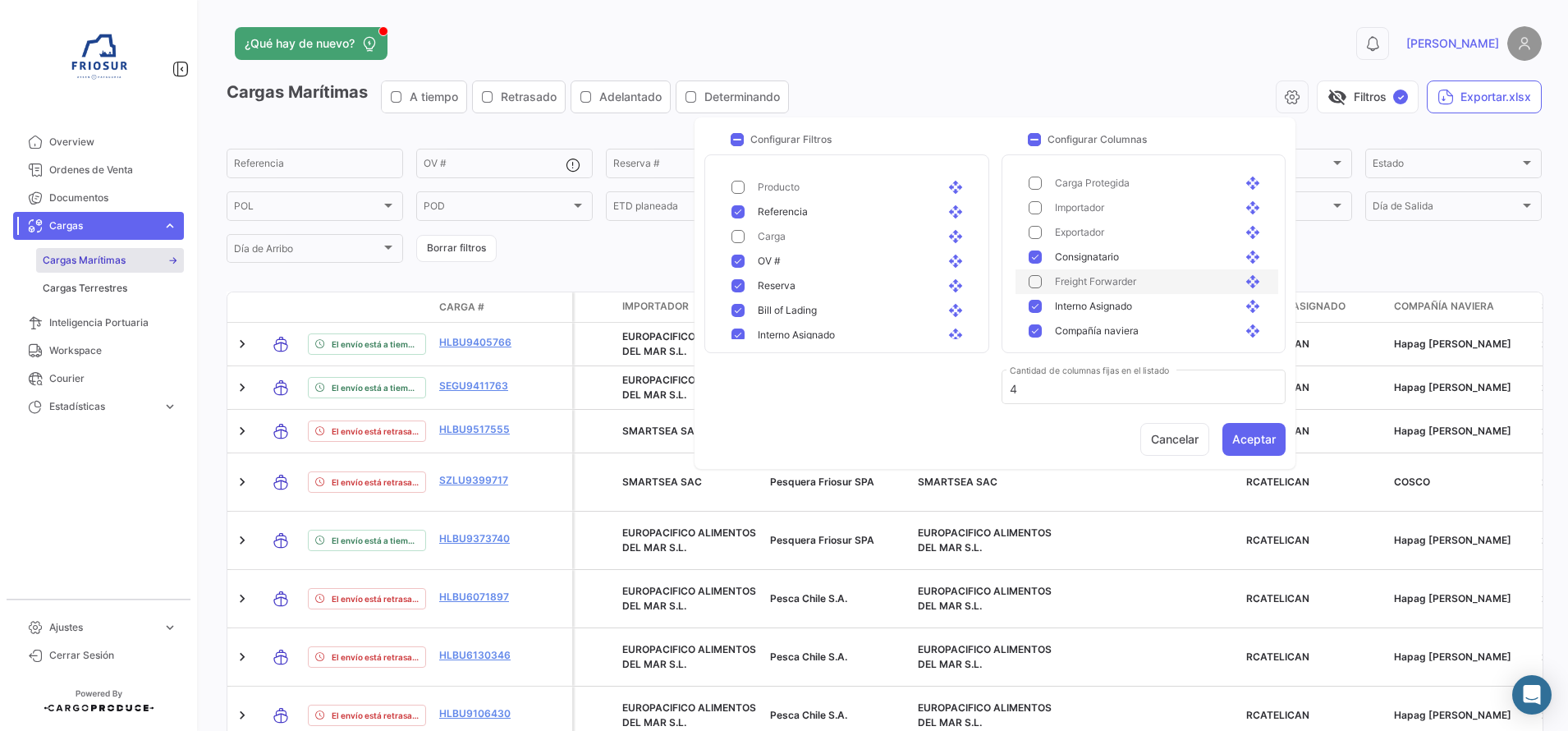 scroll, scrollTop: 205, scrollLeft: 0, axis: vertical 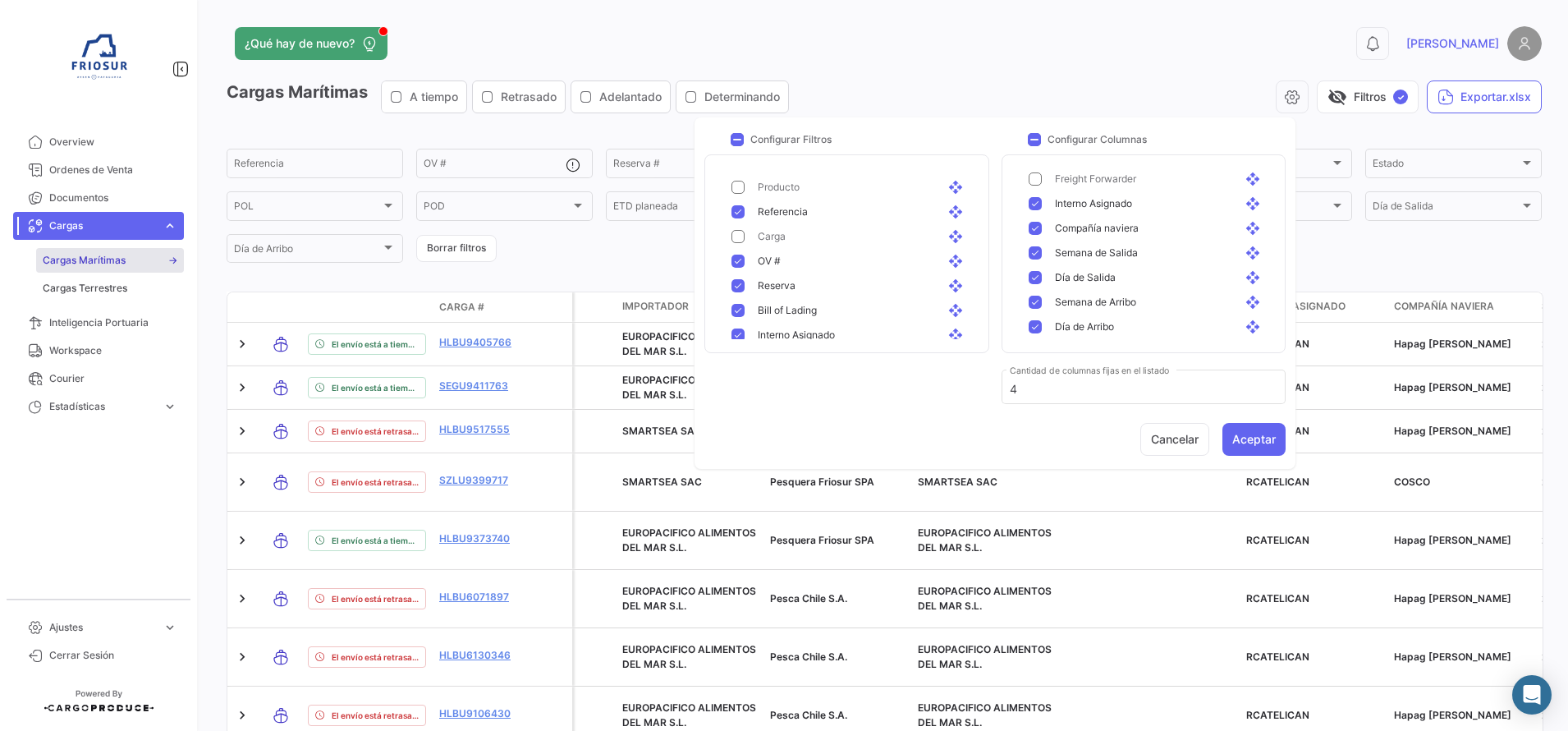 click at bounding box center (1035, 327) 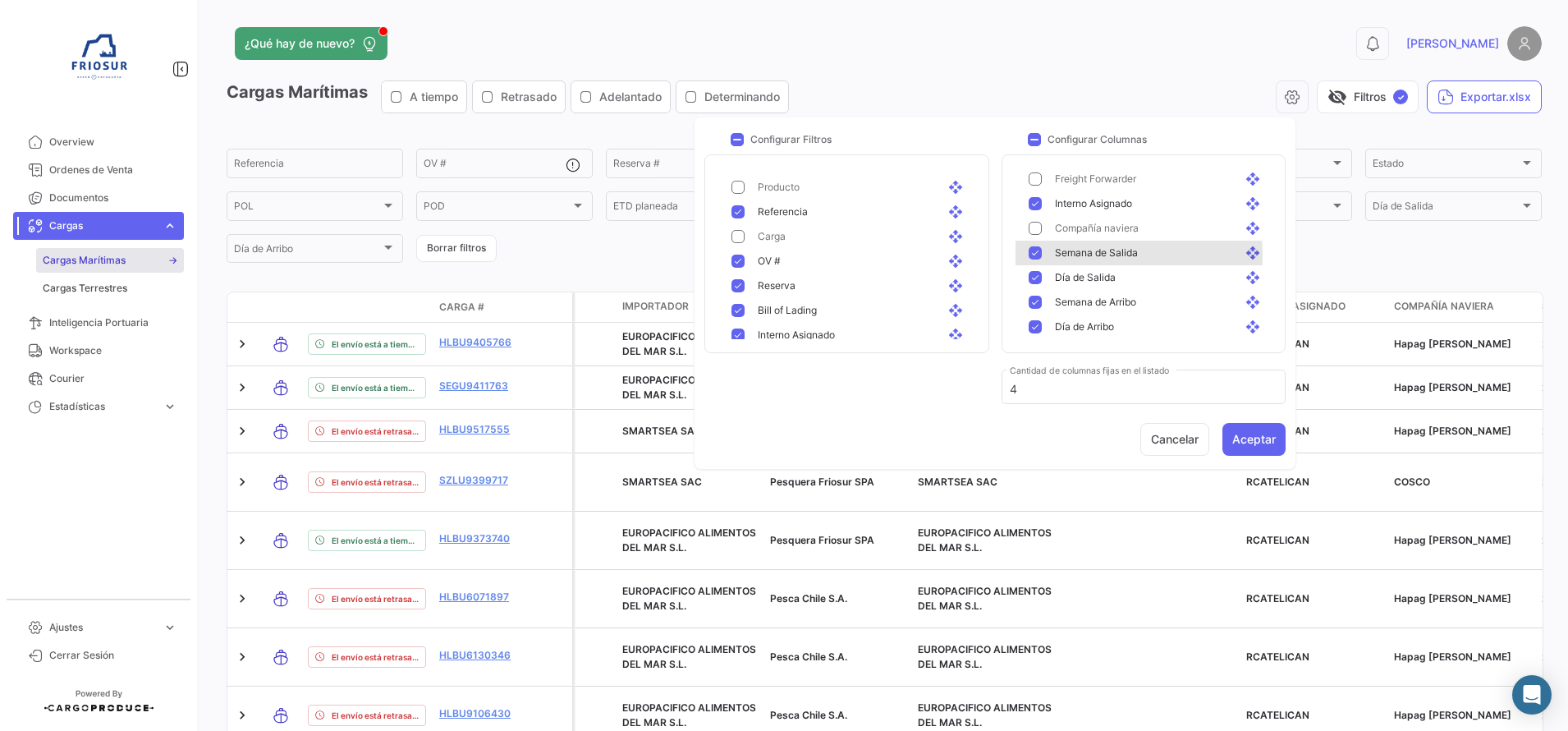 click at bounding box center (1035, 352) 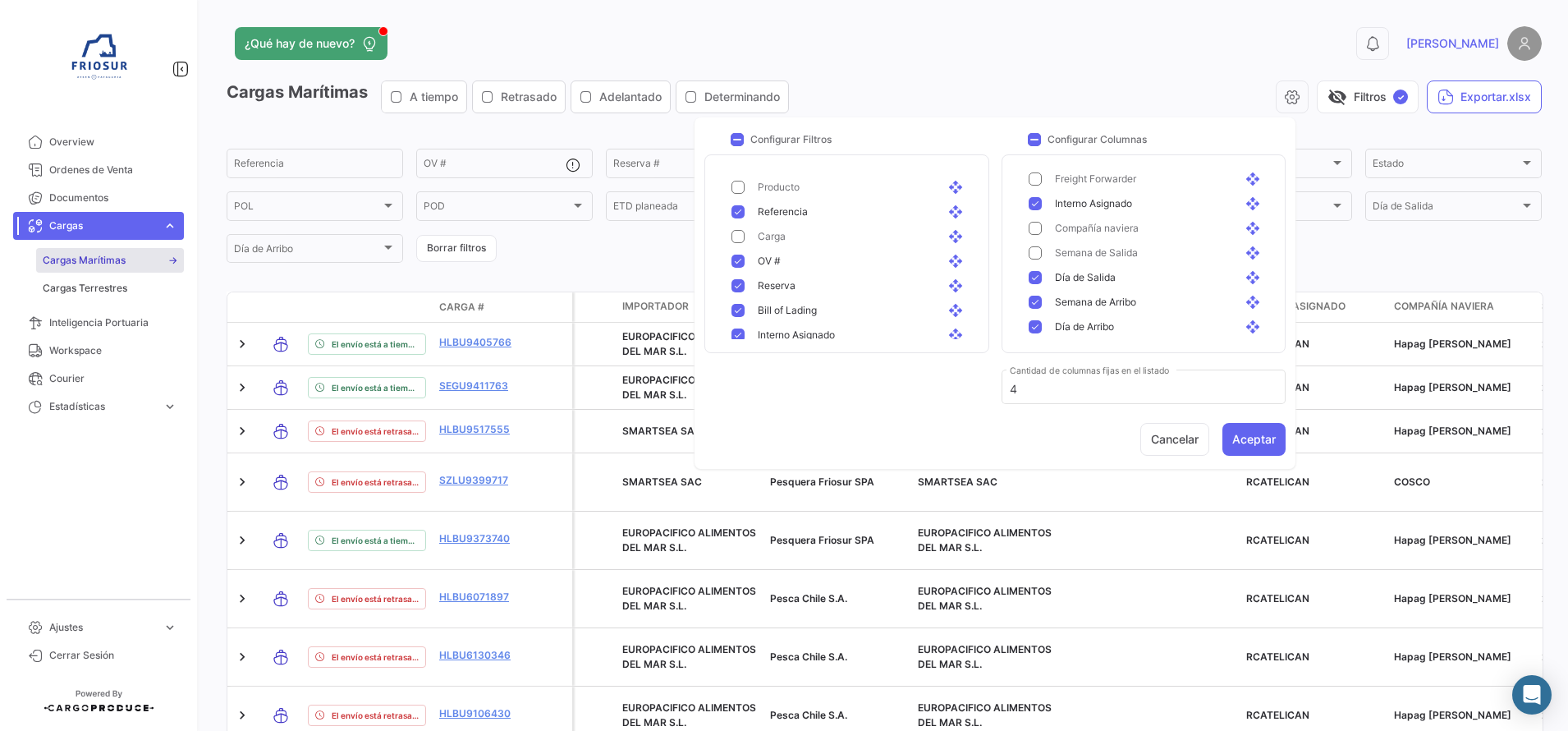 click at bounding box center (1035, 376) 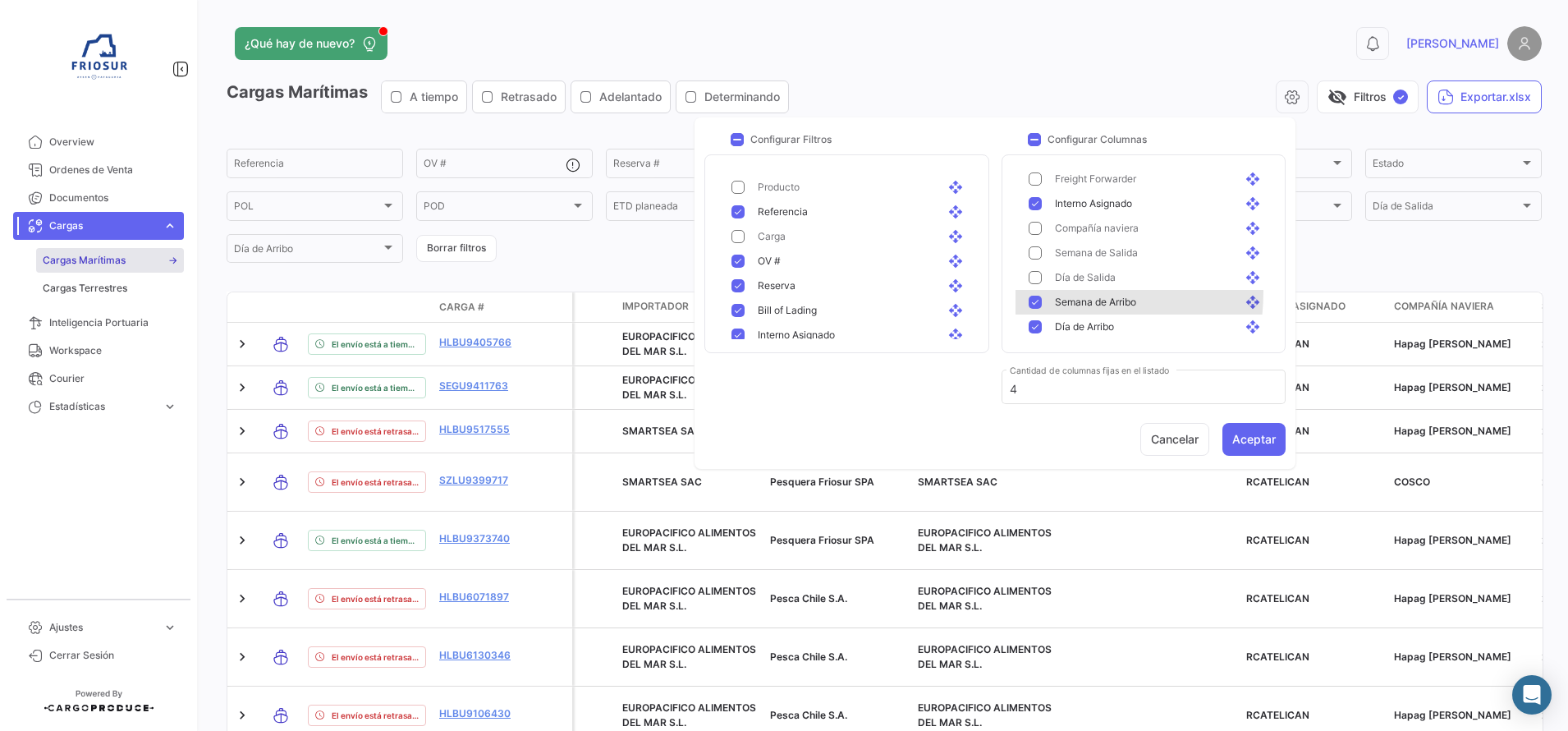 click on "Semana de Arribo   open_with" at bounding box center (1147, 401) 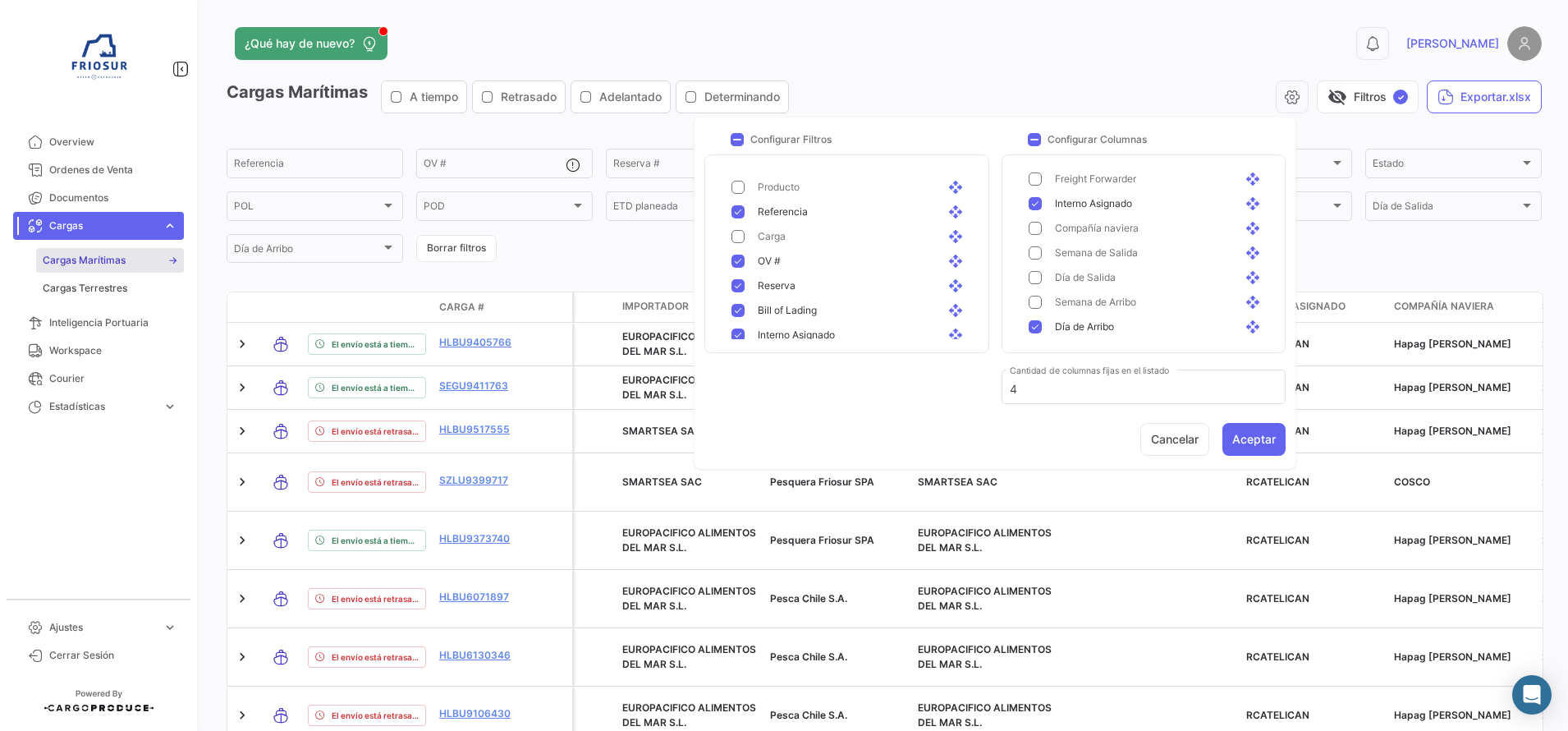 click at bounding box center [1035, 425] 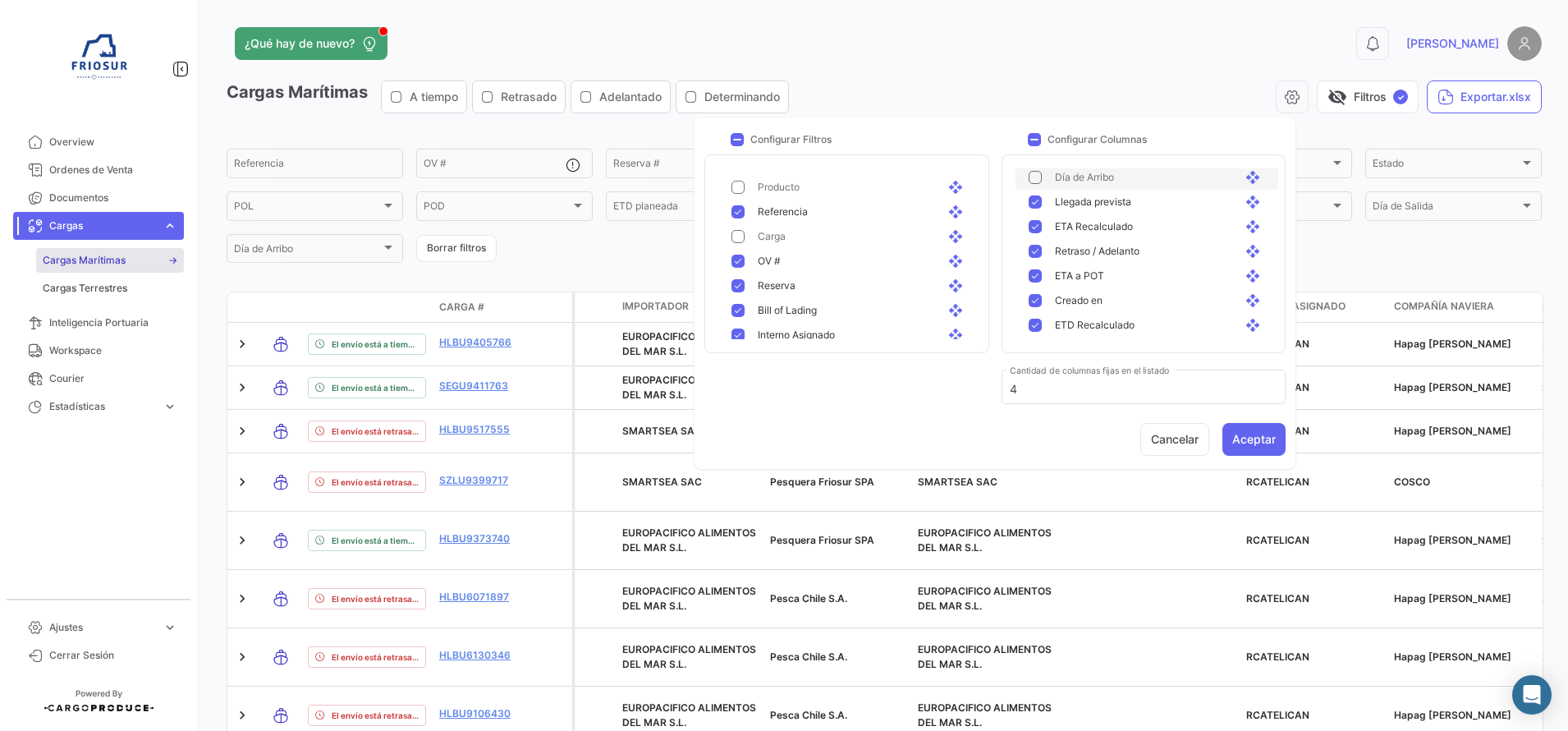 scroll, scrollTop: 308, scrollLeft: 0, axis: vertical 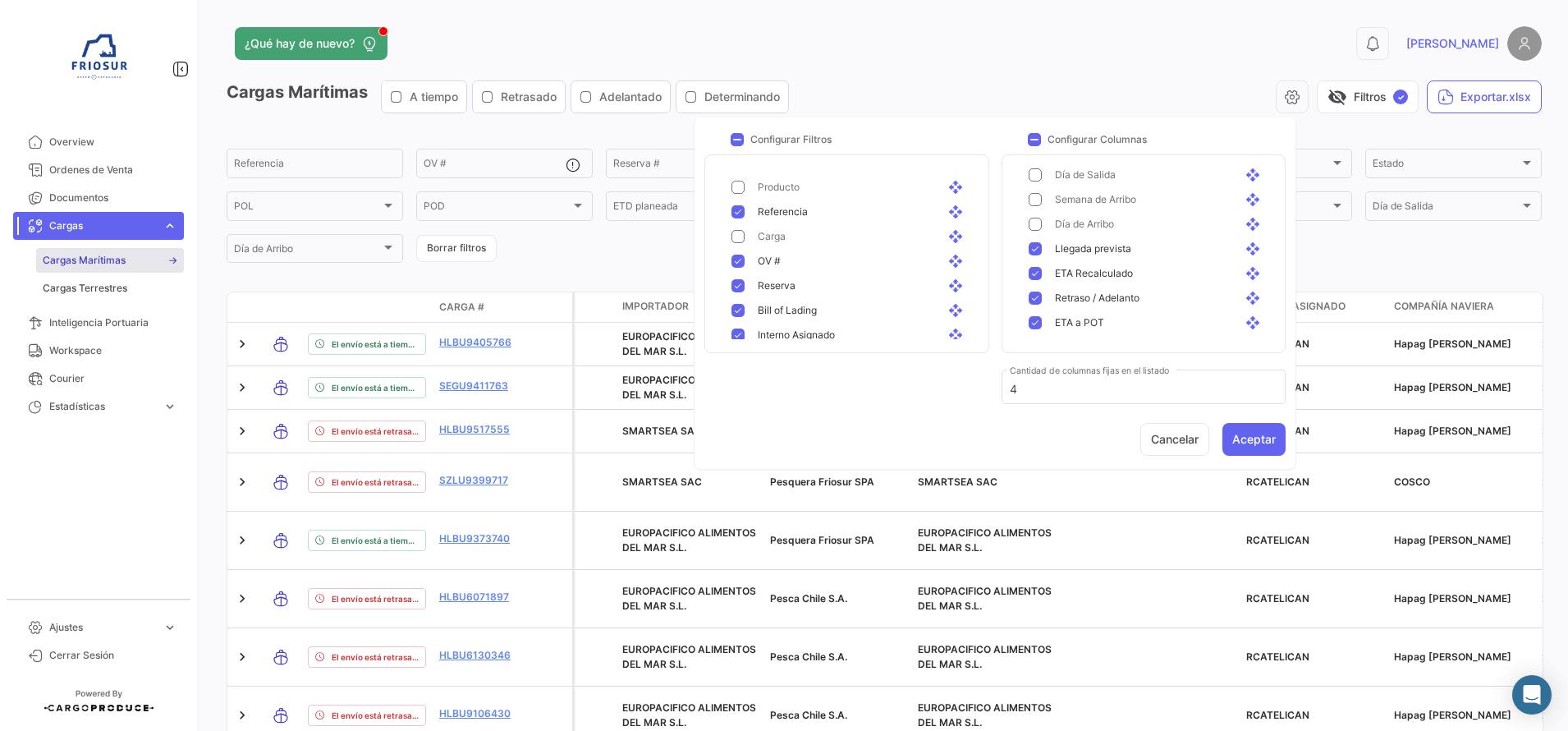 click at bounding box center (1035, 347) 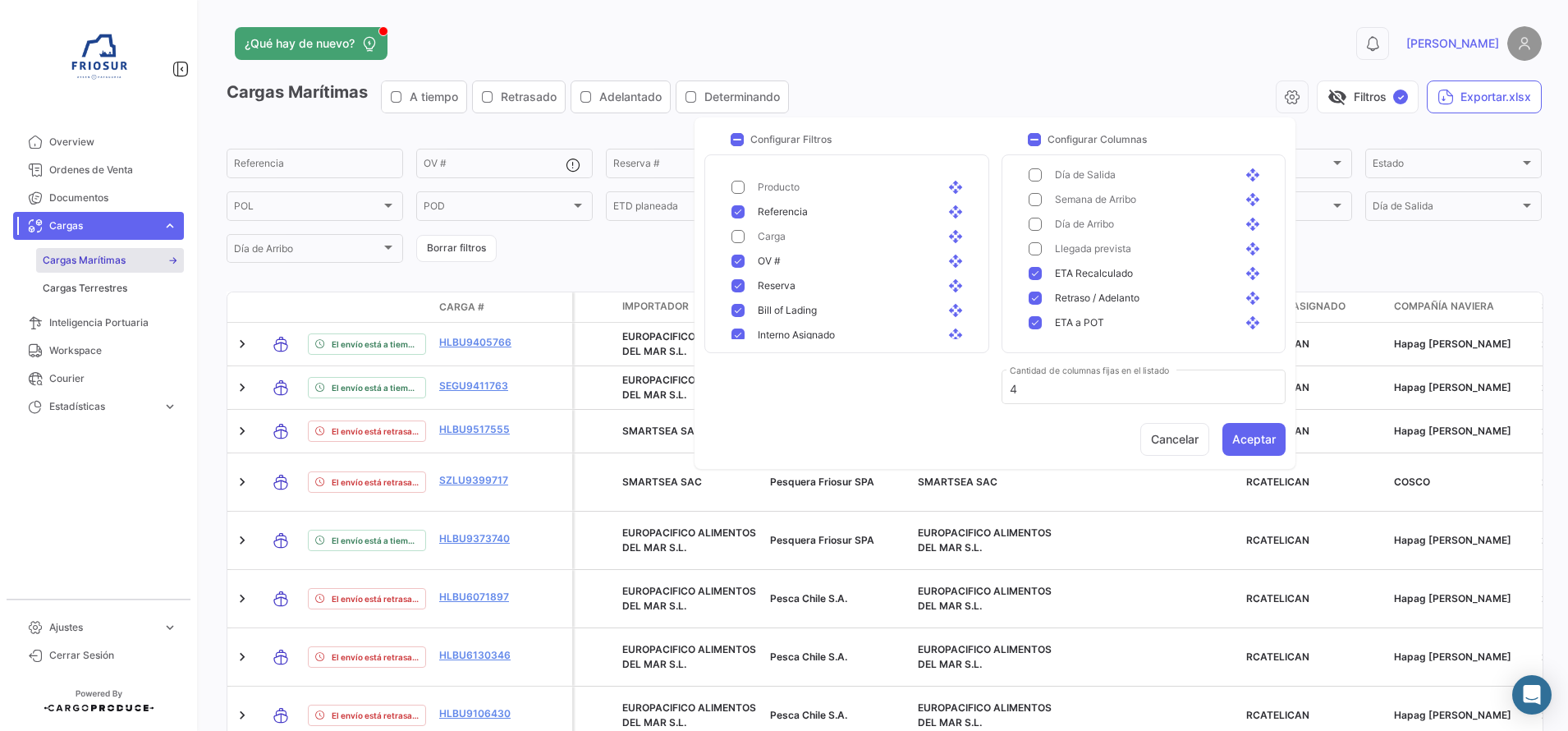 click at bounding box center [1035, 372] 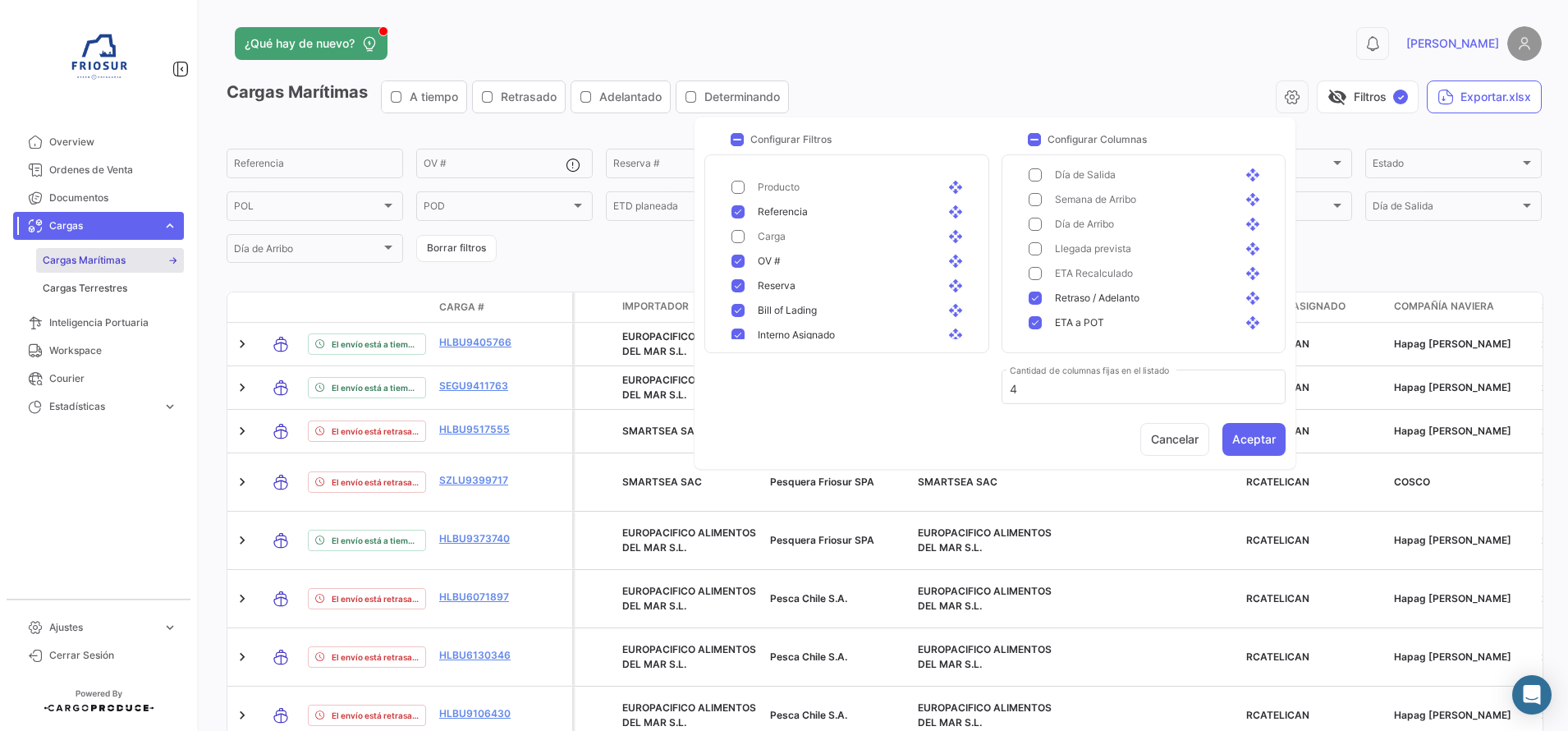 click at bounding box center (1035, 397) 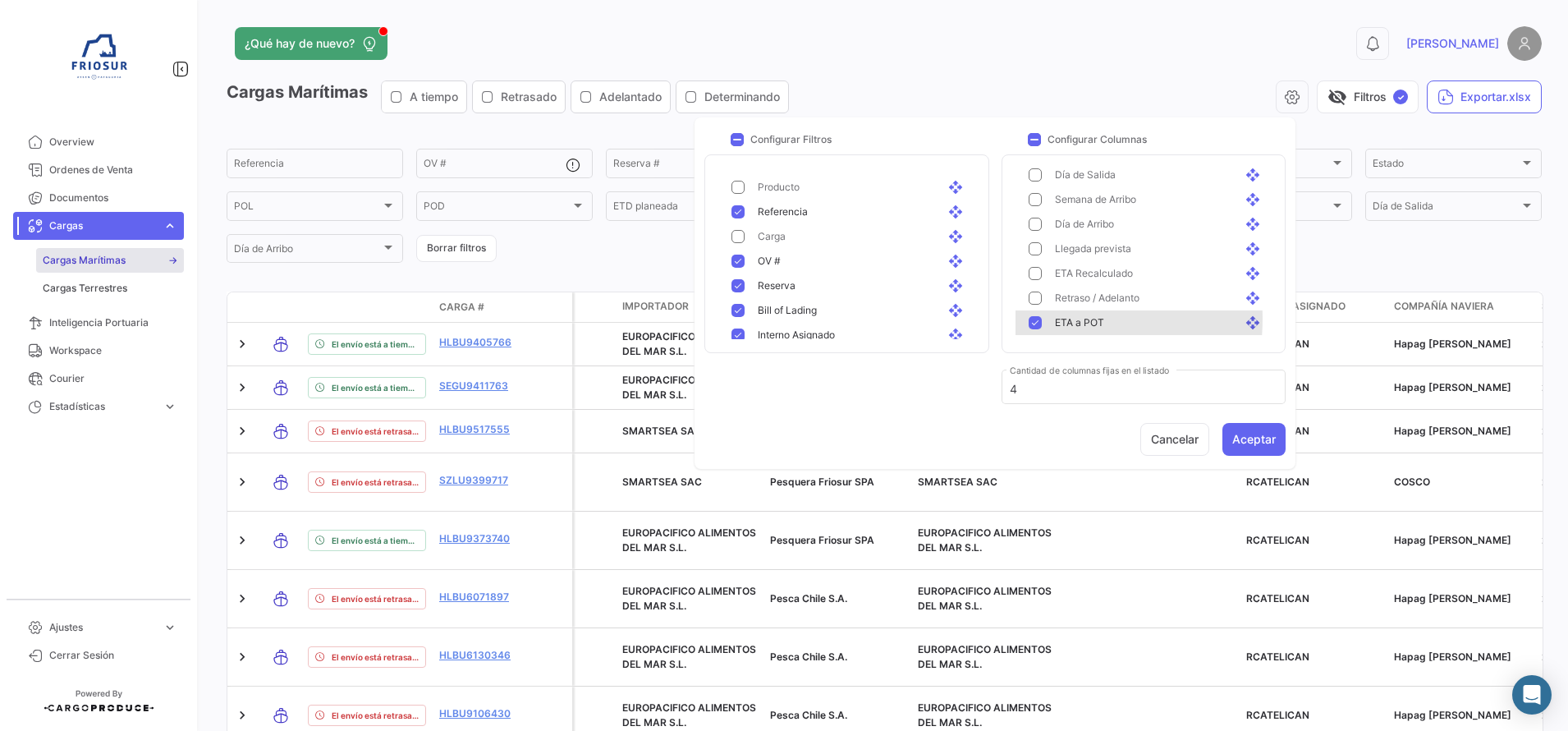 click at bounding box center (1035, 421) 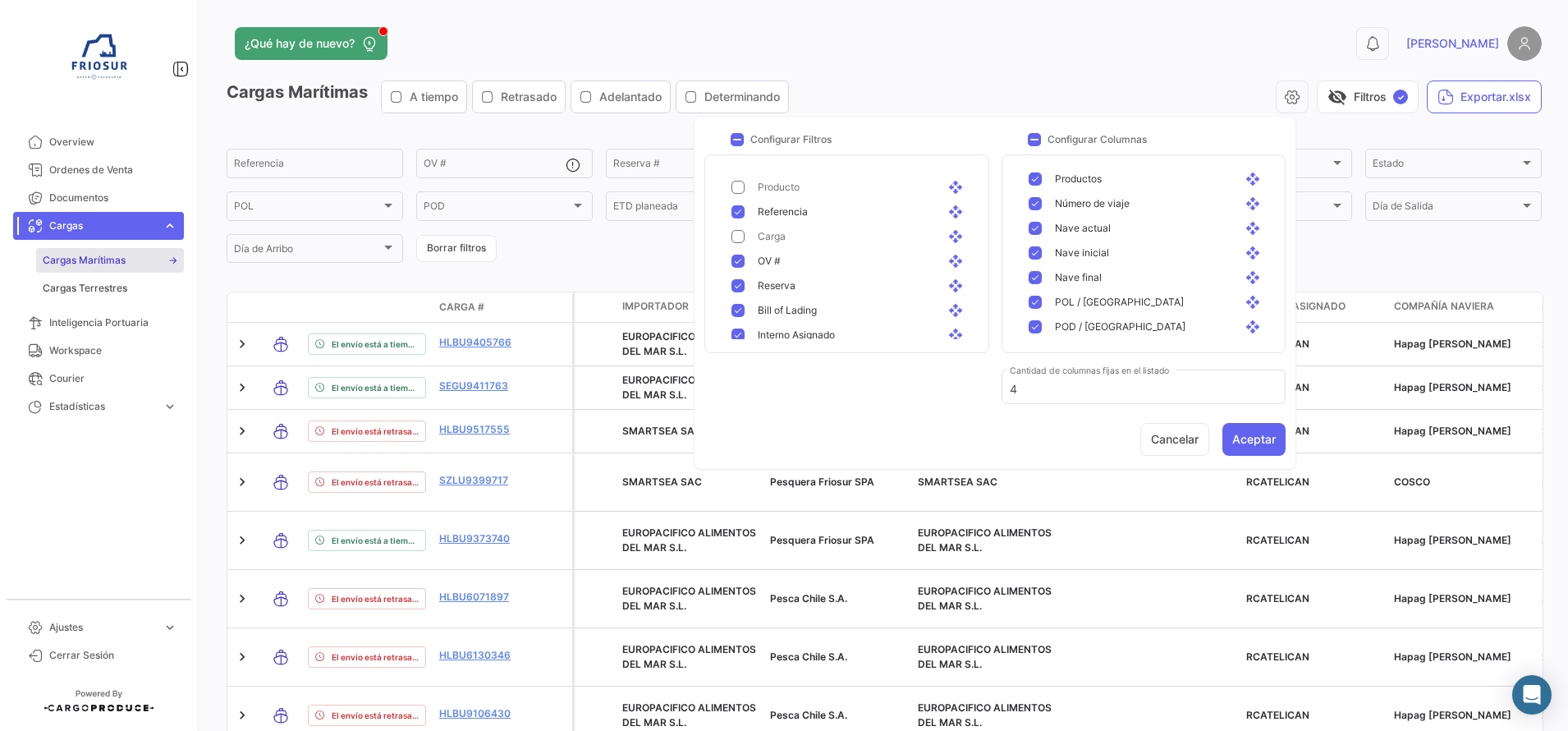 scroll, scrollTop: 1166, scrollLeft: 0, axis: vertical 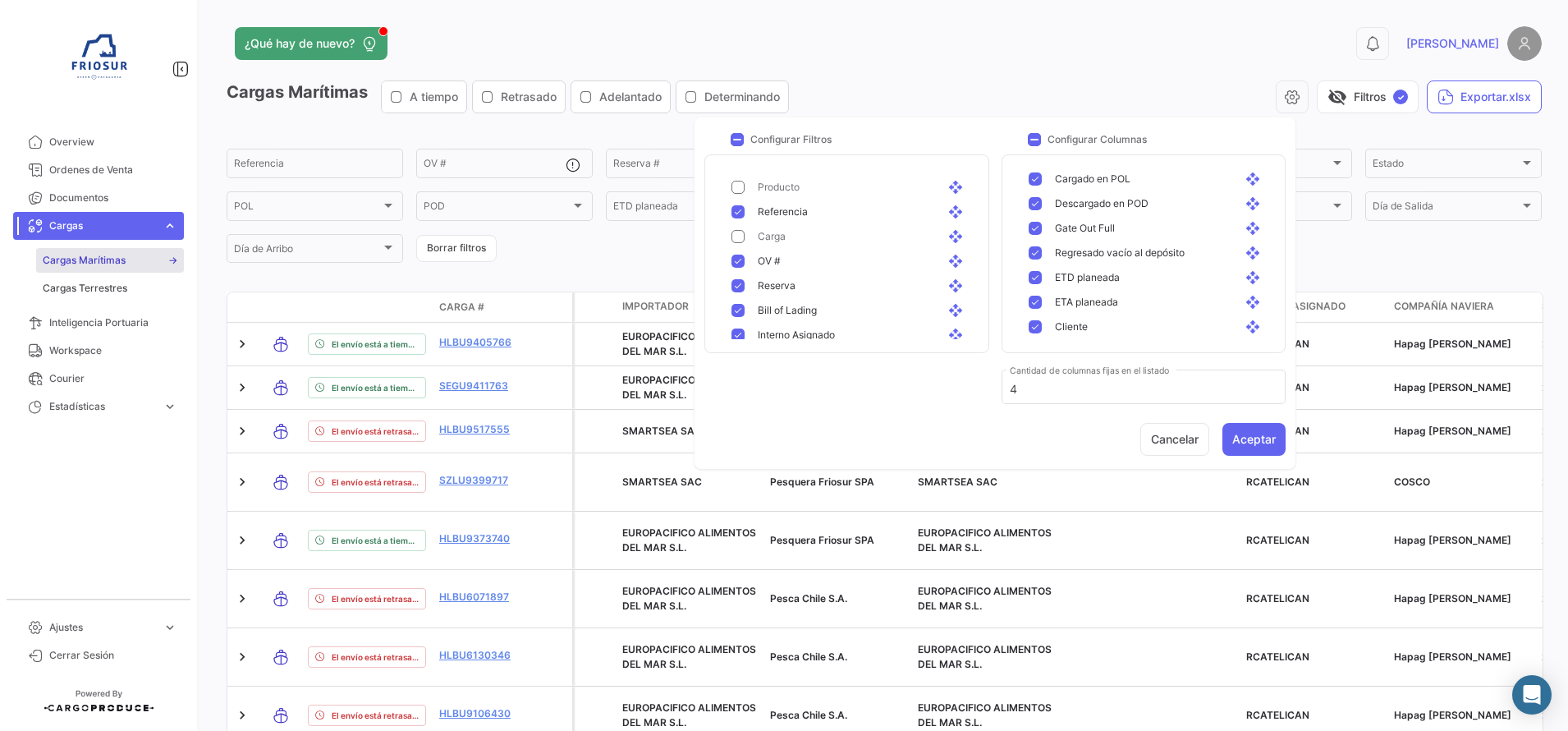 click 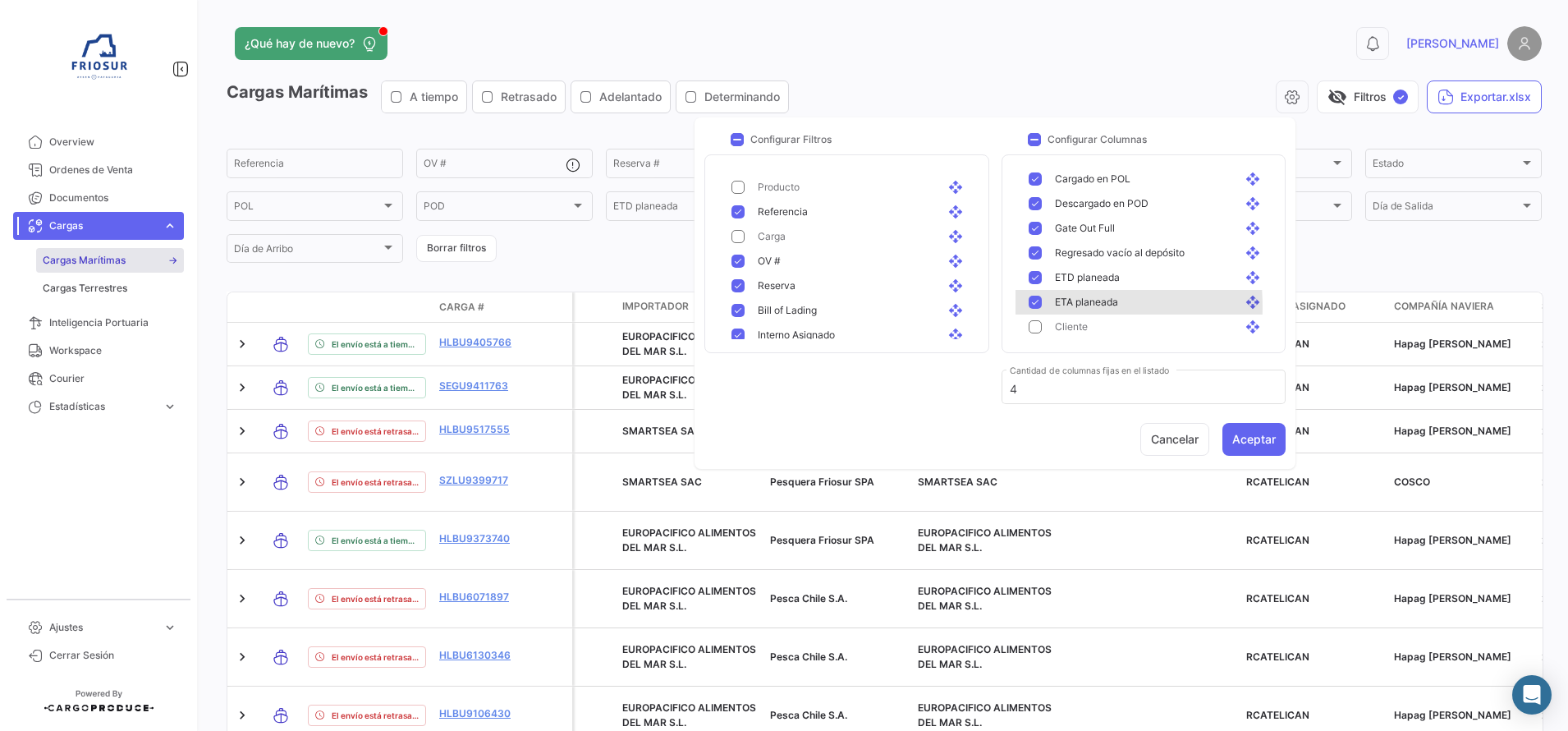 click 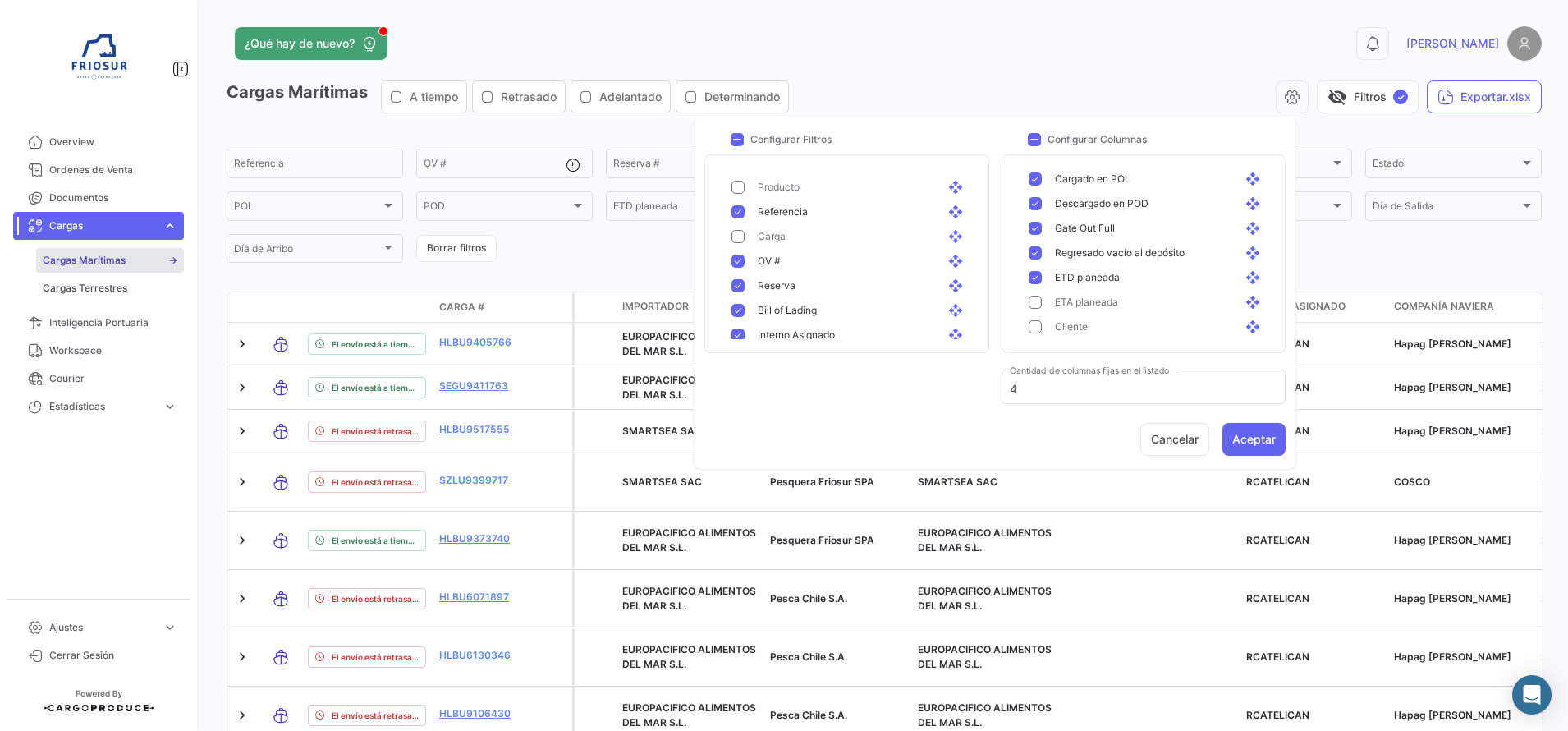 click 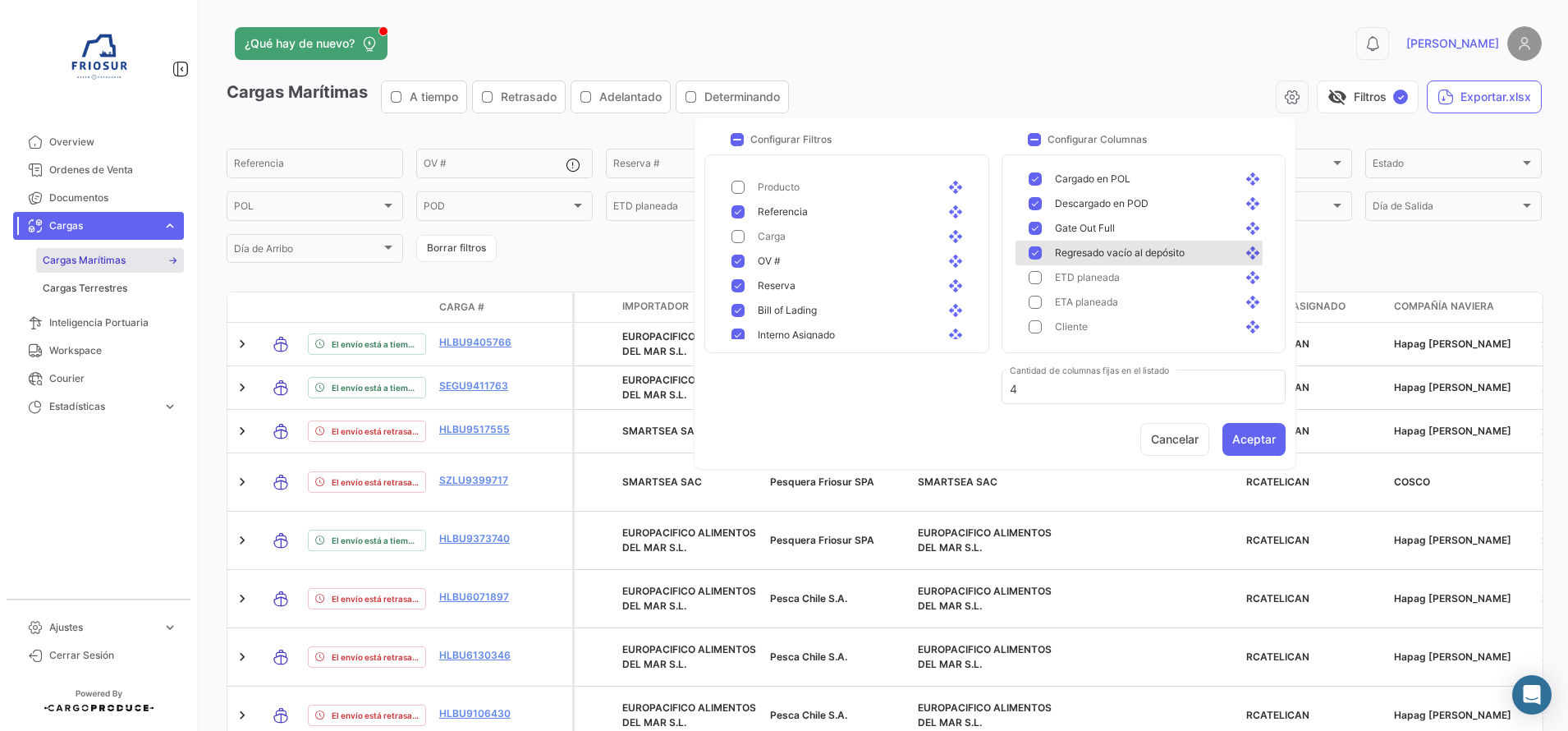 click 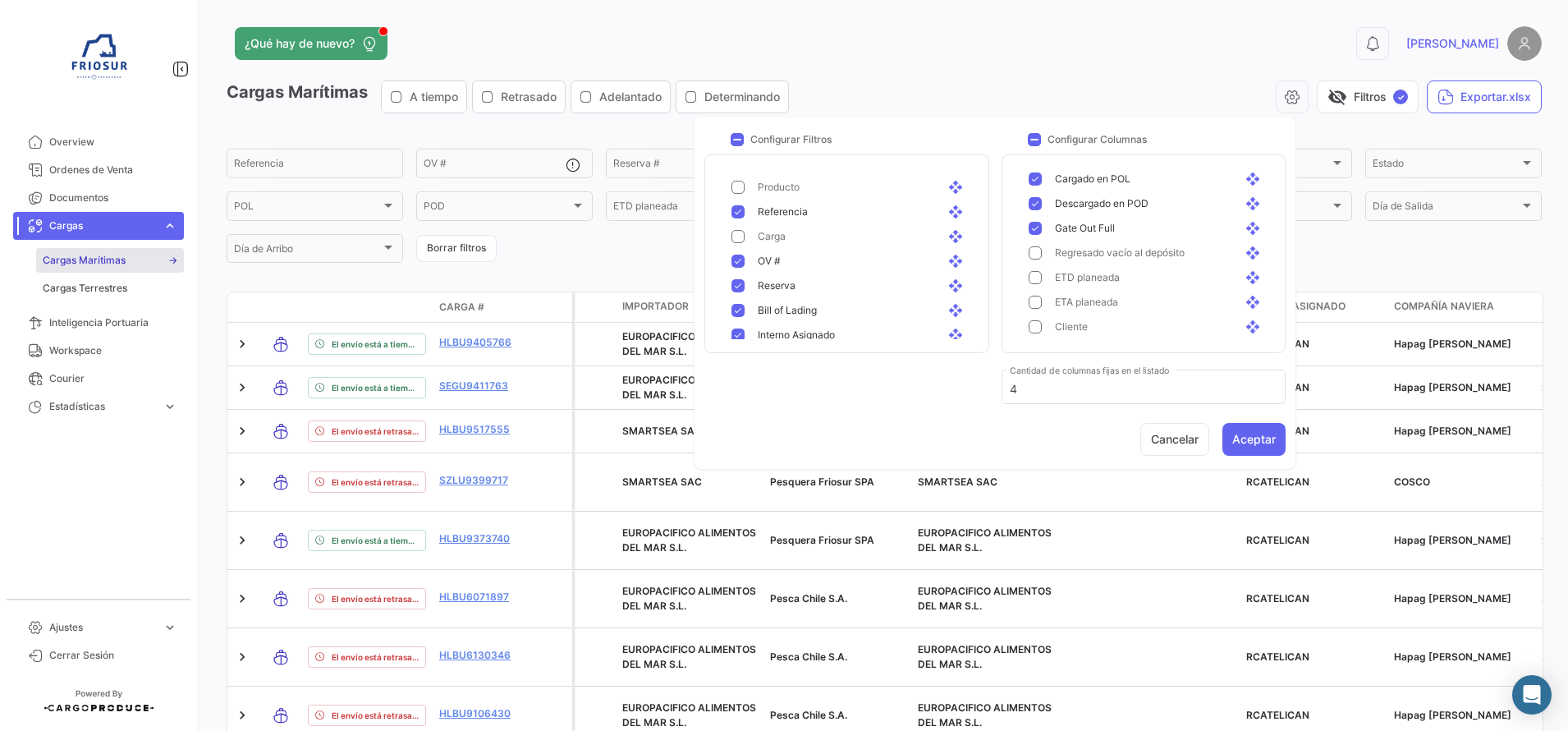 click on "Gate Out Full   open_with" at bounding box center (1147, 327) 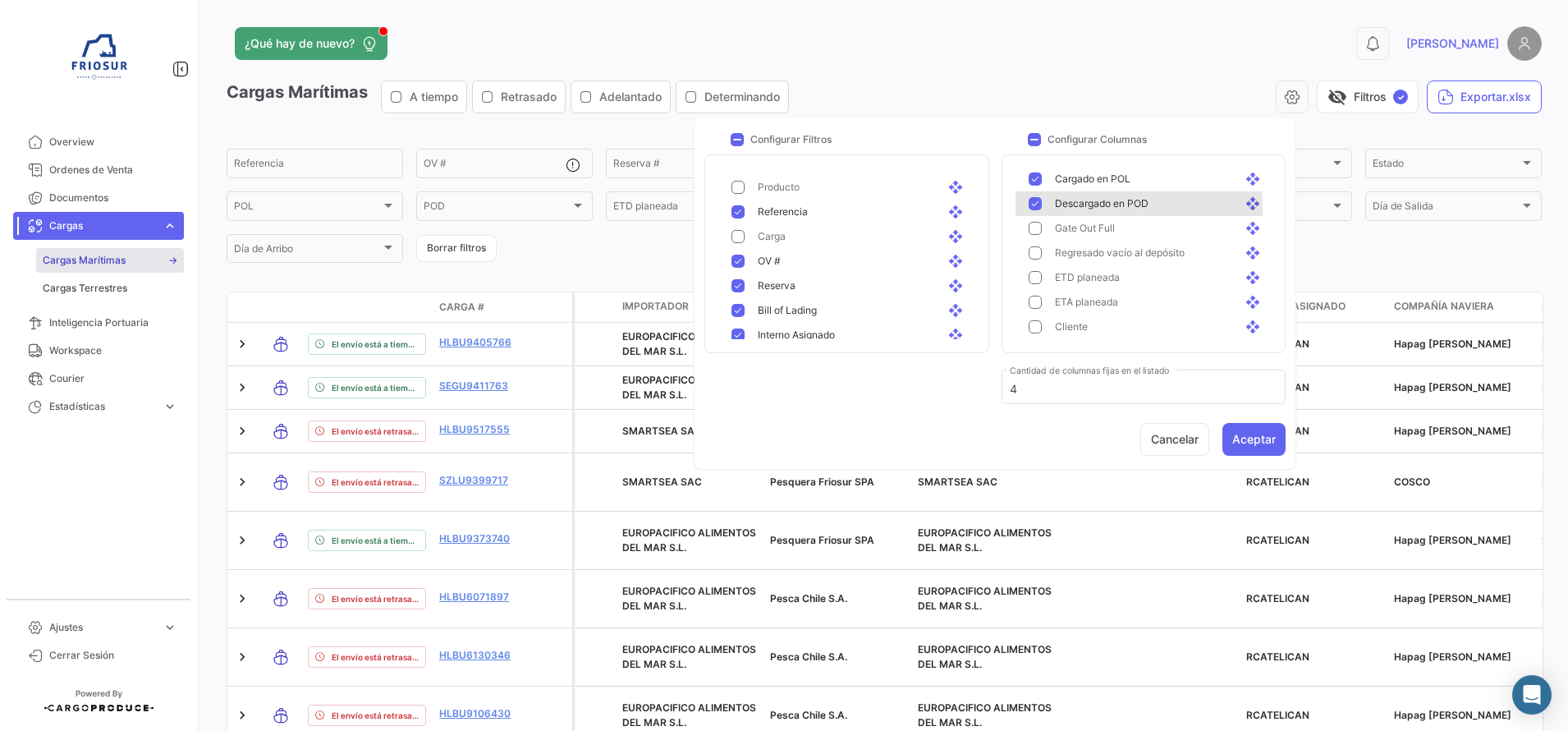 click 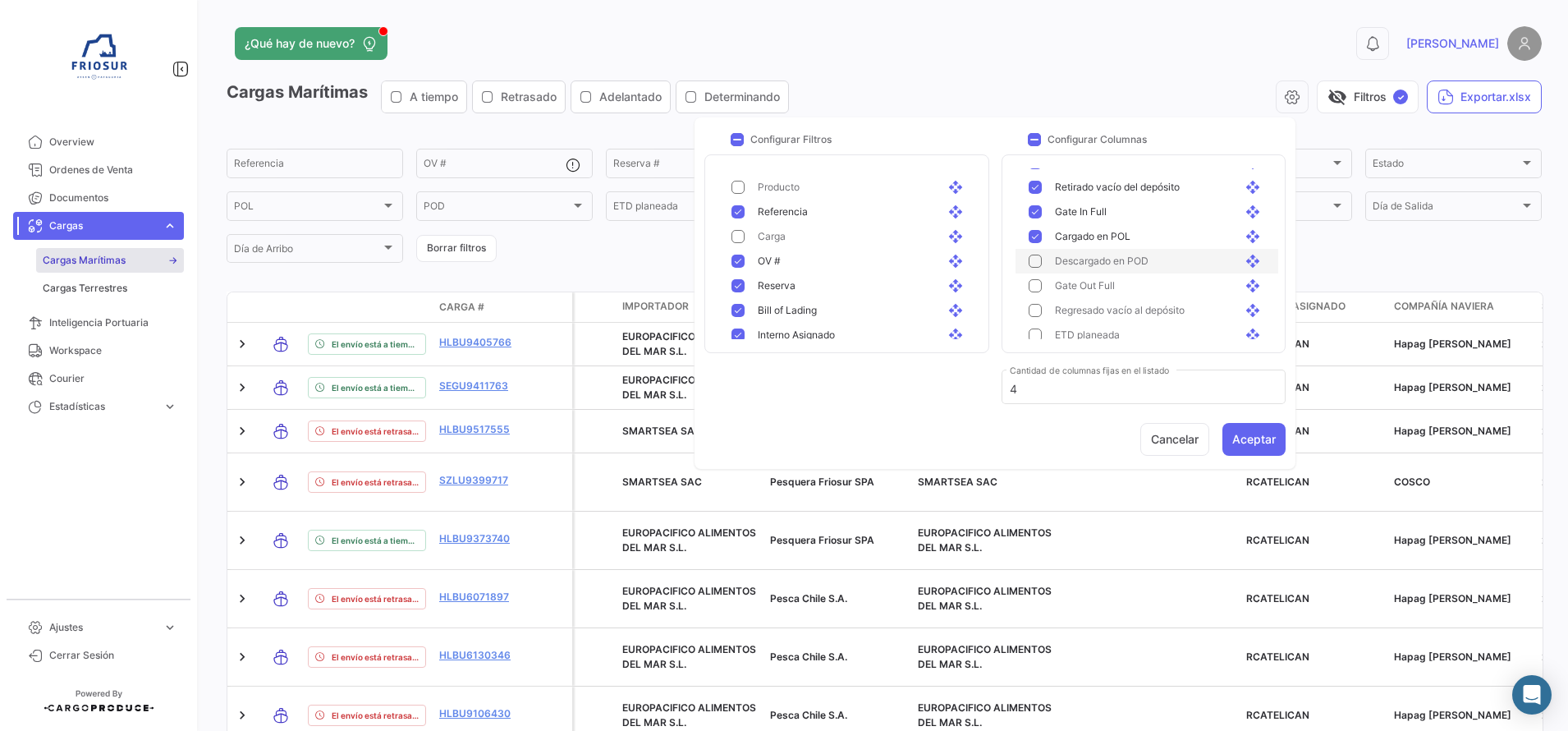 scroll, scrollTop: 1064, scrollLeft: 0, axis: vertical 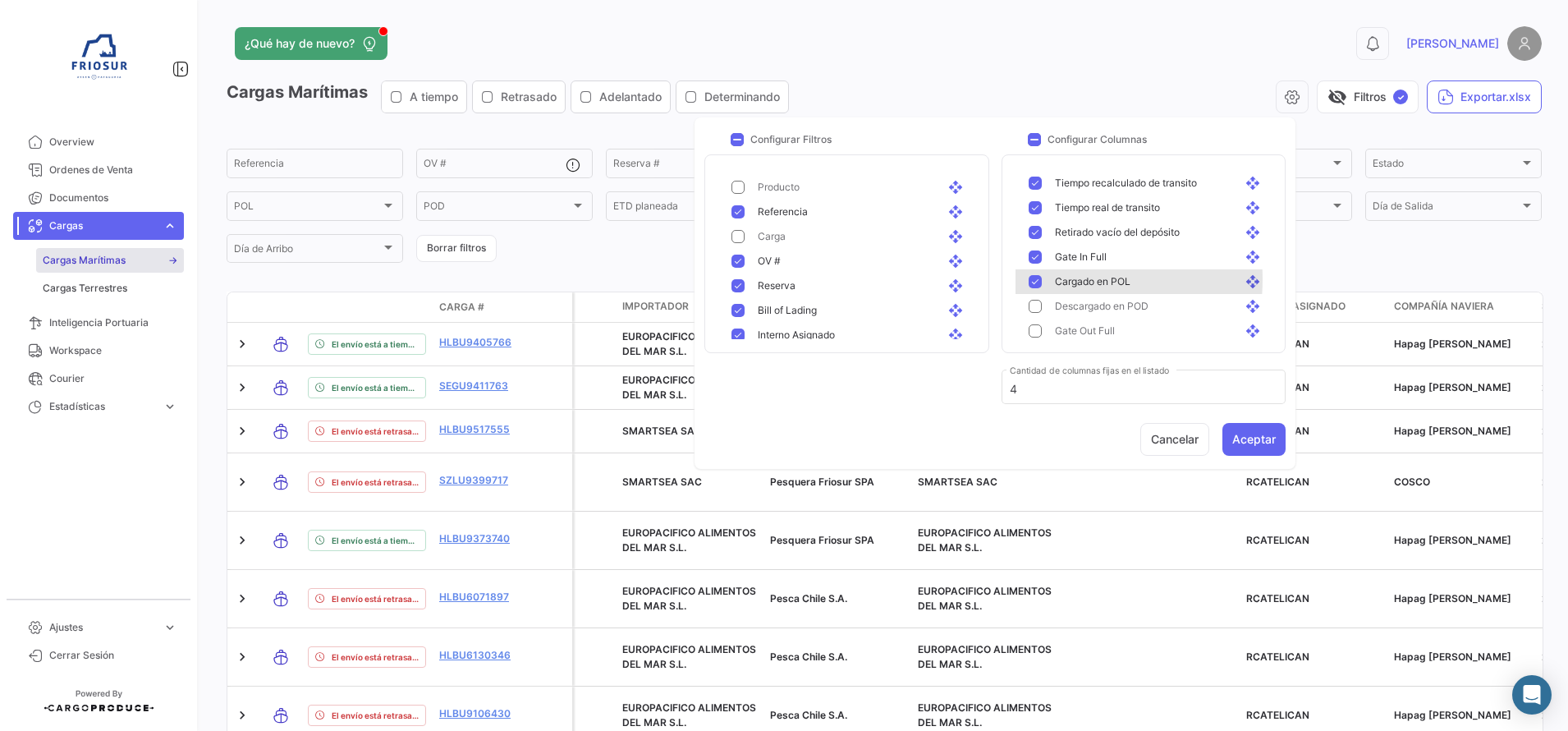 click 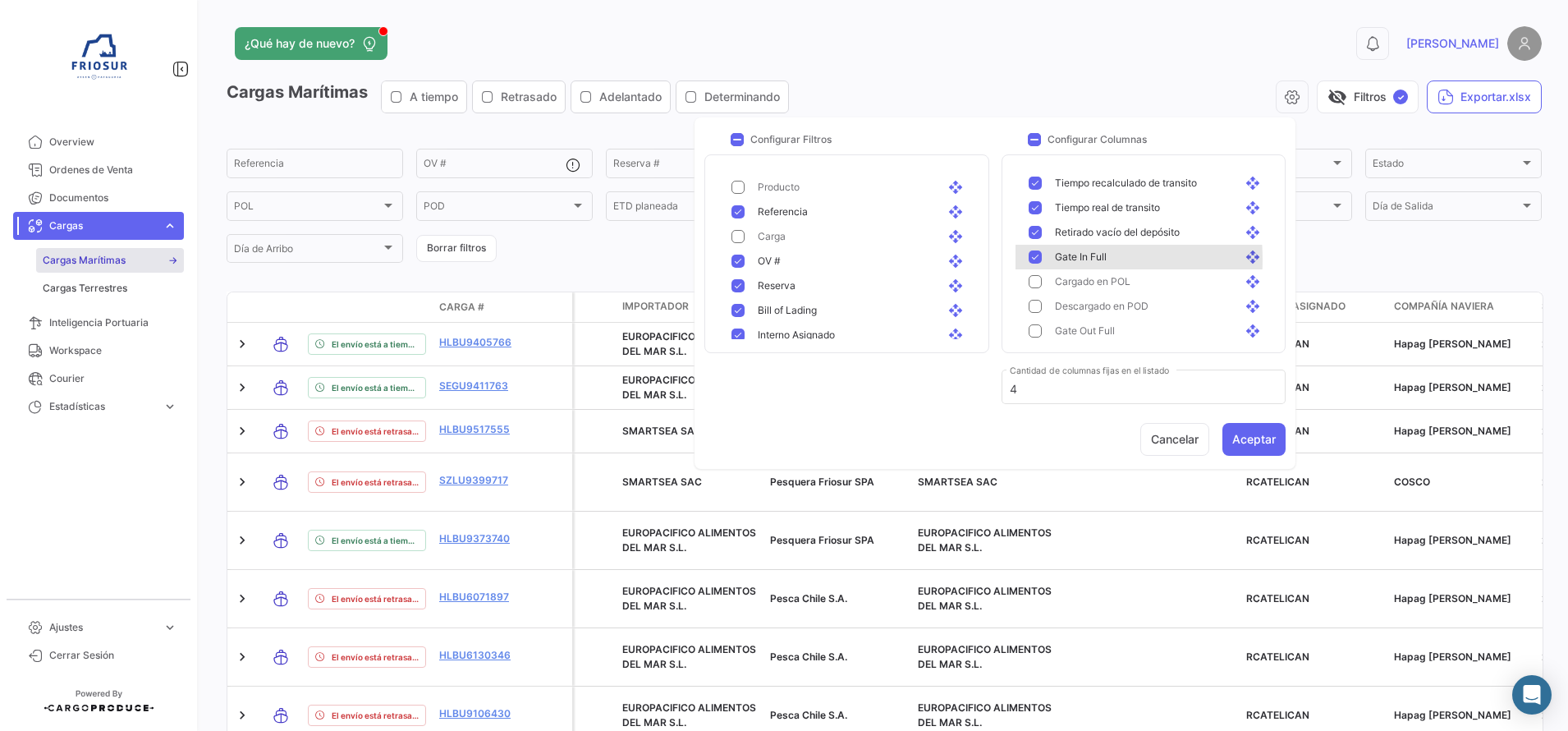 click 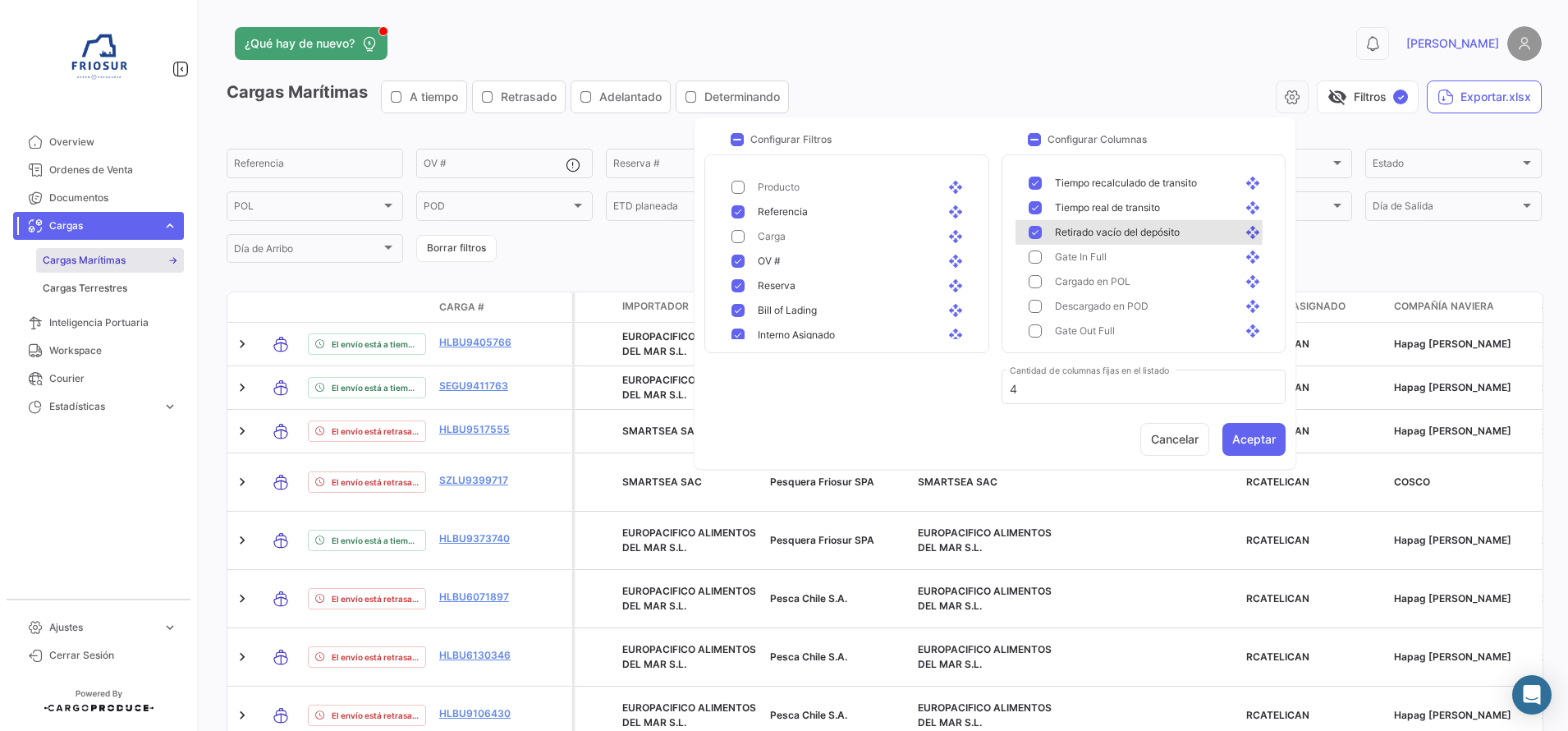 click 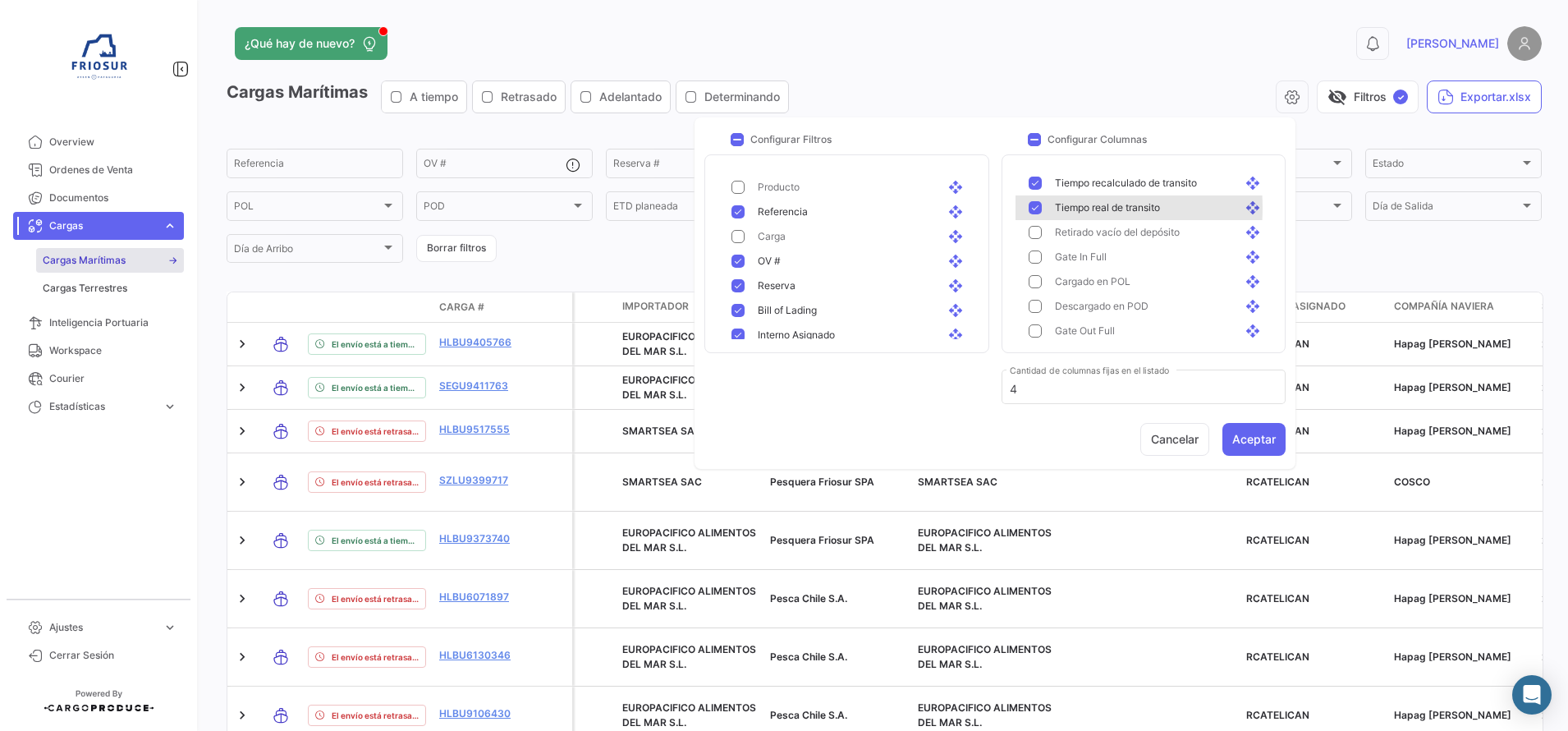 click 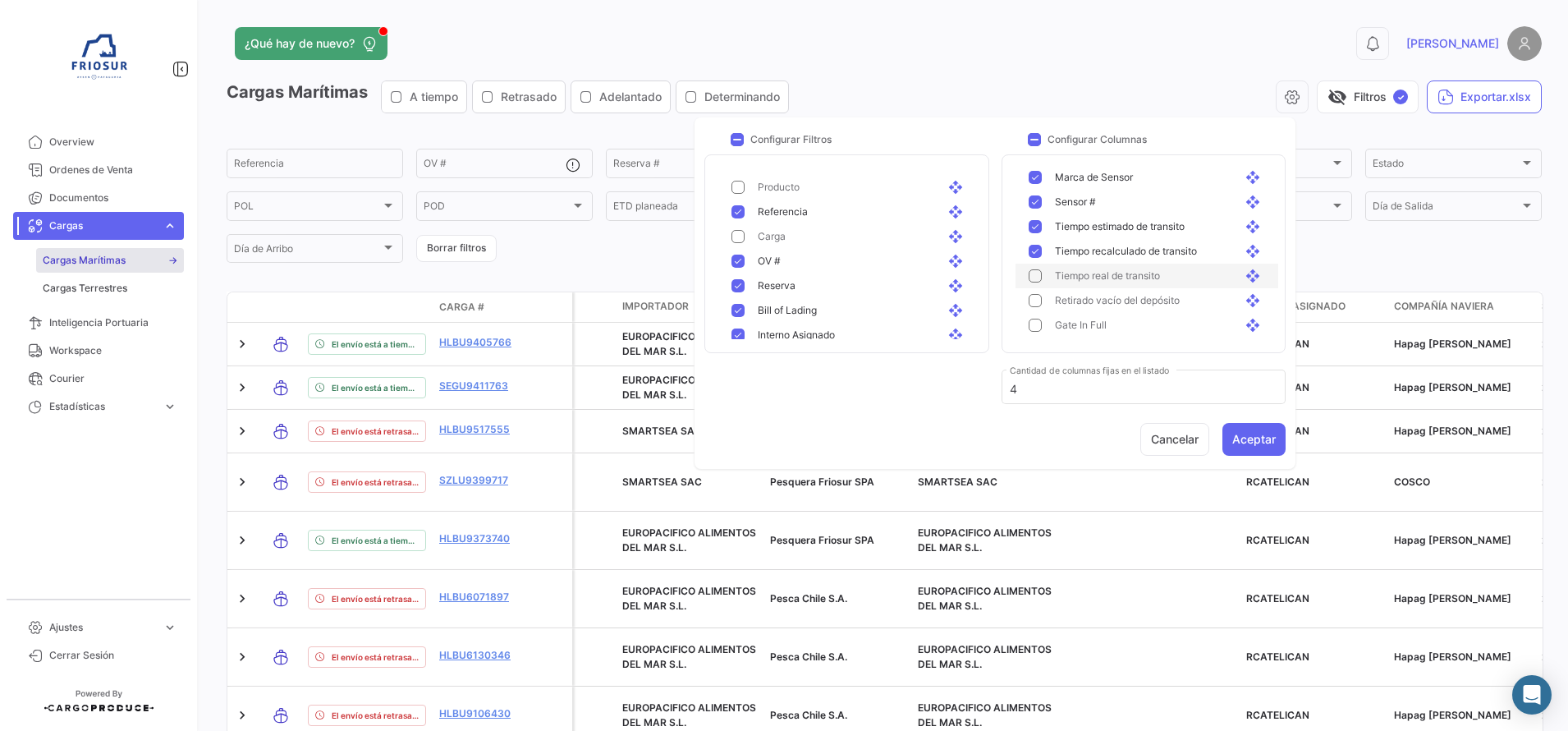 scroll, scrollTop: 961, scrollLeft: 0, axis: vertical 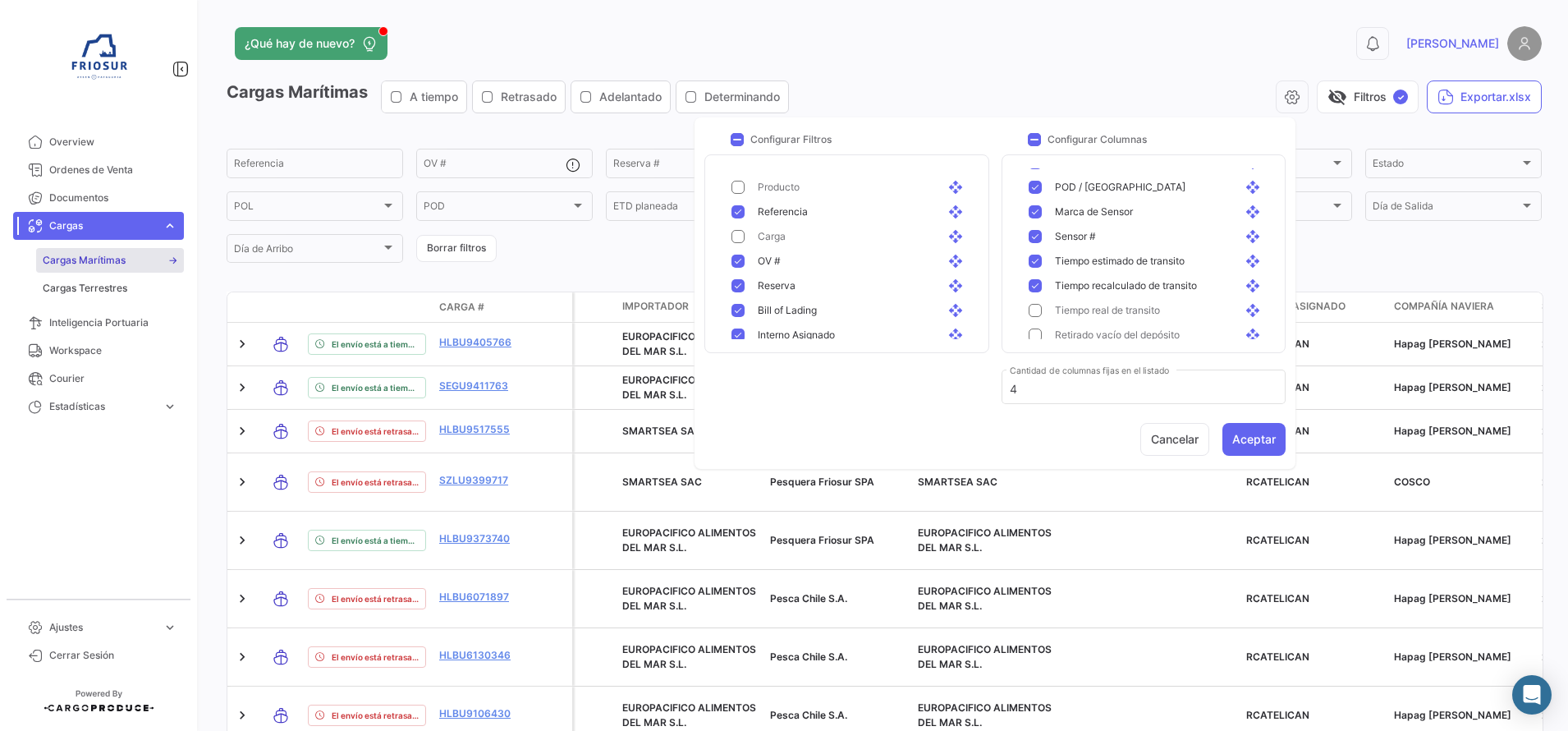 click 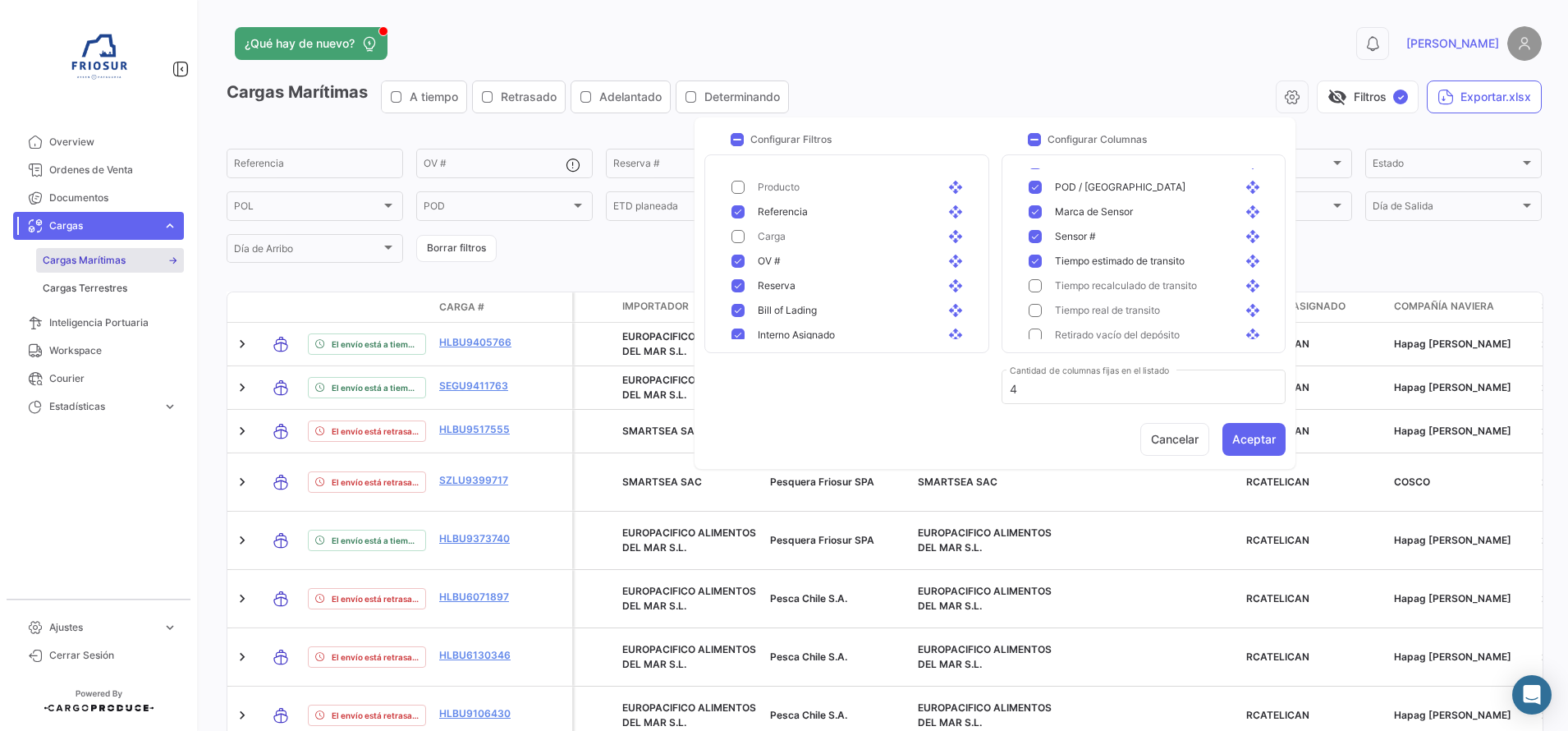 click 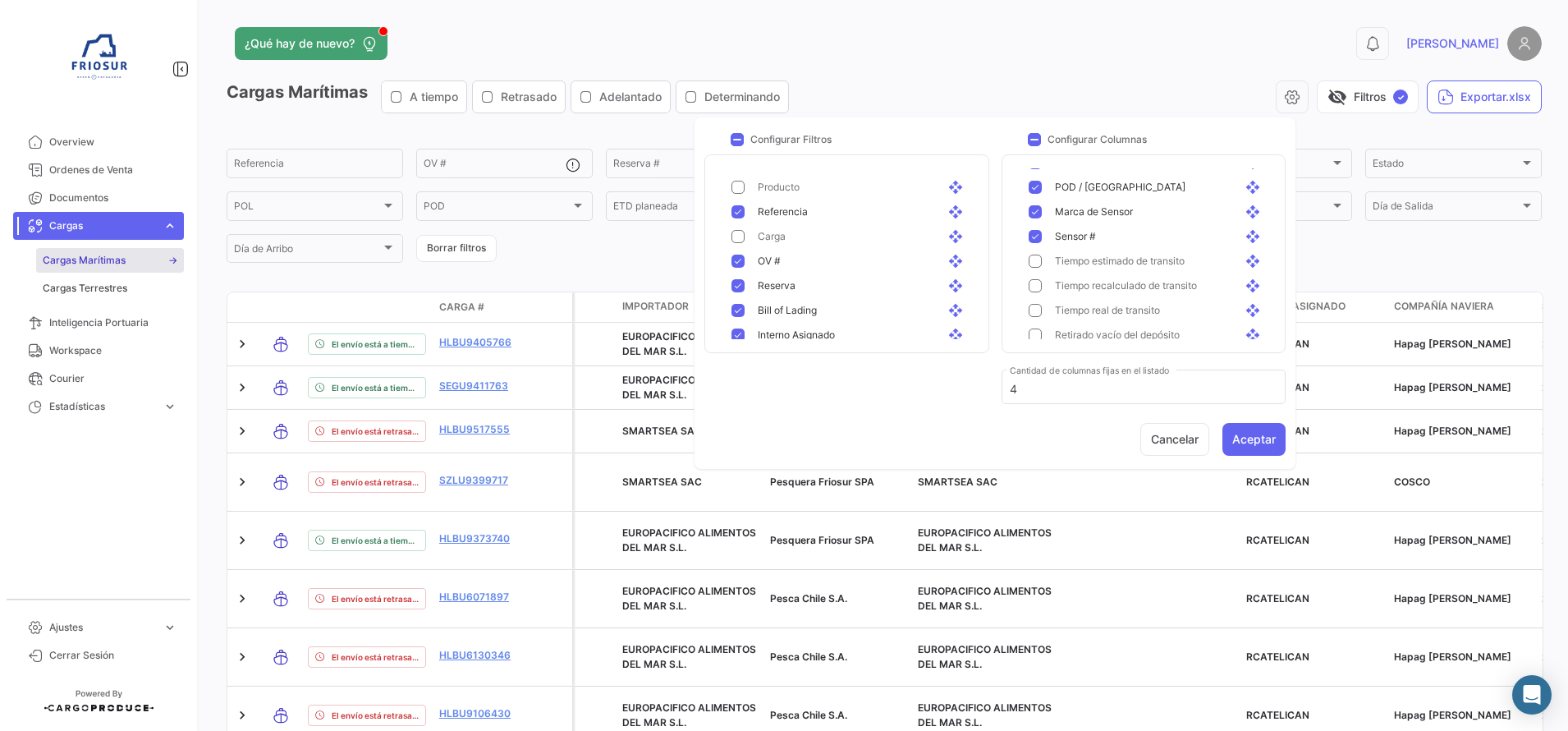 click 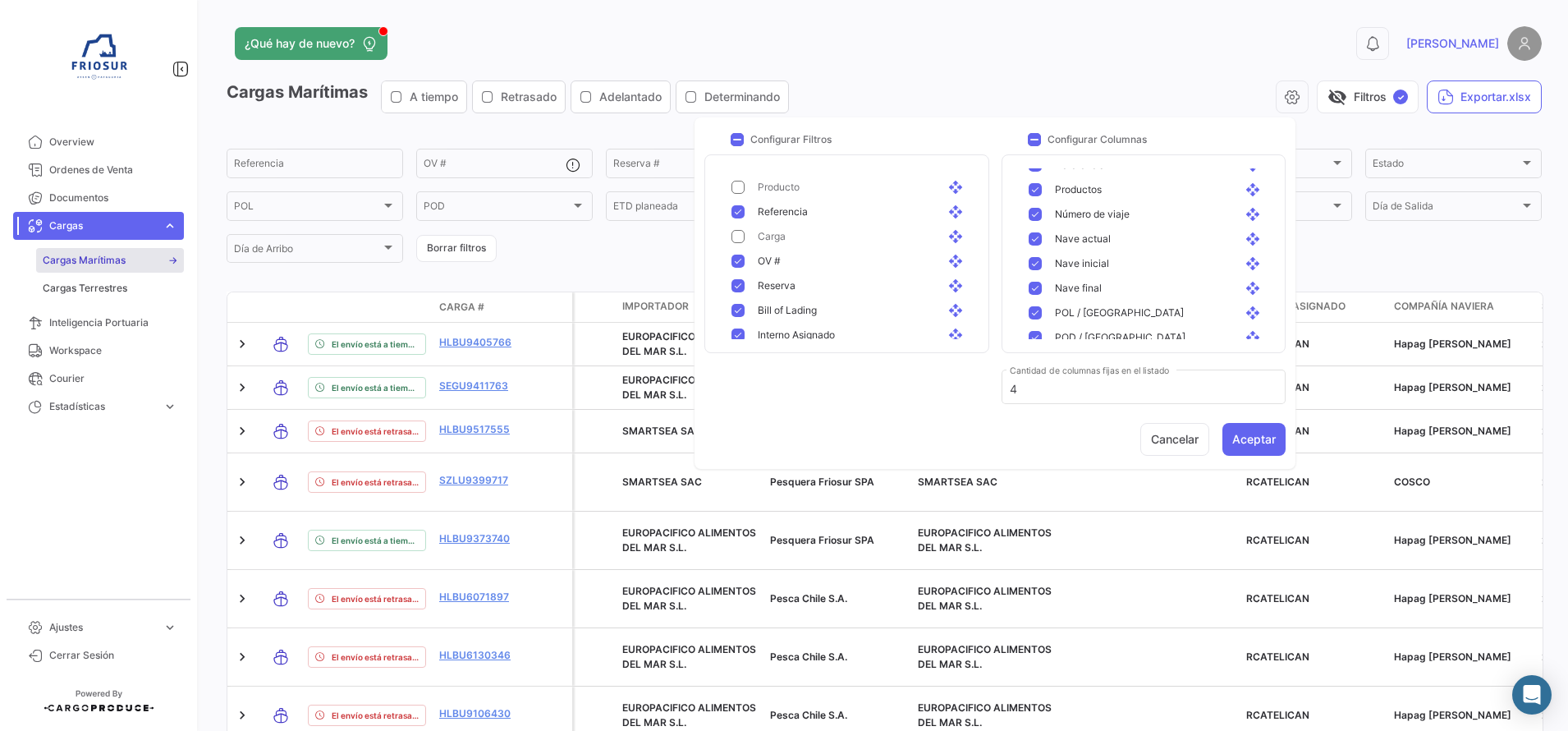 scroll, scrollTop: 858, scrollLeft: 0, axis: vertical 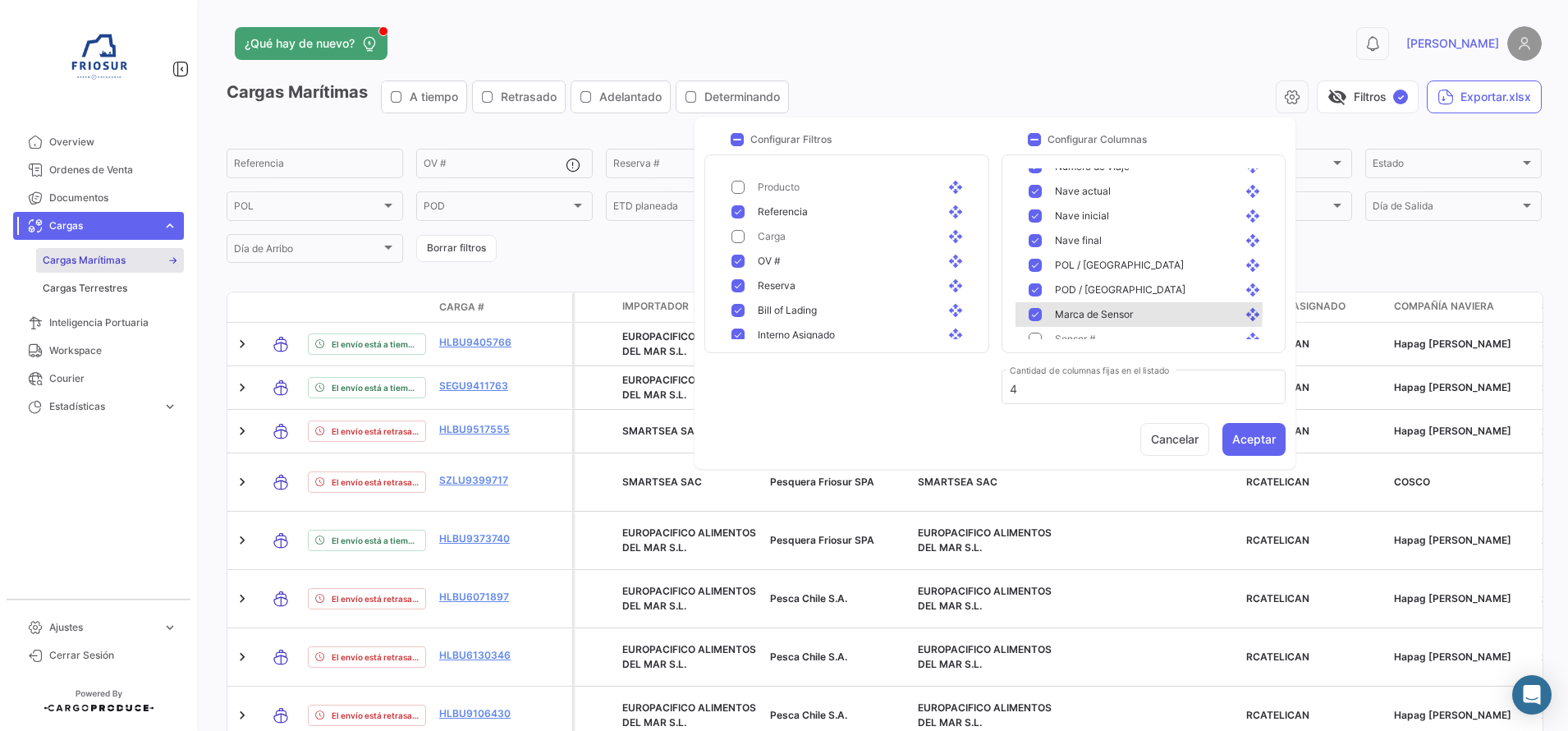 click 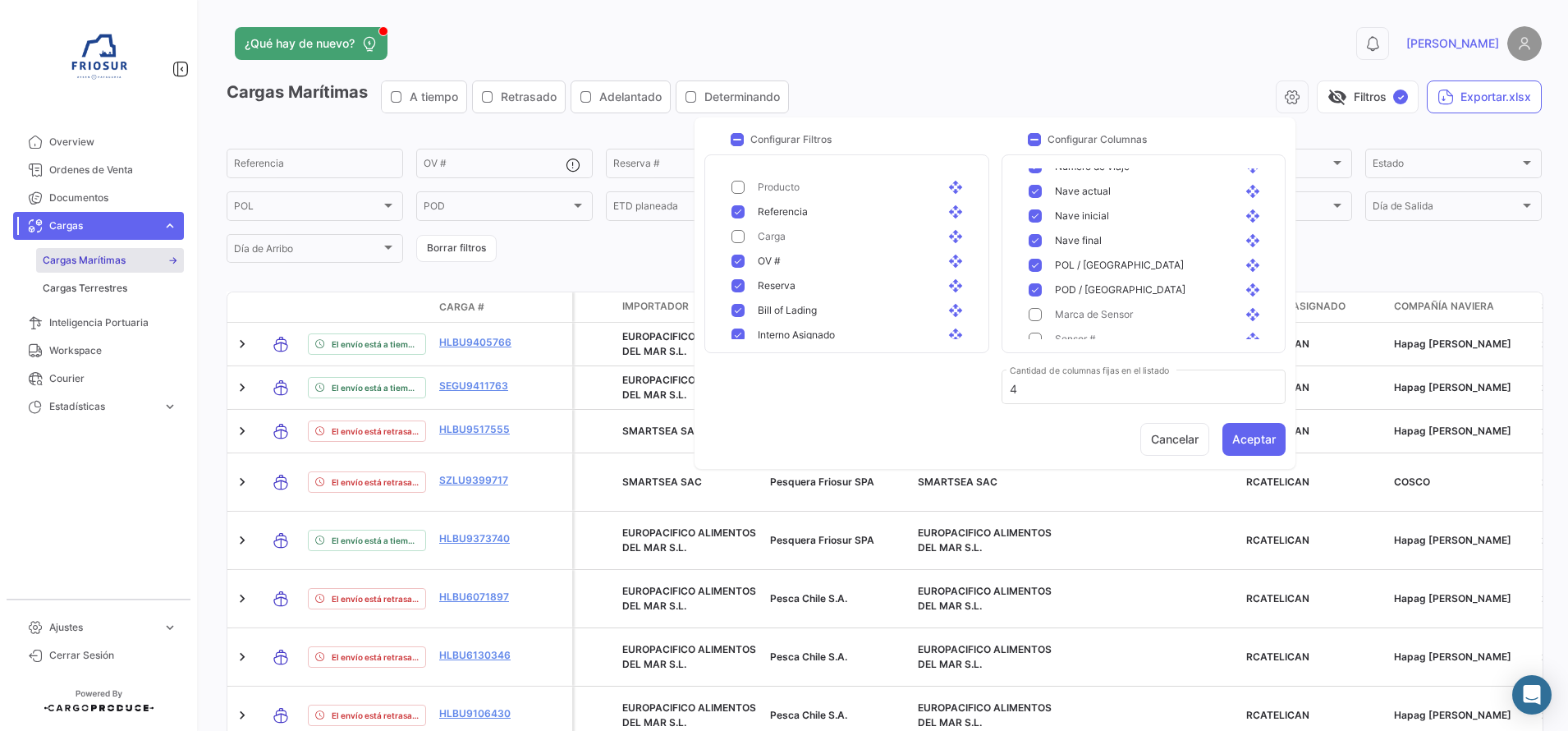 click 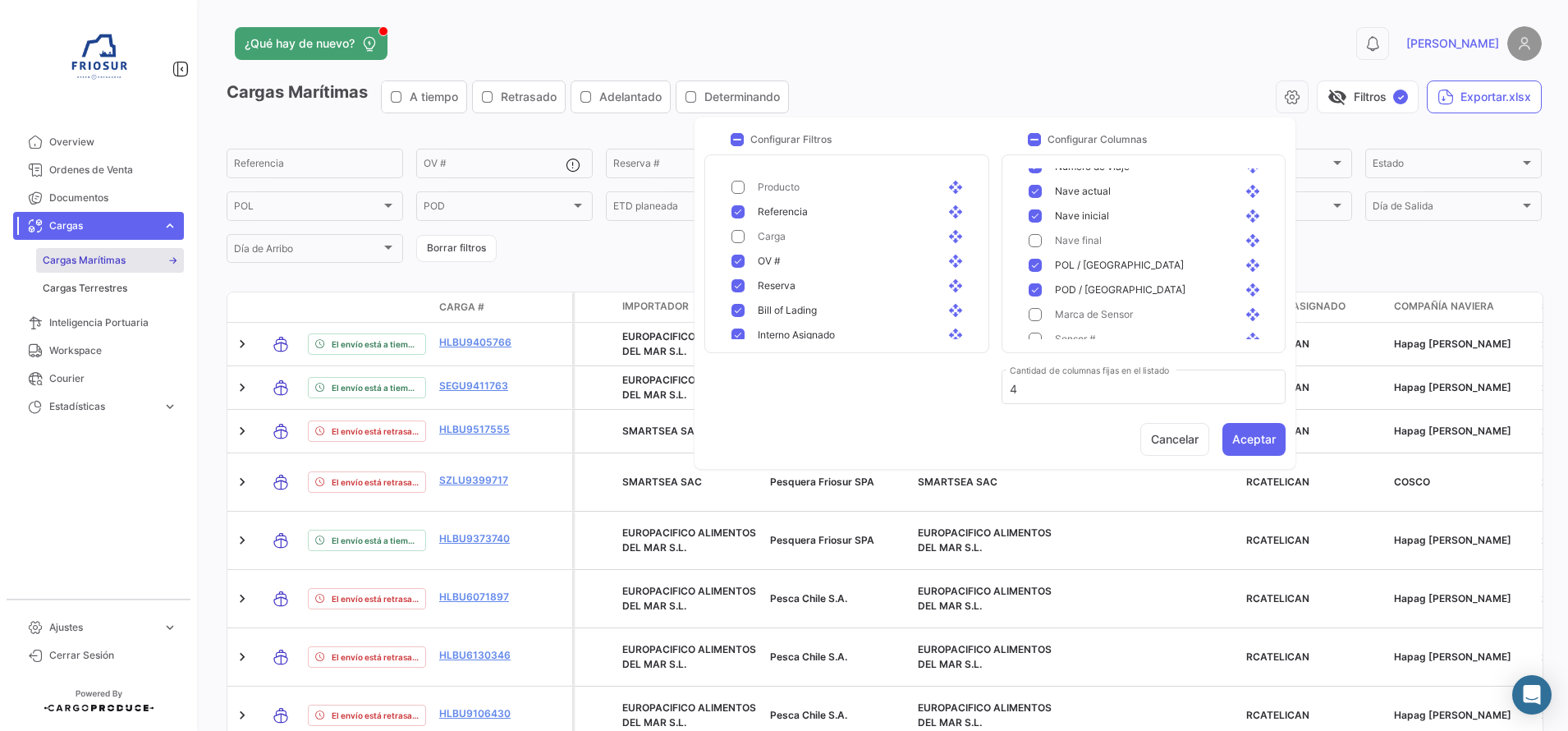 click 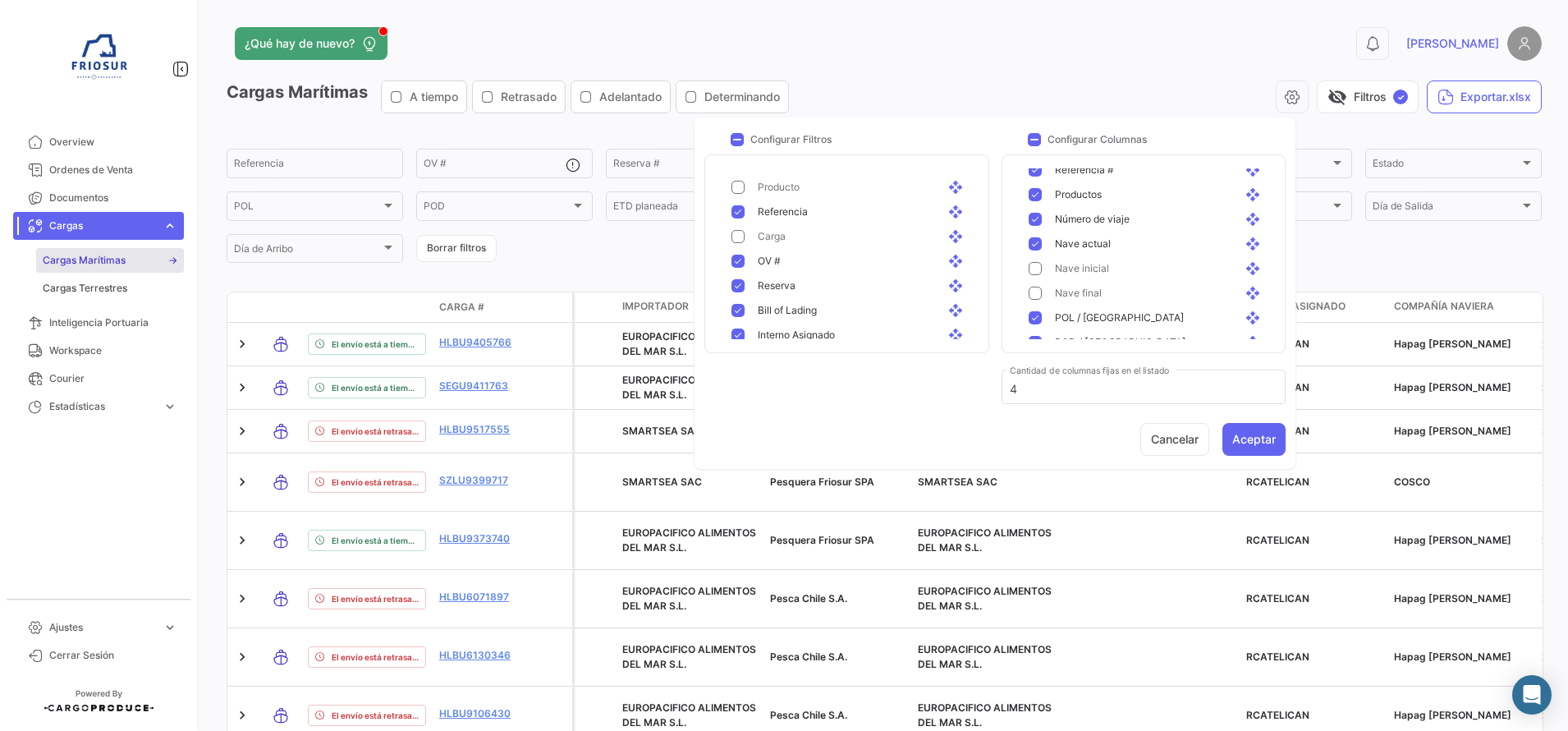 scroll, scrollTop: 756, scrollLeft: 0, axis: vertical 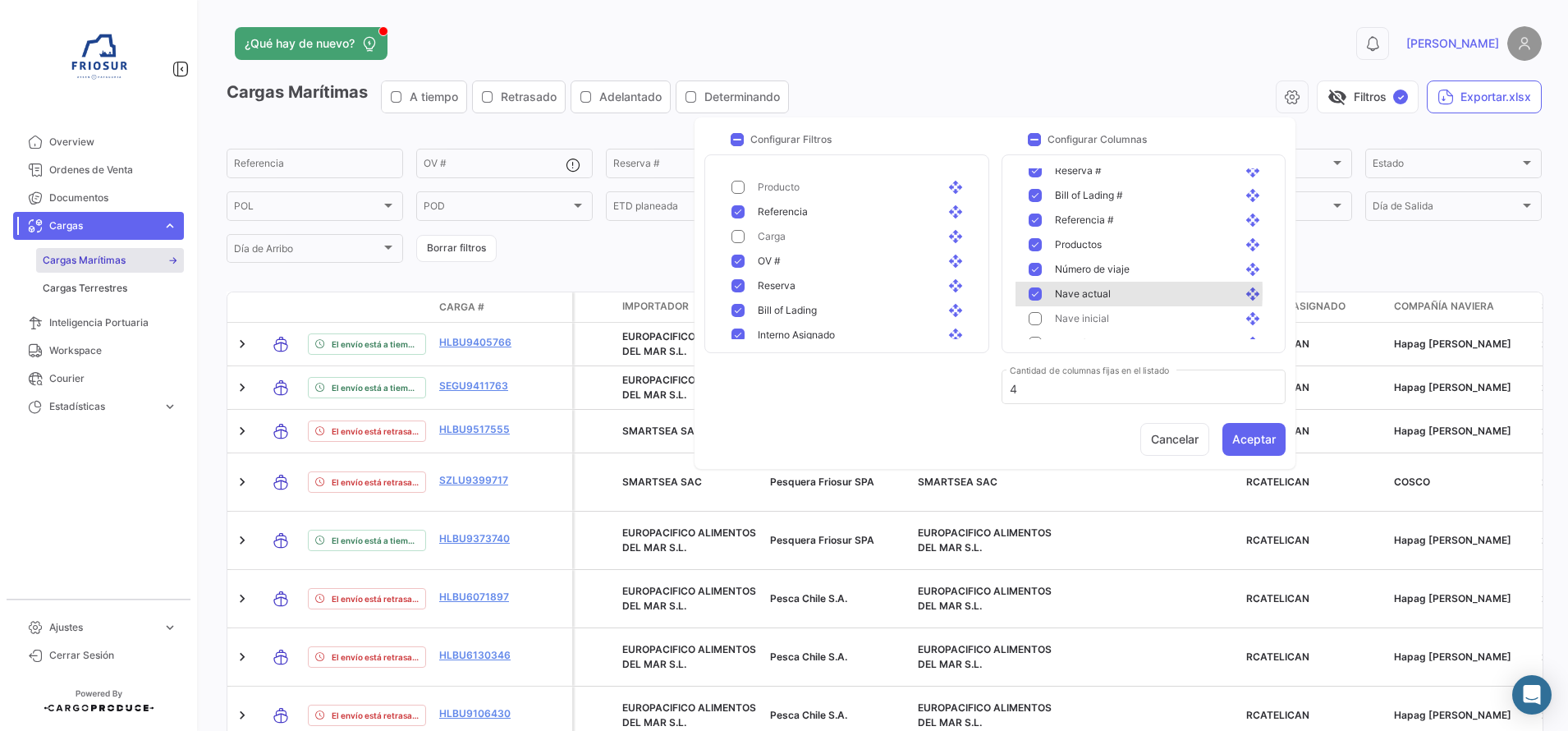 click at bounding box center (1035, 393) 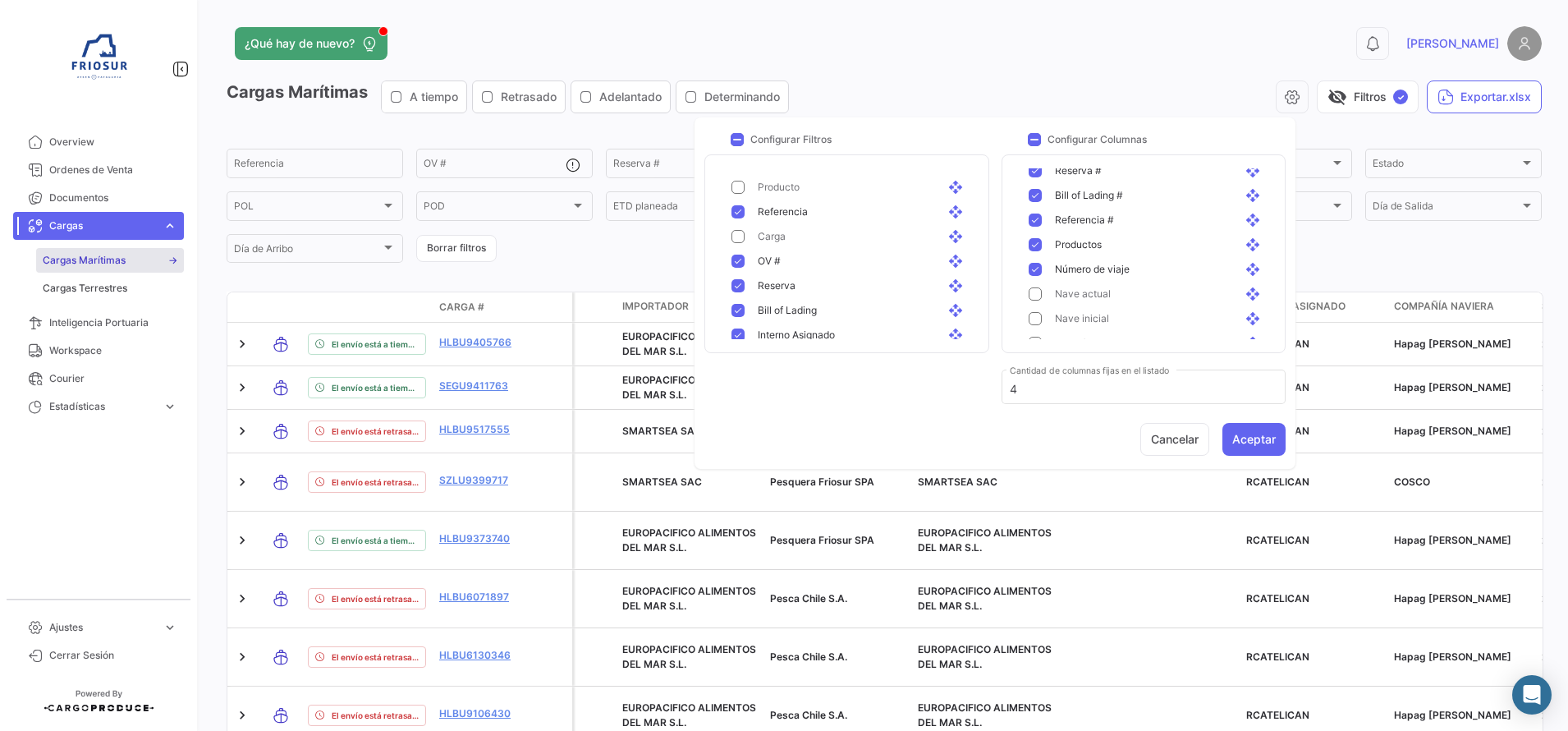 click at bounding box center (1035, 368) 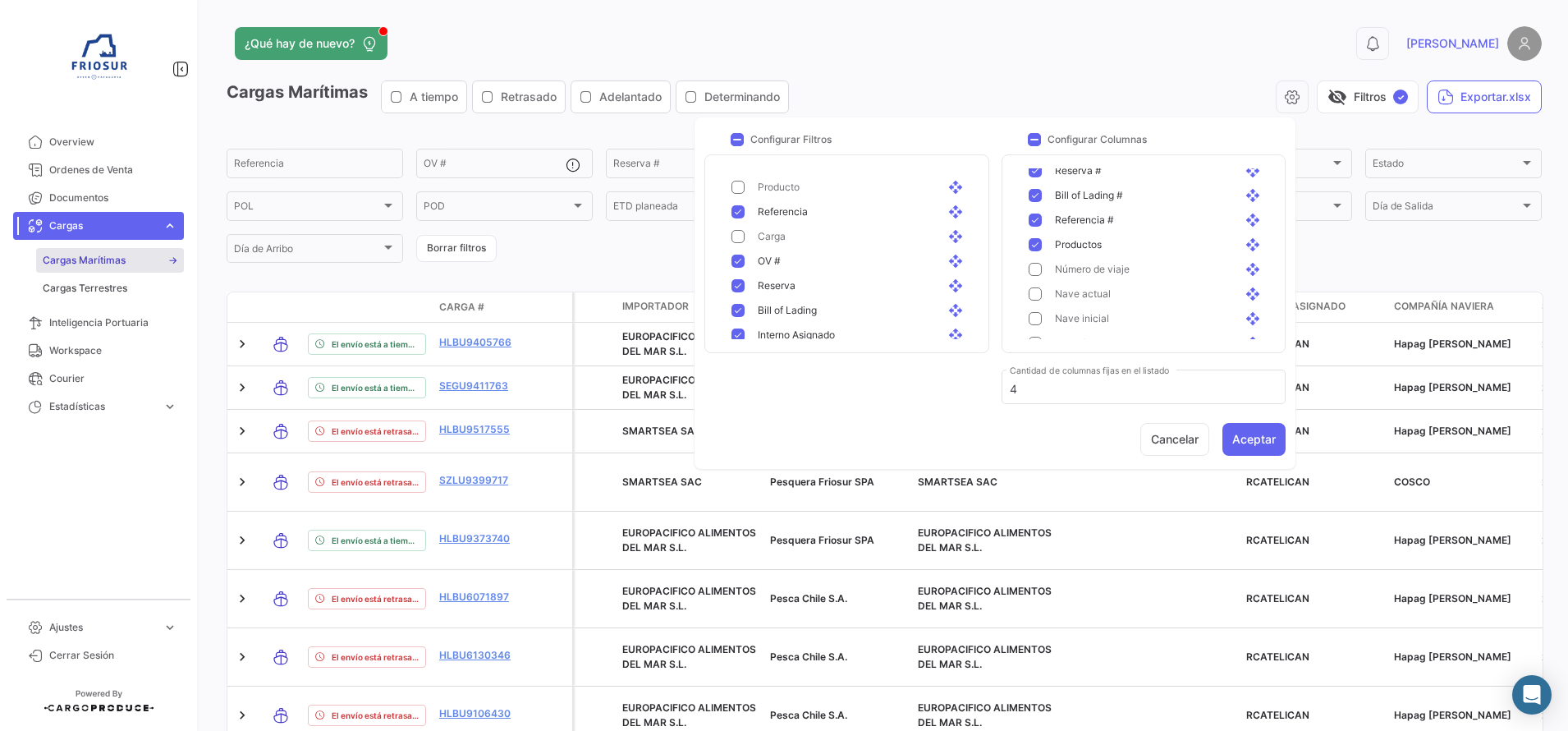 click 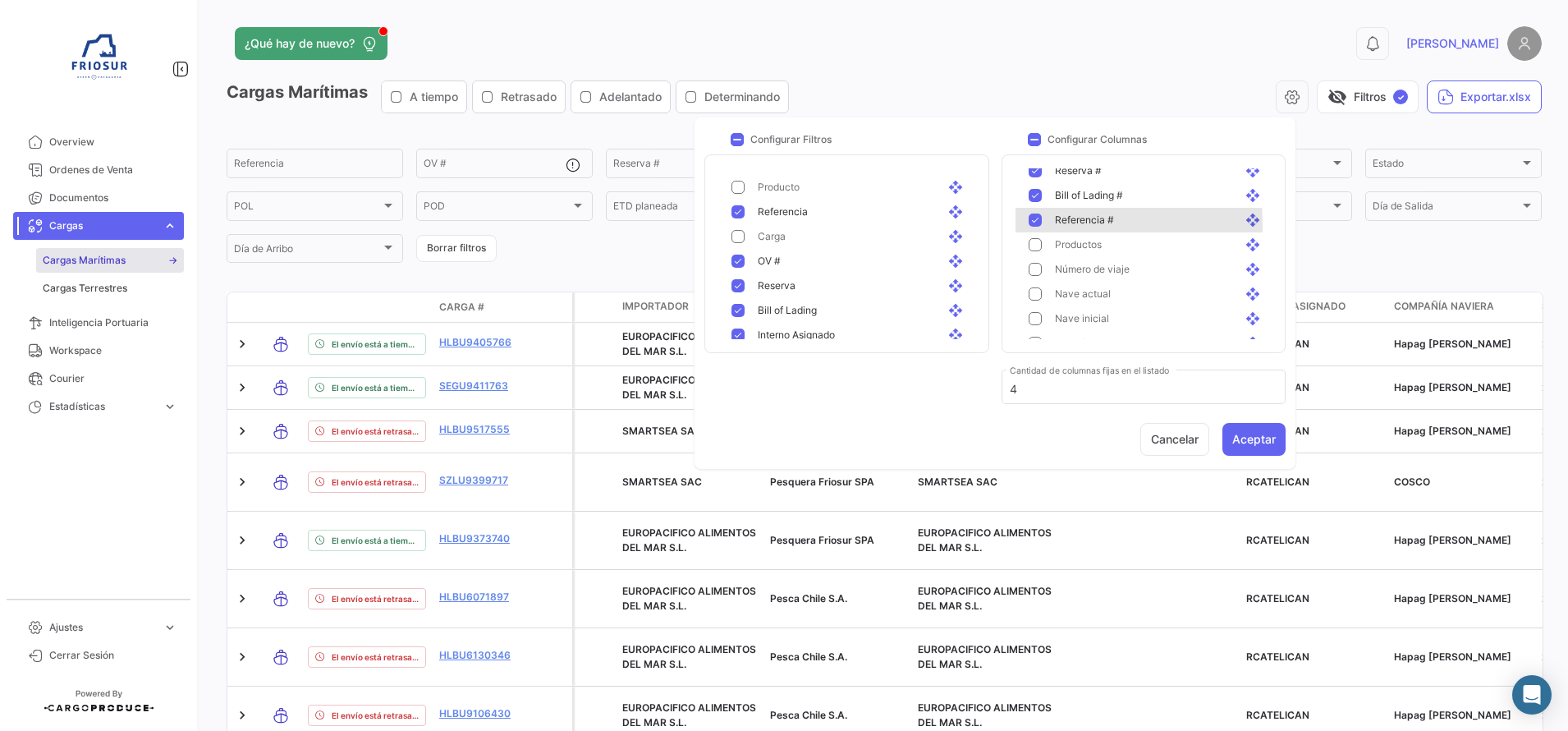 click 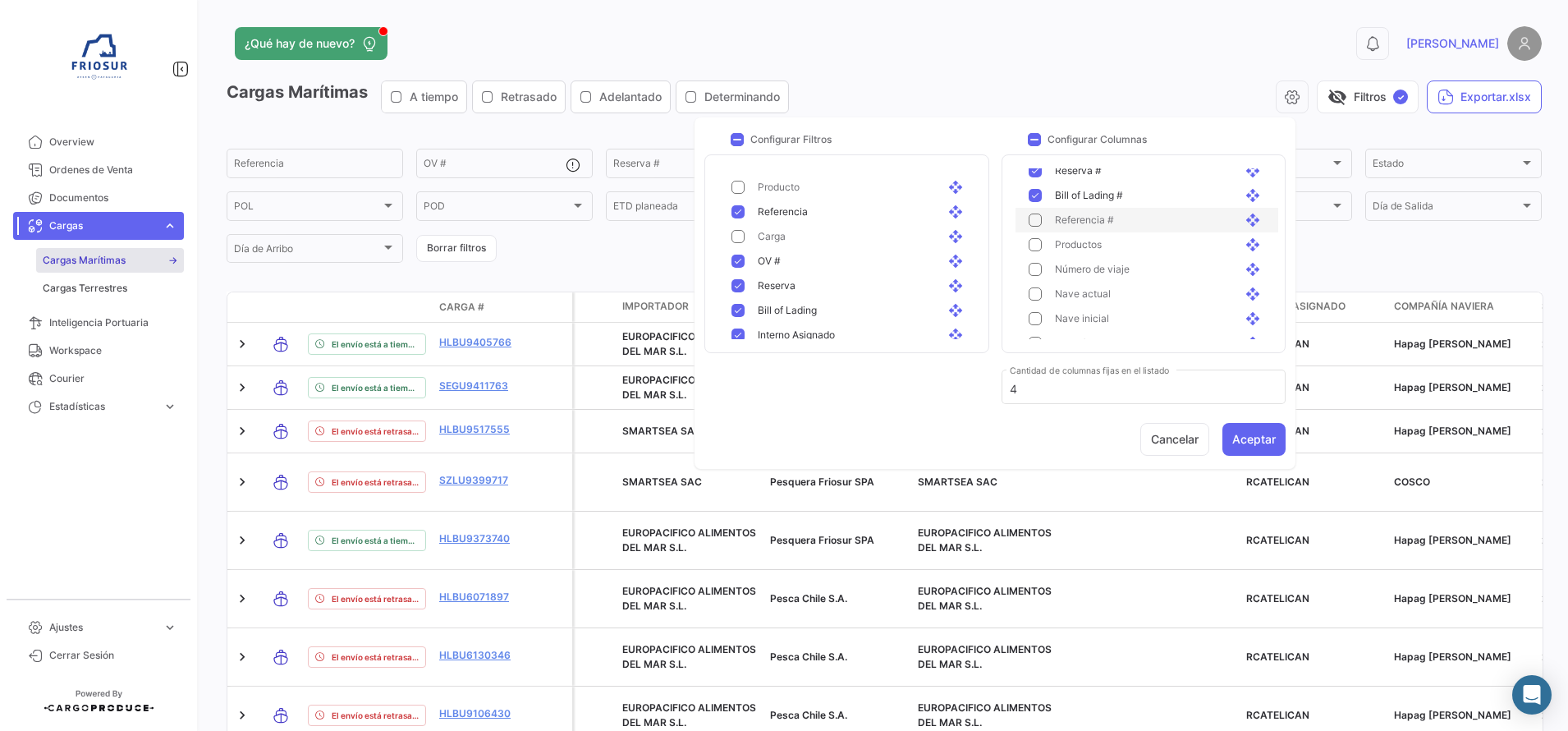 scroll, scrollTop: 653, scrollLeft: 0, axis: vertical 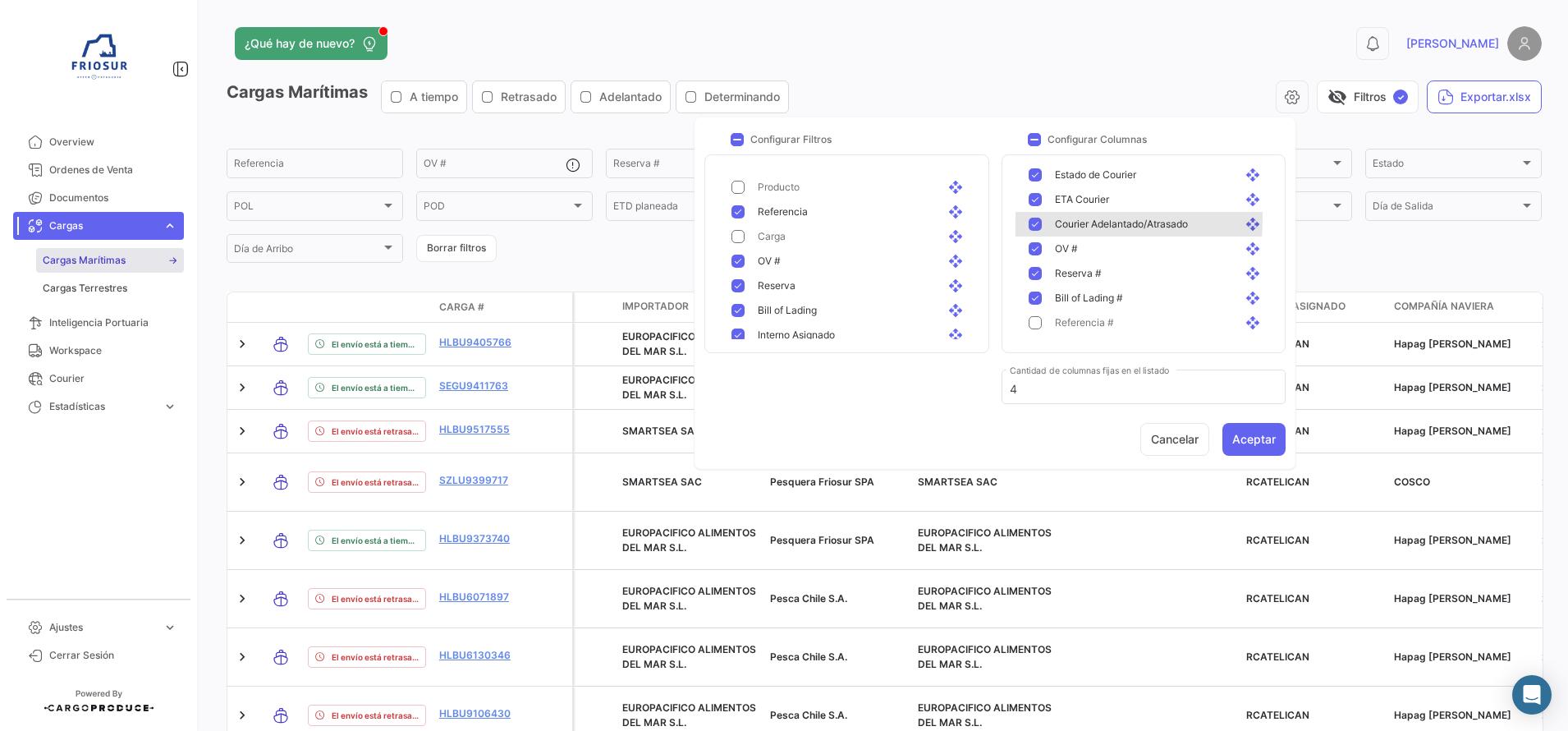 click 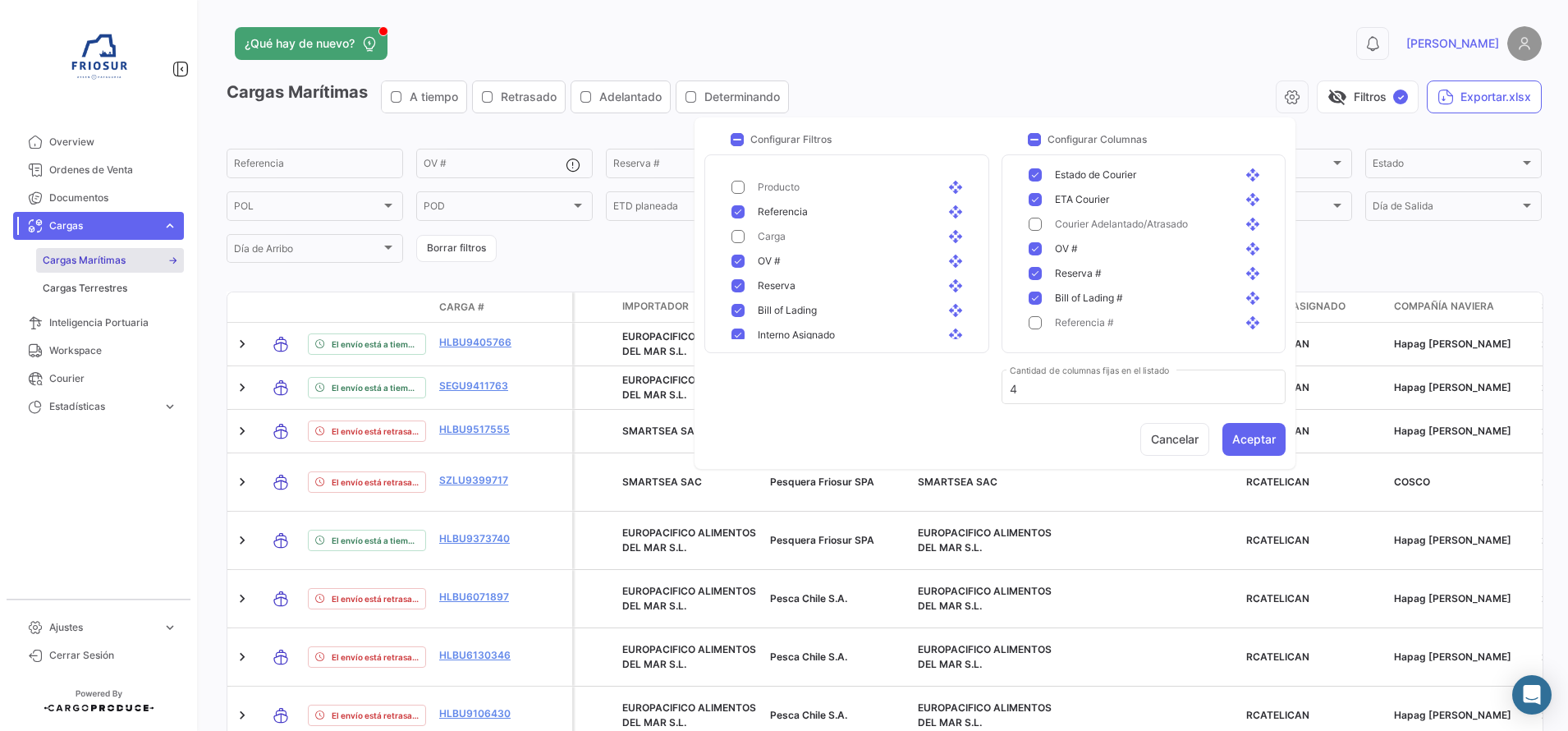 click at bounding box center [1035, 298] 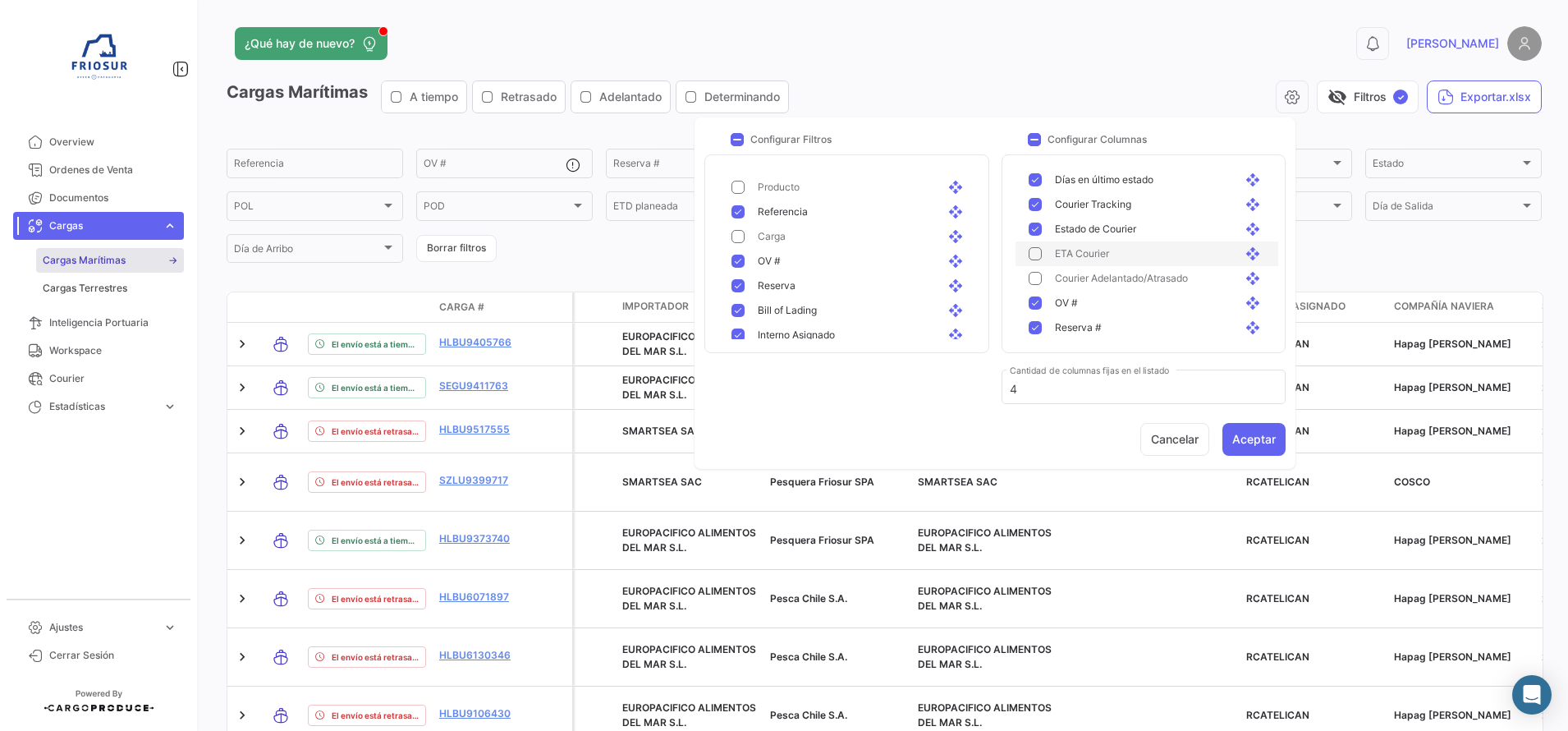 scroll, scrollTop: 550, scrollLeft: 0, axis: vertical 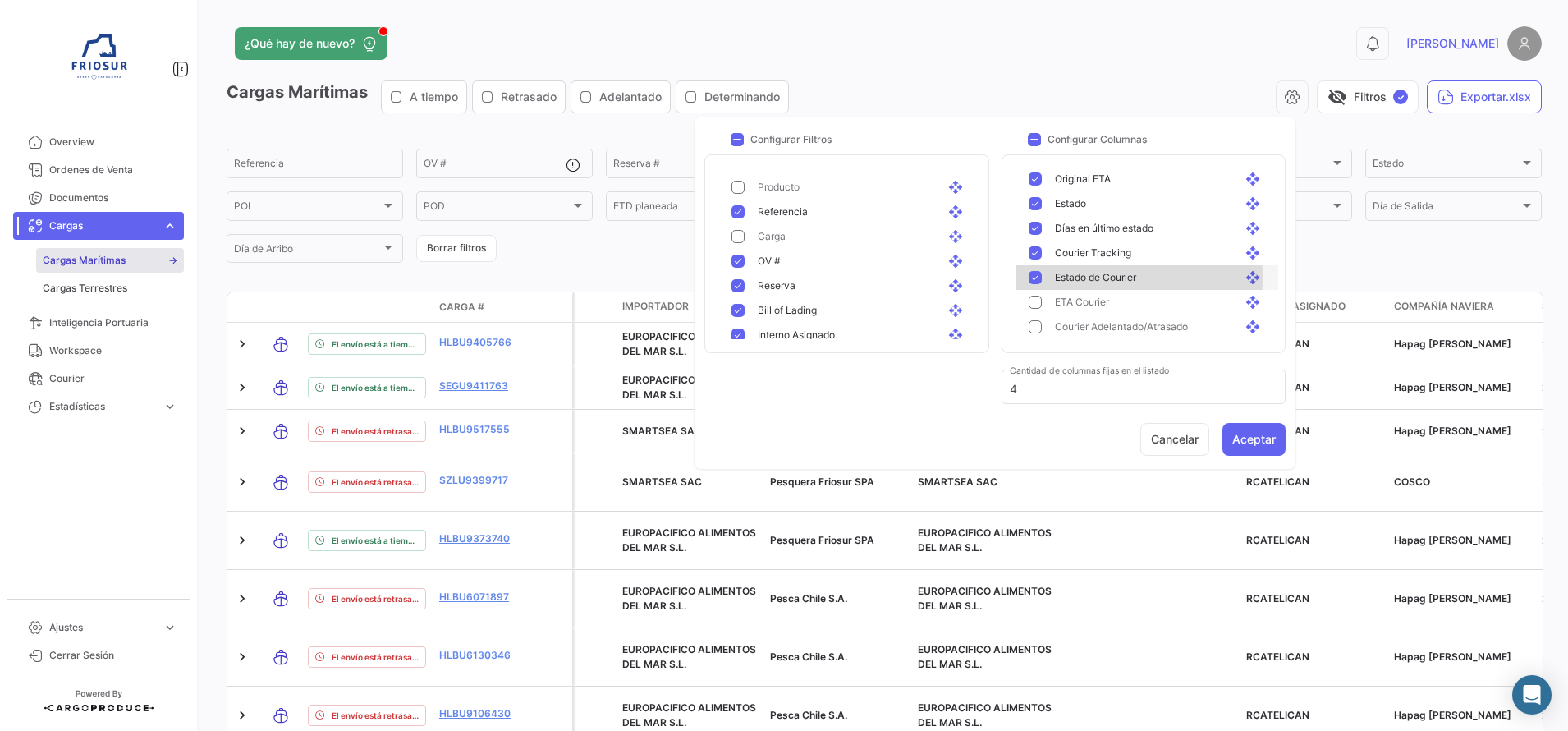 click at bounding box center (1035, 376) 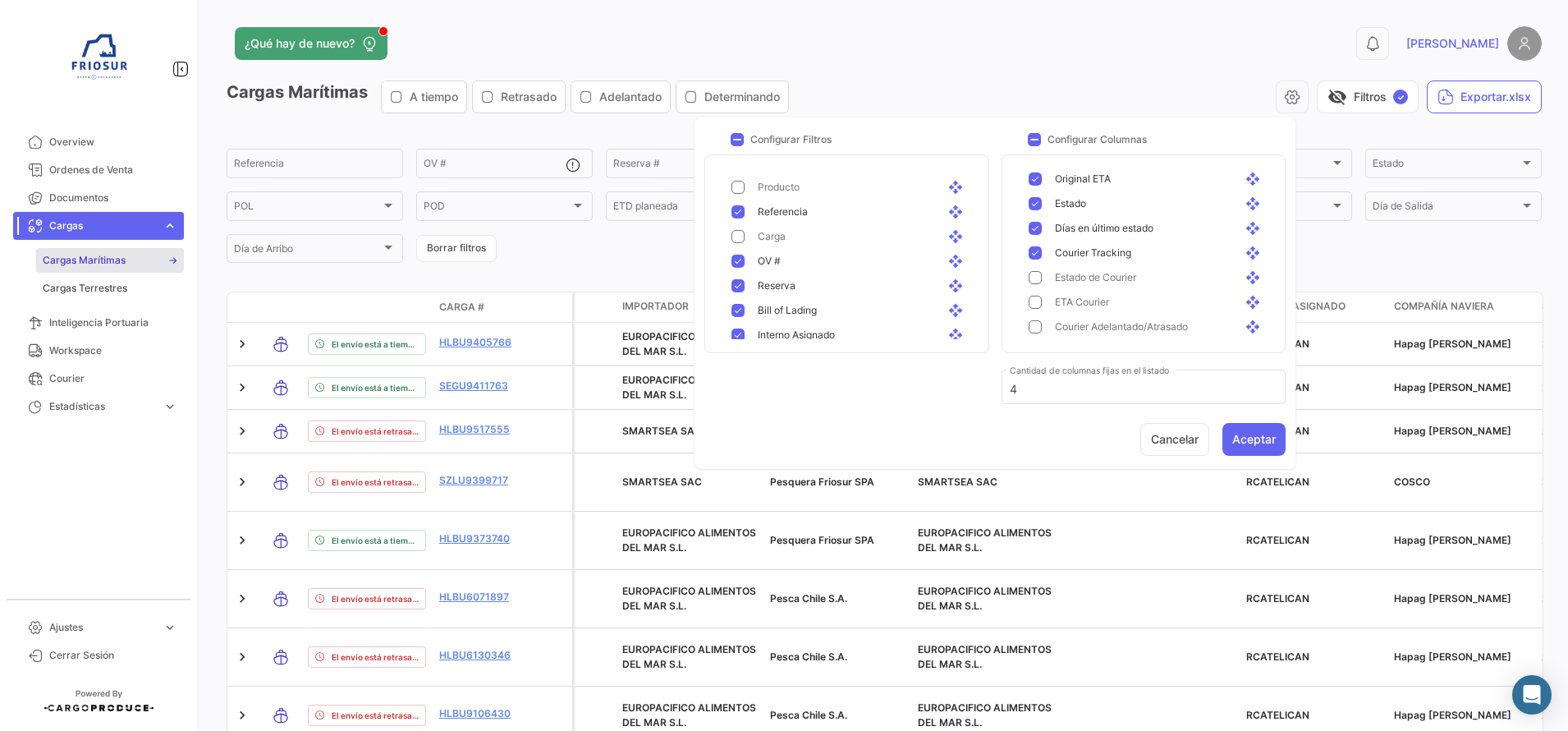 click at bounding box center (1035, 352) 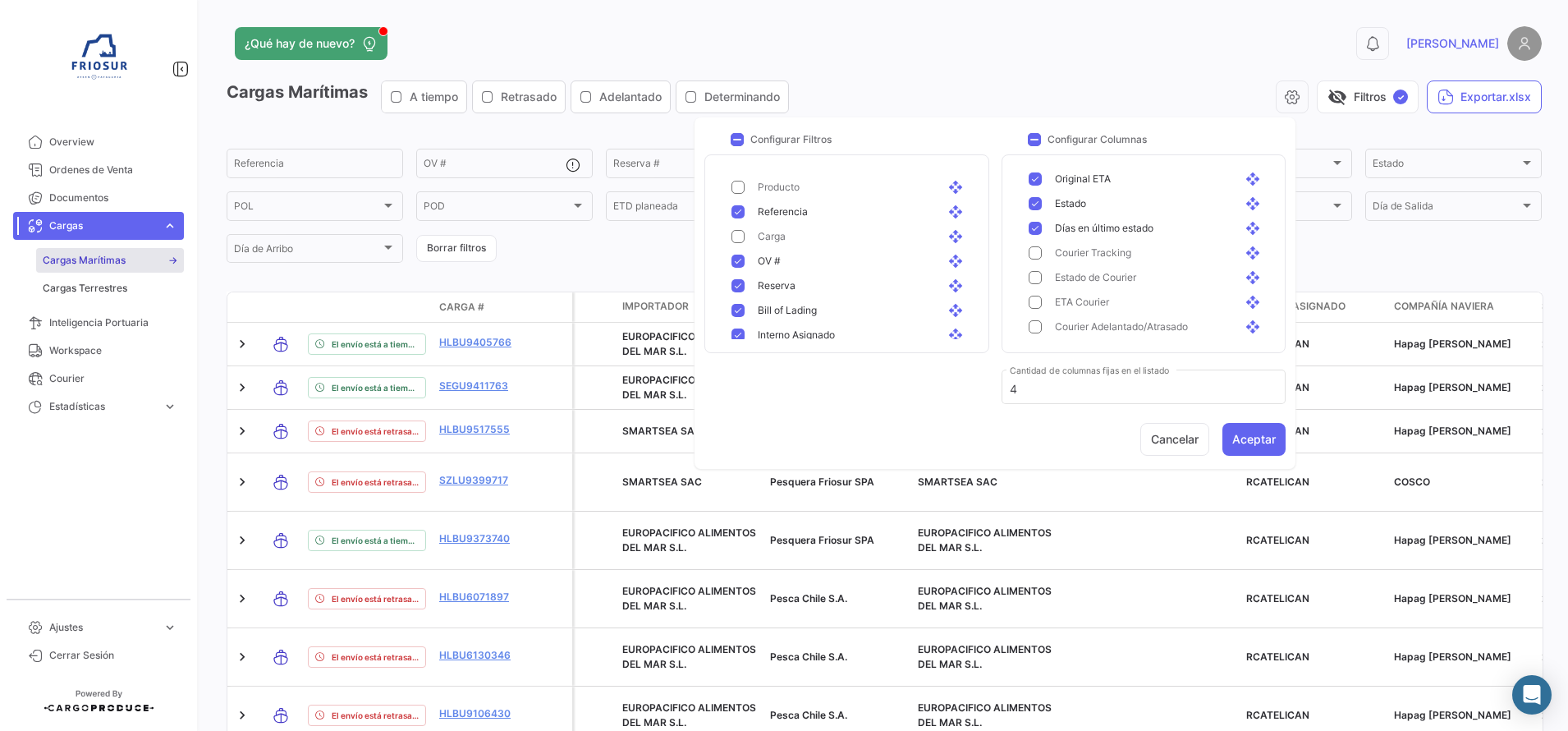 click 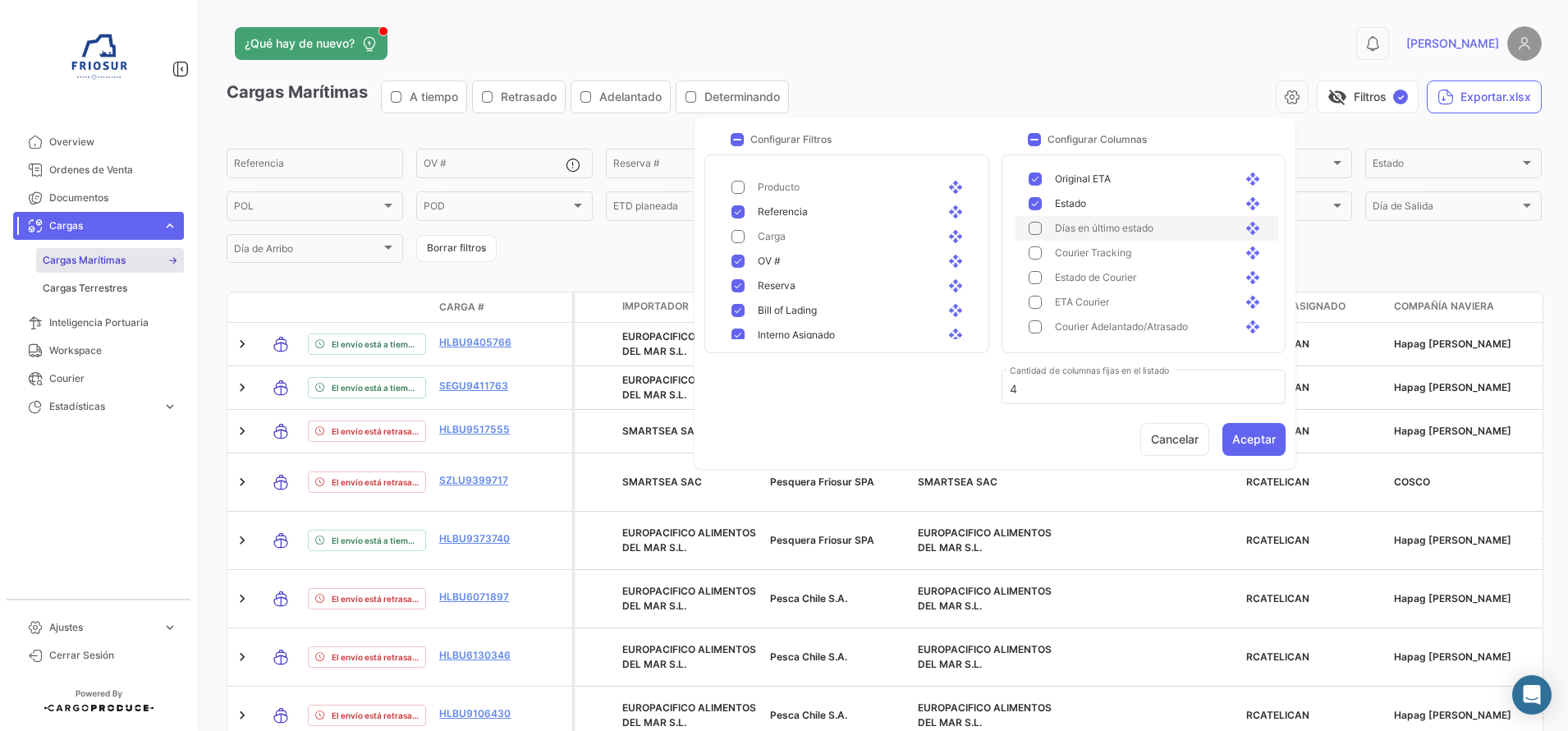 scroll, scrollTop: 448, scrollLeft: 0, axis: vertical 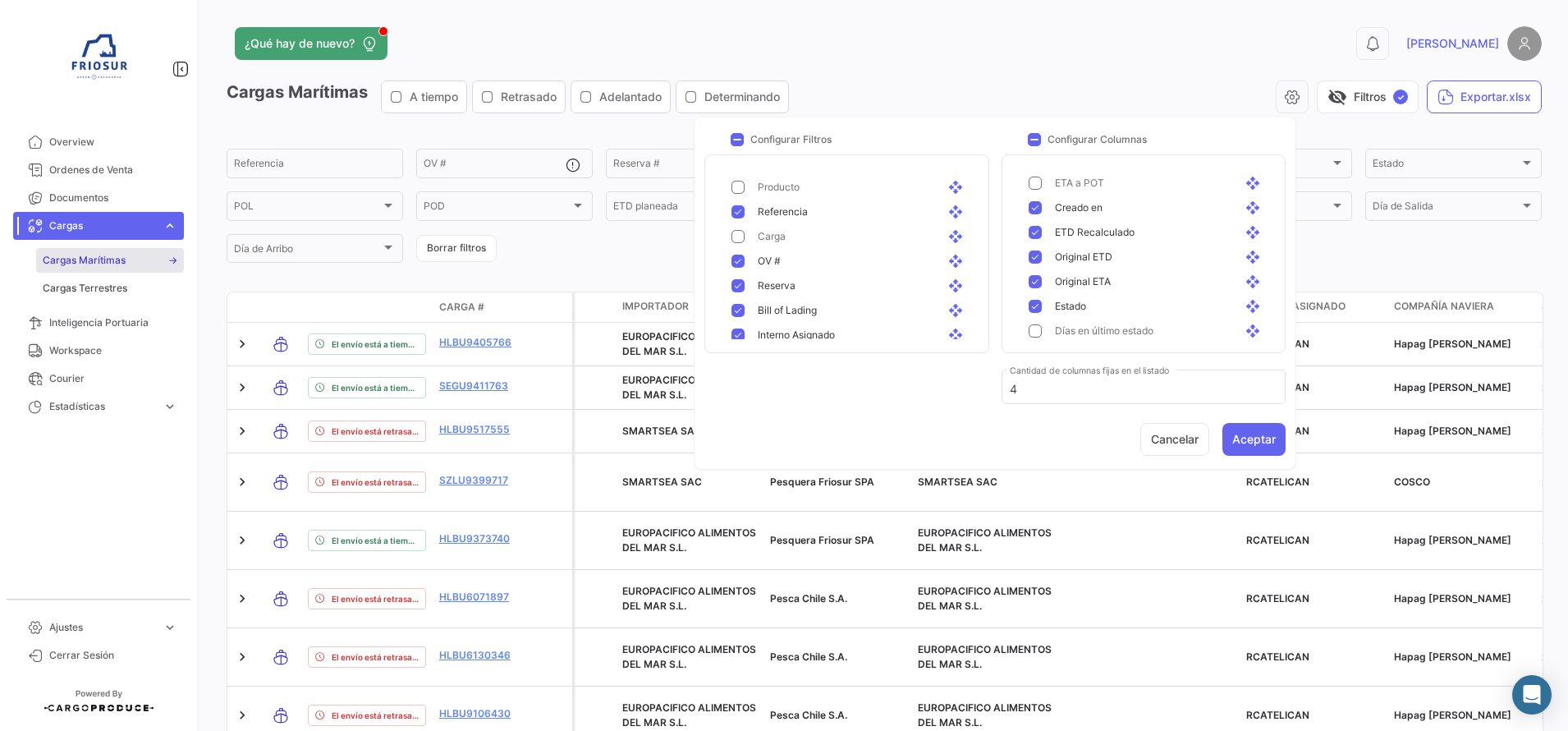 click on "Original ETA   open_with" at bounding box center [1147, 380] 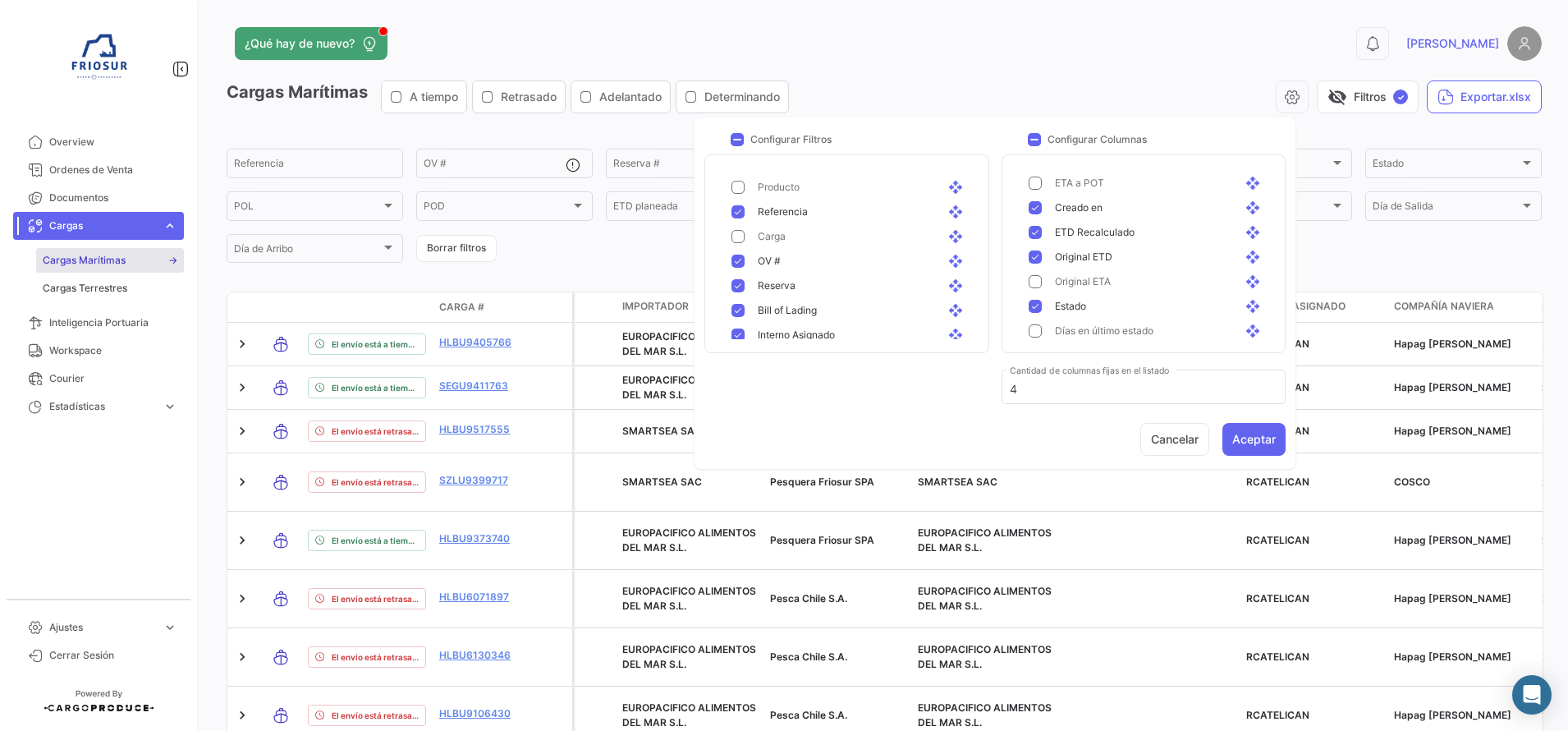 click 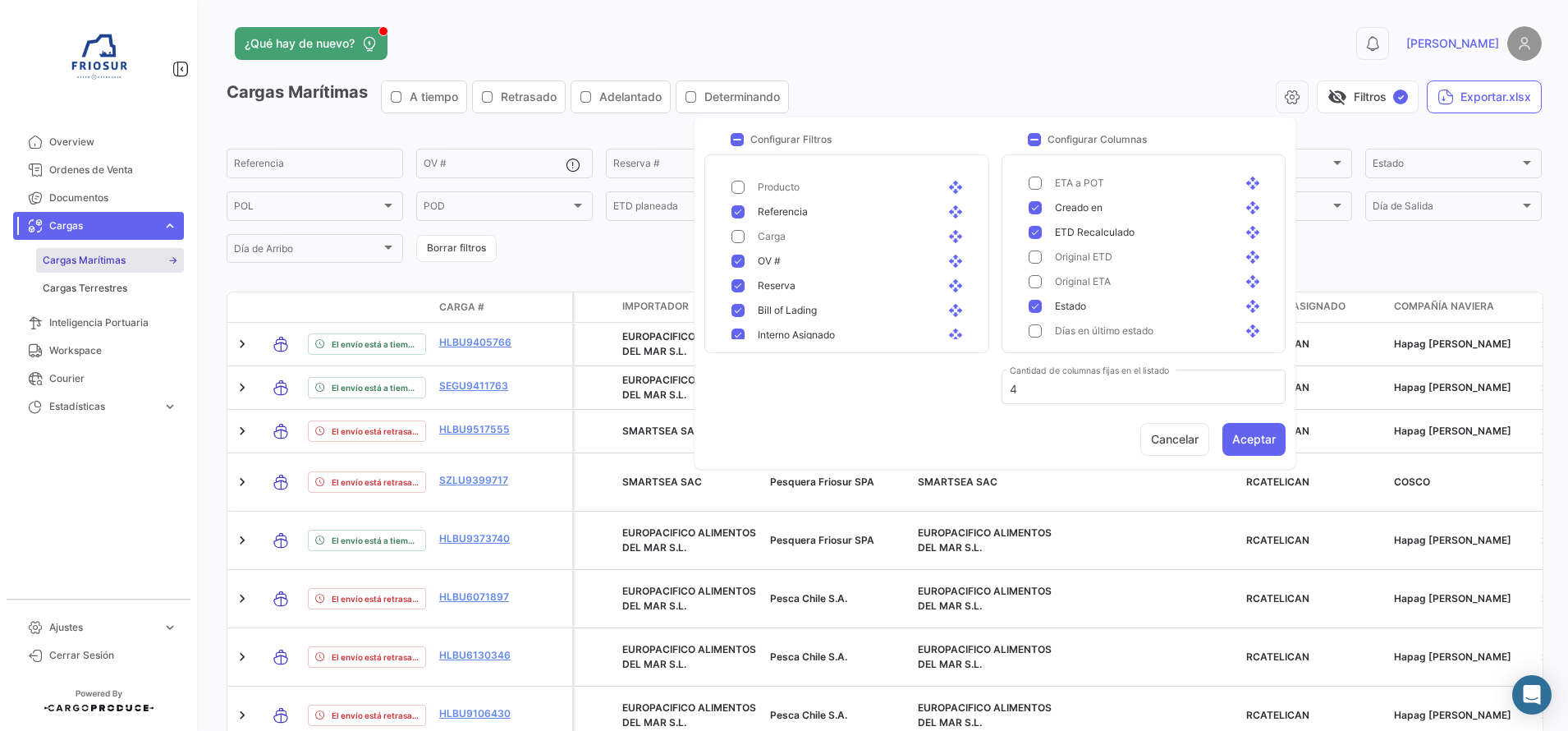 click 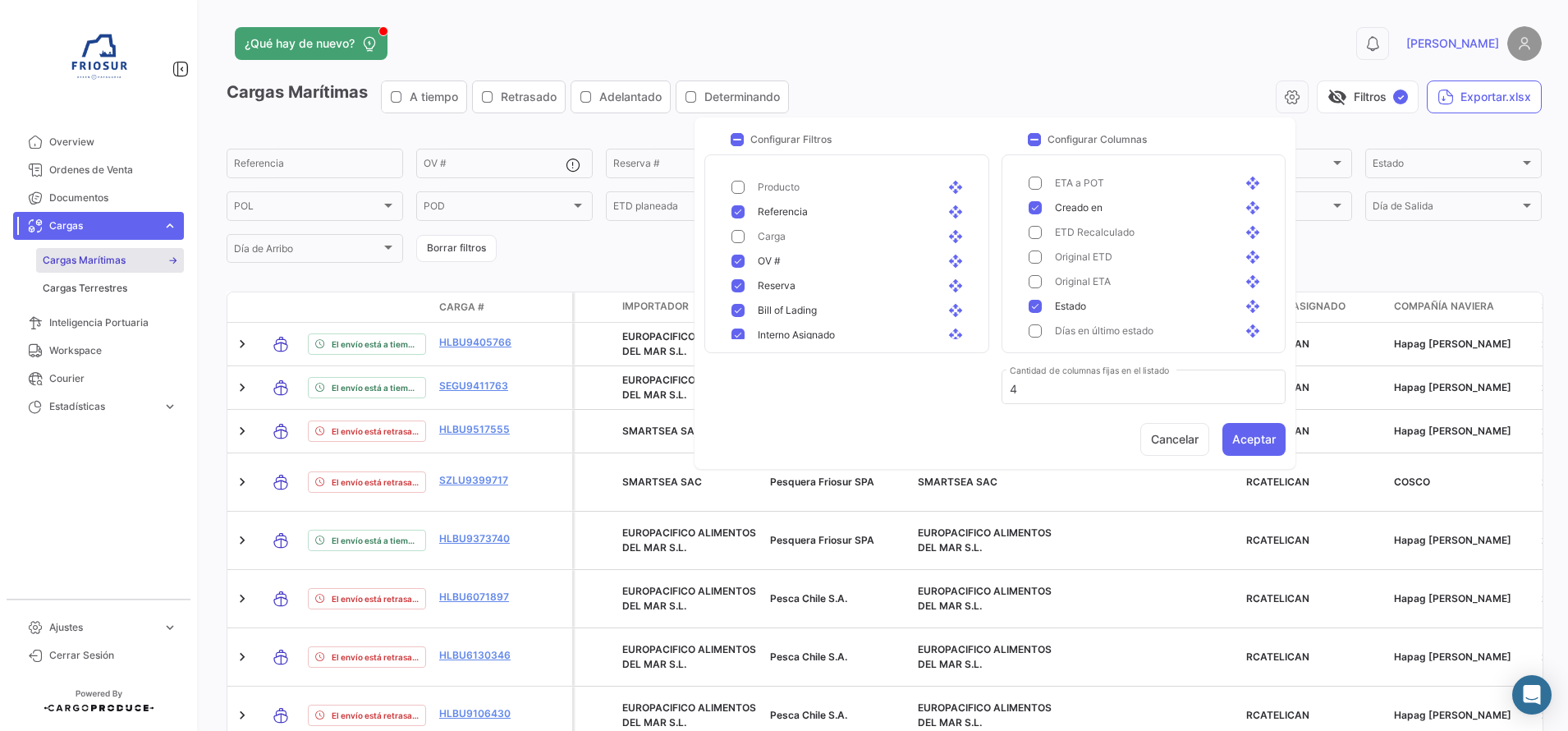 click at bounding box center [1035, 306] 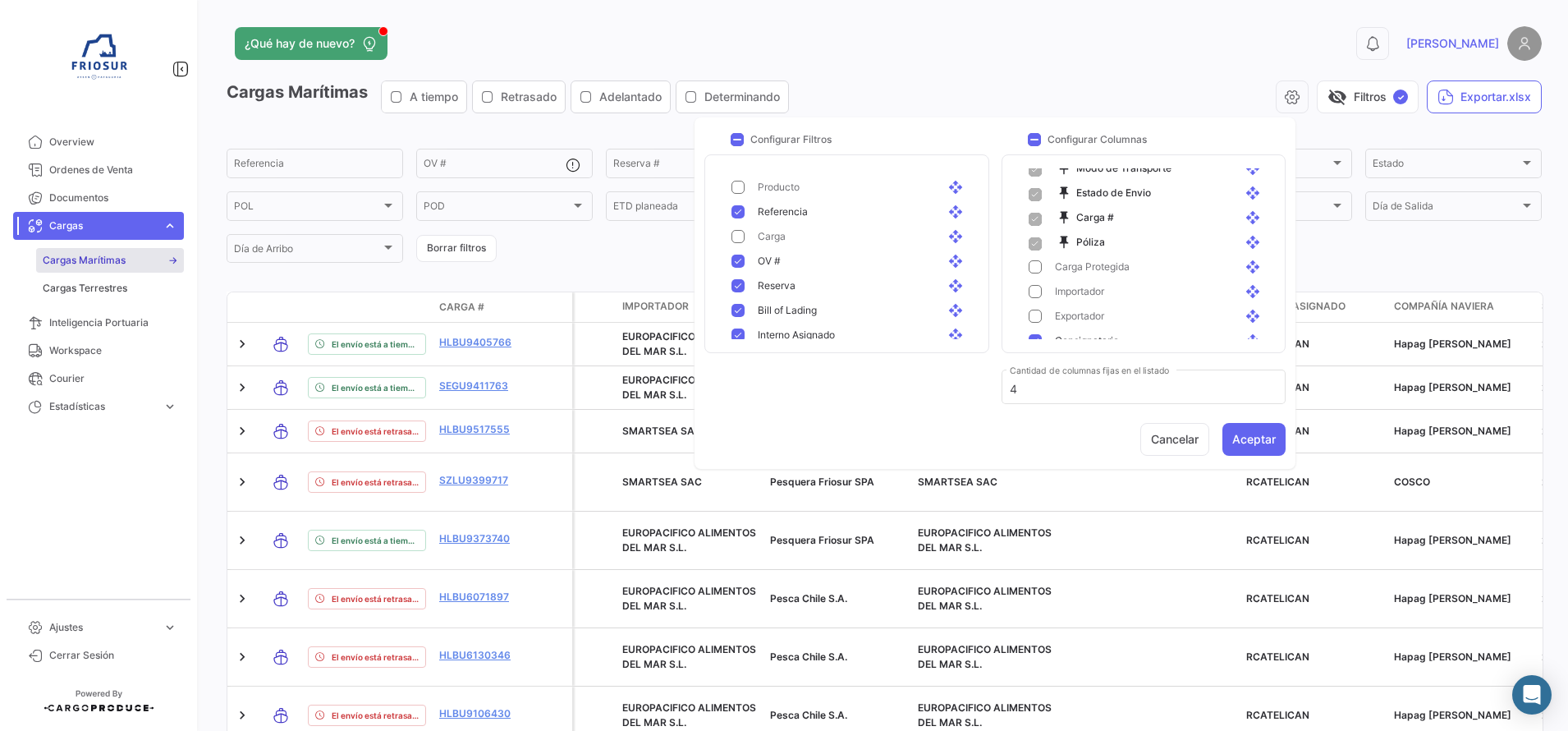 scroll, scrollTop: 0, scrollLeft: 0, axis: both 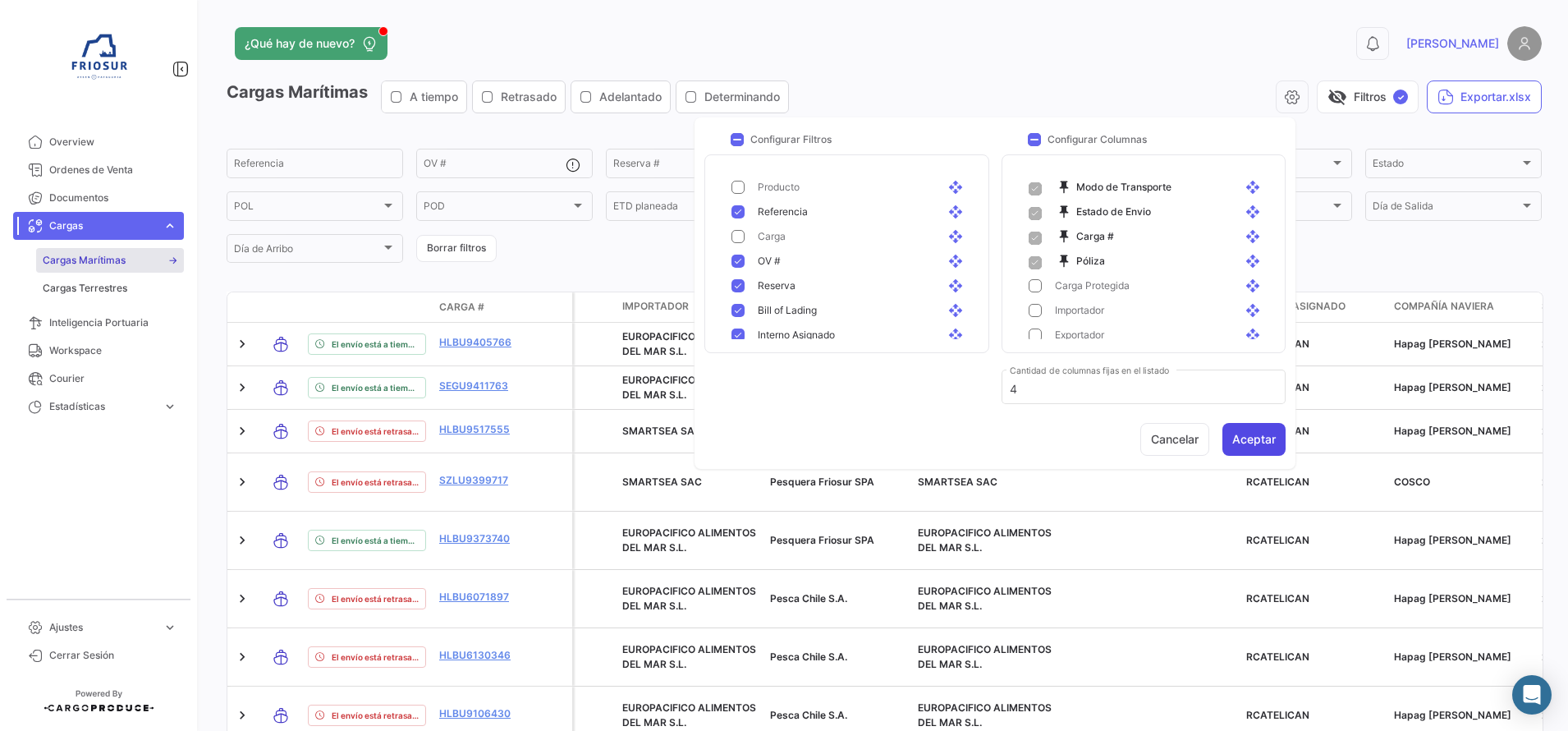 click on "Aceptar" at bounding box center [1254, 439] 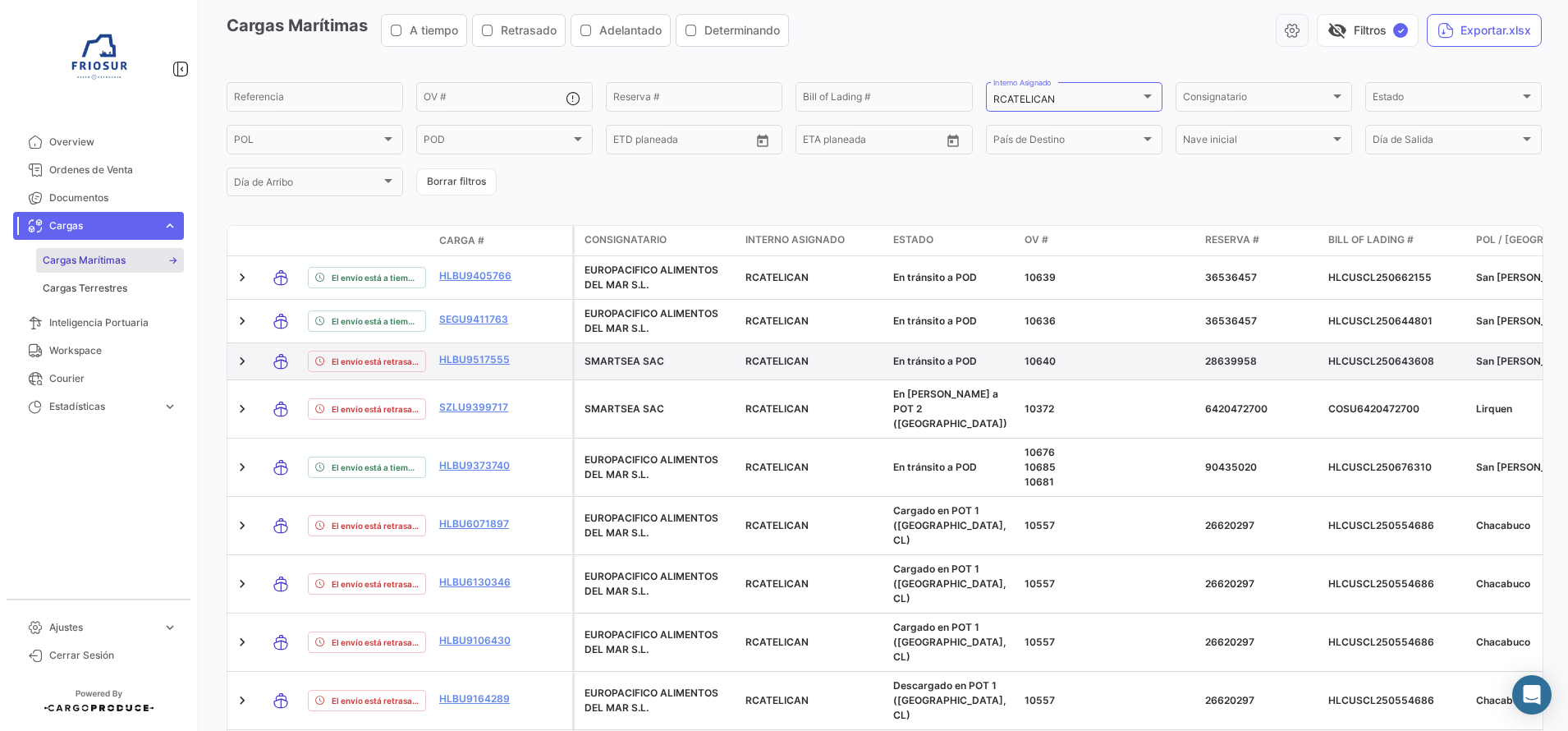 scroll, scrollTop: 0, scrollLeft: 0, axis: both 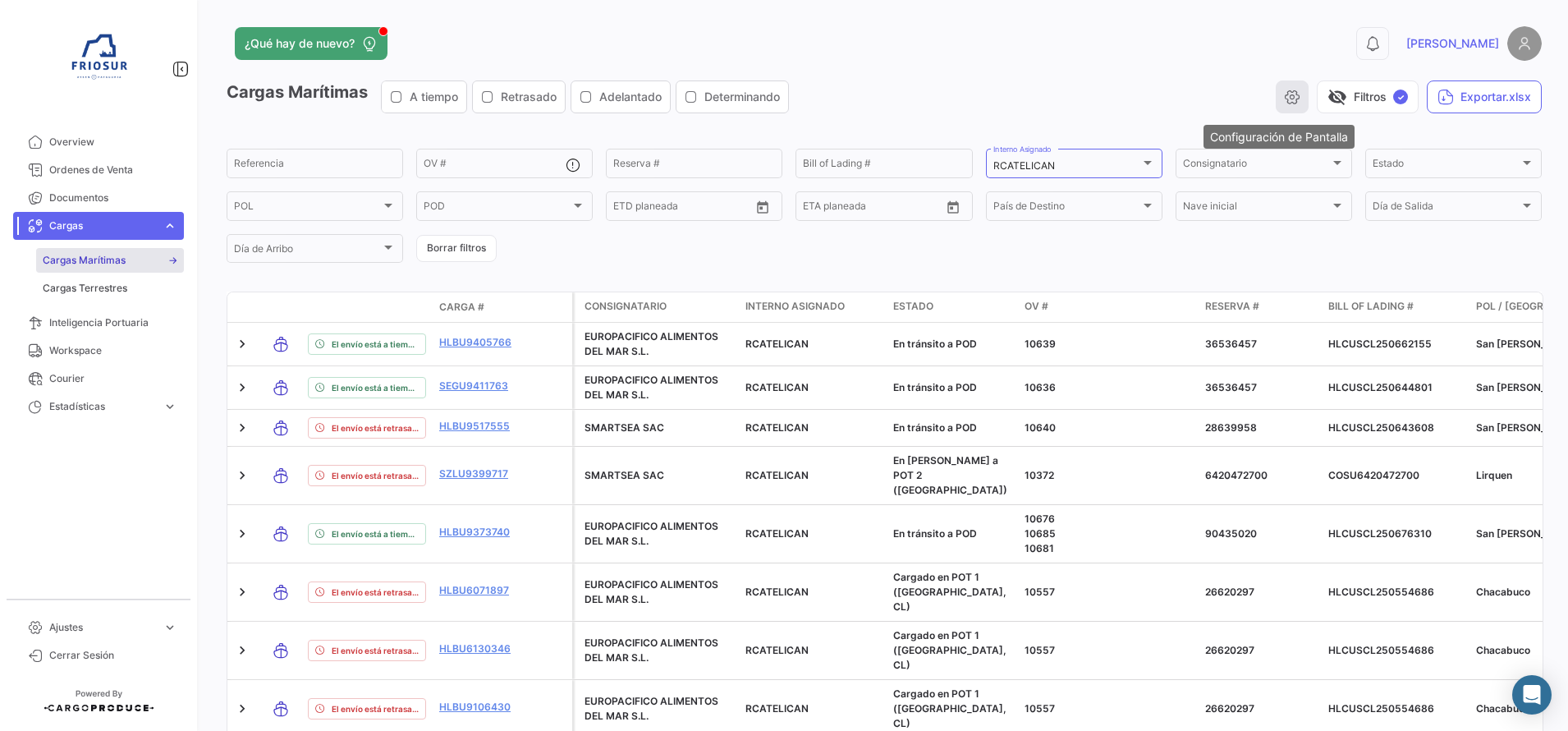 click 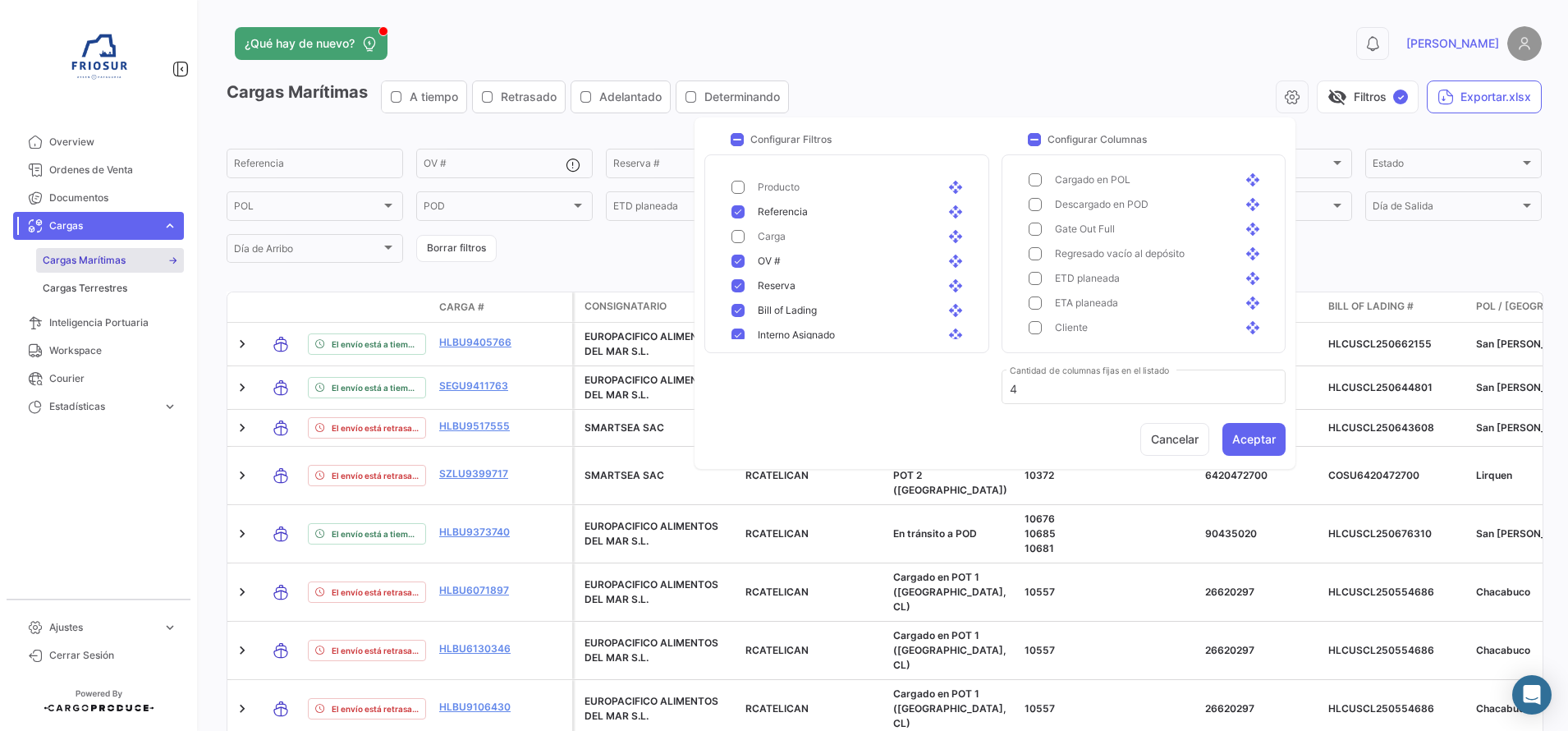 scroll, scrollTop: 1166, scrollLeft: 0, axis: vertical 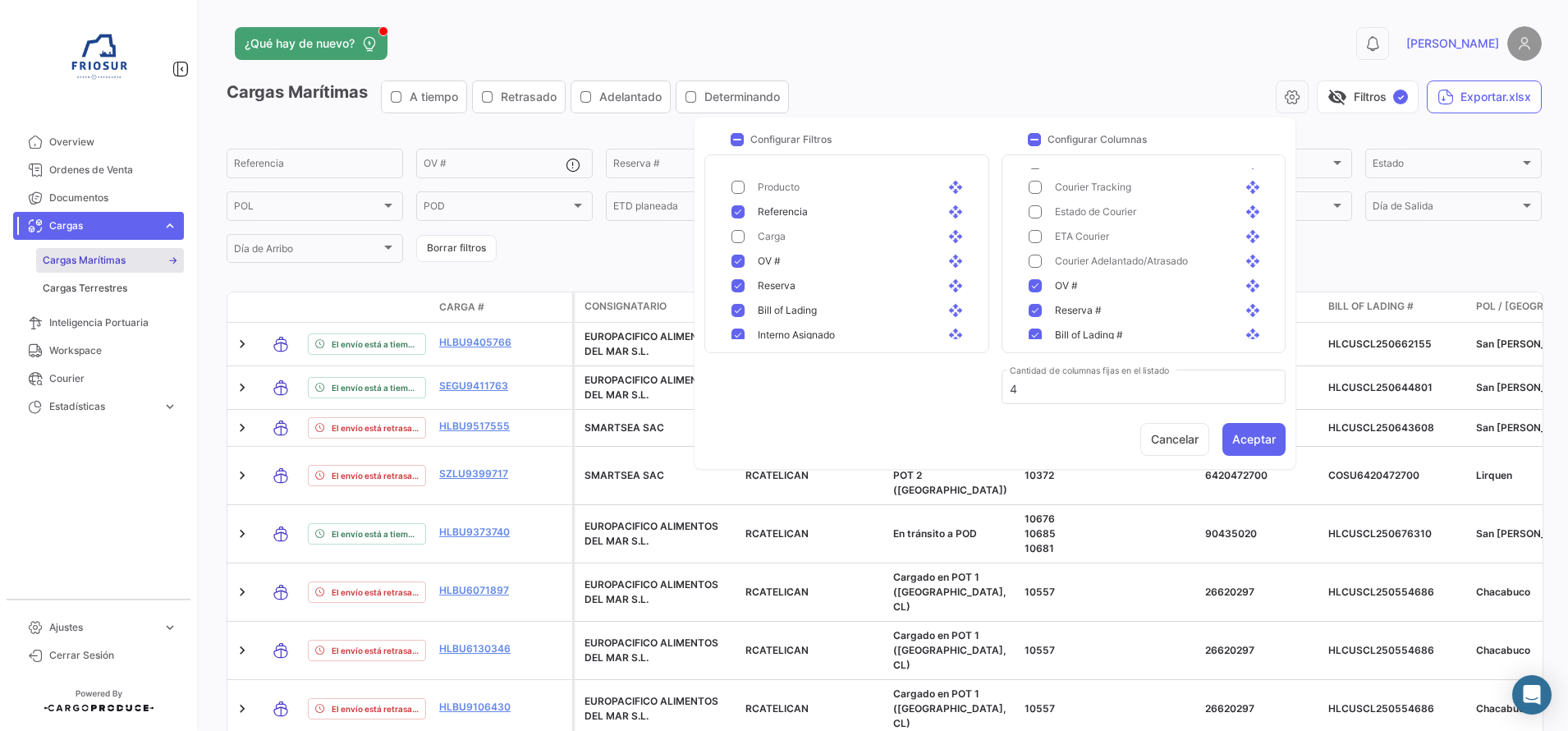 click at bounding box center [1035, 310] 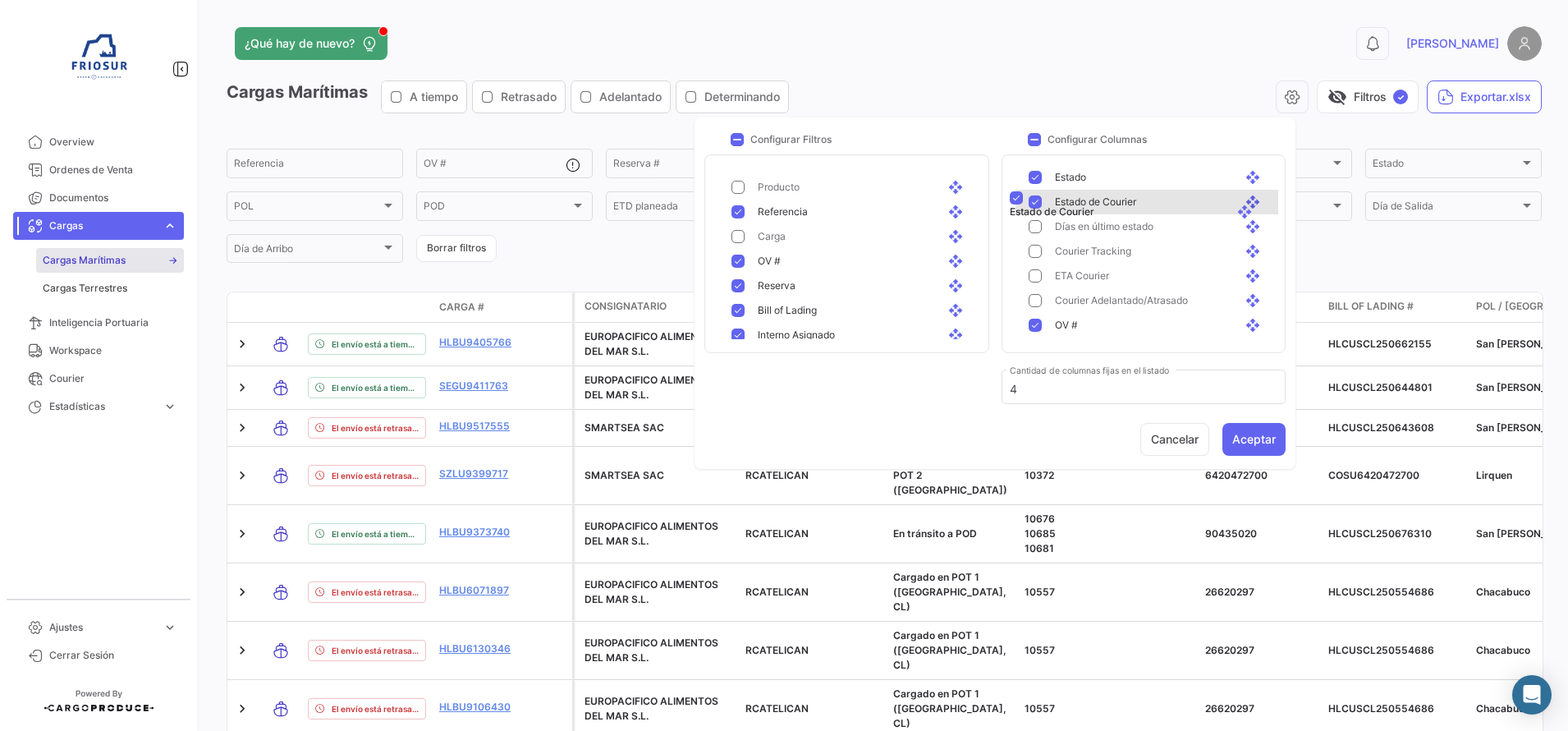 scroll, scrollTop: 575, scrollLeft: 0, axis: vertical 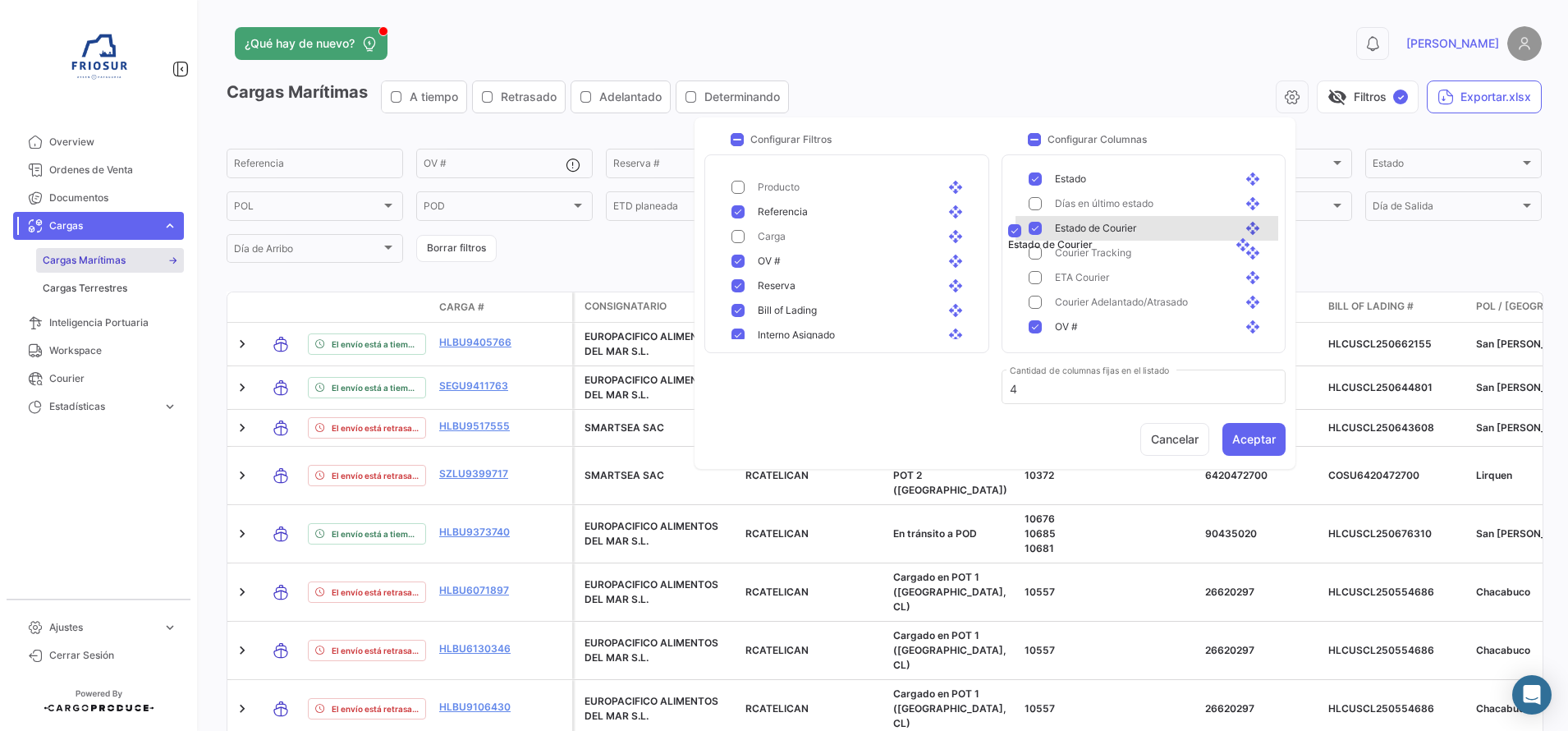 drag, startPoint x: 1235, startPoint y: 204, endPoint x: 1227, endPoint y: 225, distance: 22.472205 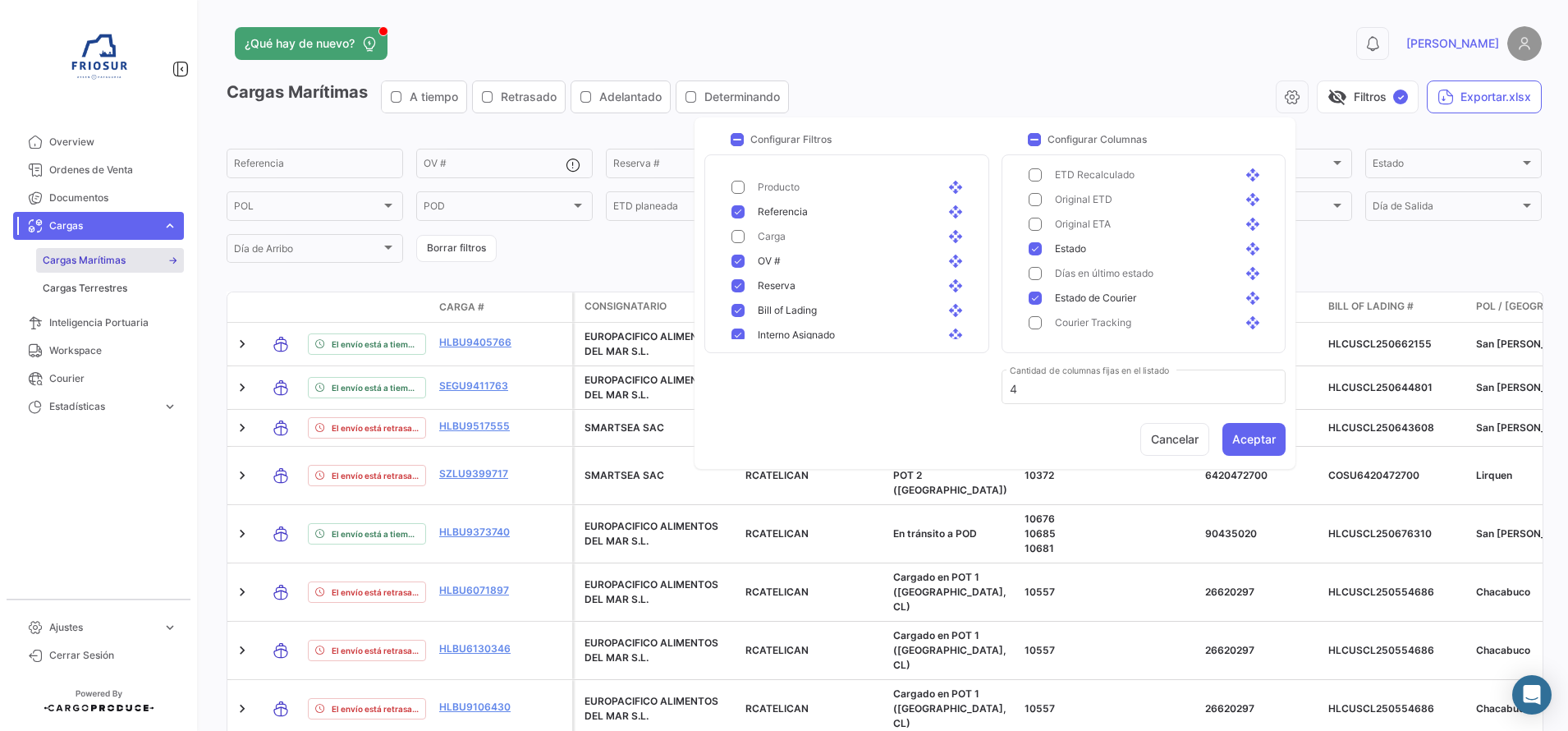 scroll, scrollTop: 472, scrollLeft: 0, axis: vertical 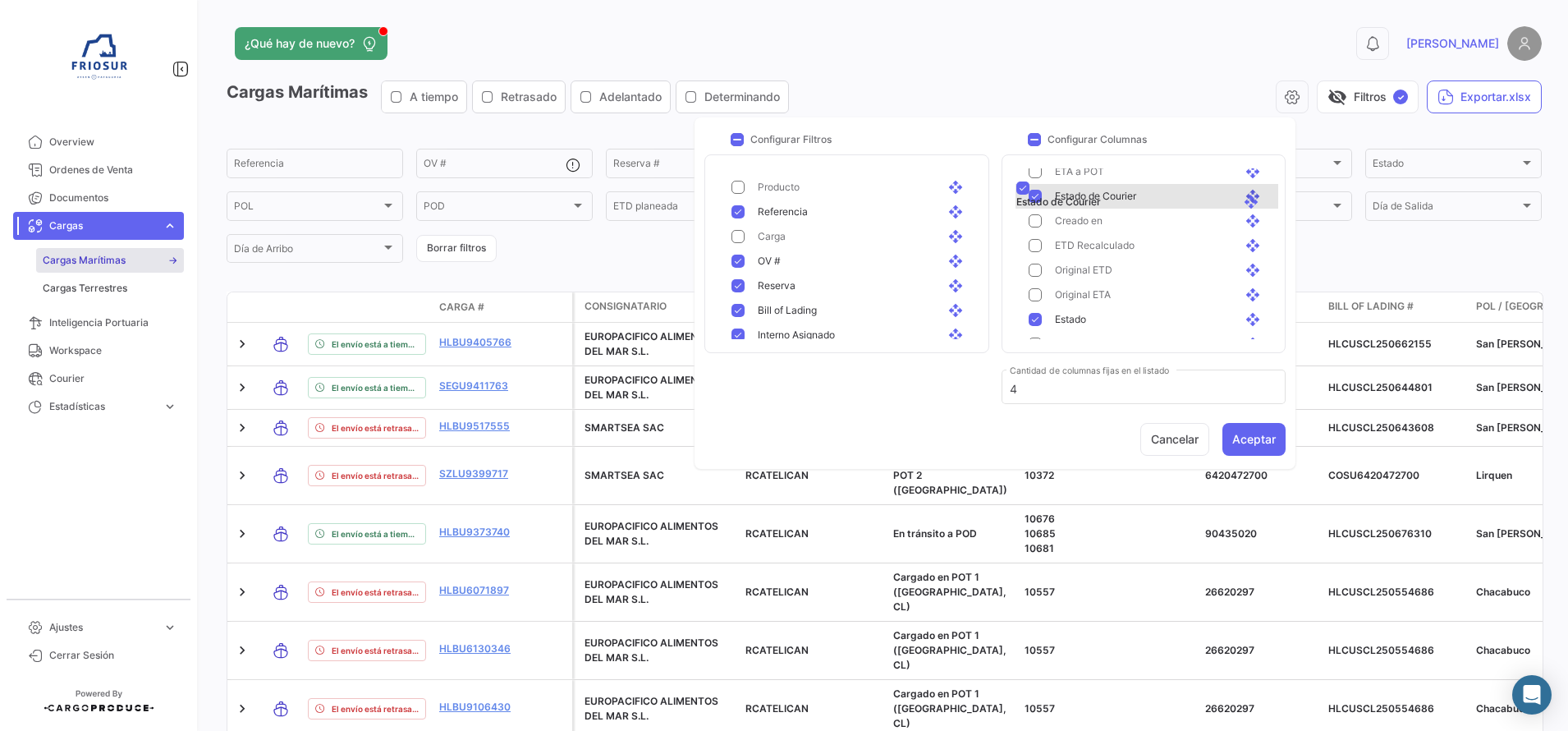 drag, startPoint x: 1232, startPoint y: 333, endPoint x: 1230, endPoint y: 176, distance: 157.01274 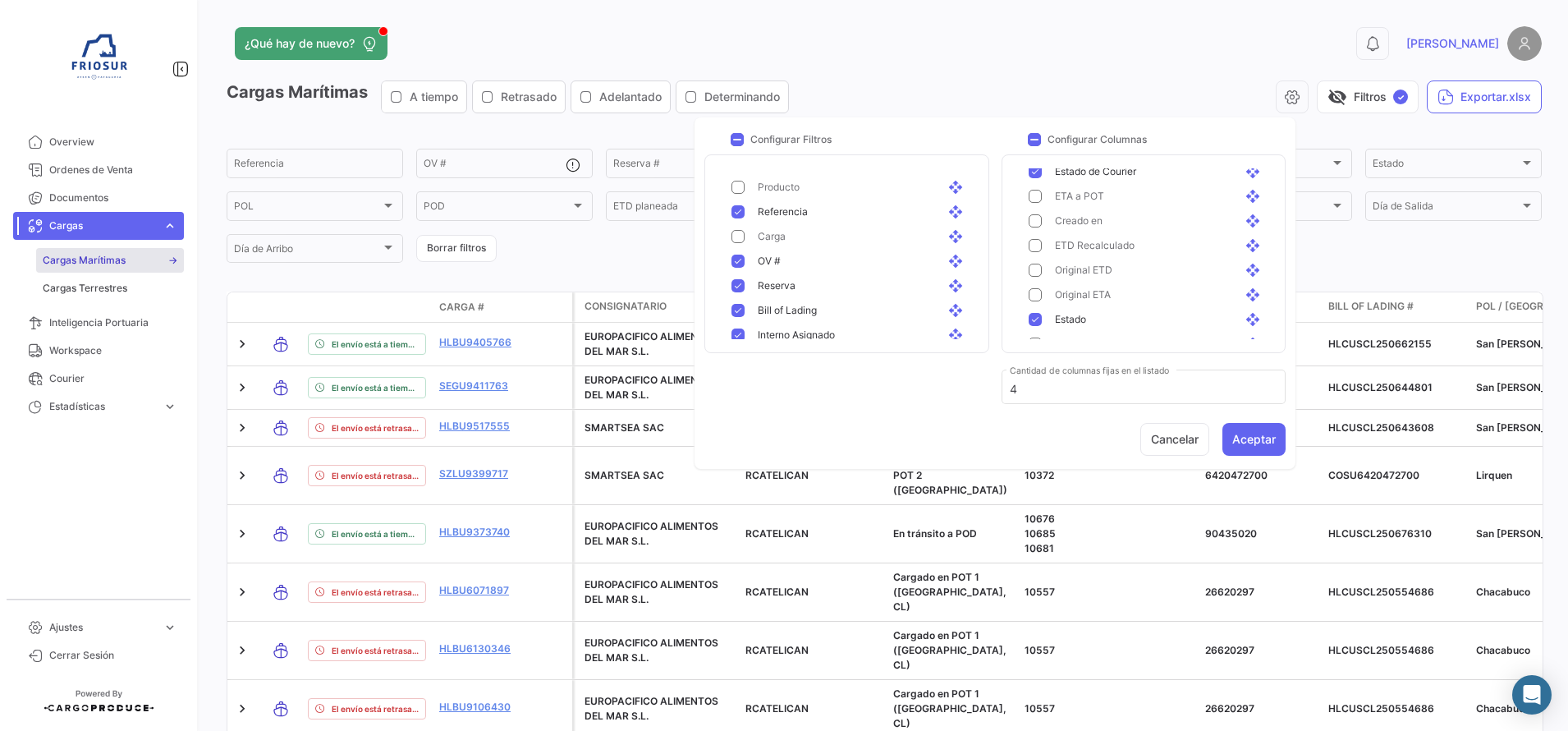 scroll, scrollTop: 451, scrollLeft: 0, axis: vertical 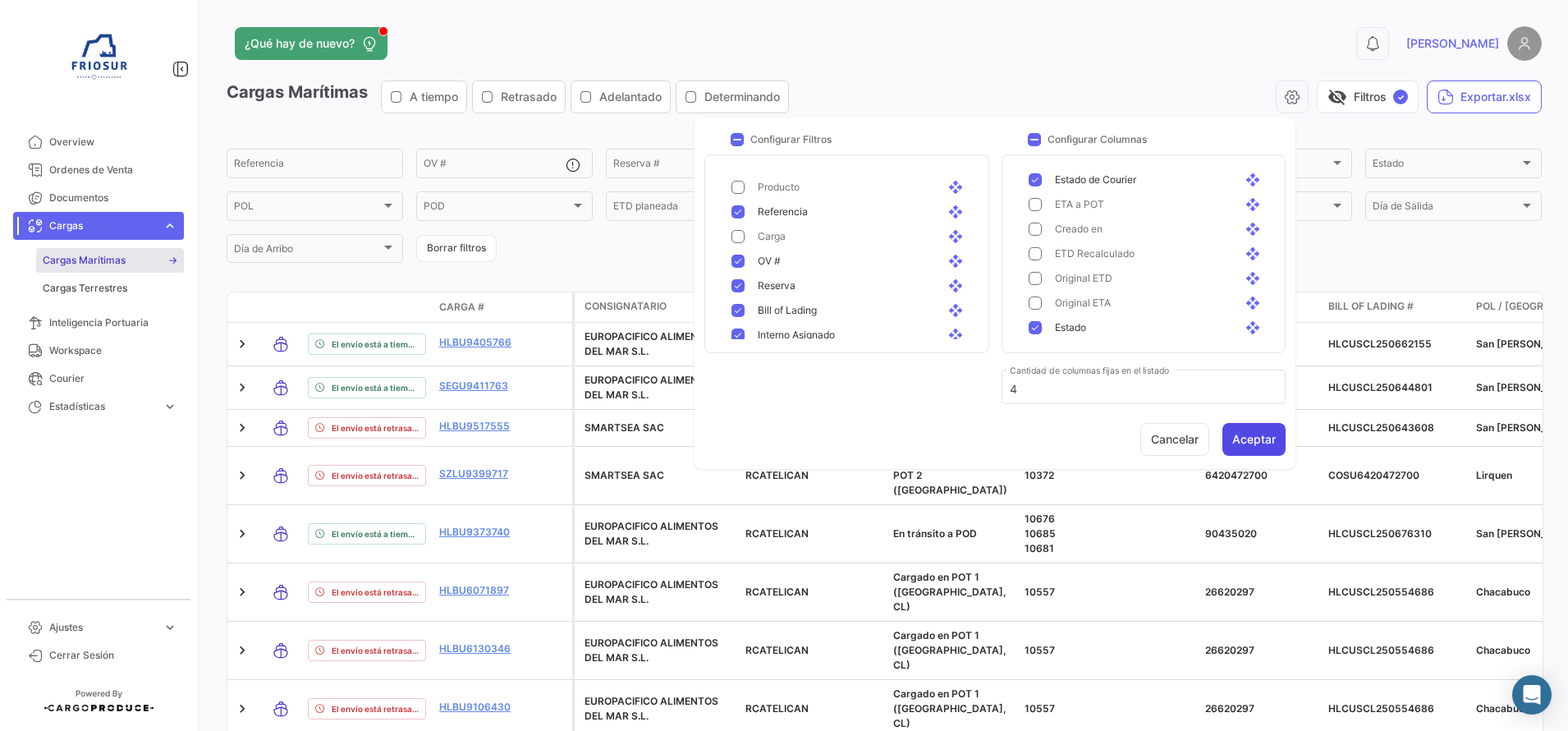 click on "Aceptar" at bounding box center (1254, 439) 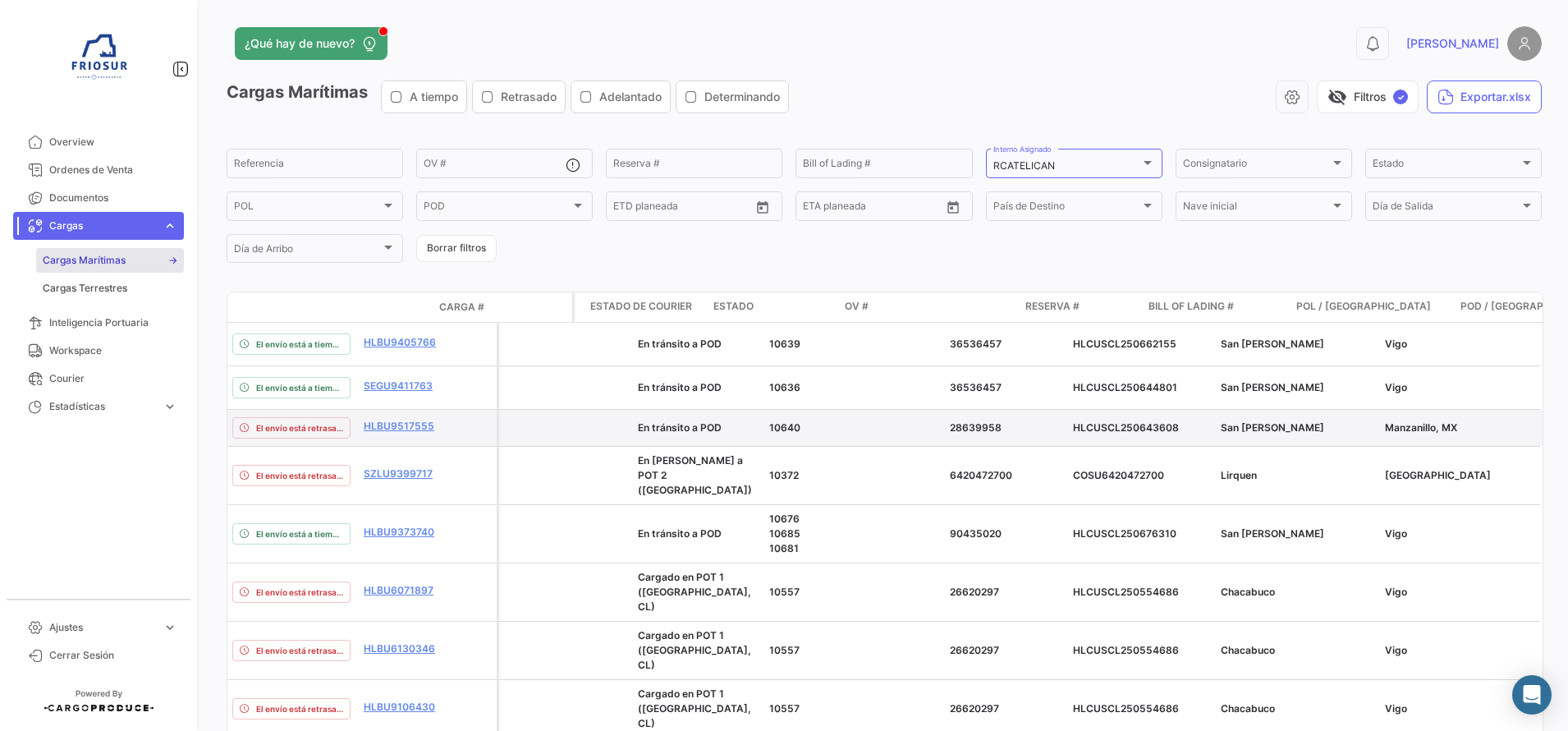 scroll, scrollTop: 0, scrollLeft: 0, axis: both 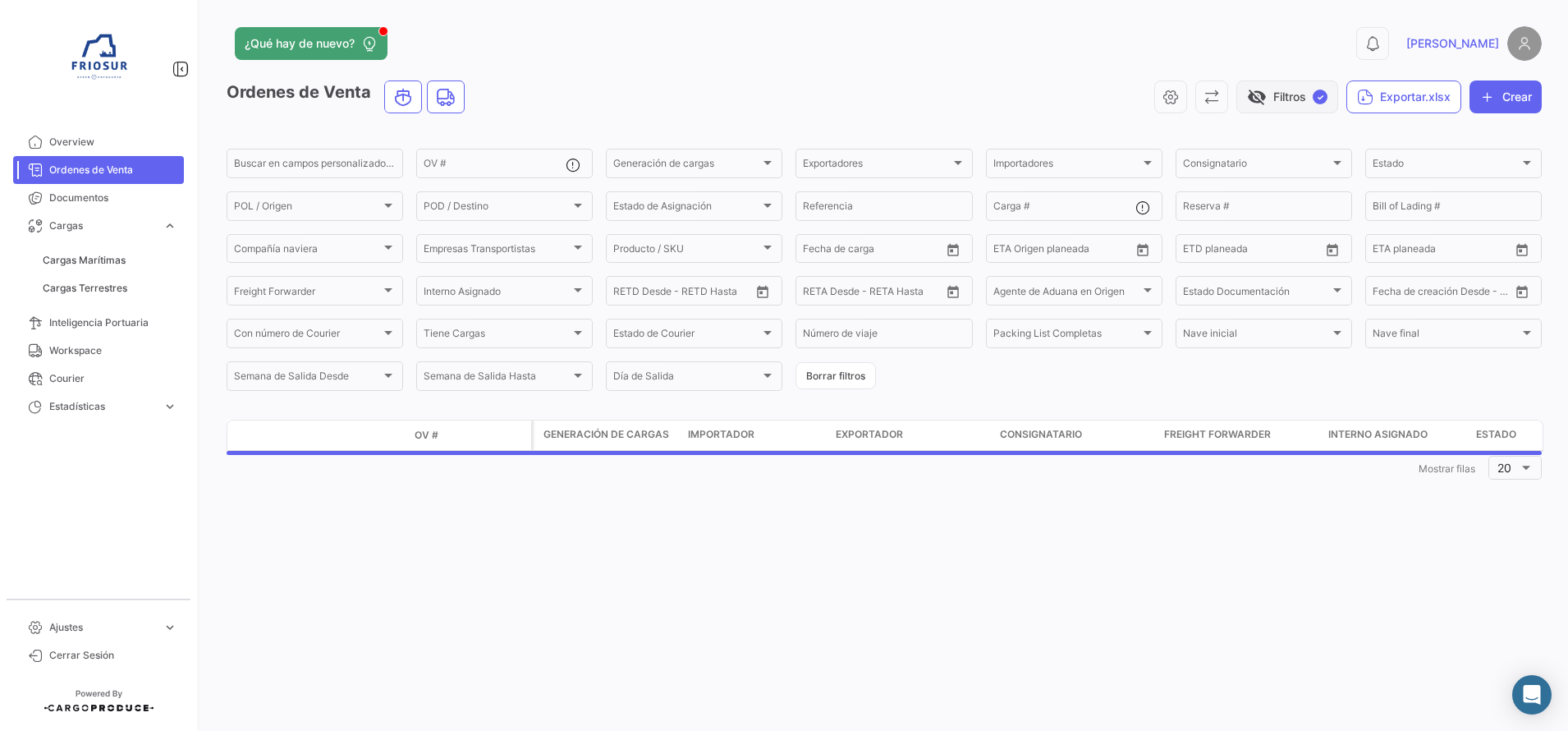 click on "visibility_off   Filtros  ✓" 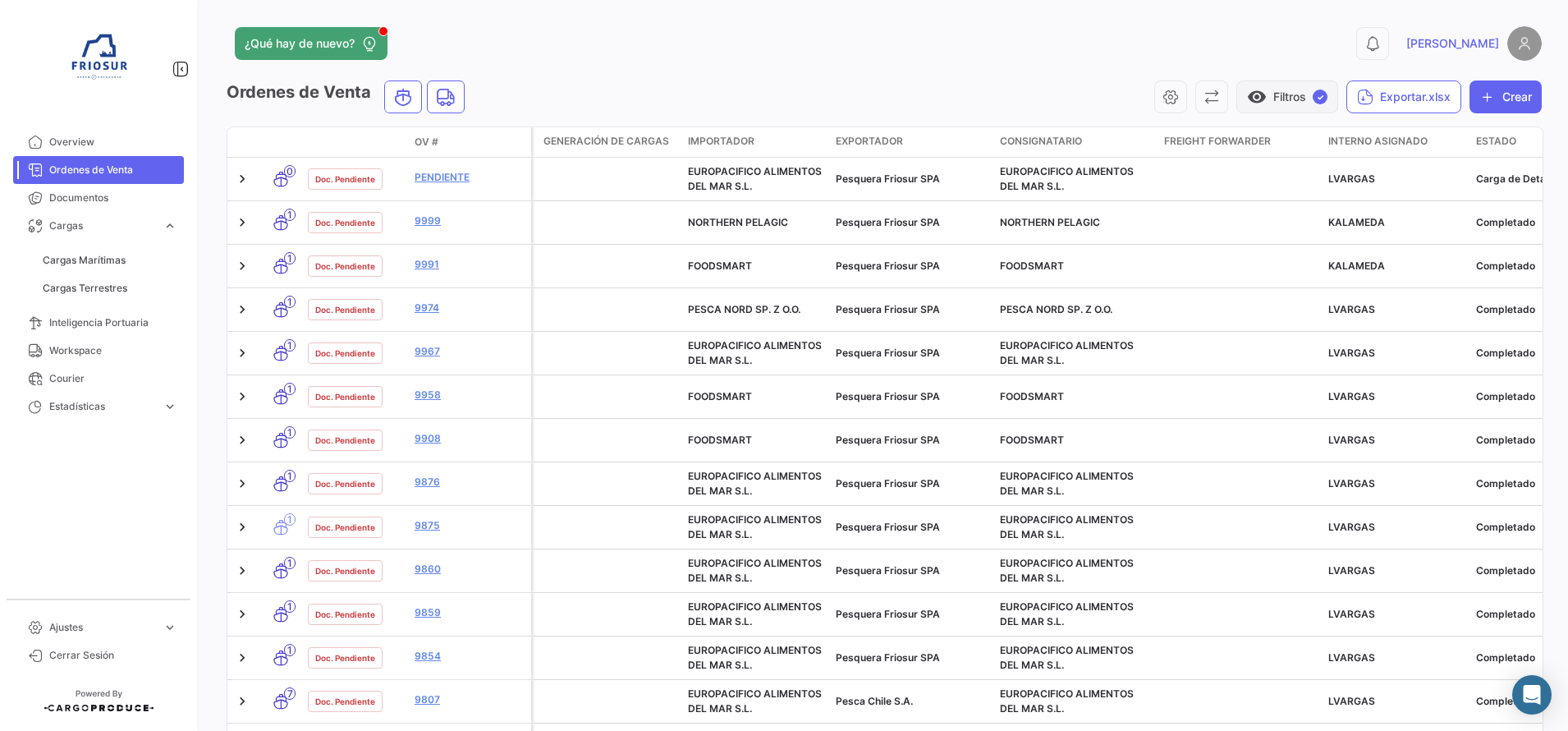 click on "visibility   Filtros  ✓" 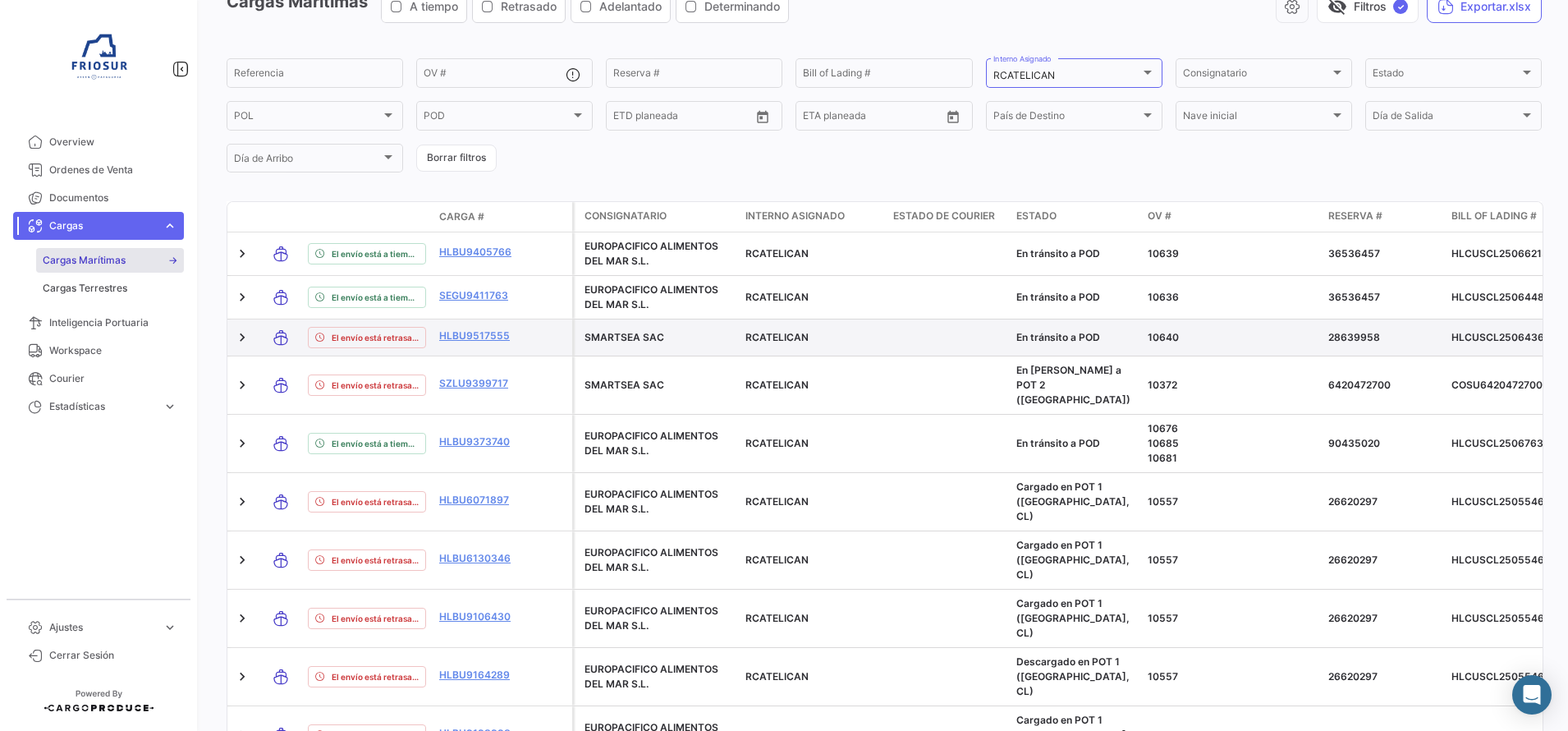 scroll, scrollTop: 0, scrollLeft: 0, axis: both 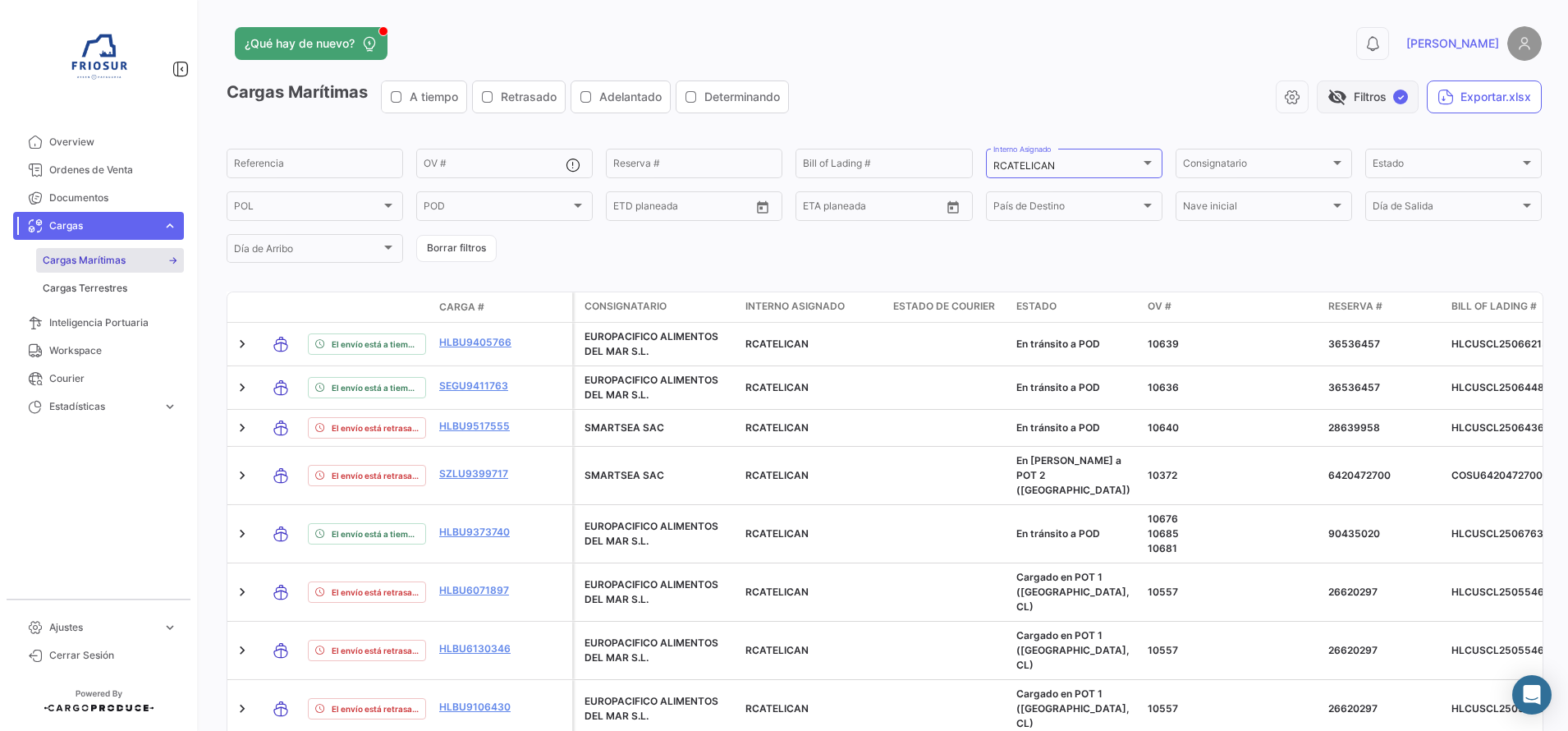 click on "visibility_off   Filtros  ✓" 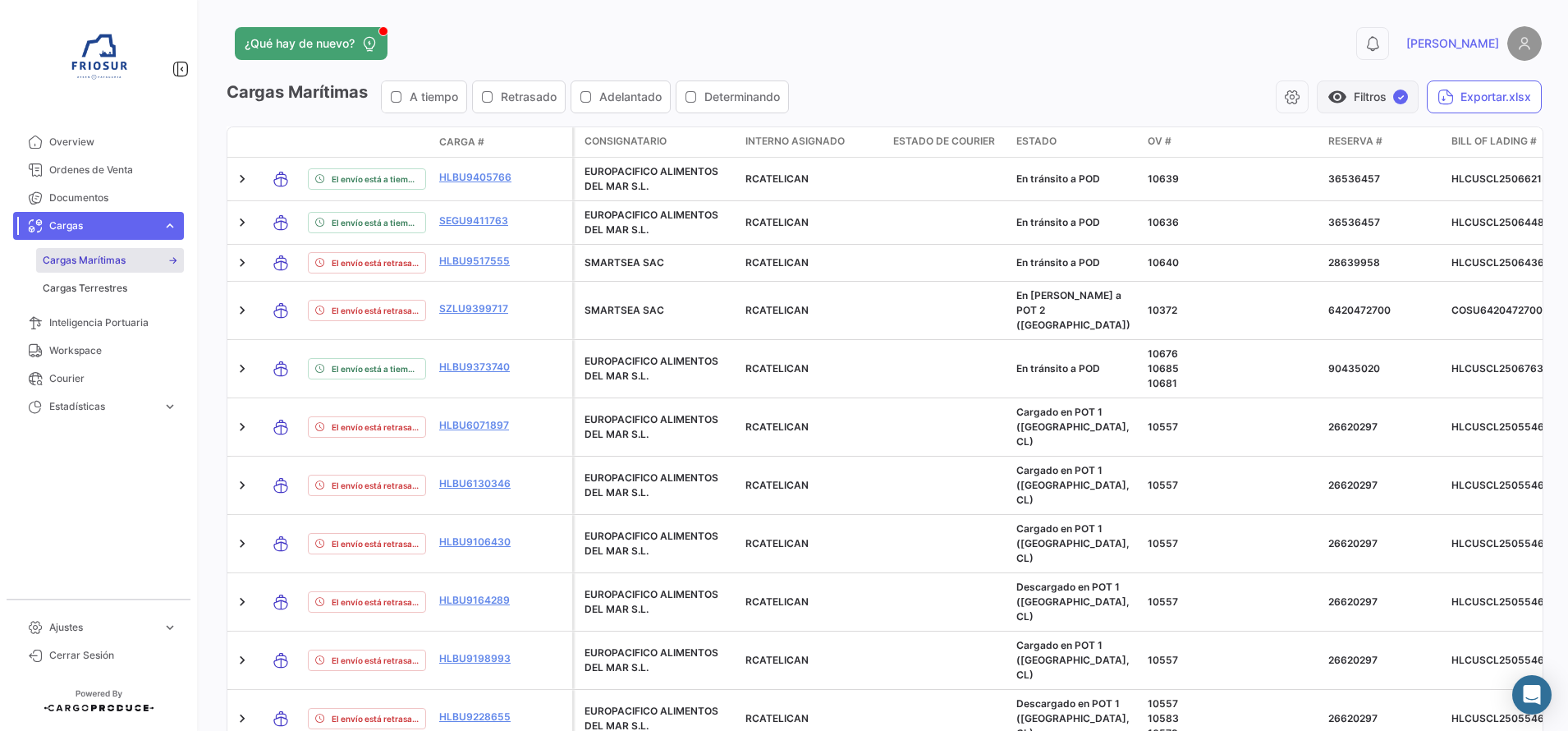 click on "visibility   Filtros  ✓" 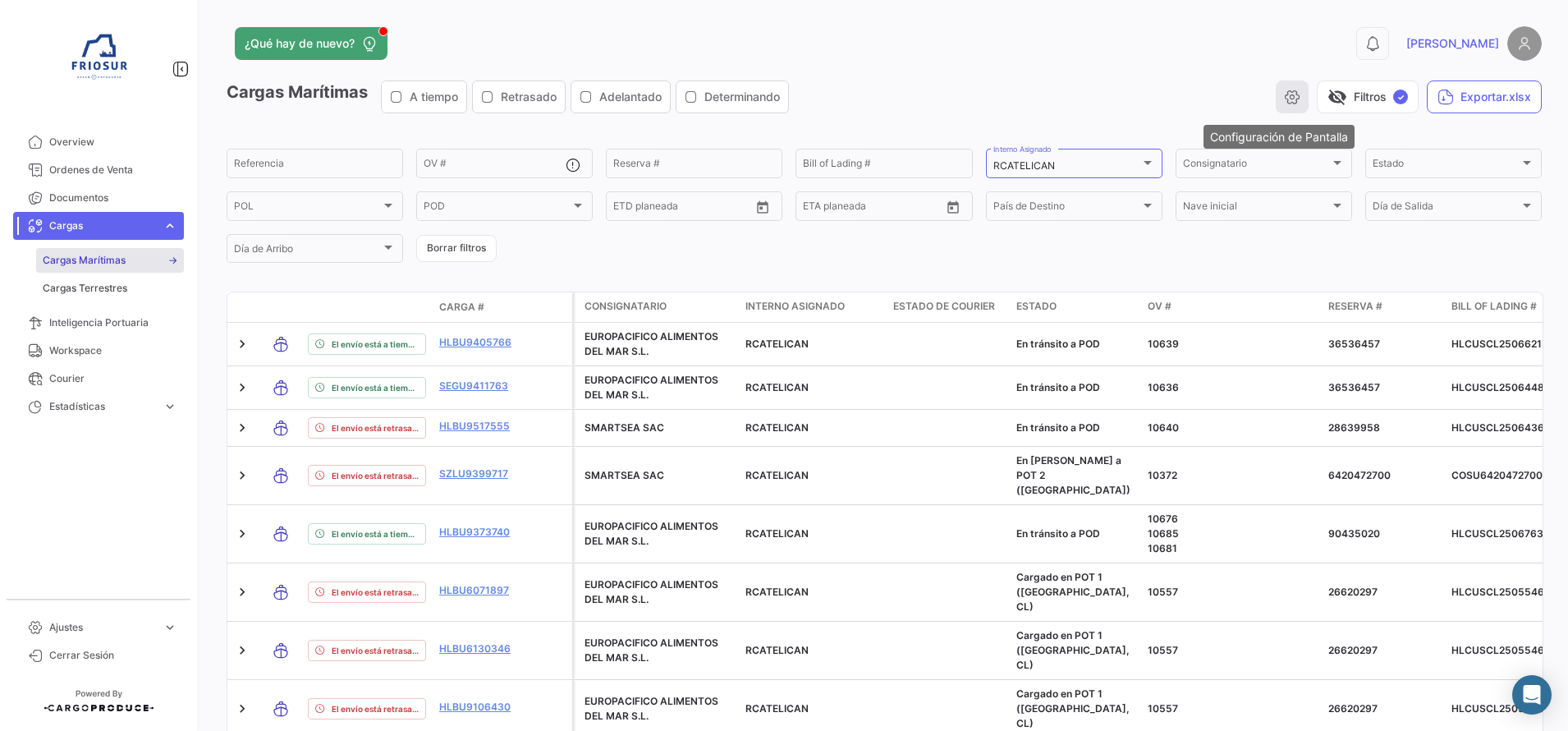 click 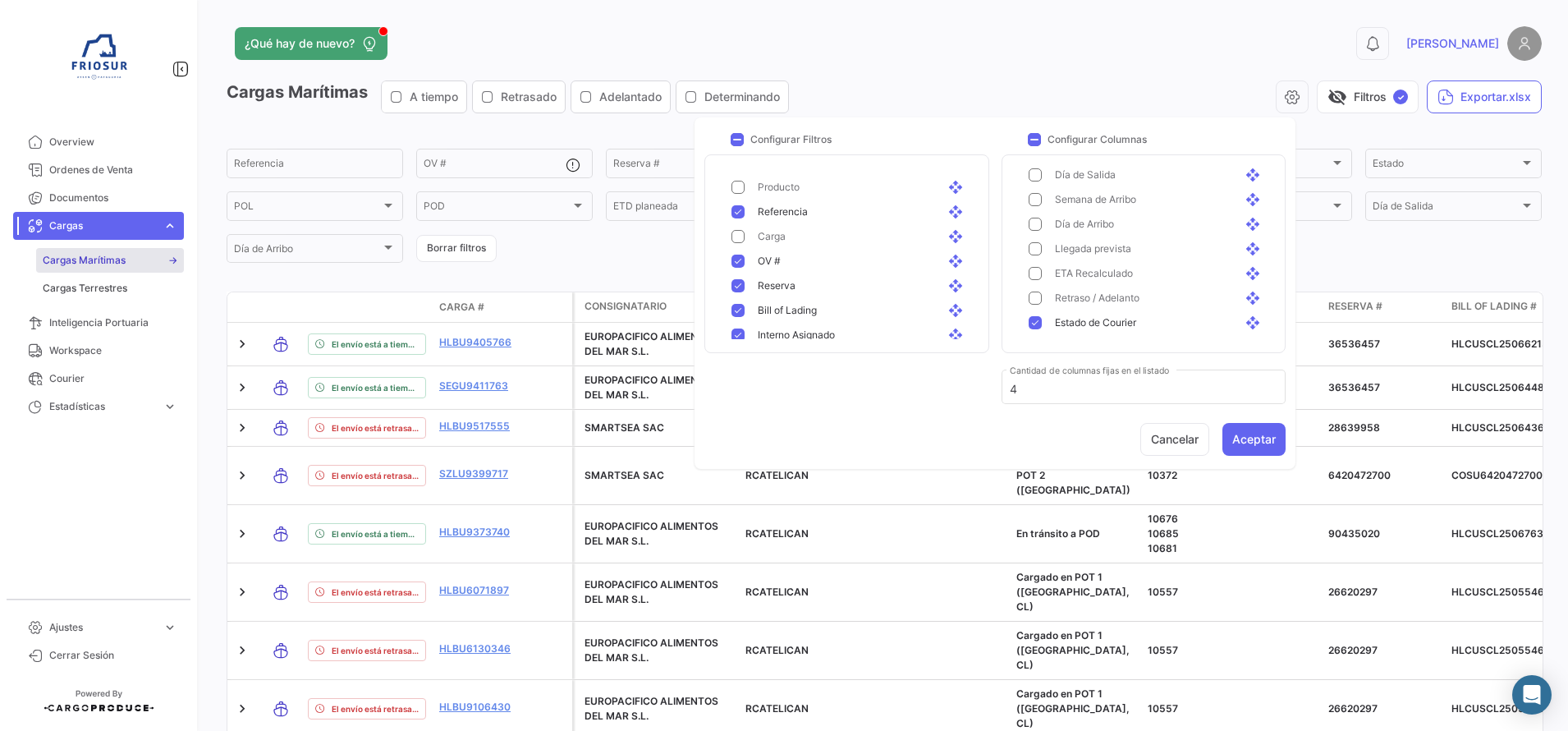 scroll, scrollTop: 411, scrollLeft: 0, axis: vertical 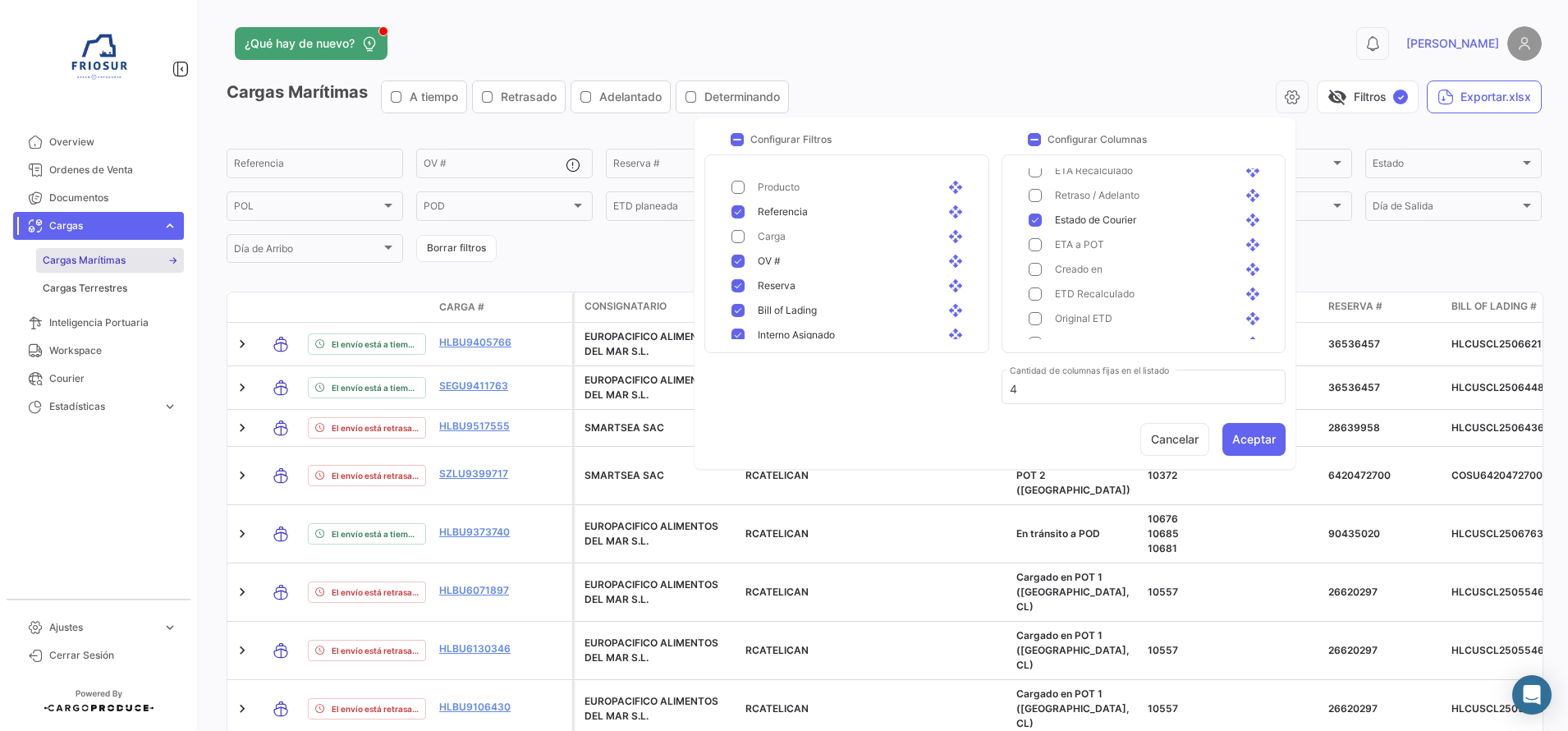 click 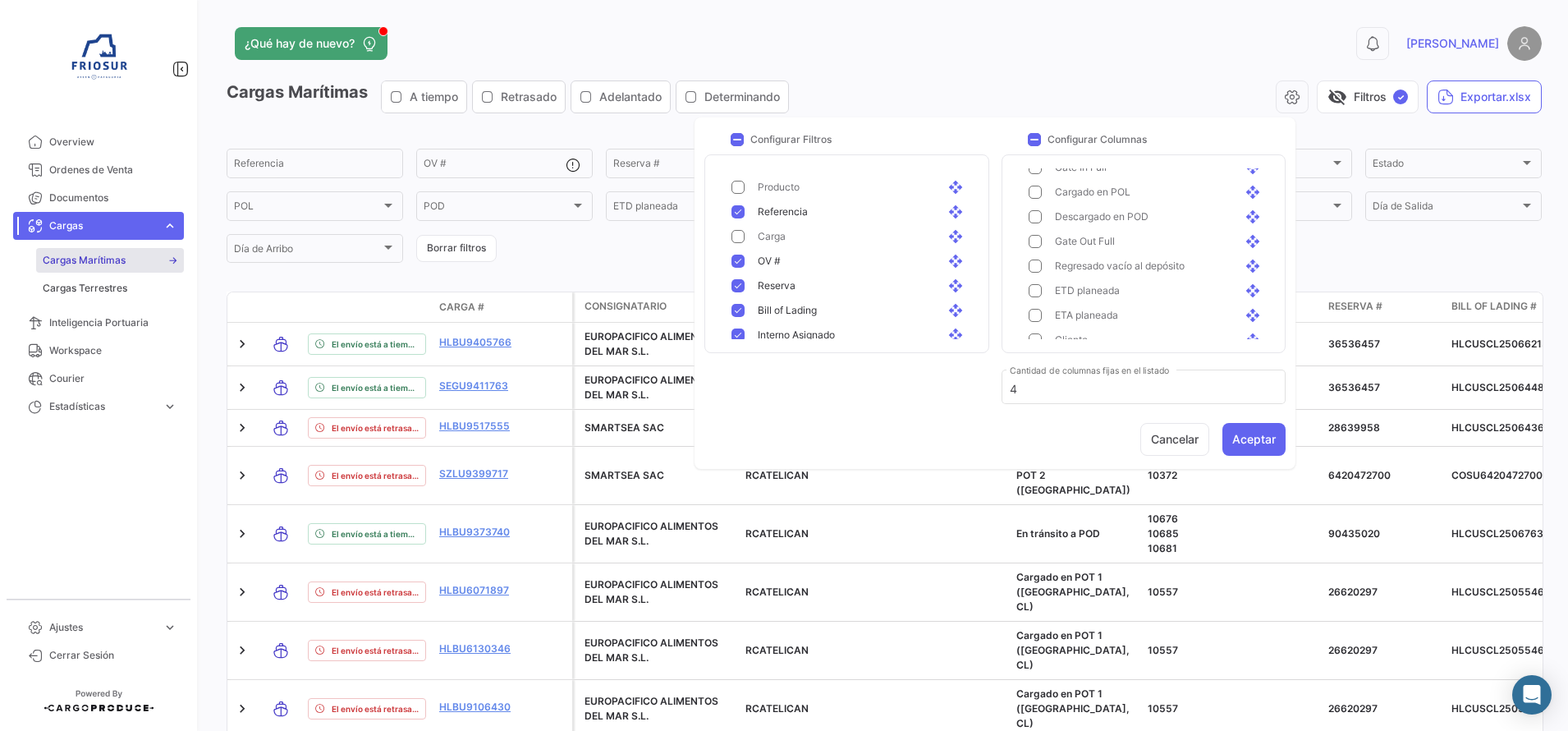 scroll, scrollTop: 1166, scrollLeft: 0, axis: vertical 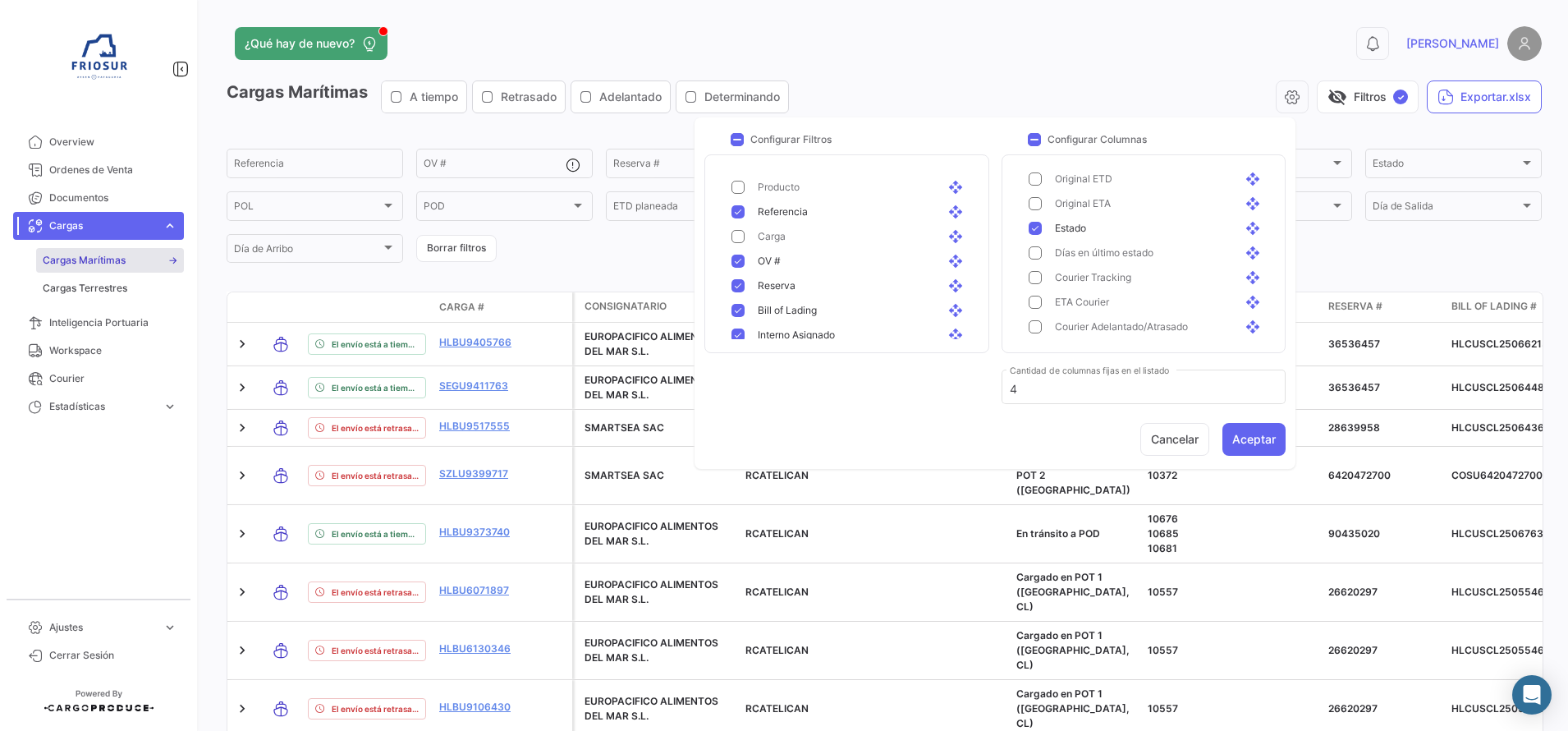 click 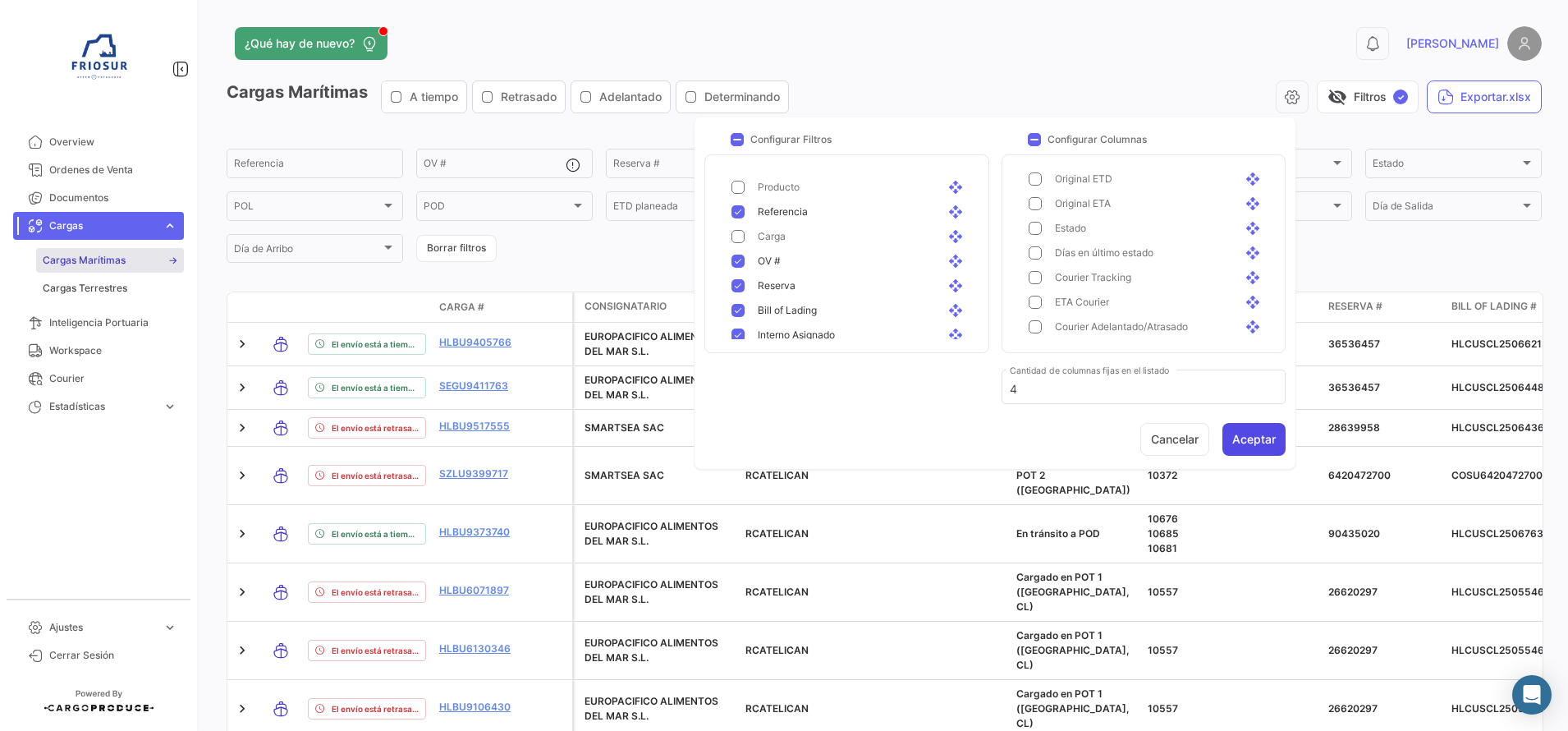 click on "Aceptar" at bounding box center [1254, 439] 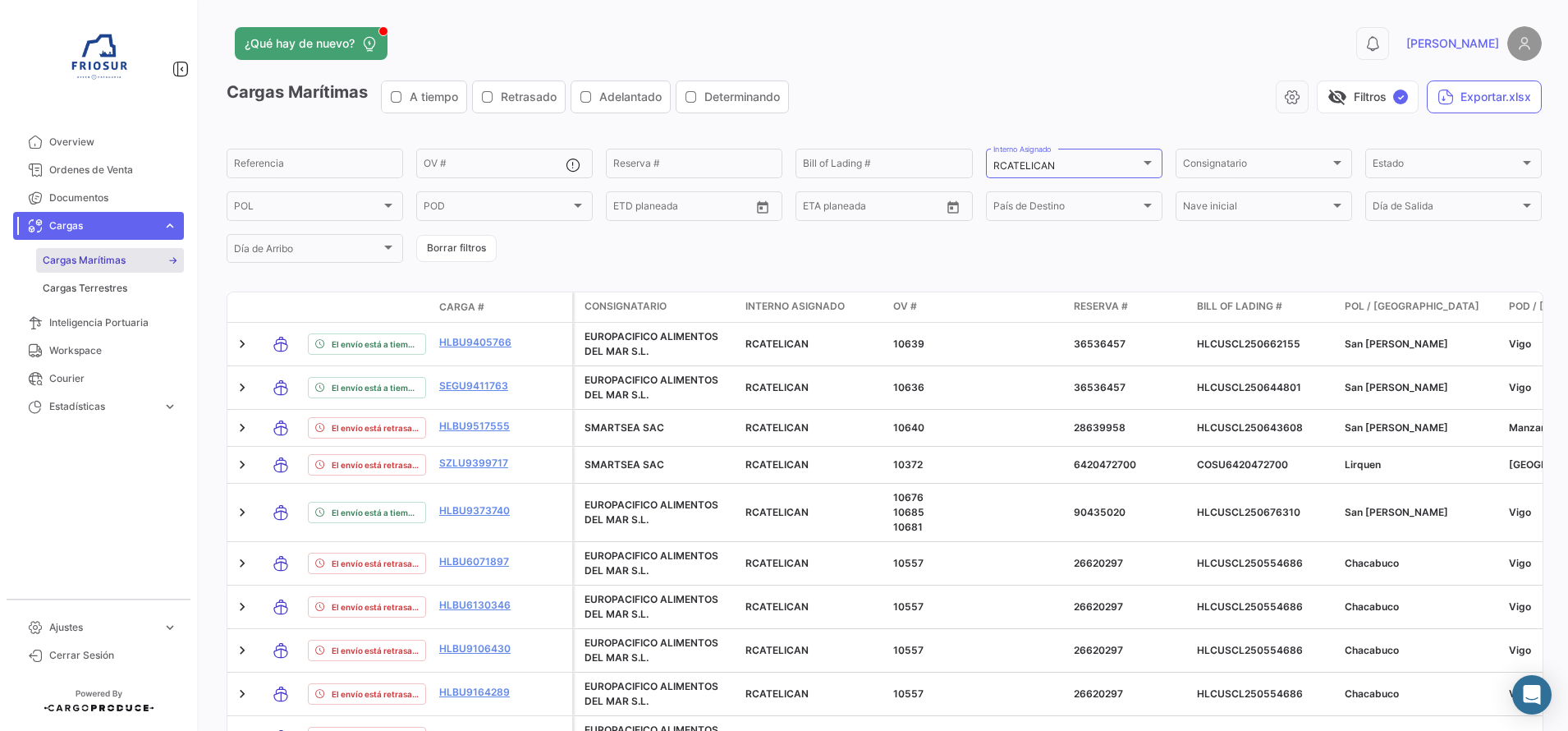 click on "Modo de Transporte Estado de Envio Carga # Póliza Consignatario Interno Asignado OV # Reserva # Bill of Lading # POL
/ [GEOGRAPHIC_DATA] POD
/ [GEOGRAPHIC_DATA]" 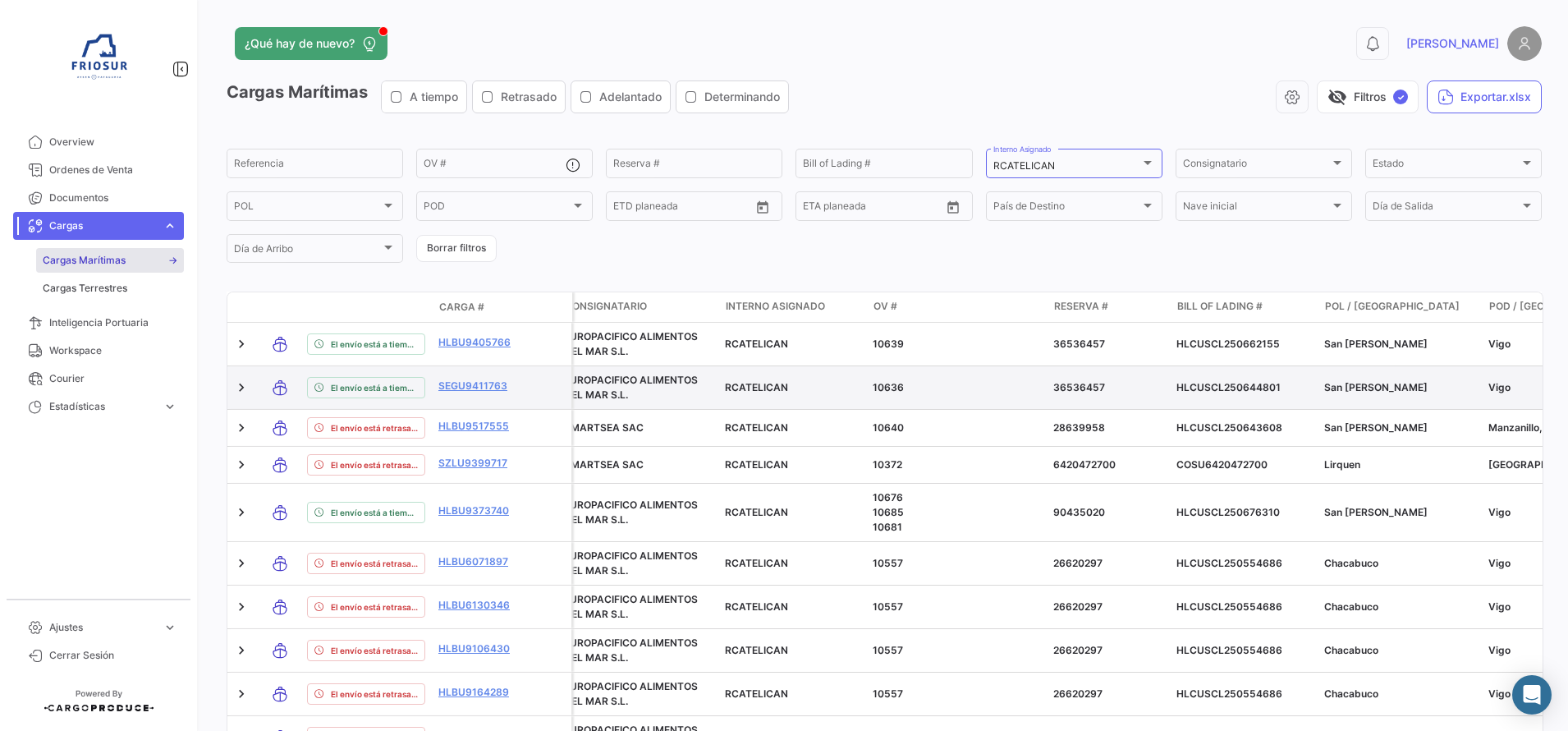 scroll, scrollTop: 0, scrollLeft: 0, axis: both 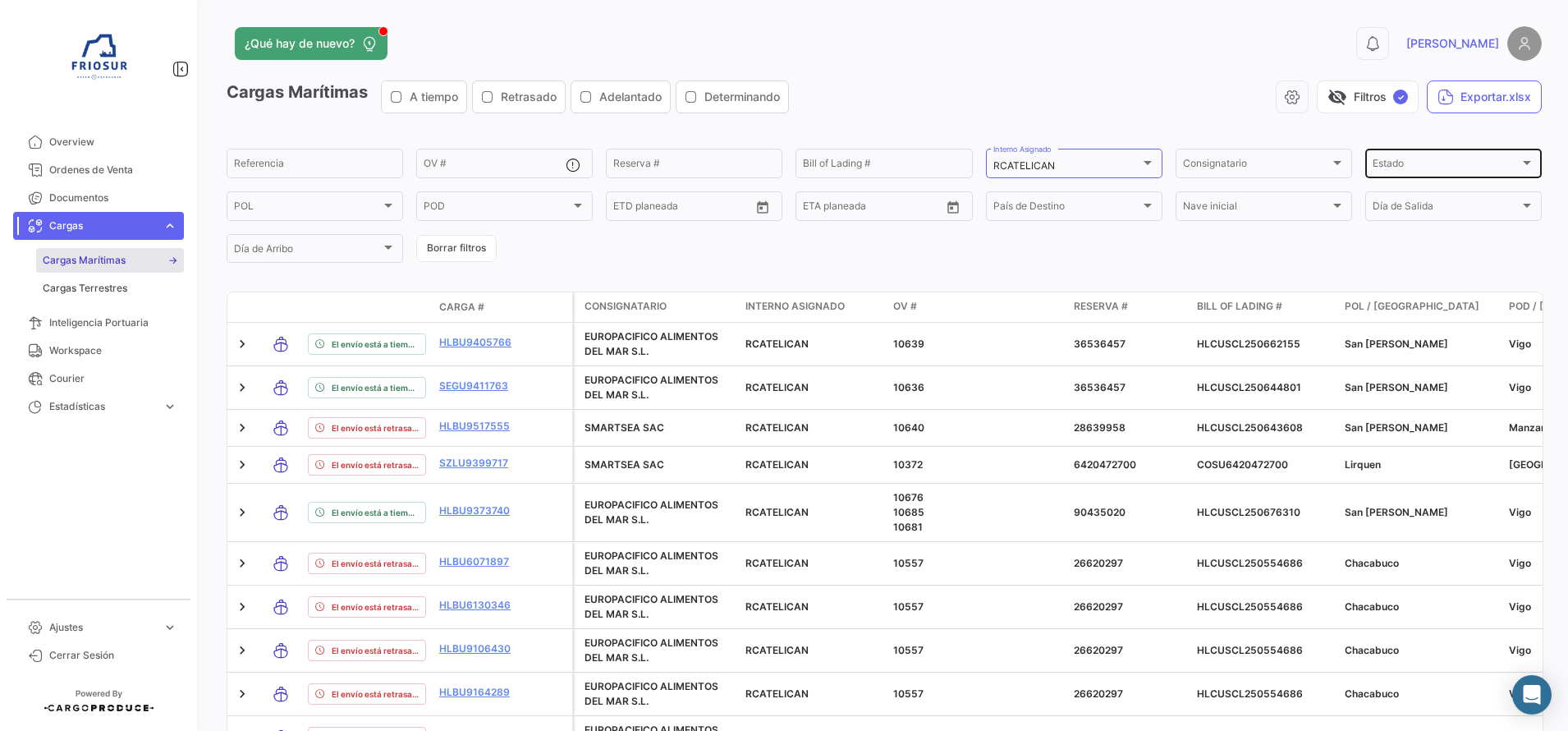 click on "Estado" at bounding box center (1446, 166) 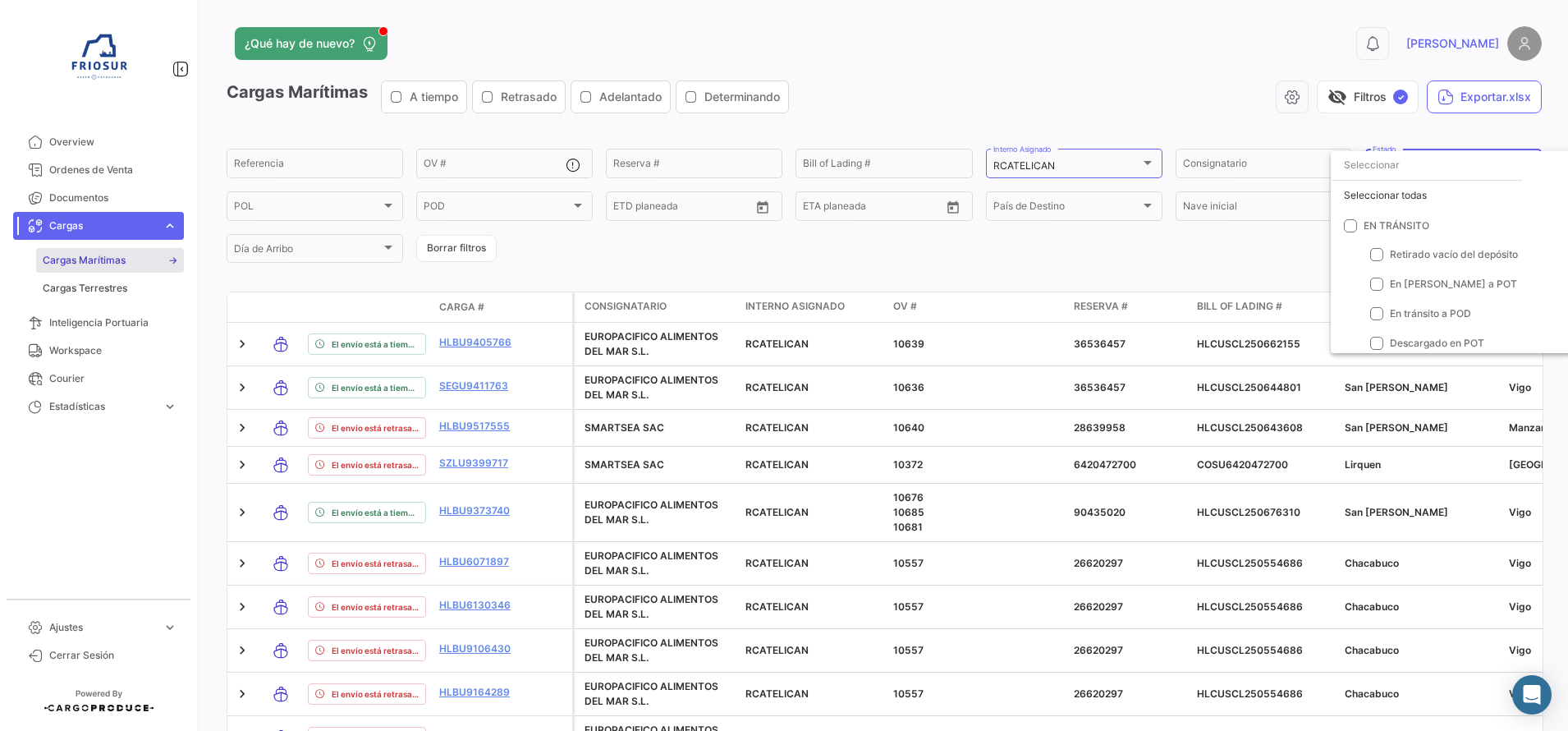 click at bounding box center (784, 366) 